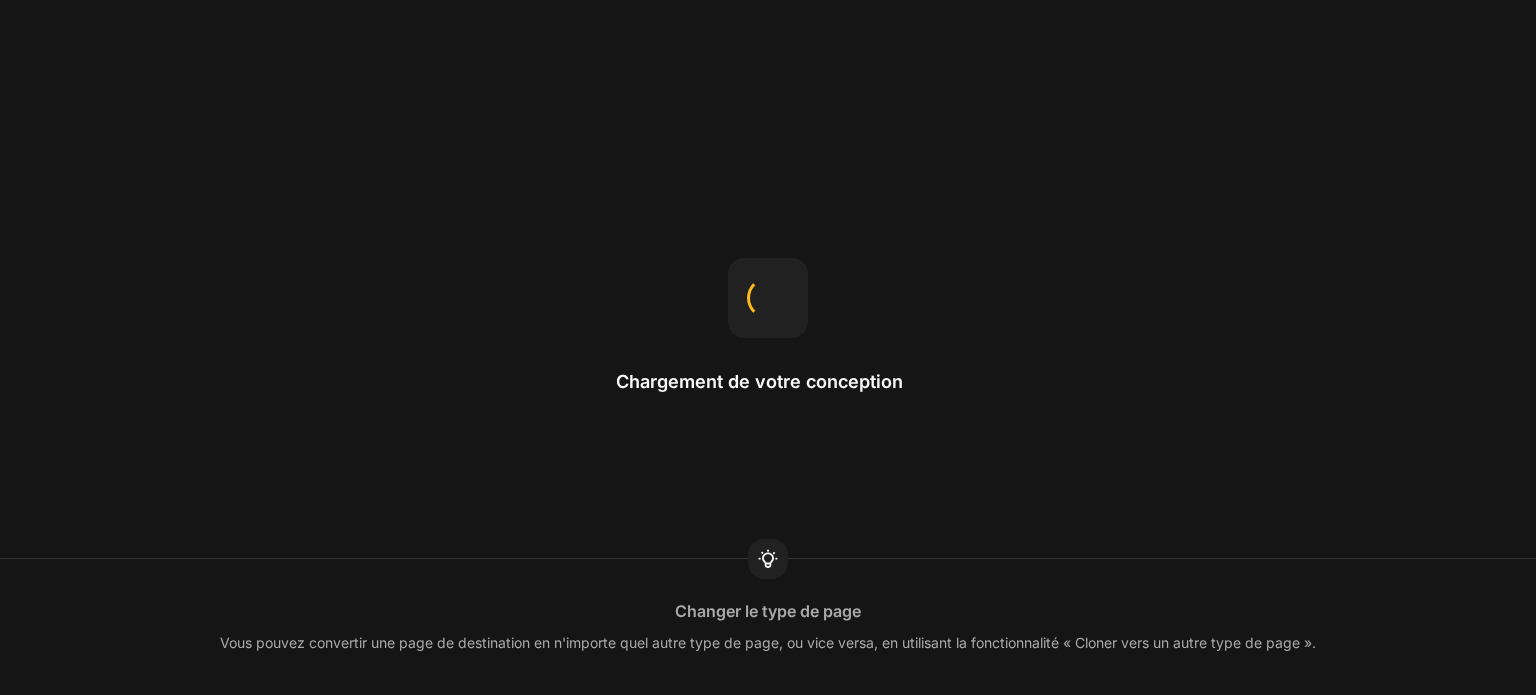 scroll, scrollTop: 0, scrollLeft: 0, axis: both 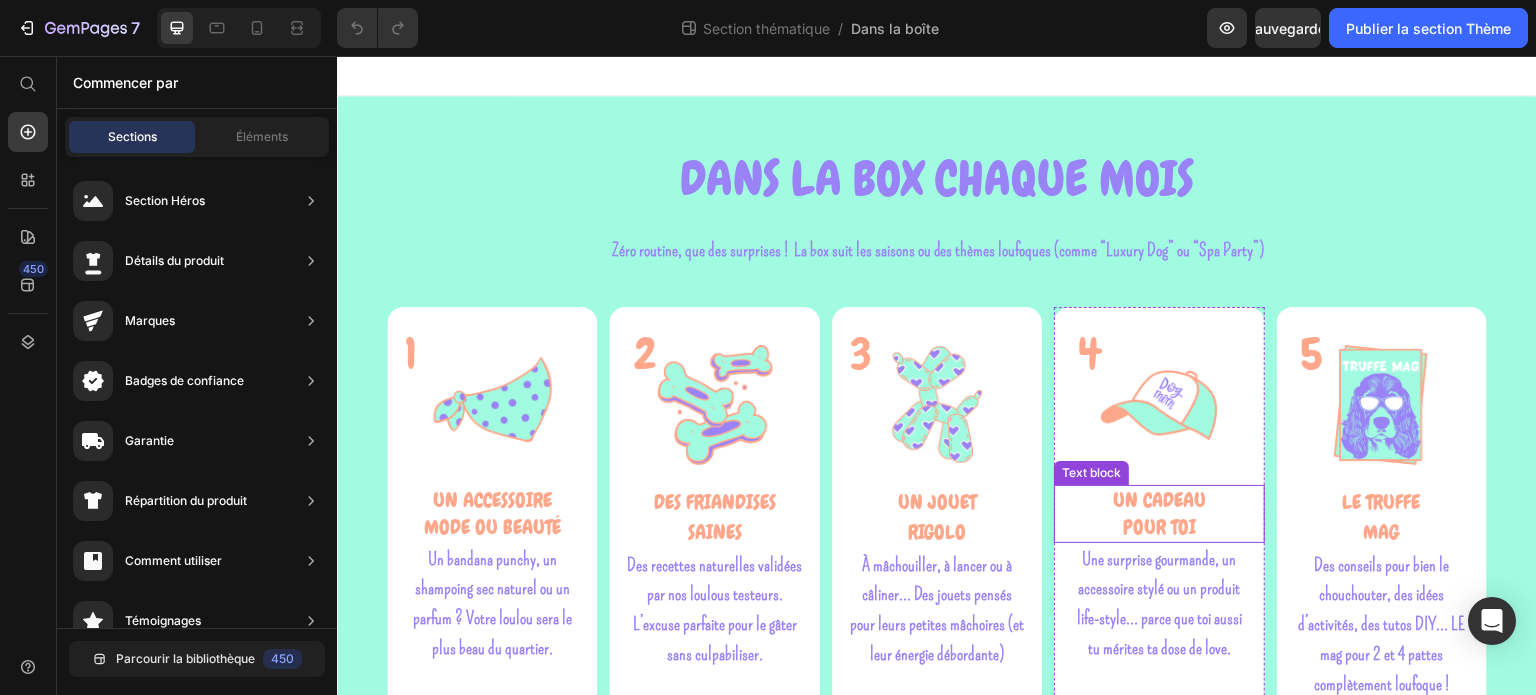click on "UN CADEAU" at bounding box center [1159, 500] 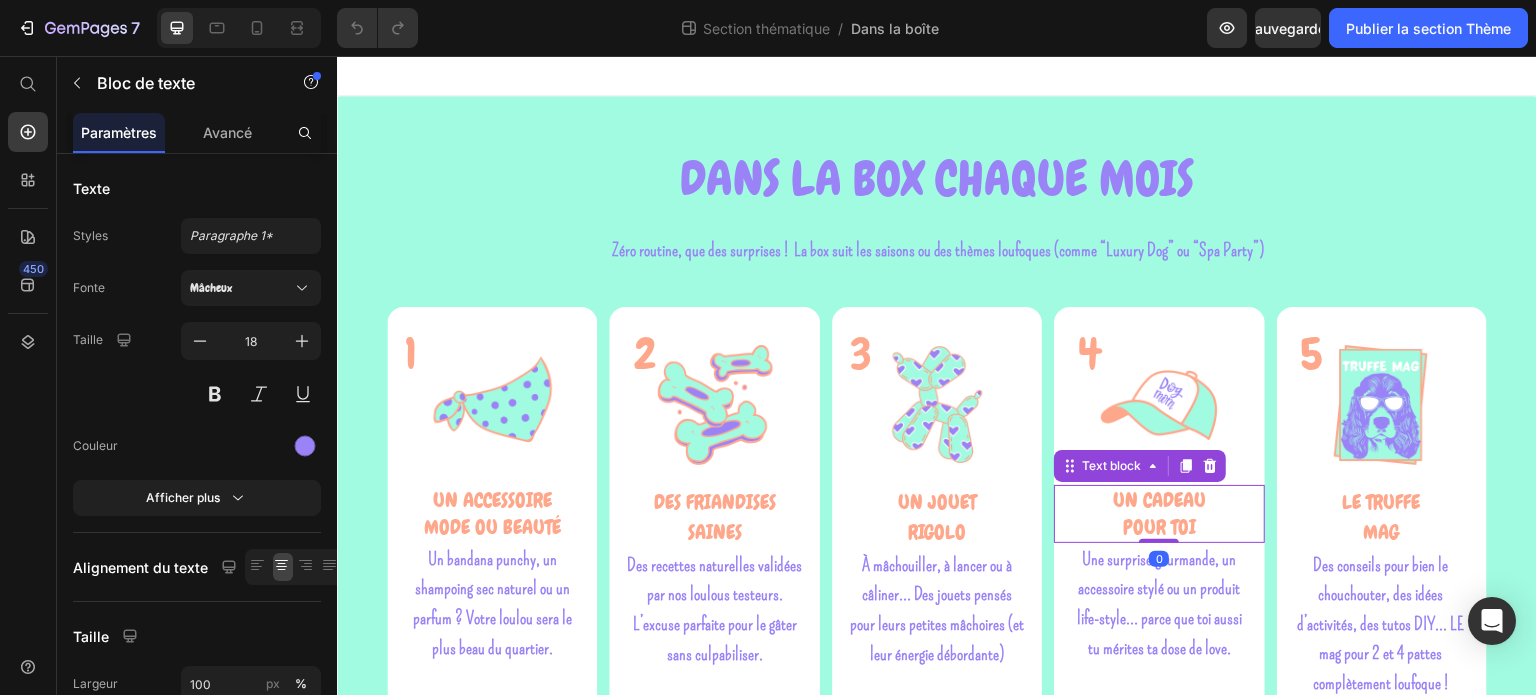 click on "POUR TOI" at bounding box center (1159, 527) 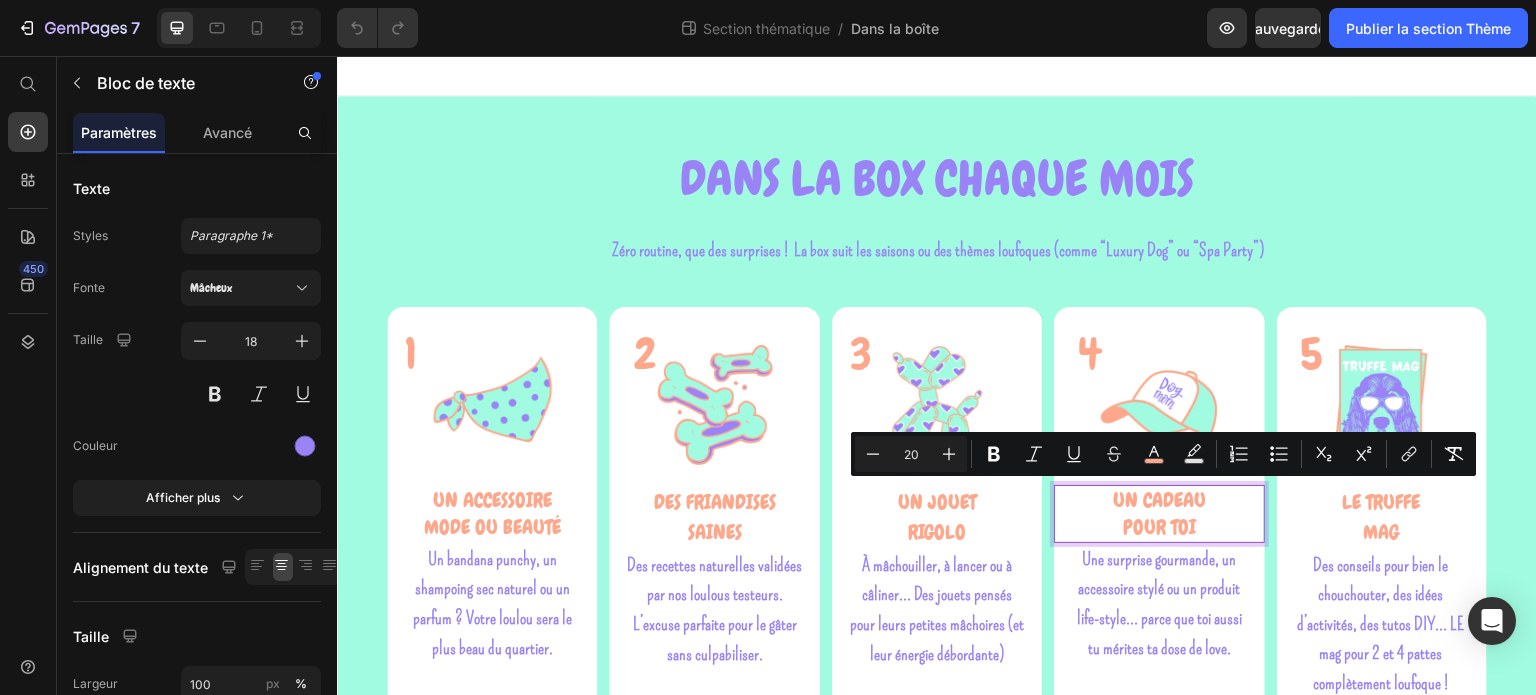 drag, startPoint x: 1204, startPoint y: 500, endPoint x: 1123, endPoint y: 494, distance: 81.22192 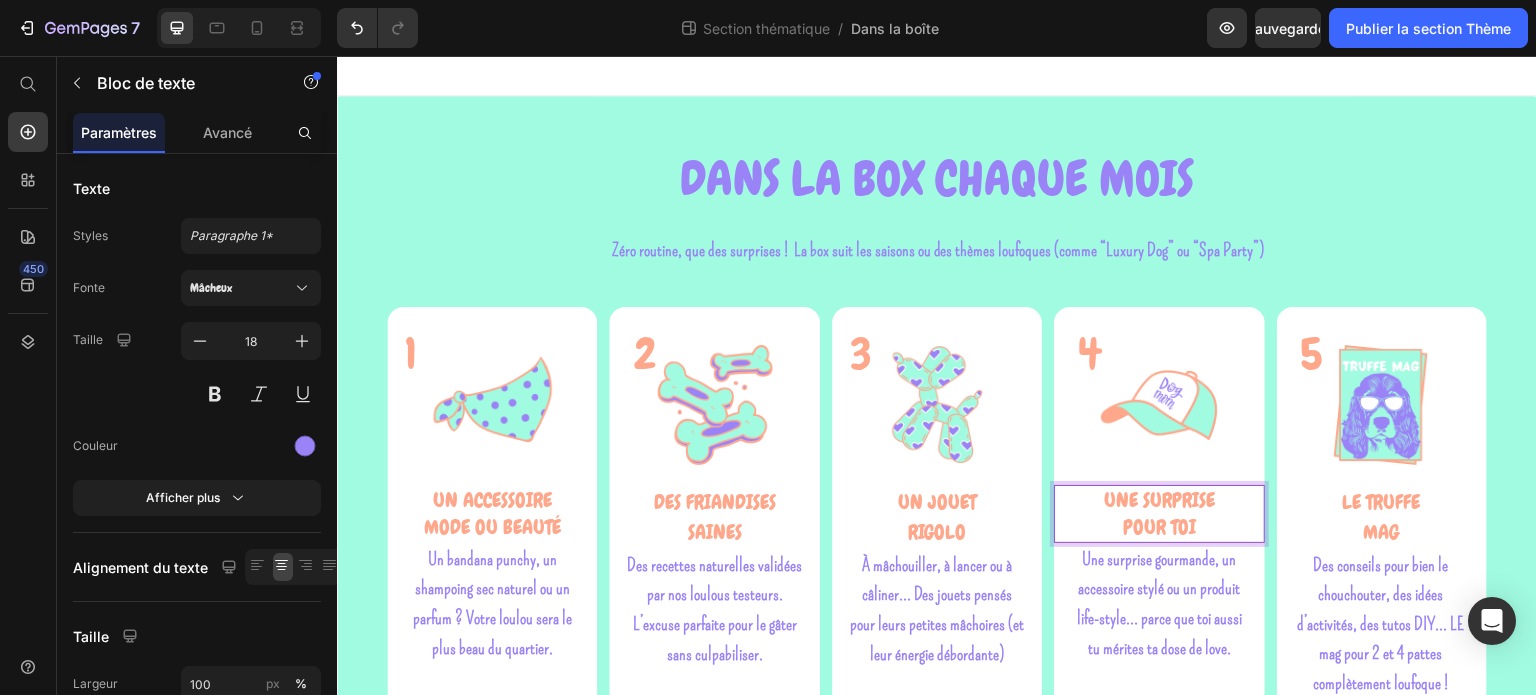 click on "POUR TOI" at bounding box center (1159, 527) 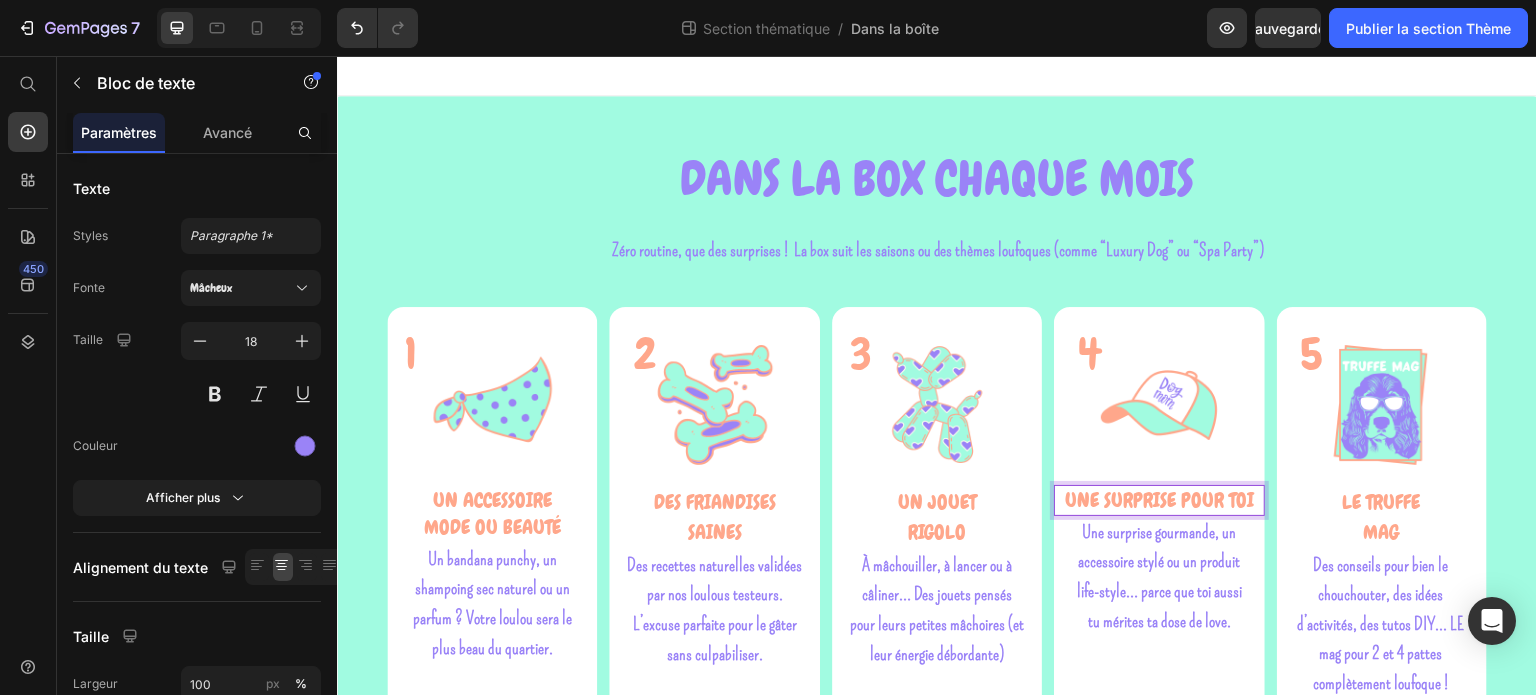click on "UNE SURPRISE POUR TOI" at bounding box center (1159, 500) 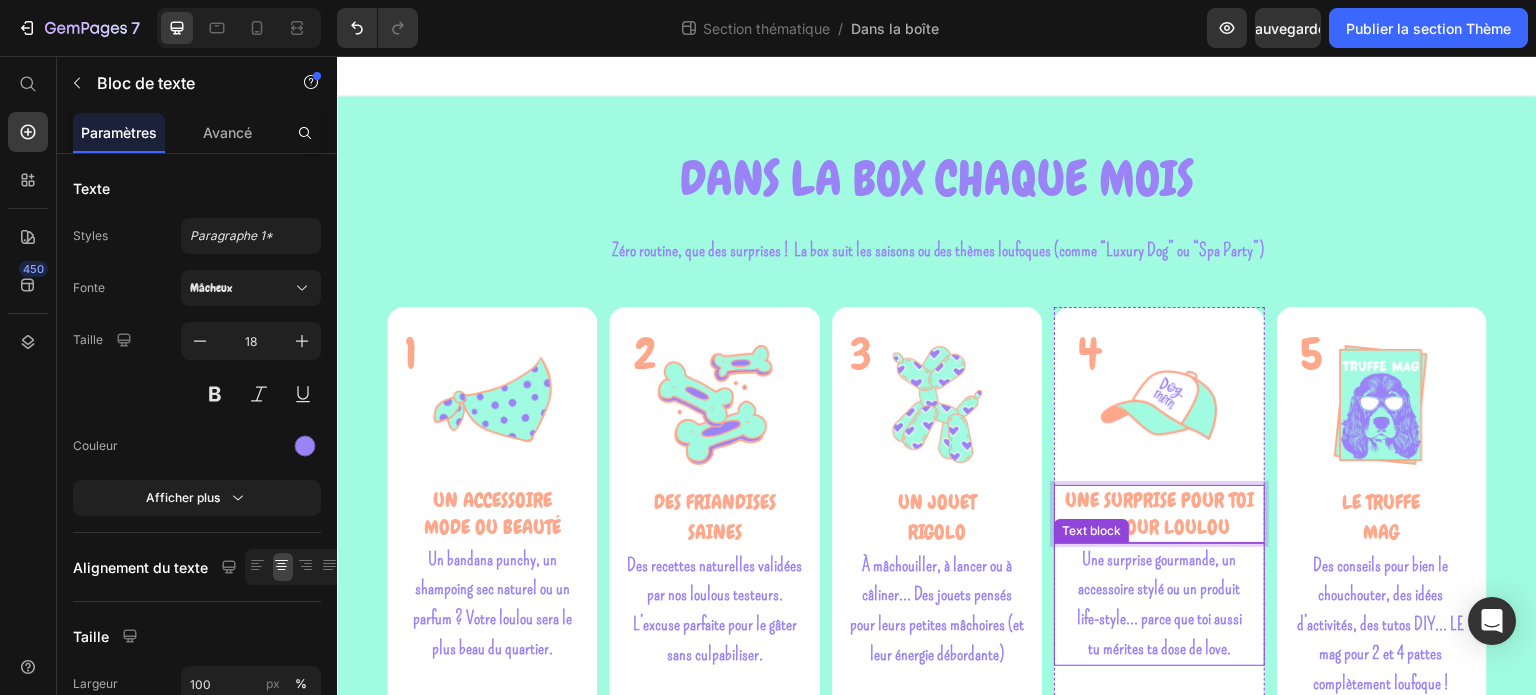 click on "Une surprise gourmande, un accessoire stylé ou un produit life-style… parce que toi aussi tu mérites ta dose de love." at bounding box center (1159, 604) 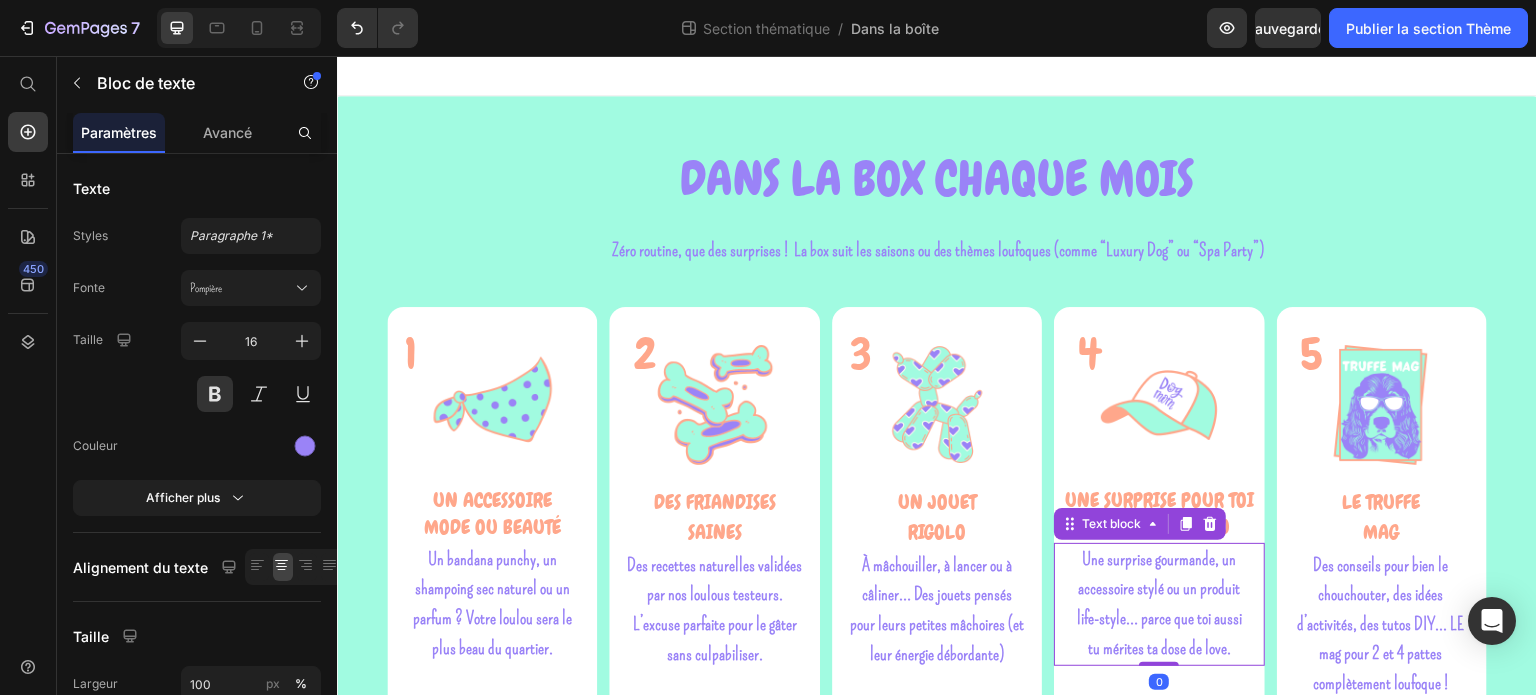 click on "Une surprise gourmande, un accessoire stylé ou un produit life-style… parce que toi aussi tu mérites ta dose de love." at bounding box center (1159, 604) 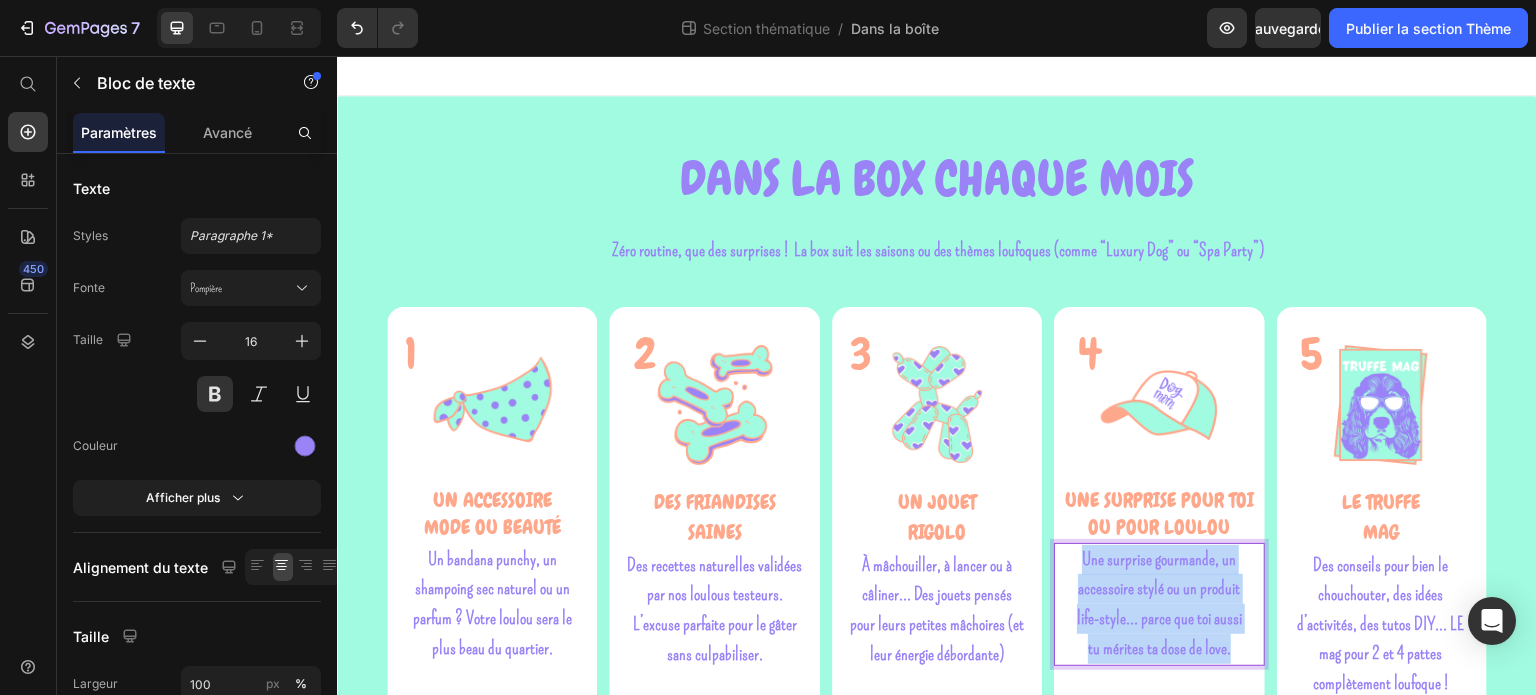 drag, startPoint x: 1223, startPoint y: 647, endPoint x: 1079, endPoint y: 565, distance: 165.71059 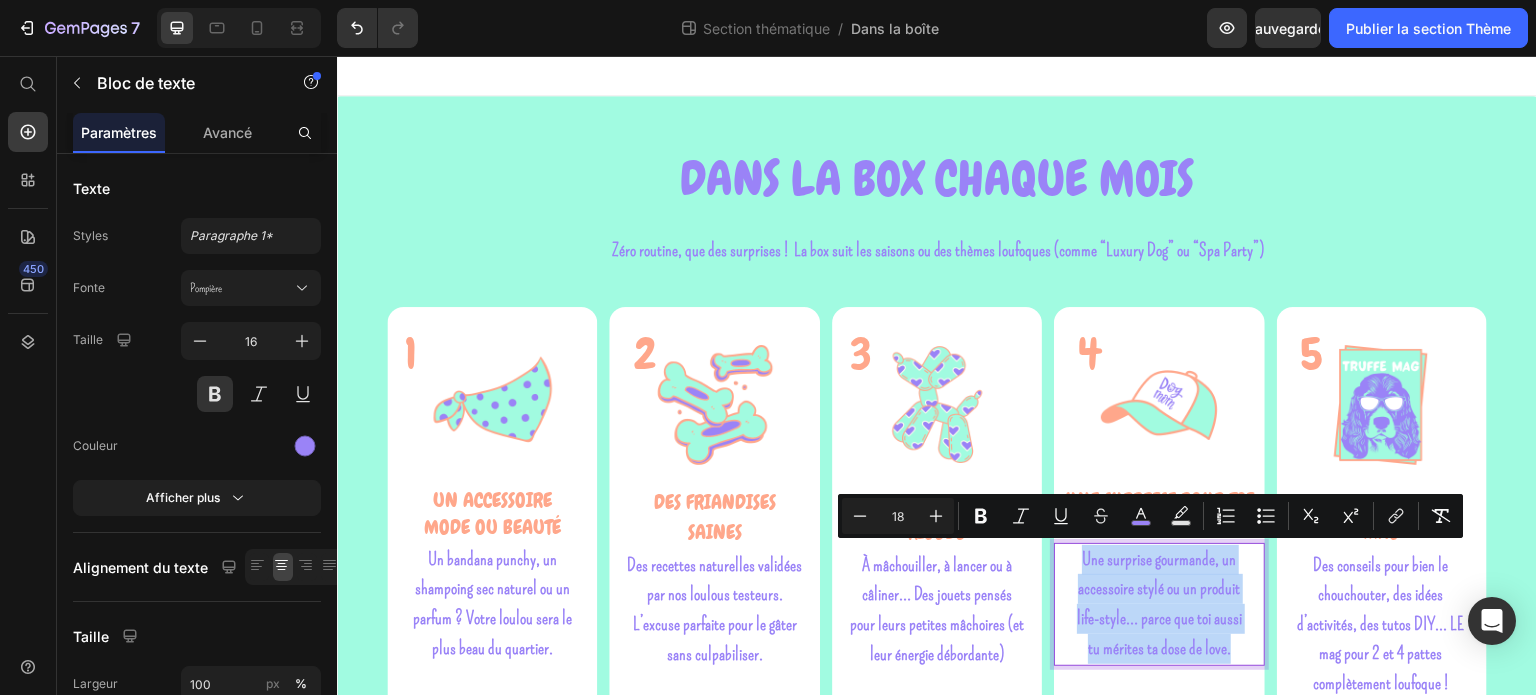 click on "Une surprise gourmande, un accessoire stylé ou un produit life-style… parce que toi aussi tu mérites ta dose de love." at bounding box center (1159, 604) 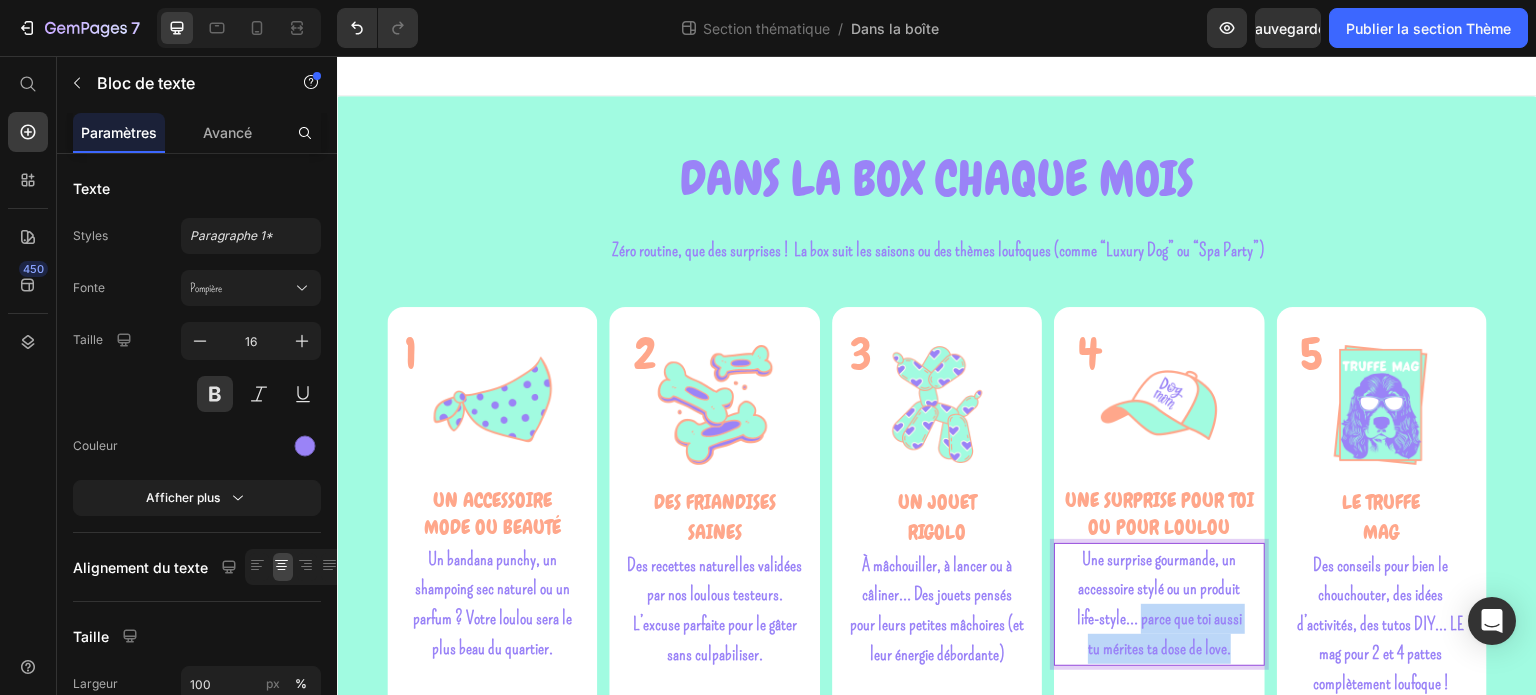 drag, startPoint x: 1228, startPoint y: 649, endPoint x: 1135, endPoint y: 621, distance: 97.123634 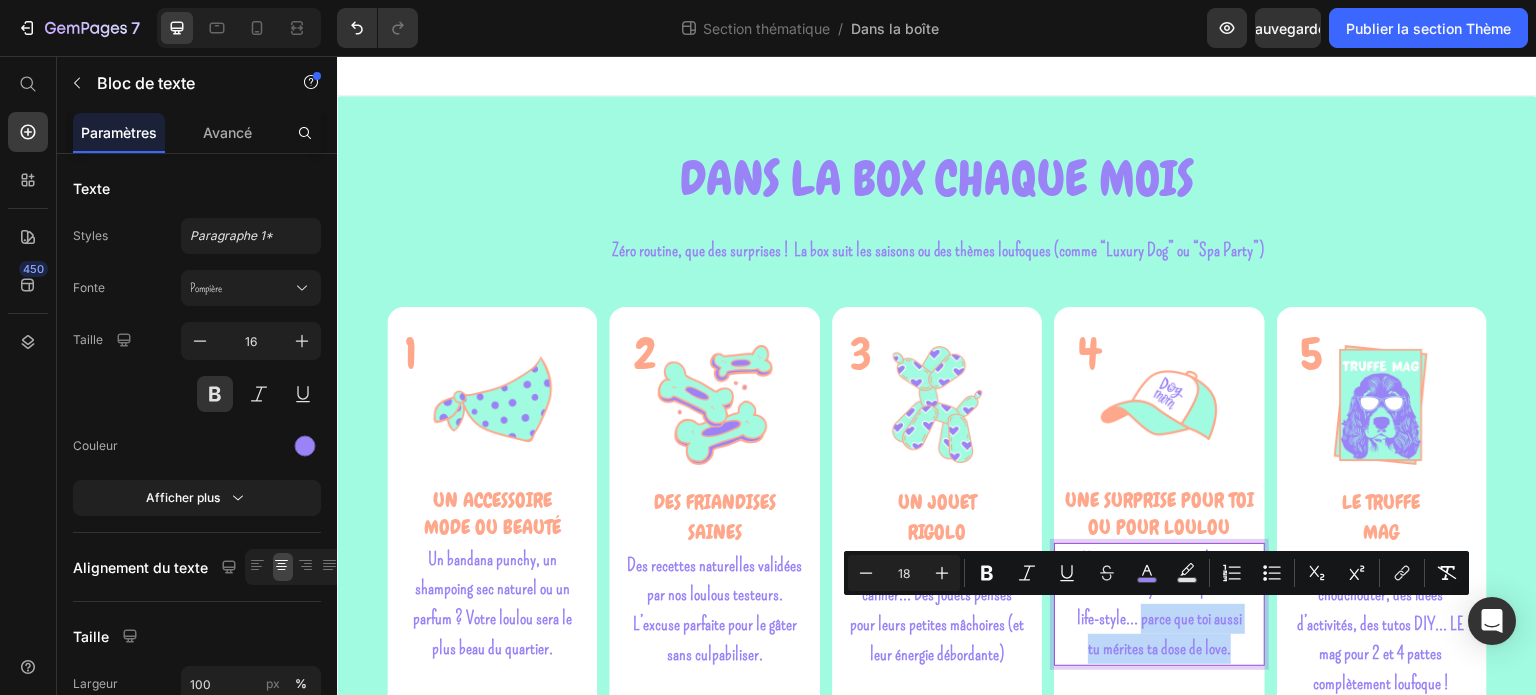 click on "Une surprise gourmande, un accessoire stylé ou un produit life-style… parce que toi aussi tu mérites ta dose de love." at bounding box center (1159, 603) 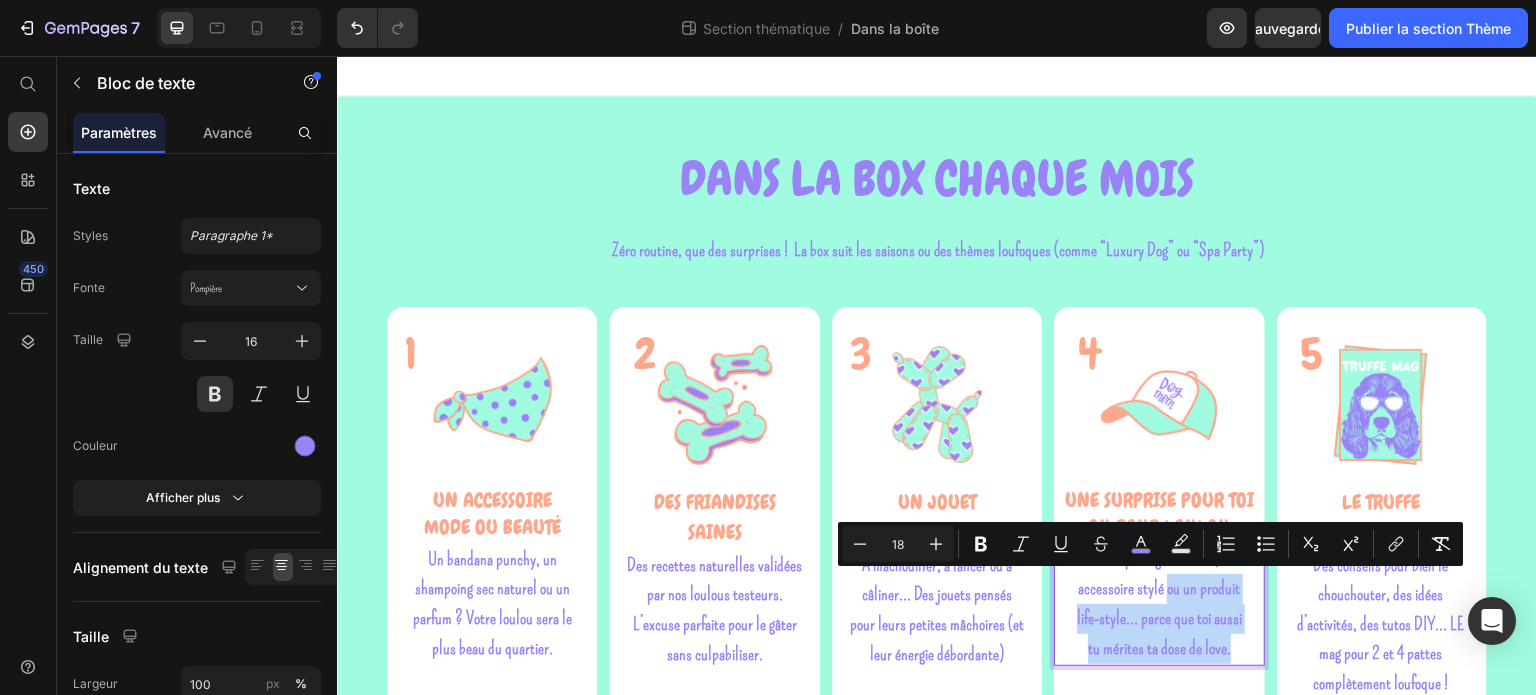 drag, startPoint x: 1234, startPoint y: 645, endPoint x: 1162, endPoint y: 592, distance: 89.40358 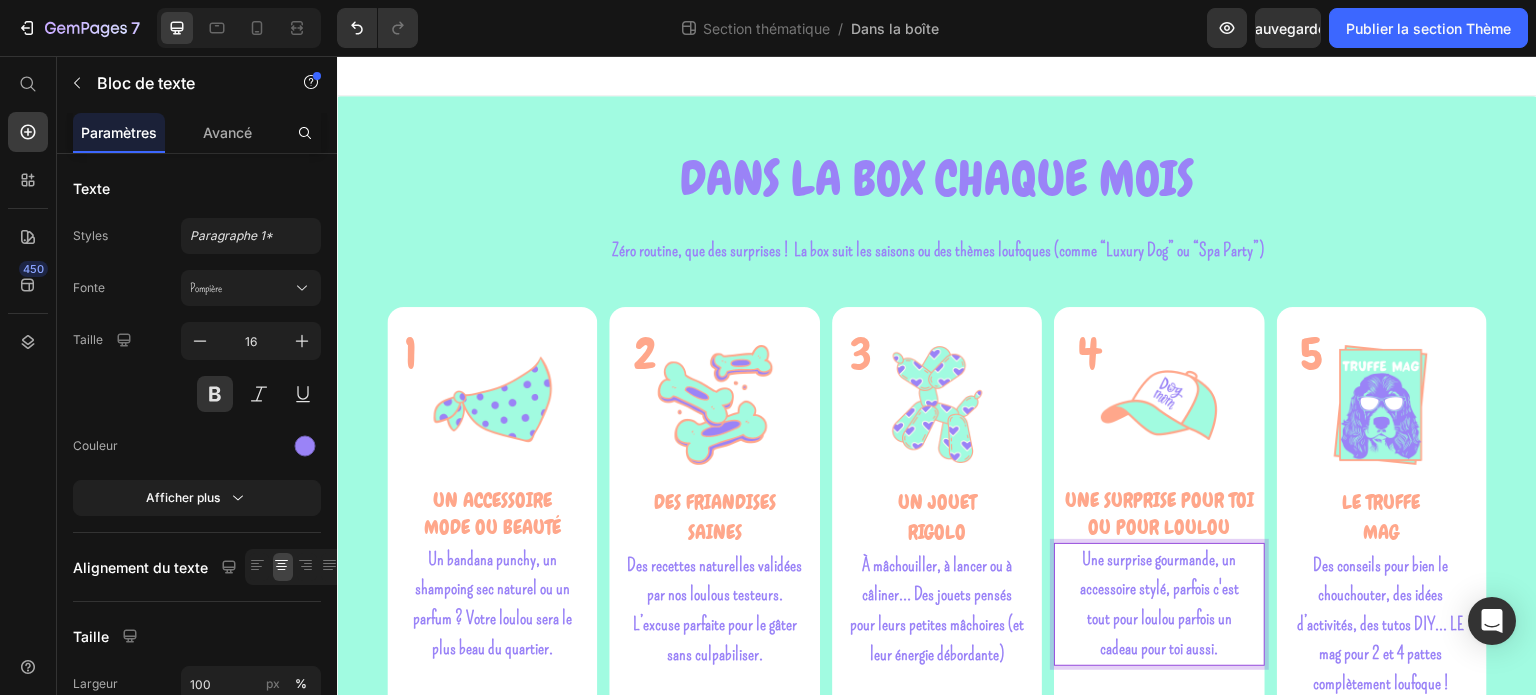 click on "Une surprise gourmande, un accessoire stylé, parfois c'est tout pour loulou parfois un cadeau pour toi aussi." at bounding box center (1159, 603) 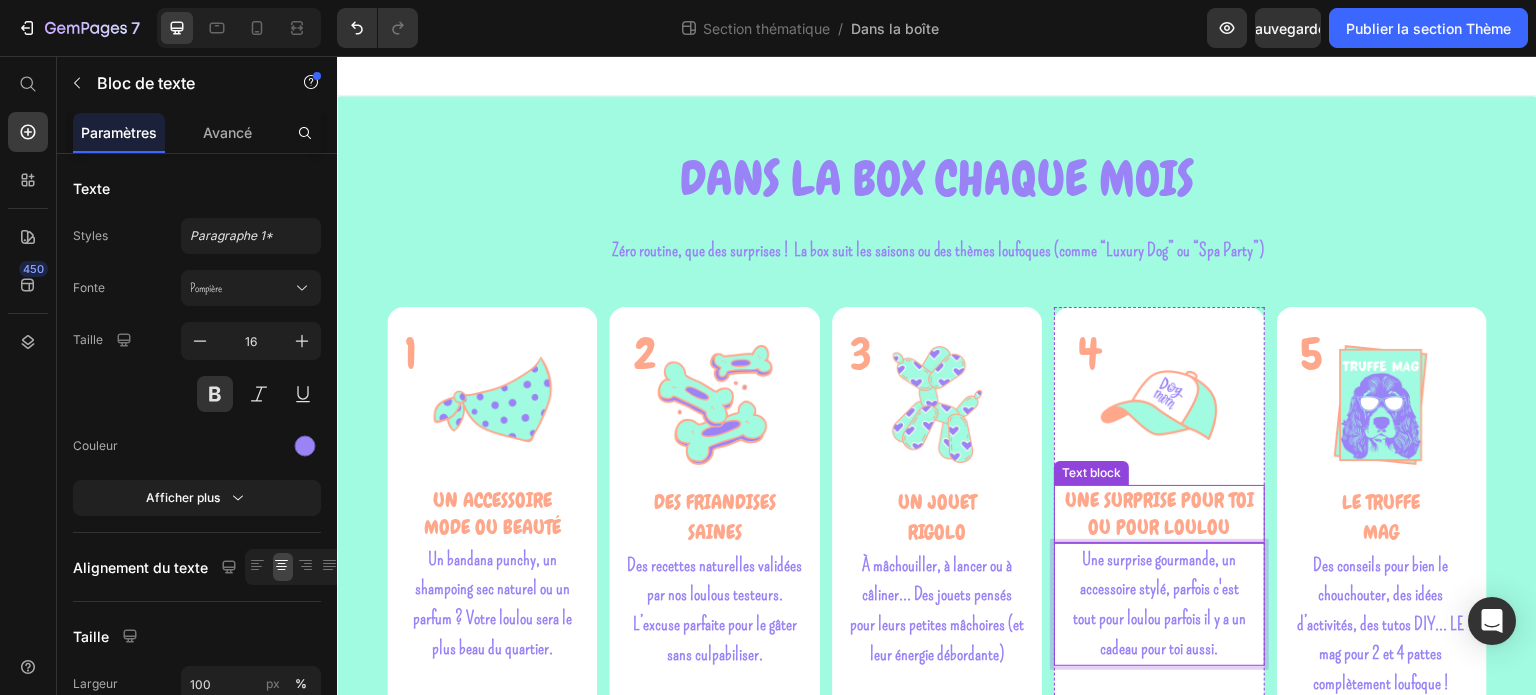 click on "UNE SURPRISE POUR TOI OU POUR LOULOU" at bounding box center [1159, 513] 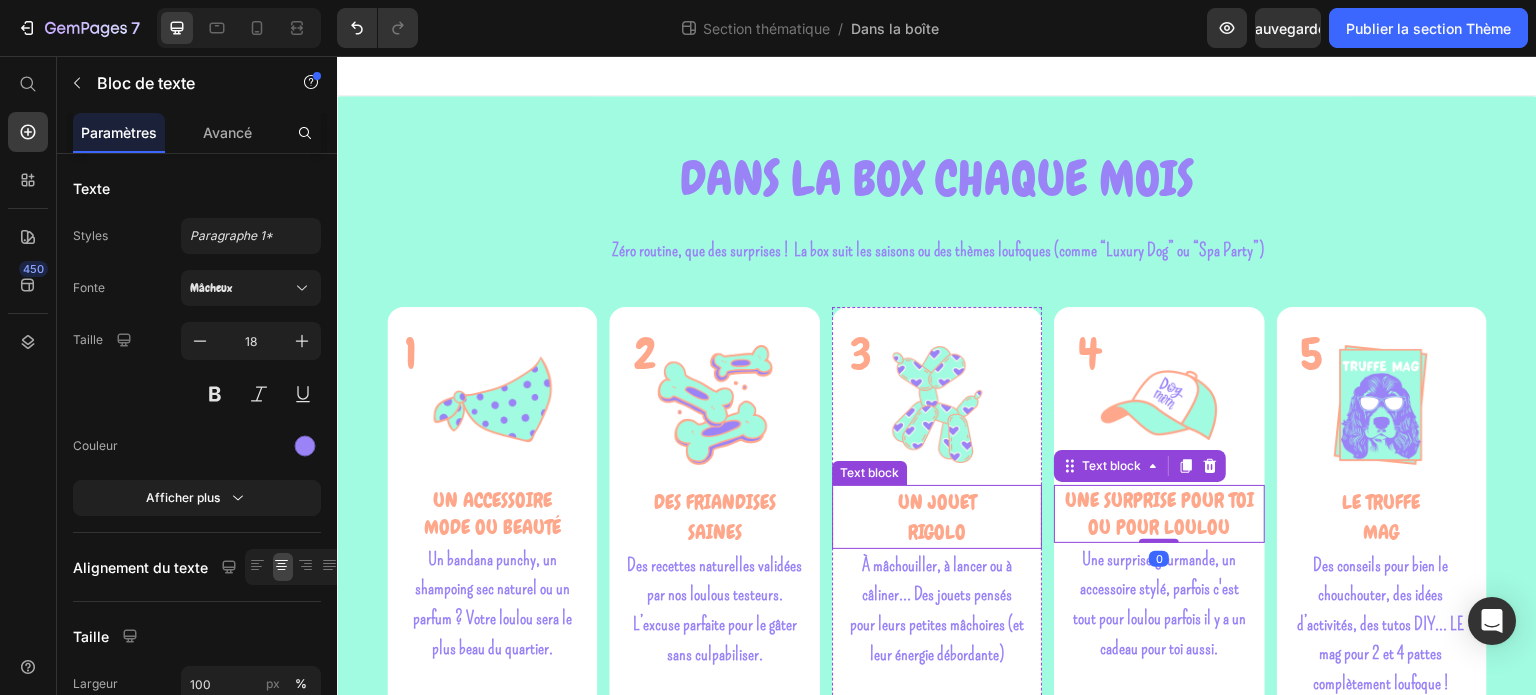 click on "RIGOLO" at bounding box center [936, 532] 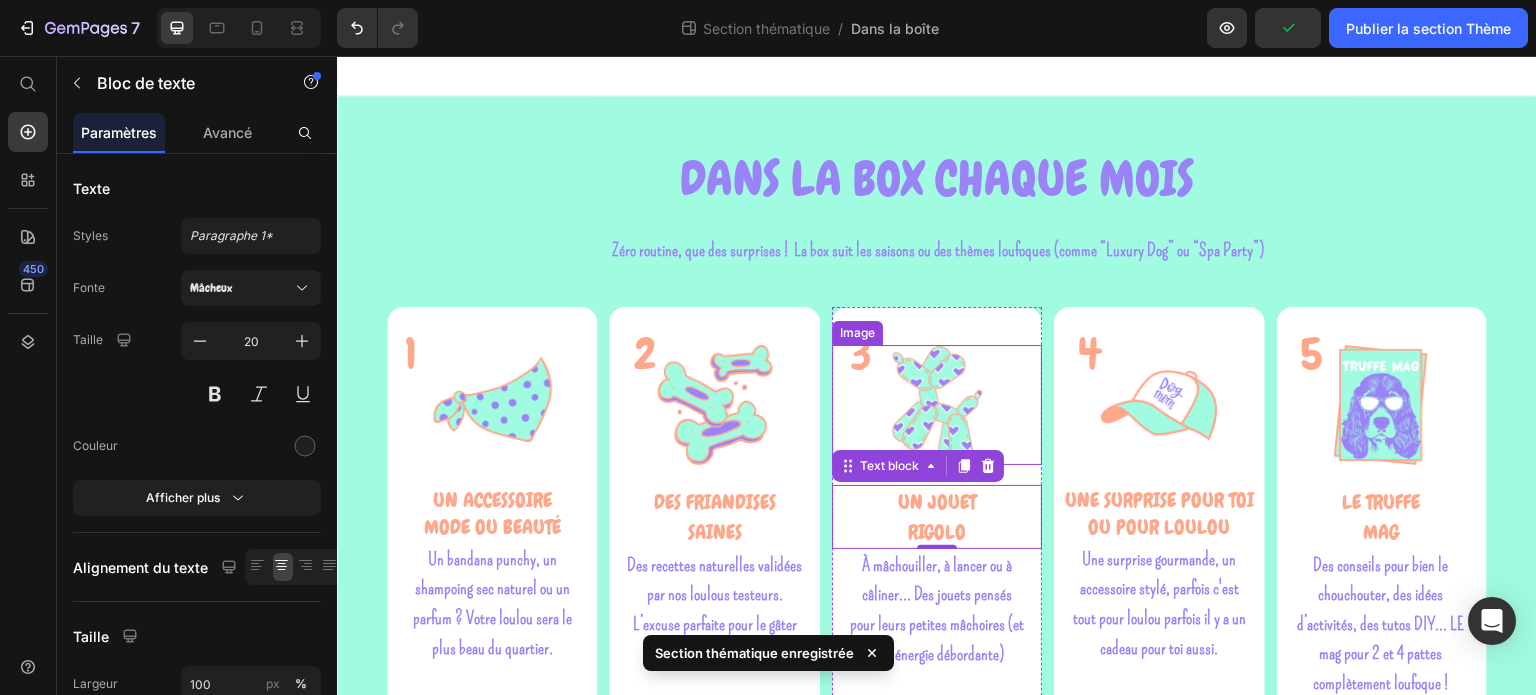 click at bounding box center (937, 405) 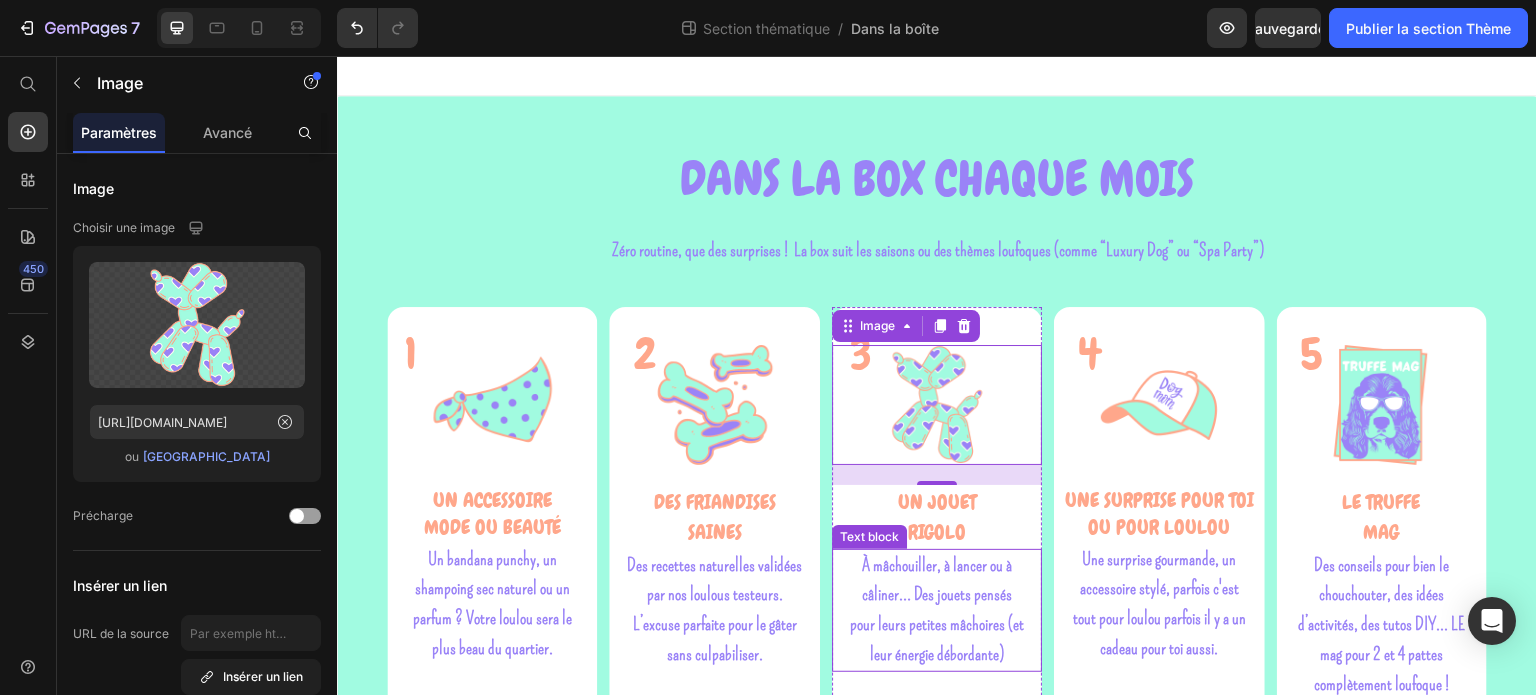 click on "À mâchouiller, à lancer ou à câliner… Des jouets pensés pour leurs petites mâchoires (et leur énergie débordante)" at bounding box center (937, 610) 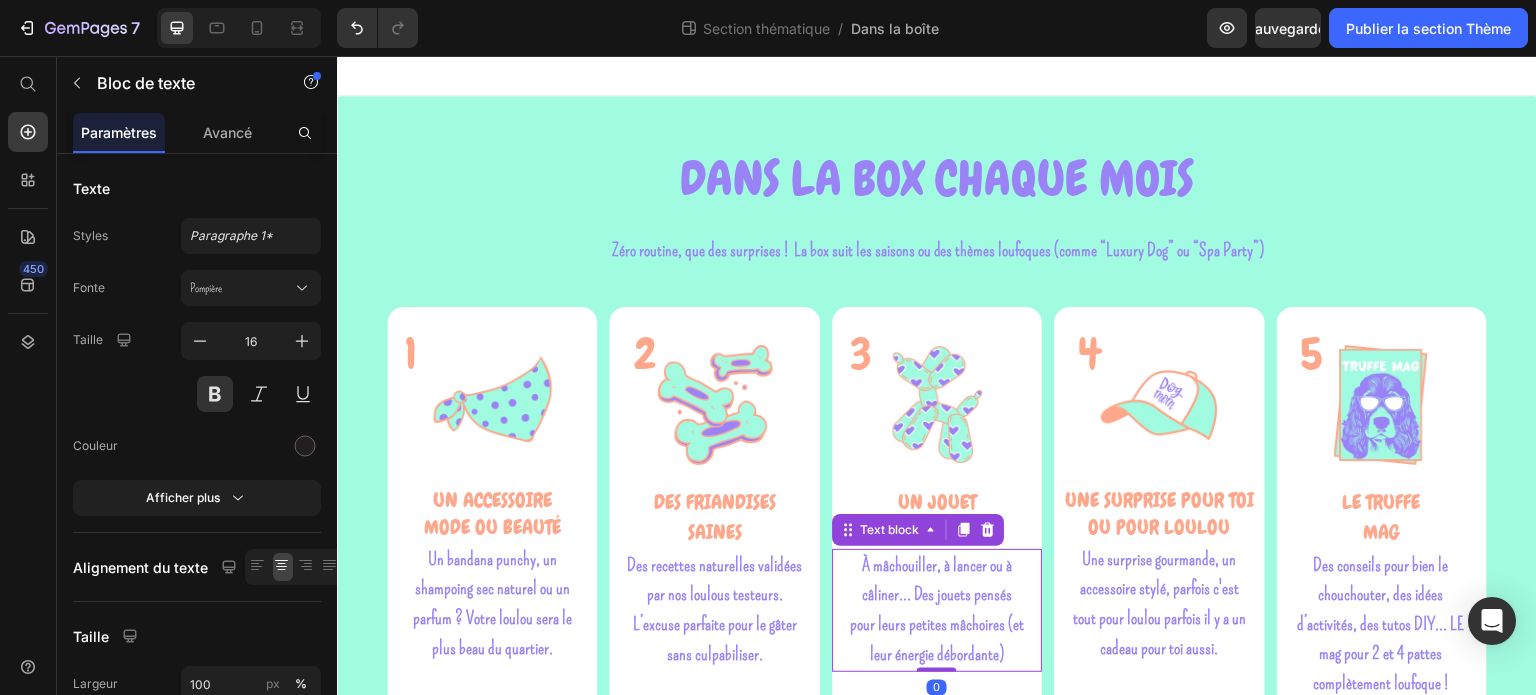 click on "À mâchouiller, à lancer ou à câliner… Des jouets pensés pour leurs petites mâchoires (et leur énergie débordante)" at bounding box center [937, 610] 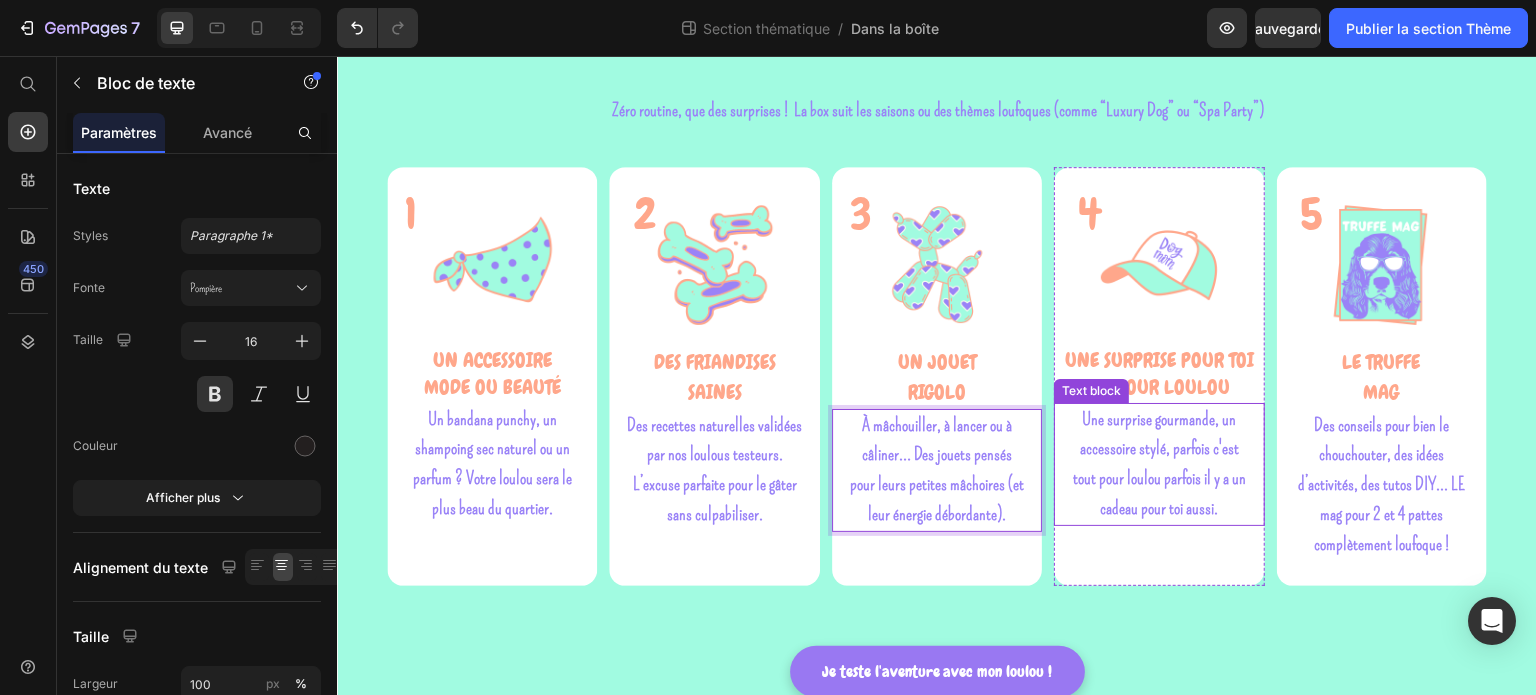scroll, scrollTop: 0, scrollLeft: 0, axis: both 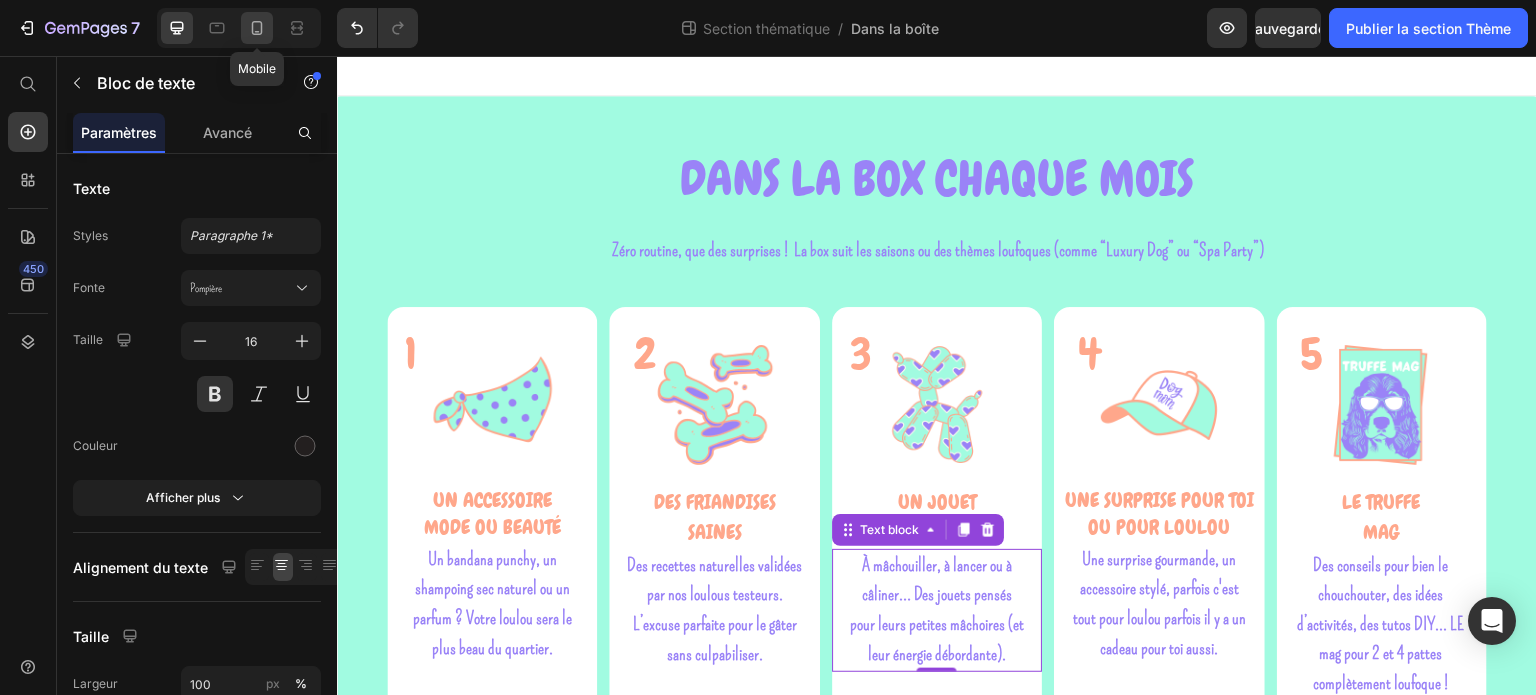 click 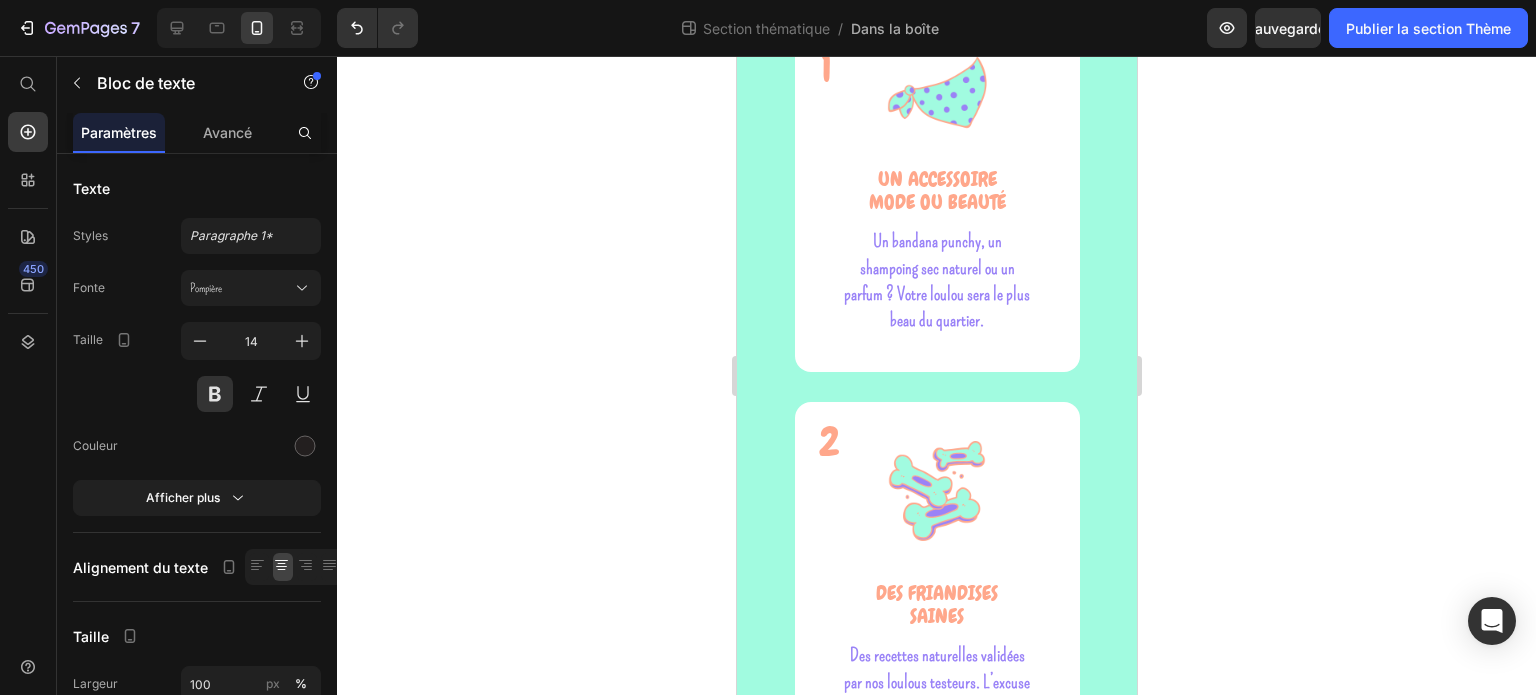 scroll, scrollTop: 0, scrollLeft: 0, axis: both 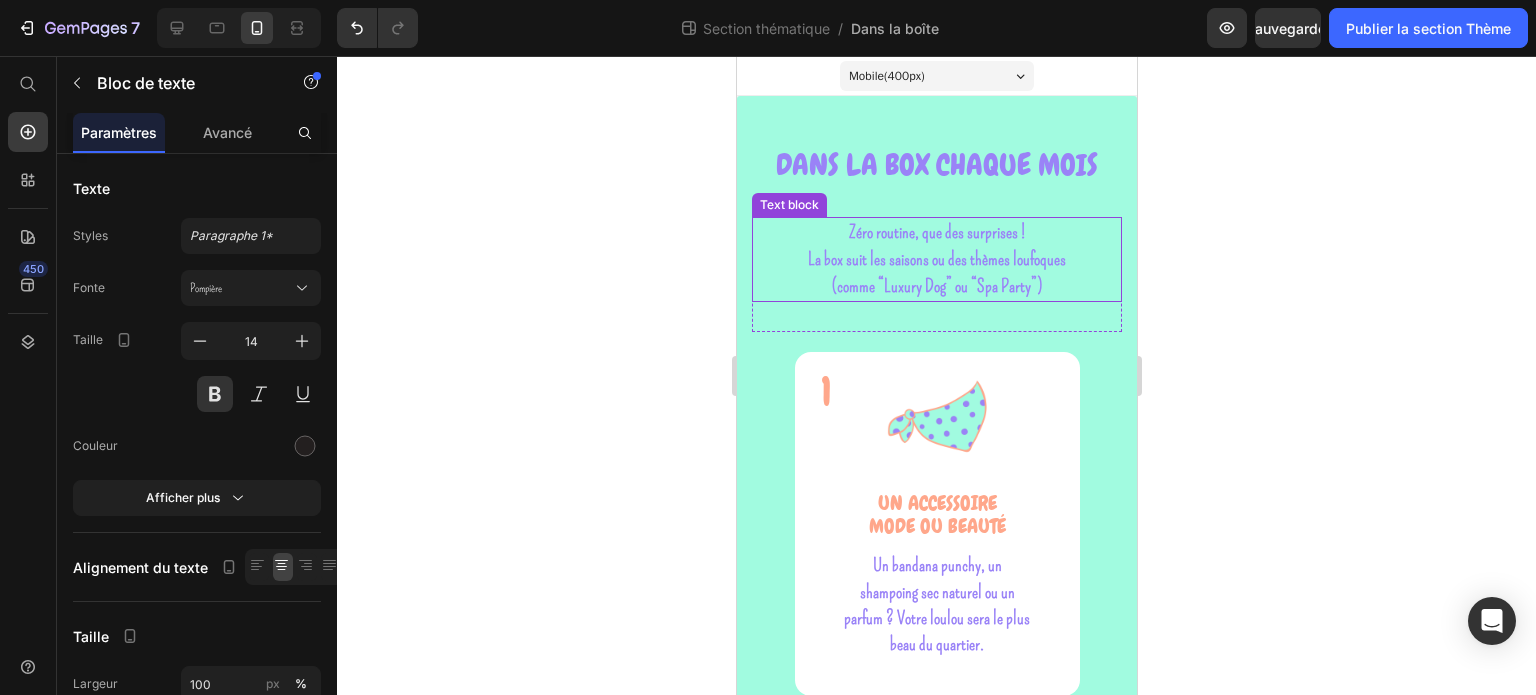 click on "(comme “Luxury Dog” ou “Spa Party”)" at bounding box center [936, 286] 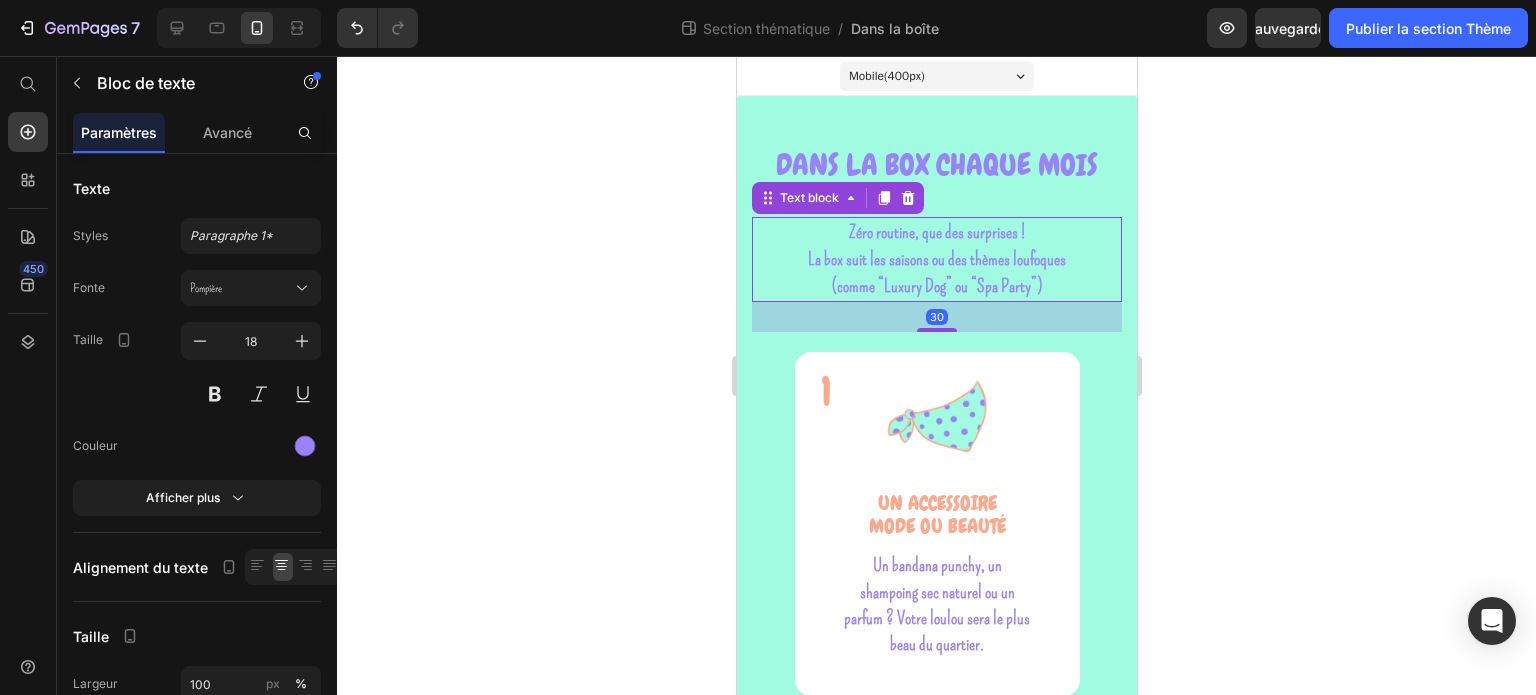 click on "(comme “Luxury Dog” ou “Spa Party”)" at bounding box center (936, 286) 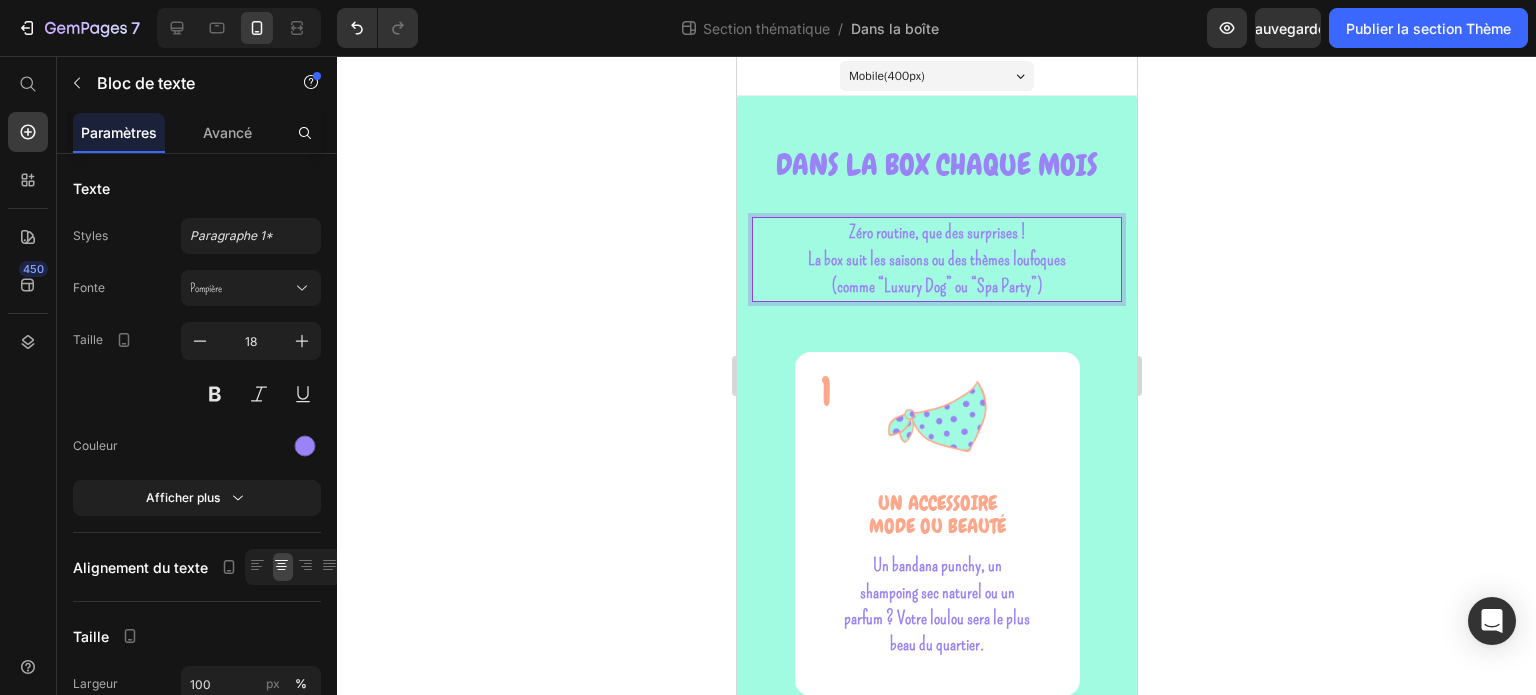 click on "(comme “Luxury Dog” ou “Spa Party”)" at bounding box center [936, 286] 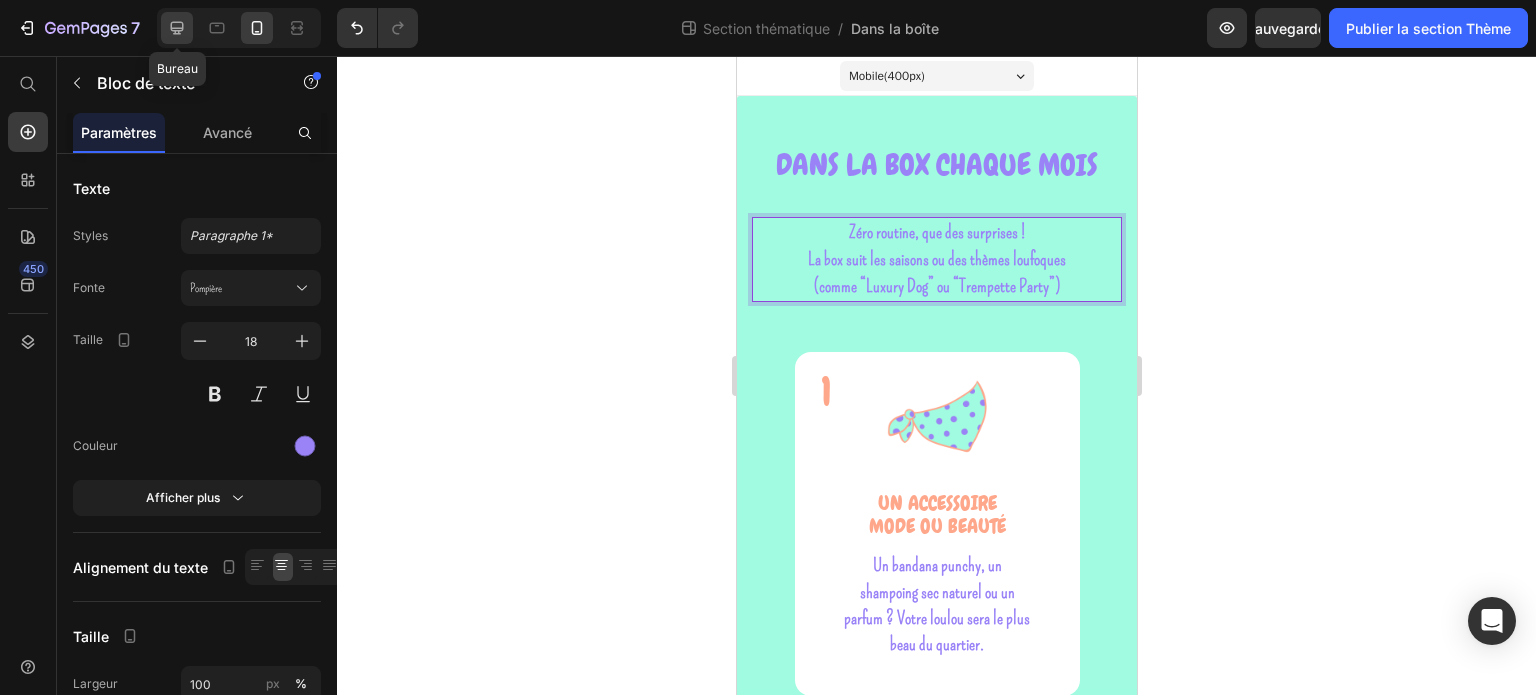 click 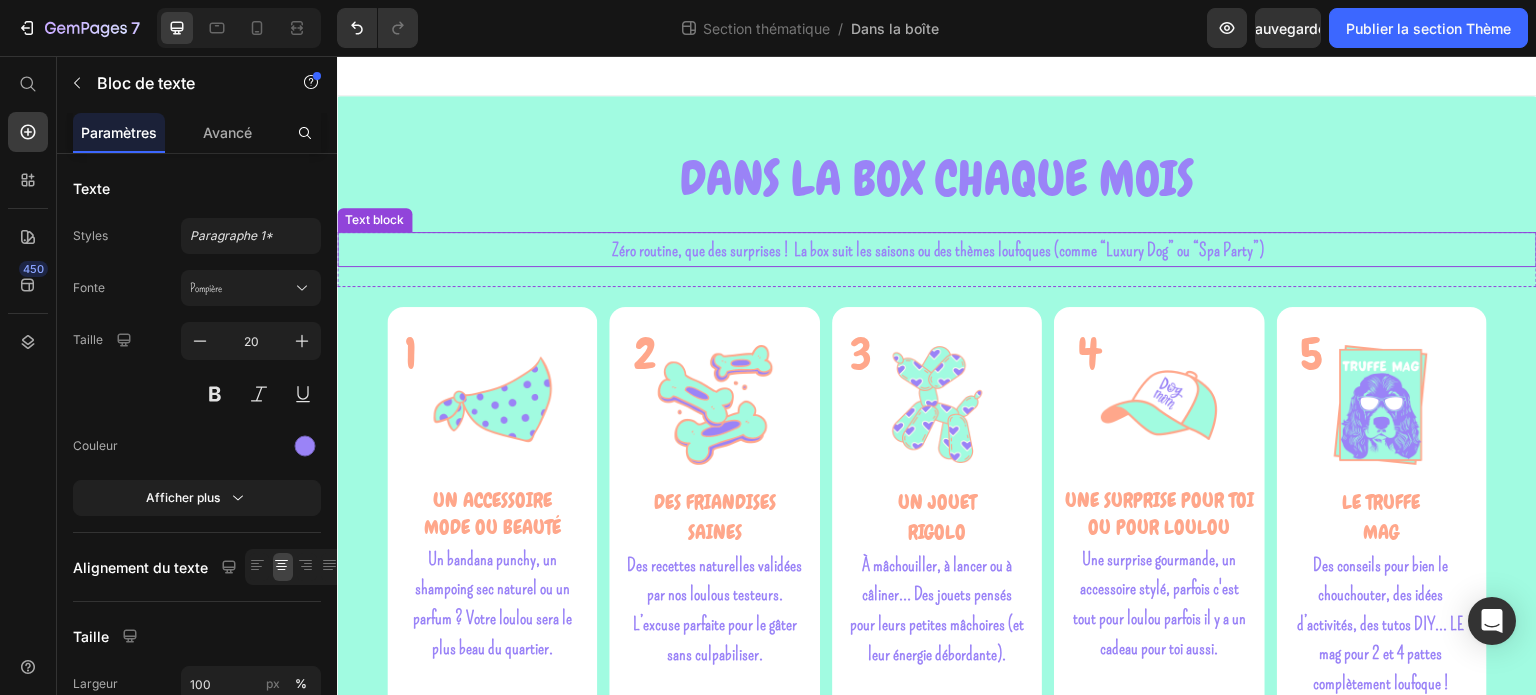 click on "Zéro routine, que des surprises !  La box suit les saisons ou des thèmes loufoques (comme “Luxury Dog” ou “Spa Party”)" at bounding box center [938, 250] 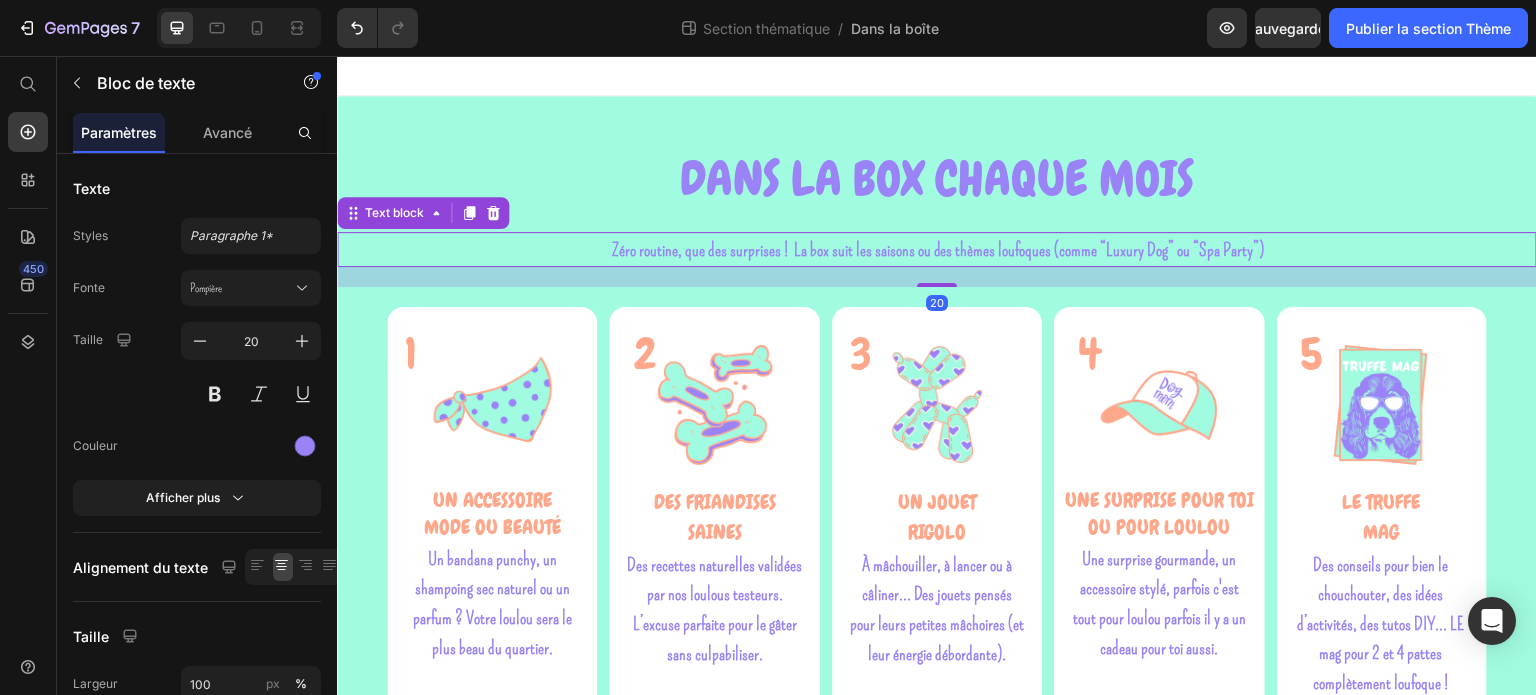 click on "Zéro routine, que des surprises !  La box suit les saisons ou des thèmes loufoques (comme “Luxury Dog” ou “Spa Party”)" at bounding box center (938, 250) 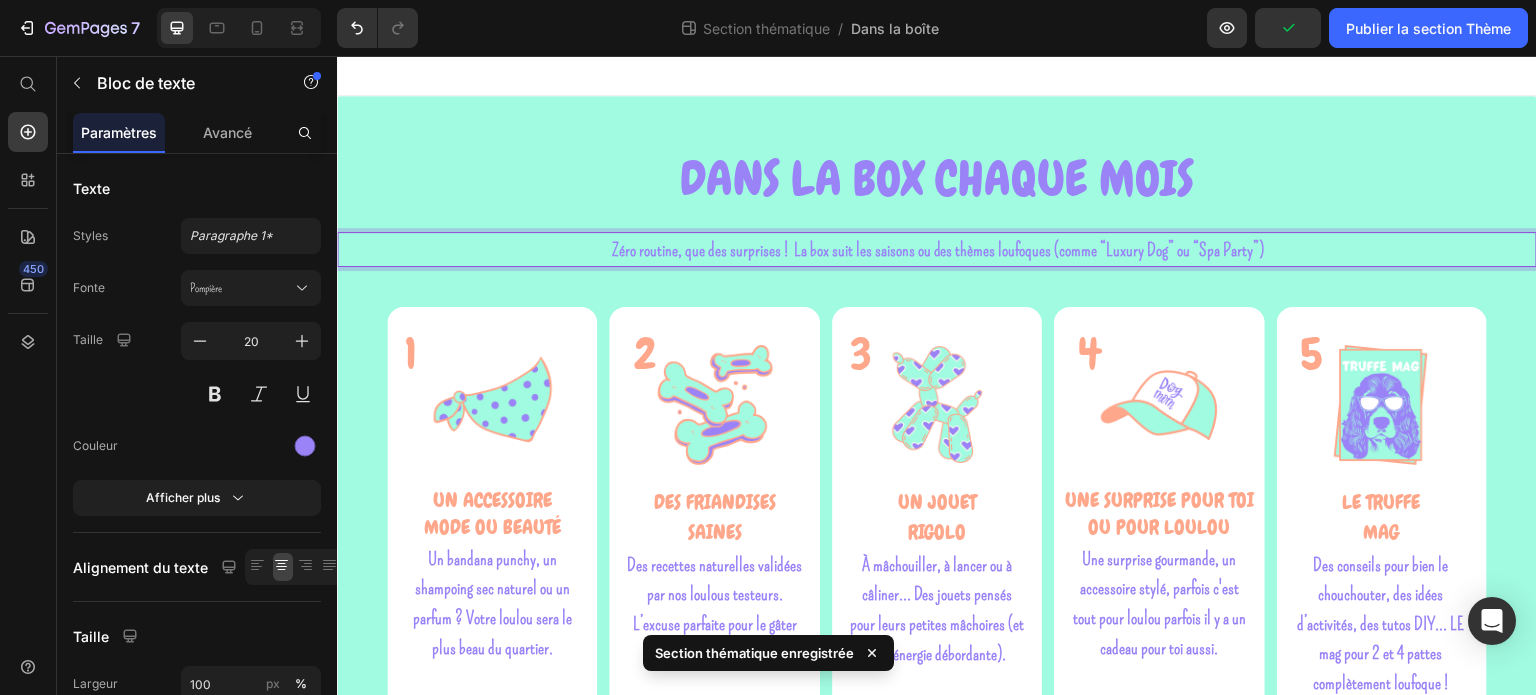 click on "Zéro routine, que des surprises !  La box suit les saisons ou des thèmes loufoques (comme “Luxury Dog” ou “Spa Party”)" at bounding box center [938, 250] 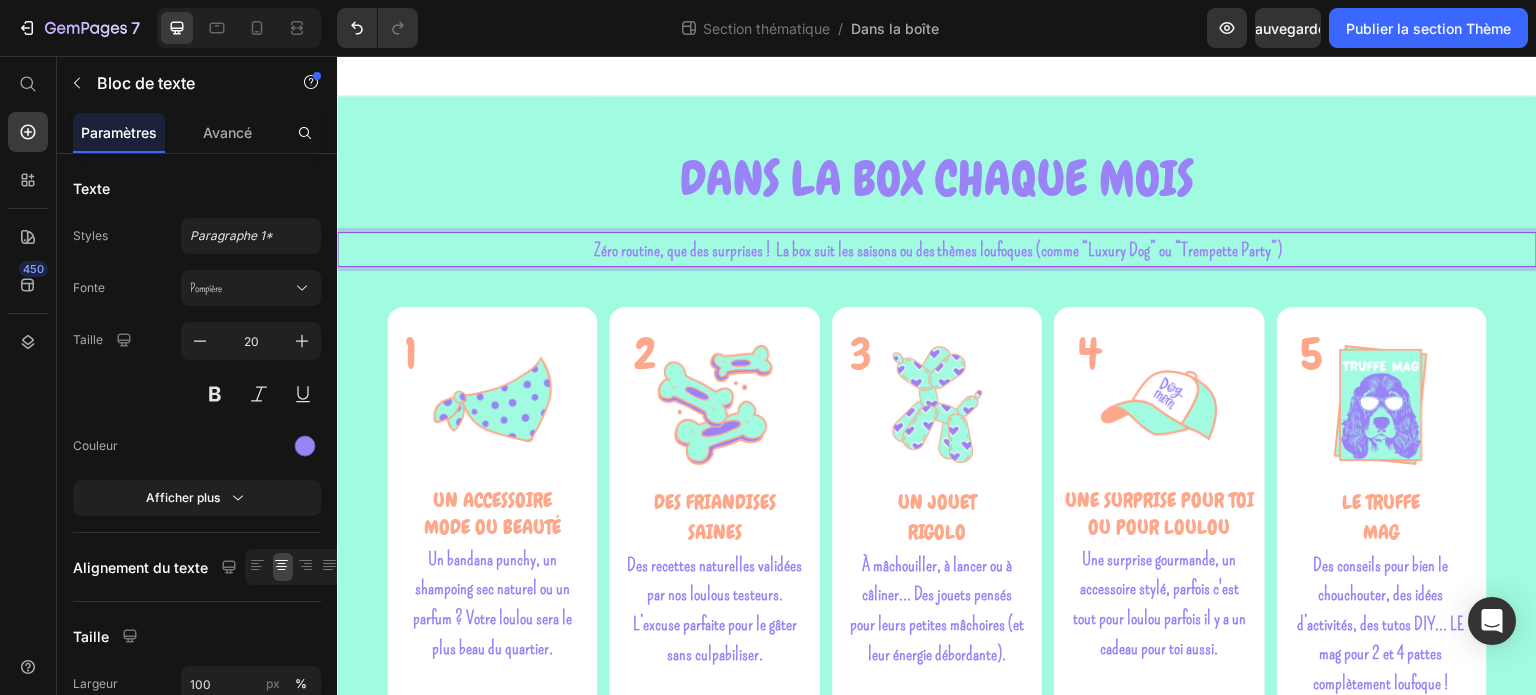 click on "Zéro routine, que des surprises !  La box suit les saisons ou des thèmes loufoques (comme “Luxury Dog” ou “Trempette Party”)" at bounding box center [938, 250] 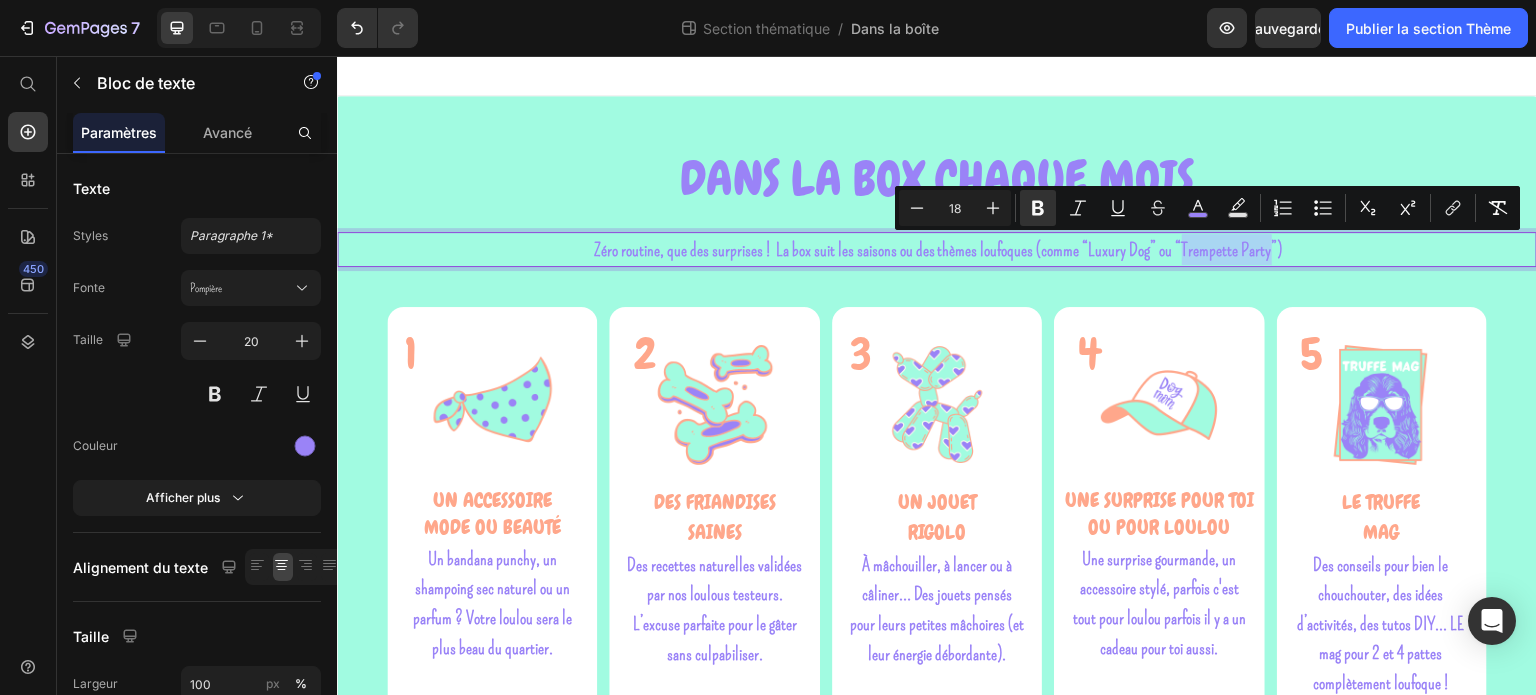 drag, startPoint x: 1259, startPoint y: 255, endPoint x: 1175, endPoint y: 255, distance: 84 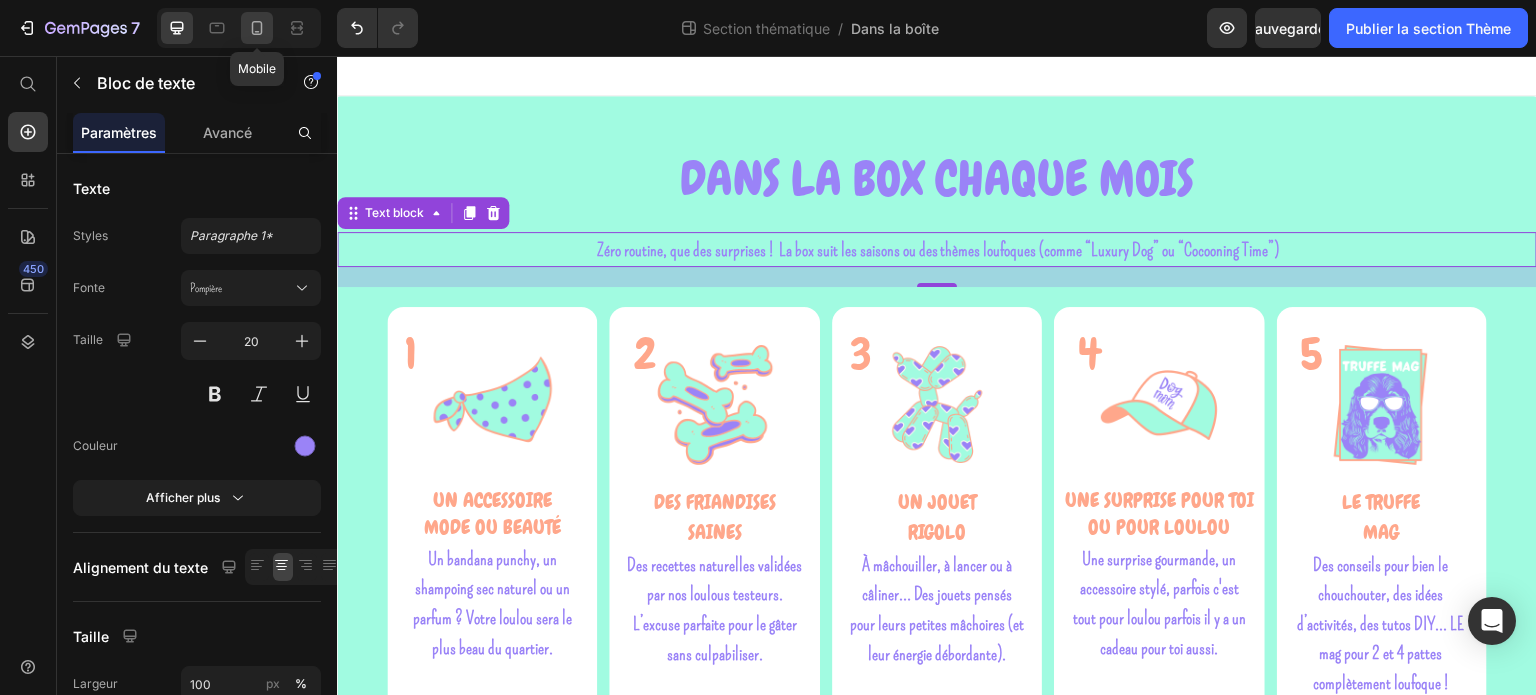 click 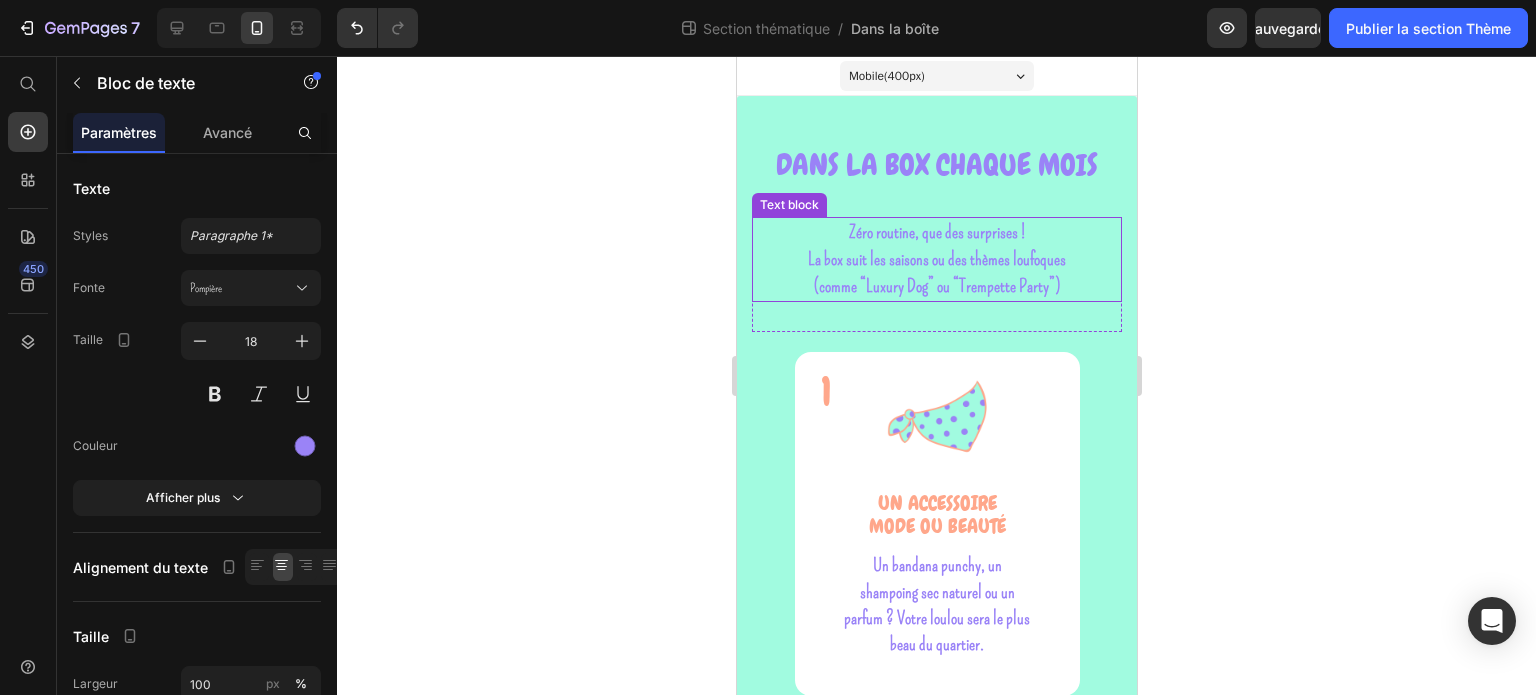 click on "(comme “Luxury Dog” ou “Trempette Party”)" at bounding box center [936, 286] 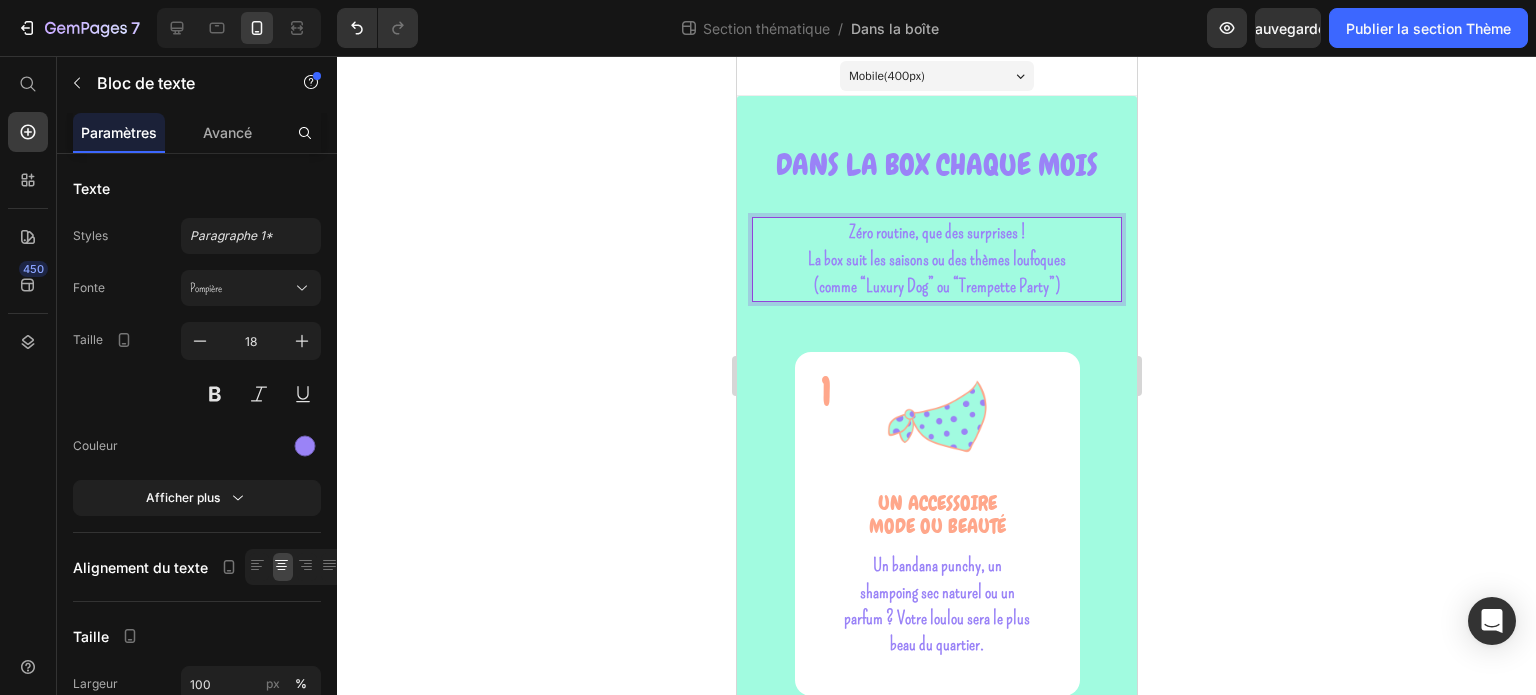 click on "(comme “Luxury Dog” ou “Trempette Party”)" at bounding box center (936, 286) 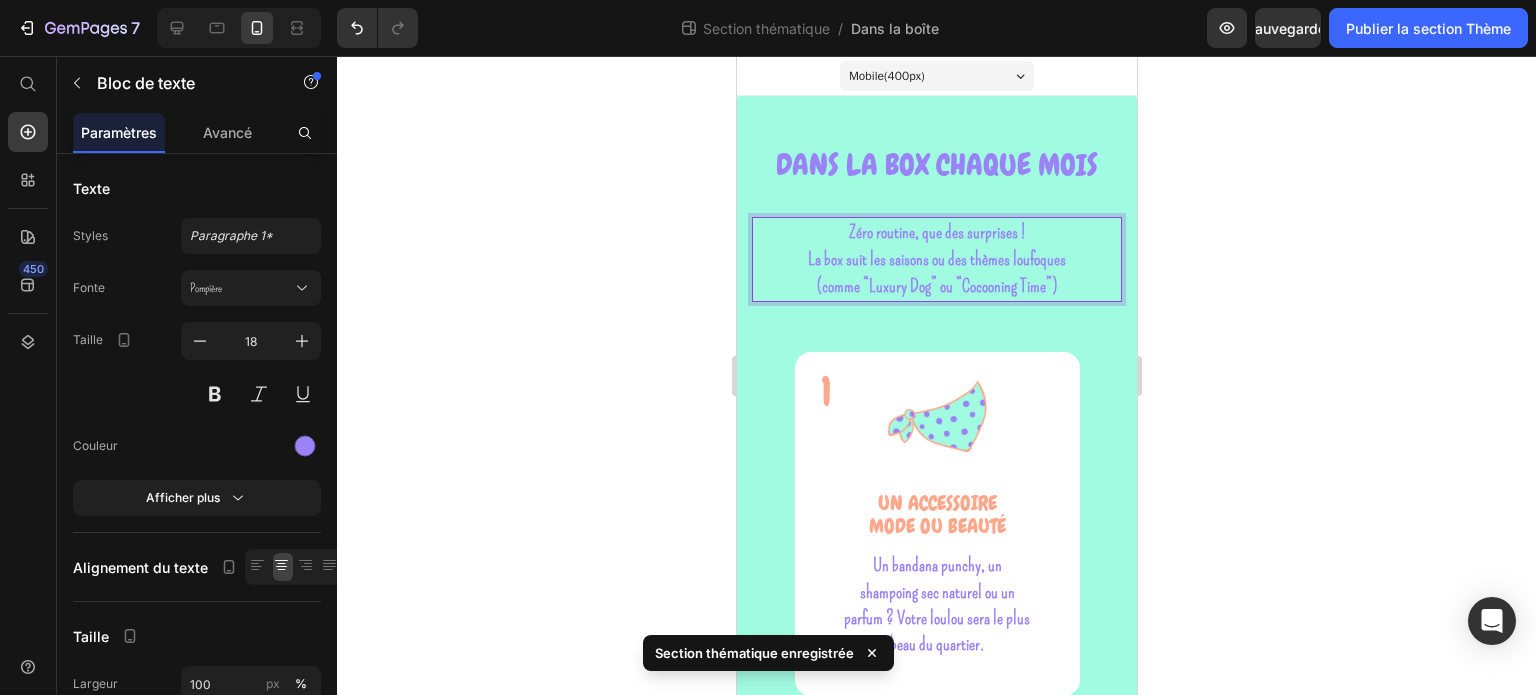 click on "La box suit les saisons ou des thèmes loufoques" at bounding box center (936, 259) 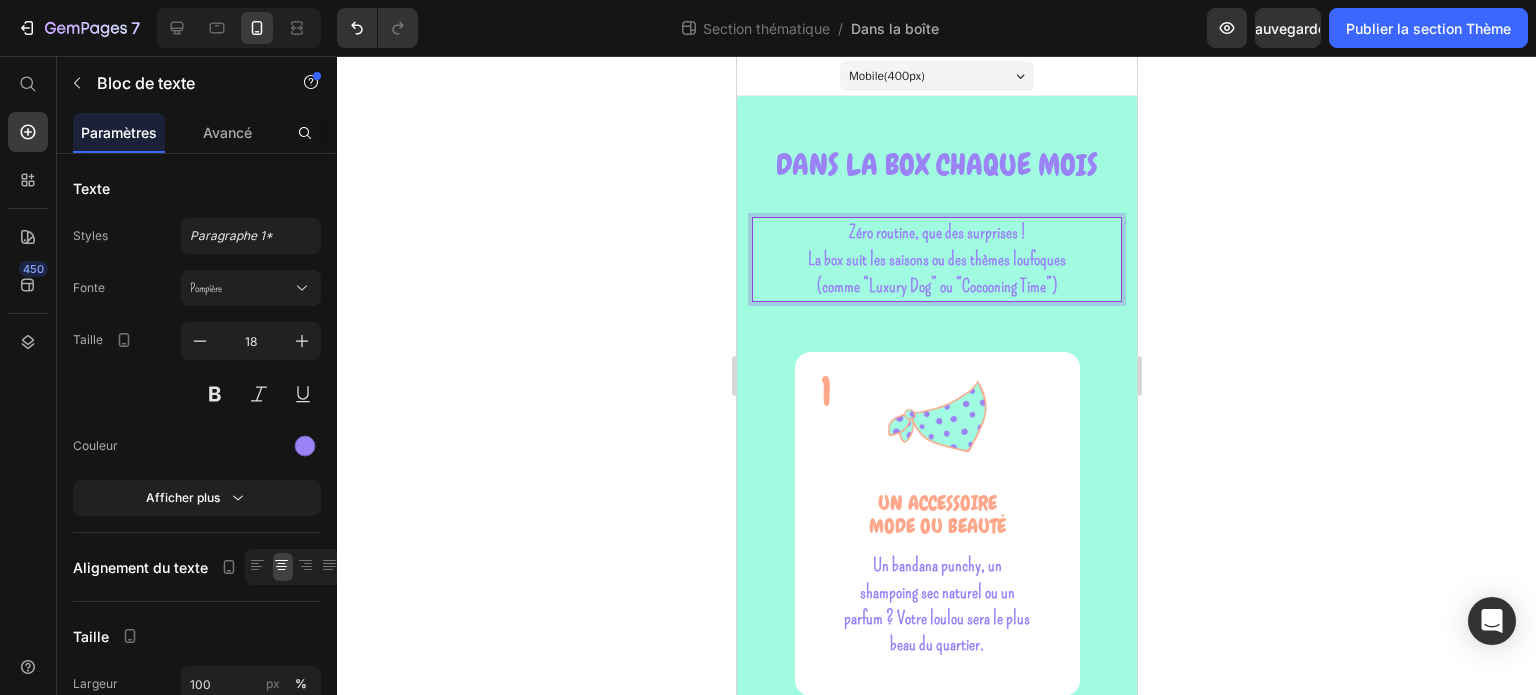 click on "La box suit les saisons ou des thèmes loufoques" at bounding box center [936, 259] 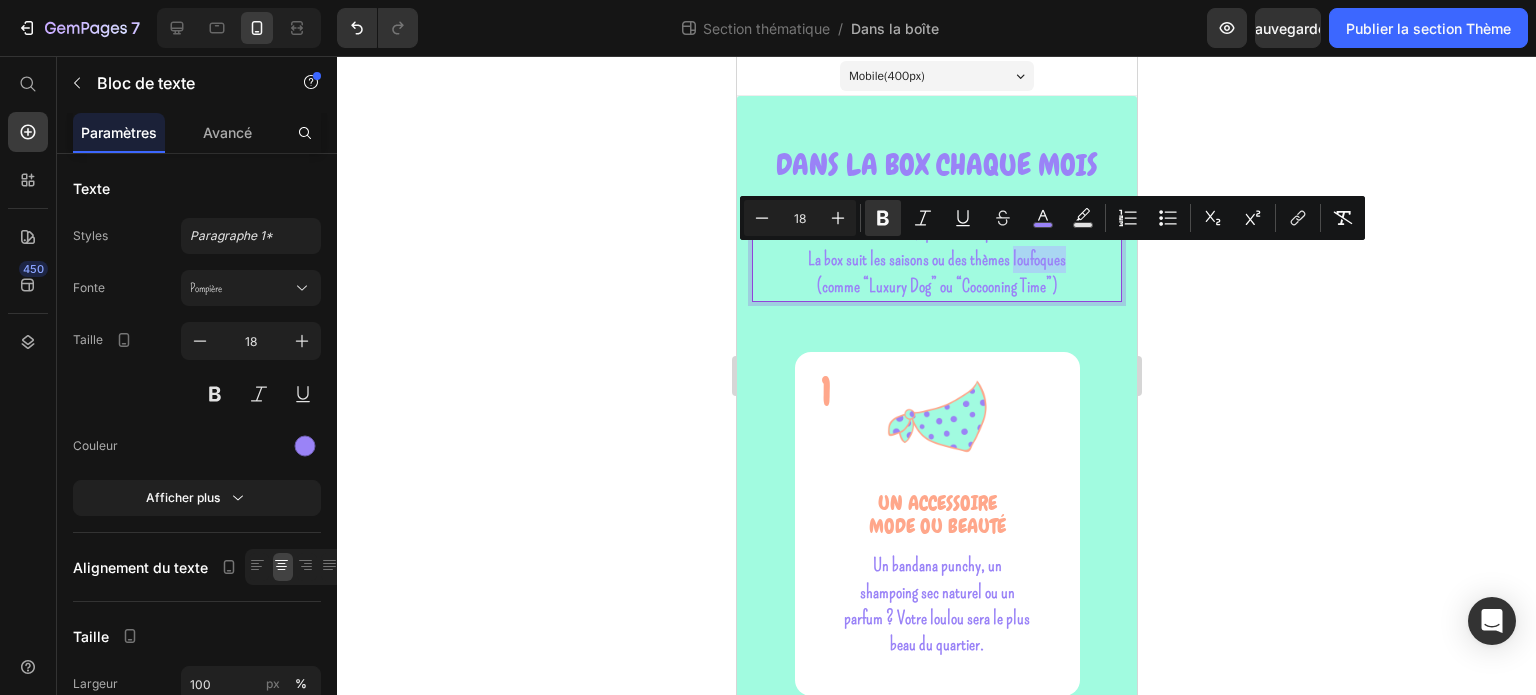 drag, startPoint x: 1052, startPoint y: 267, endPoint x: 1001, endPoint y: 259, distance: 51.62364 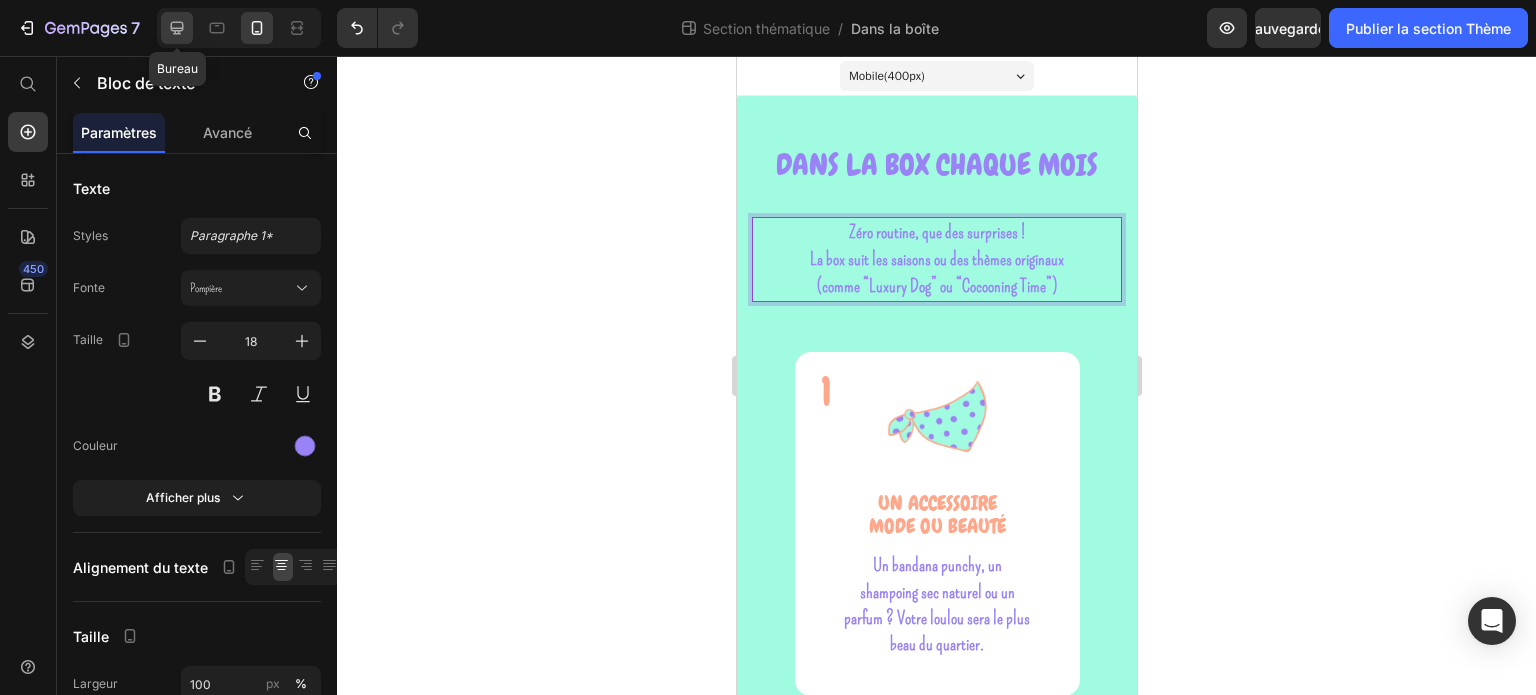click 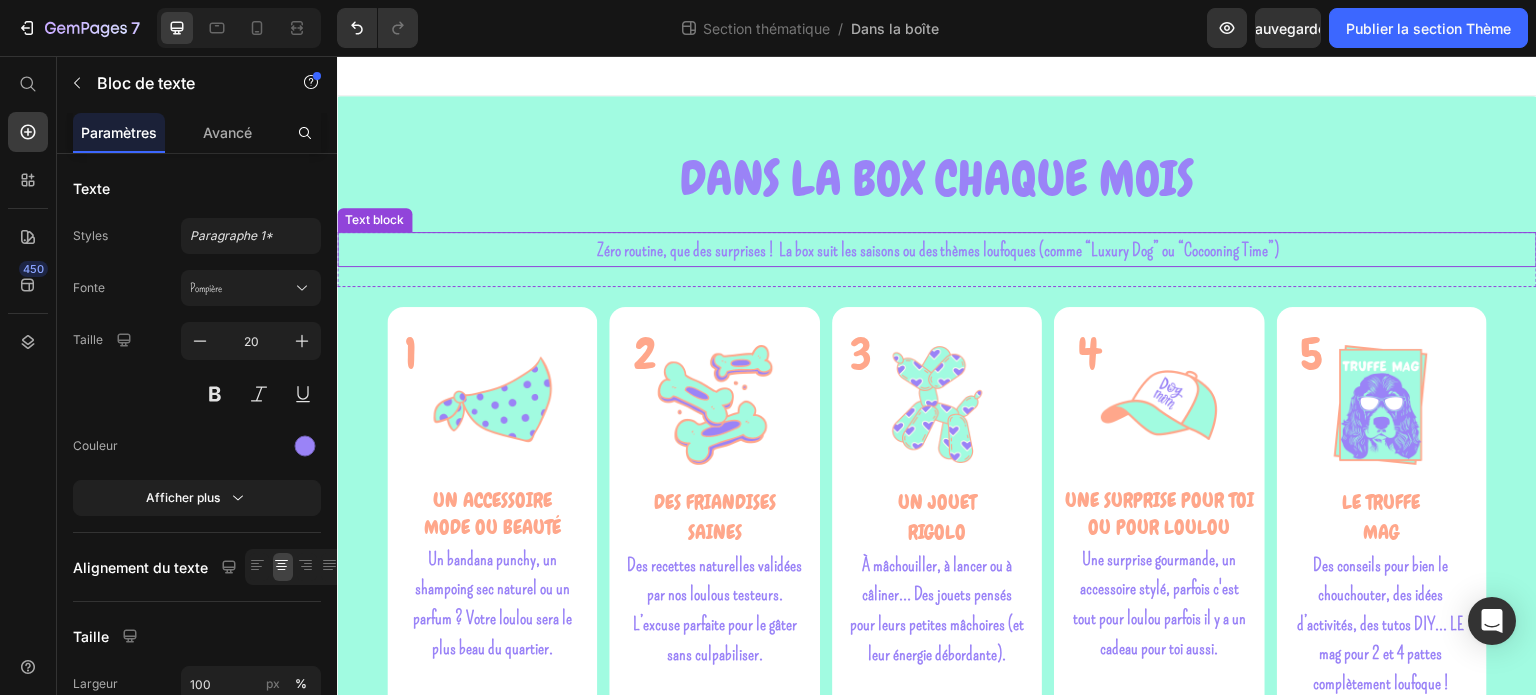 click on "Zéro routine, que des surprises !  La box suit les saisons ou des thèmes loufoques (comme “Luxury Dog” ou “Cocooning Time”)" at bounding box center (938, 250) 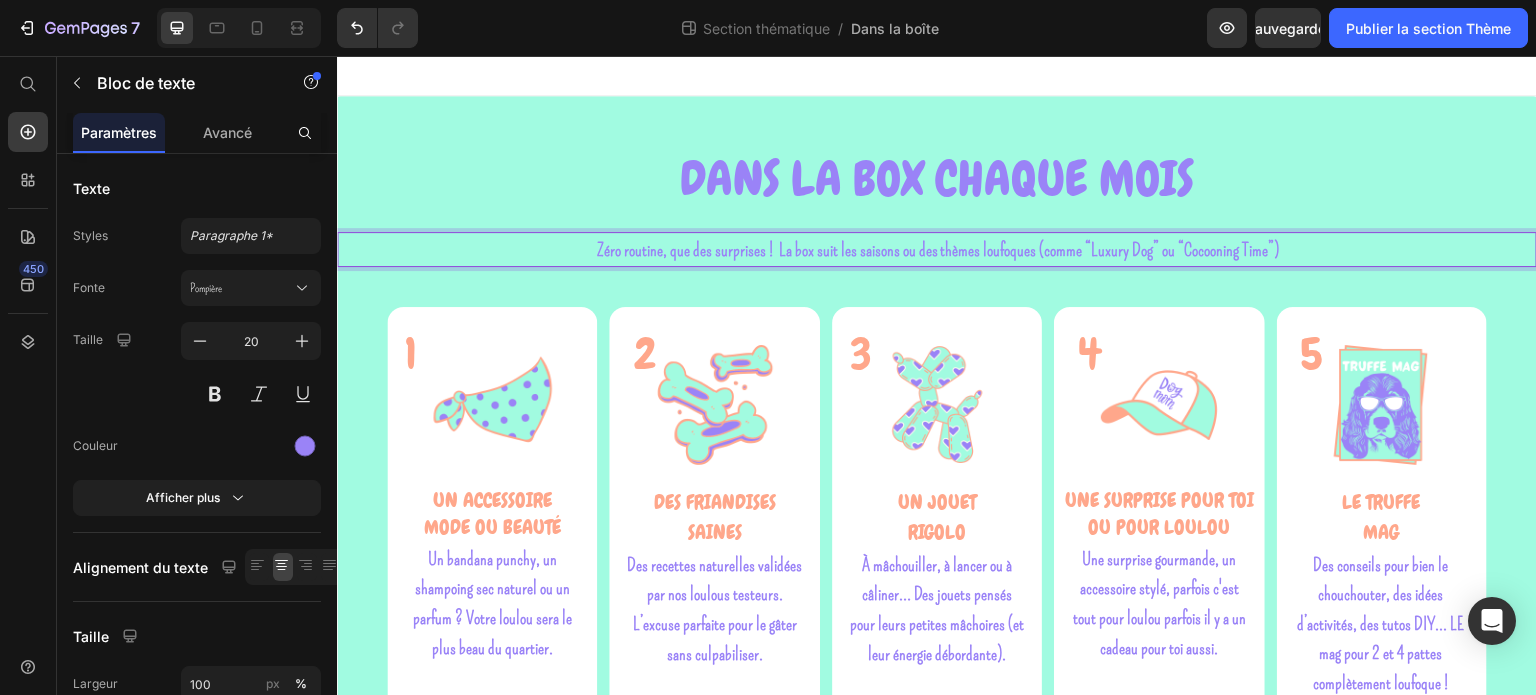 click on "Zéro routine, que des surprises !  La box suit les saisons ou des thèmes loufoques (comme “Luxury Dog” ou “Cocooning Time”)" at bounding box center (938, 250) 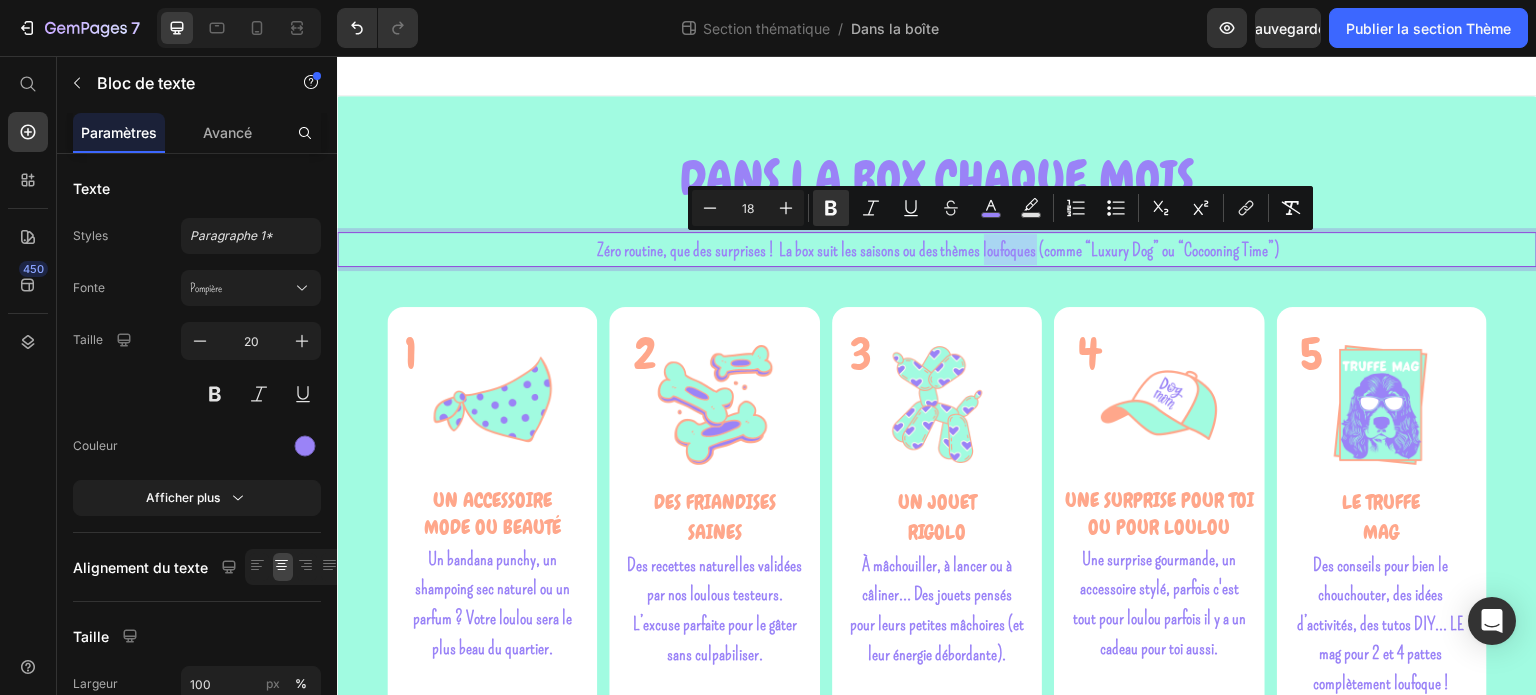drag, startPoint x: 1026, startPoint y: 258, endPoint x: 976, endPoint y: 253, distance: 50.24938 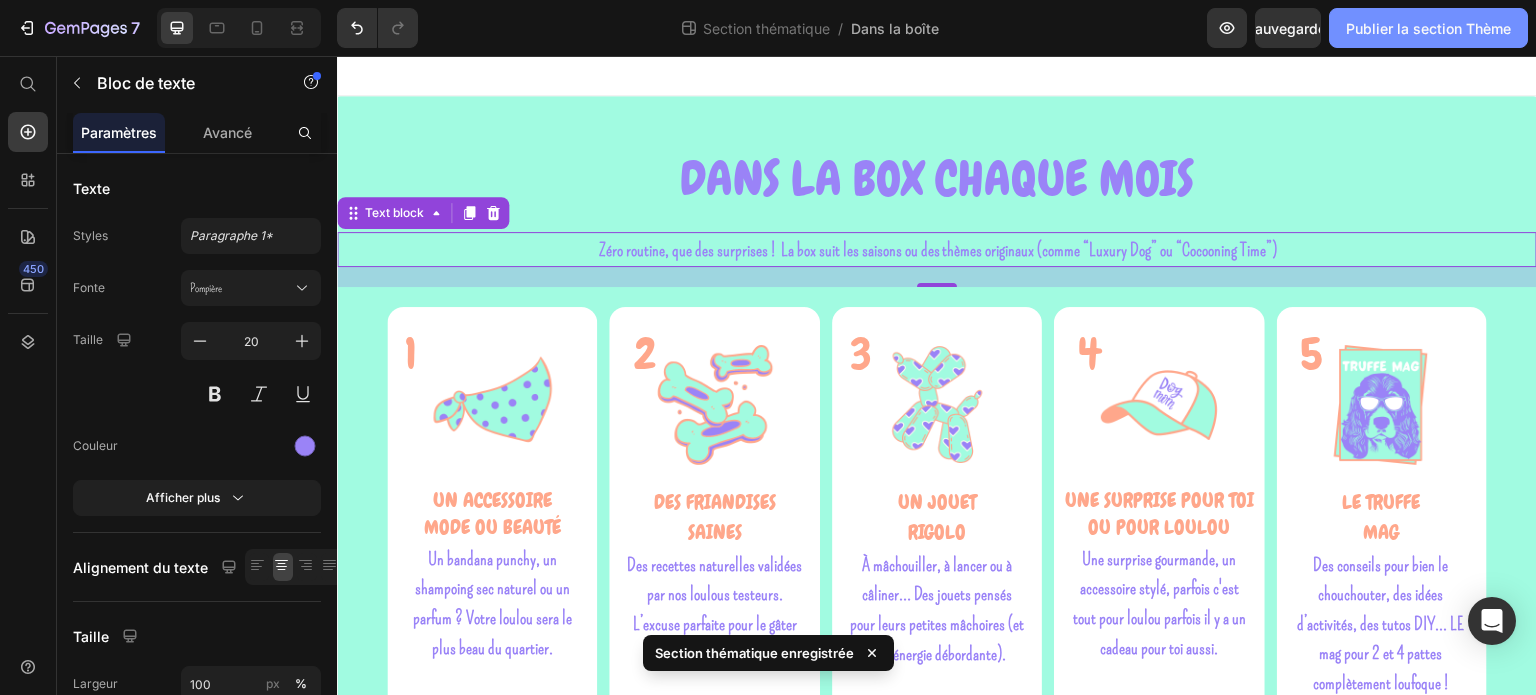 click on "Publier la section Thème" at bounding box center [1428, 28] 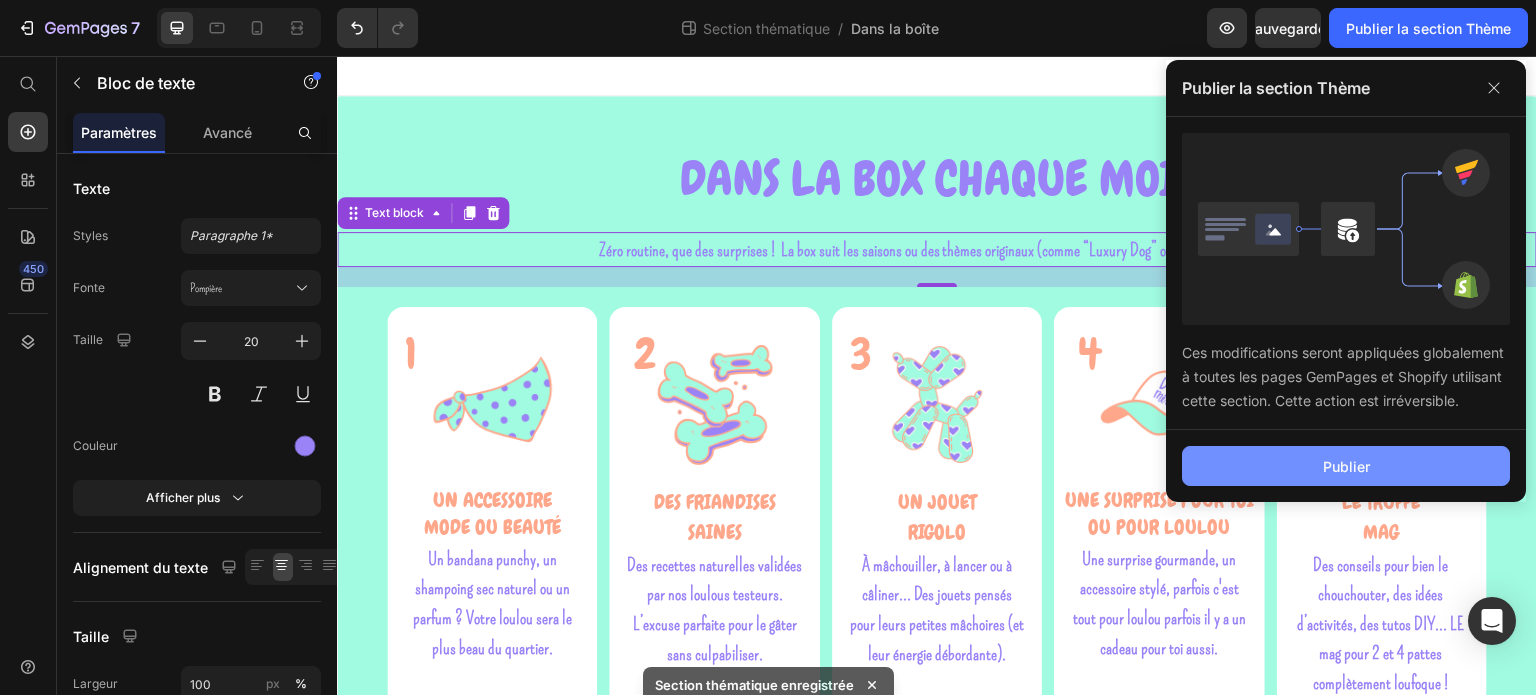 click on "Publier" at bounding box center (1346, 466) 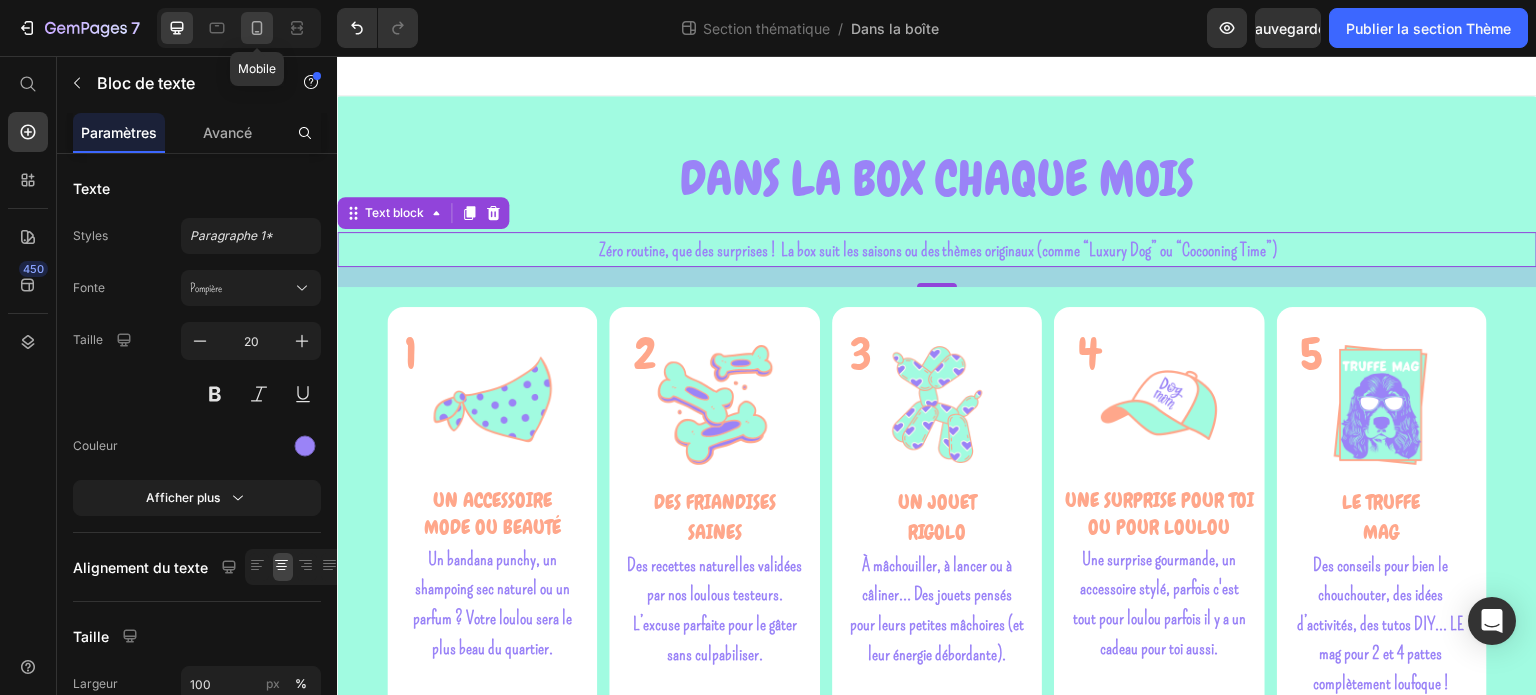 click 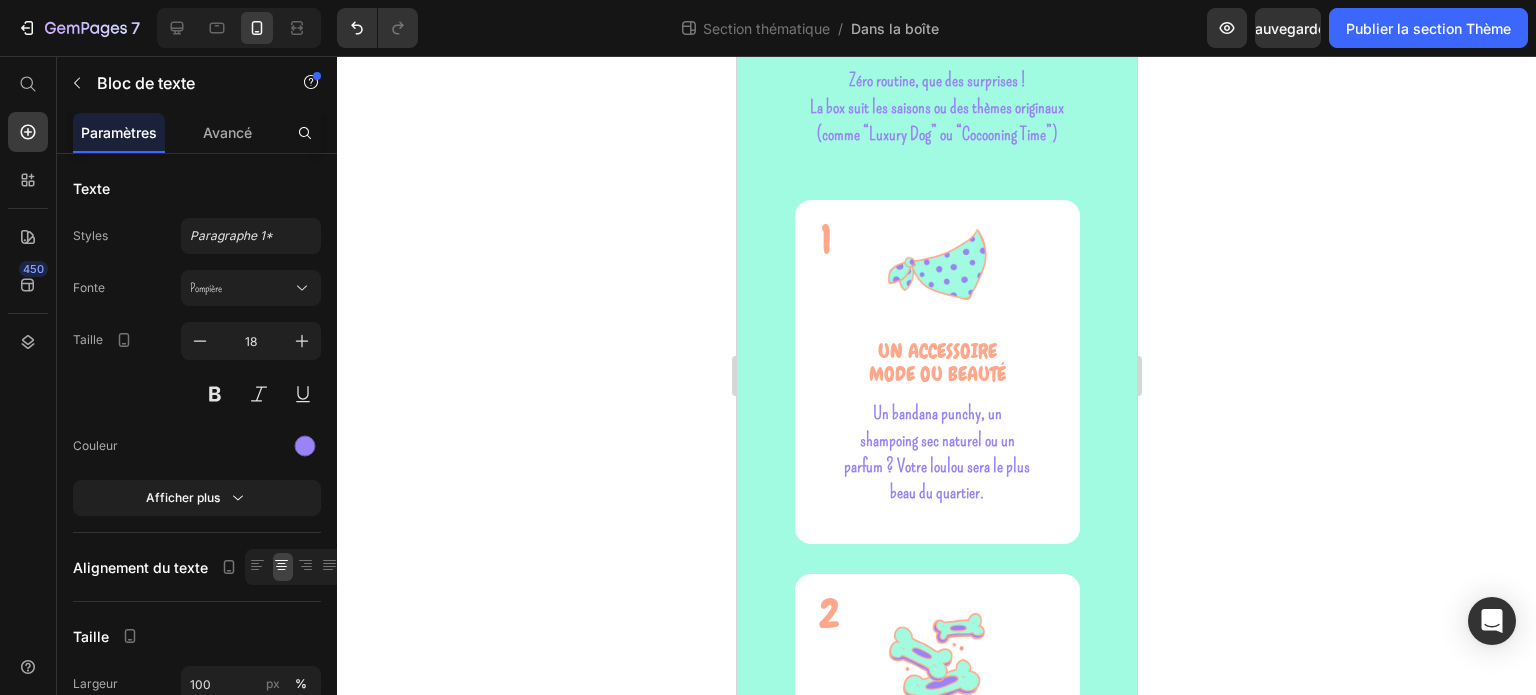 scroll, scrollTop: 0, scrollLeft: 0, axis: both 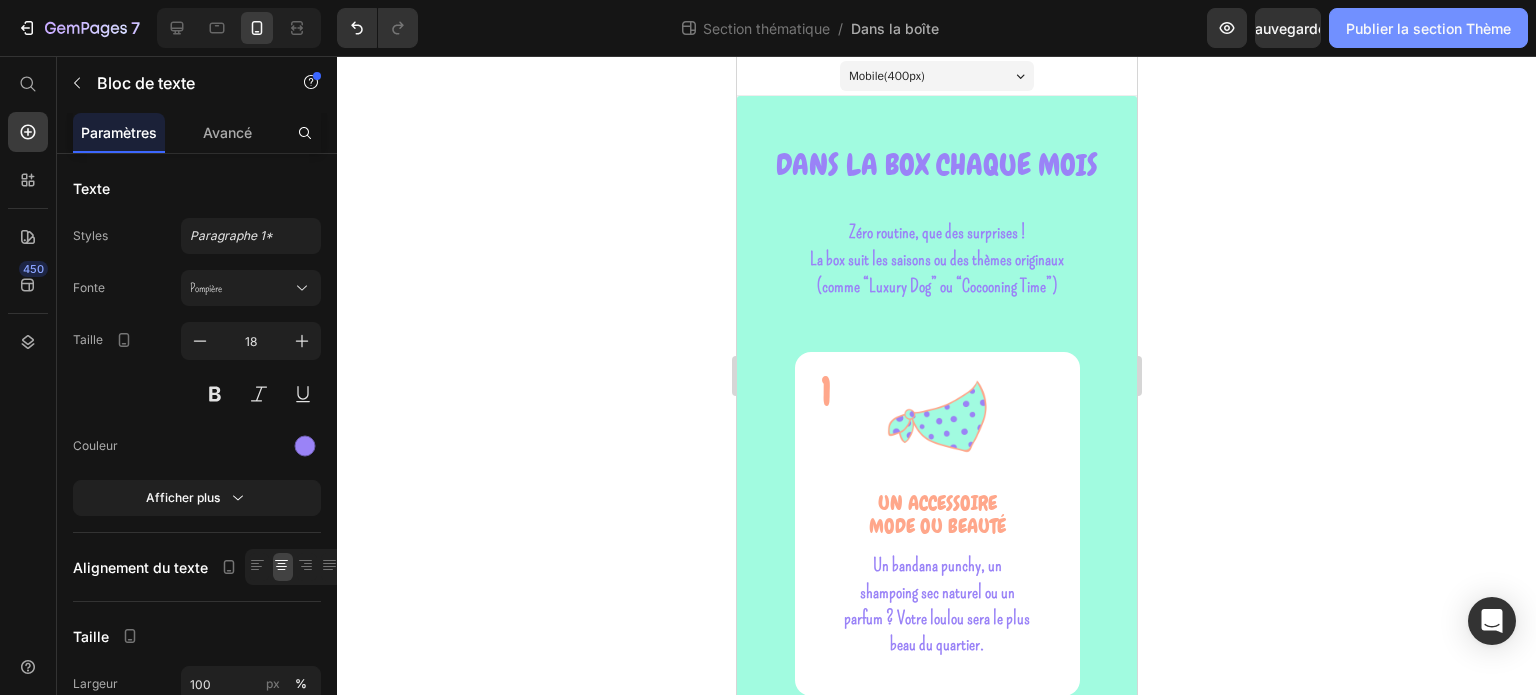 click on "Publier la section Thème" at bounding box center [1428, 28] 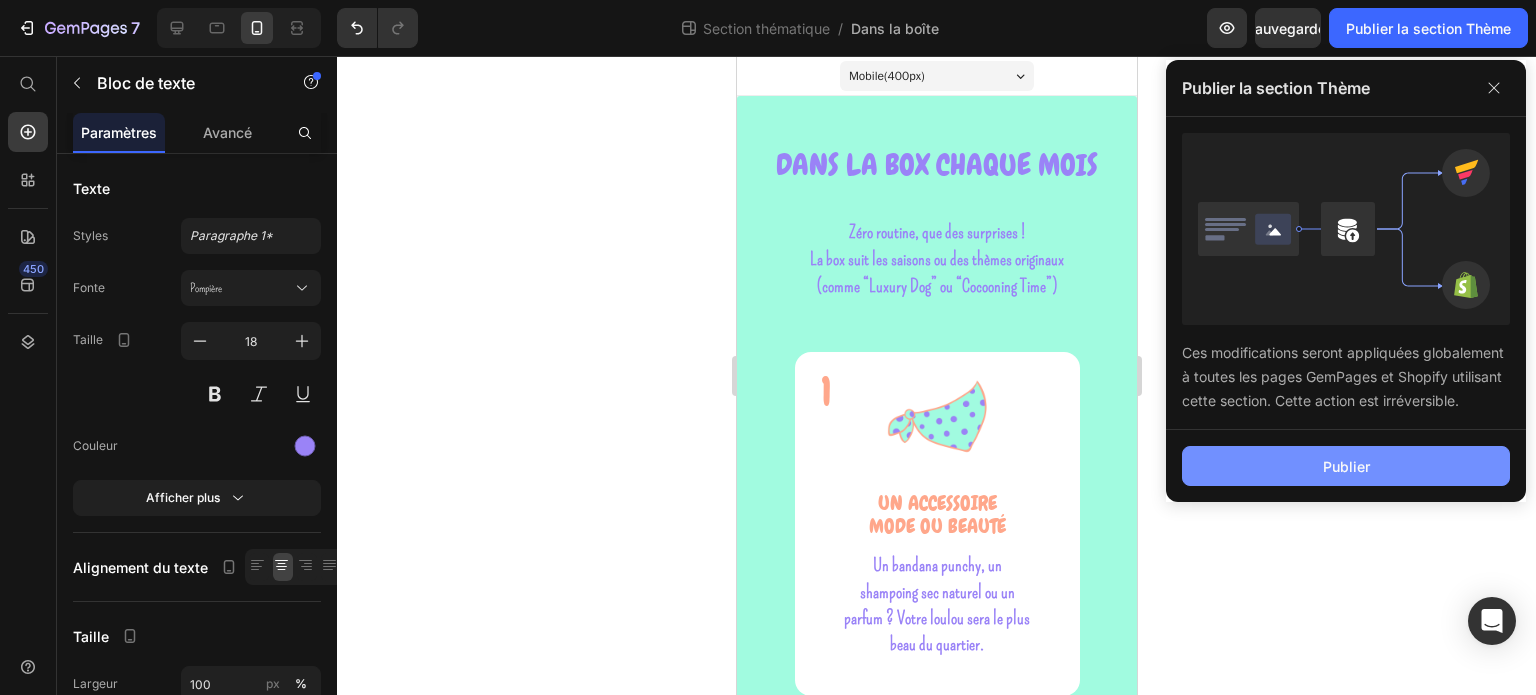 click on "Publier" 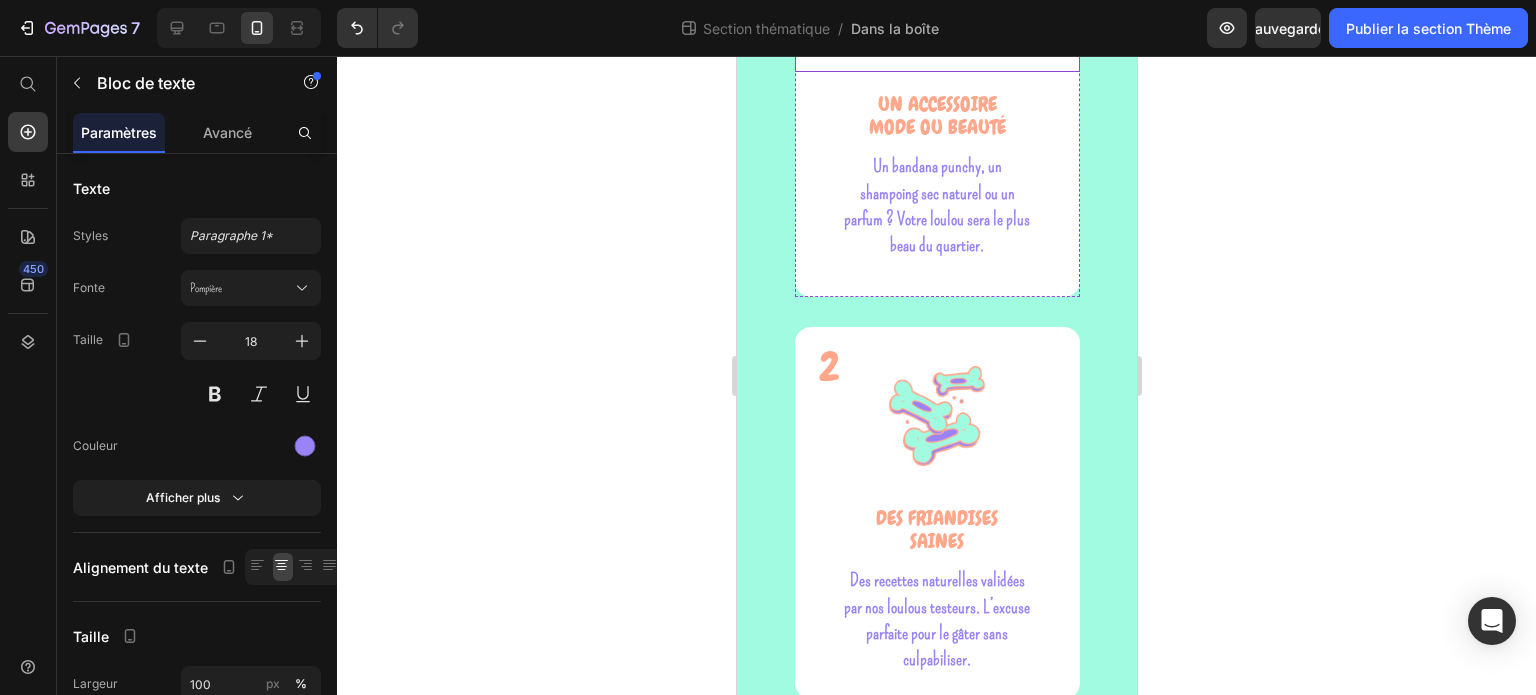 scroll, scrollTop: 400, scrollLeft: 0, axis: vertical 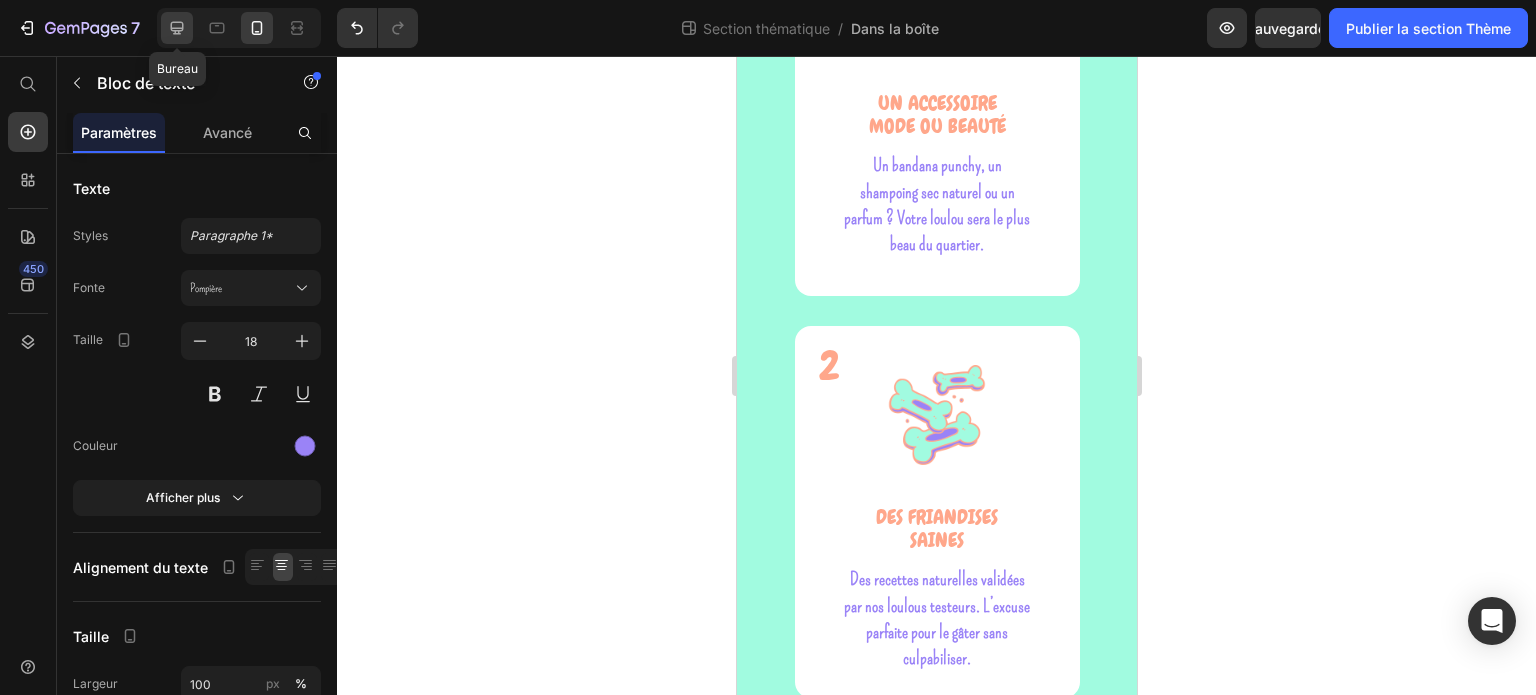 click 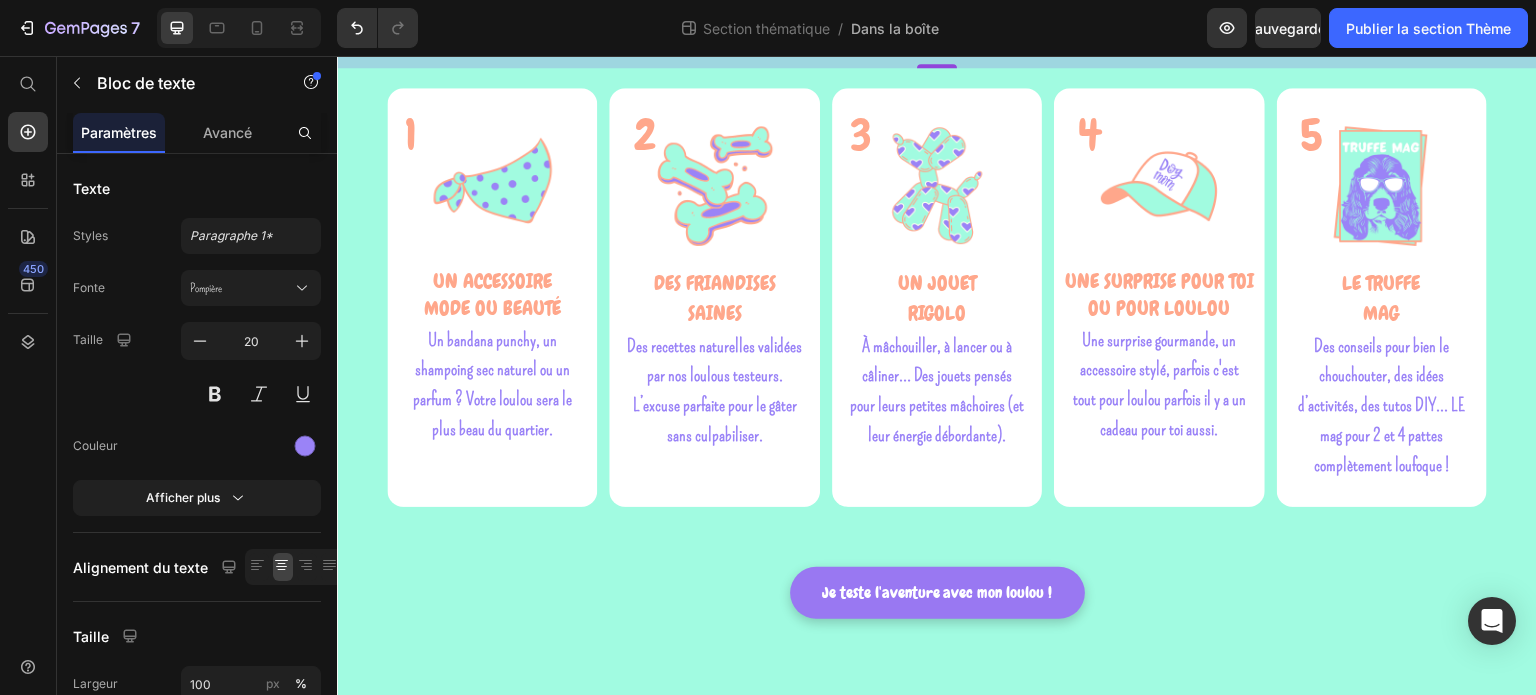 scroll, scrollTop: 106, scrollLeft: 0, axis: vertical 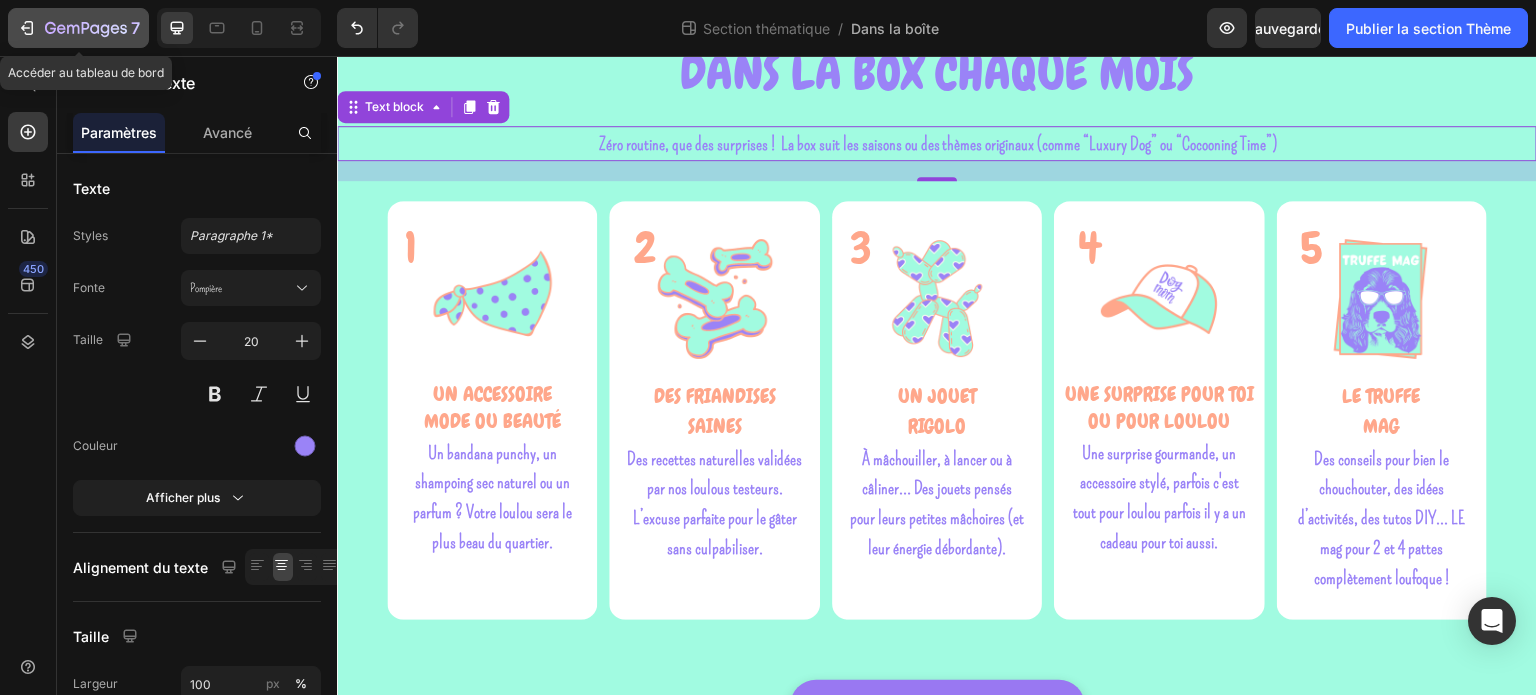 click 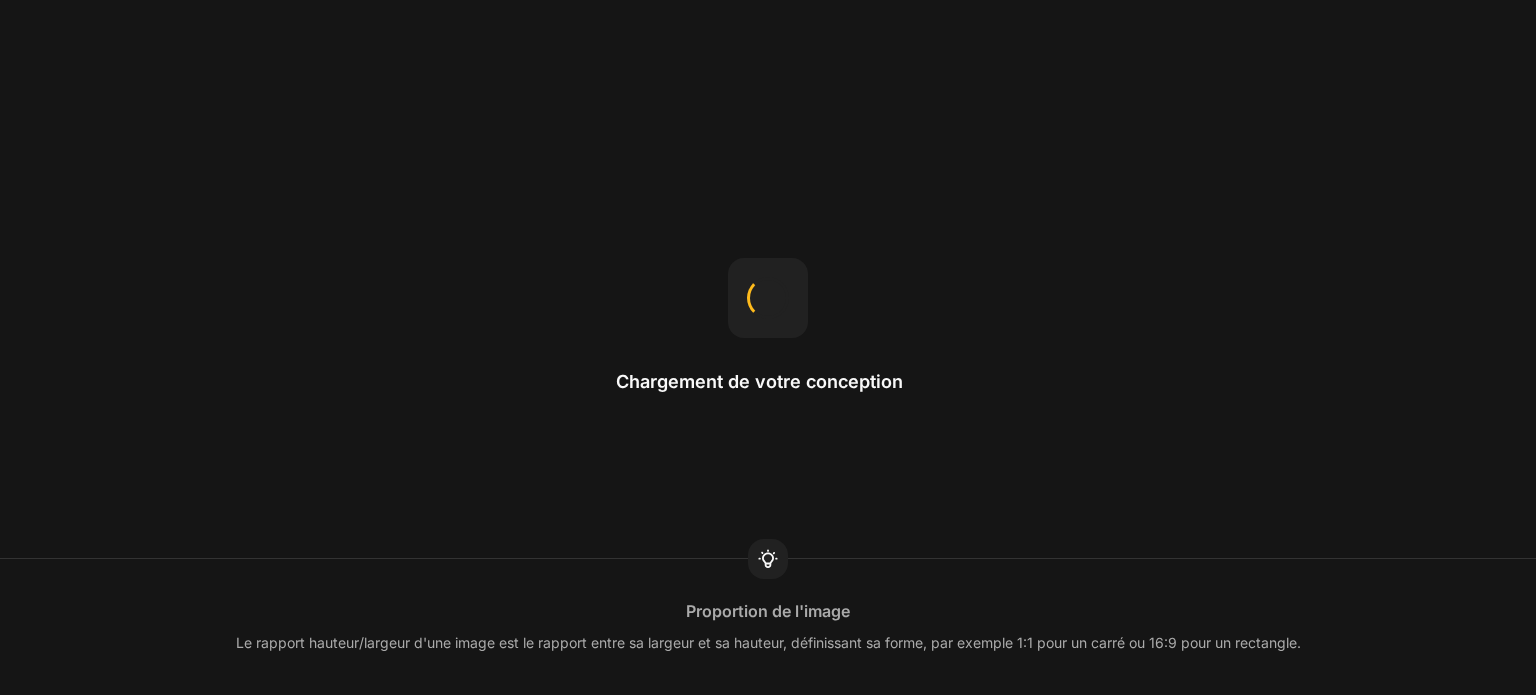 scroll, scrollTop: 0, scrollLeft: 0, axis: both 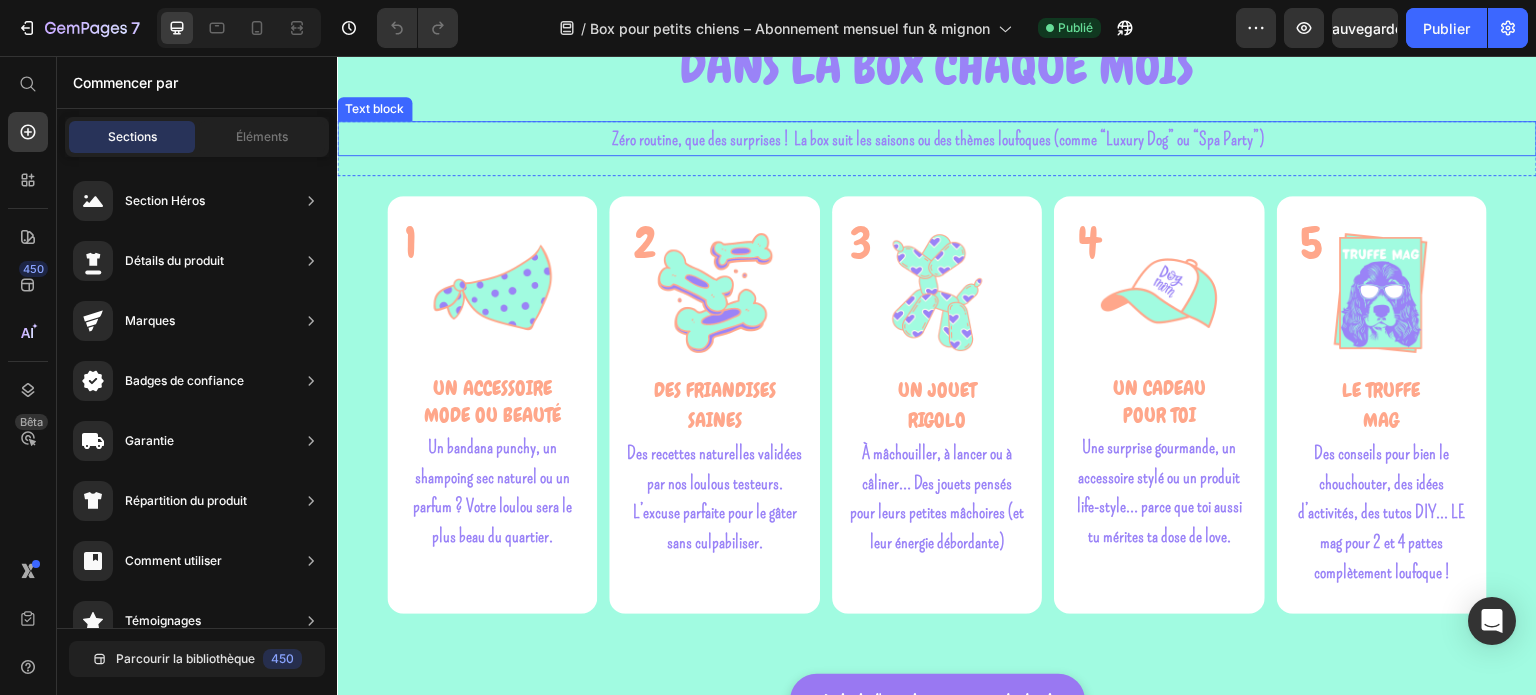 click on "Zéro routine, que des surprises !  La box suit les saisons ou des thèmes loufoques (comme “Luxury Dog” ou “Spa Party”)" at bounding box center (938, 139) 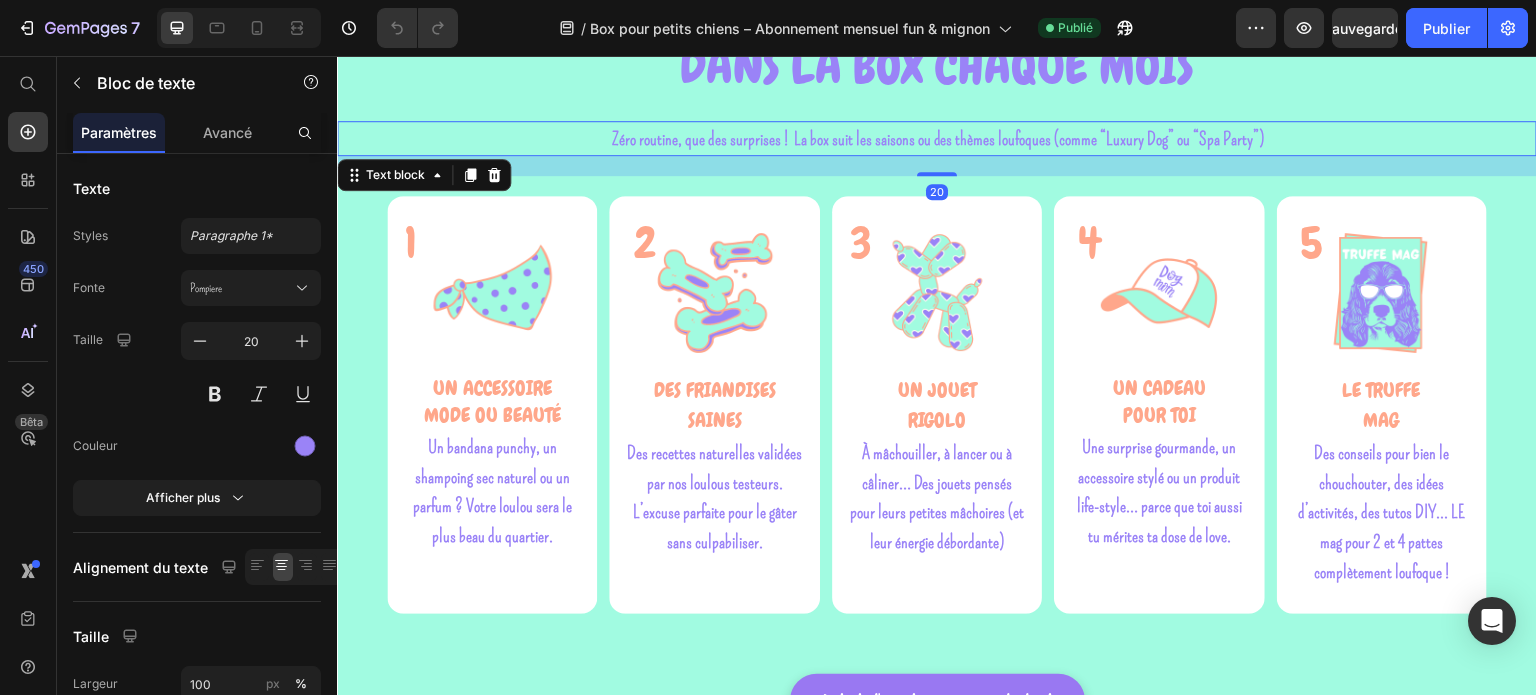 click on "Zéro routine, que des surprises !  La box suit les saisons ou des thèmes loufoques (comme “Luxury Dog” ou “Spa Party”)" at bounding box center [938, 139] 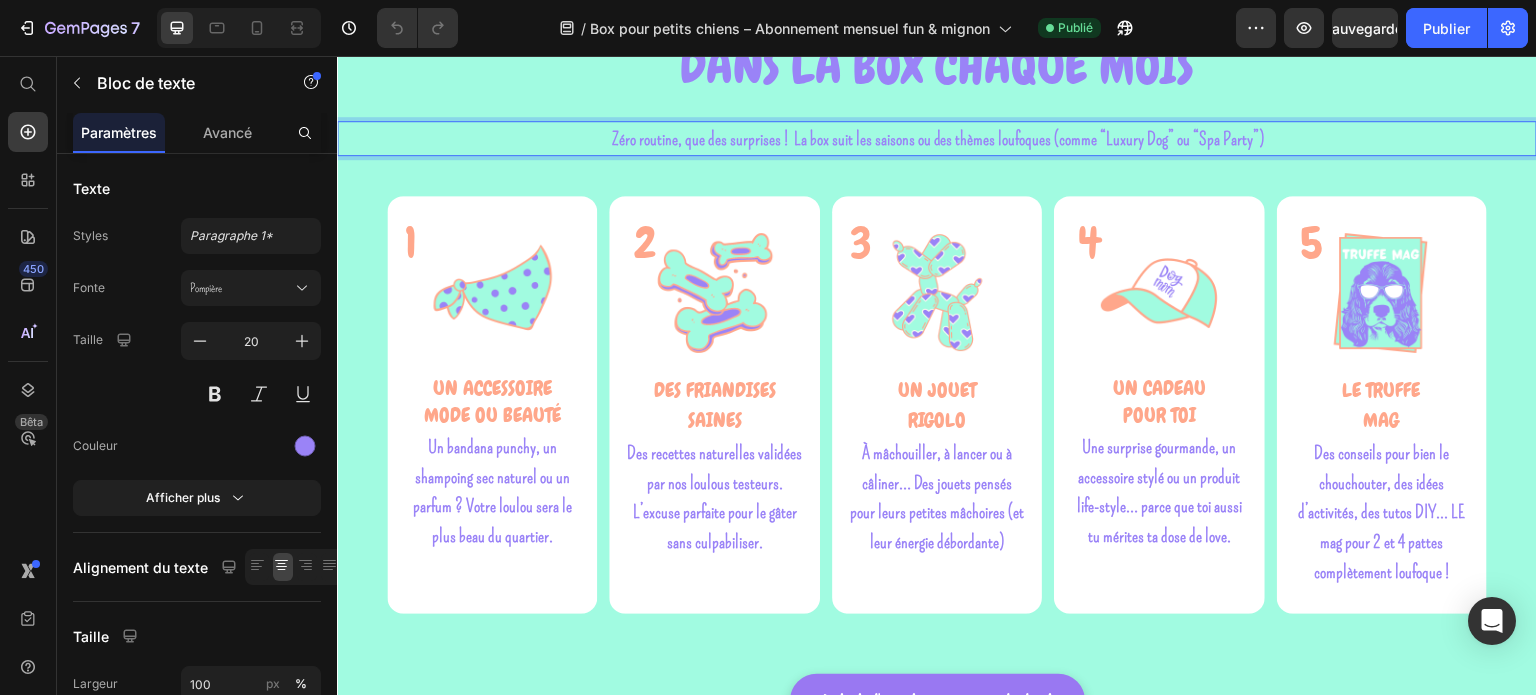 click on "Zéro routine, que des surprises !  La box suit les saisons ou des thèmes loufoques (comme “Luxury Dog” ou “Spa Party”)" at bounding box center (938, 139) 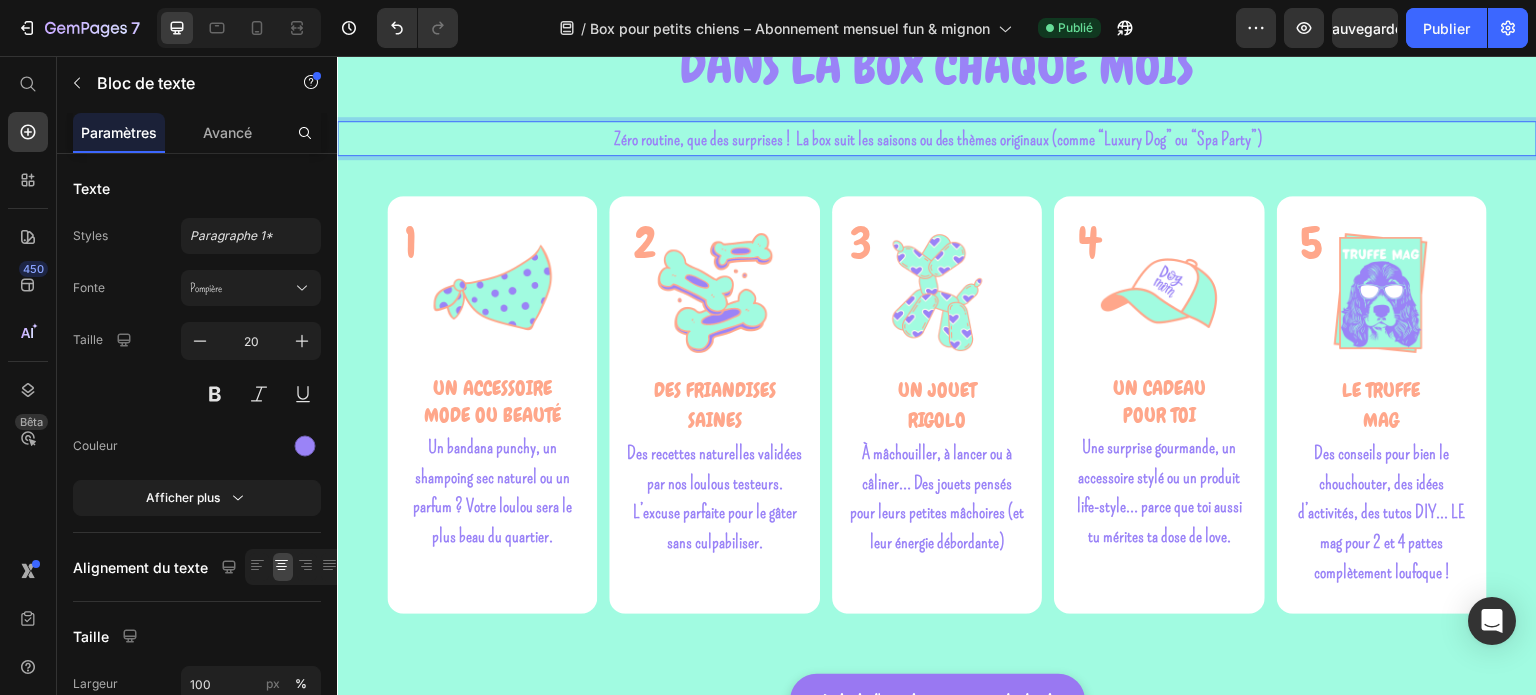click on "Zéro routine, que des surprises !  La box suit les saisons ou des thèmes originaux (comme “Luxury Dog” ou “Spa Party”)" at bounding box center (938, 139) 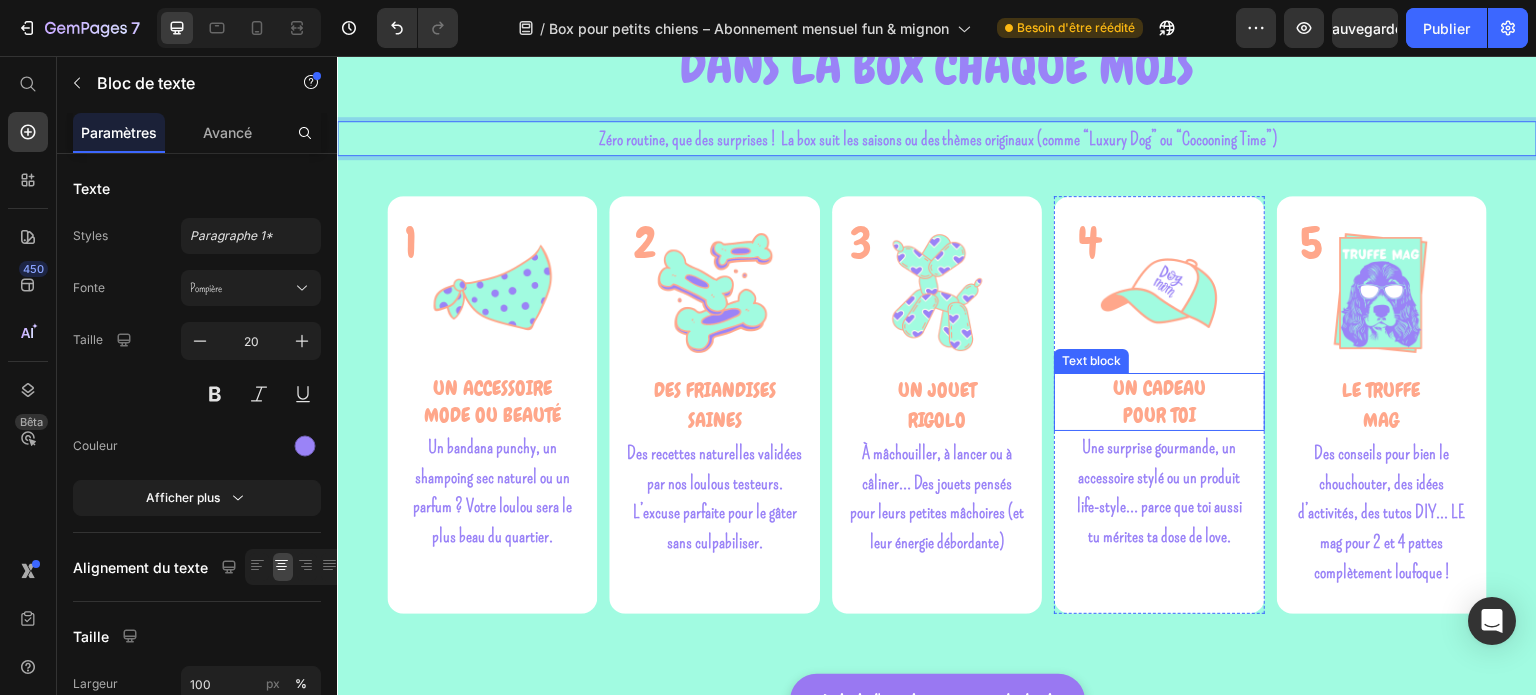 click on "POUR TOI" at bounding box center [1159, 415] 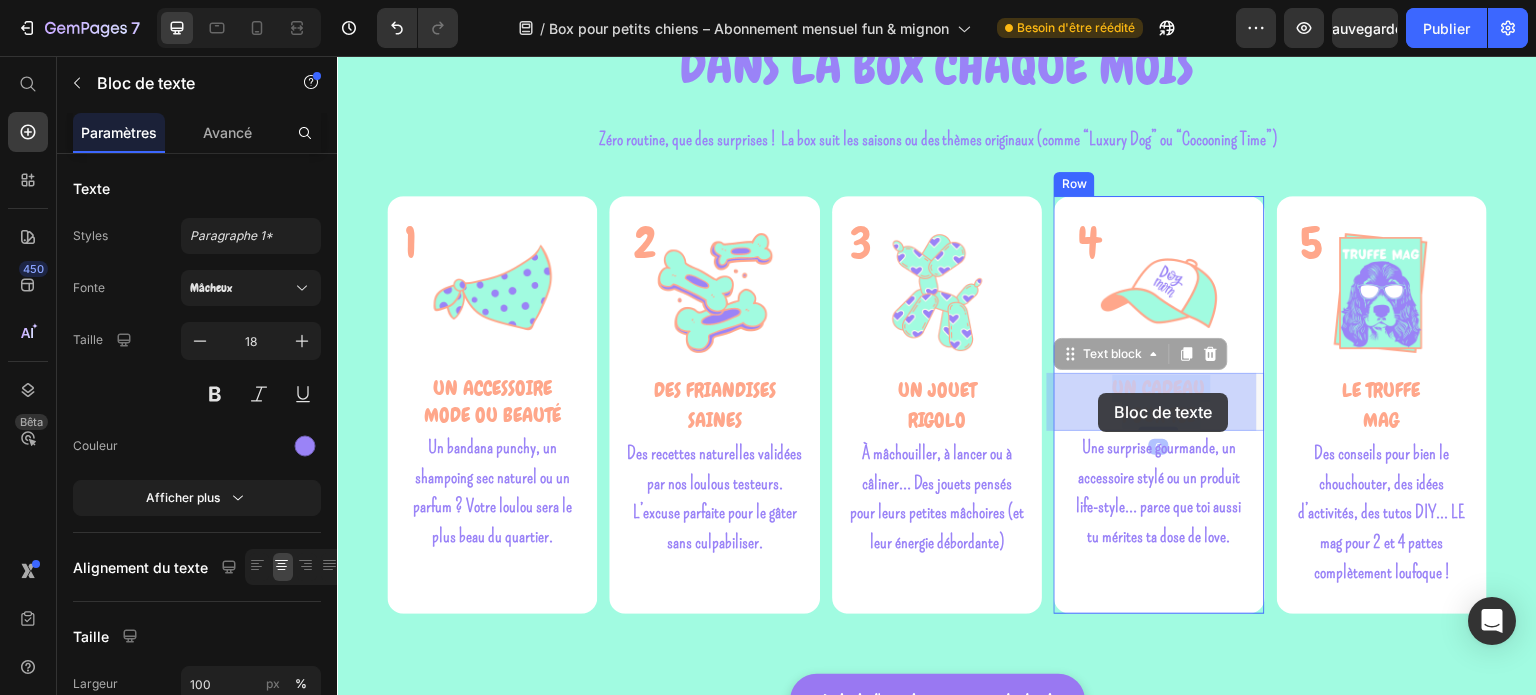 drag, startPoint x: 1195, startPoint y: 389, endPoint x: 1154, endPoint y: 392, distance: 41.109608 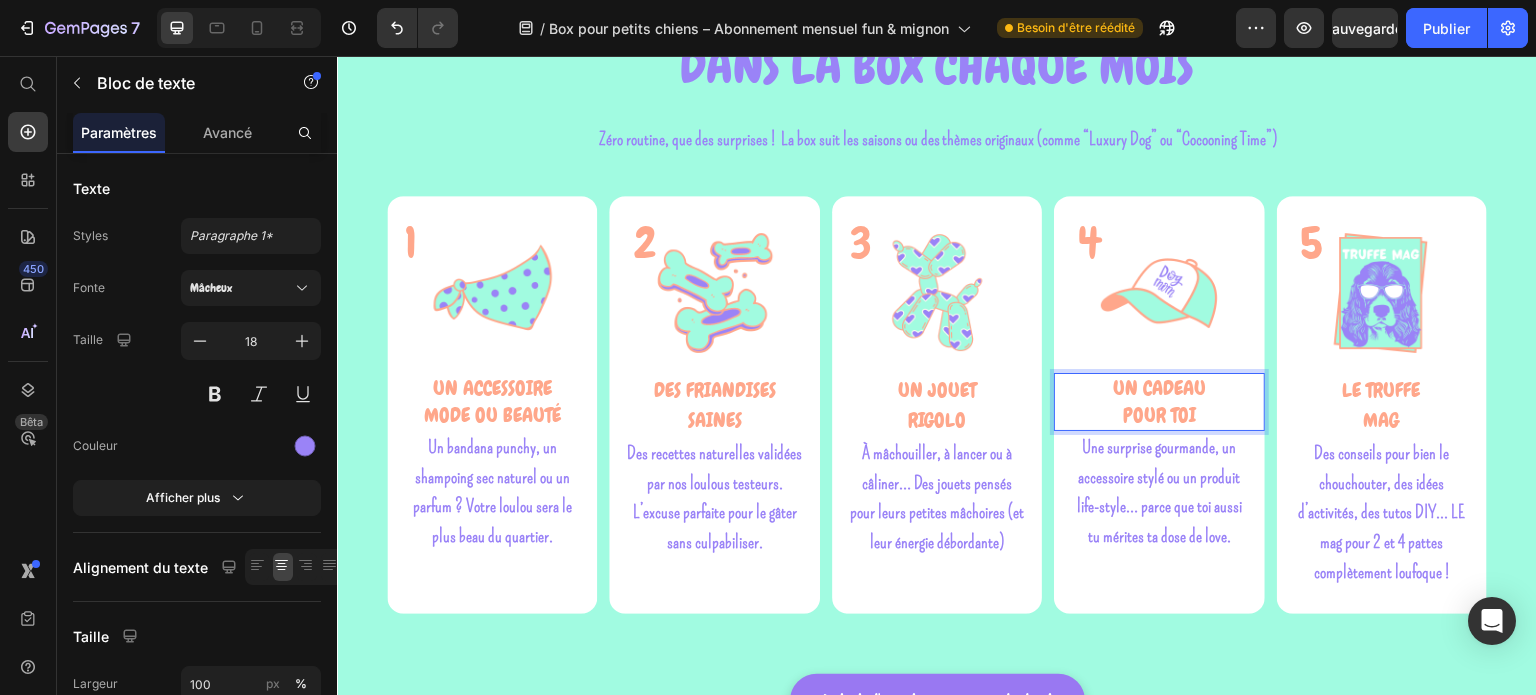 click on "UN CADEAU" at bounding box center [1159, 388] 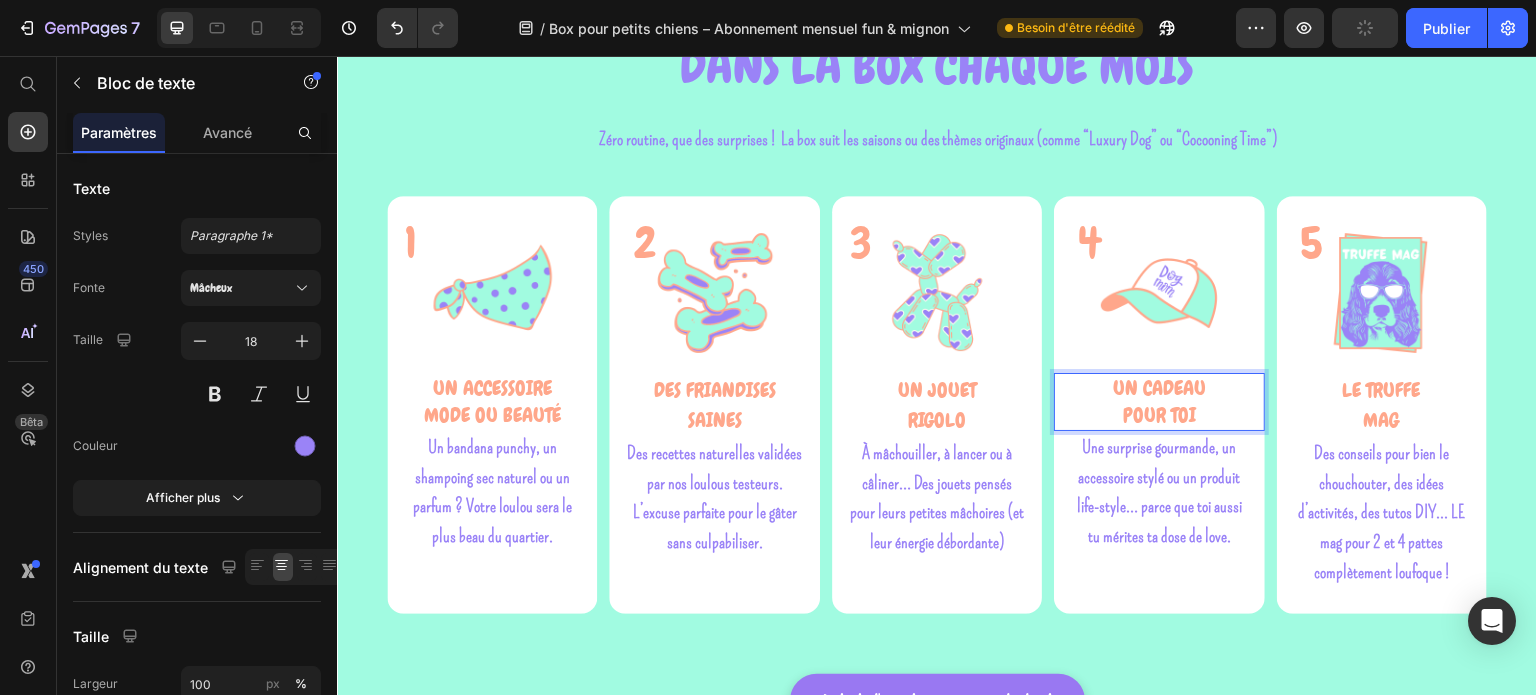 click on "UN CADEAU" at bounding box center (1159, 388) 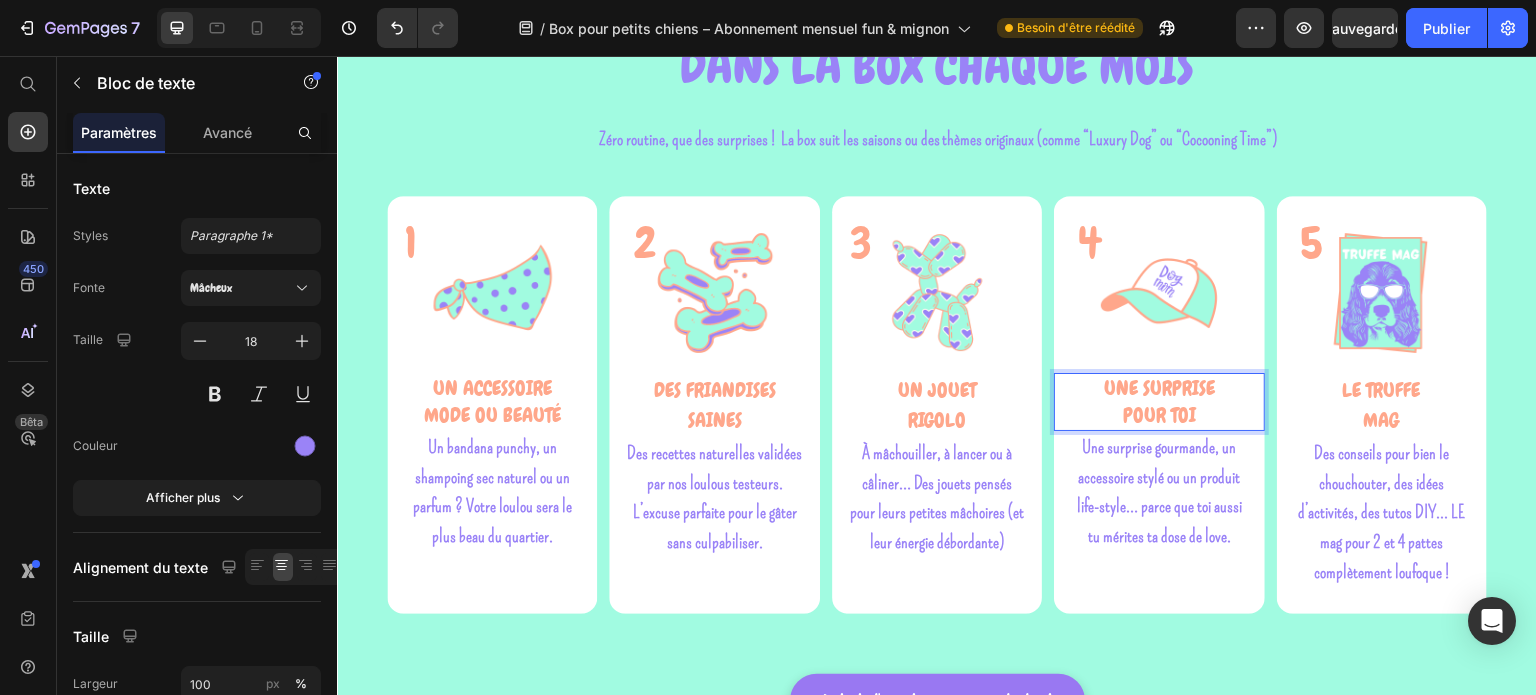 click on "POUR TOI" at bounding box center [1159, 415] 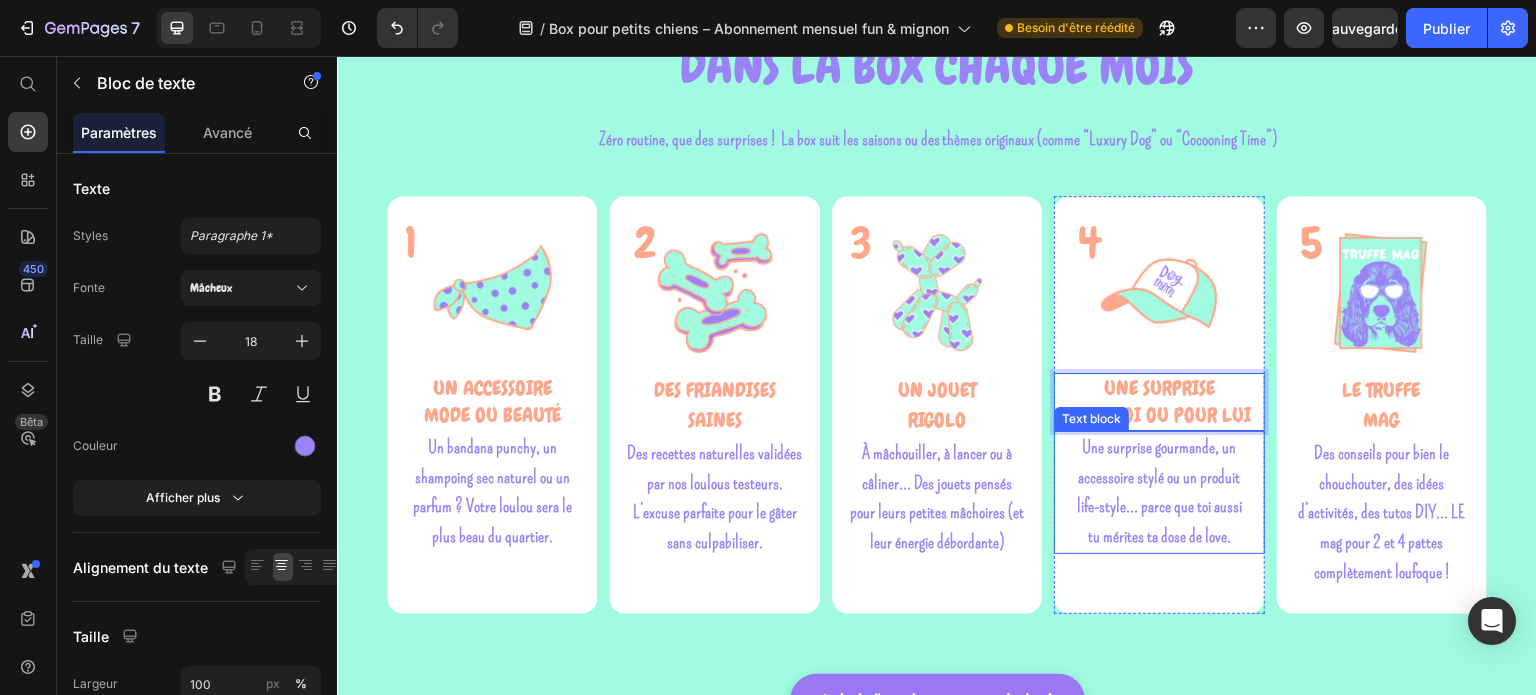 click on "Une surprise gourmande, un accessoire stylé ou un produit life-style… parce que toi aussi tu mérites ta dose de love." at bounding box center [1159, 491] 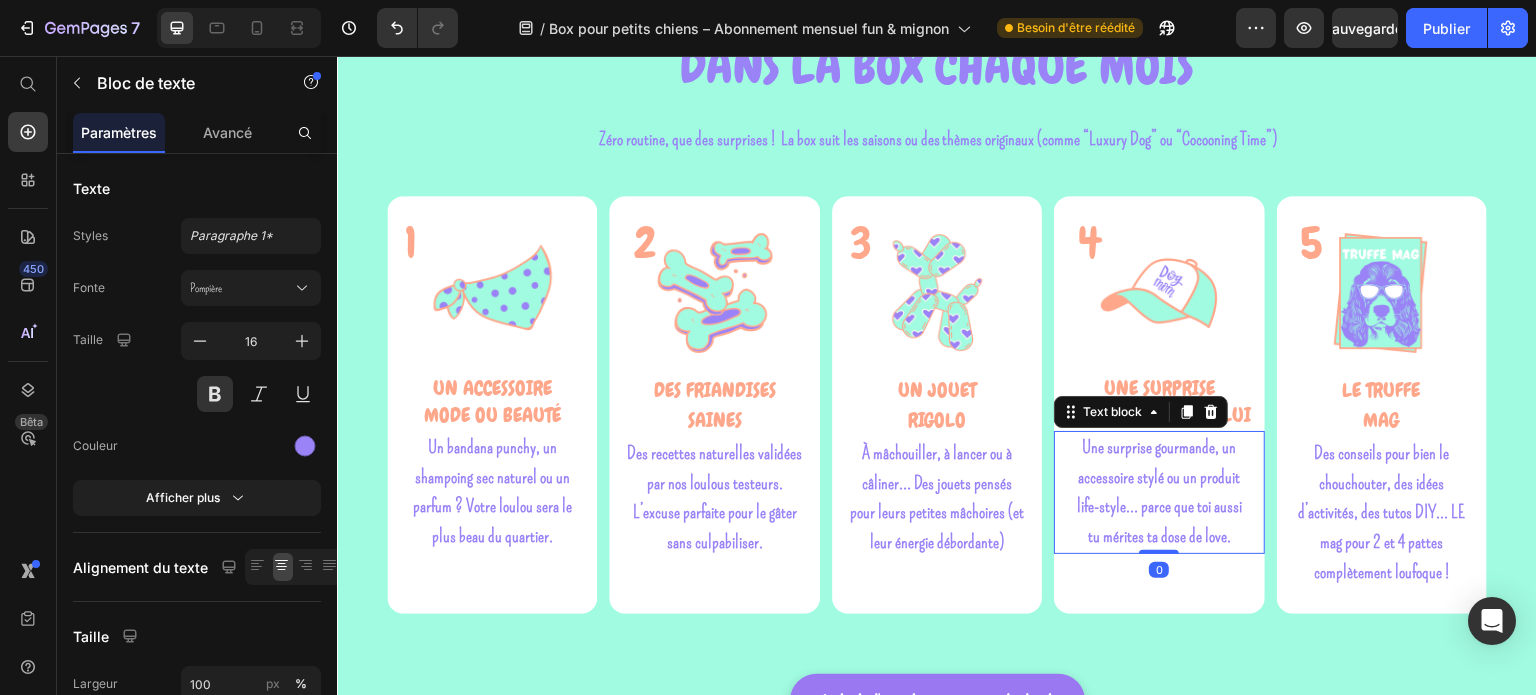 click on "Une surprise gourmande, un accessoire stylé ou un produit life-style… parce que toi aussi tu mérites ta dose de love." at bounding box center [1159, 492] 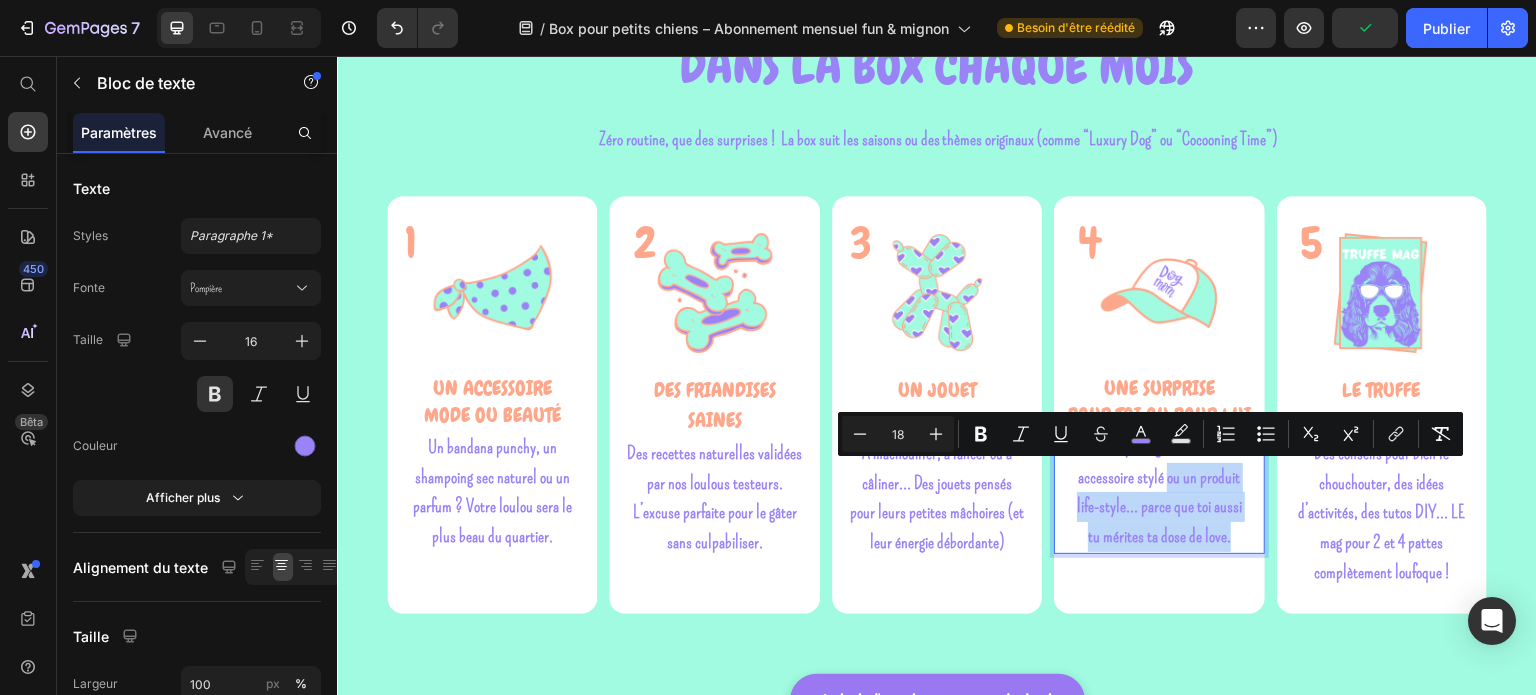 drag, startPoint x: 1229, startPoint y: 539, endPoint x: 1163, endPoint y: 481, distance: 87.86353 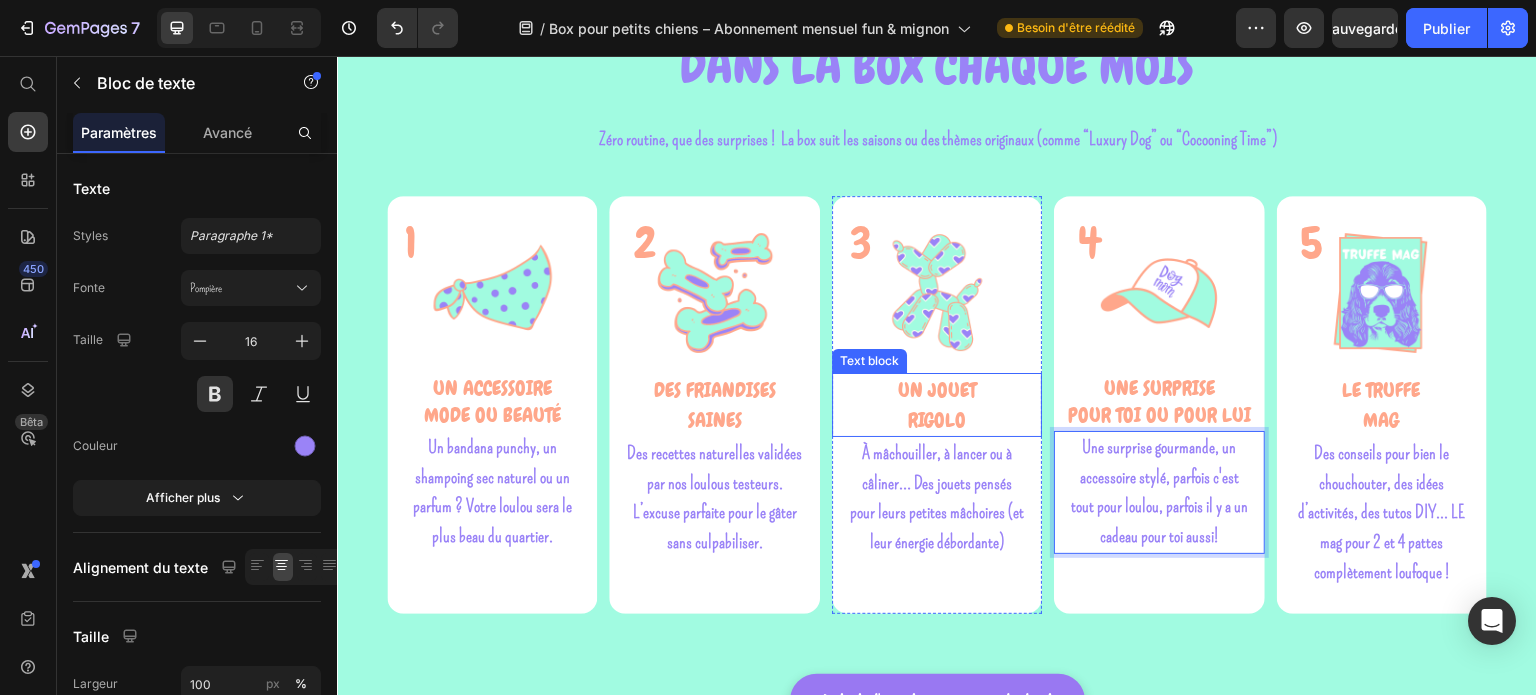 click on "UN JOUET" at bounding box center (937, 390) 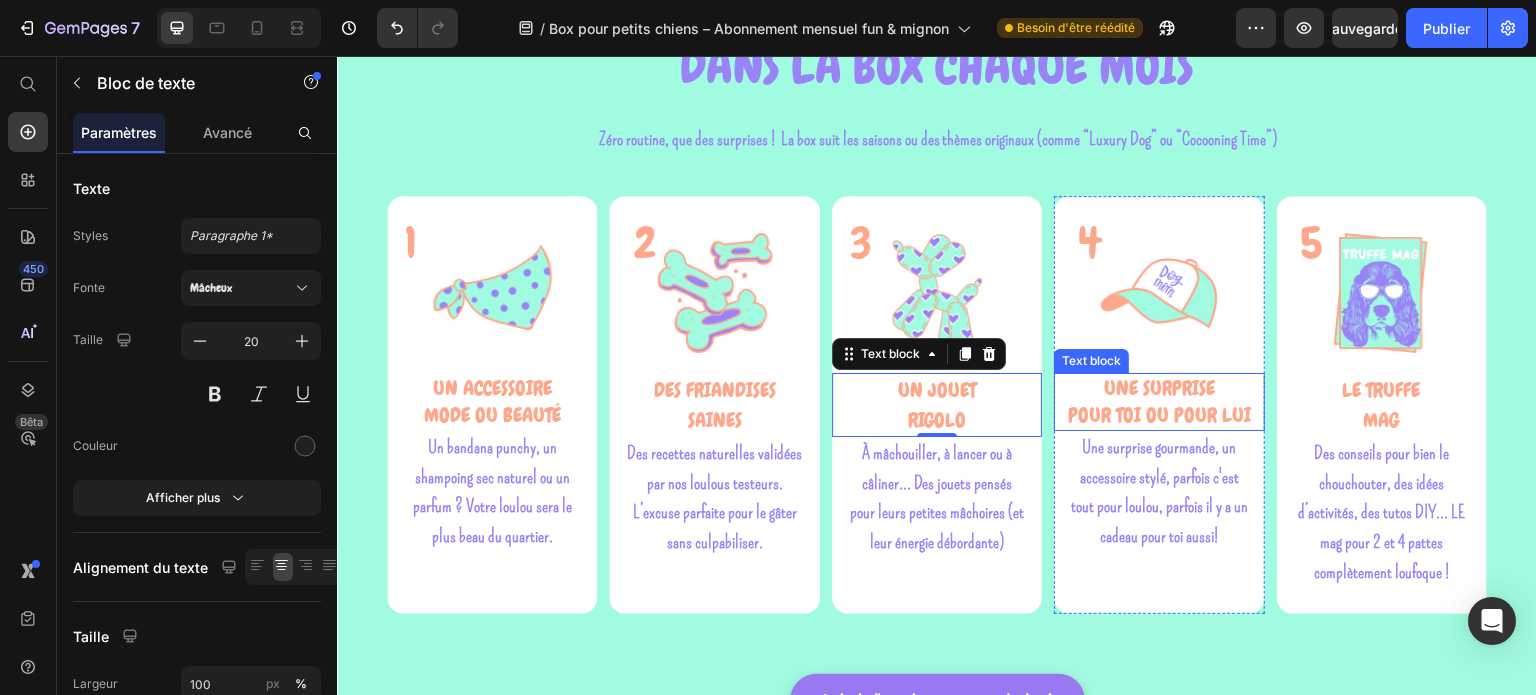 click on "POUR TOI OU POUR LUI" at bounding box center (1159, 415) 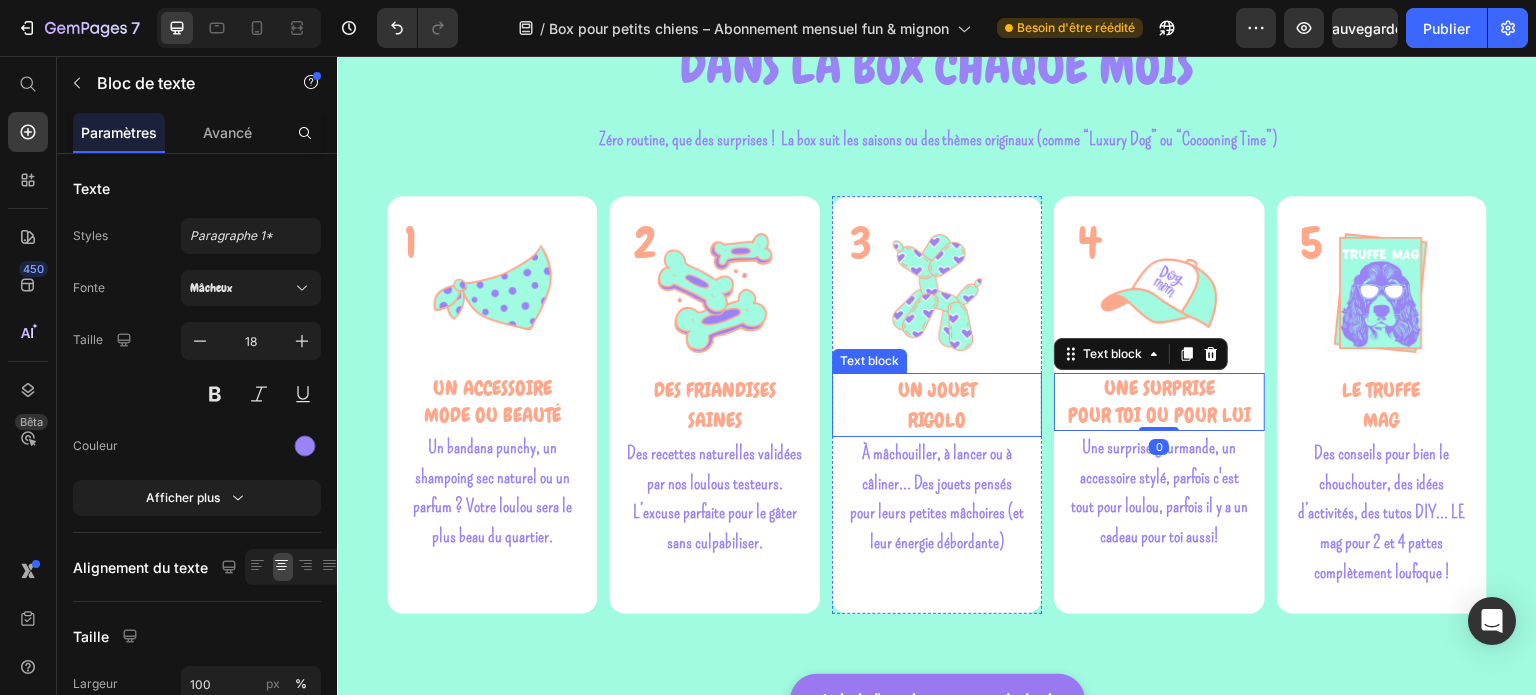 click on "RIGOLO" at bounding box center (937, 420) 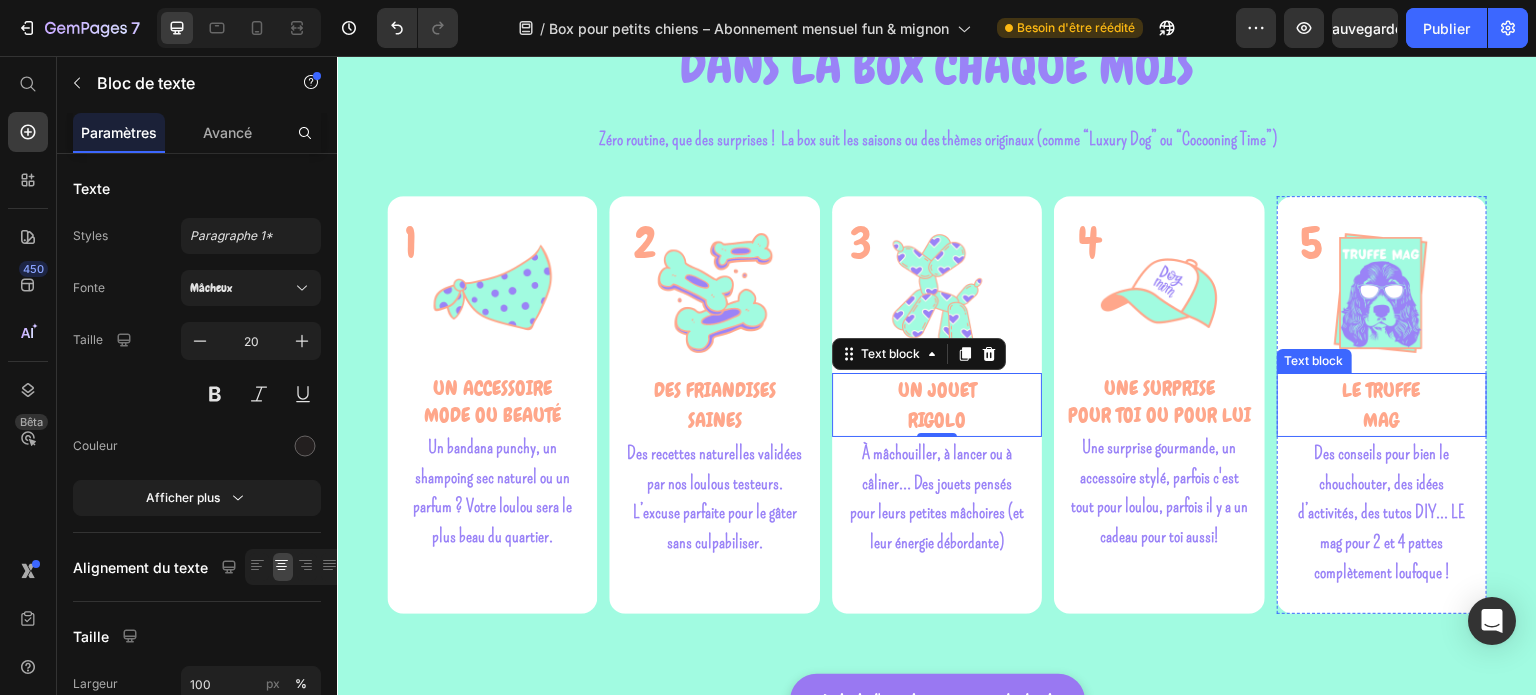 click on "MAG" at bounding box center (1382, 420) 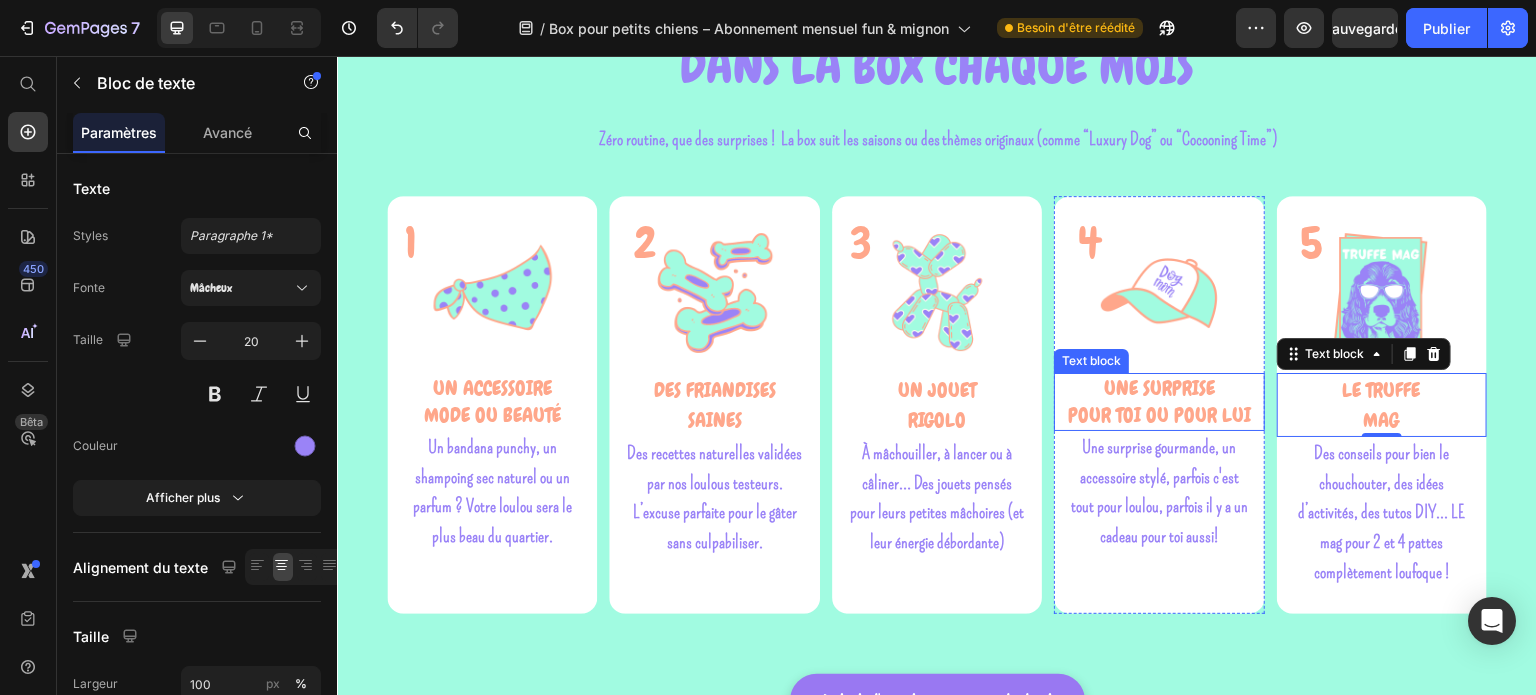 click on "POUR TOI OU POUR LUI" at bounding box center (1159, 415) 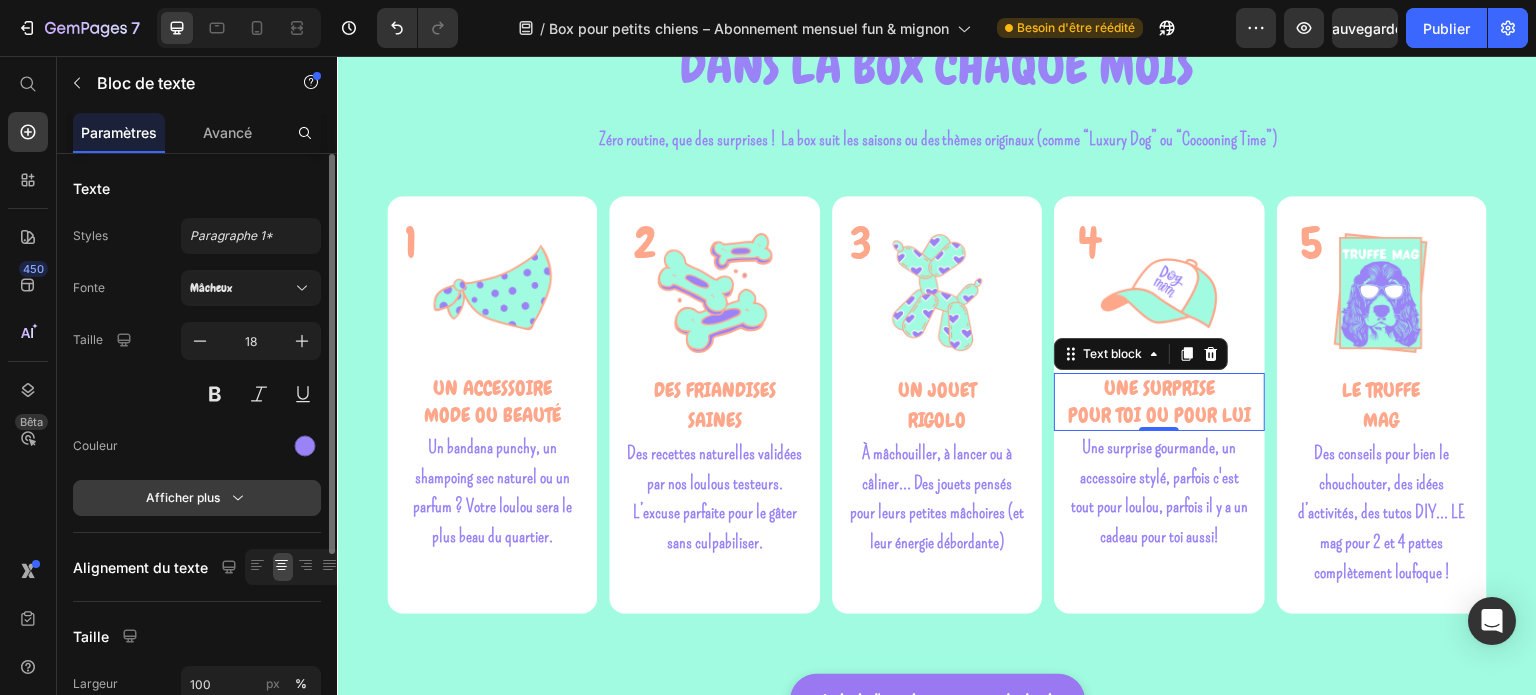 click on "Afficher plus" at bounding box center [197, 498] 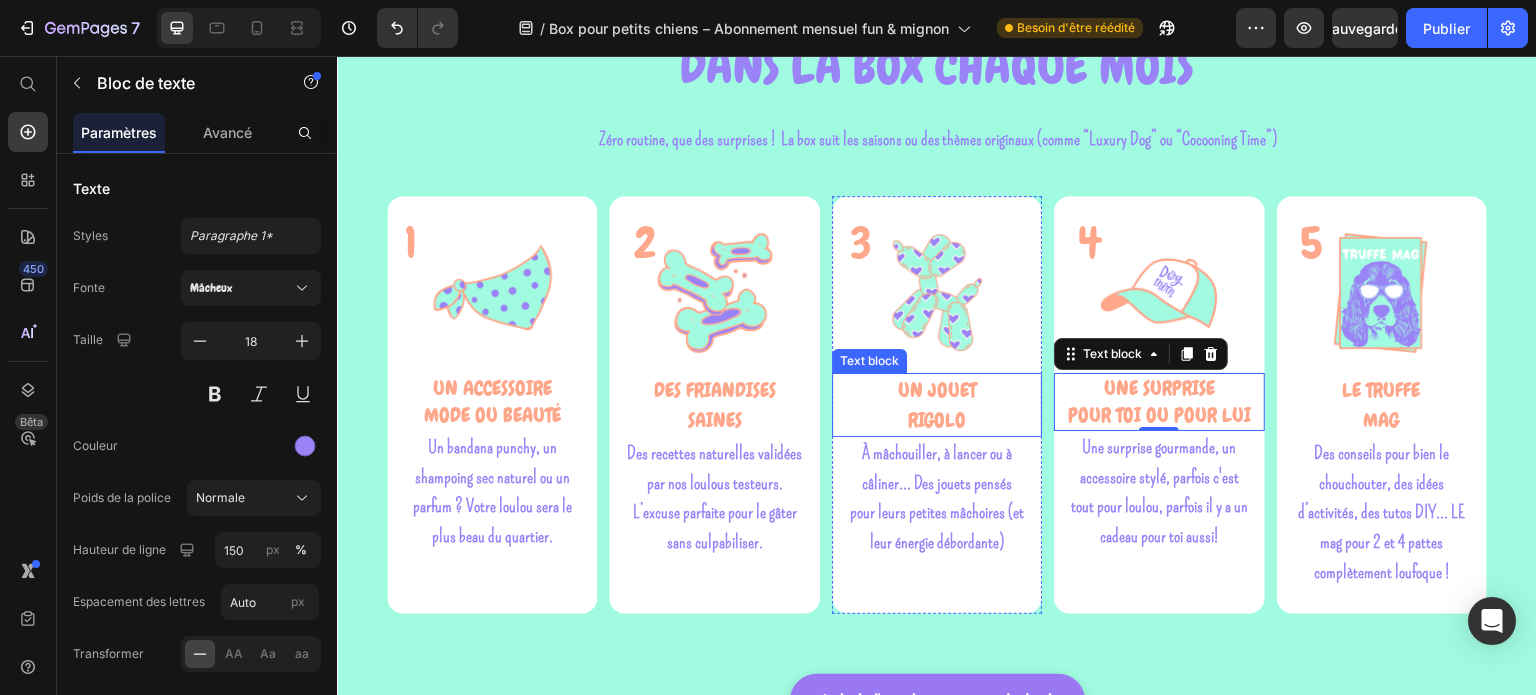 click on "RIGOLO" at bounding box center (936, 420) 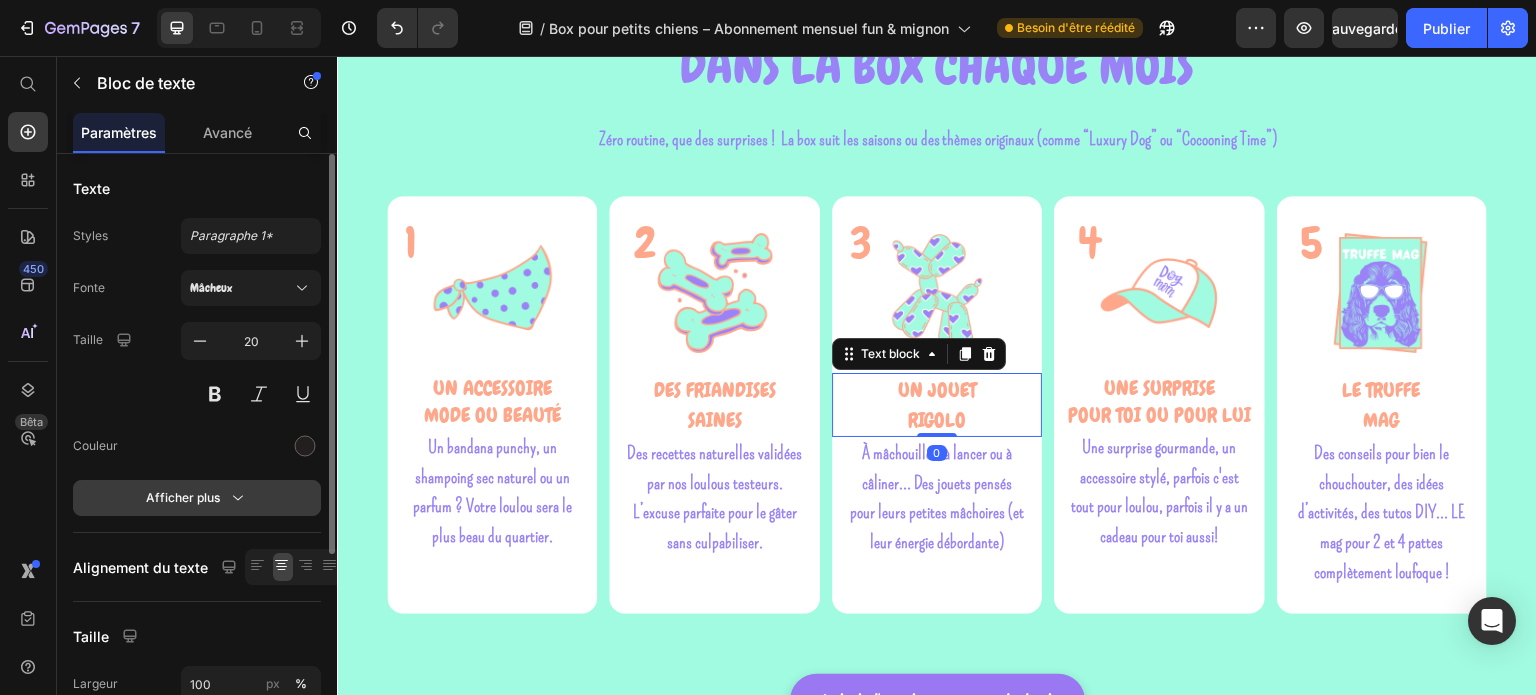 click 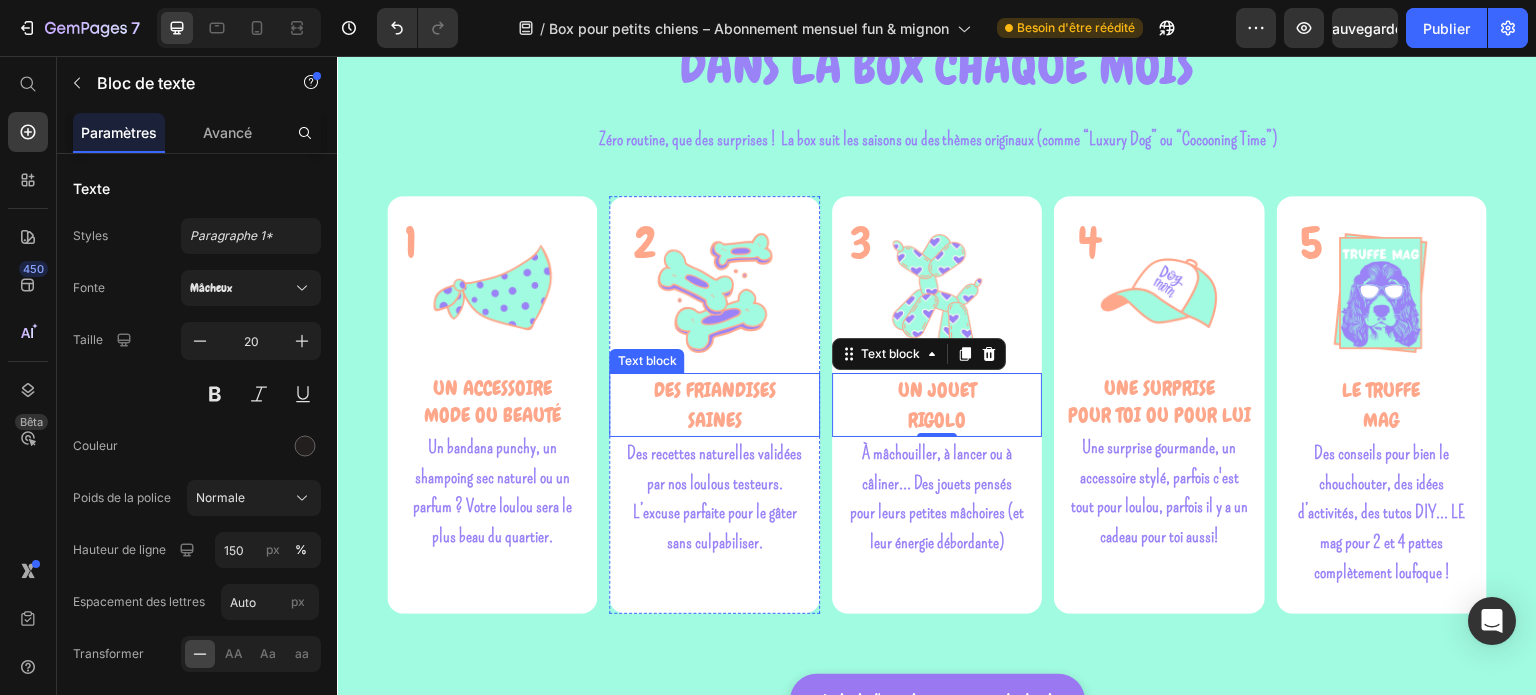 click on "SAINES" at bounding box center [715, 420] 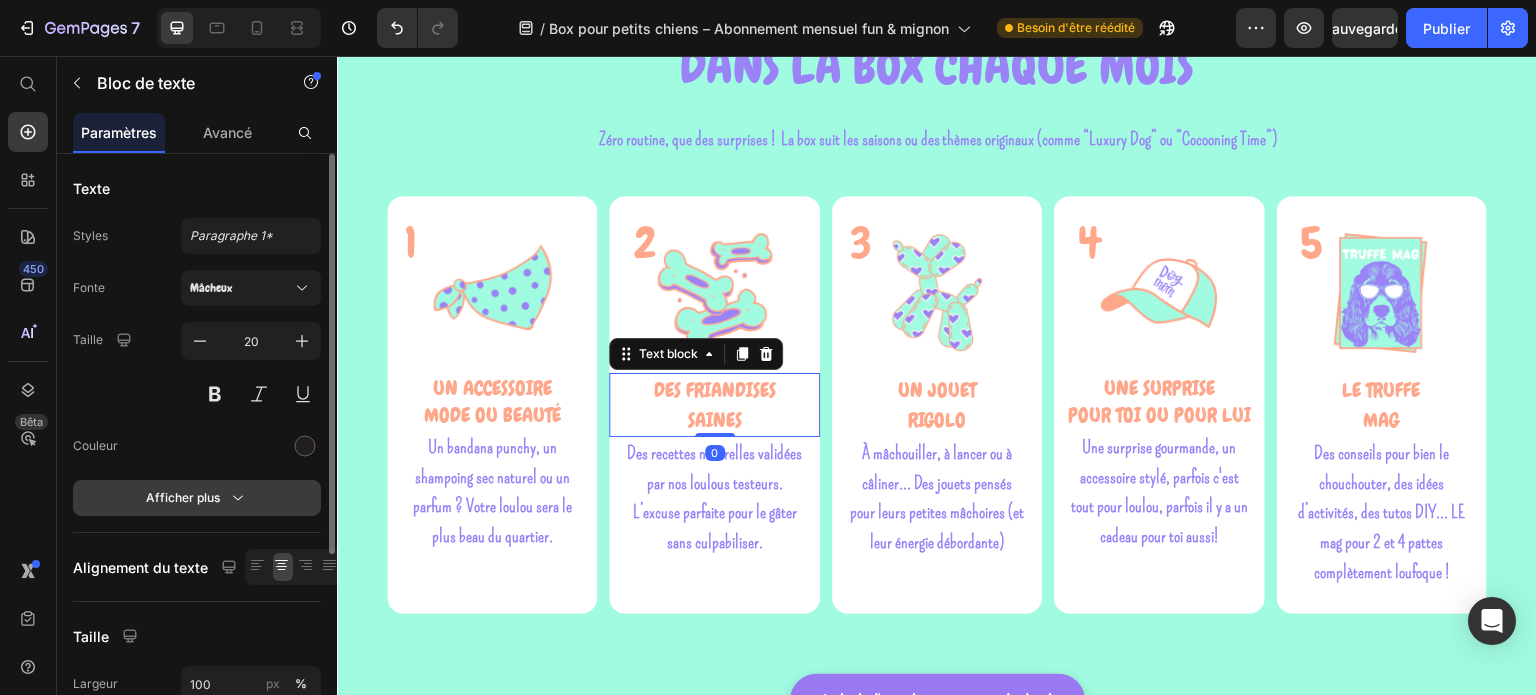click on "Afficher plus" at bounding box center (197, 498) 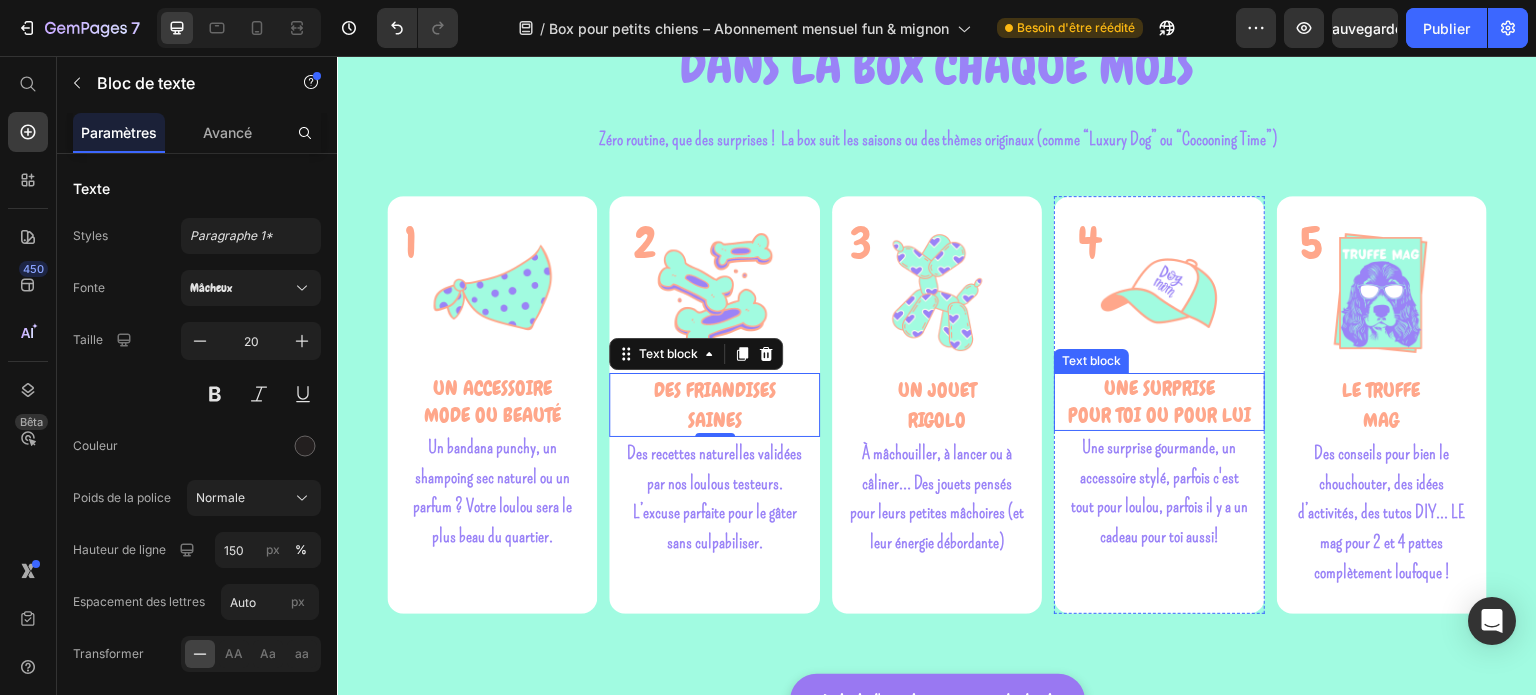 click on "POUR TOI OU POUR LUI" at bounding box center [1159, 415] 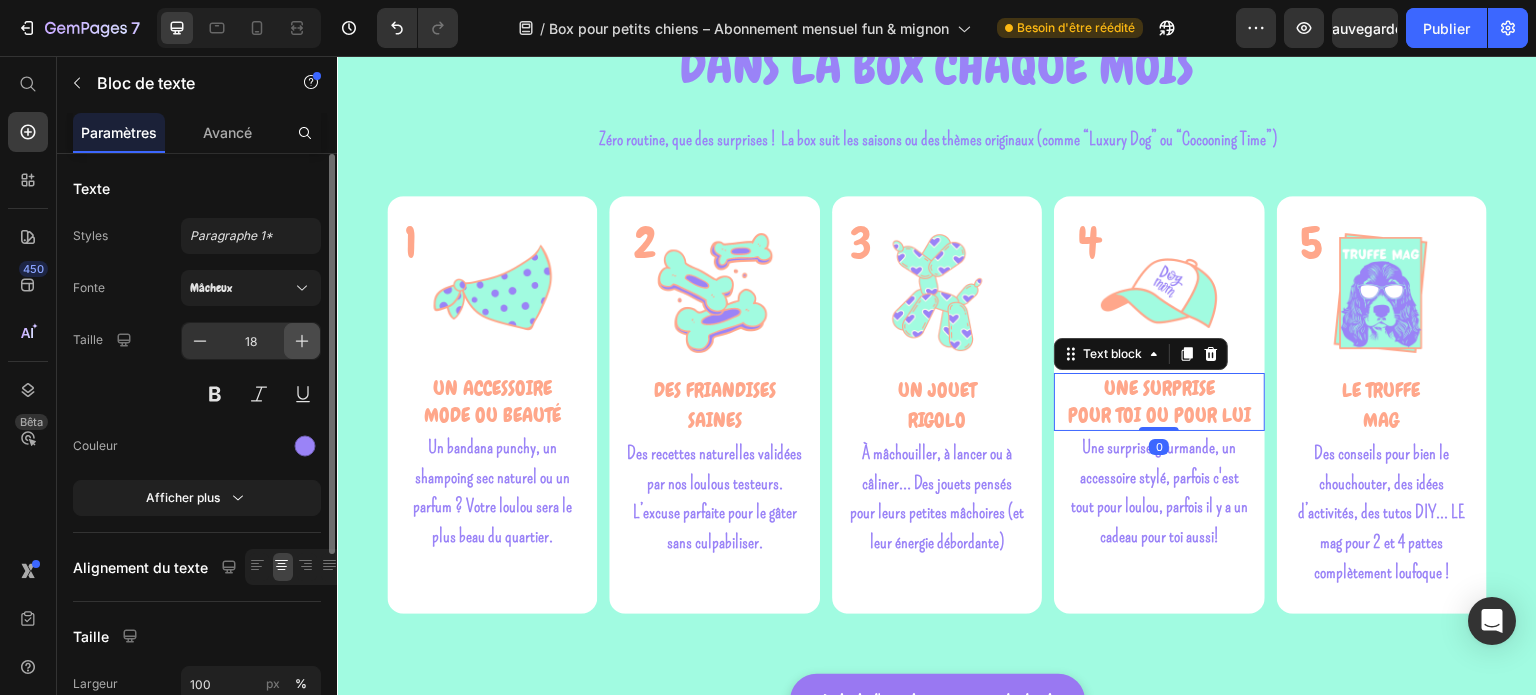 click 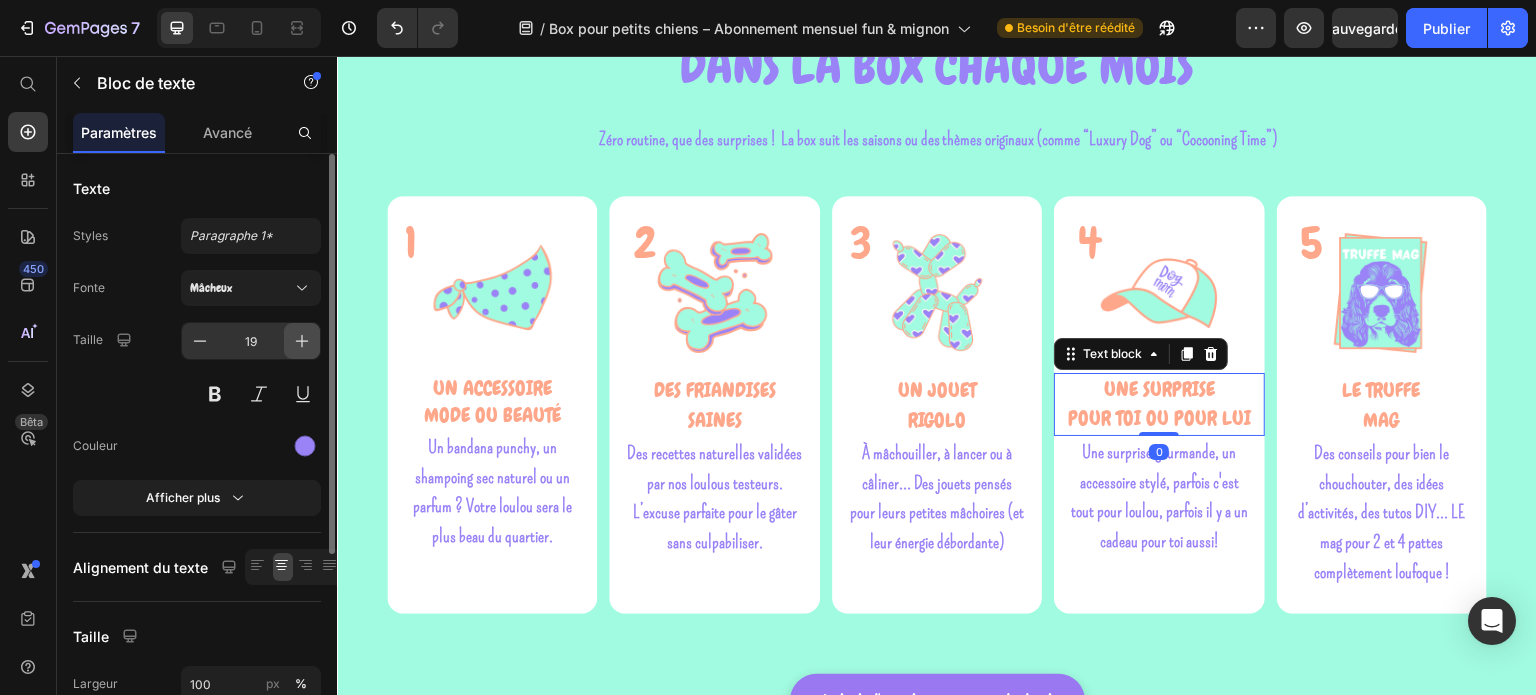 click 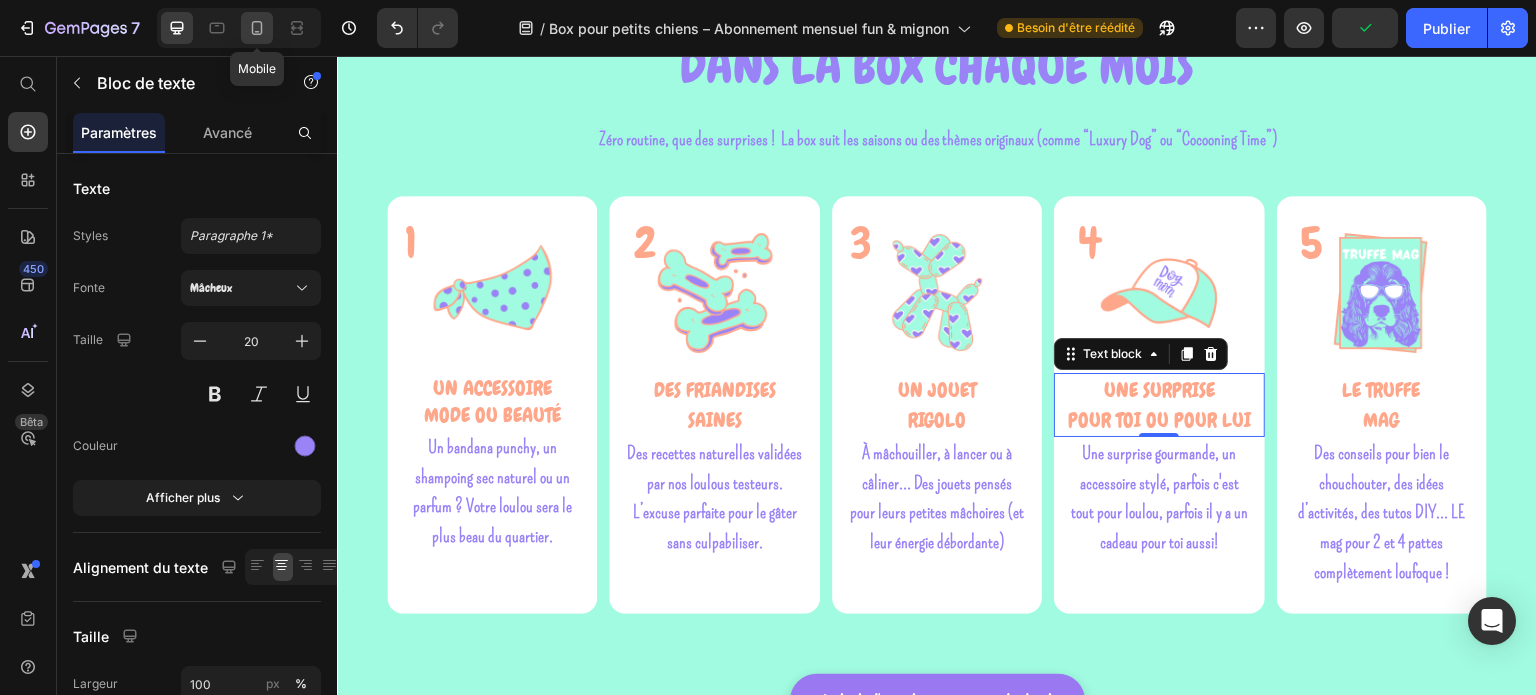 click 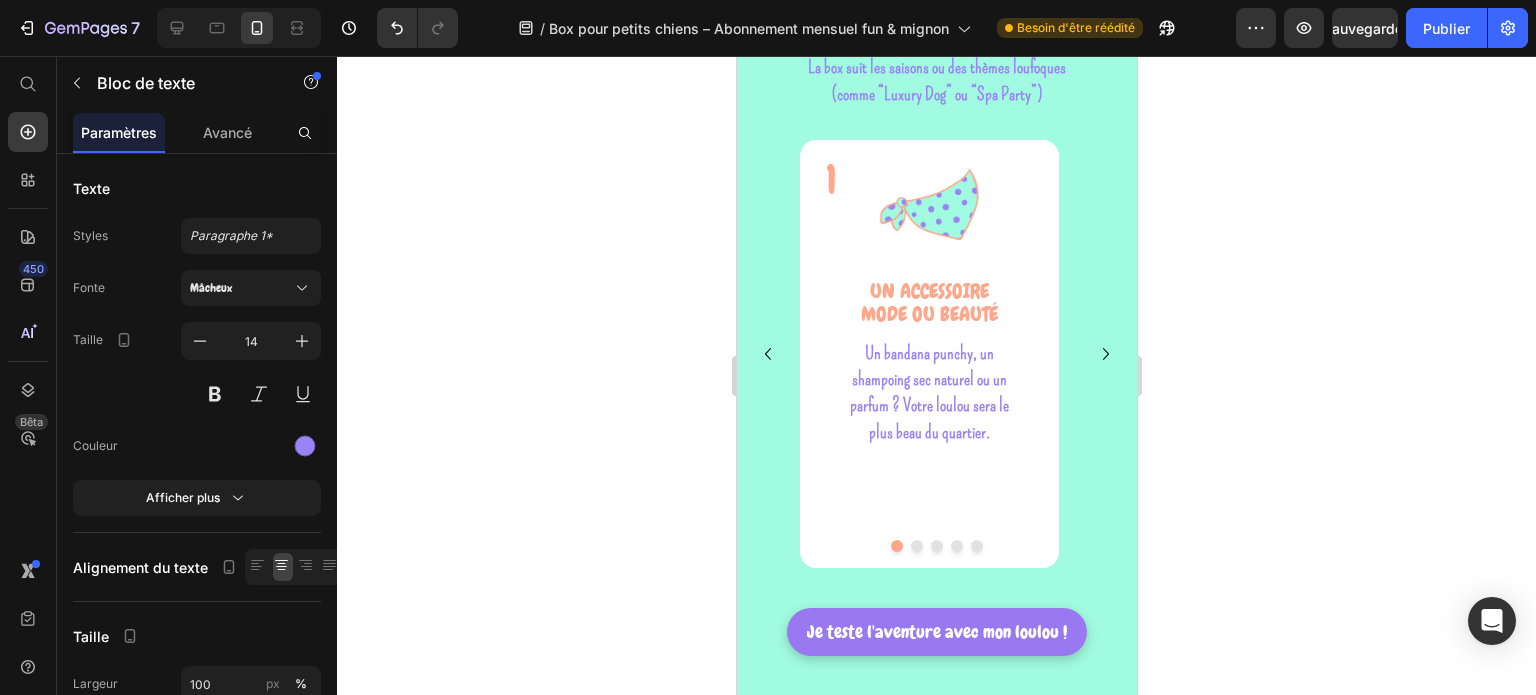 scroll, scrollTop: 1425, scrollLeft: 0, axis: vertical 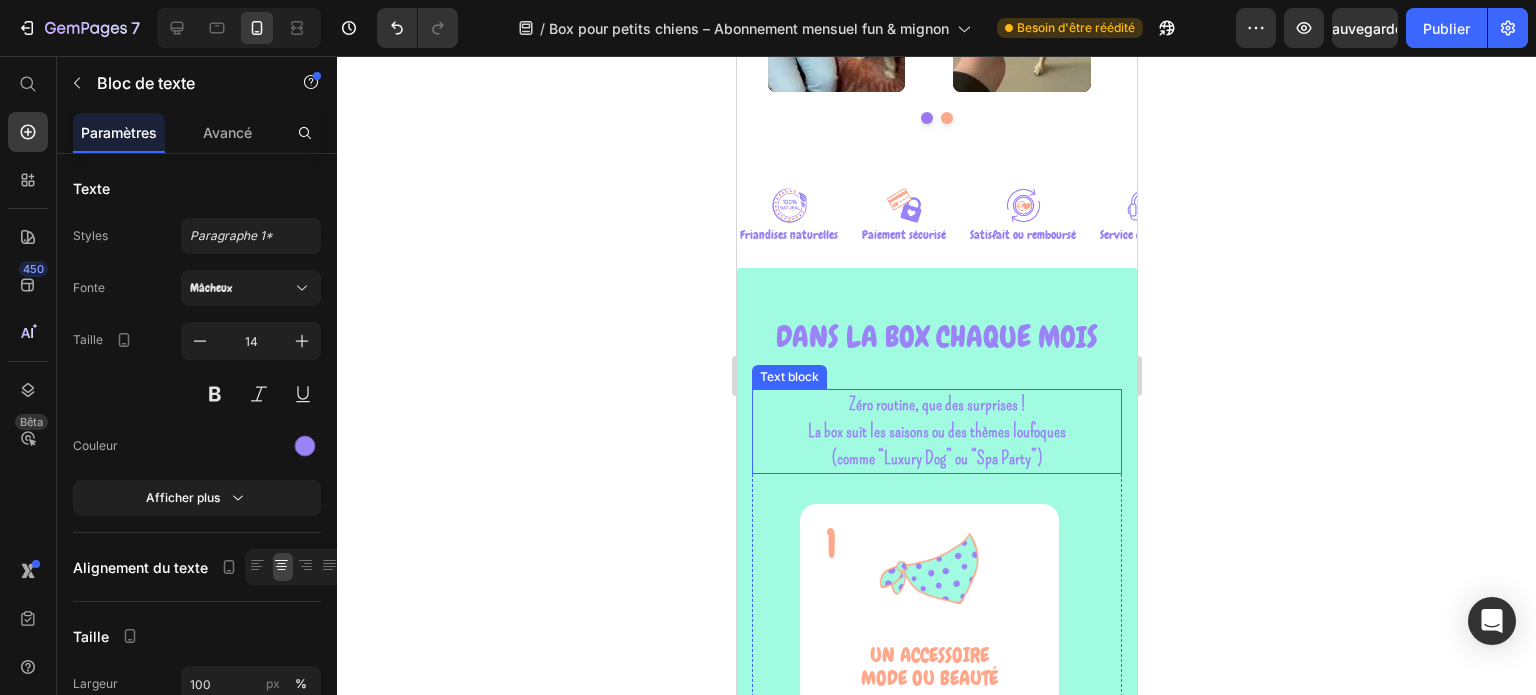 click on "La box suit les saisons ou des thèmes loufoques" at bounding box center [936, 431] 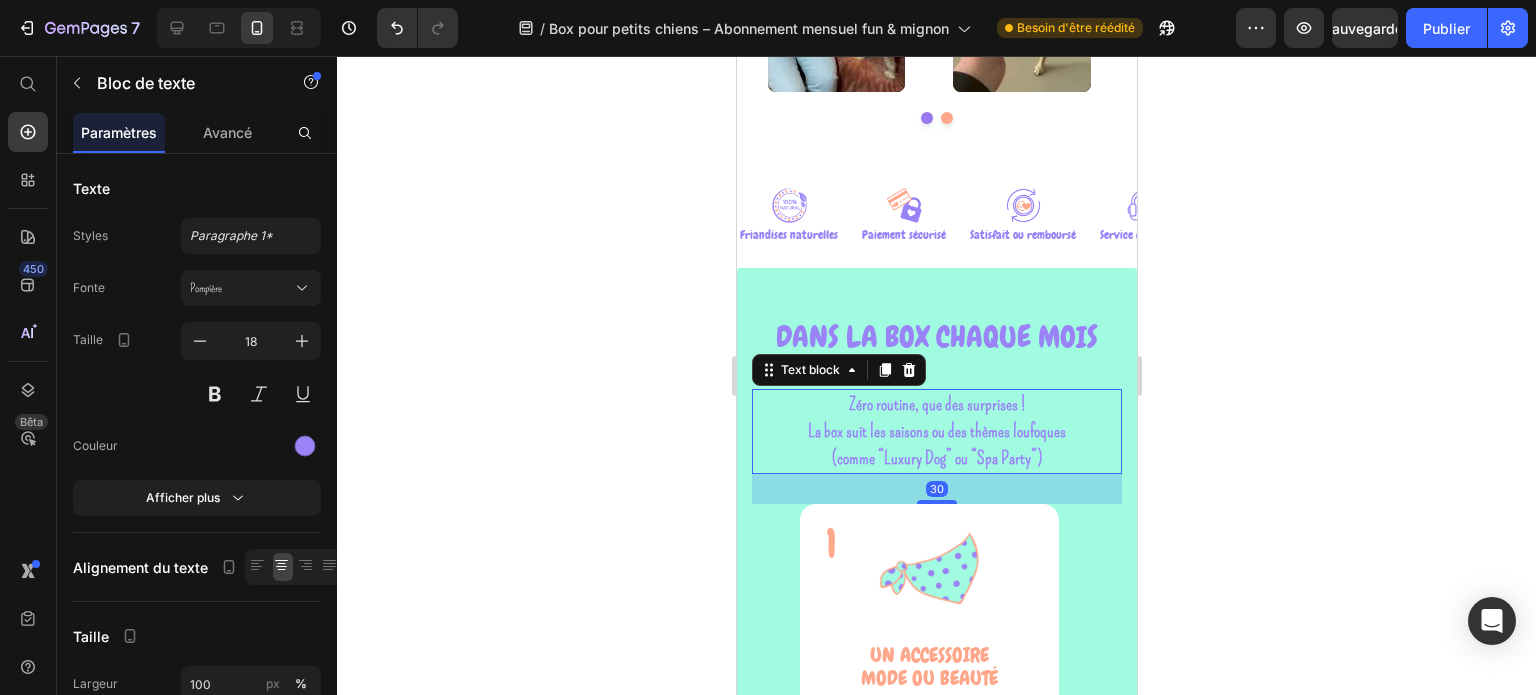 click on "La box suit les saisons ou des thèmes loufoques" at bounding box center (936, 431) 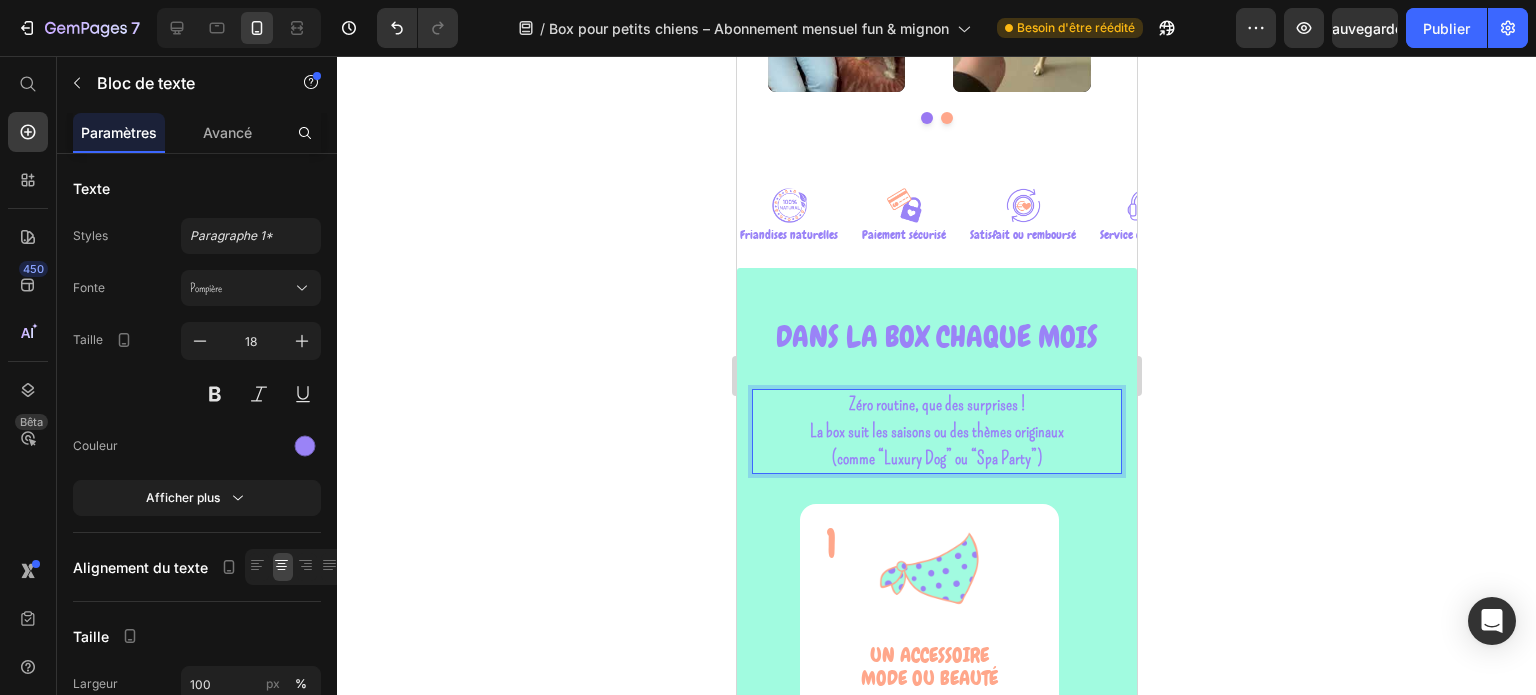 click on "(comme “Luxury Dog” ou “Spa Party”)" at bounding box center (936, 458) 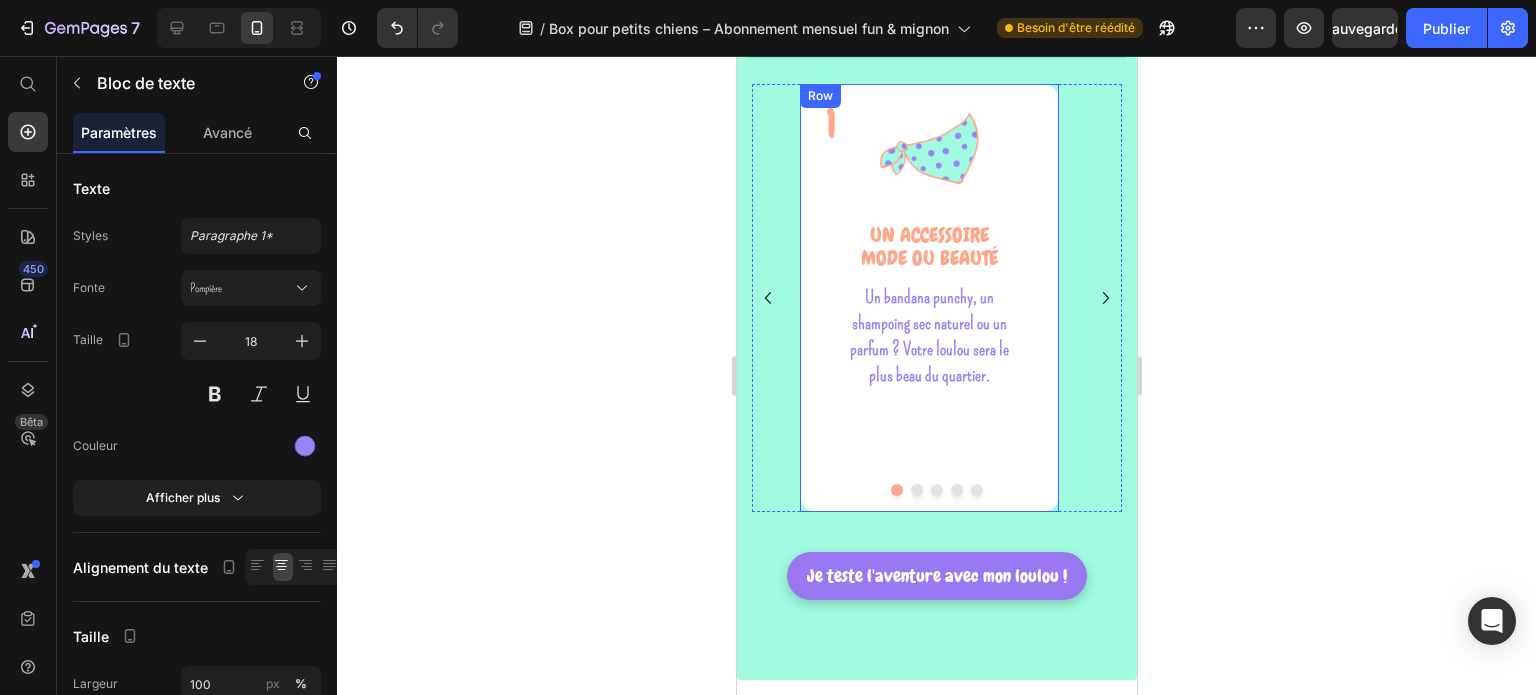 scroll, scrollTop: 1825, scrollLeft: 0, axis: vertical 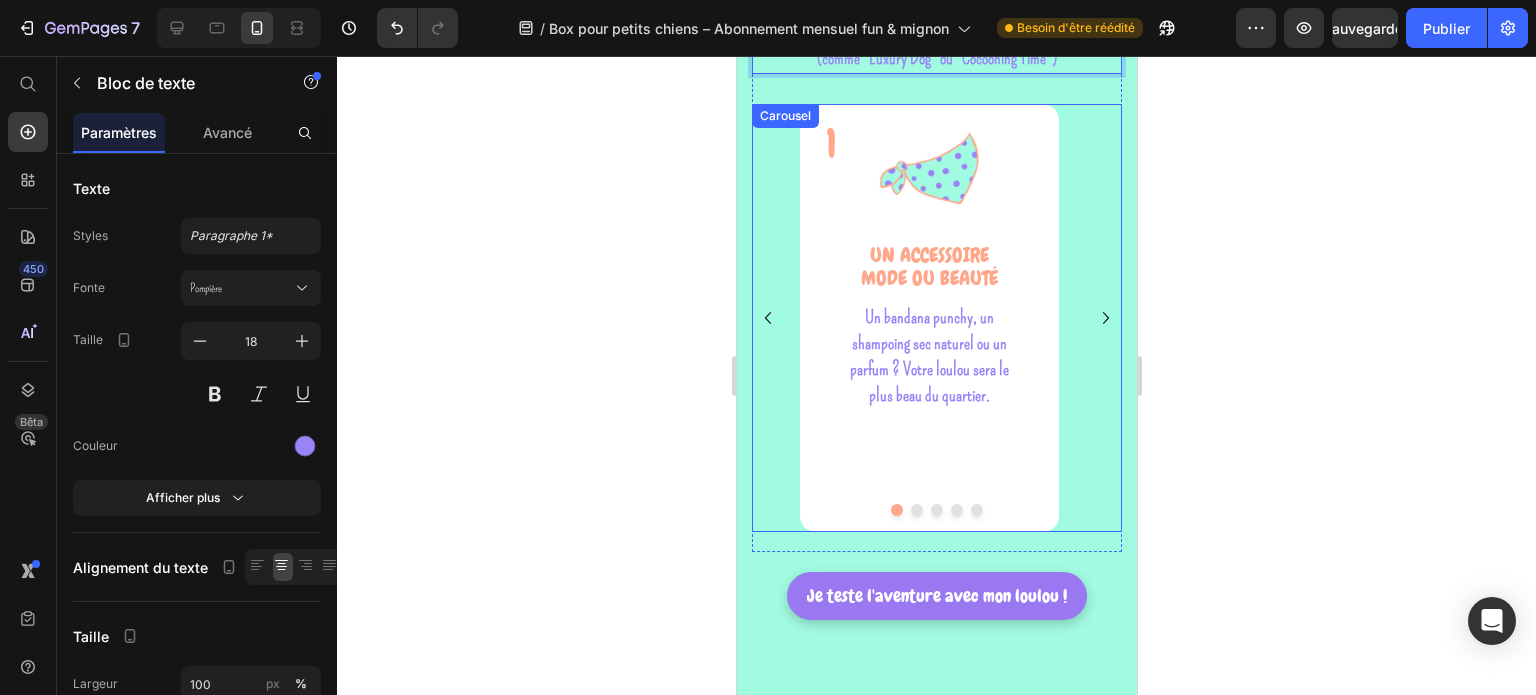 click 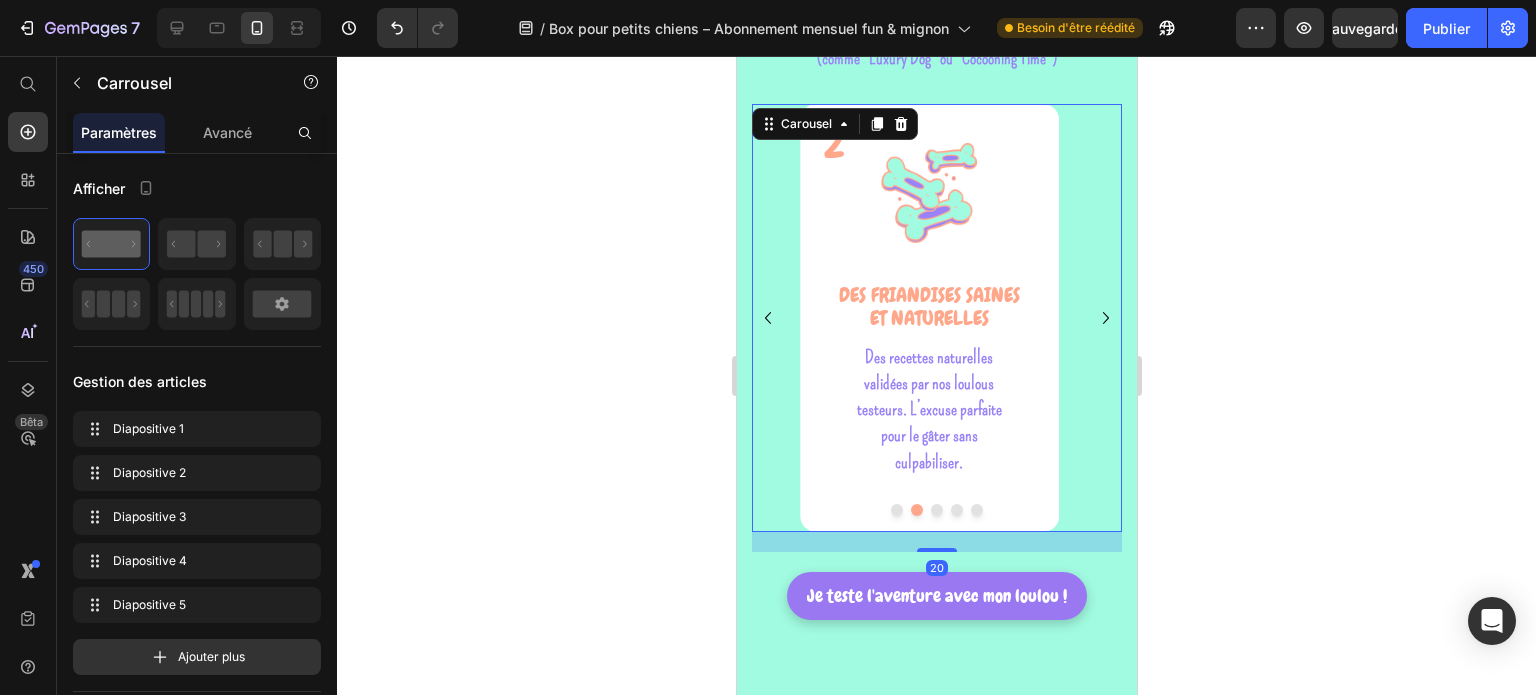 click 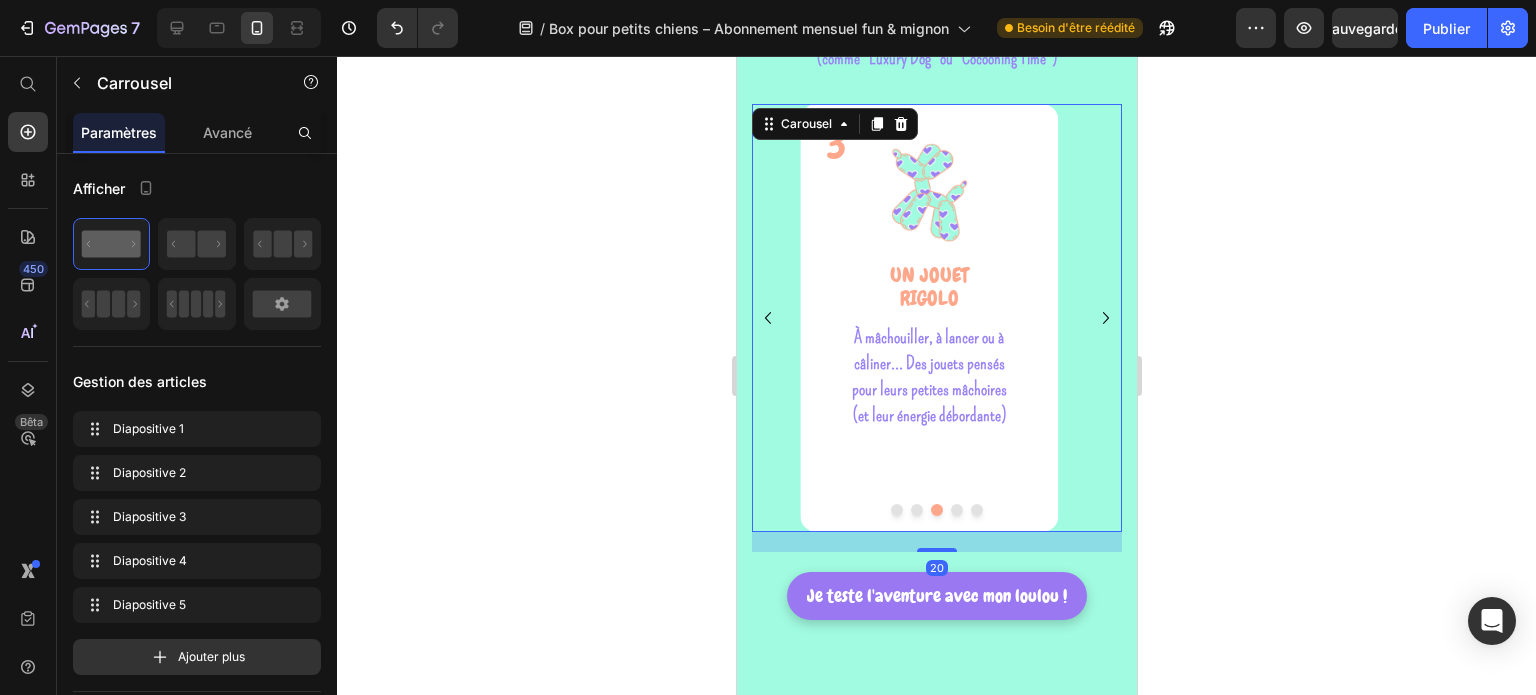 click 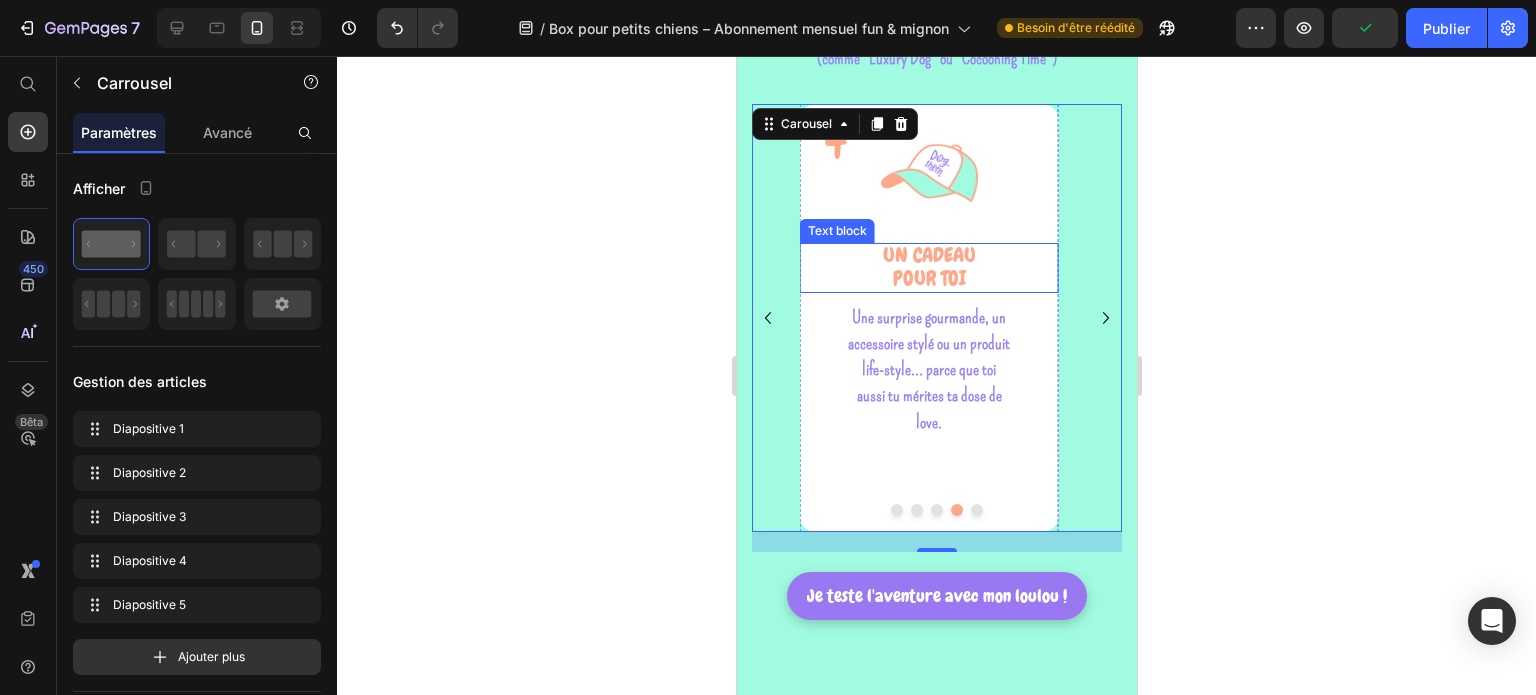 click on "UN CADEAU" at bounding box center (928, 255) 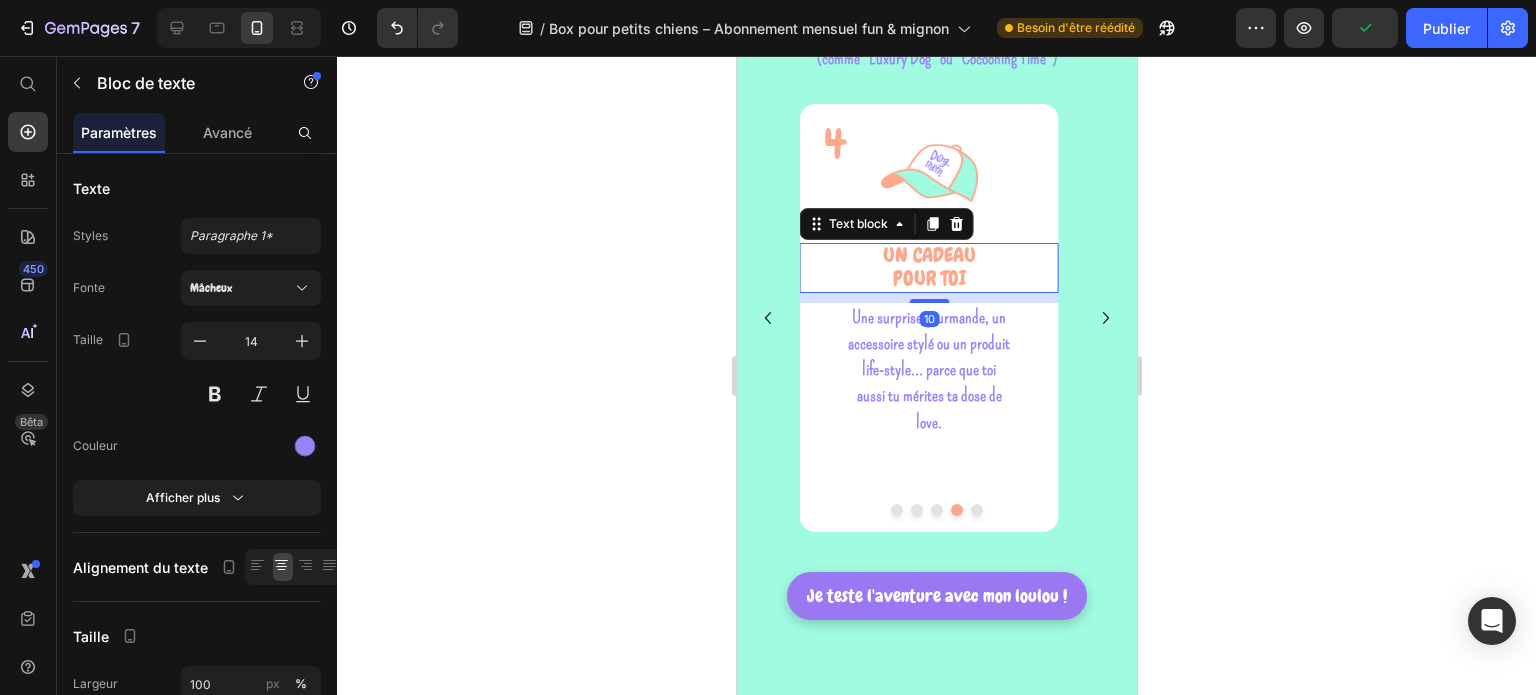 click on "UN CADEAU" at bounding box center (928, 255) 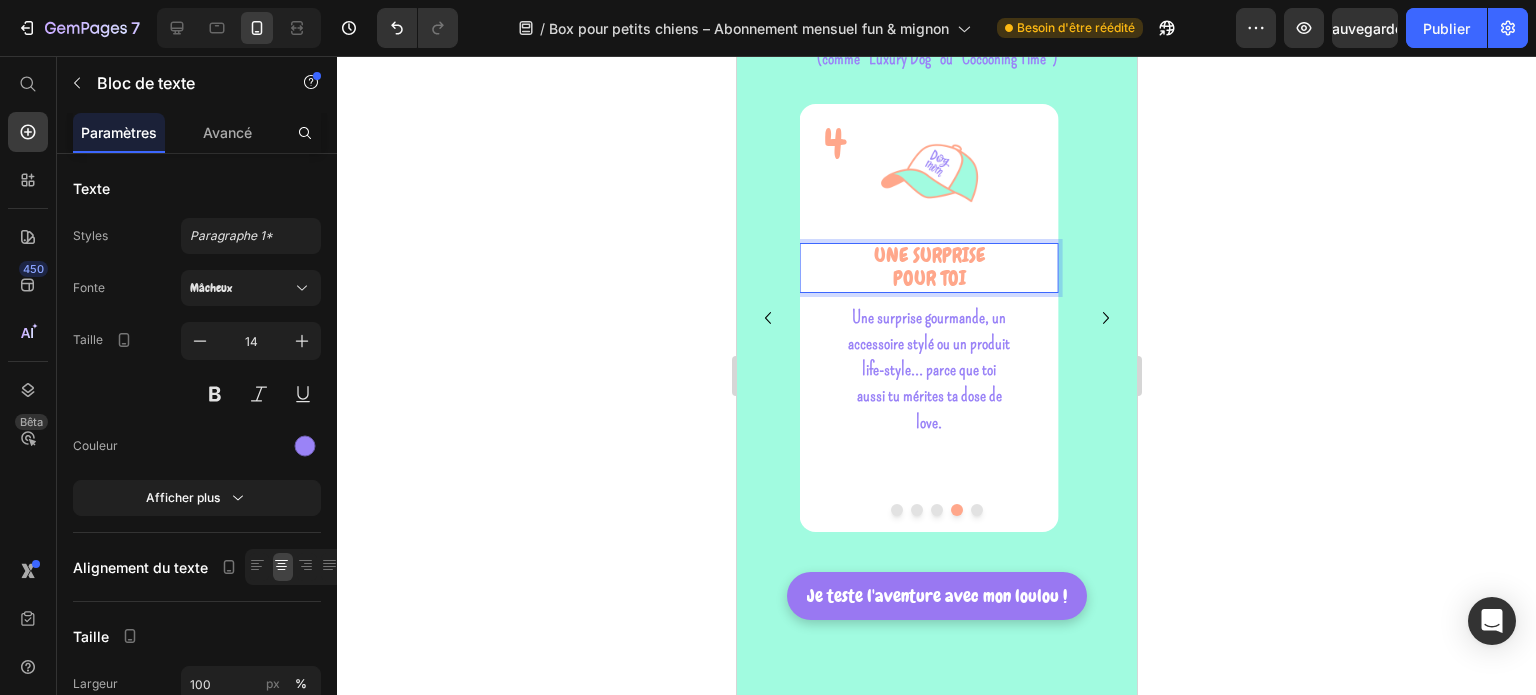 click on "POUR TOI" at bounding box center (928, 279) 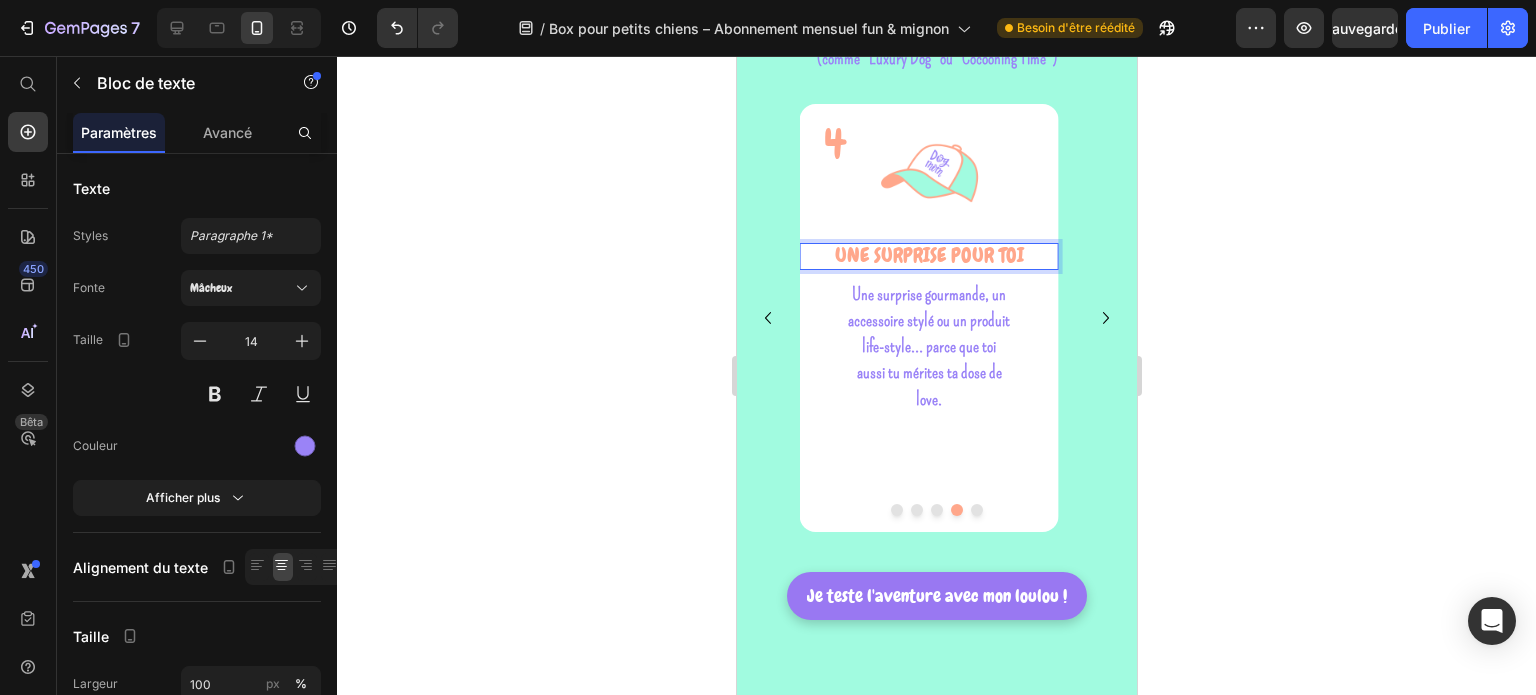 click on "UNE SURPRISE POUR TOI" at bounding box center (928, 256) 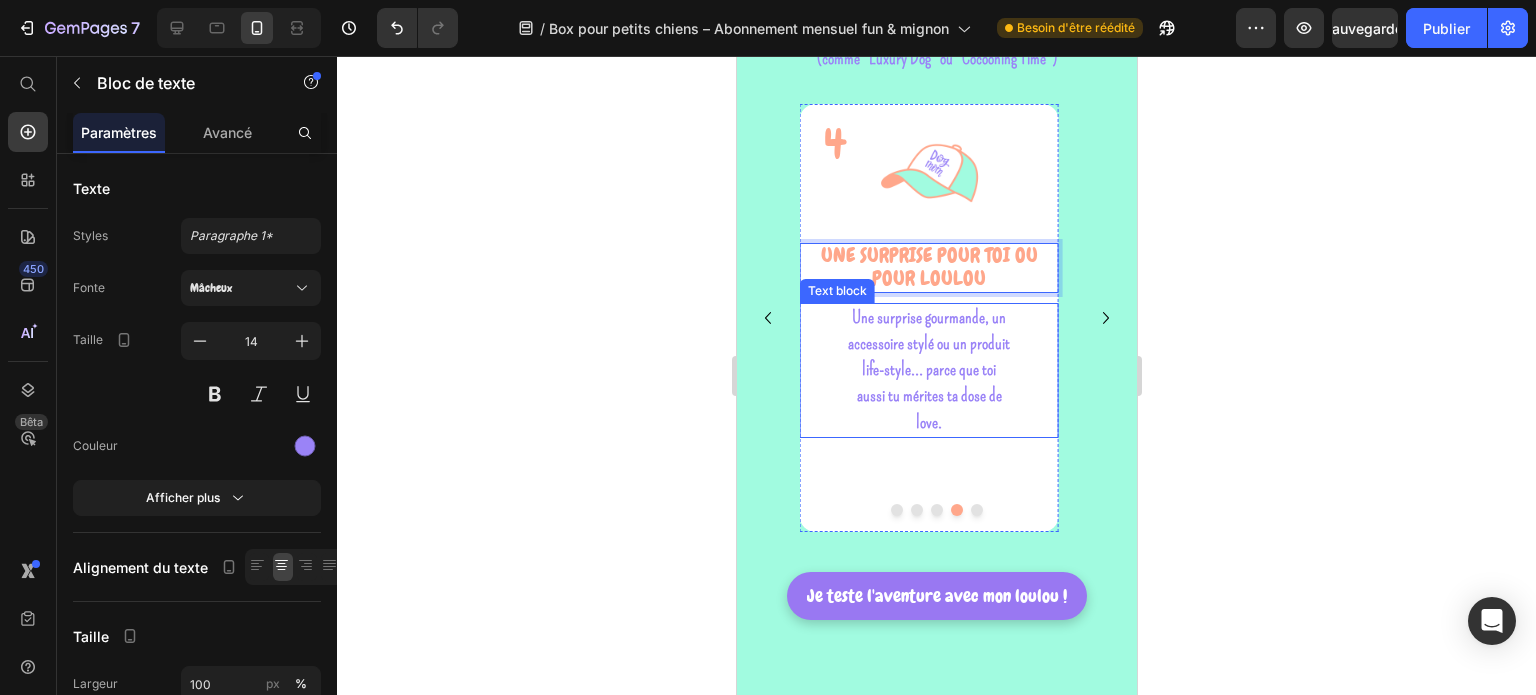click on "Une surprise gourmande, un accessoire stylé ou un produit life-style… parce que toi aussi tu mérites ta dose de love." at bounding box center (928, 369) 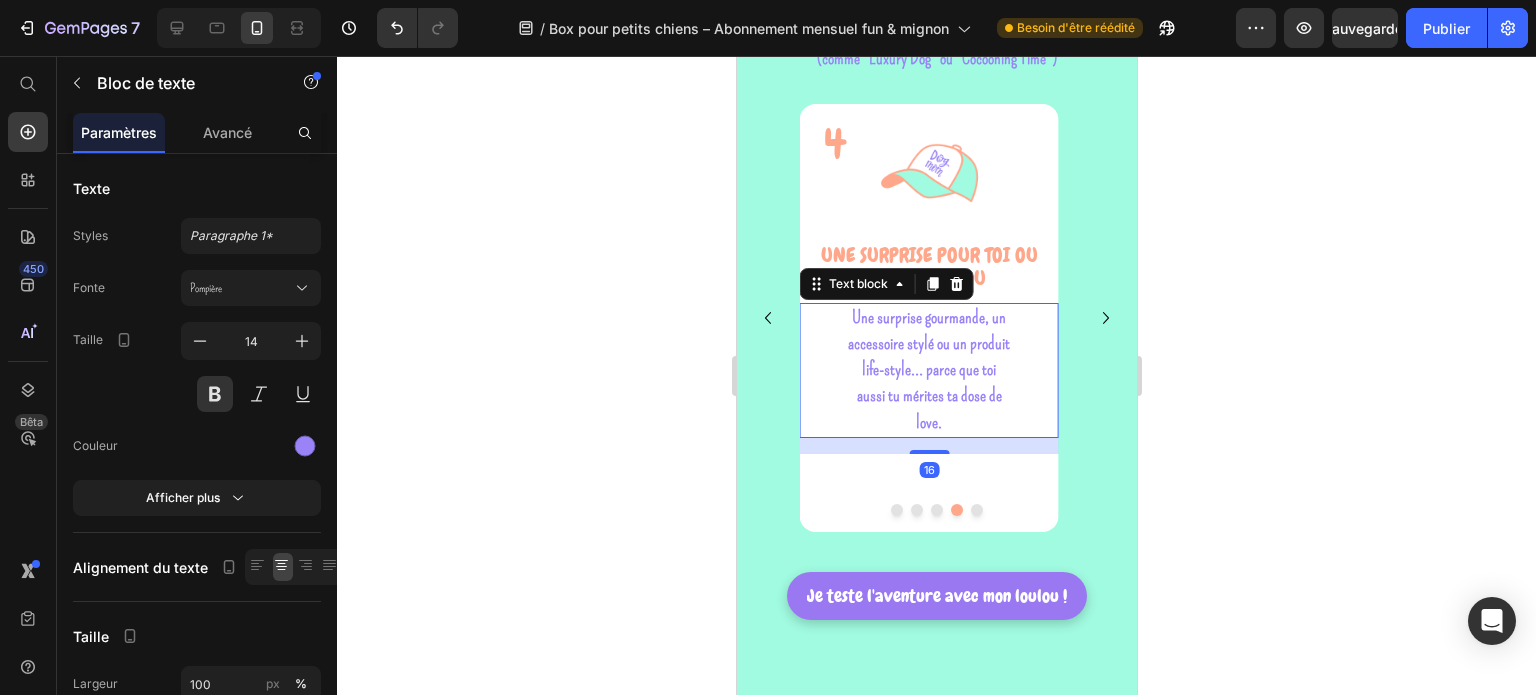 click on "Une surprise gourmande, un accessoire stylé ou un produit life-style… parce que toi aussi tu mérites ta dose de love." at bounding box center (928, 370) 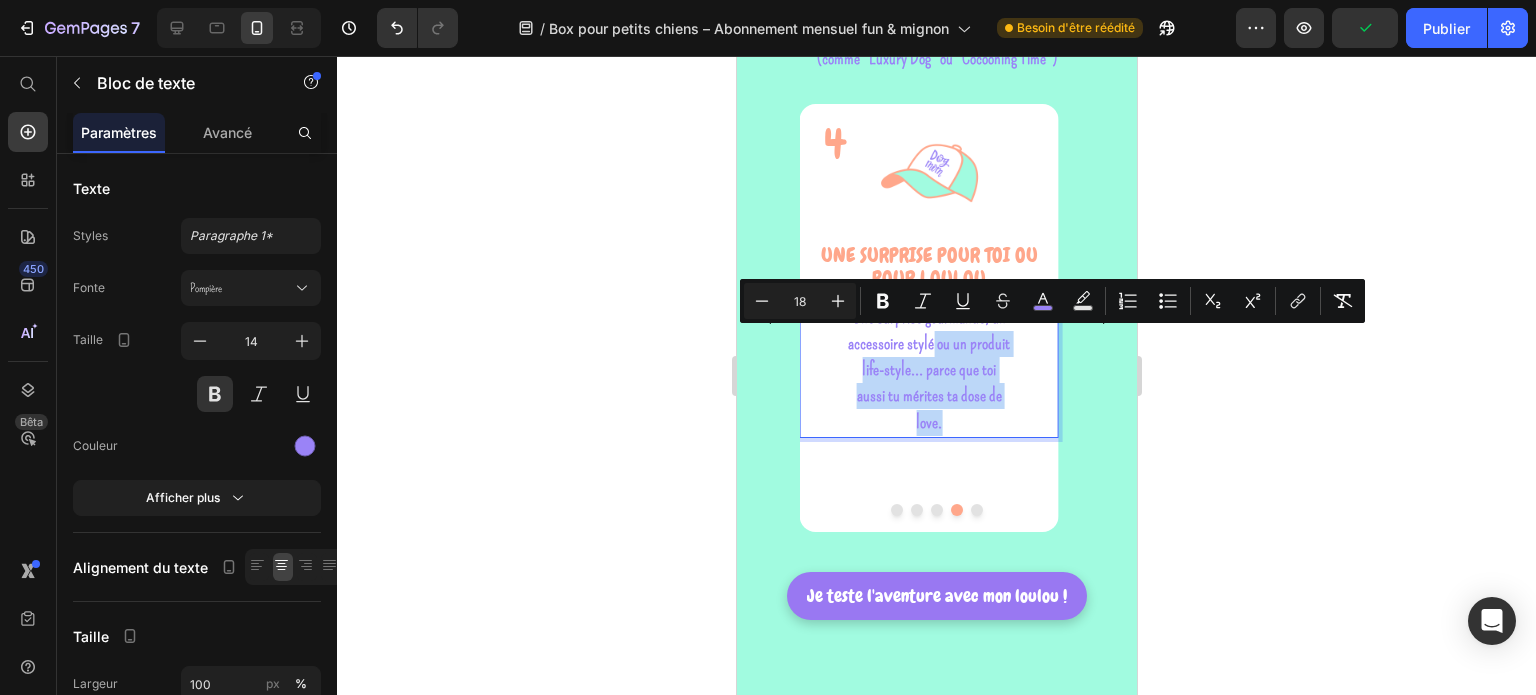 drag, startPoint x: 949, startPoint y: 428, endPoint x: 934, endPoint y: 352, distance: 77.46612 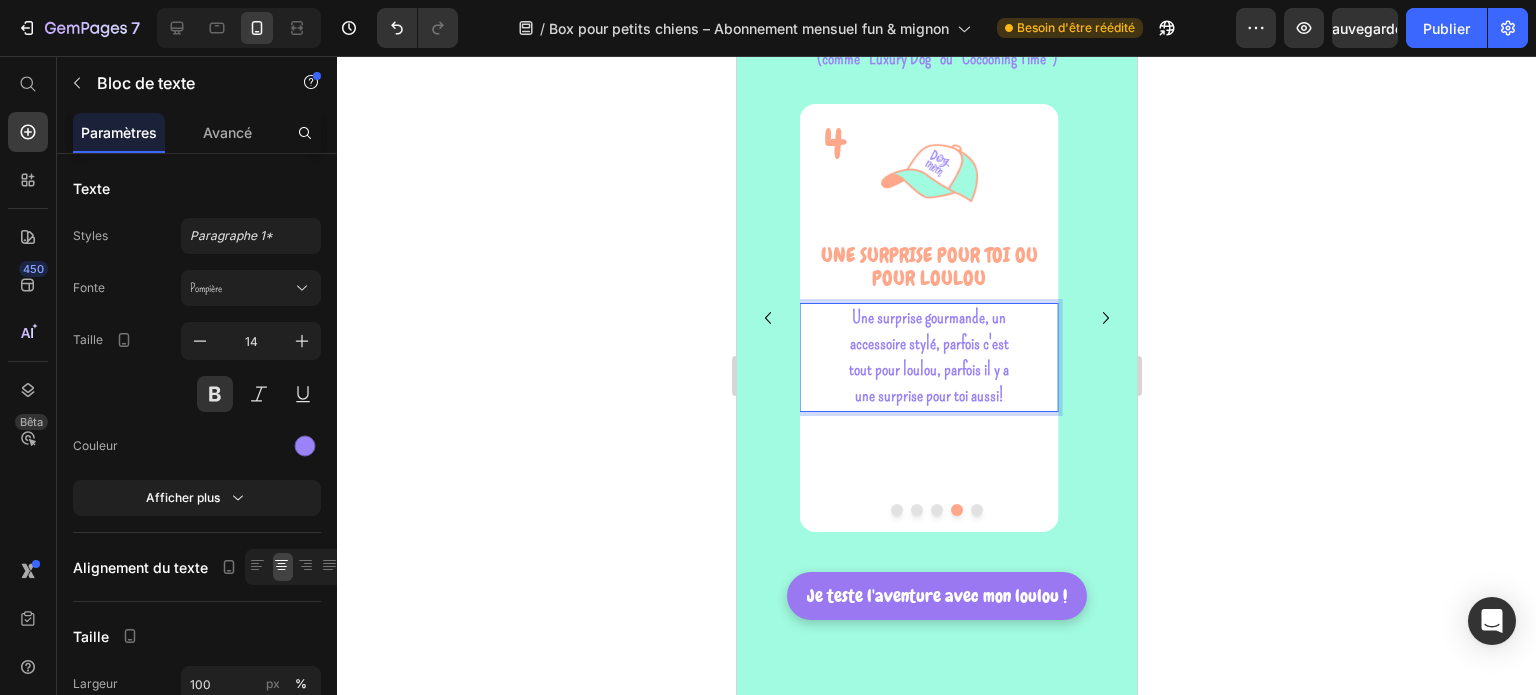 click on "Une surprise gourmande, un accessoire stylé, parfois c'est tout pour loulou, parfois il y a une surprise pour toi aussi!" at bounding box center [928, 356] 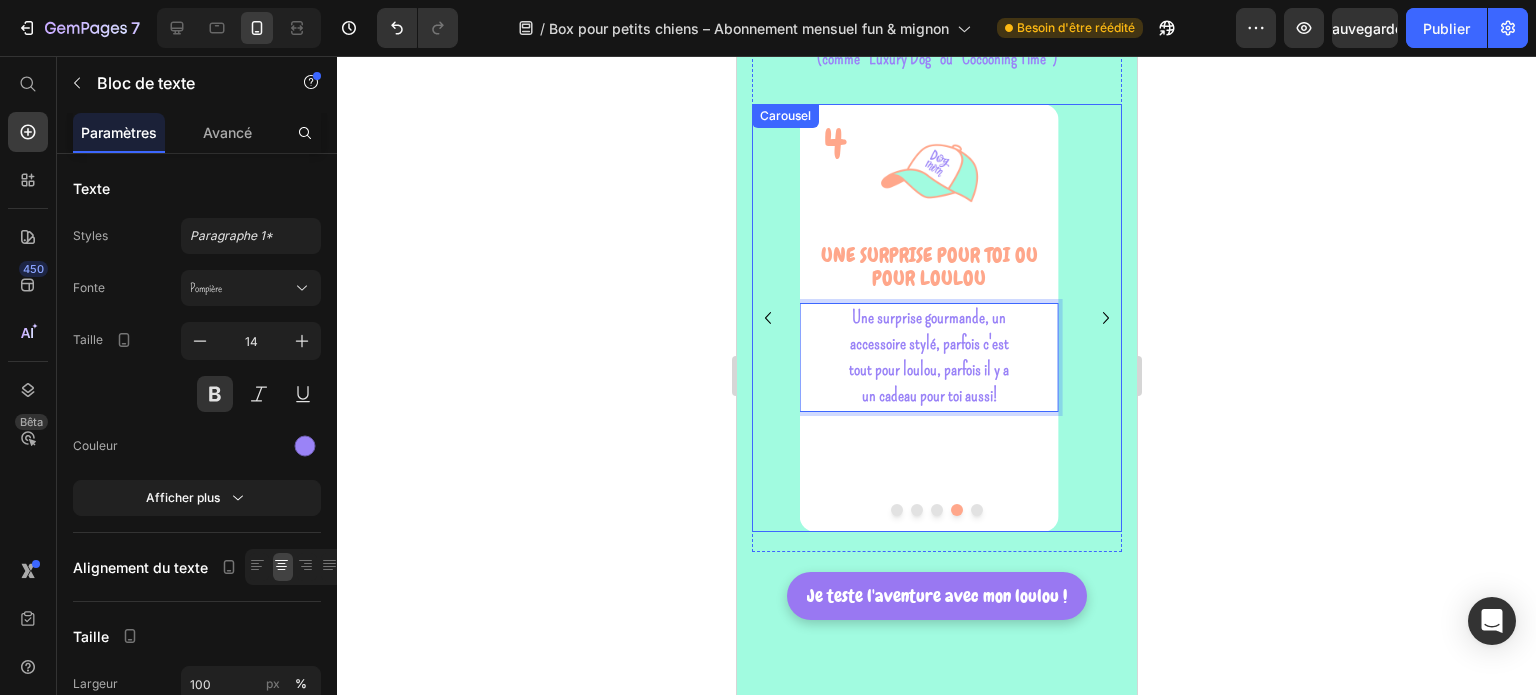 click 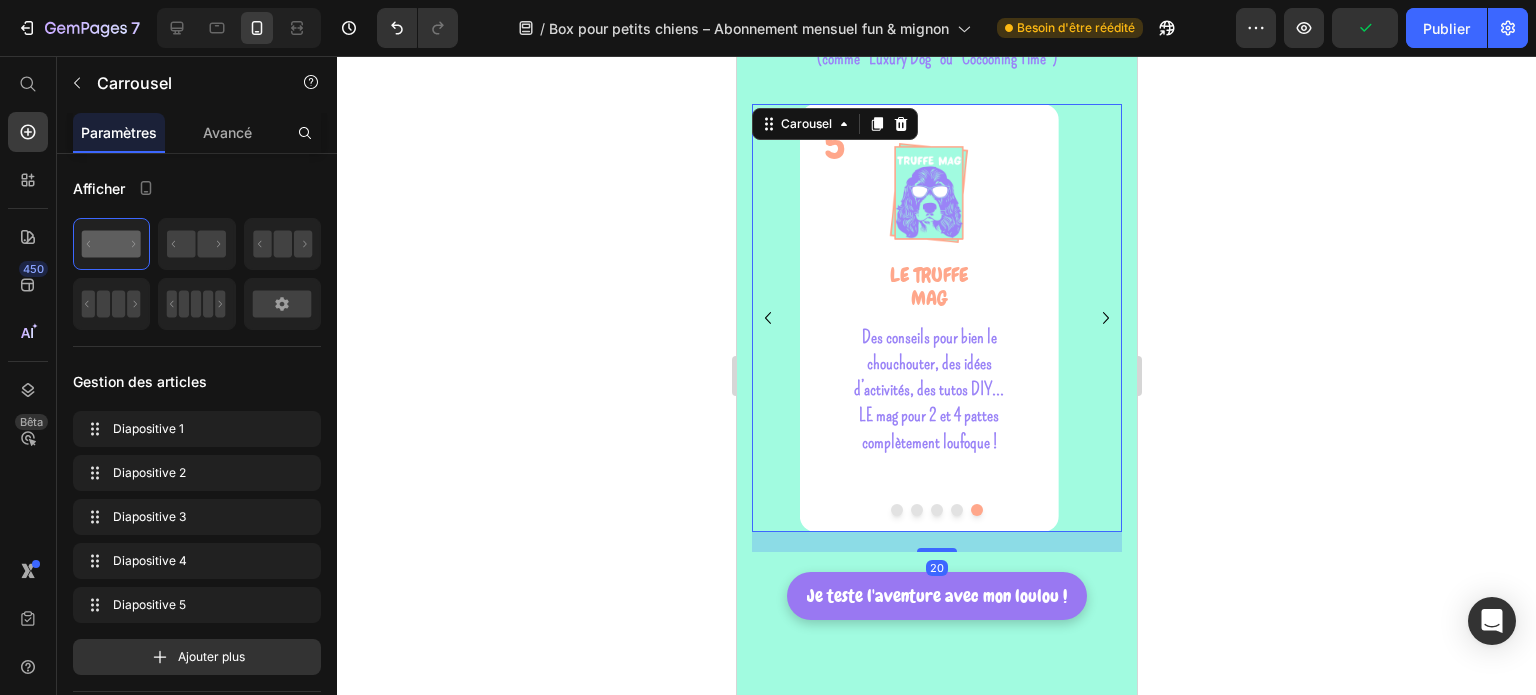 click 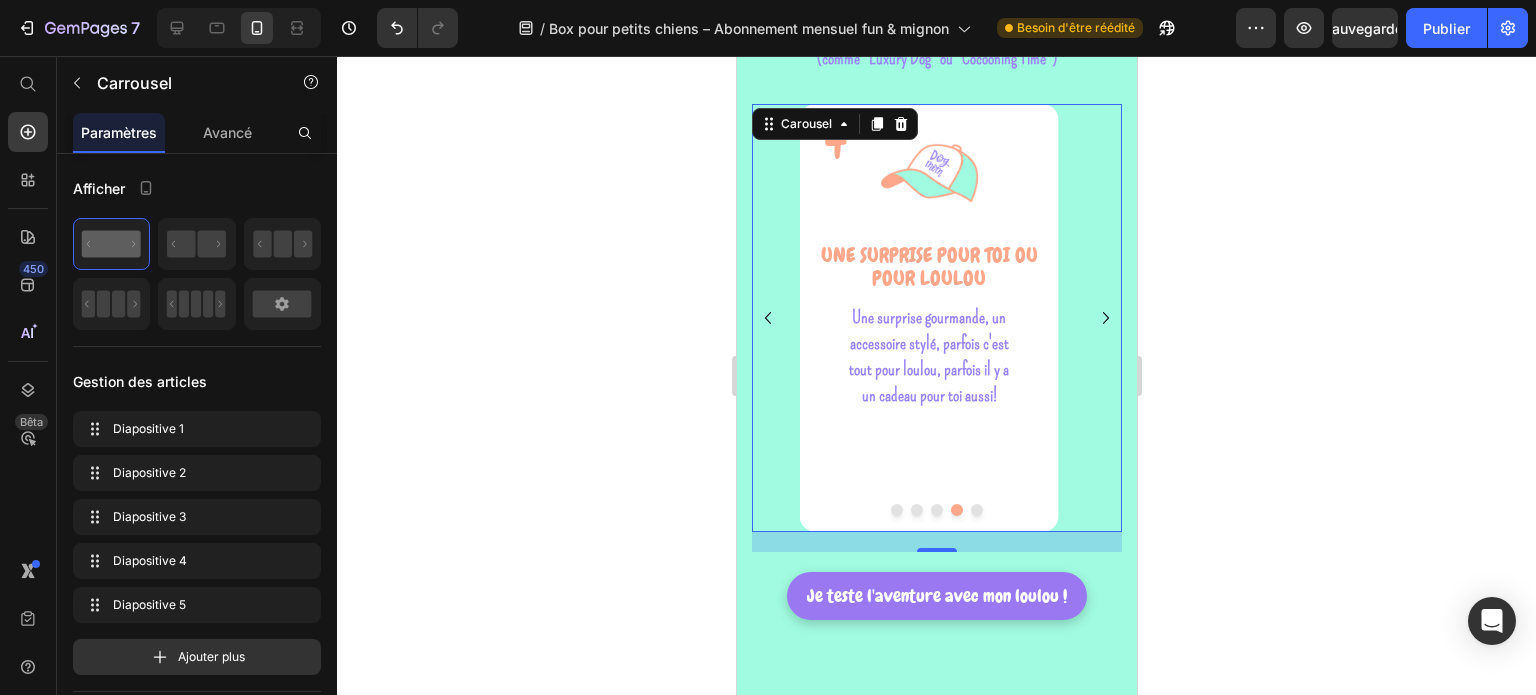 click 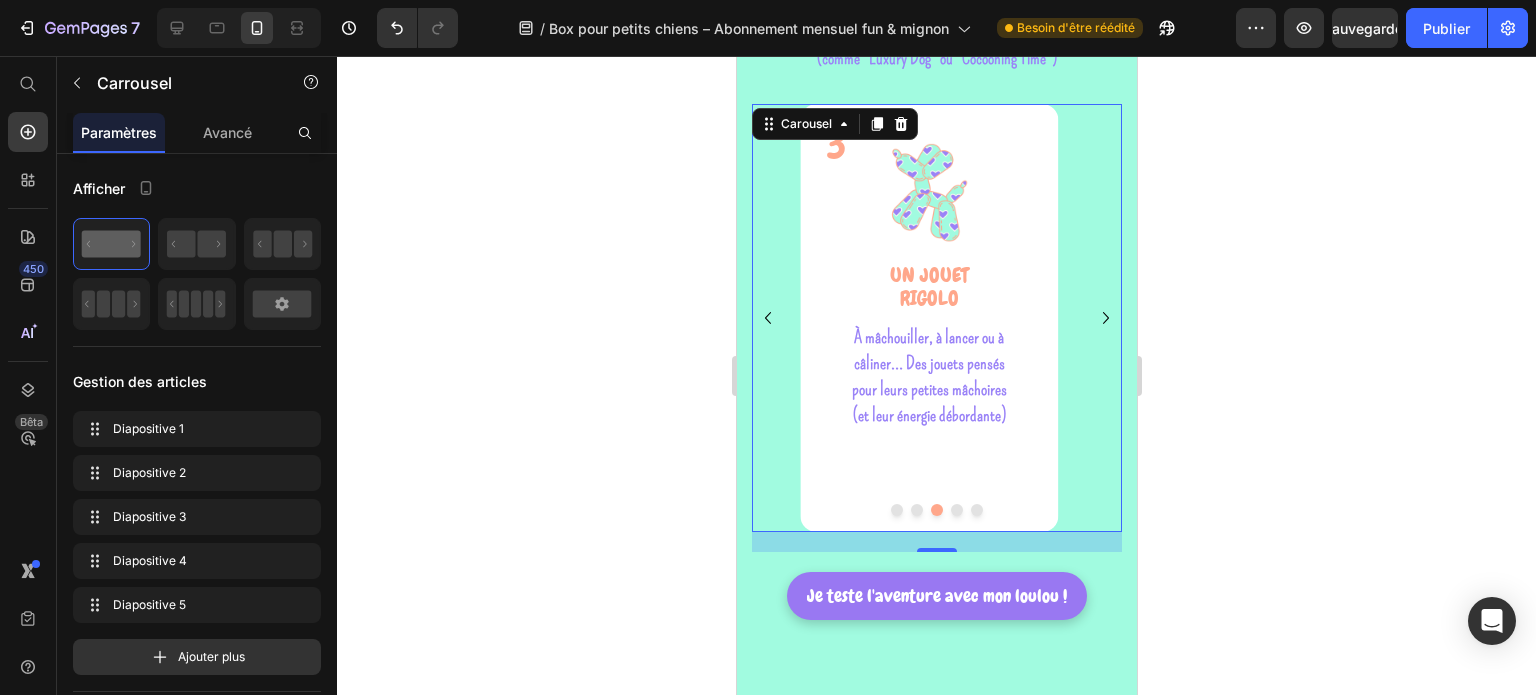 click 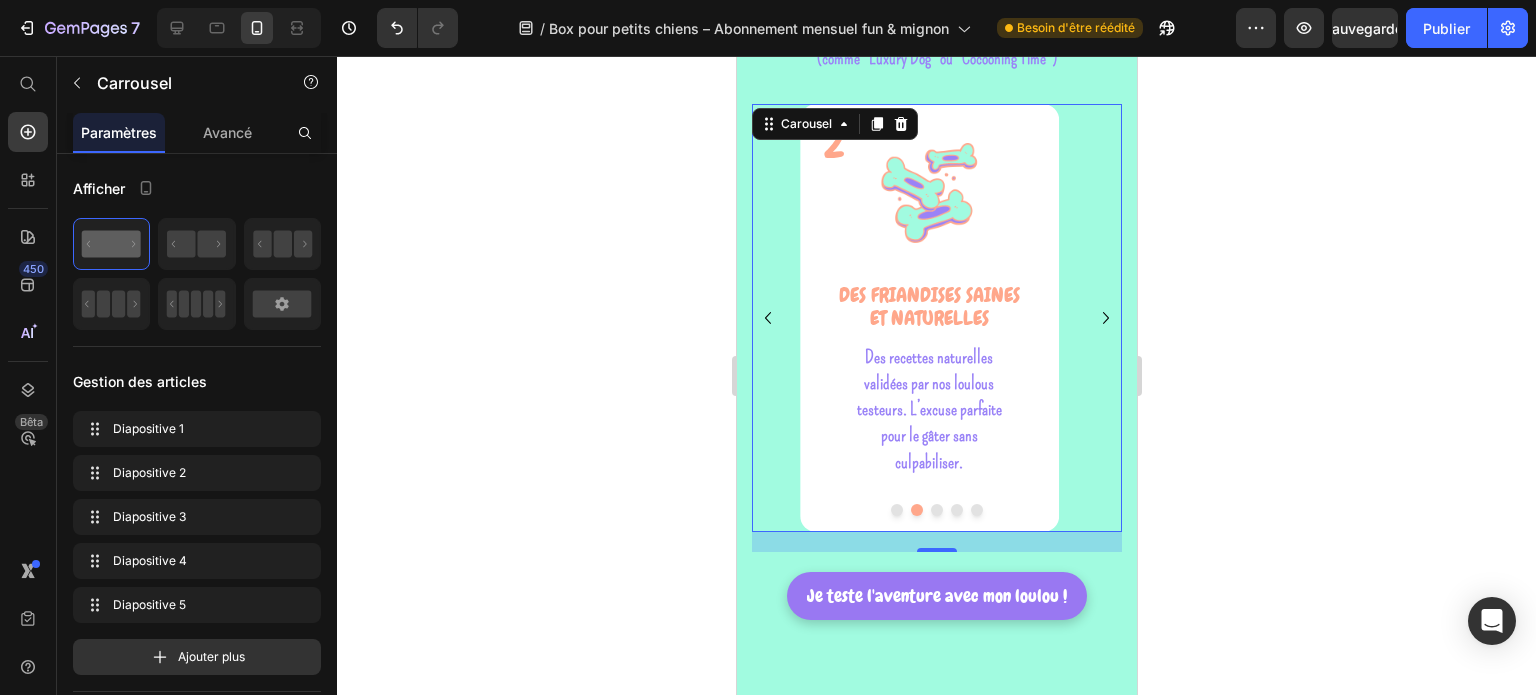 click 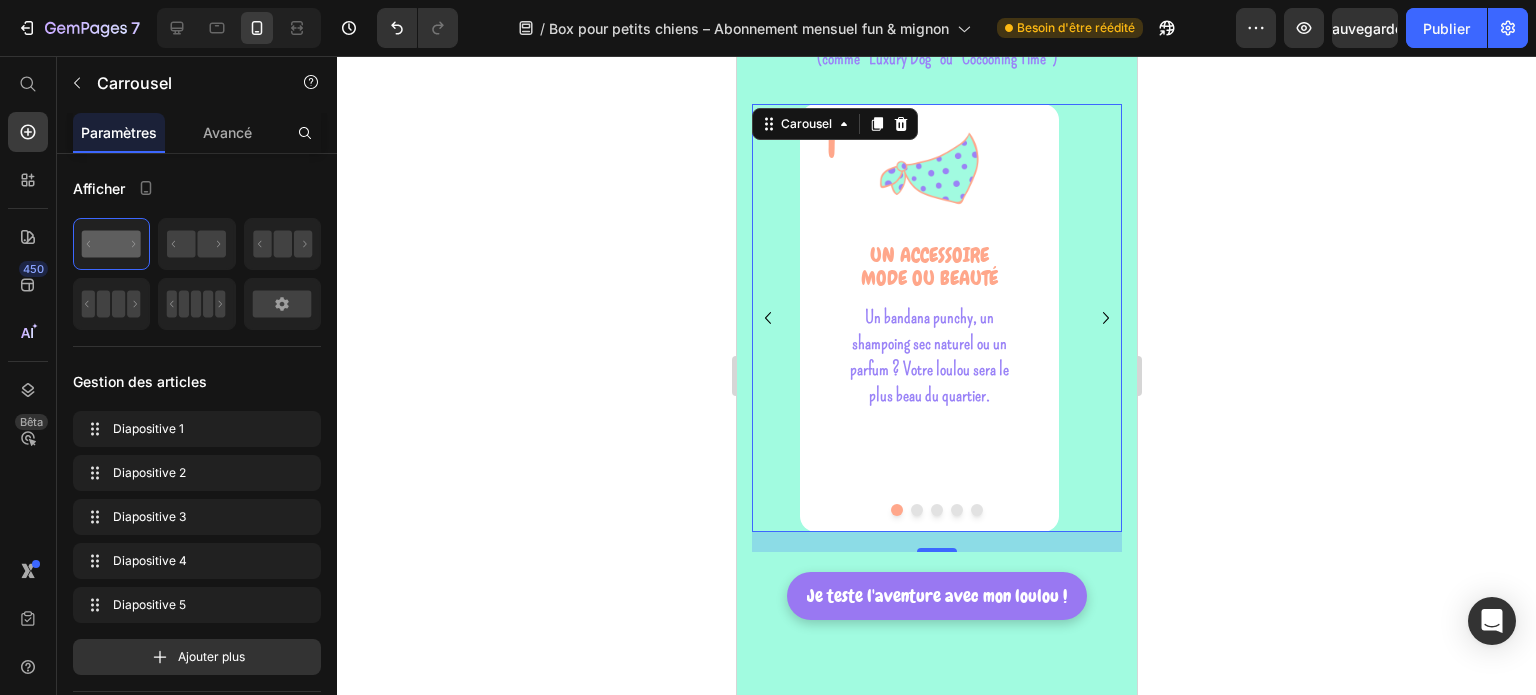 click 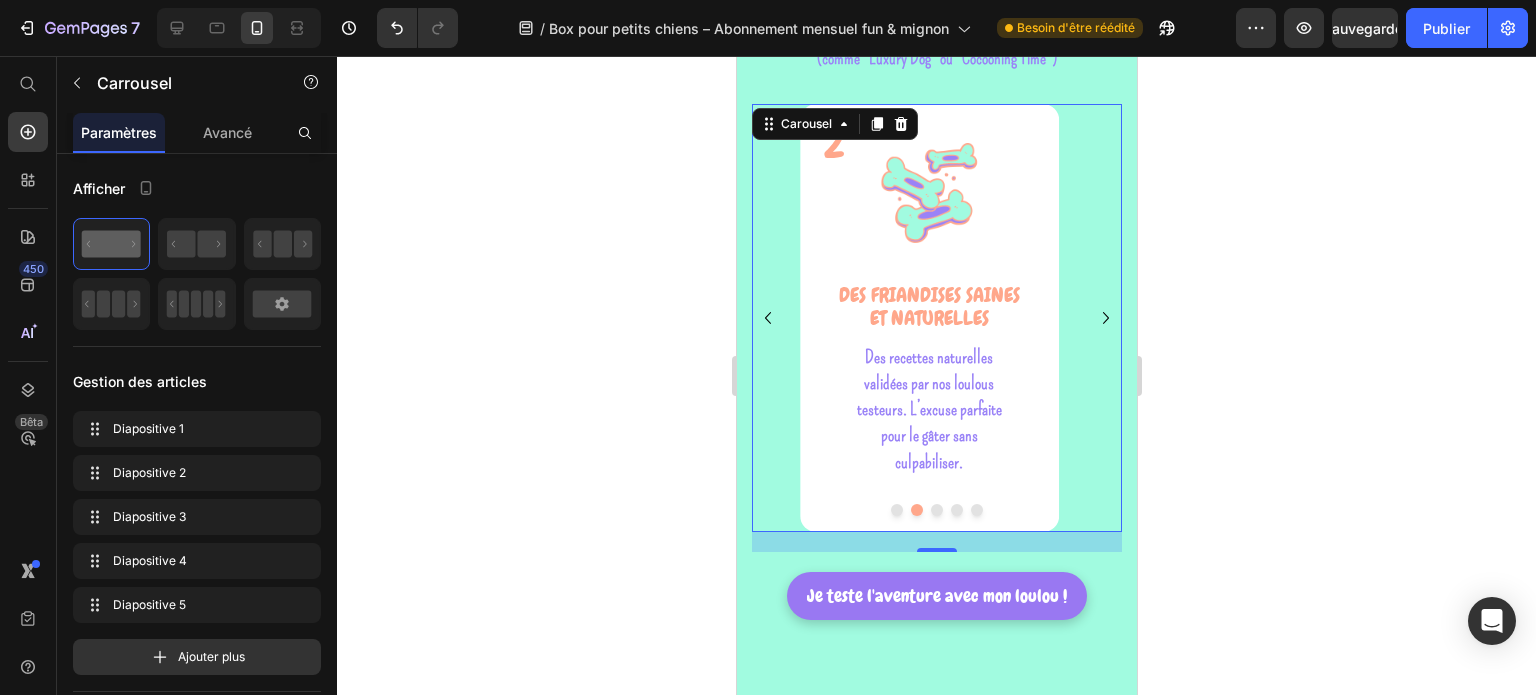 click 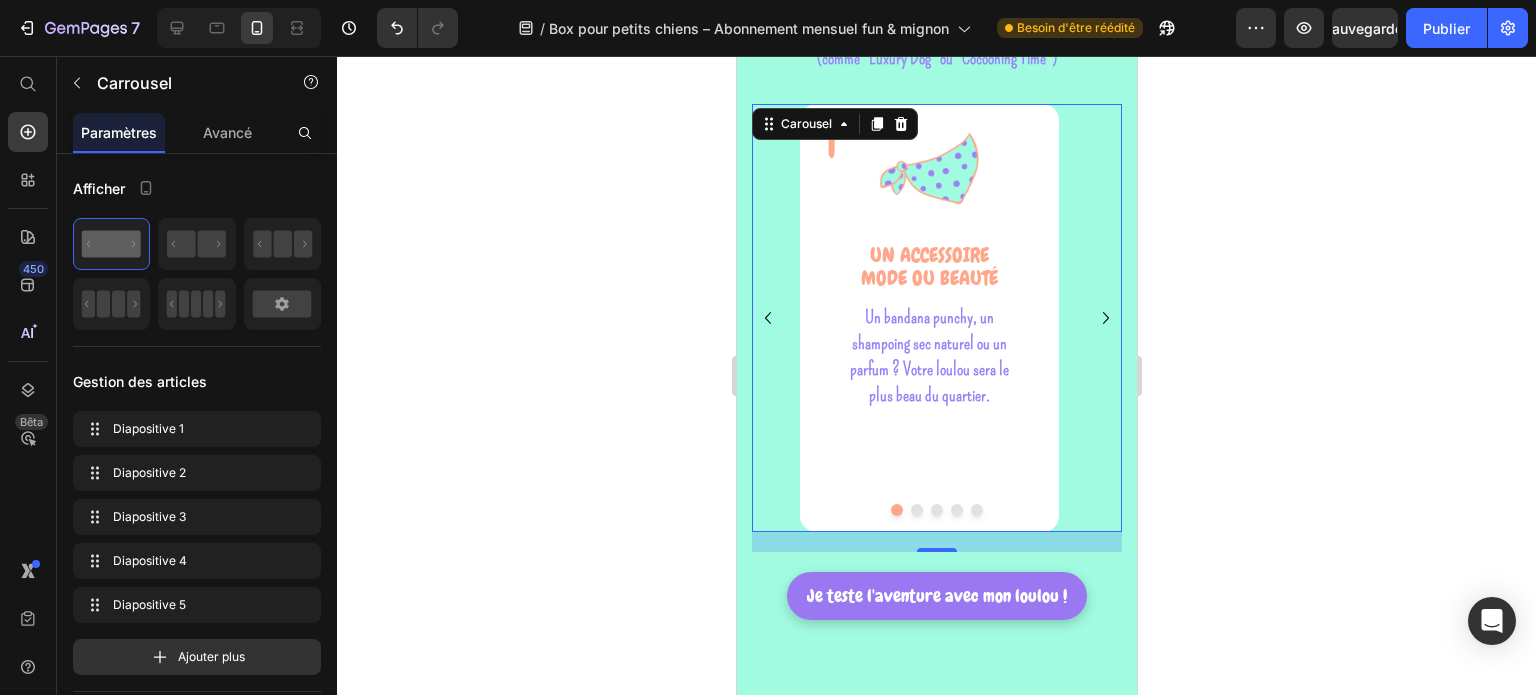 click 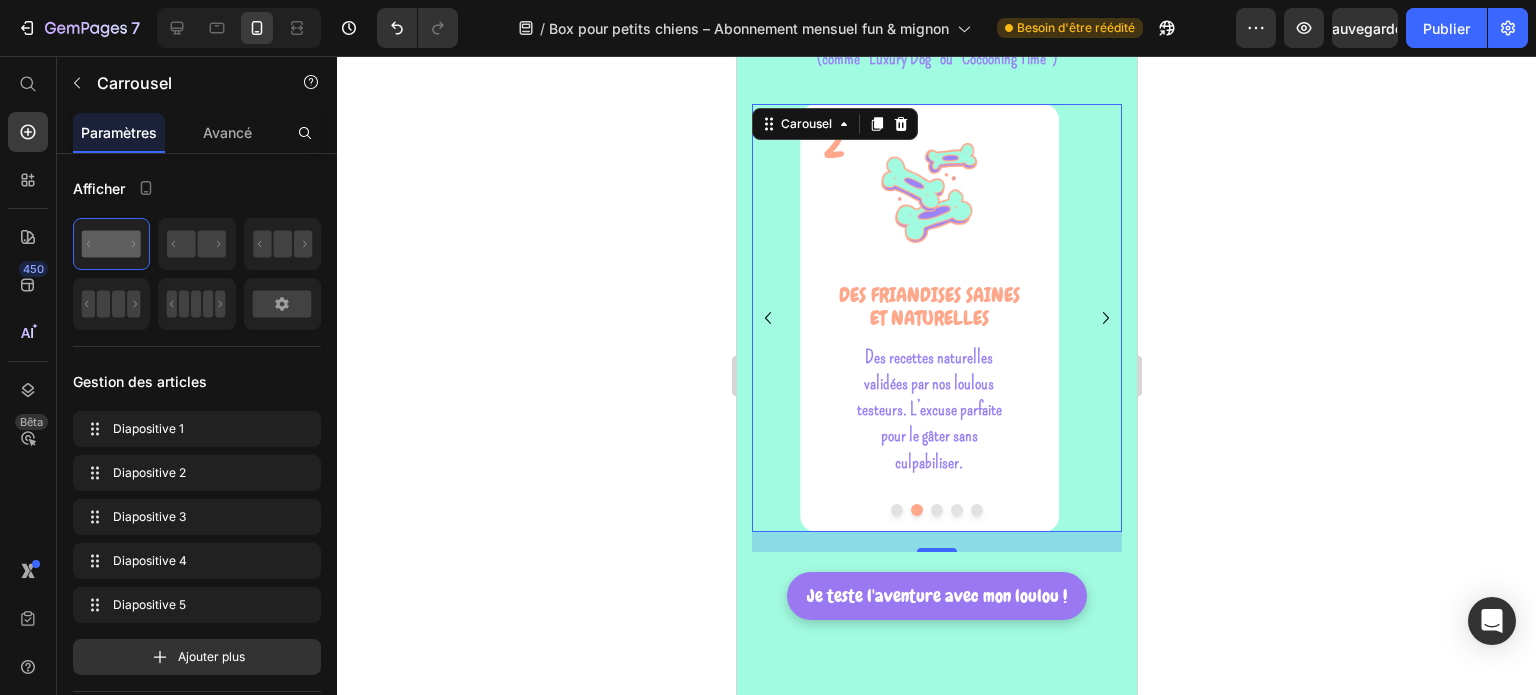 click 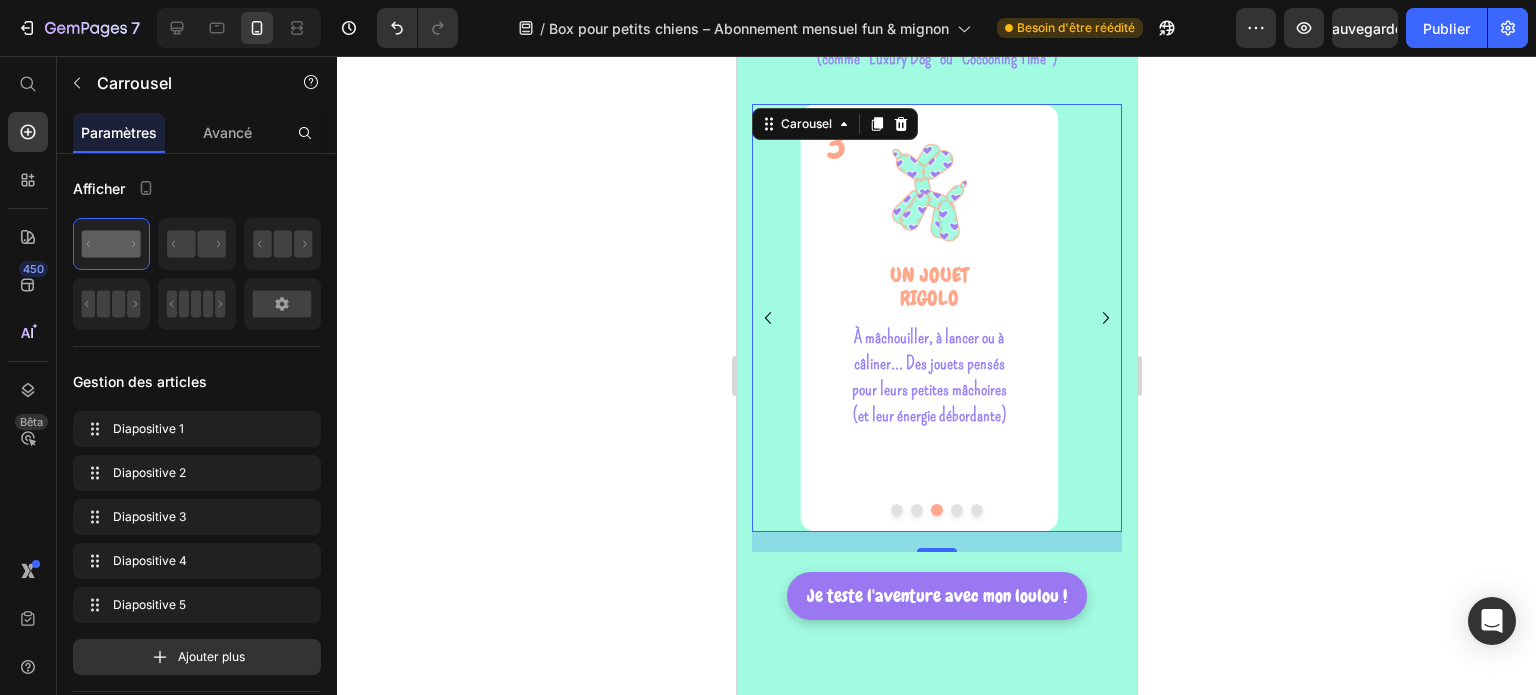 click 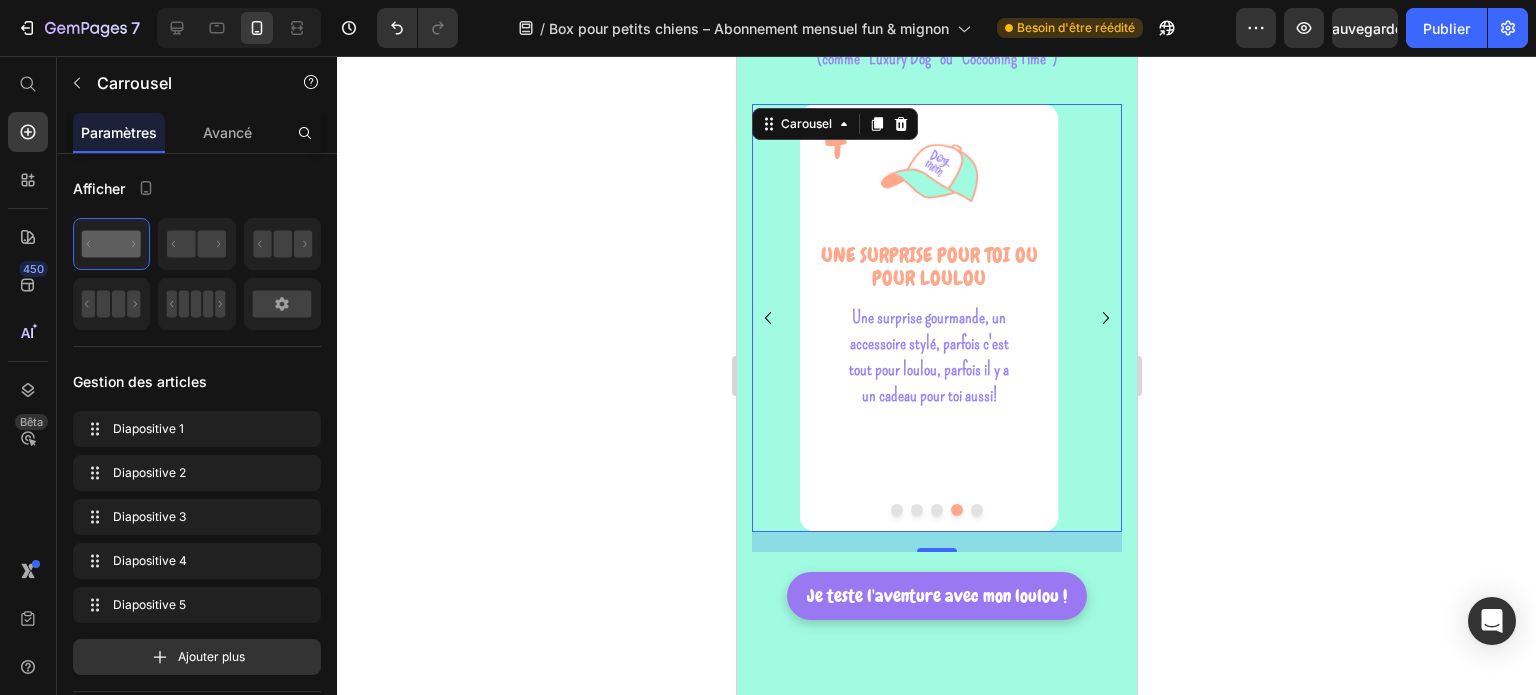 click 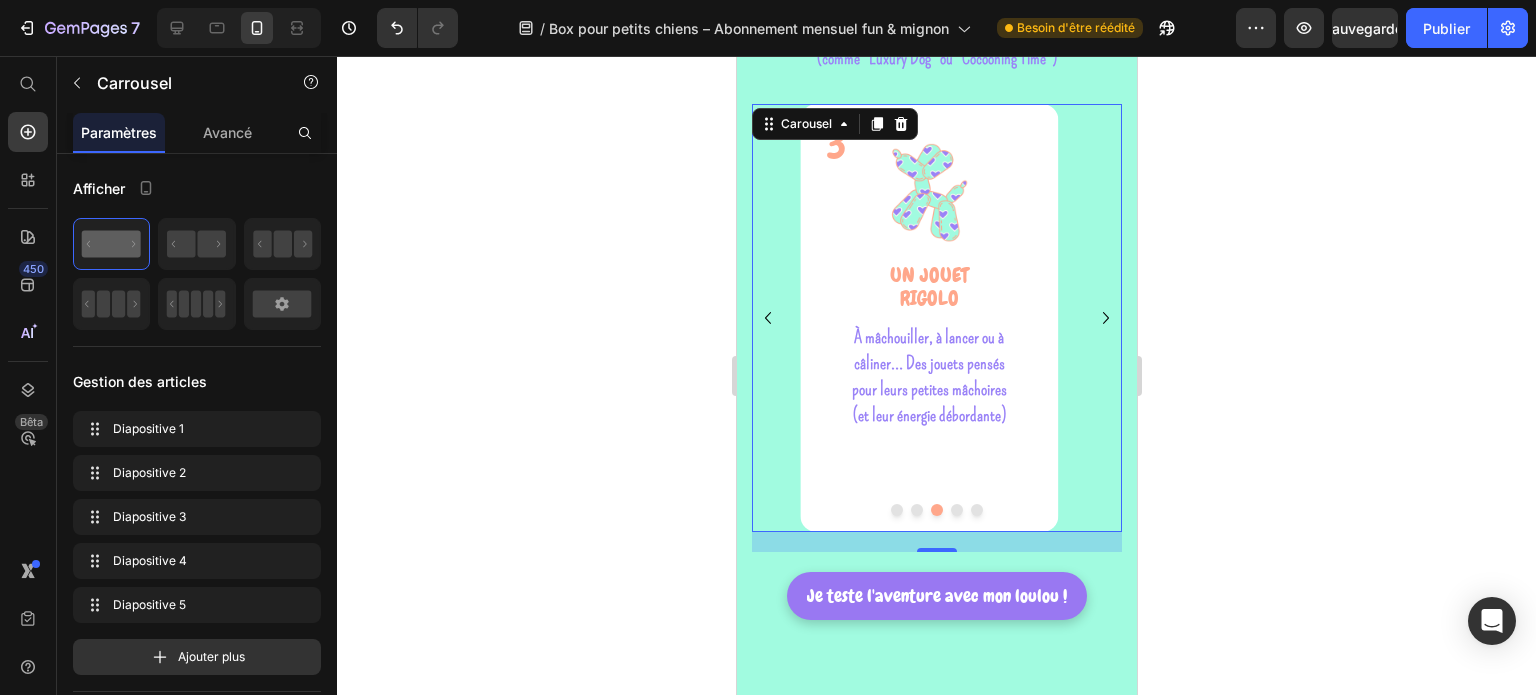 click 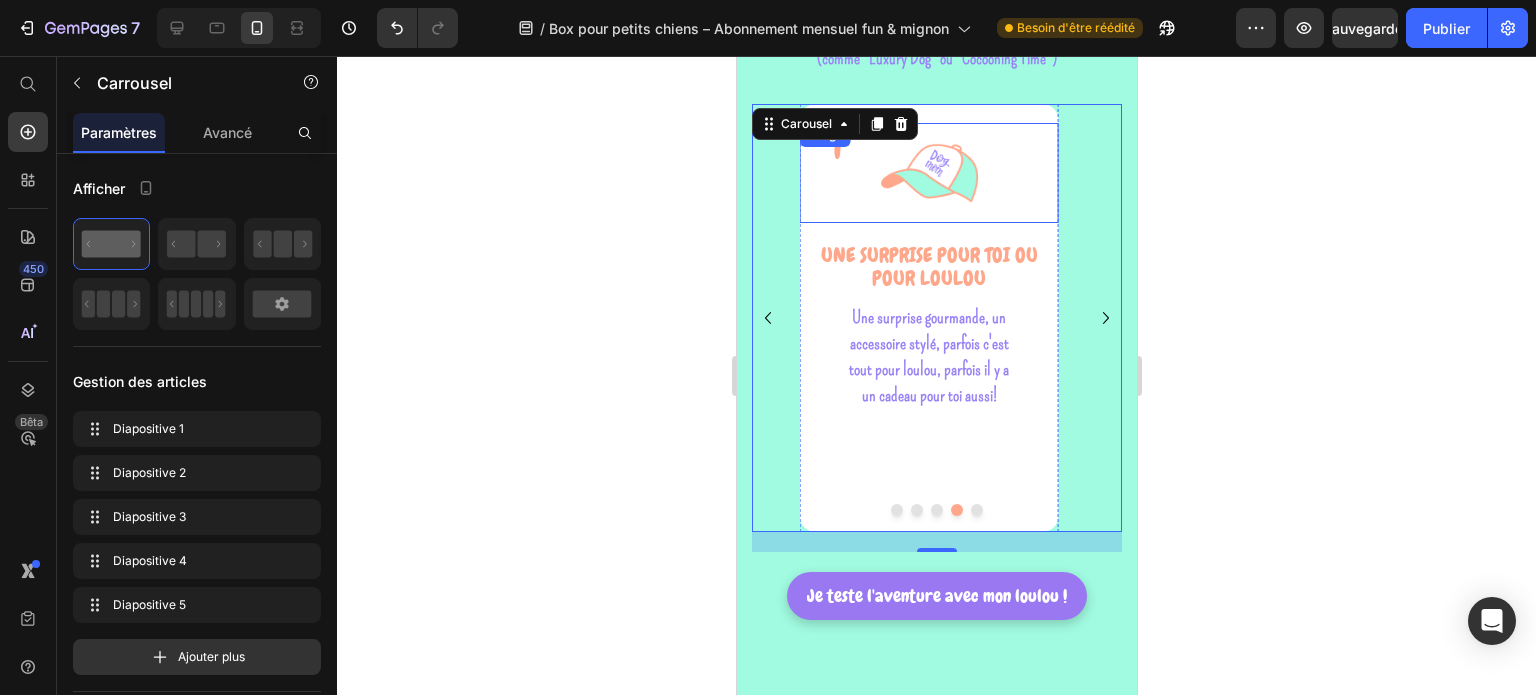click at bounding box center [928, 173] 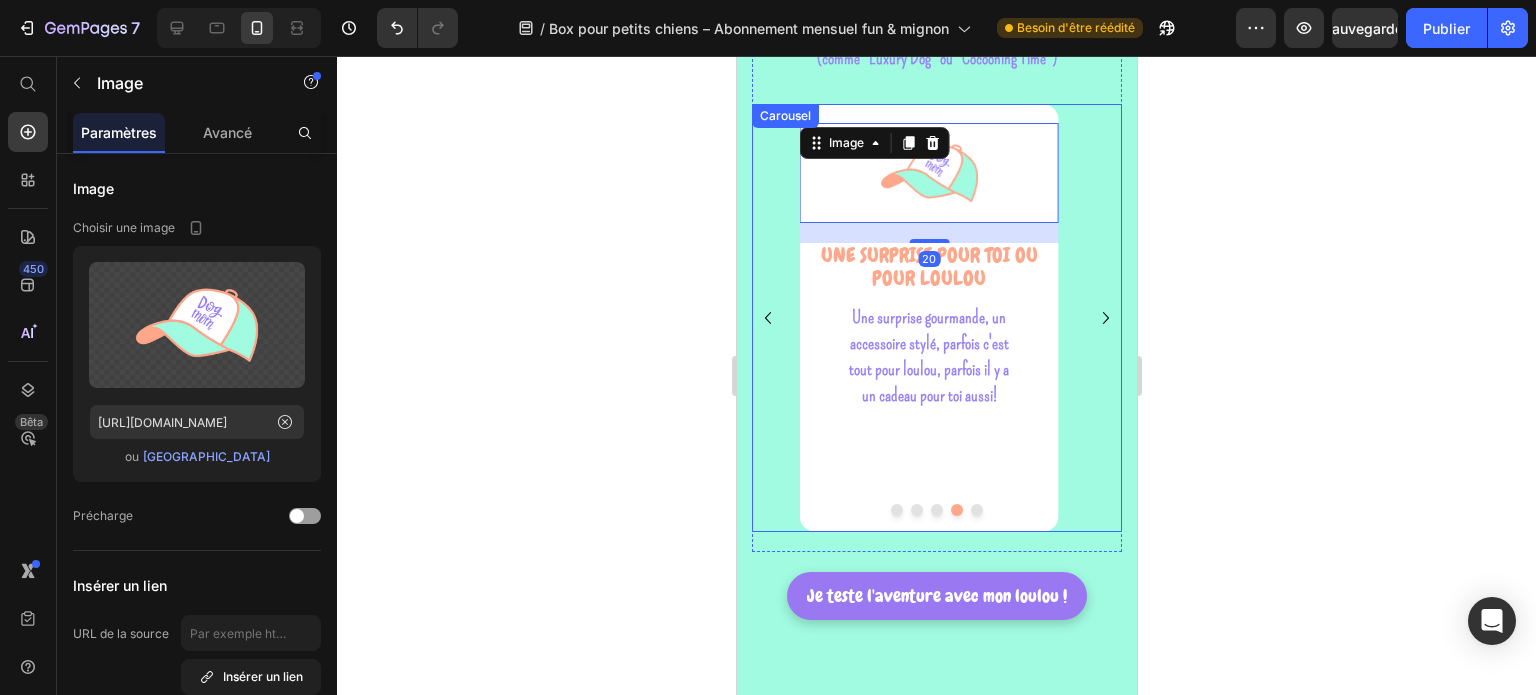 click 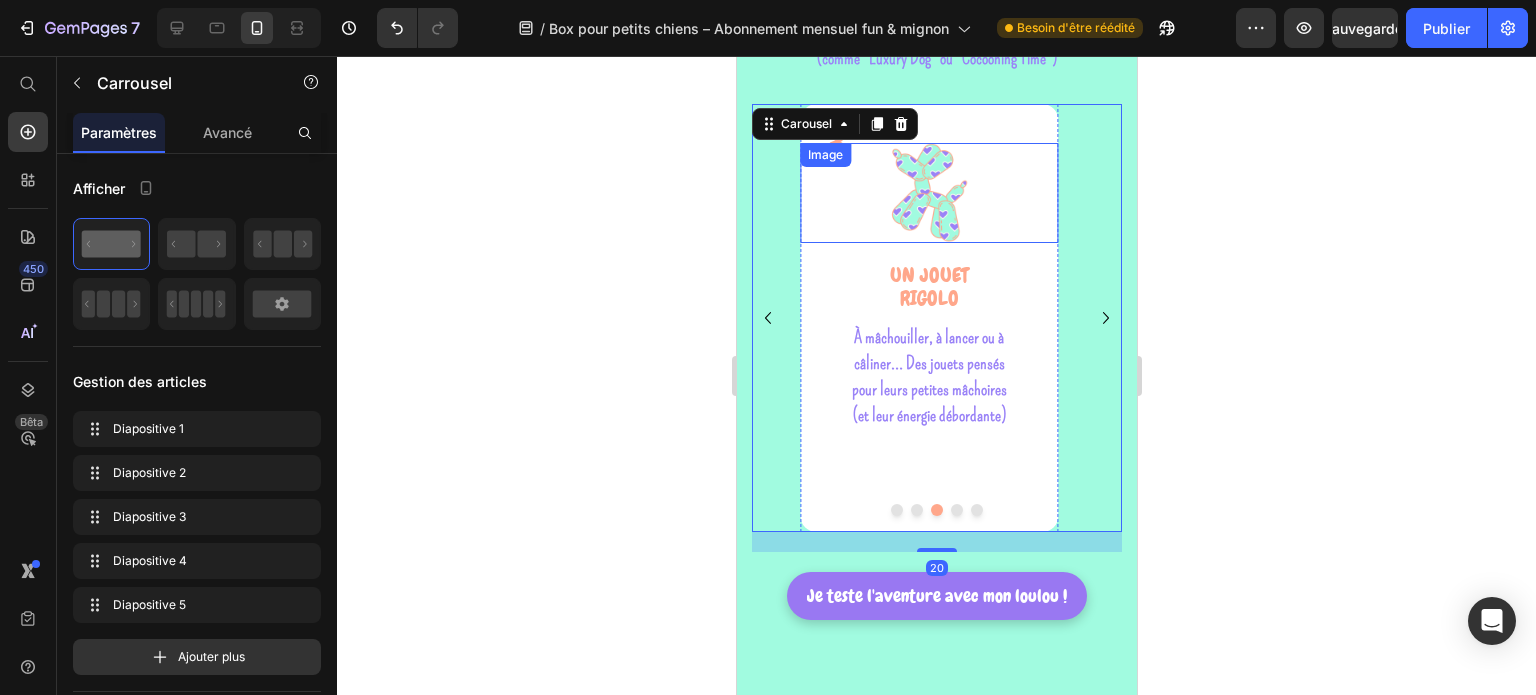 click at bounding box center (928, 193) 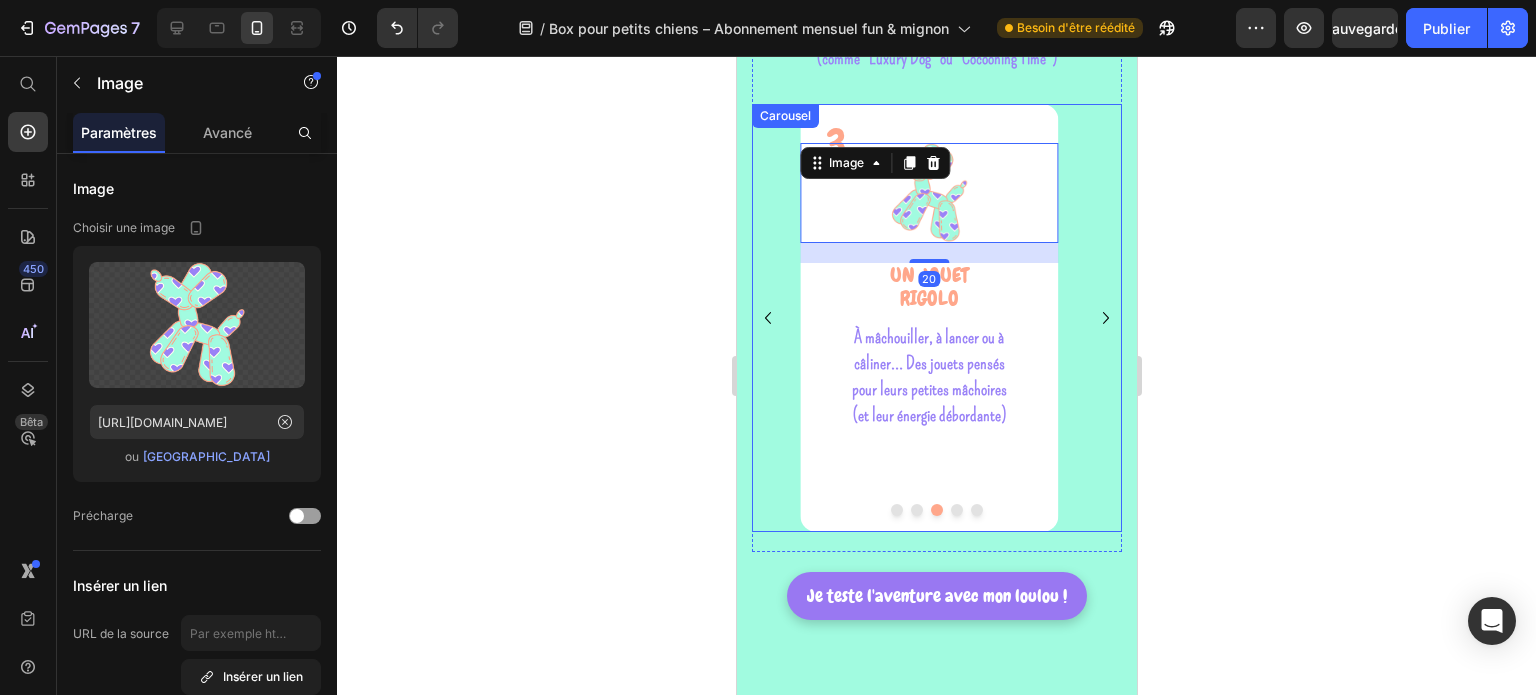 click 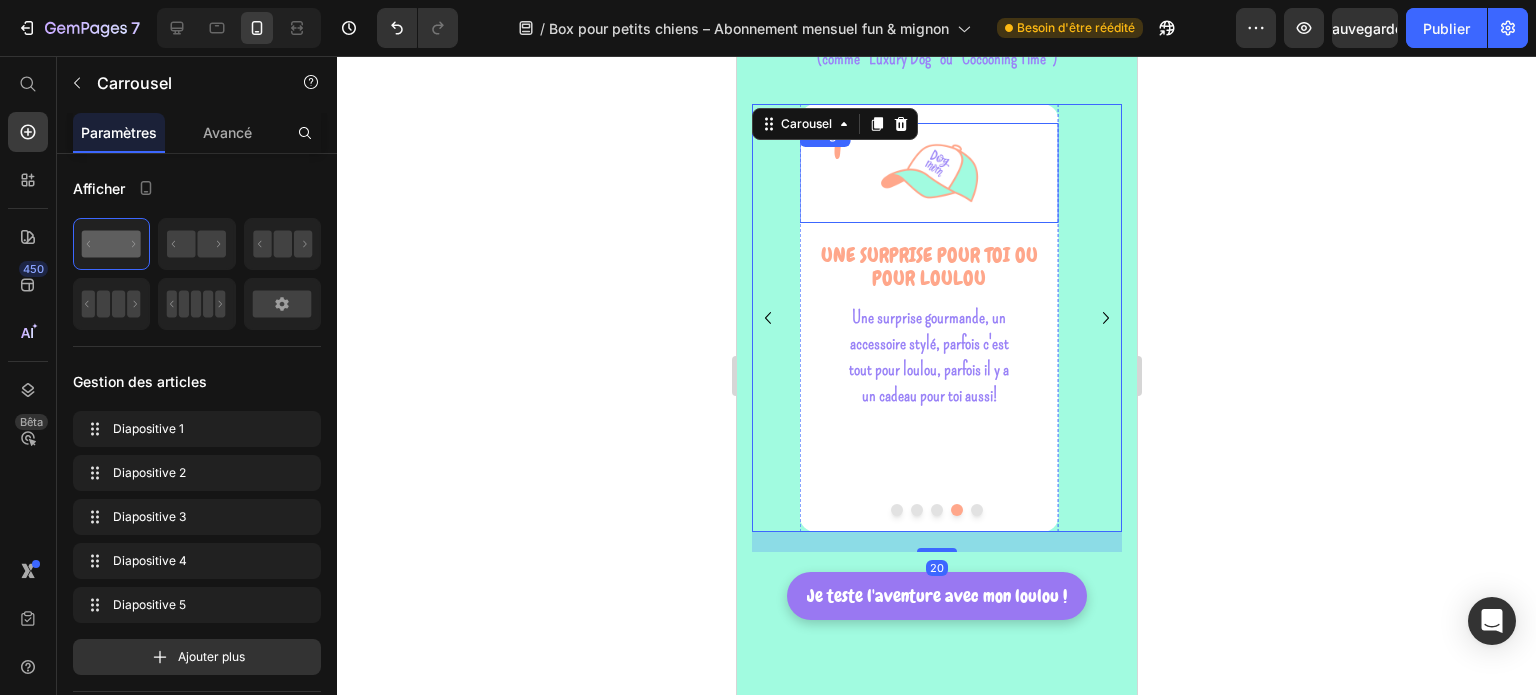 click at bounding box center [928, 173] 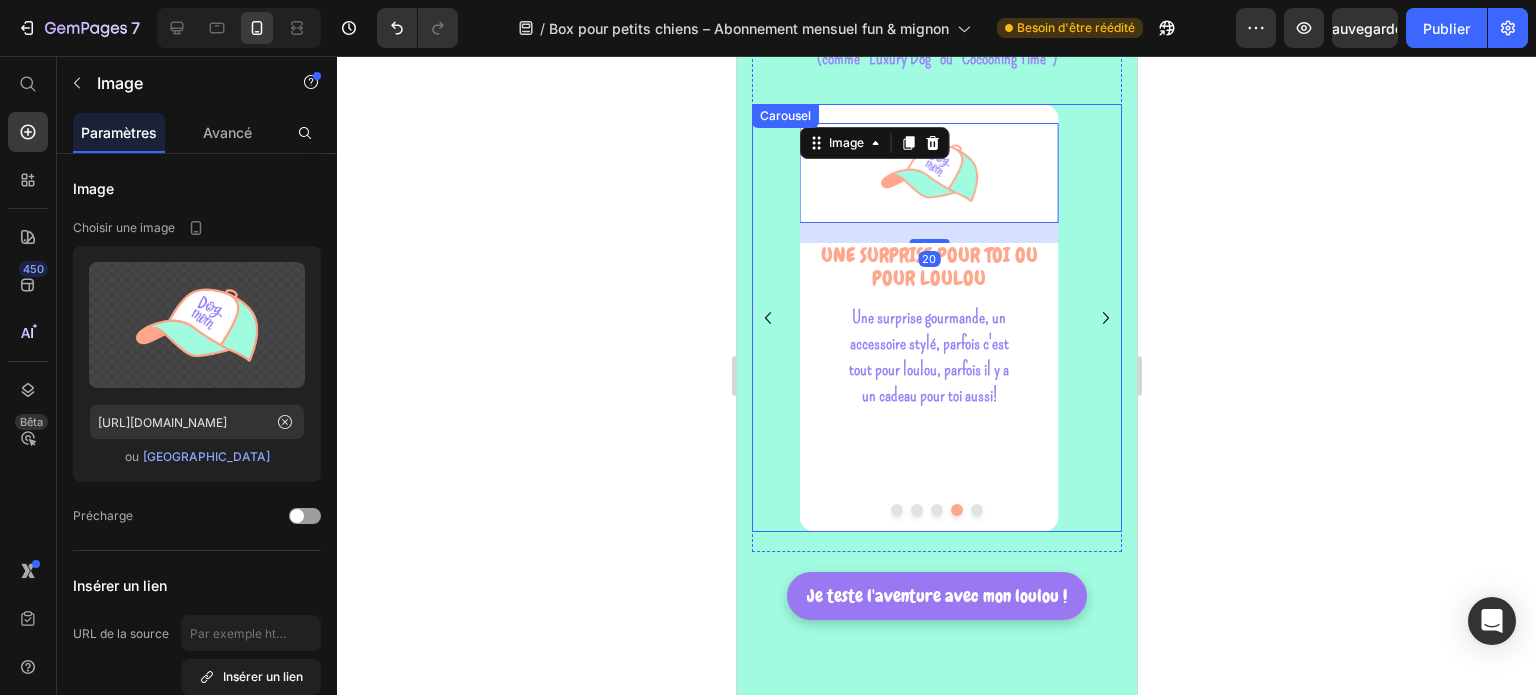 click 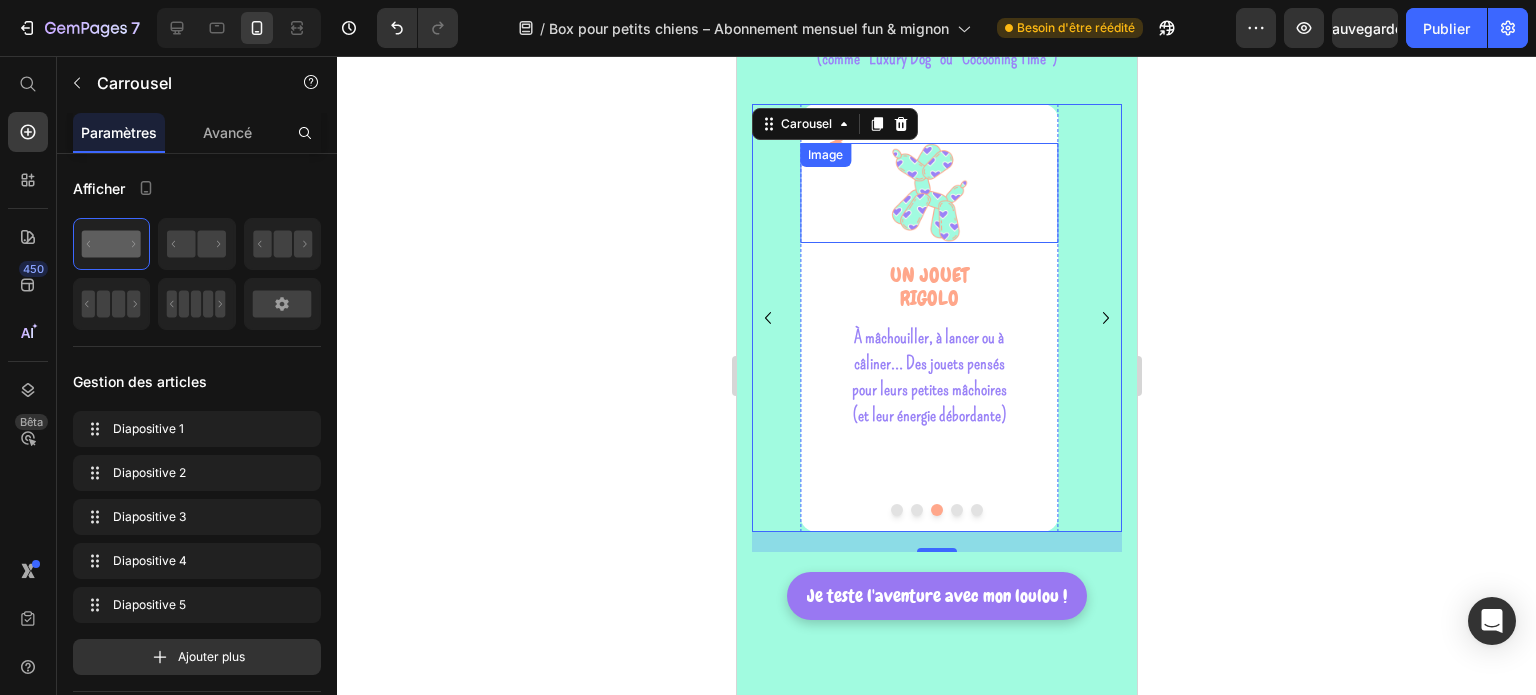 click at bounding box center (928, 193) 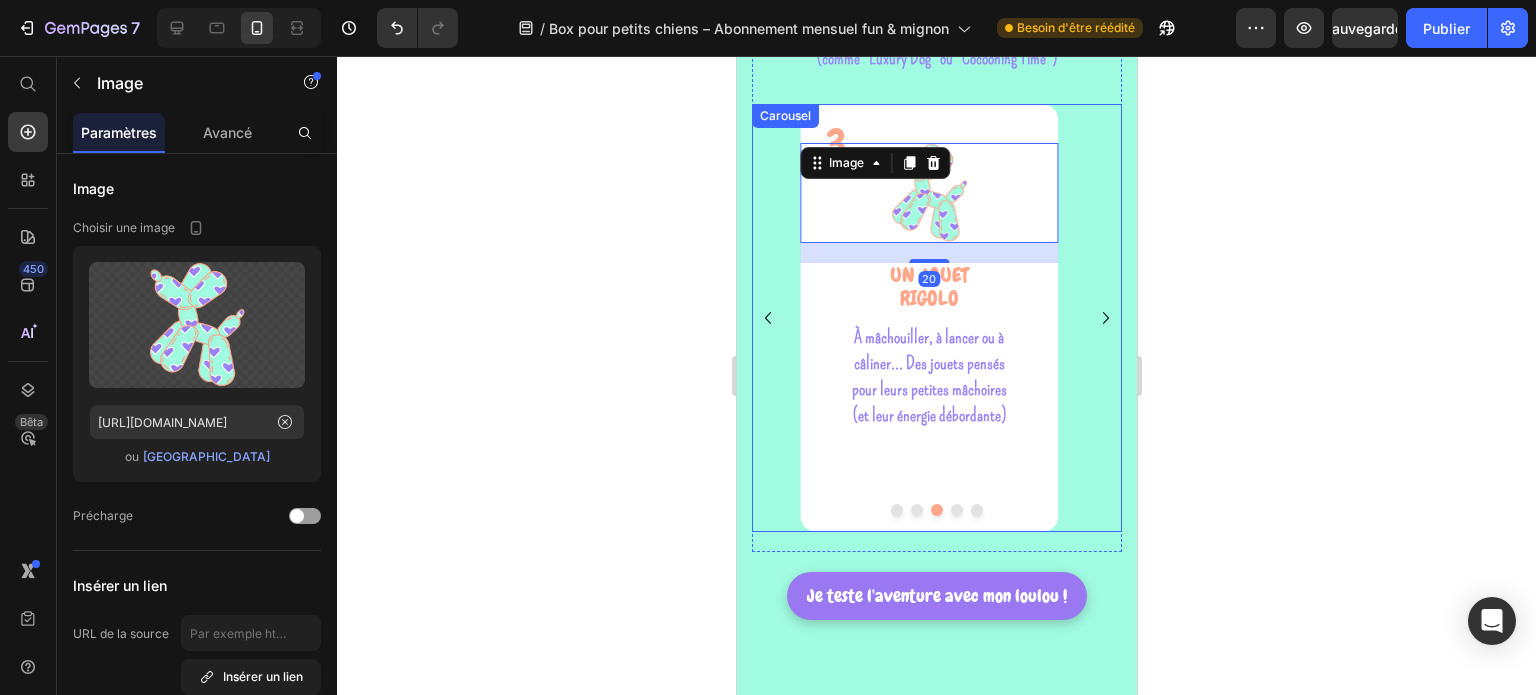 click 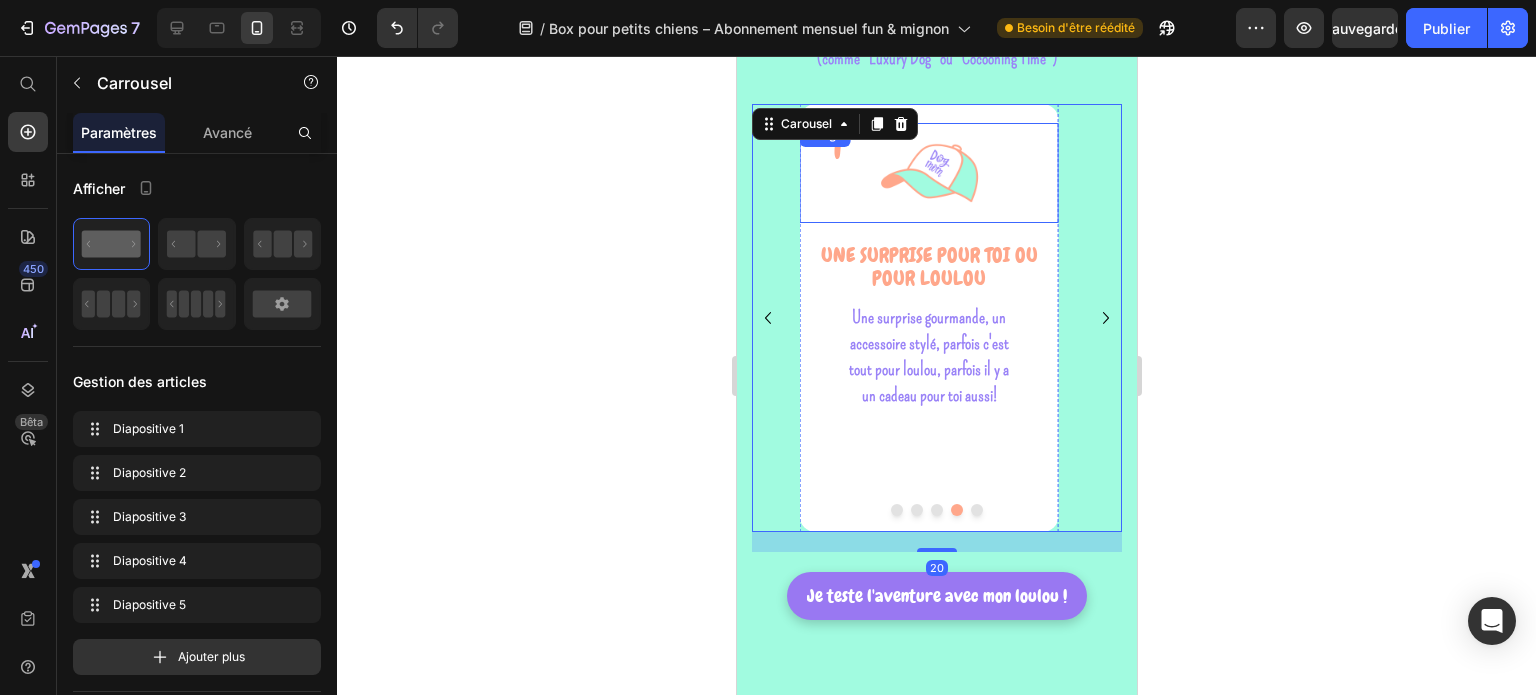 click at bounding box center [928, 173] 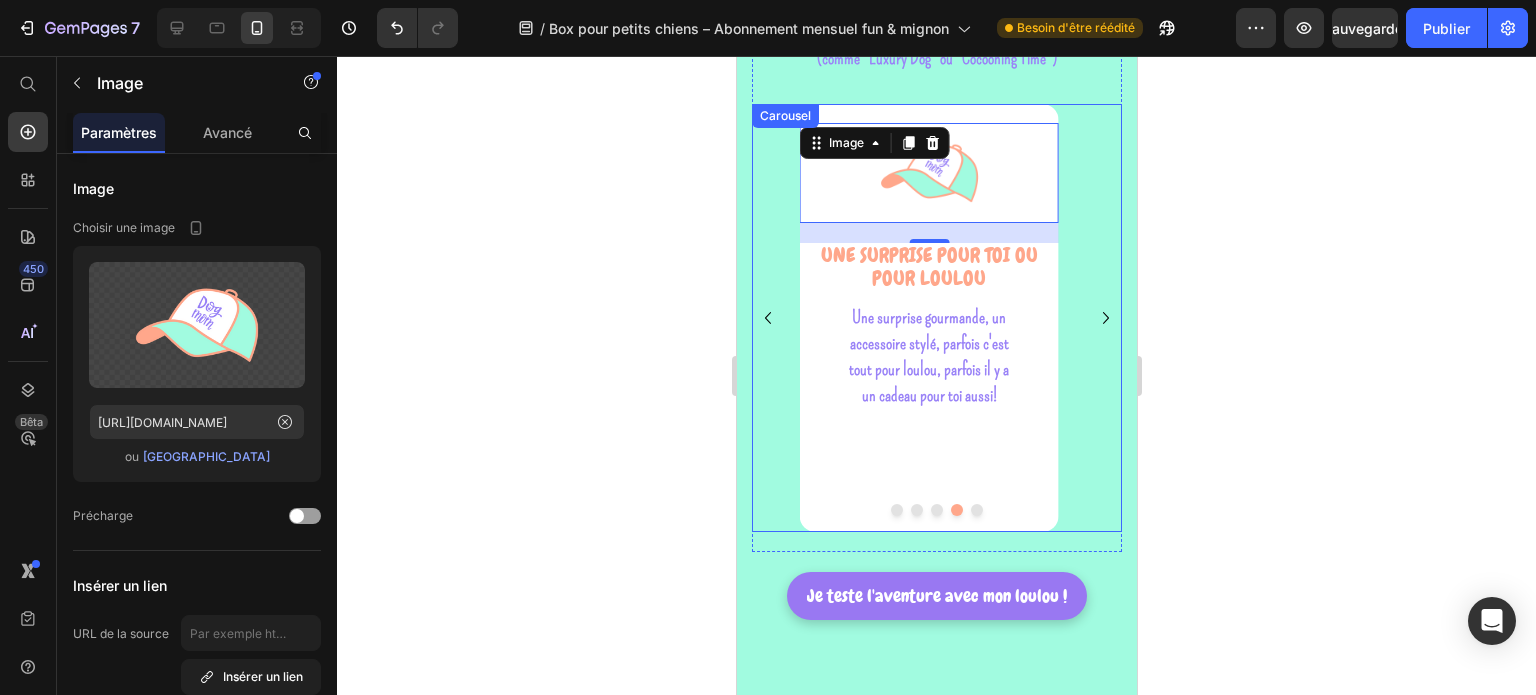 click 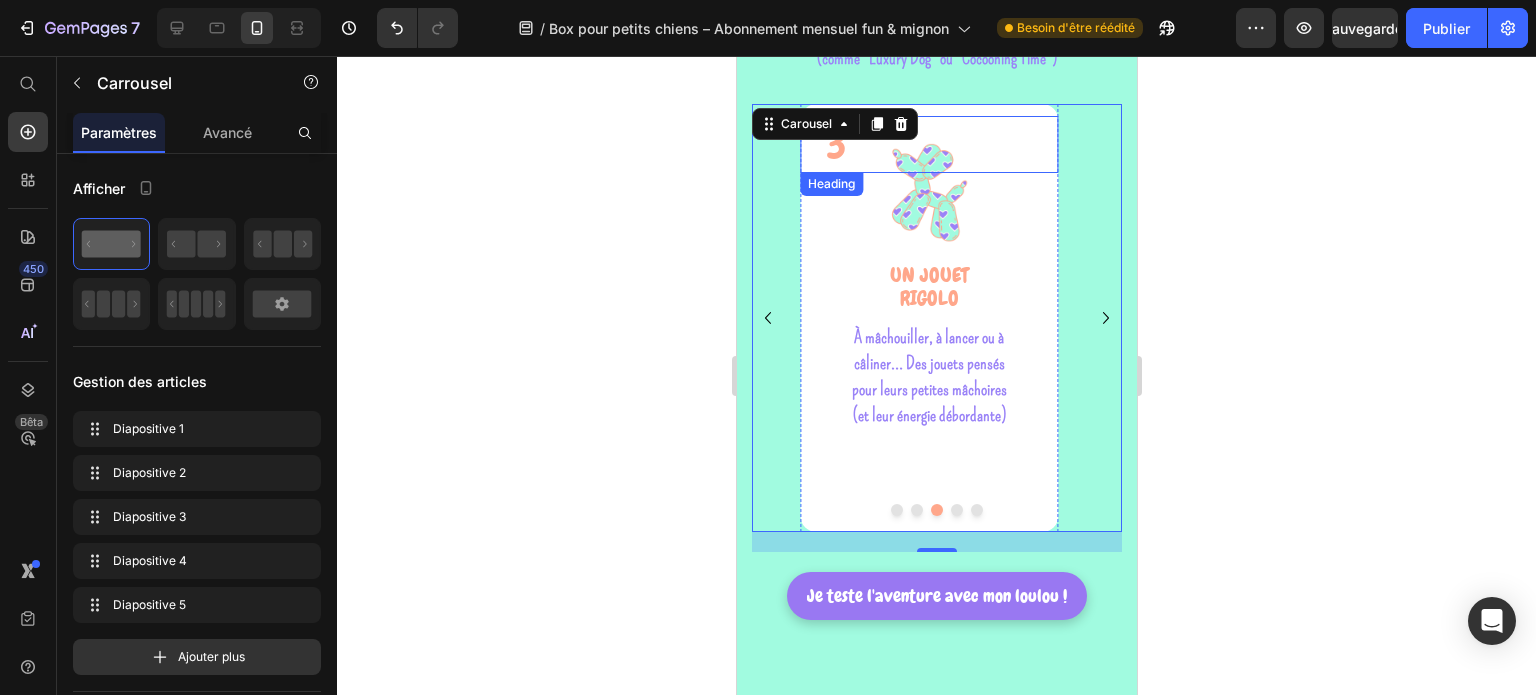 click on "3" at bounding box center [940, 144] 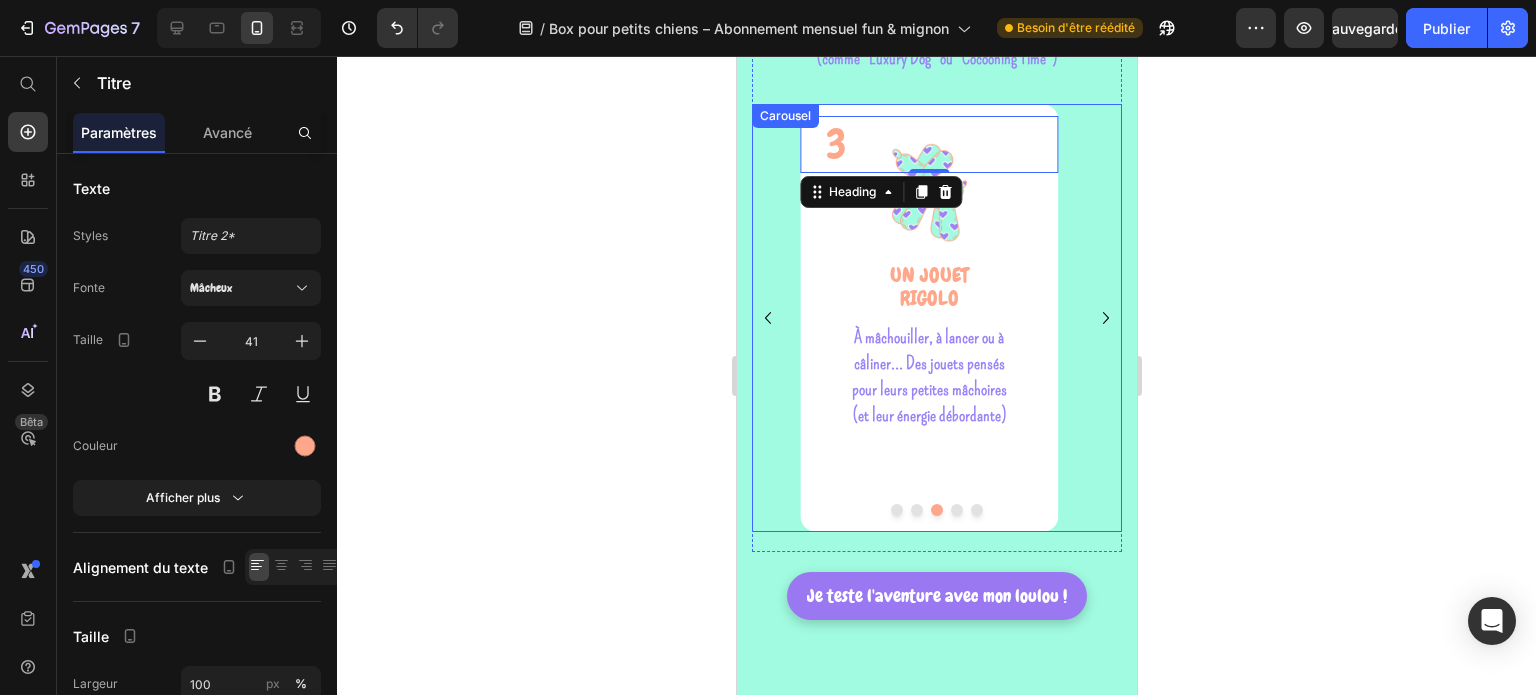 click 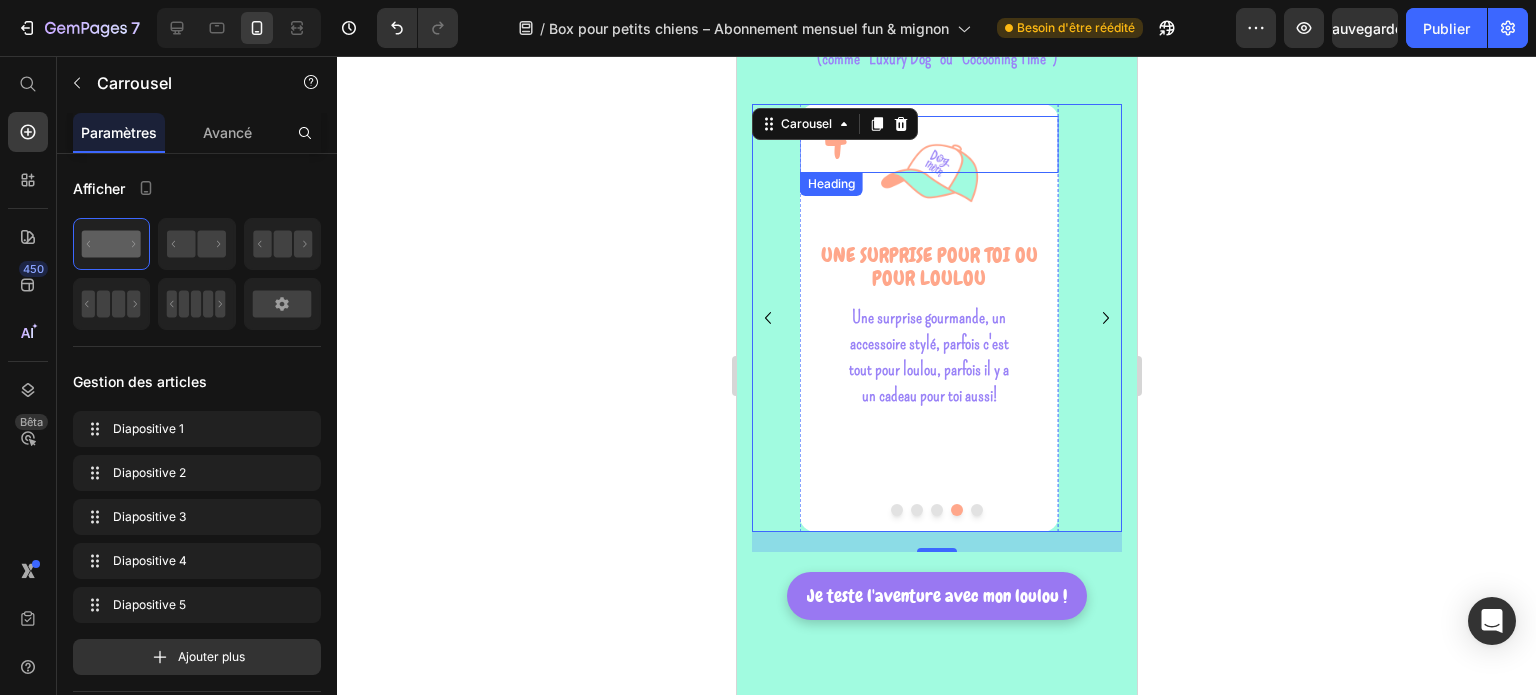 click on "4" at bounding box center (932, 144) 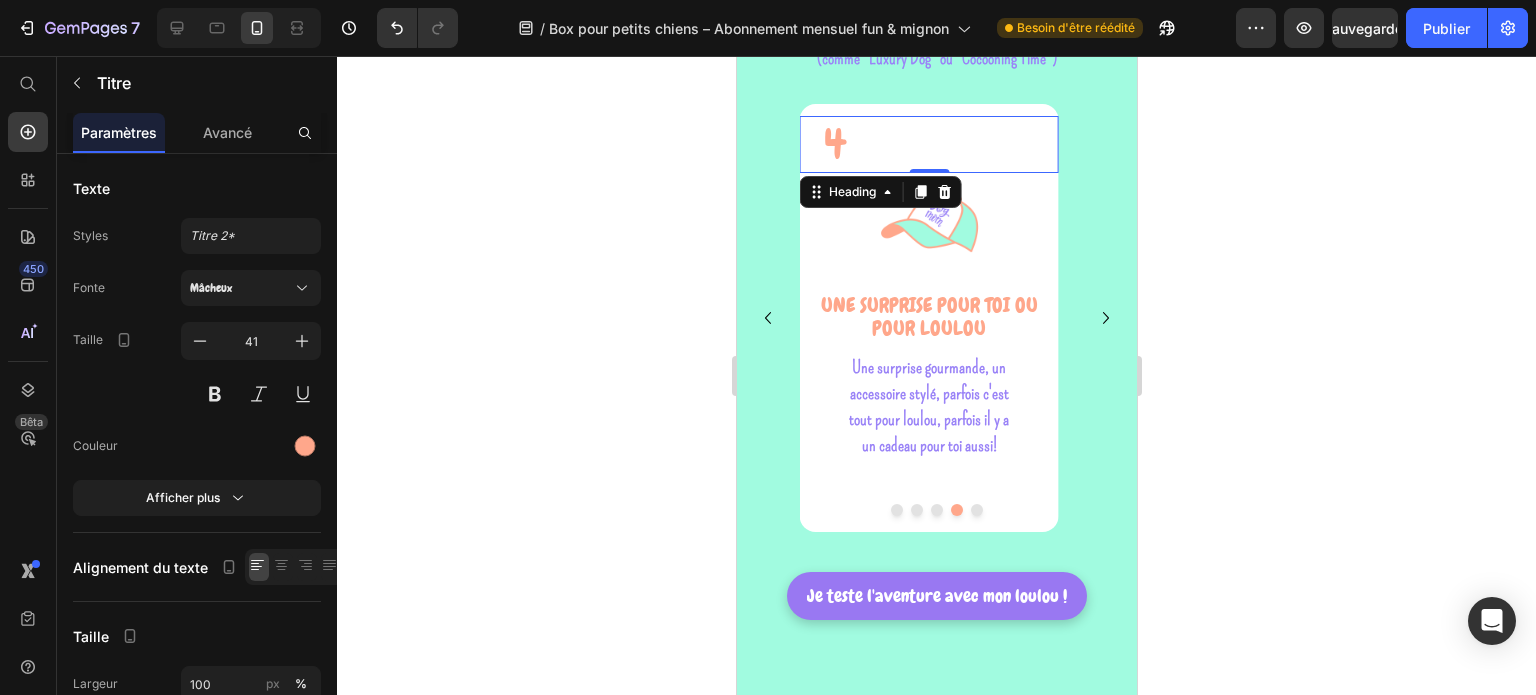 click on "4 Heading   0" at bounding box center (928, 144) 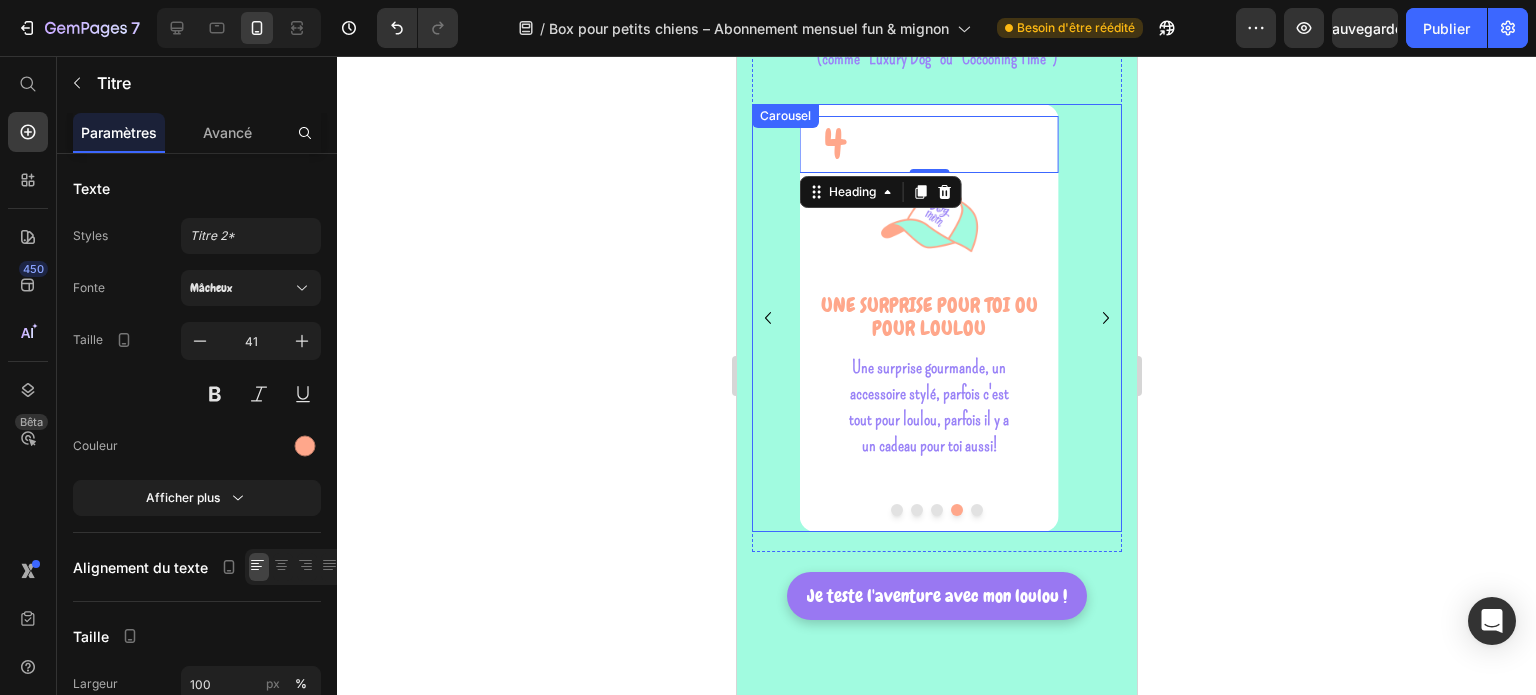 click 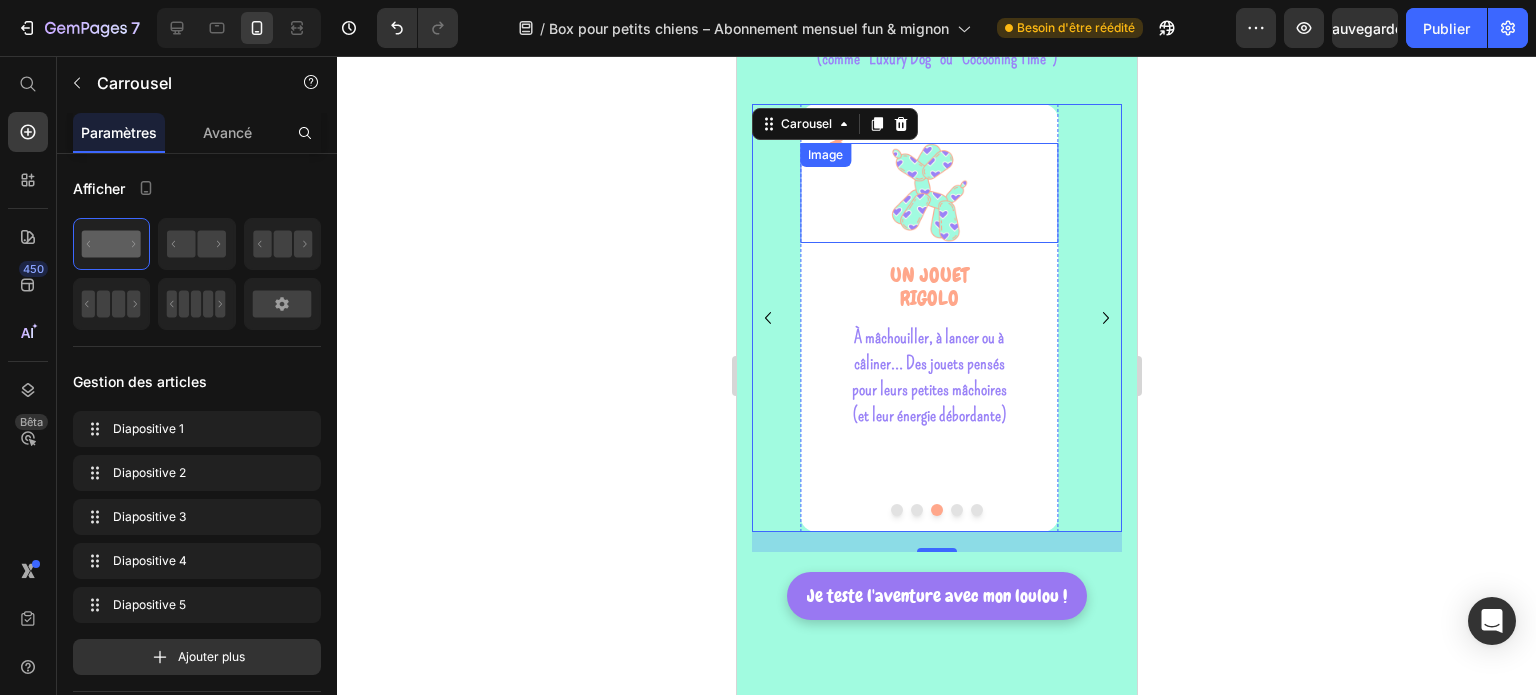 click at bounding box center [928, 193] 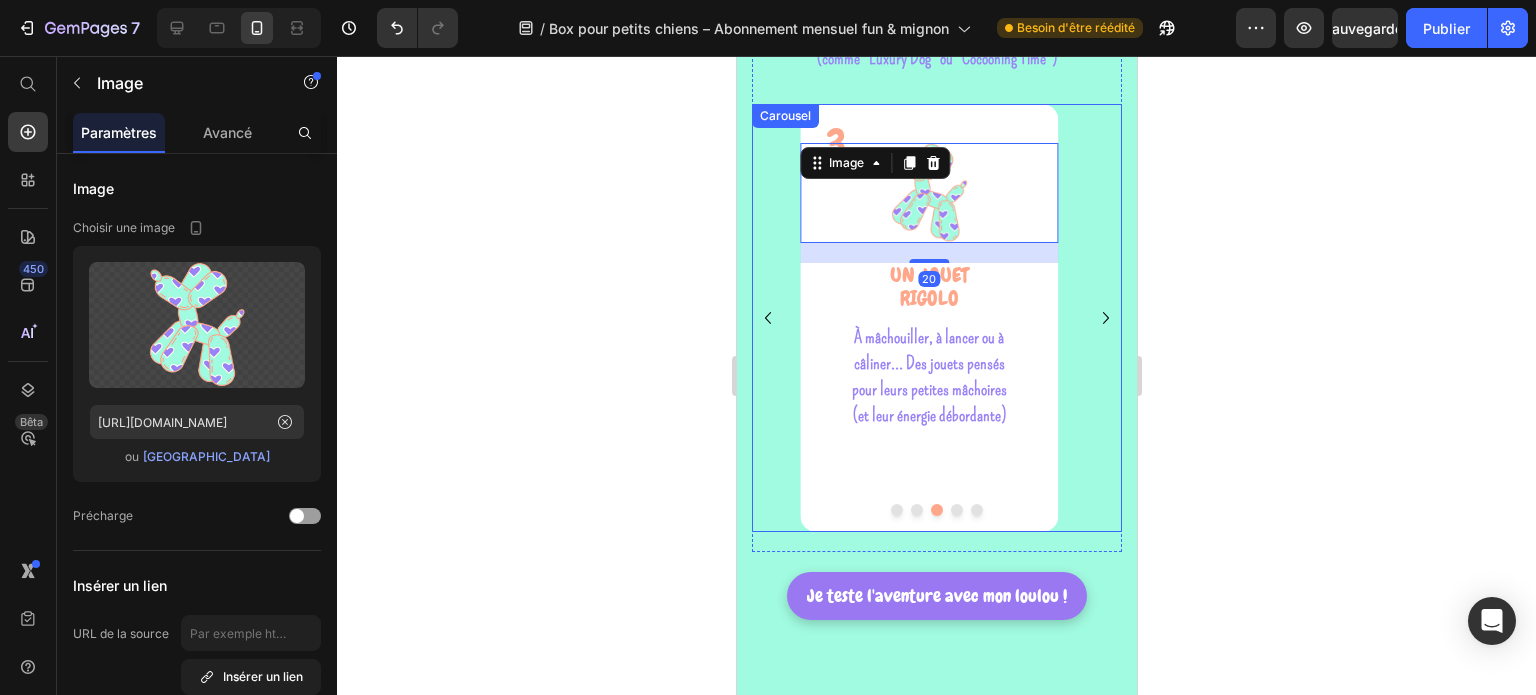 click 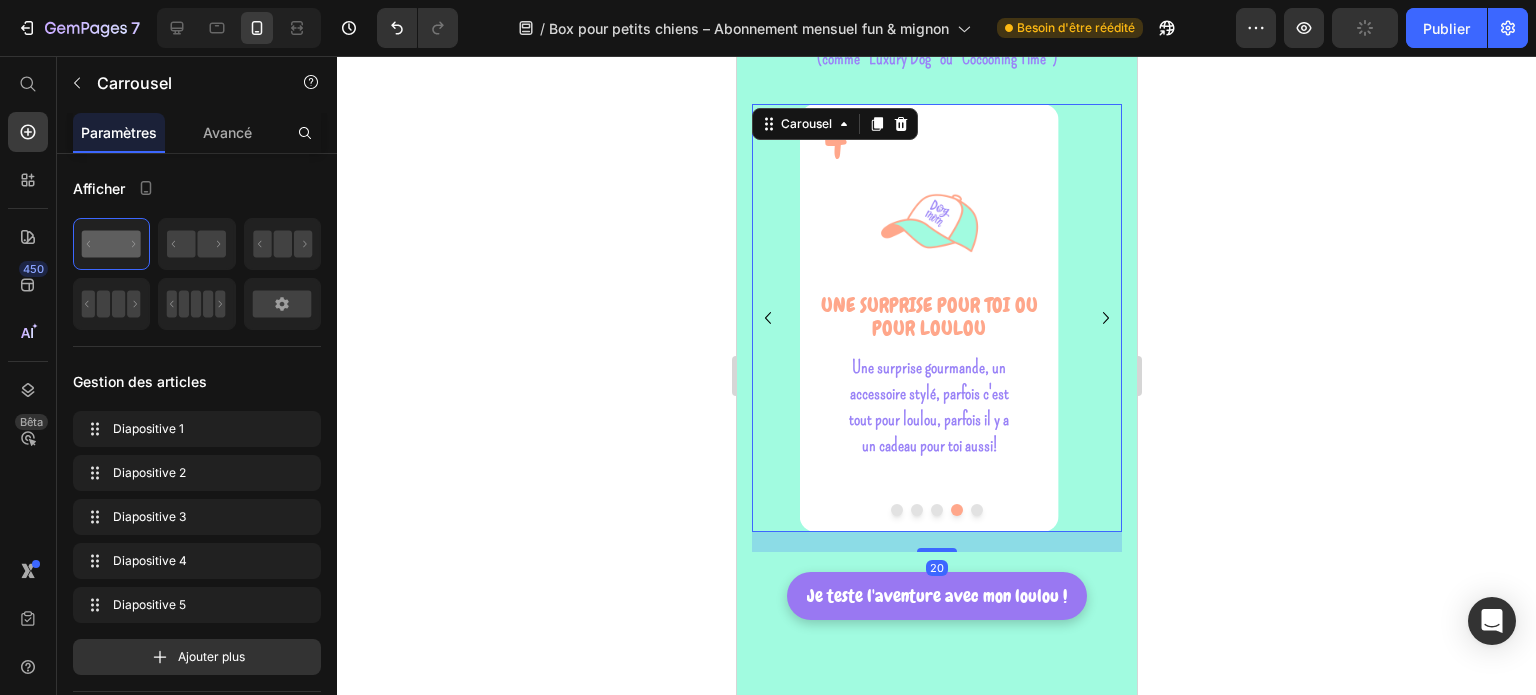 click 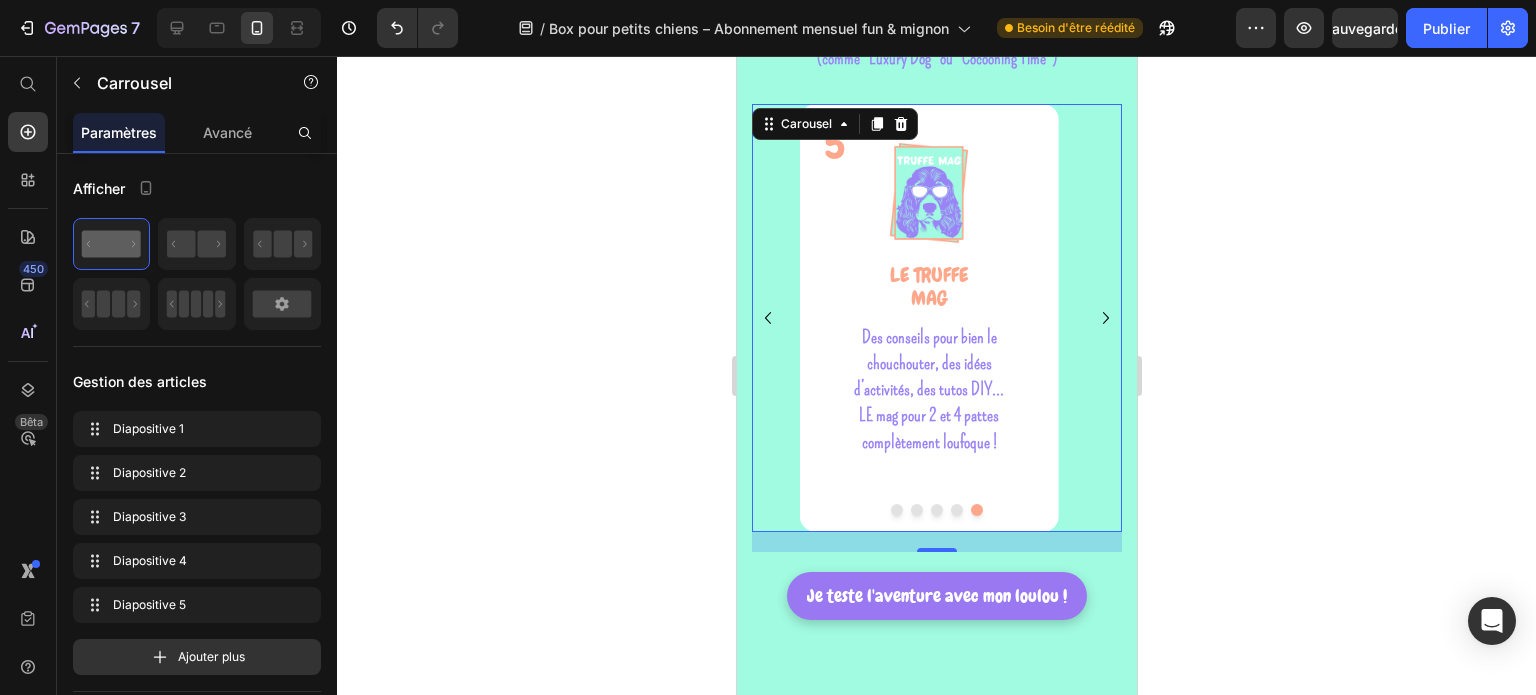 click 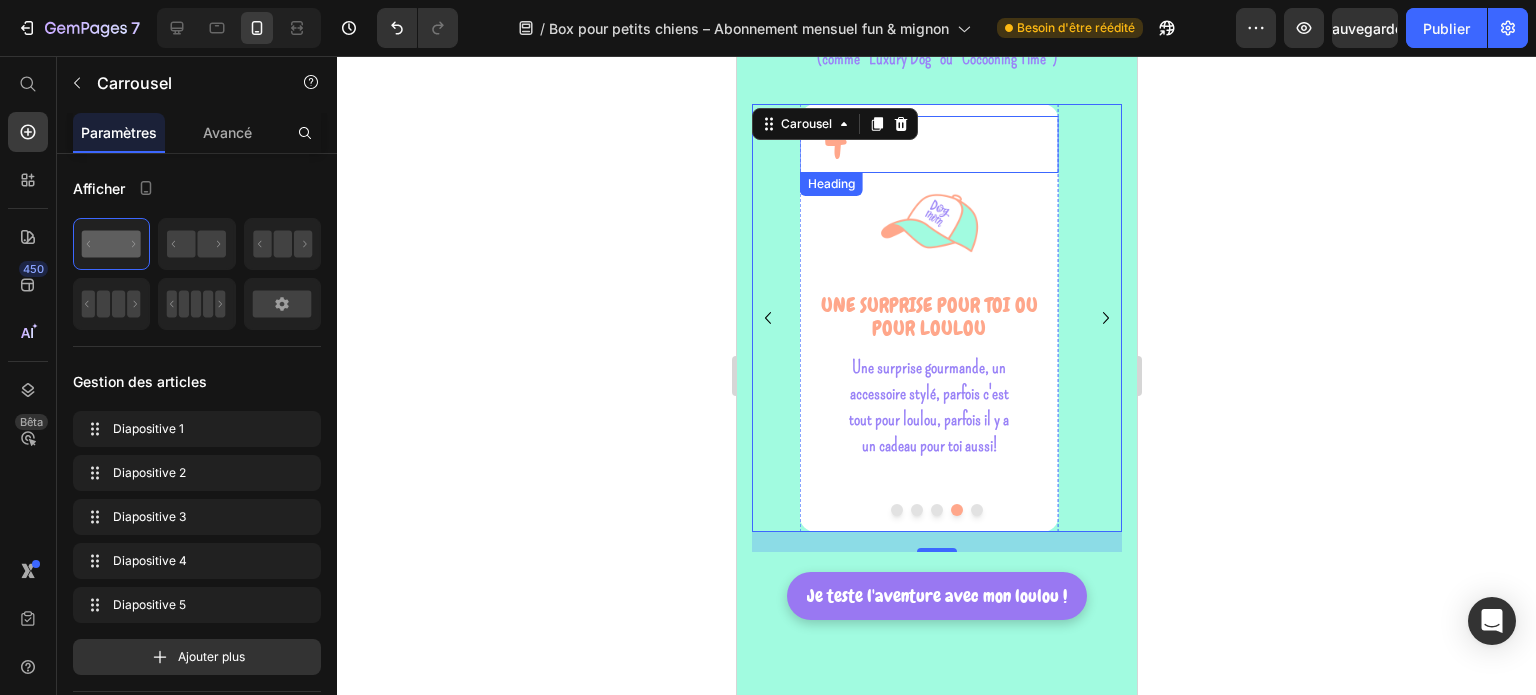 click on "4" at bounding box center [932, 144] 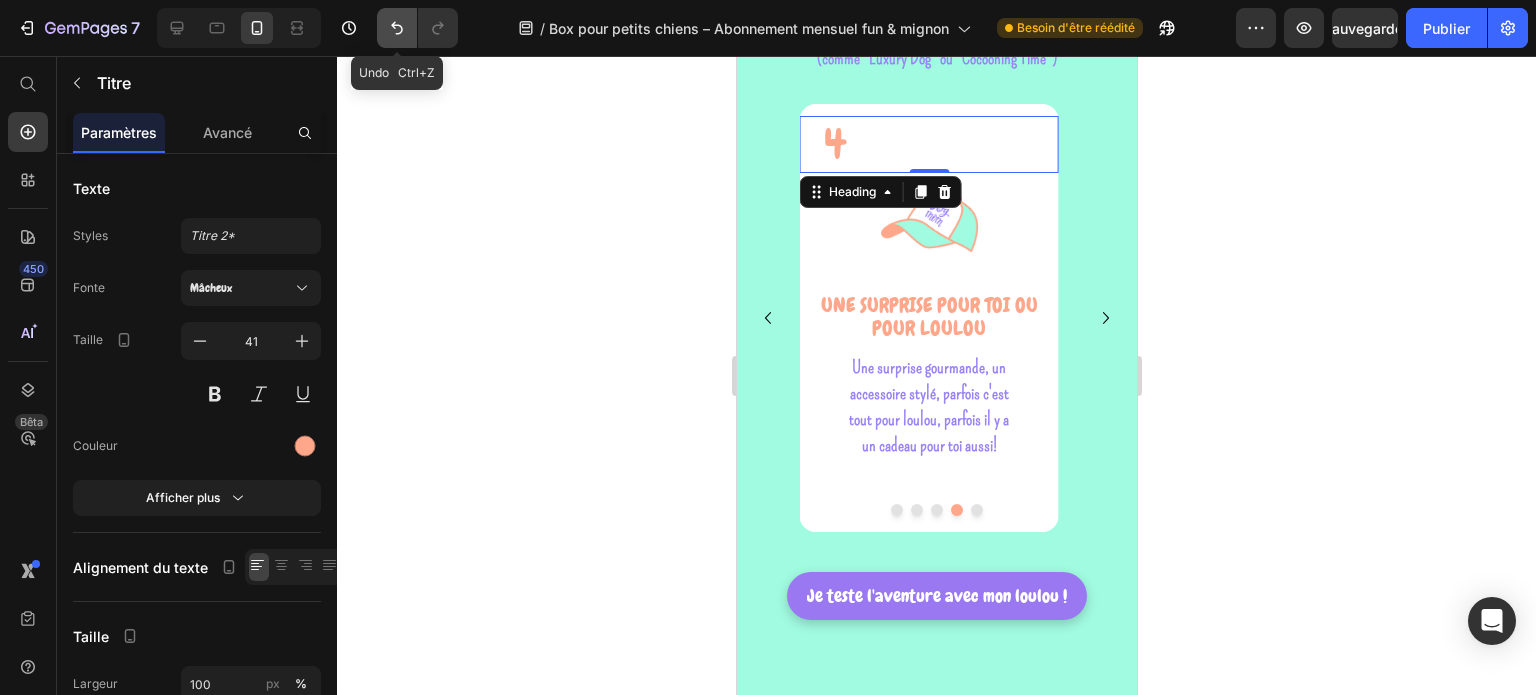 click 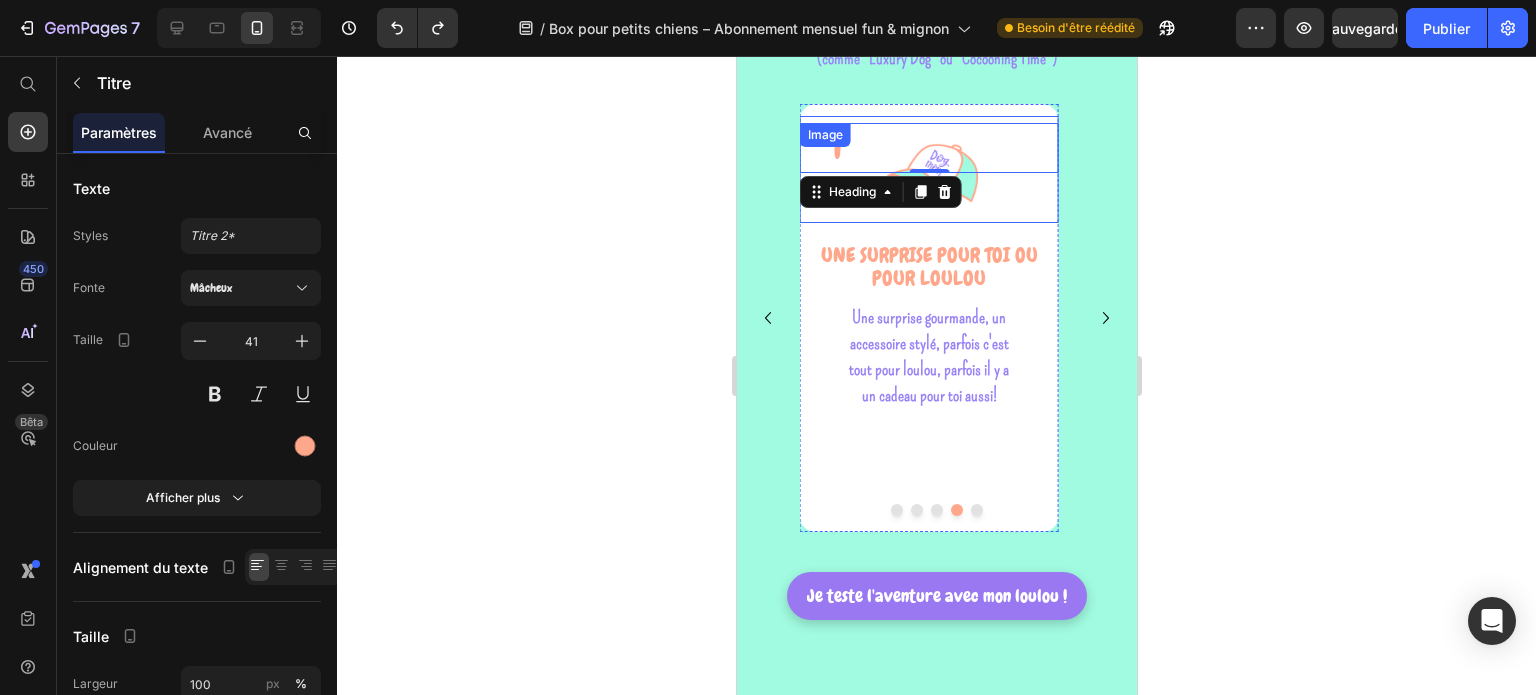 click at bounding box center [928, 173] 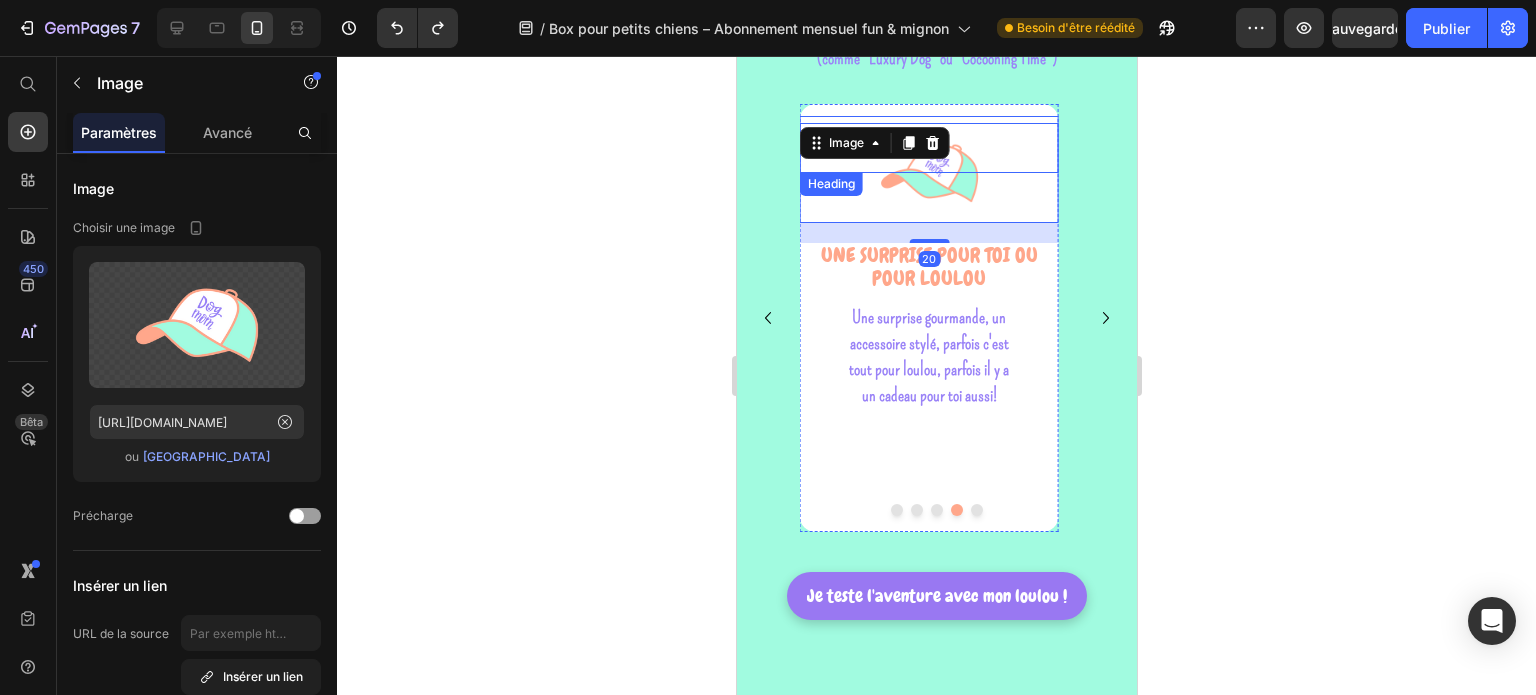 click on "4" at bounding box center (932, 144) 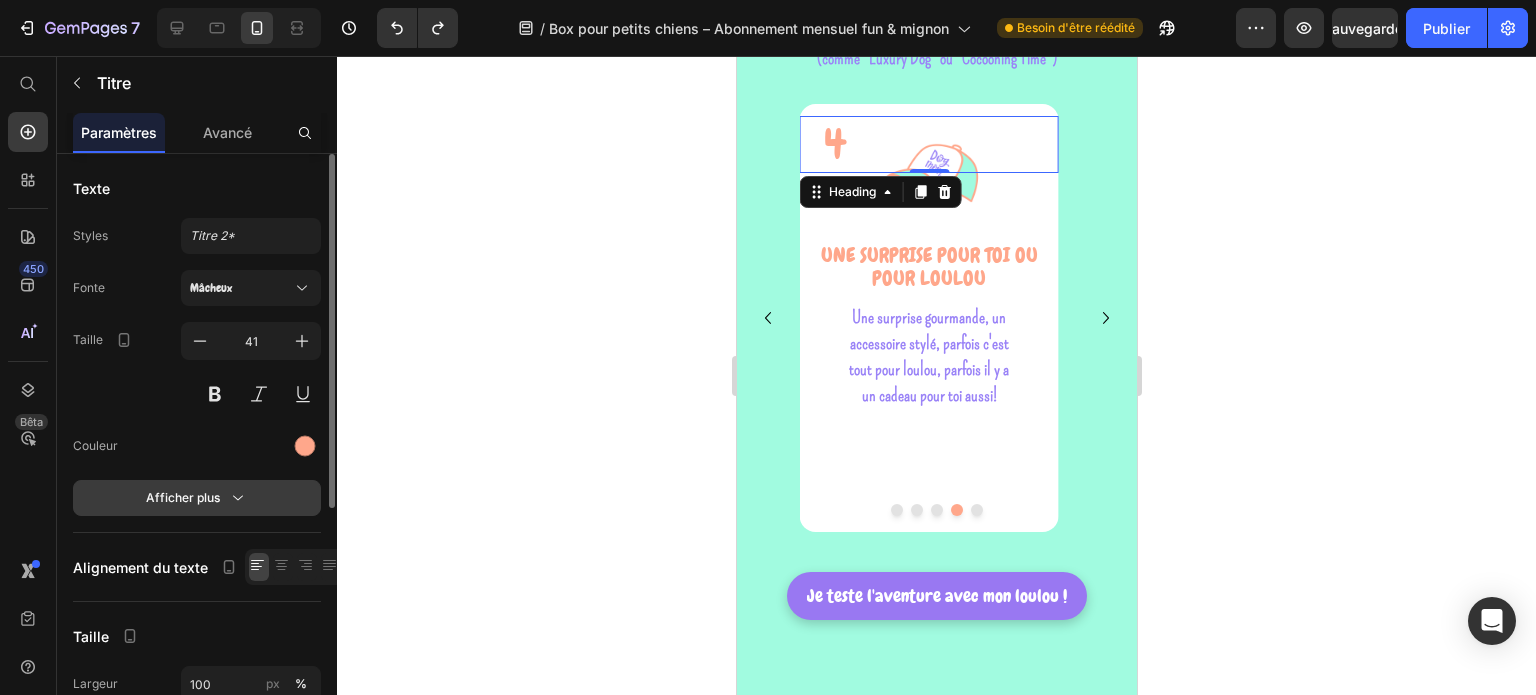 click 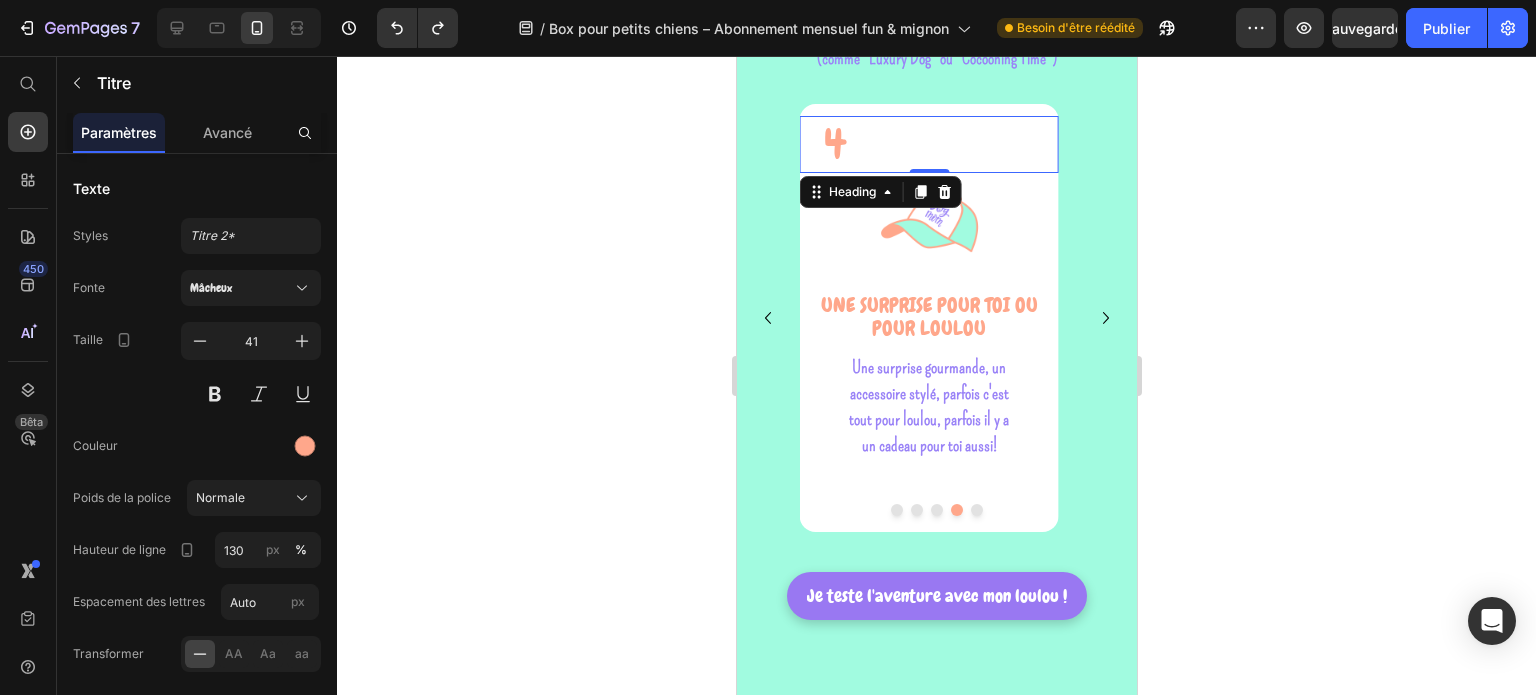 drag, startPoint x: 932, startPoint y: 168, endPoint x: 932, endPoint y: 154, distance: 14 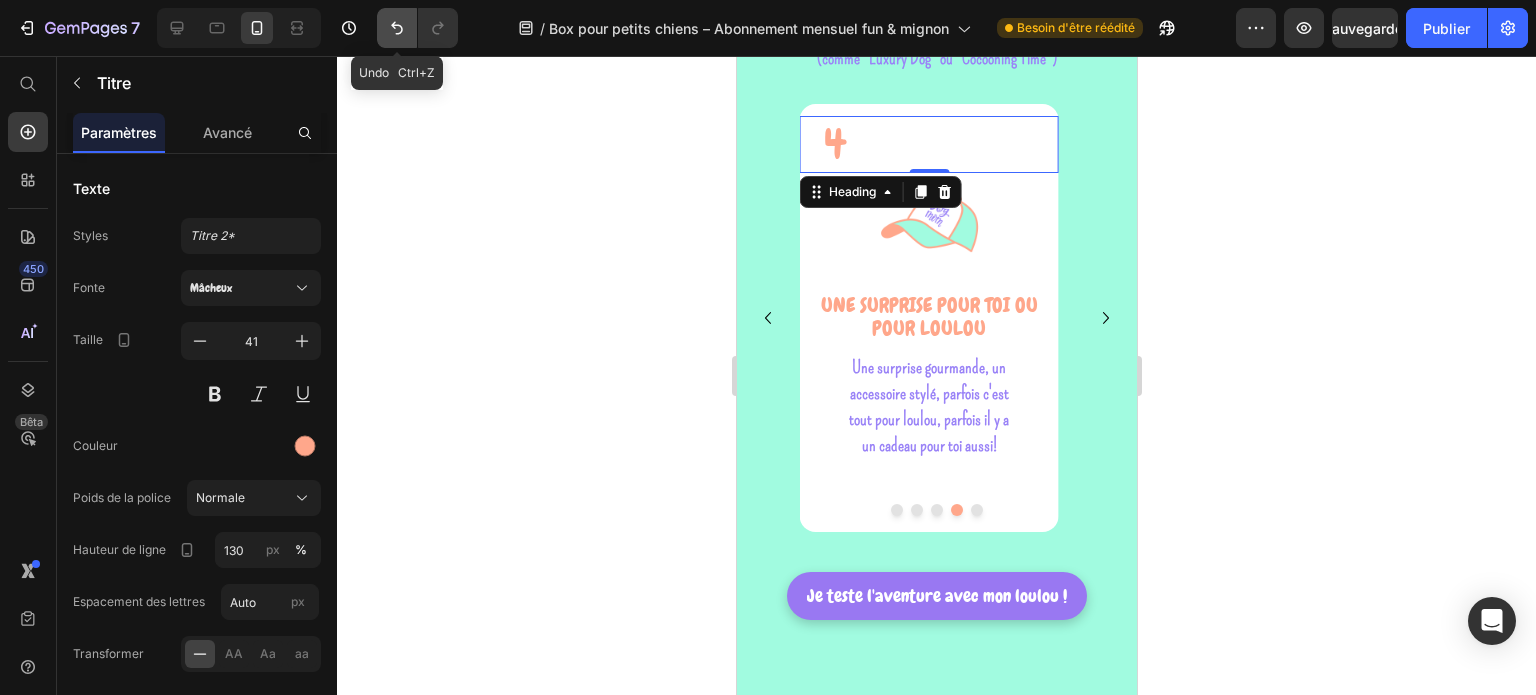click 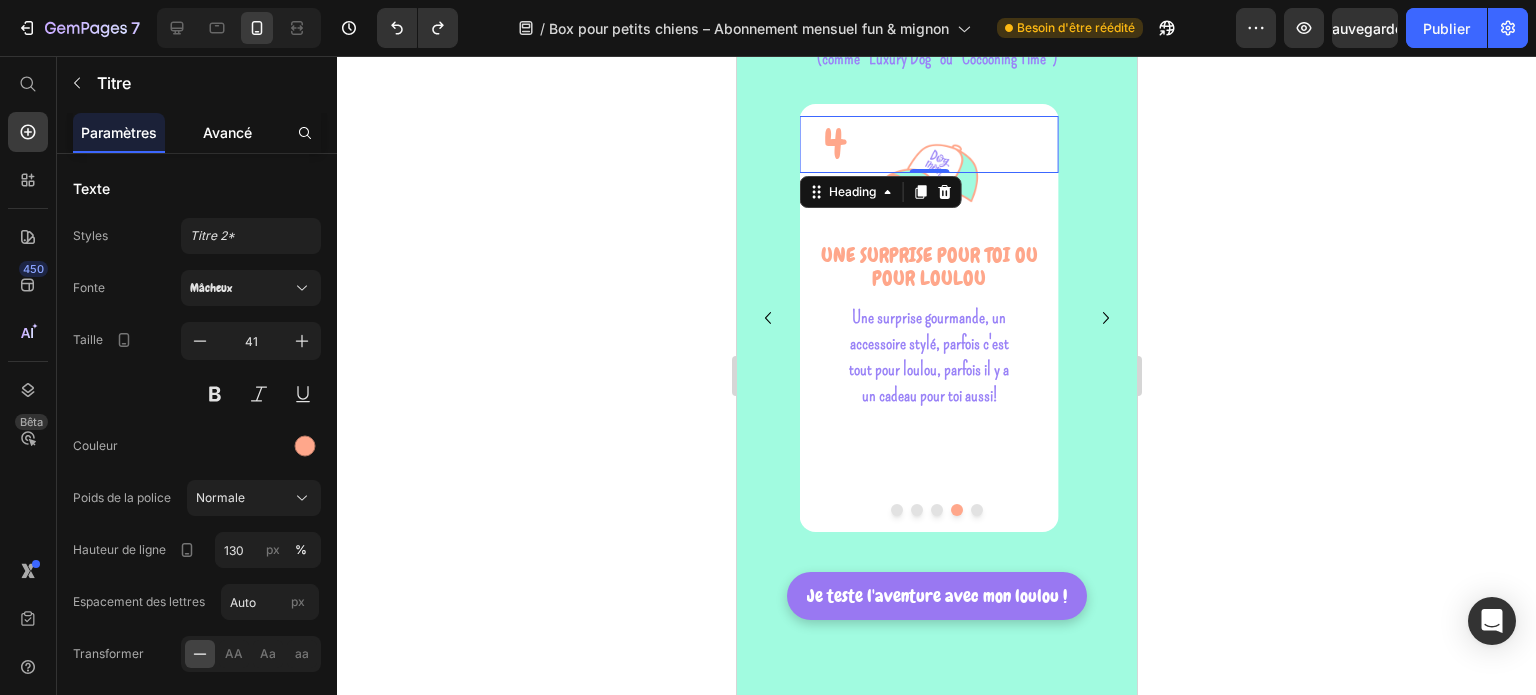 click on "Avancé" at bounding box center (227, 132) 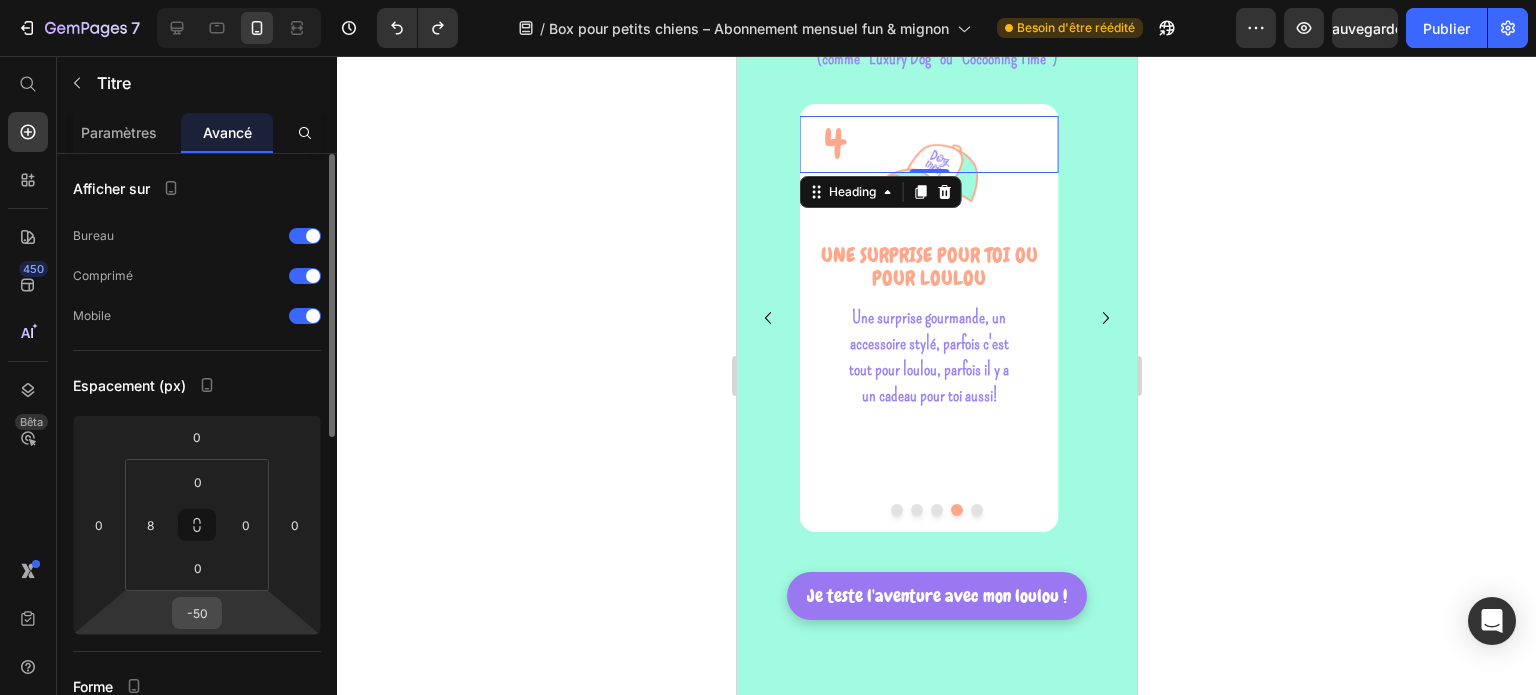 click on "-50" at bounding box center [197, 613] 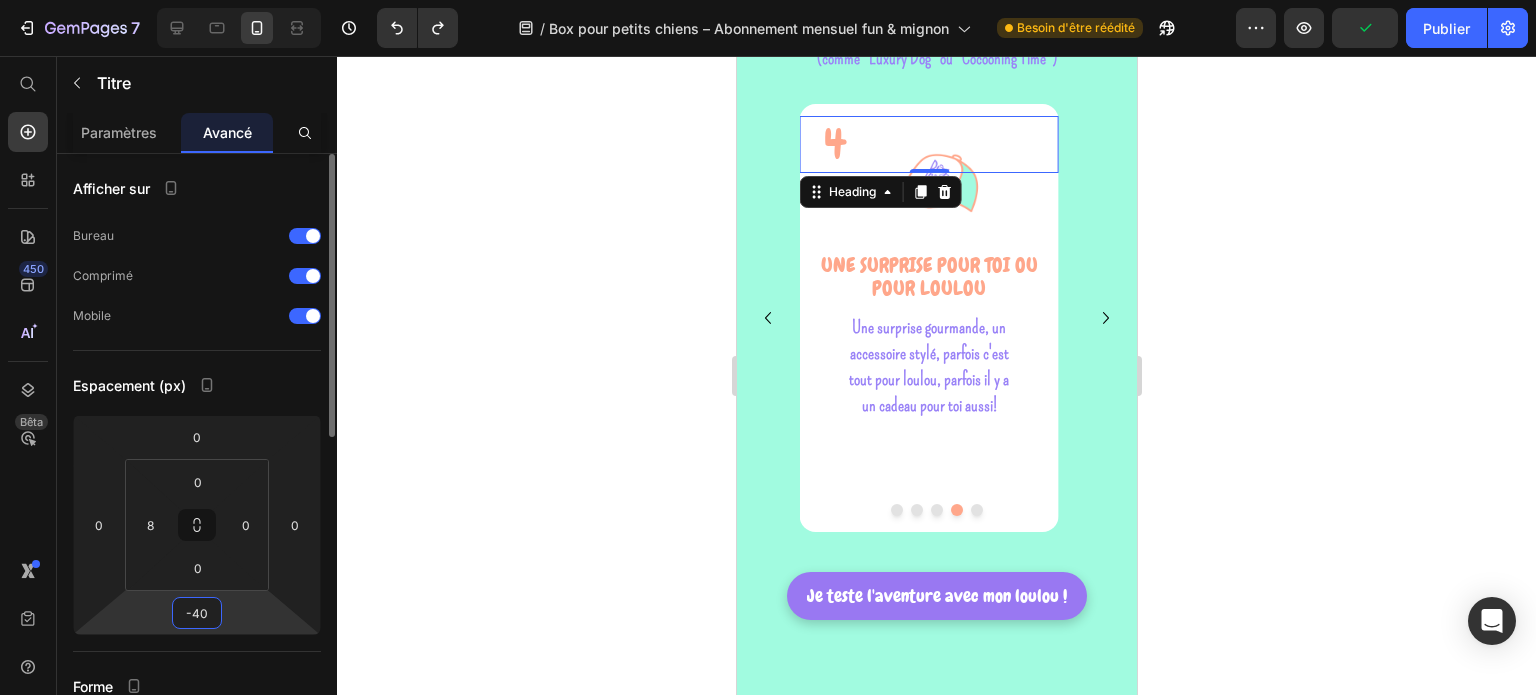 type on "-4" 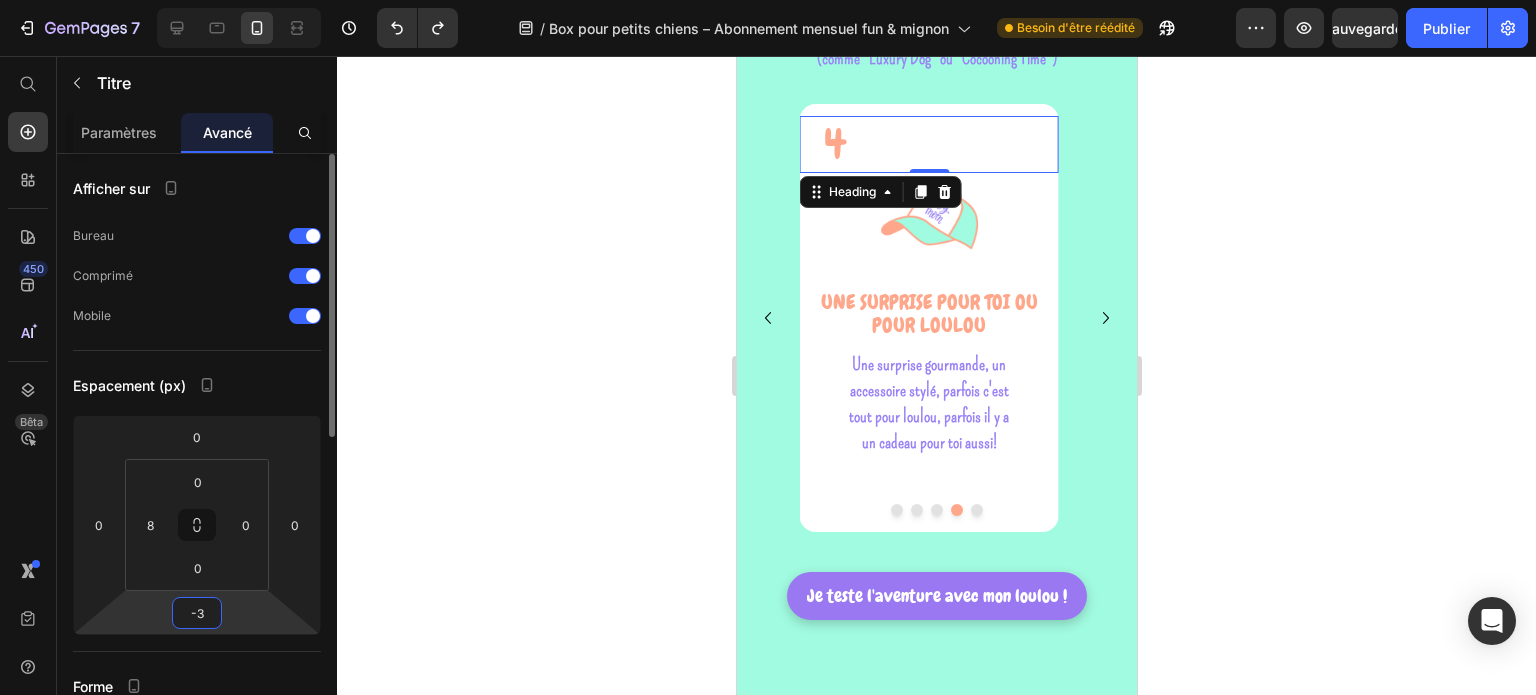 type on "-30" 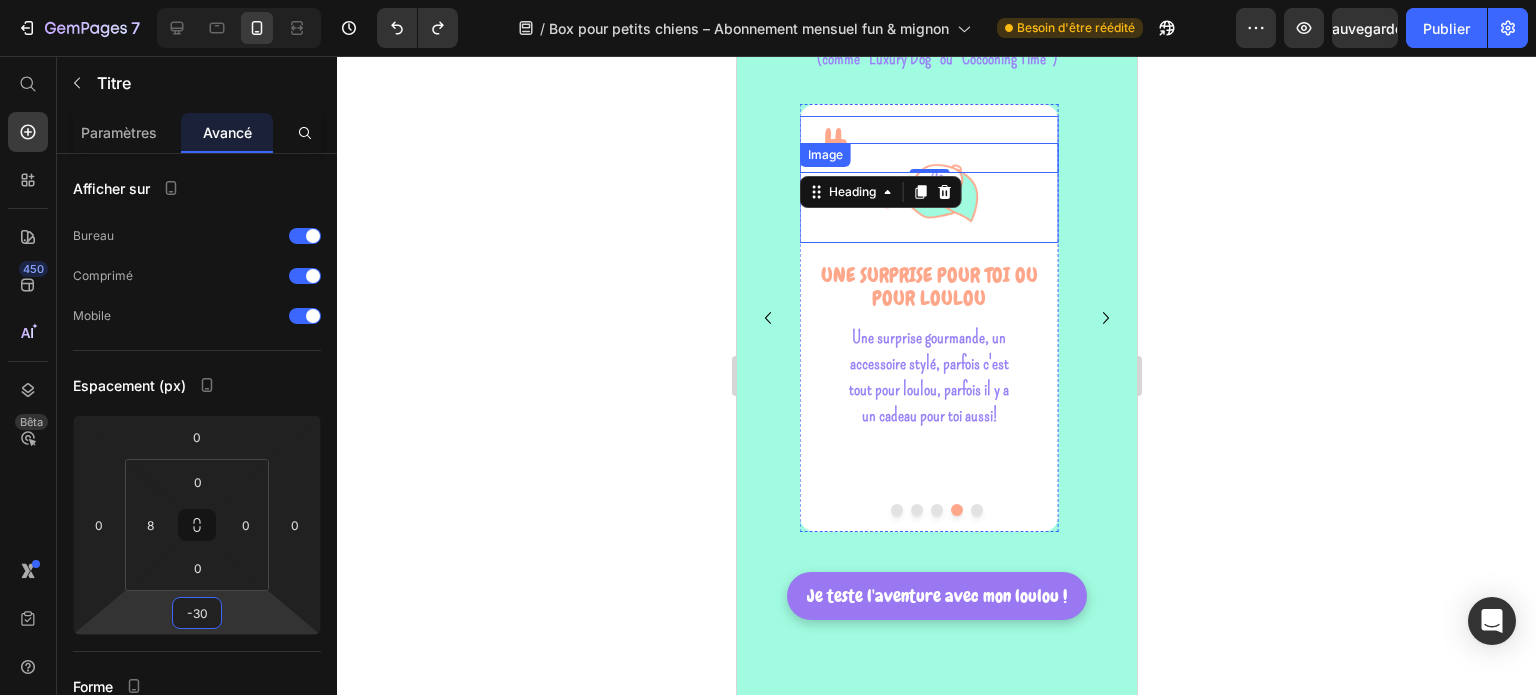 click at bounding box center (928, 193) 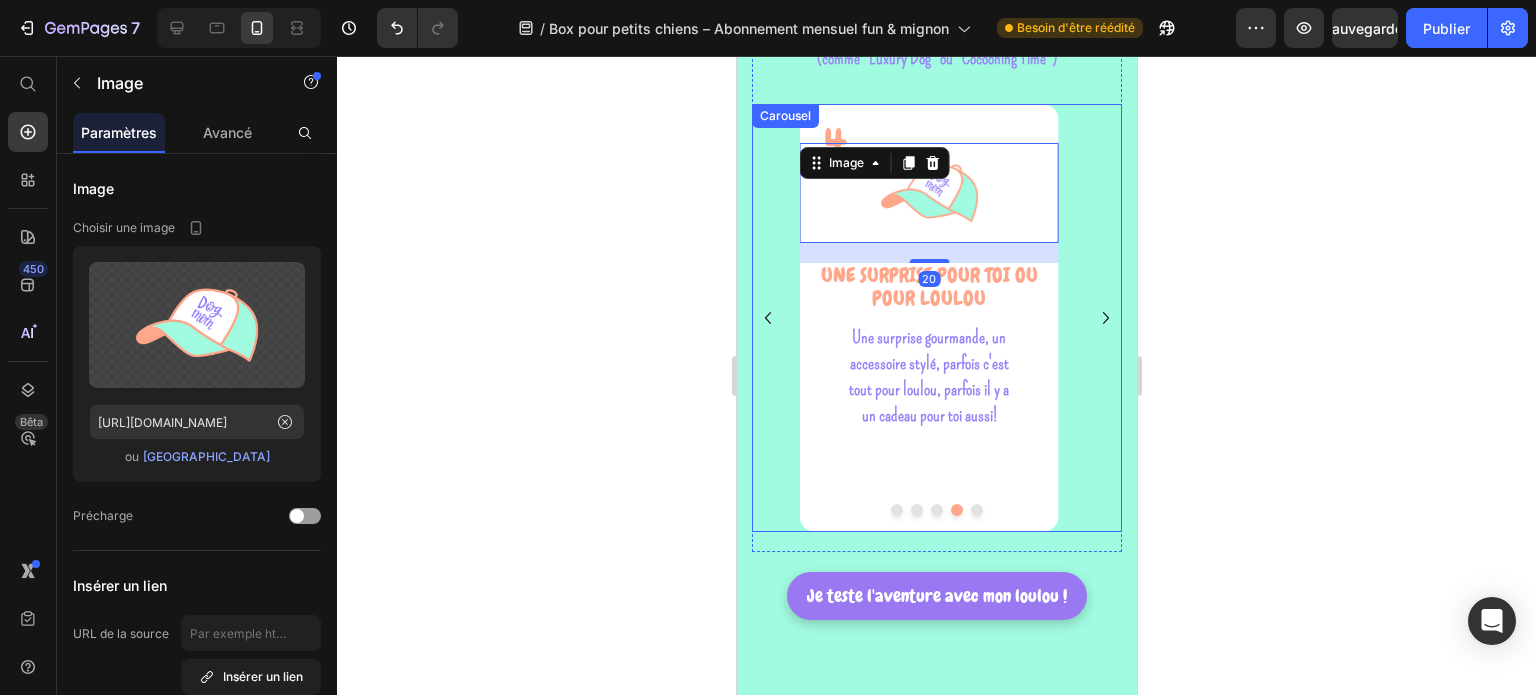 click 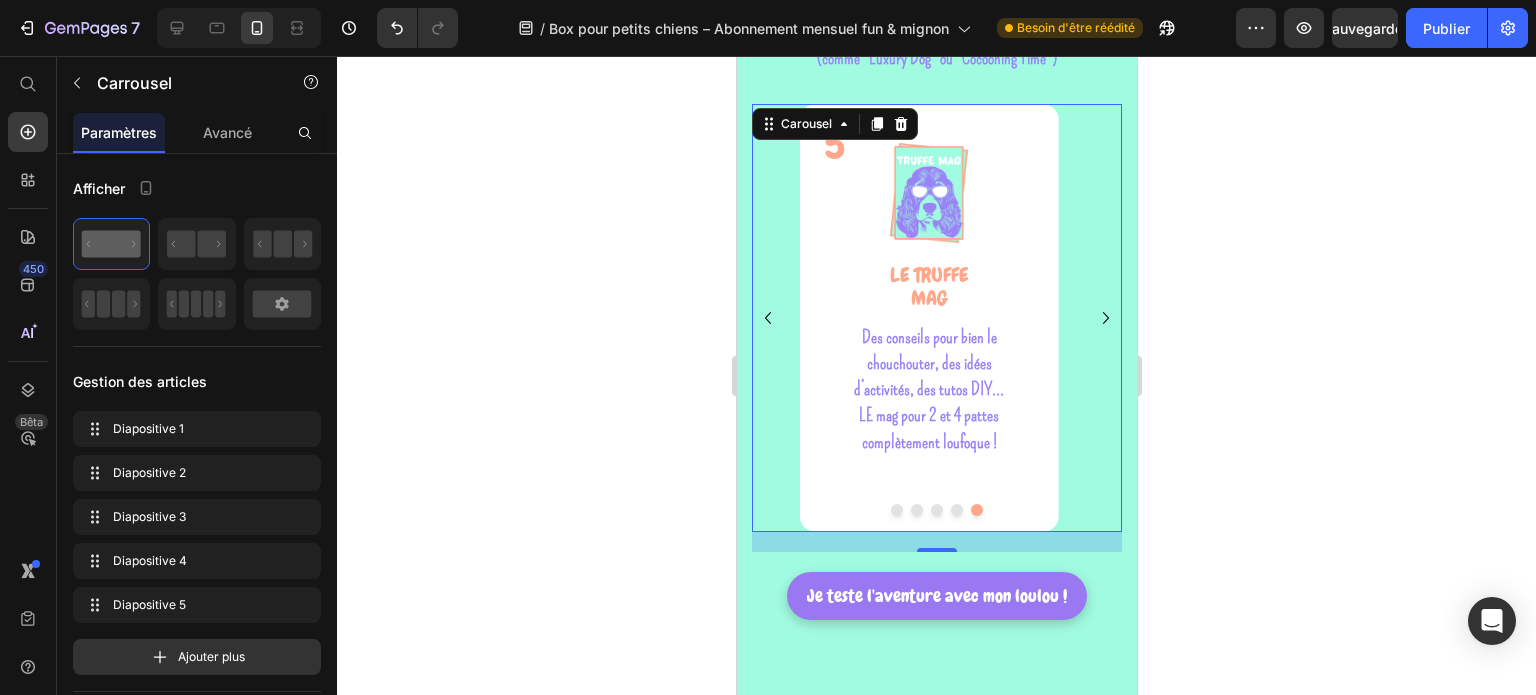 click 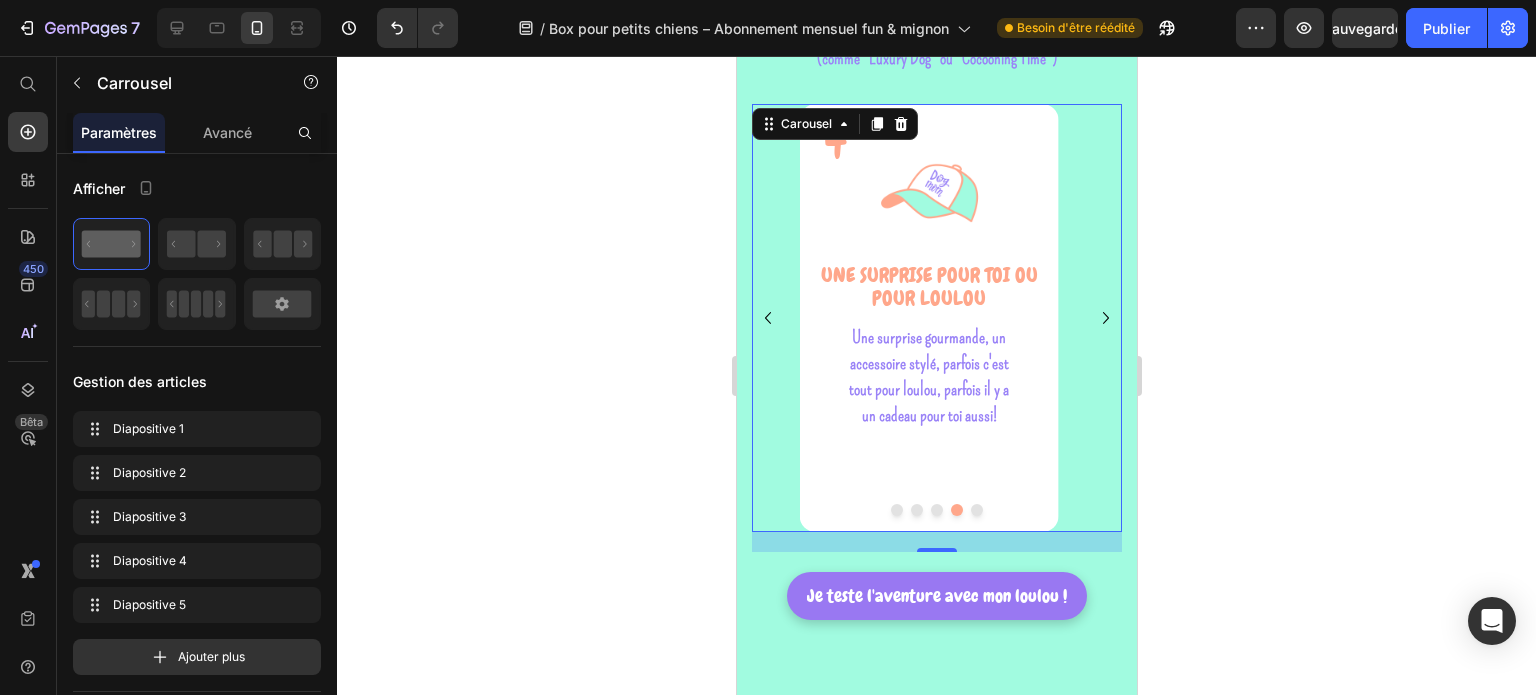 click 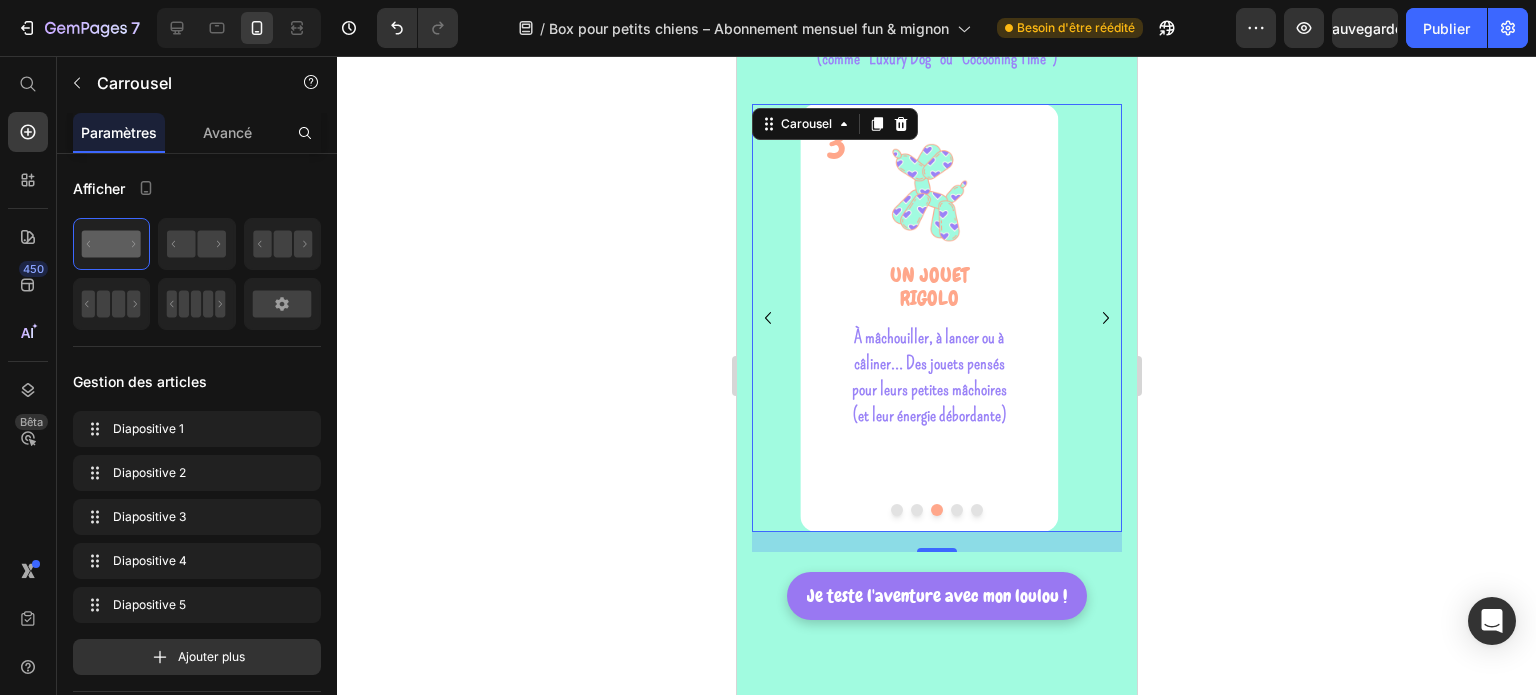 click 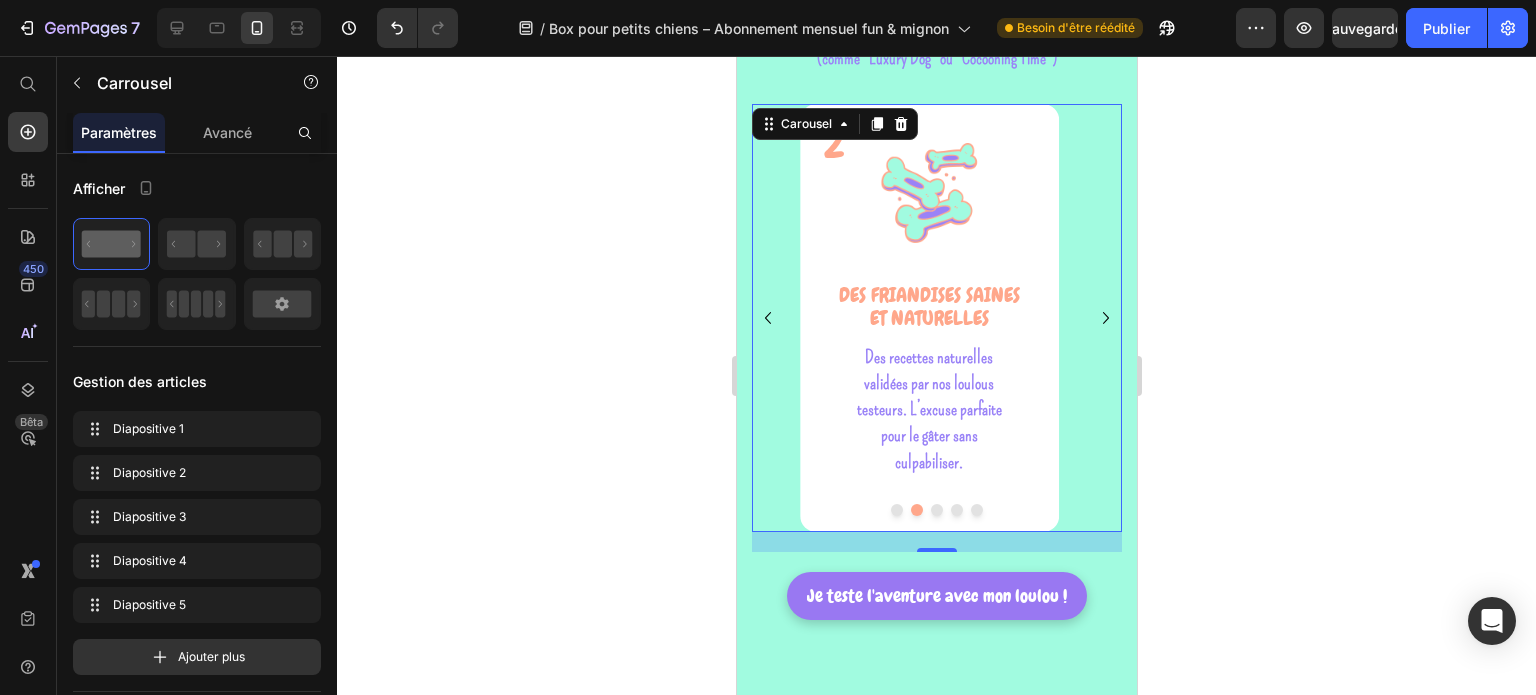 click 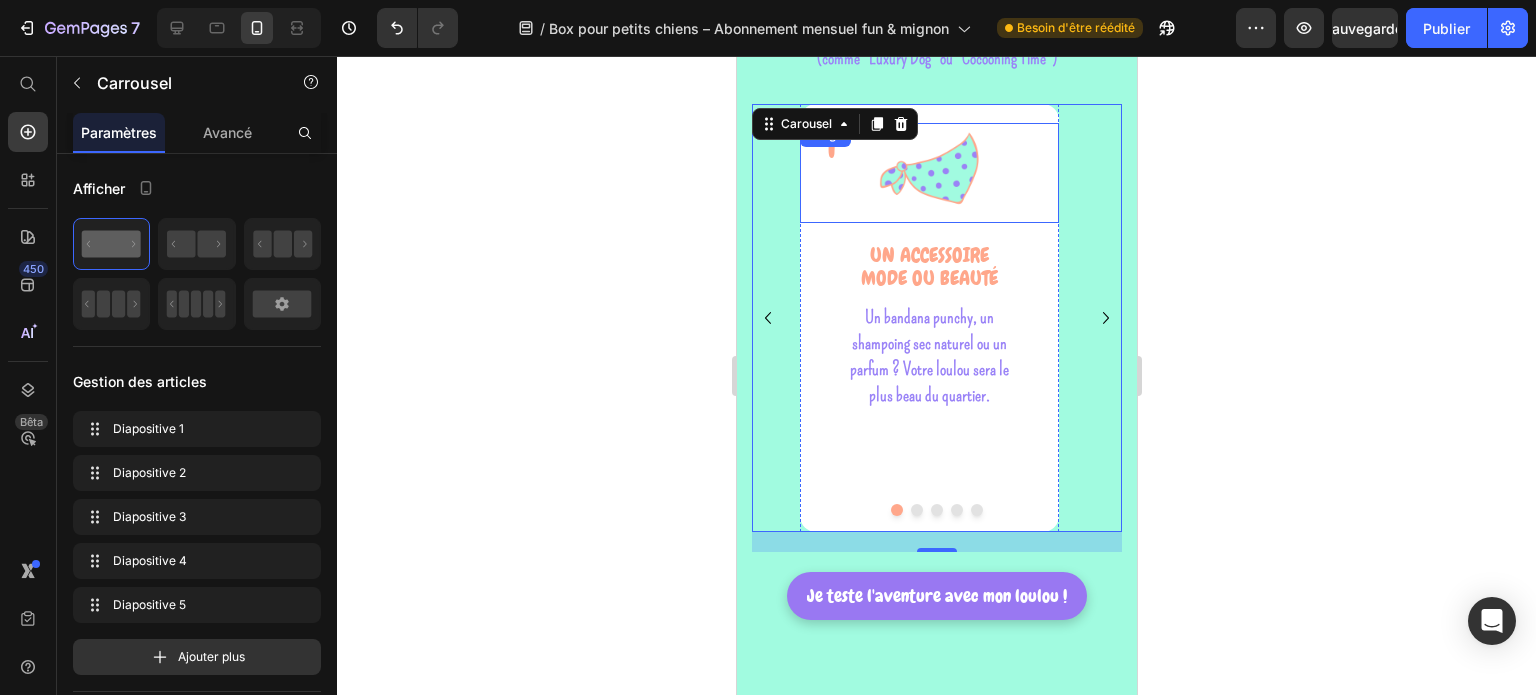 click at bounding box center (928, 173) 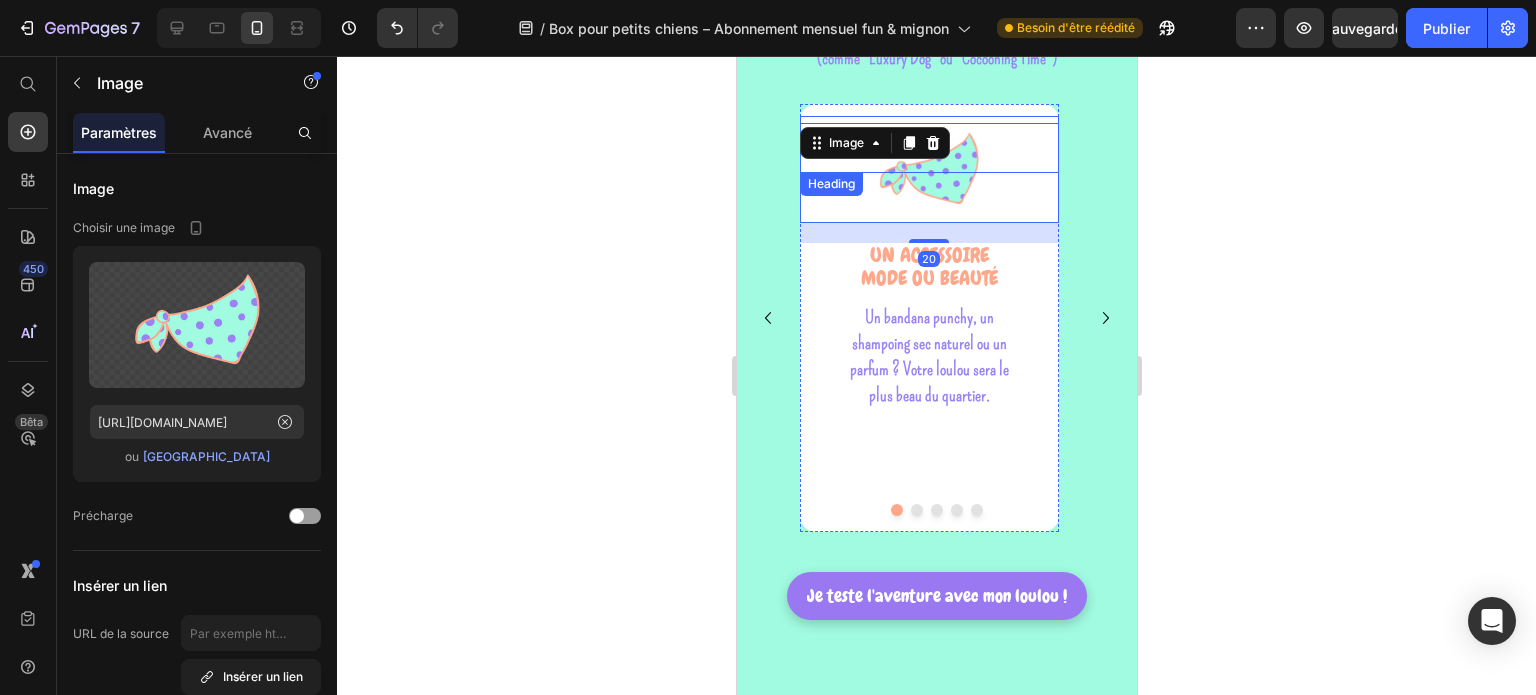 click on "1" at bounding box center (940, 144) 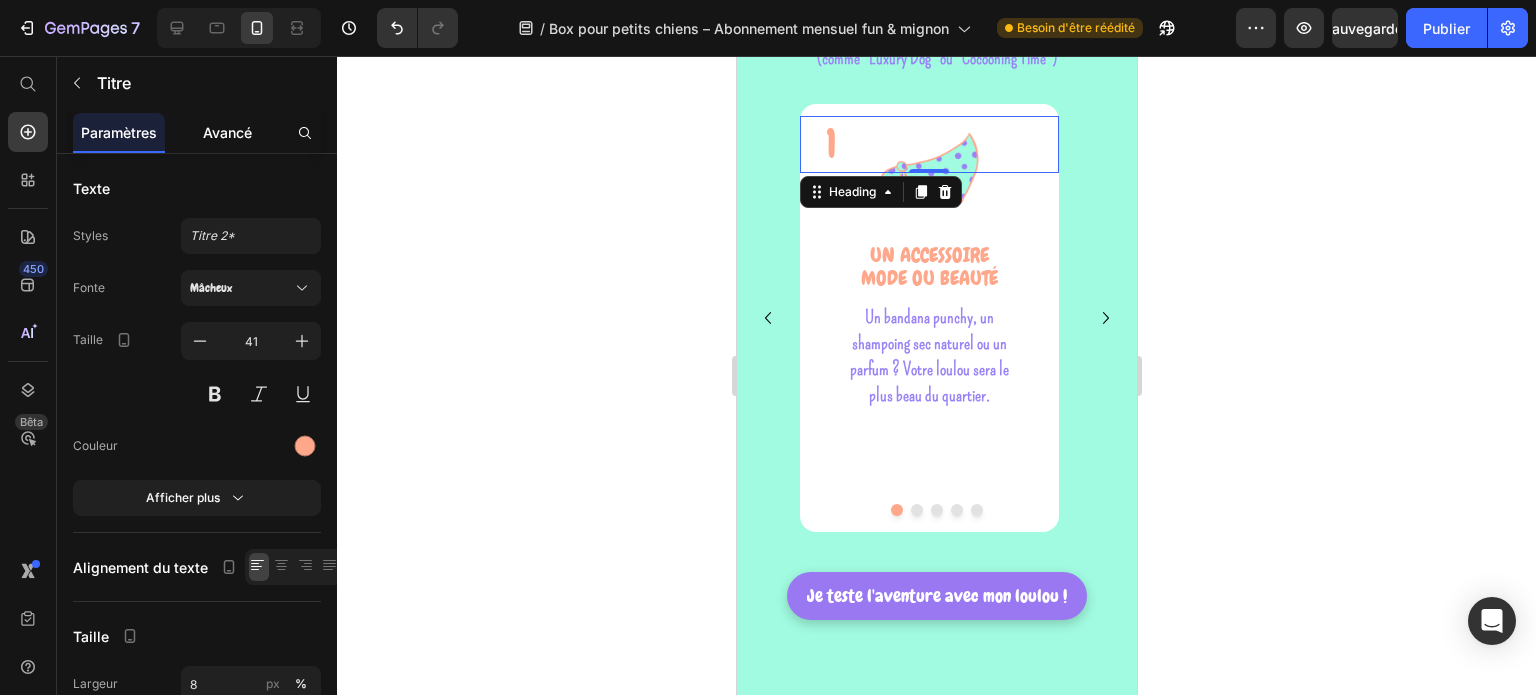 click on "Avancé" at bounding box center [227, 132] 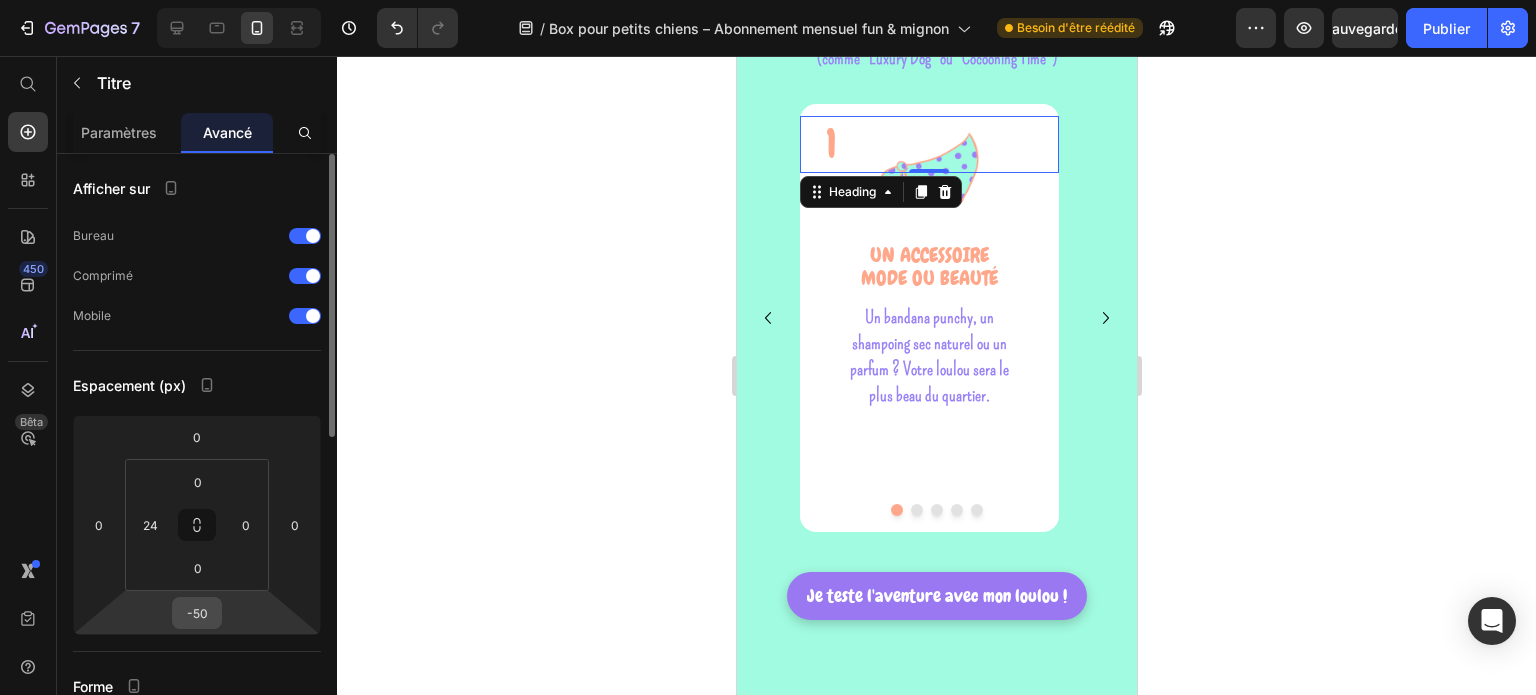 click on "-50" at bounding box center (197, 613) 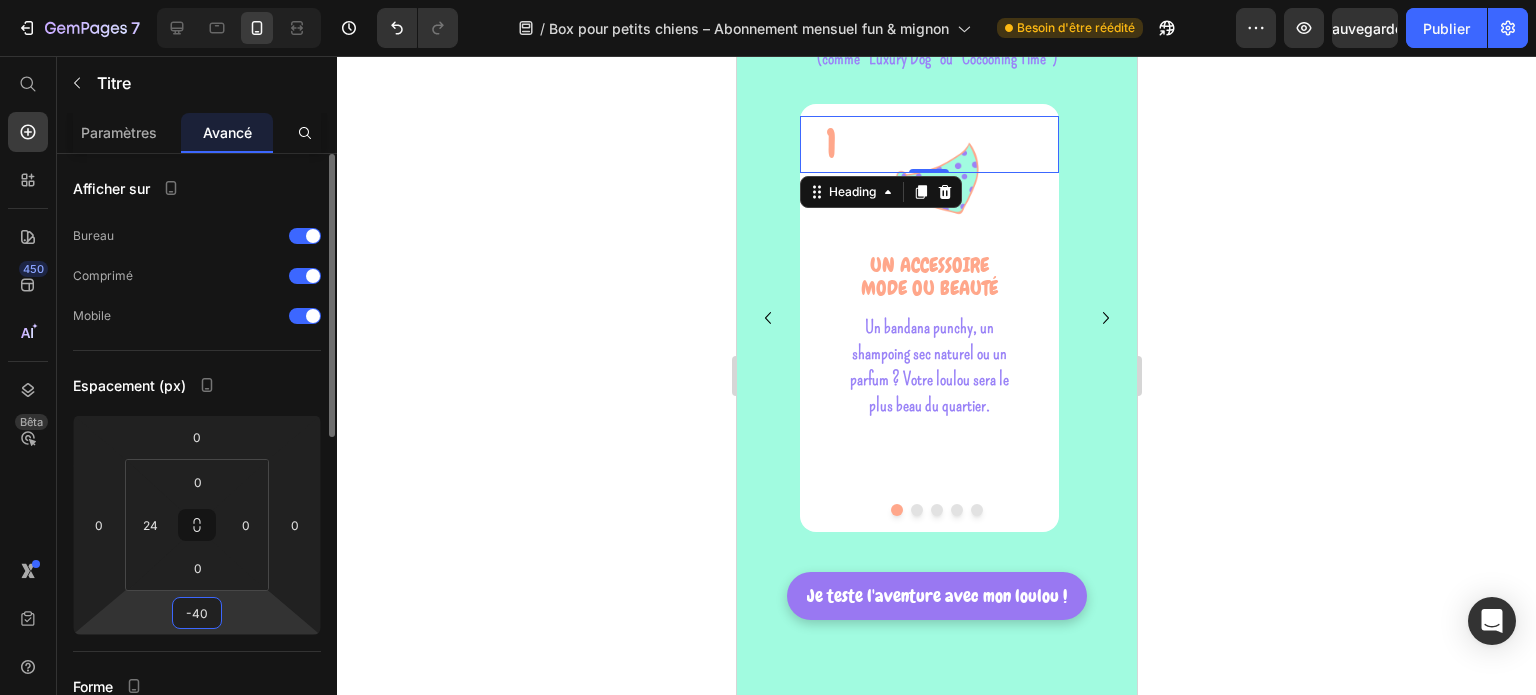 type on "-4" 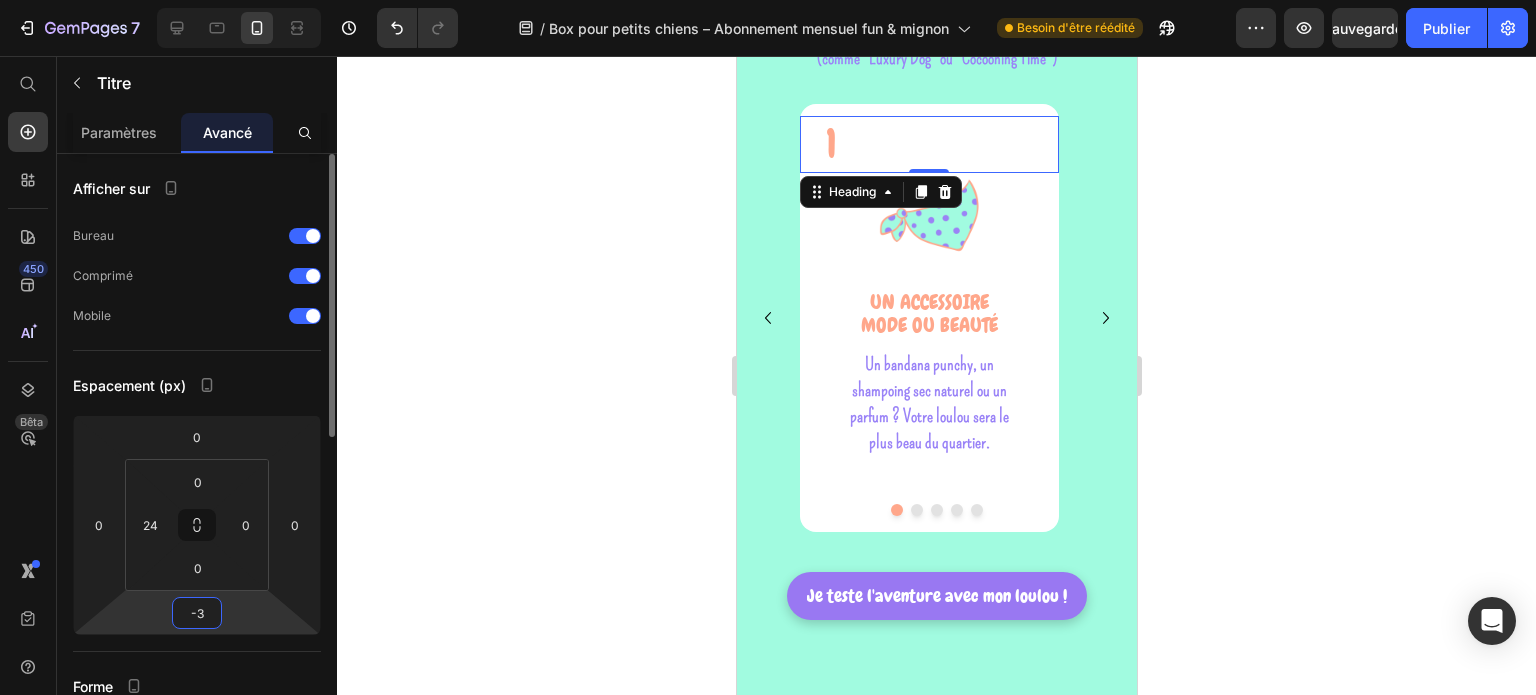 type on "-30" 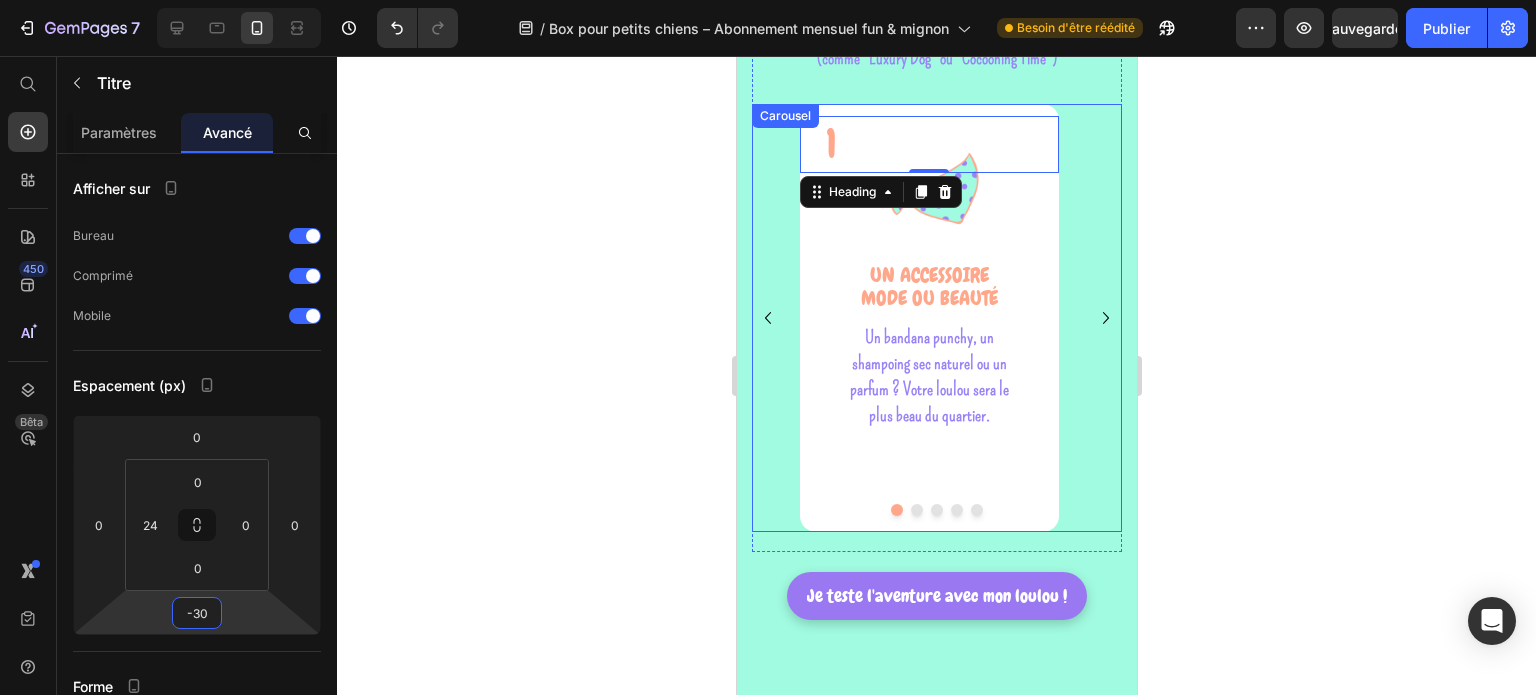 click 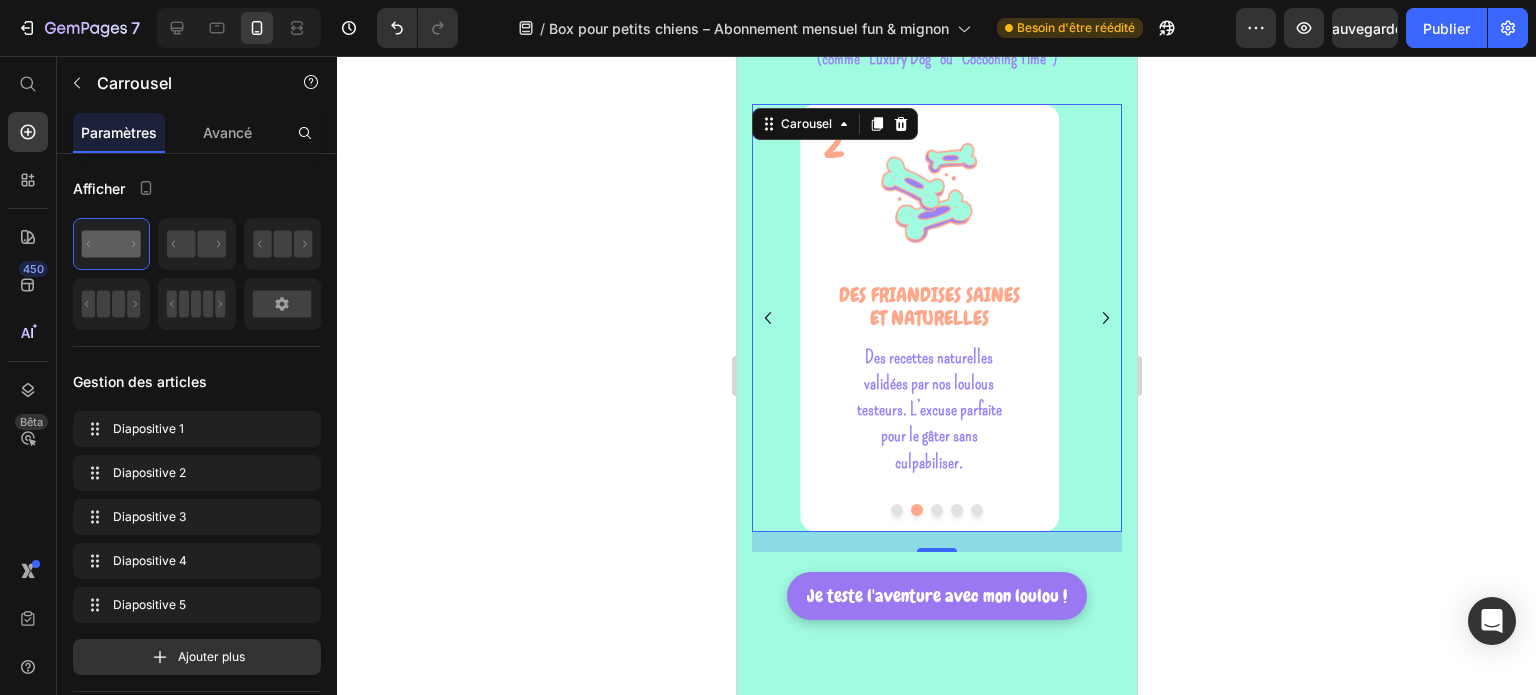 click 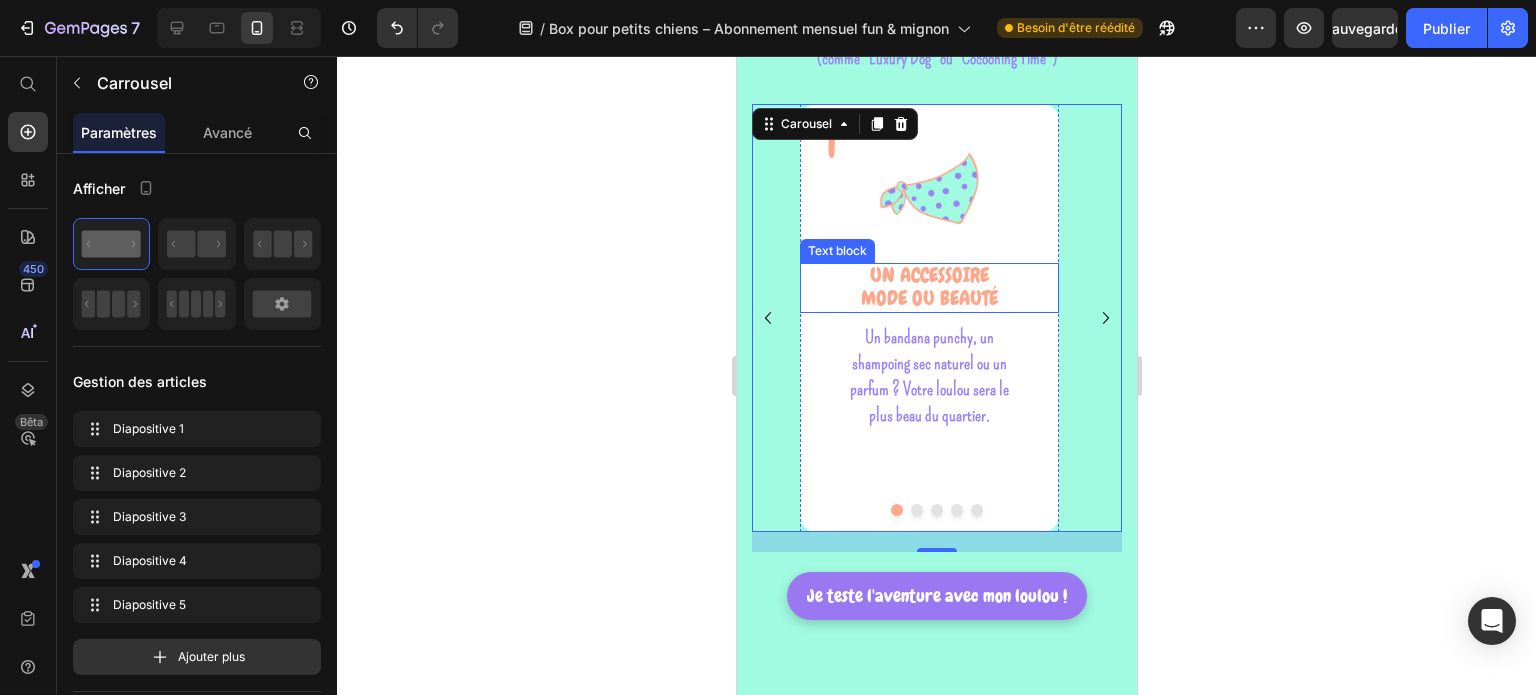 click on "MODE OU BEAUTé" at bounding box center [928, 298] 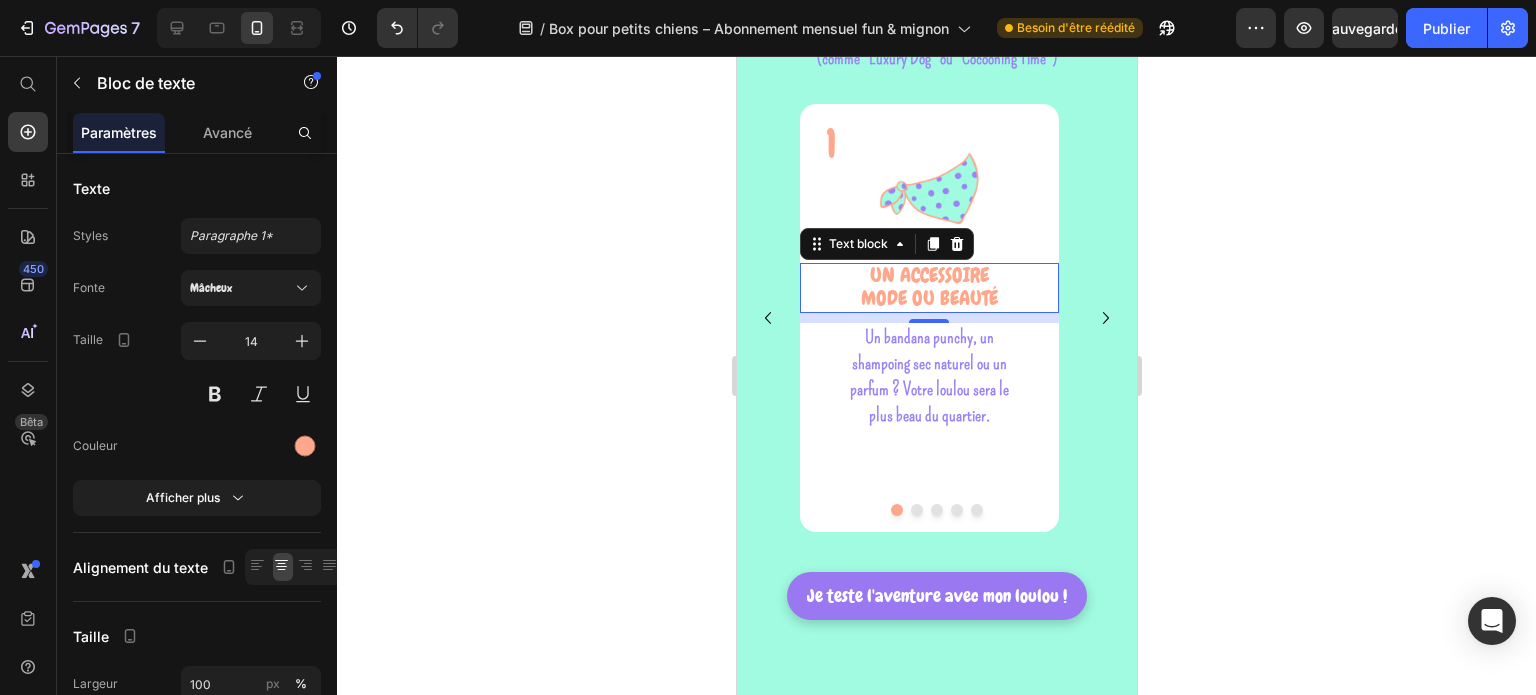 click on "MODE OU BEAUTé" at bounding box center [928, 299] 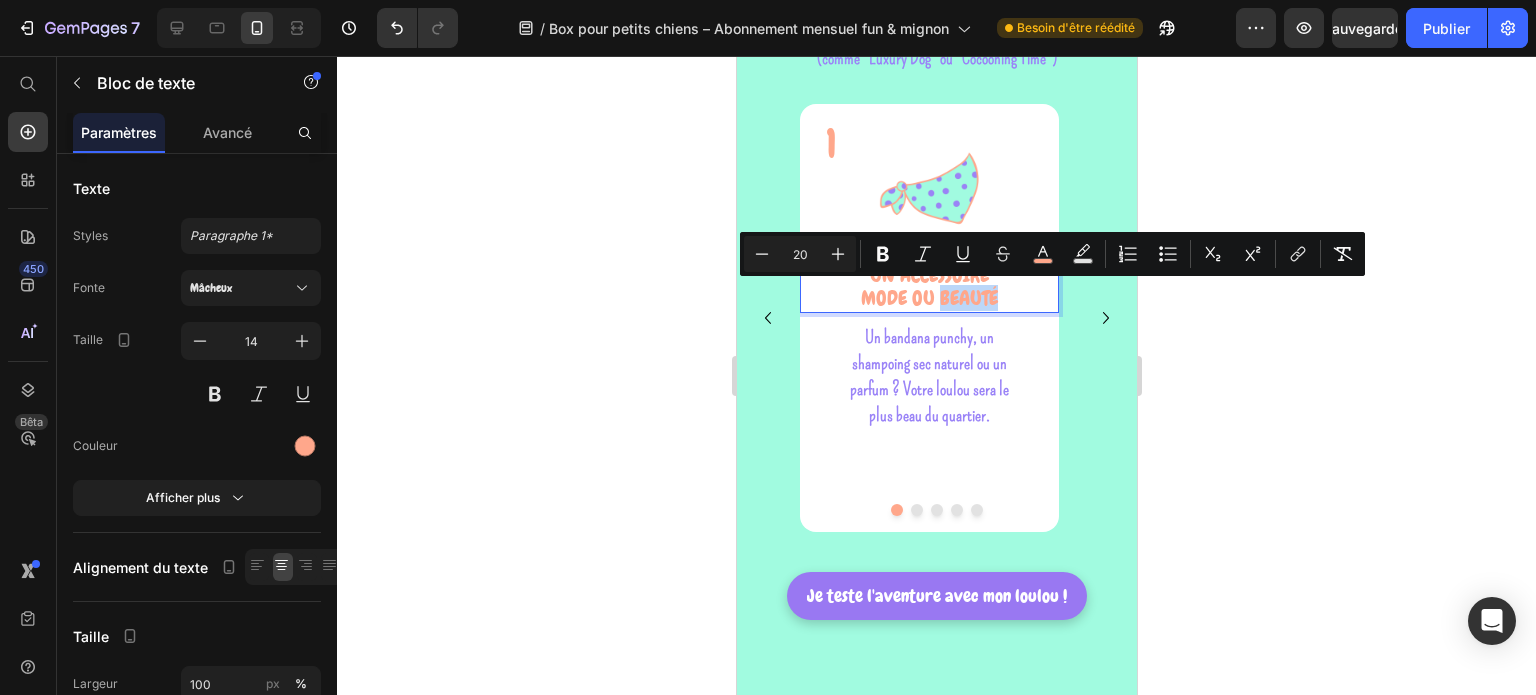 drag, startPoint x: 998, startPoint y: 299, endPoint x: 937, endPoint y: 300, distance: 61.008198 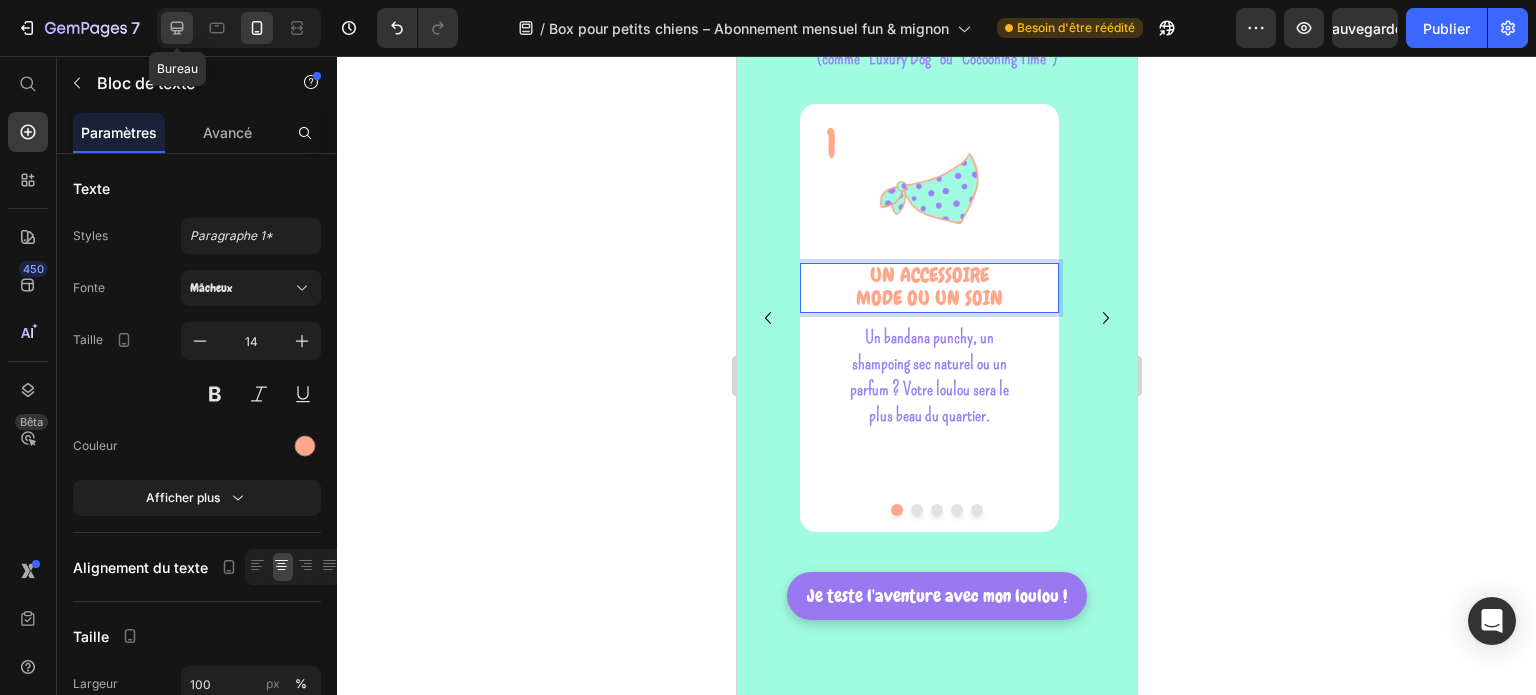 click 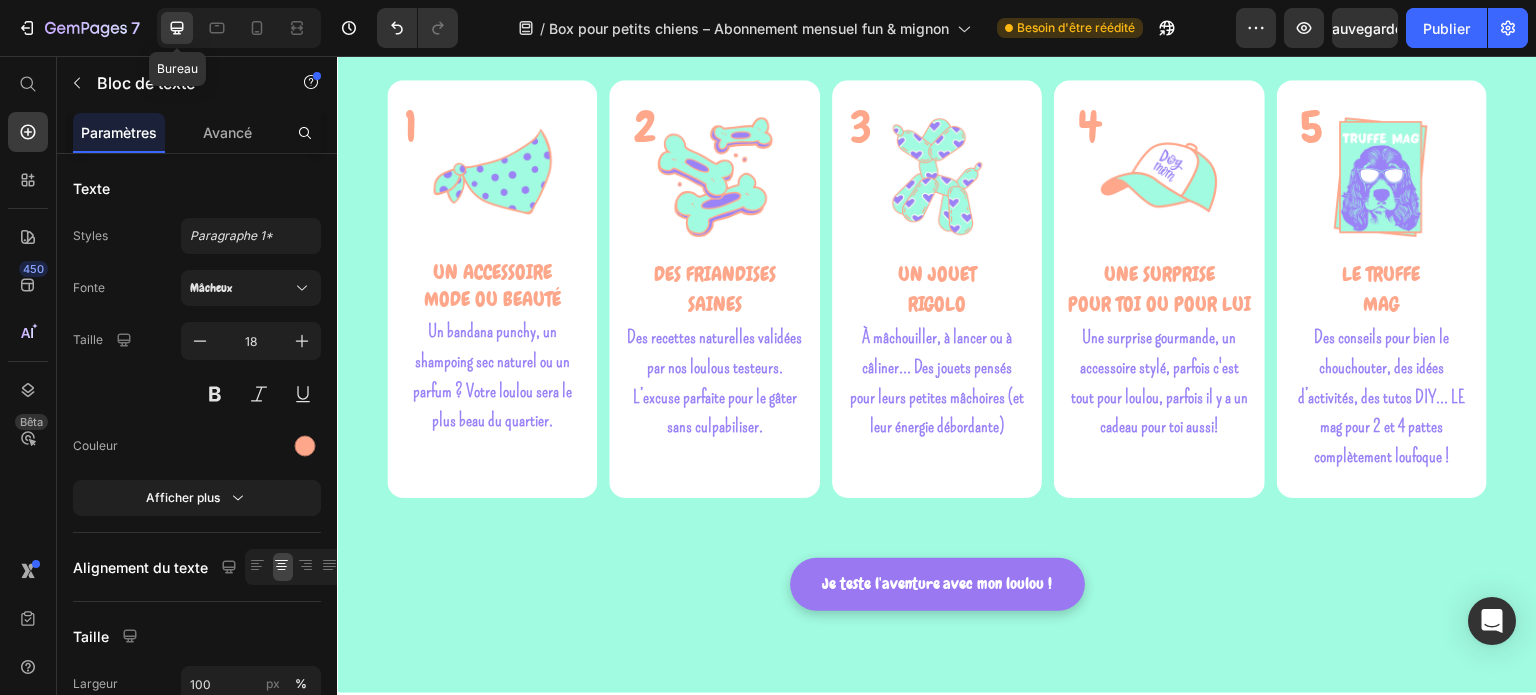 scroll, scrollTop: 2155, scrollLeft: 0, axis: vertical 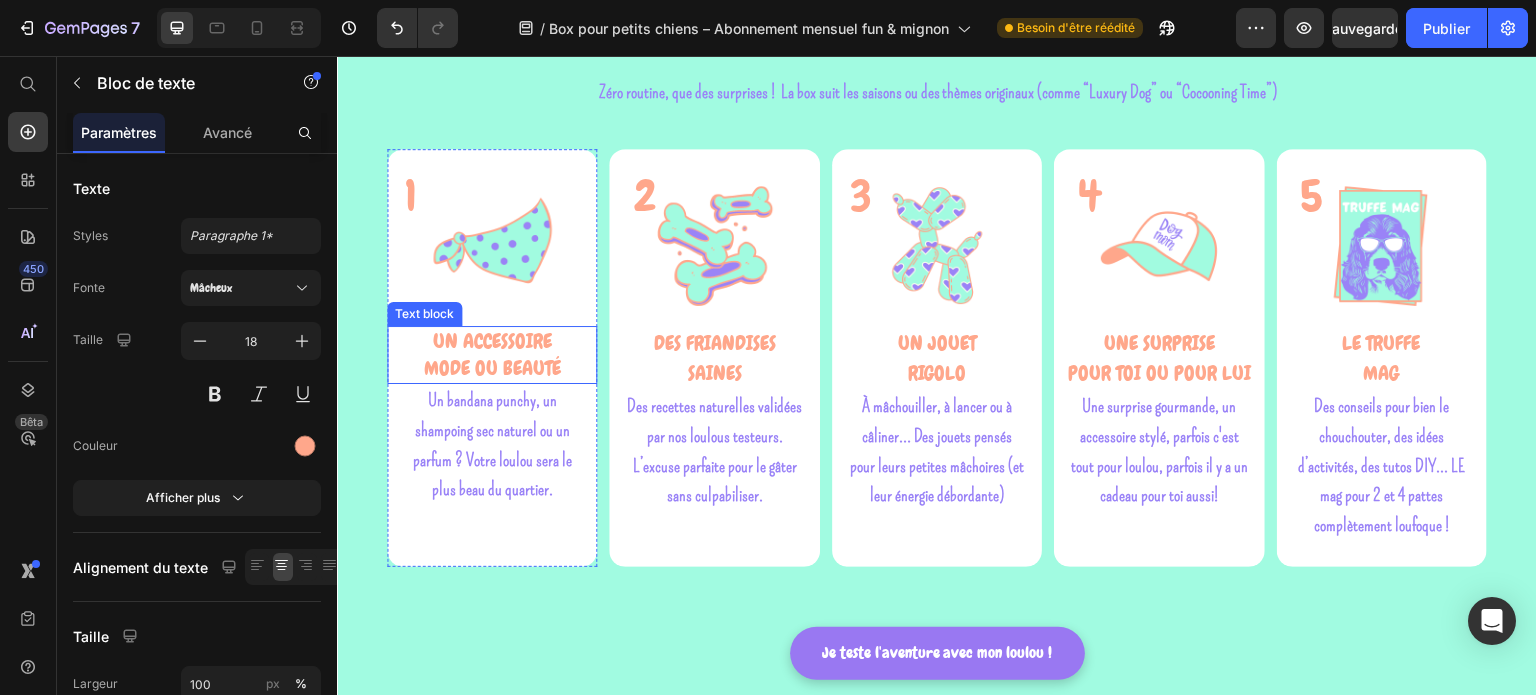 click on "MODE OU BEAUTé" at bounding box center [492, 368] 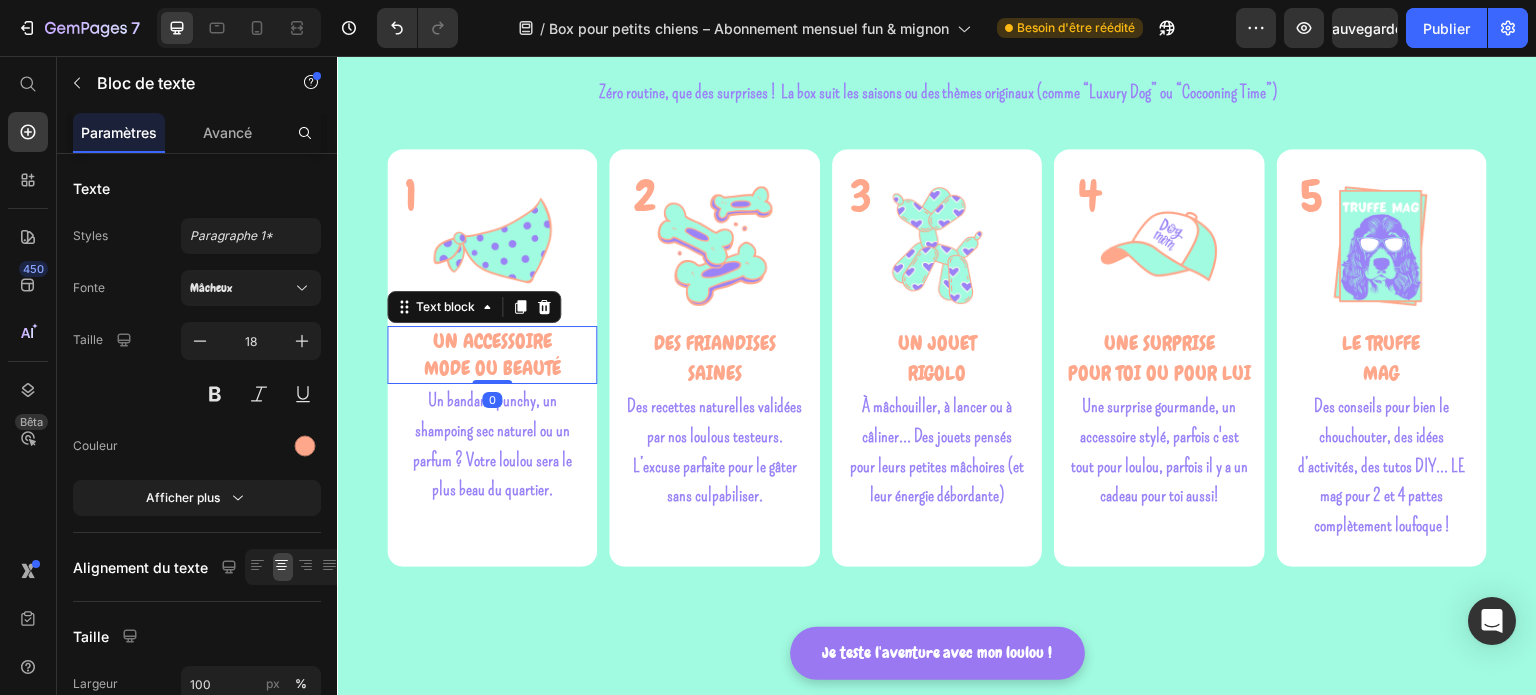 click on "MODE OU BEAUTé" at bounding box center [492, 368] 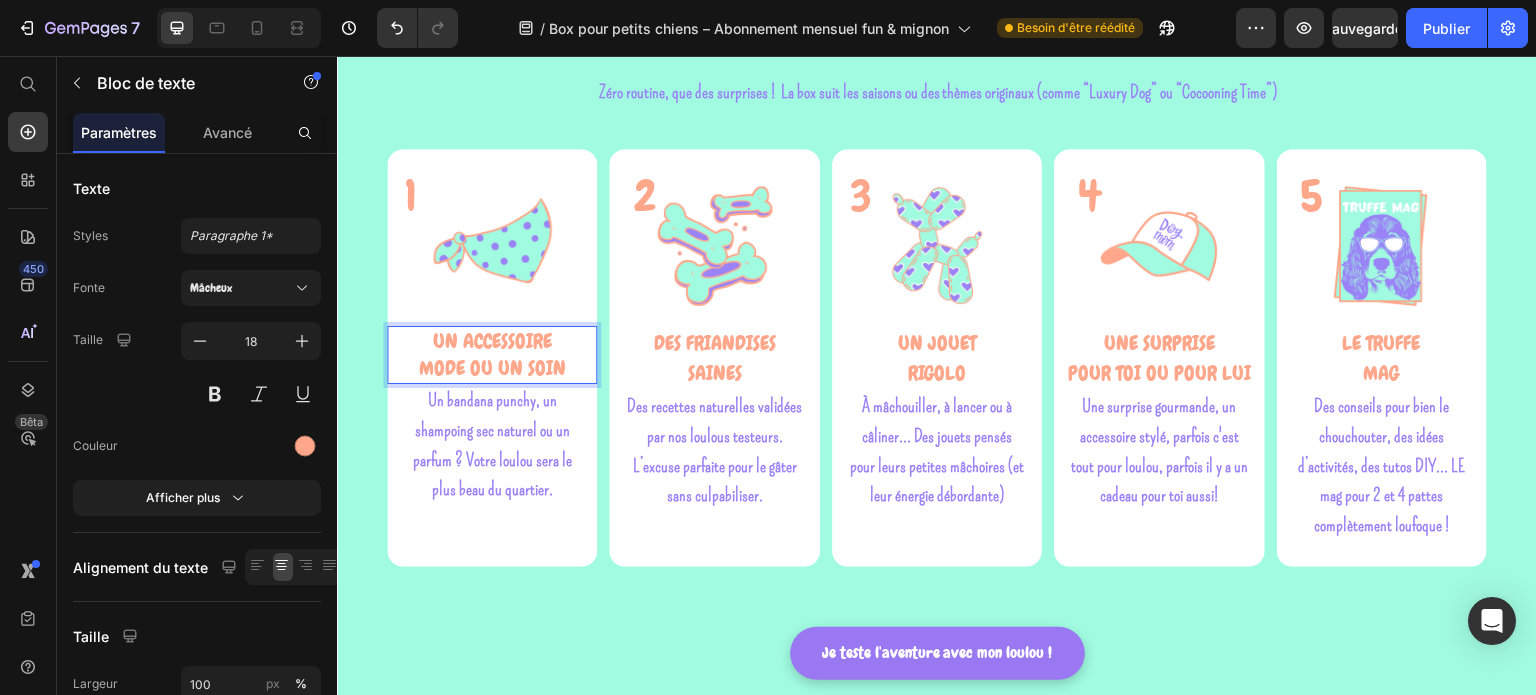 click on "MODE OU un soin" at bounding box center [492, 368] 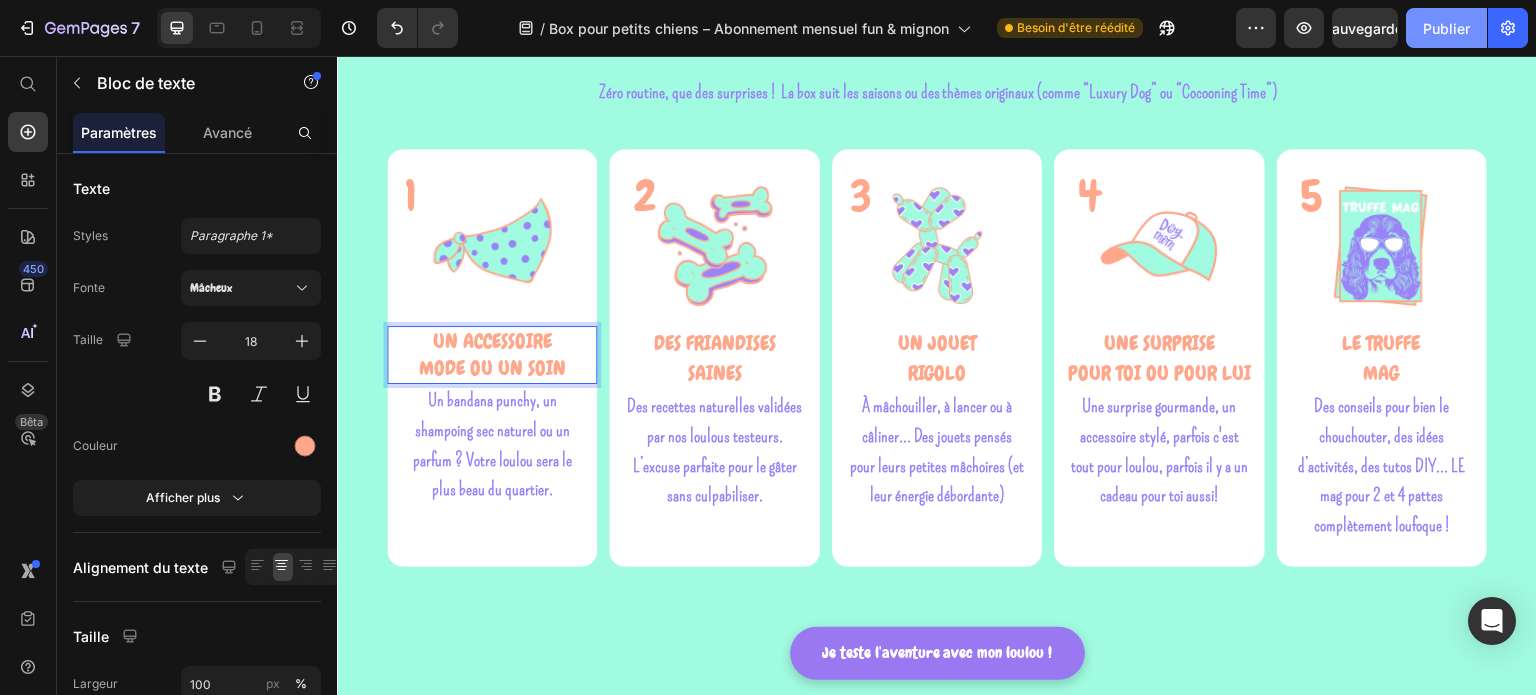 click on "Publier" at bounding box center (1446, 28) 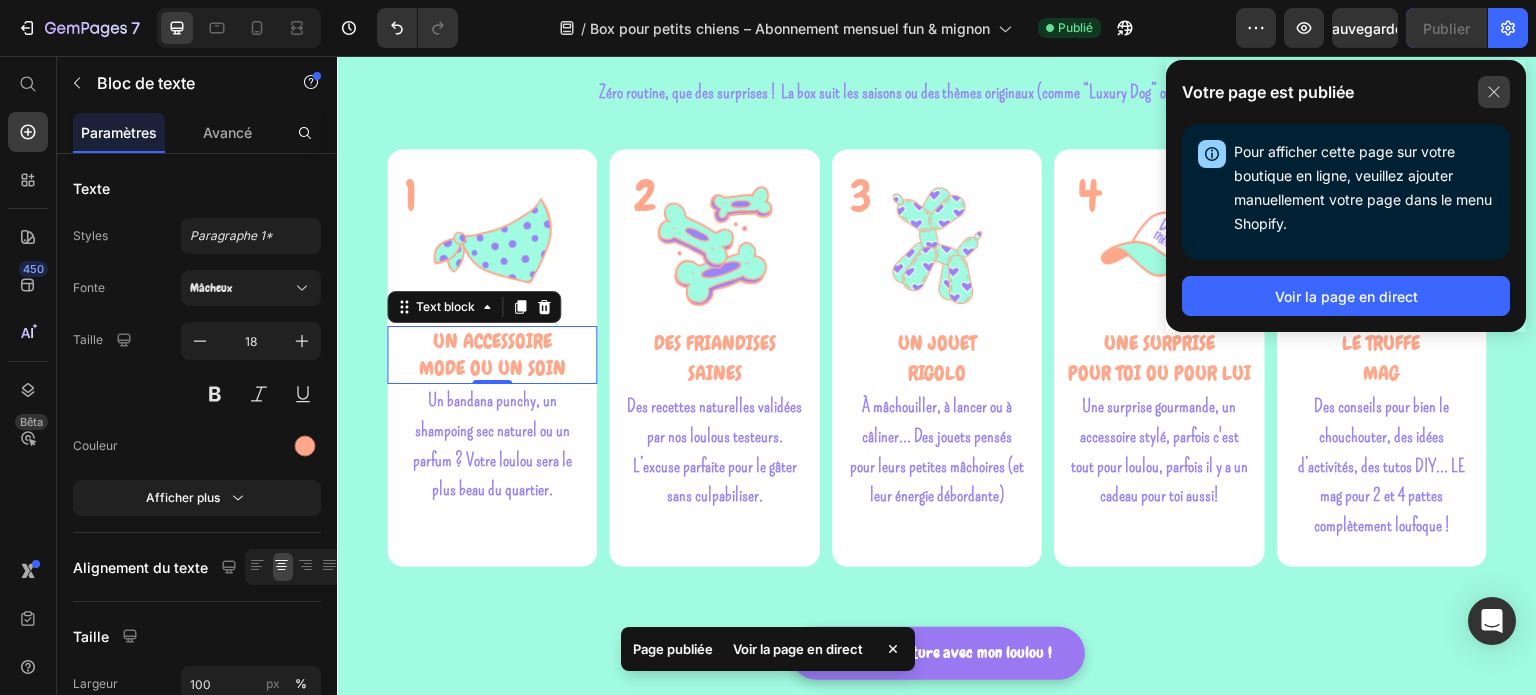 click 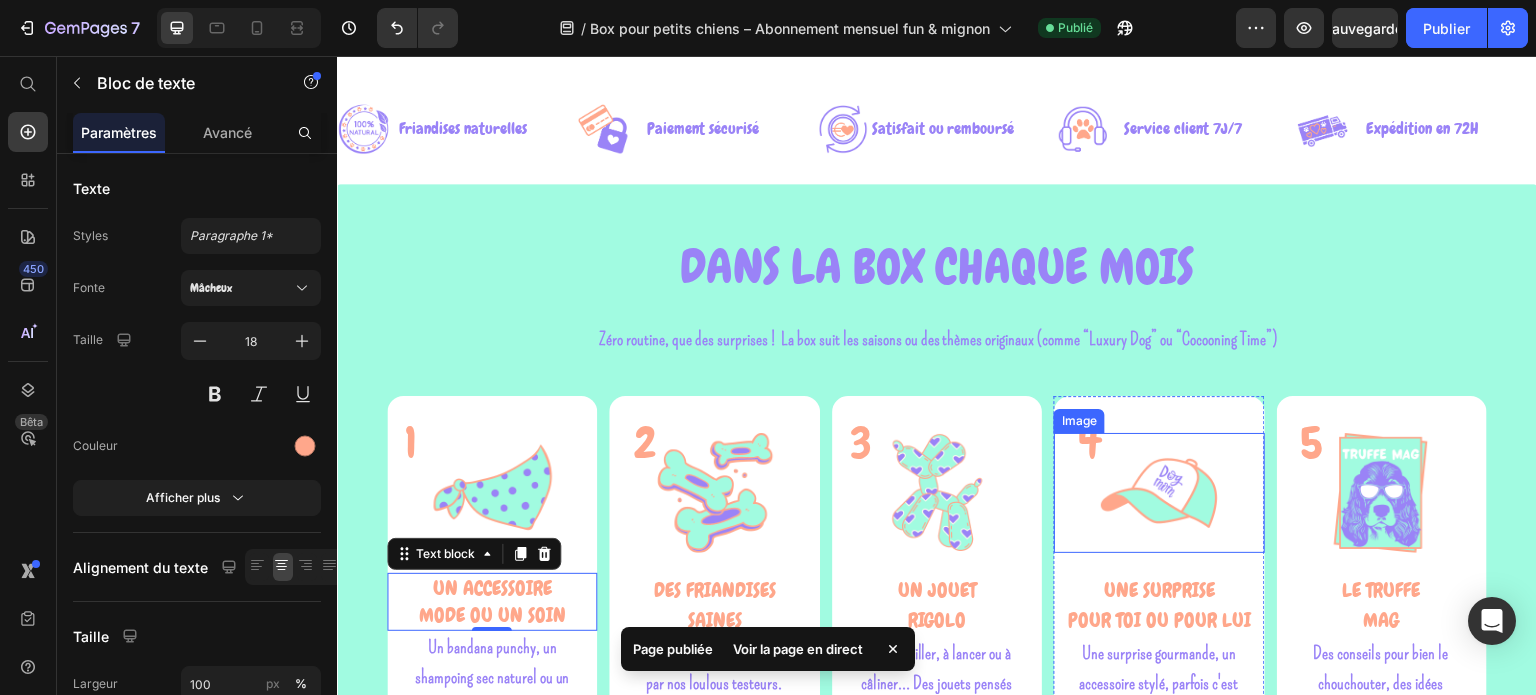 scroll, scrollTop: 1855, scrollLeft: 0, axis: vertical 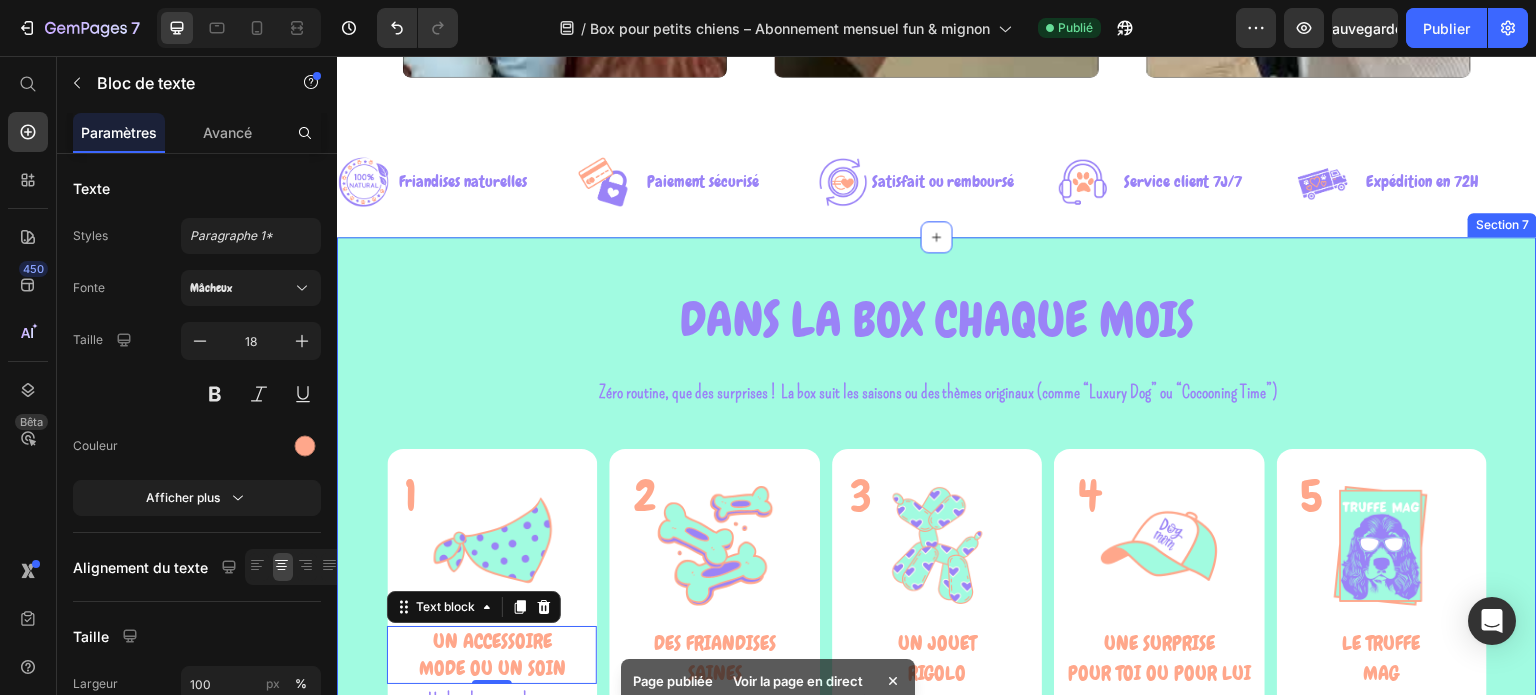 click on "DANS LA BOX CHAQUE MOIS Heading Zéro routine, que des surprises !  La box suit les saisons ou des thèmes loufoques  (comme “Luxury Dog” ou “Spa Party”) Text block Zéro routine, que des surprises !  La box suit les saisons ou des thèmes originaux (comme “Luxury Dog” ou “Cocooning Time”) Text block Row 1 Heading Image UN ACCESSOIRE  MODE OU un soin Text block   0 Un bandana punchy, un shampoing sec naturel ou un parfum ? Votre loulou sera le plus beau du quartier. Text Block Row 2 Heading Image DES FRIANDISES  SAINES Text block Des recettes naturelles validées par nos loulous testeurs. L’excuse parfaite pour le gâter sans culpabiliser. Text block Row 3 Heading Image UN JOUET  RIGOLO Text block À mâchouiller, à lancer ou à câliner… Des jouets pensés pour leurs petites mâchoires (et leur énergie débordante) Text block Row 4 Heading Image UNE SURPRISE  POUR TOI OU POUR LUI Text block Text block Row 5 Heading Image LE TRUFFE  MAG Text block Text block Row Row Row Row" at bounding box center (937, 649) 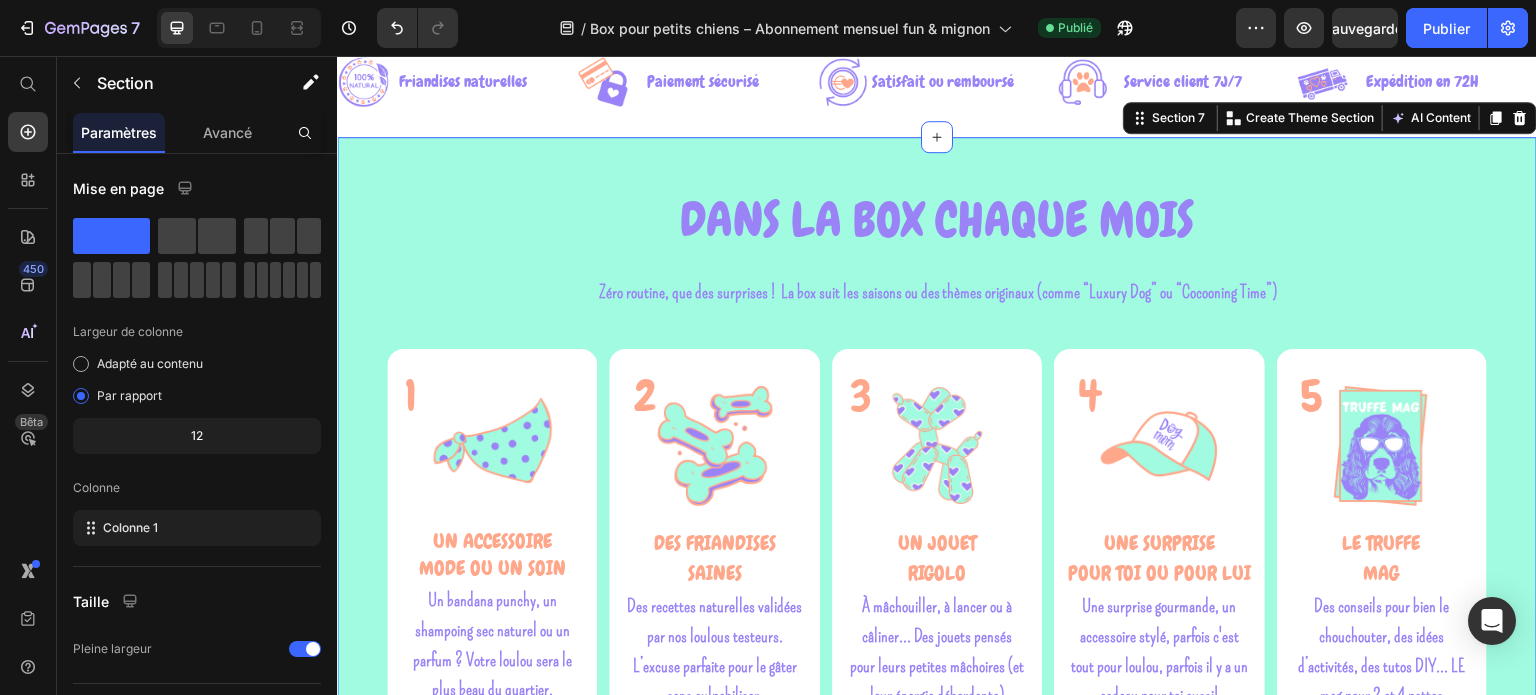scroll, scrollTop: 2055, scrollLeft: 0, axis: vertical 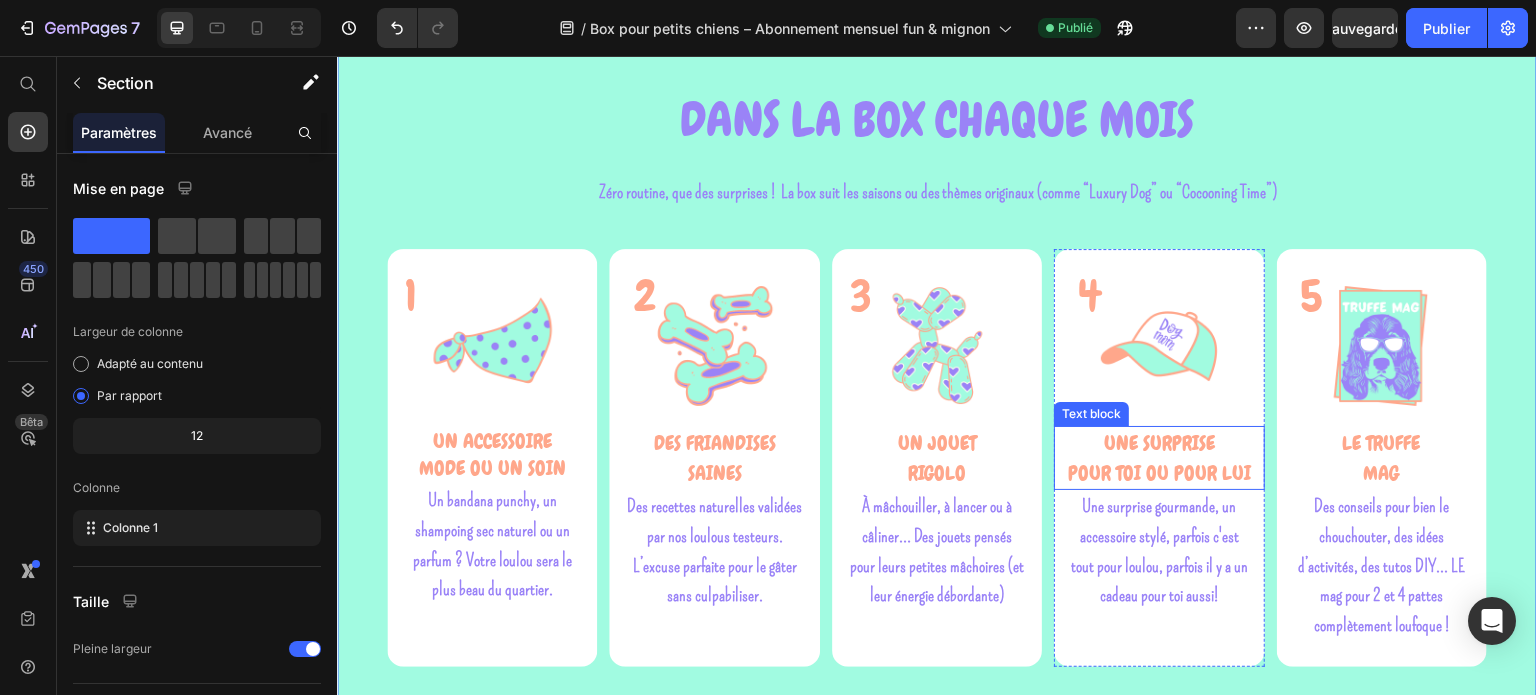 click on "POUR TOI OU POUR LUI" at bounding box center (1159, 473) 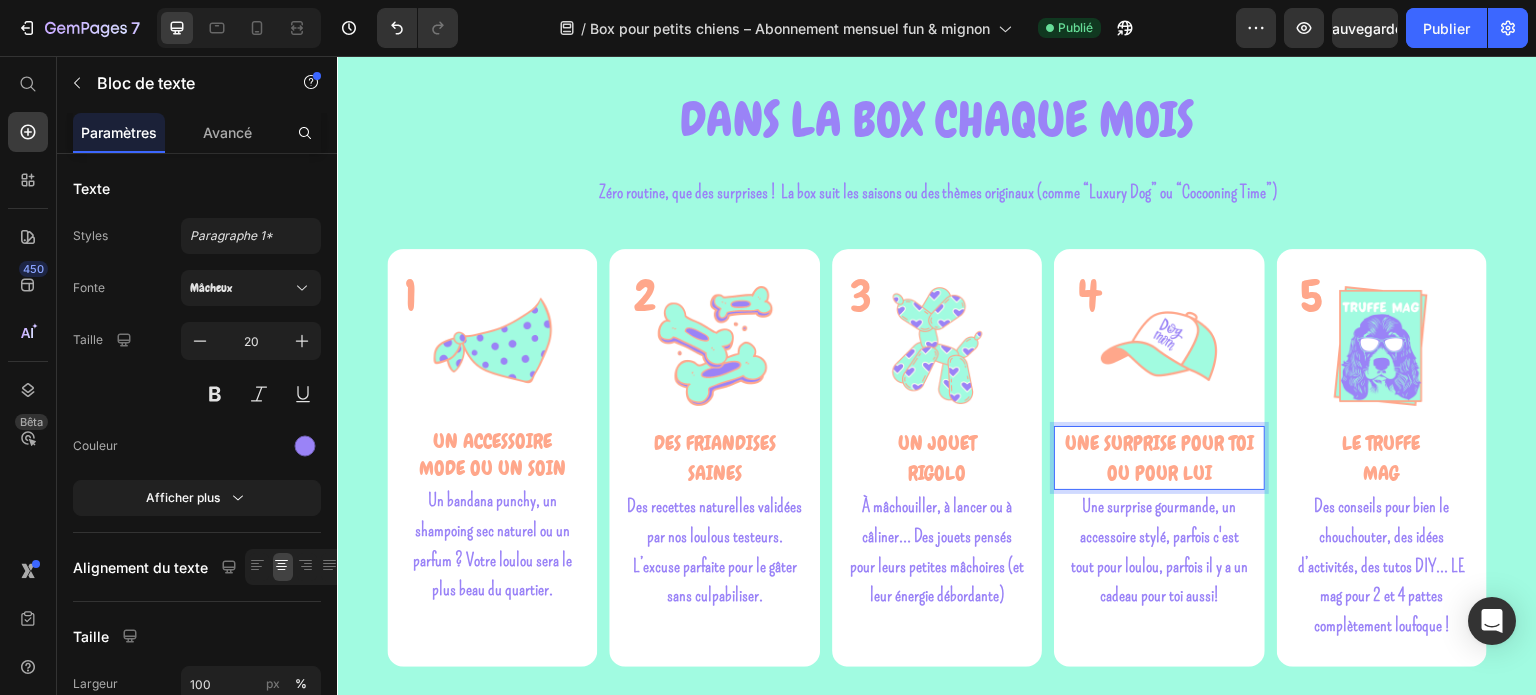 click on "UNE SURPRISE POUR TOI OU POUR LUI" at bounding box center (1159, 458) 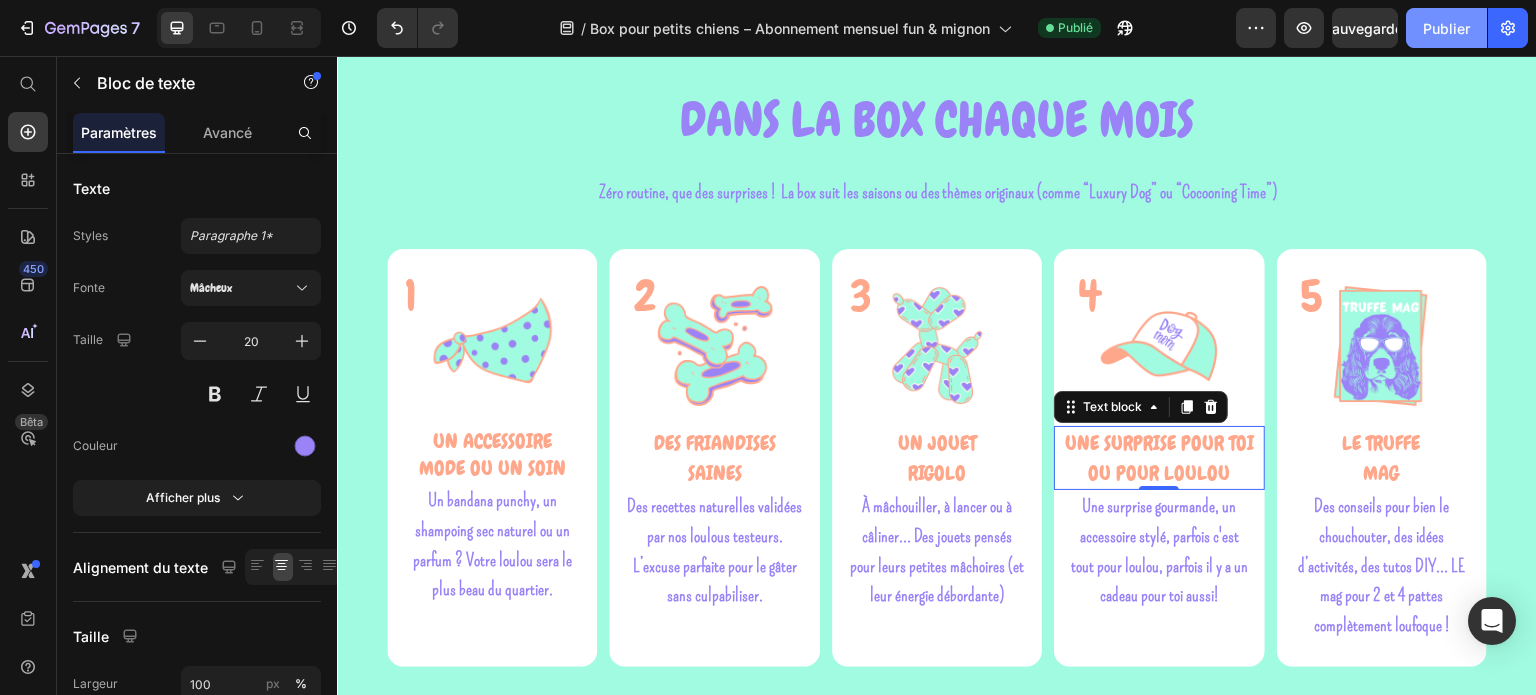 click on "Publier" at bounding box center [1446, 28] 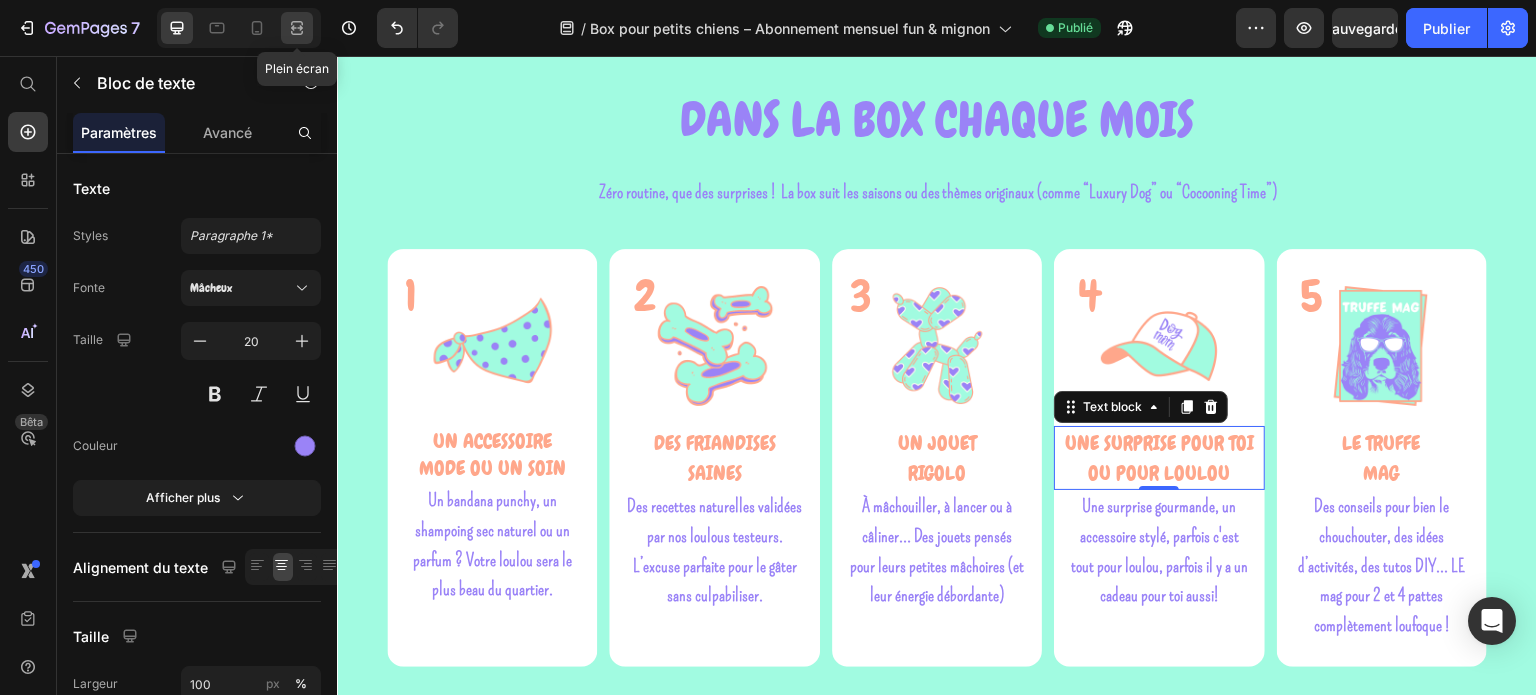 click 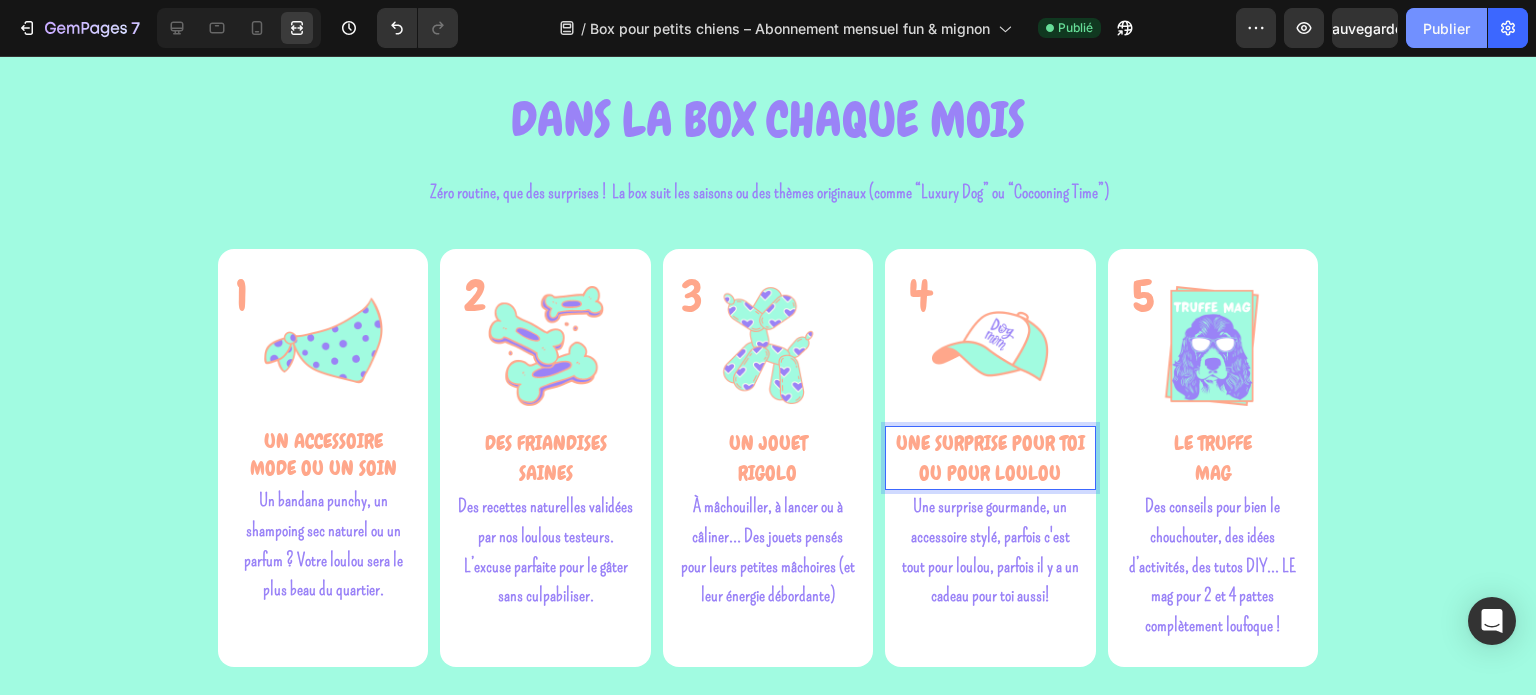 click on "Publier" at bounding box center [1446, 28] 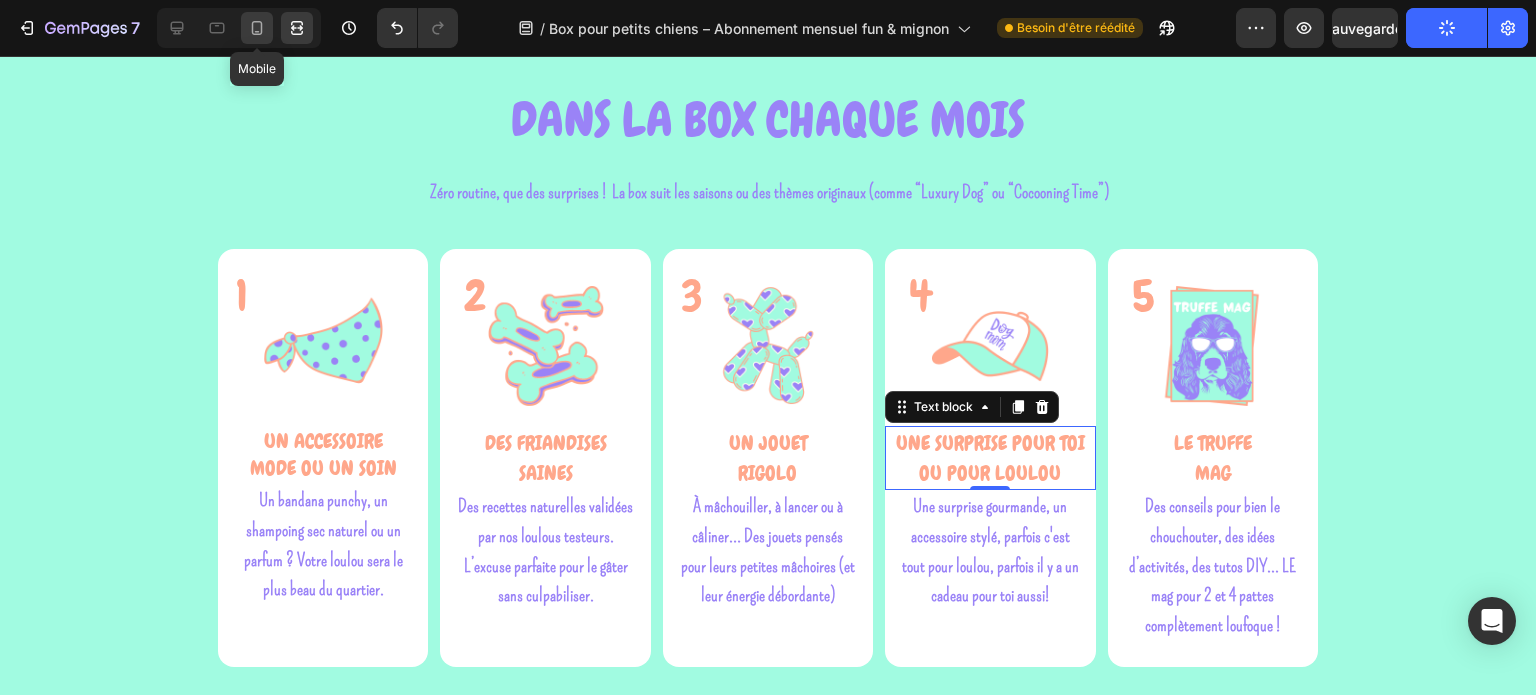 click 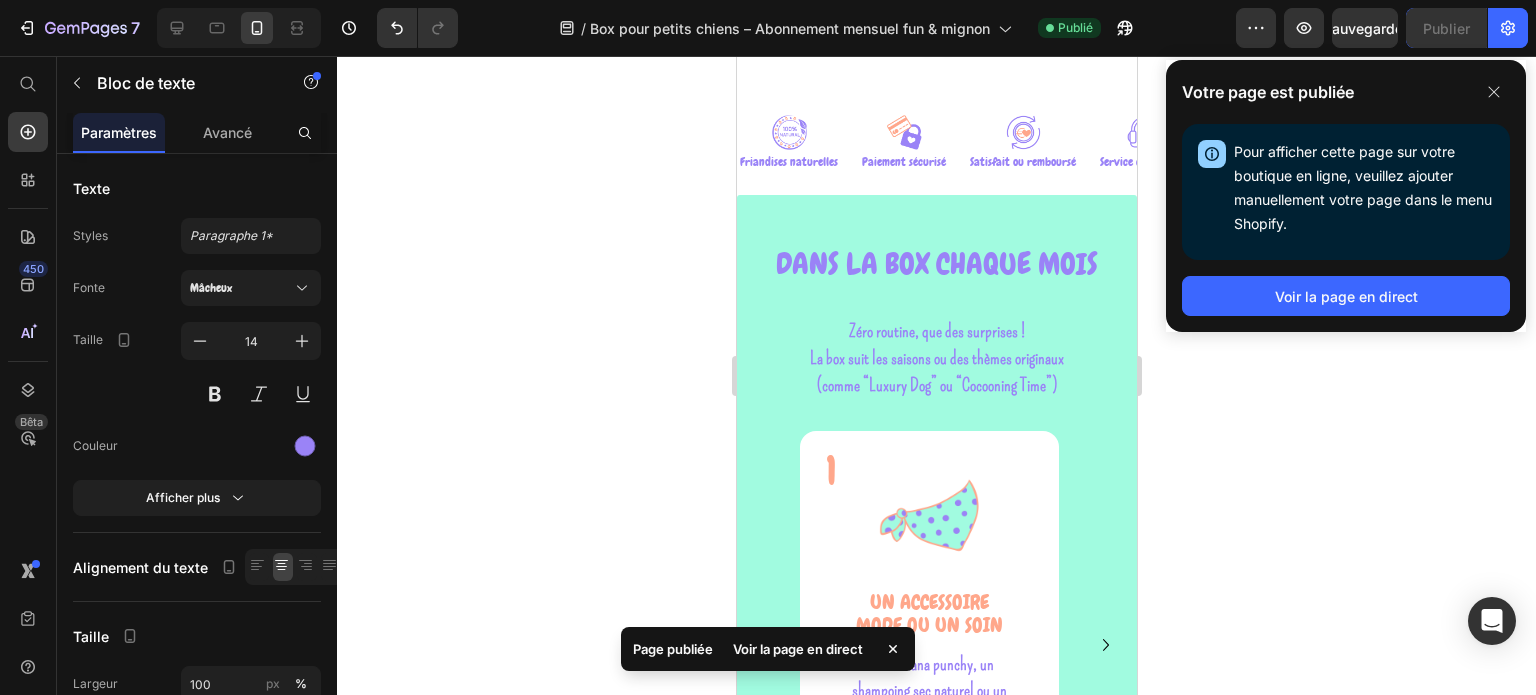 scroll, scrollTop: 1998, scrollLeft: 0, axis: vertical 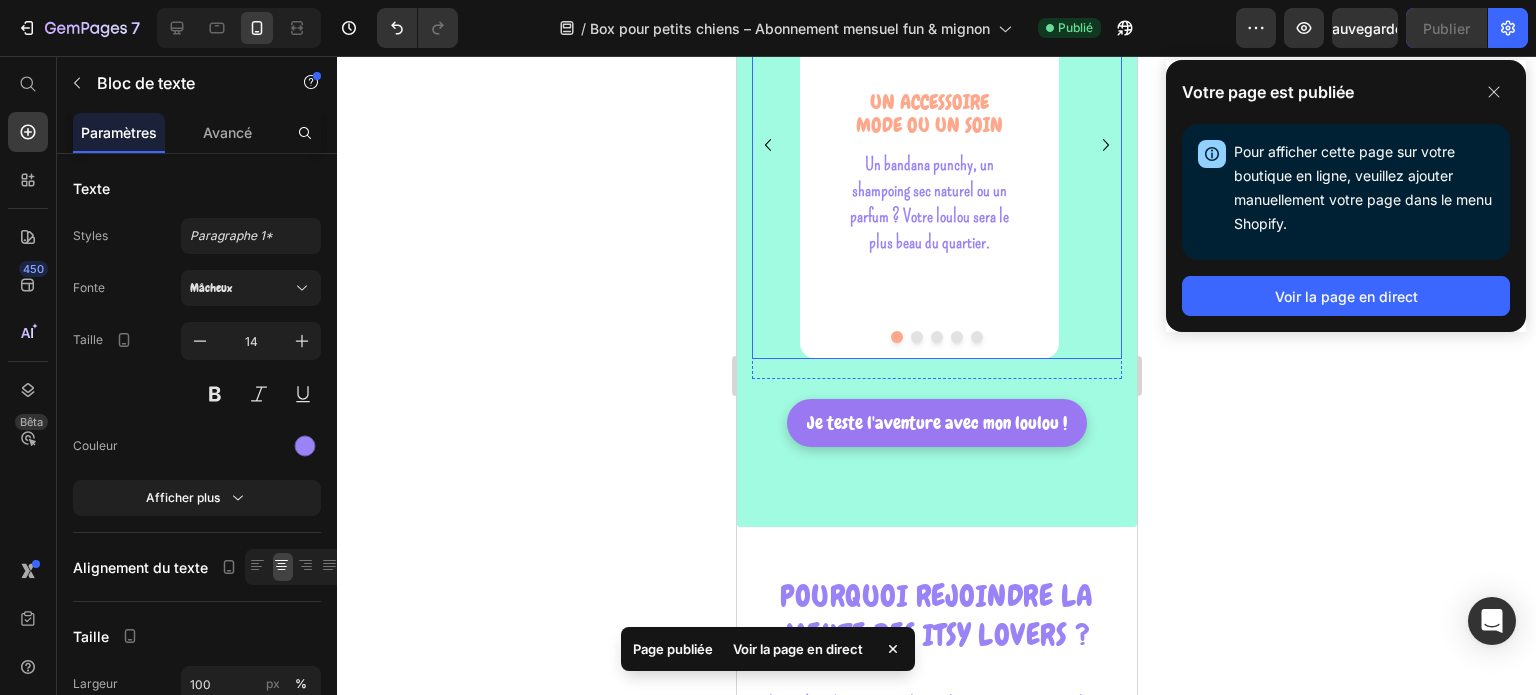 click 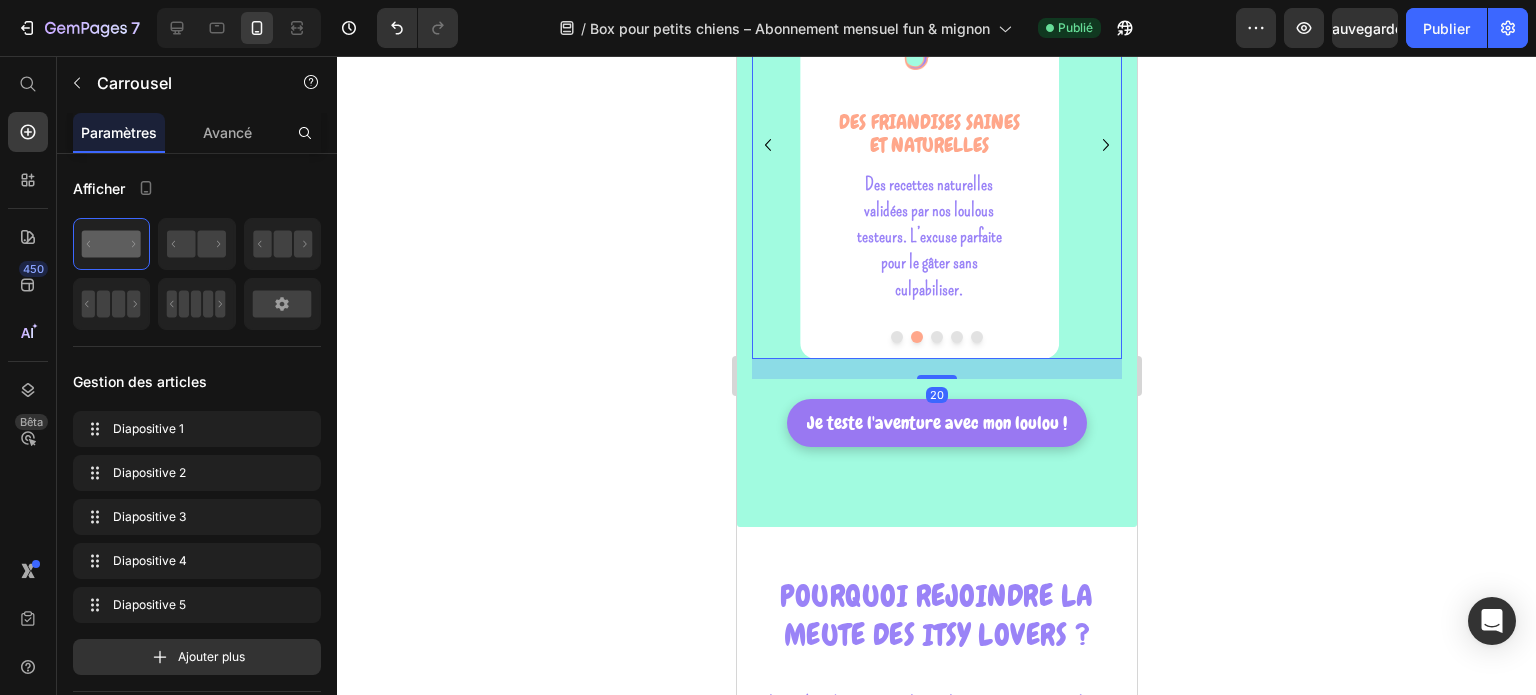 click 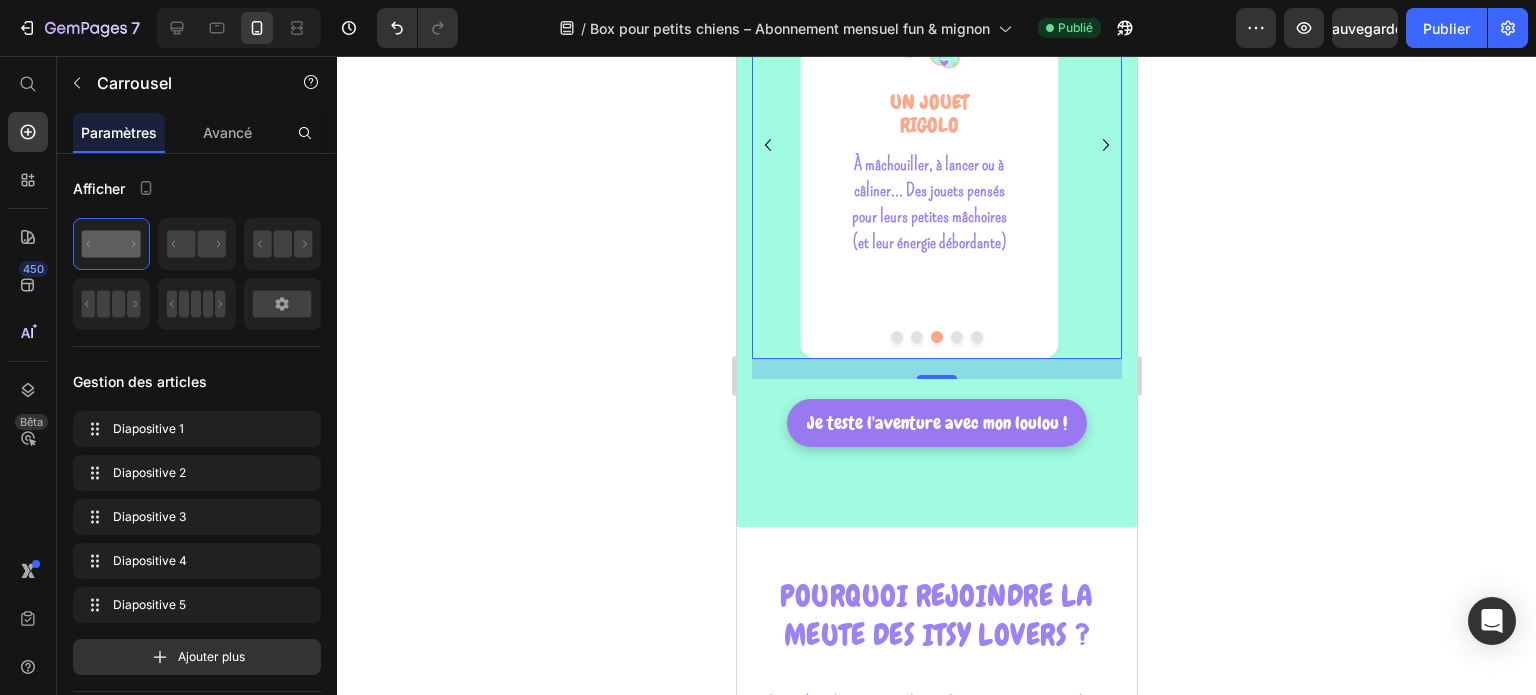 click 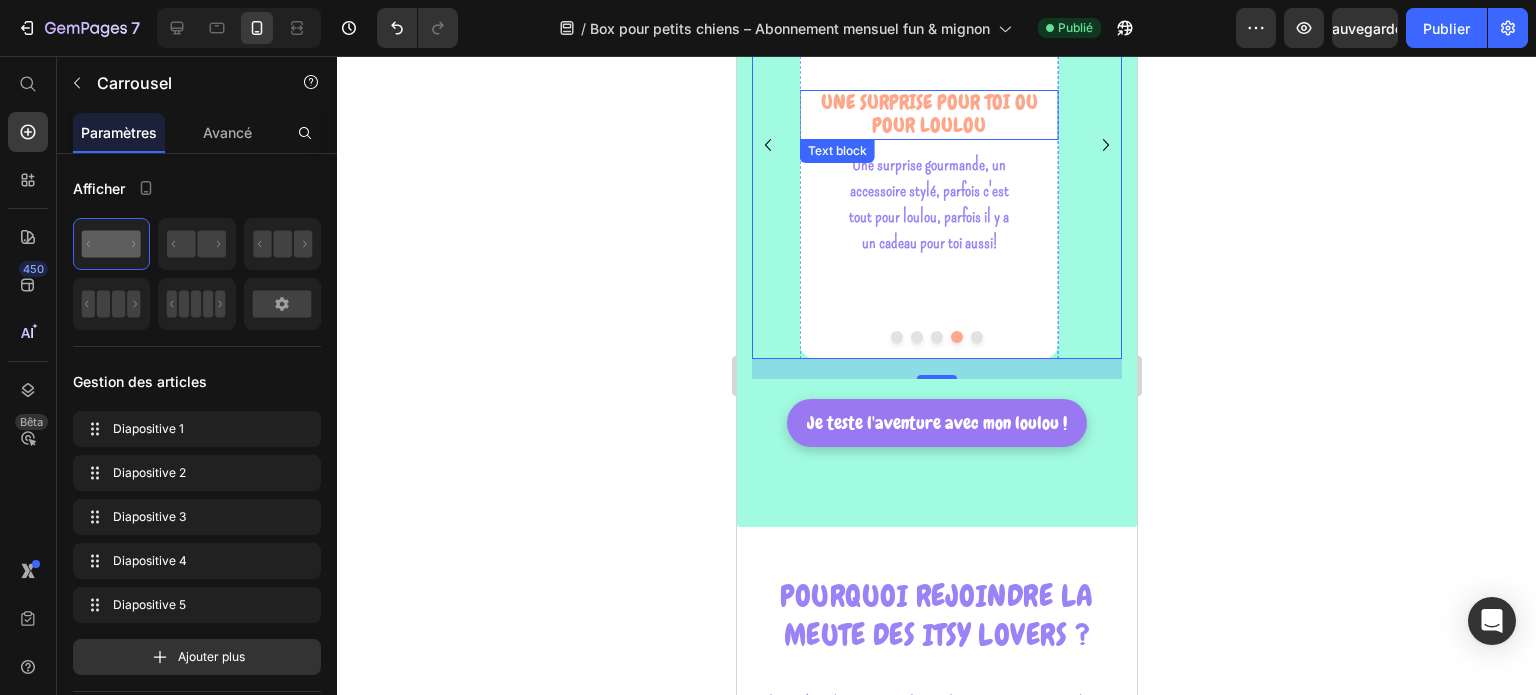 click on "UNE SURPRISE POUR TOI OU POUR LOULOU" at bounding box center [928, 113] 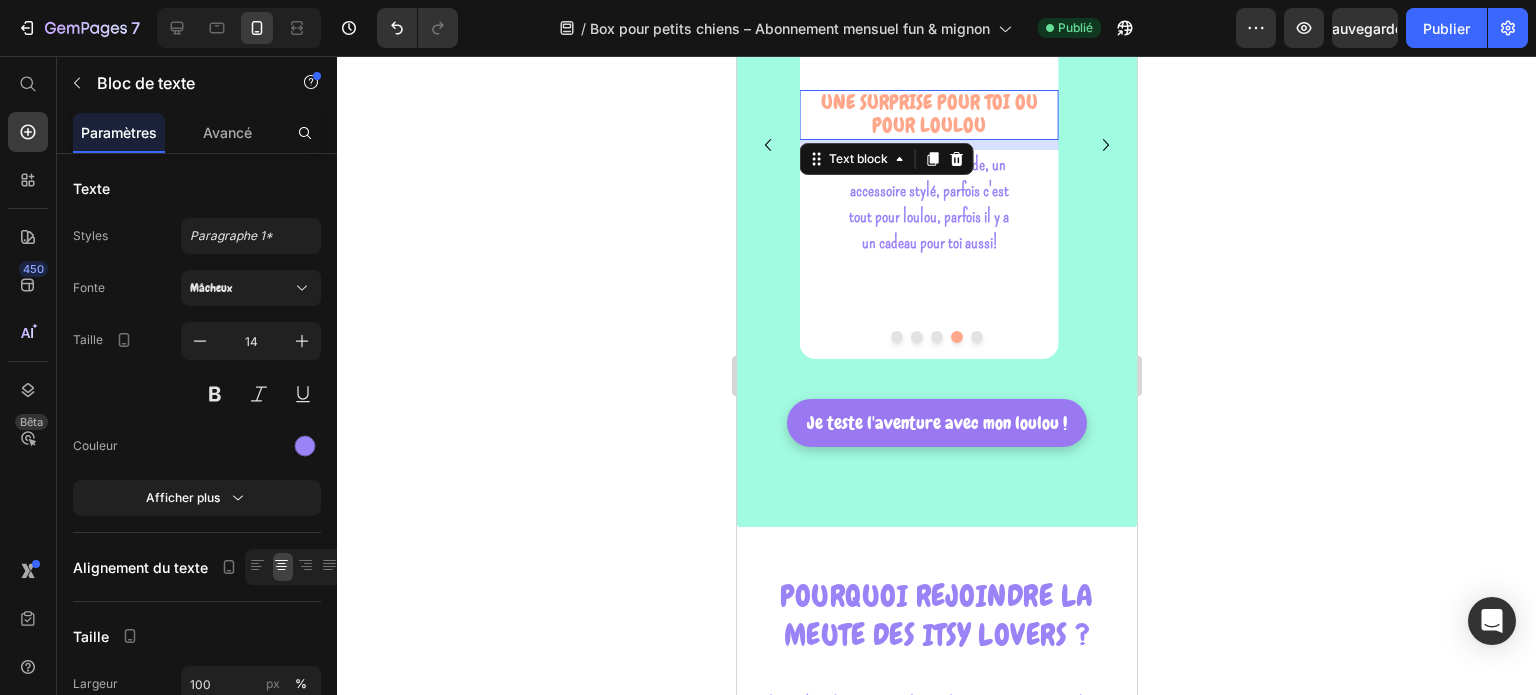 click on "UNE SURPRISE POUR TOI OU POUR LOULOU" at bounding box center (928, 113) 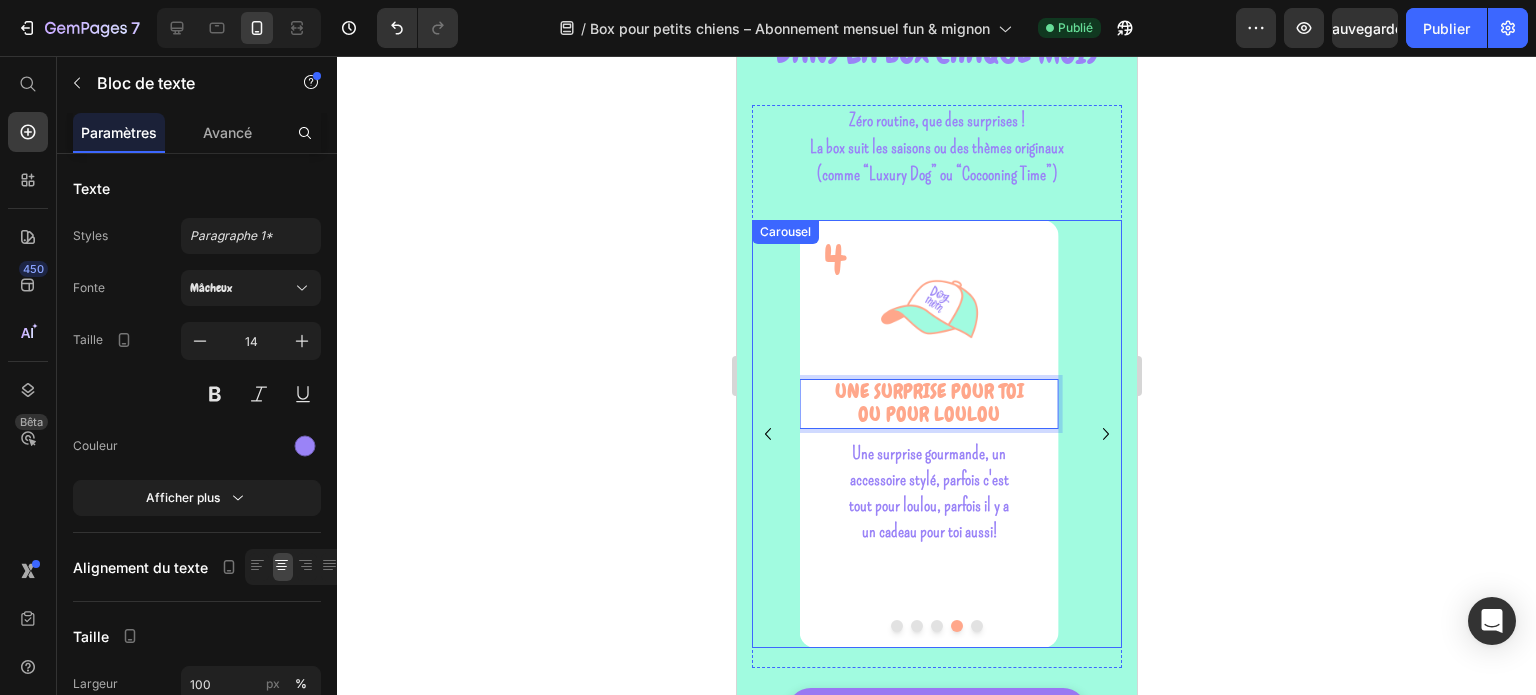 scroll, scrollTop: 1698, scrollLeft: 0, axis: vertical 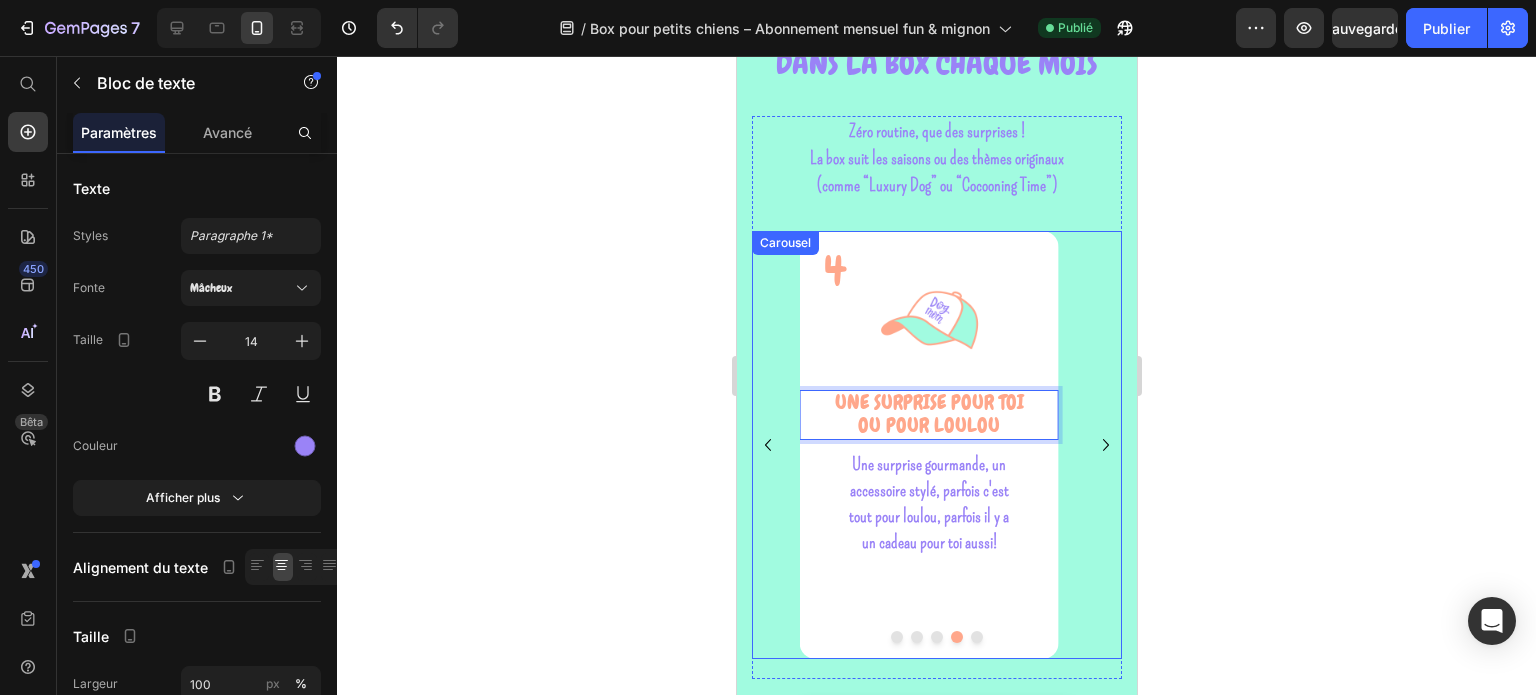 click 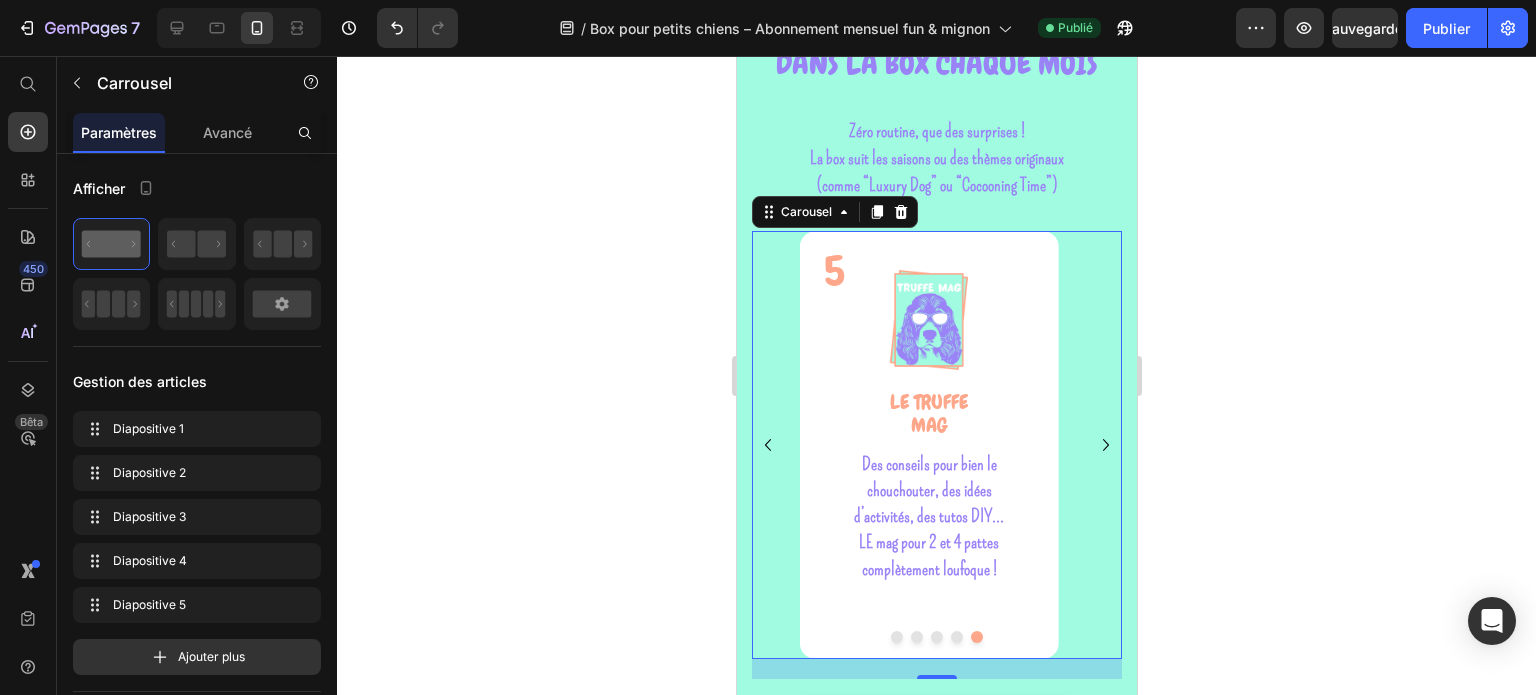 click 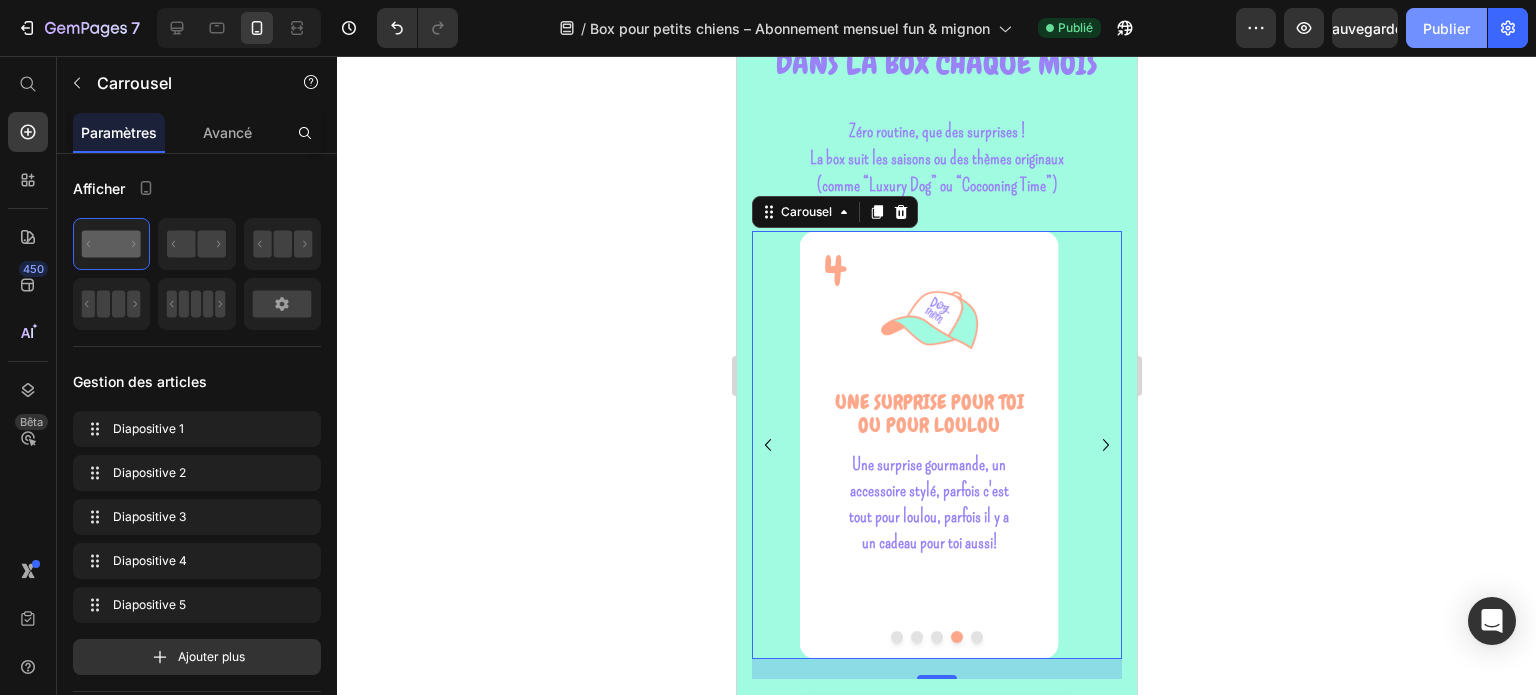 click on "Publier" at bounding box center [1446, 28] 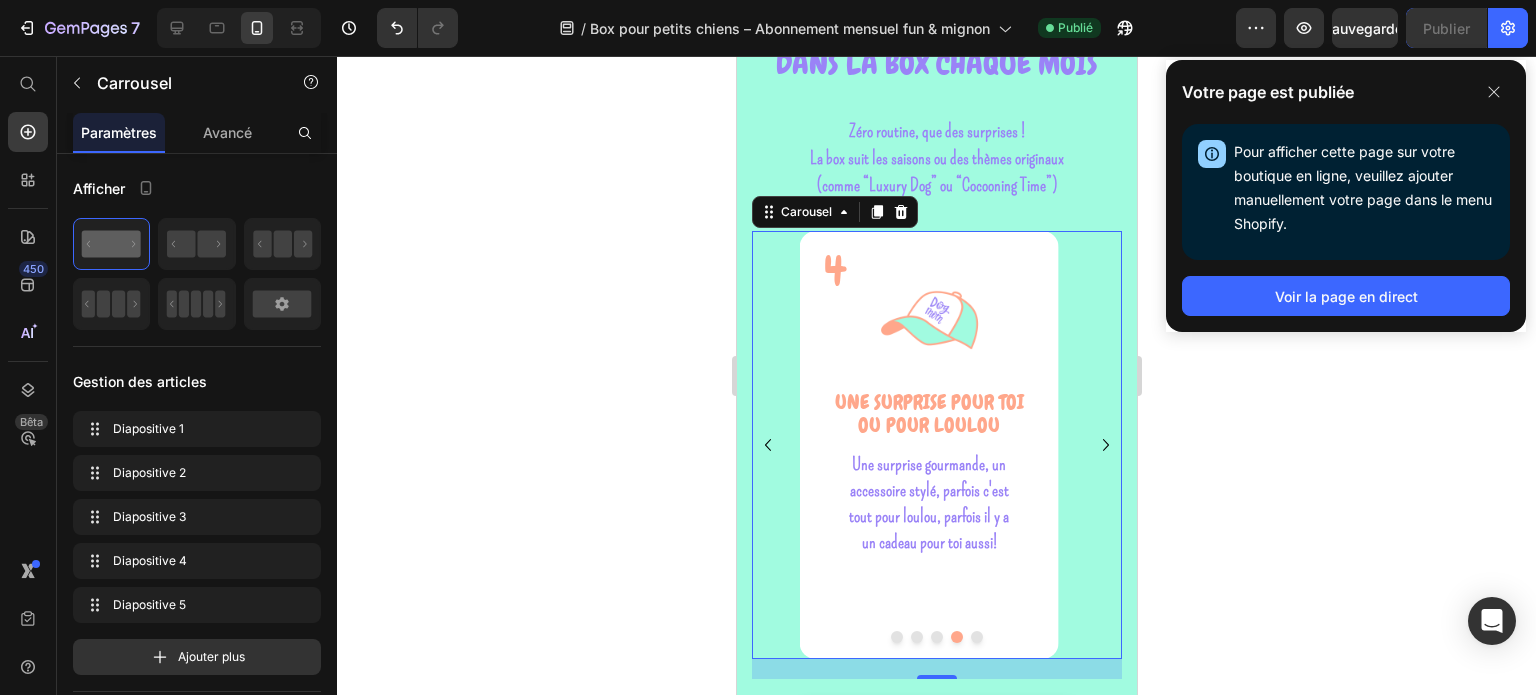 click 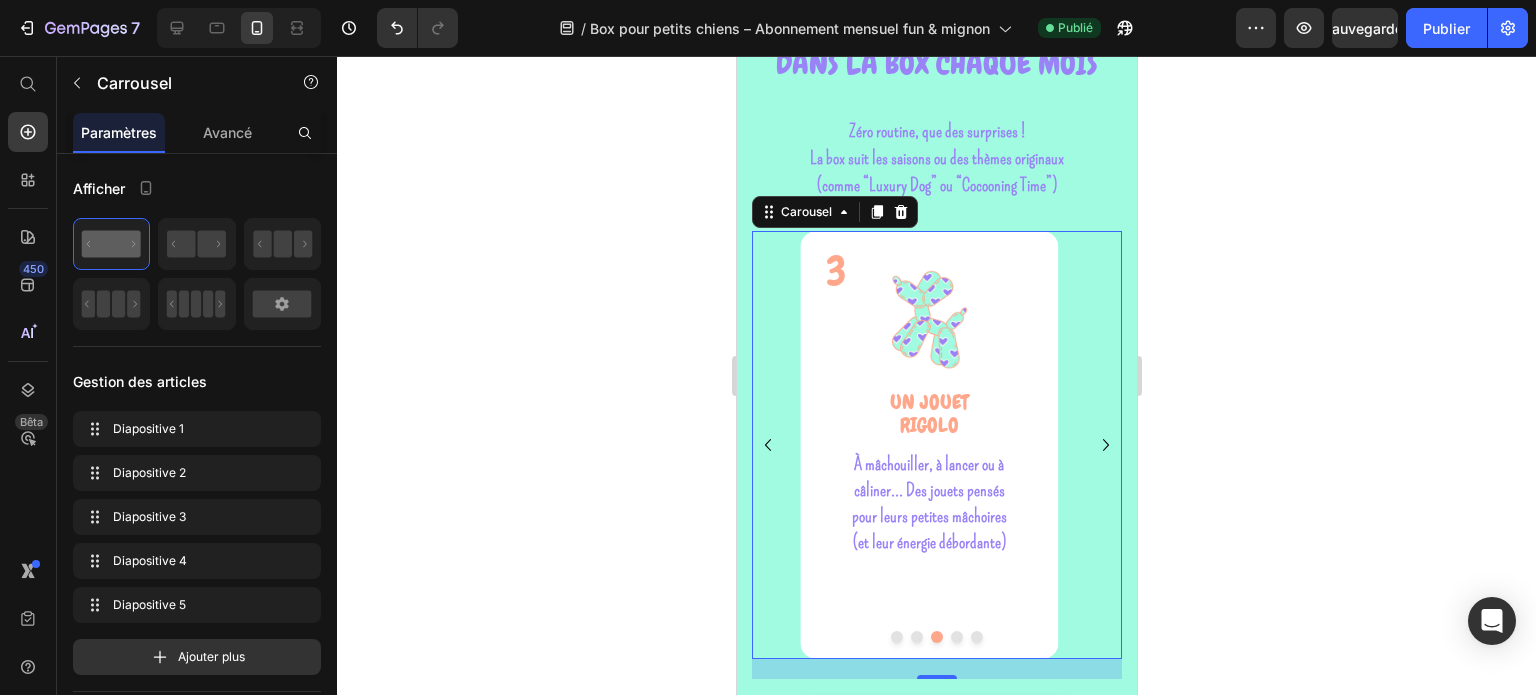 click 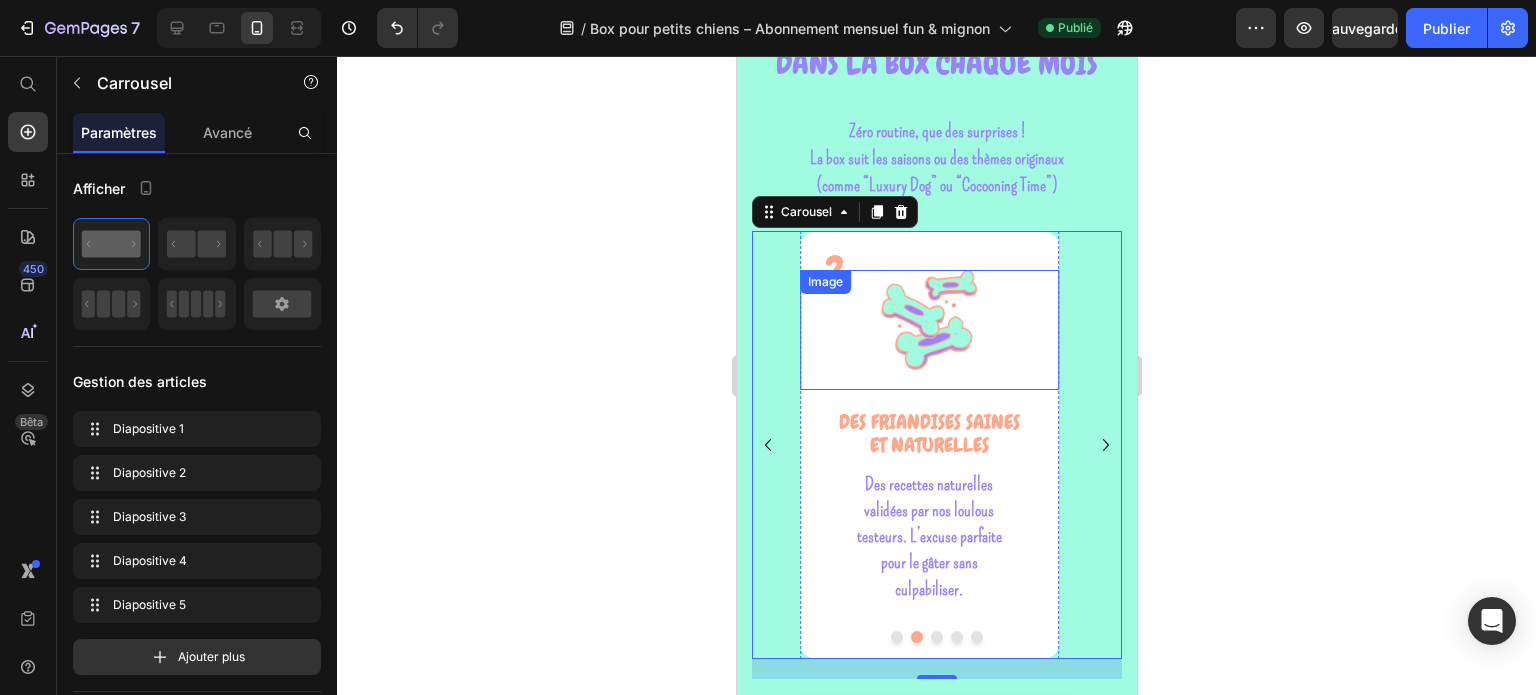 click at bounding box center [928, 330] 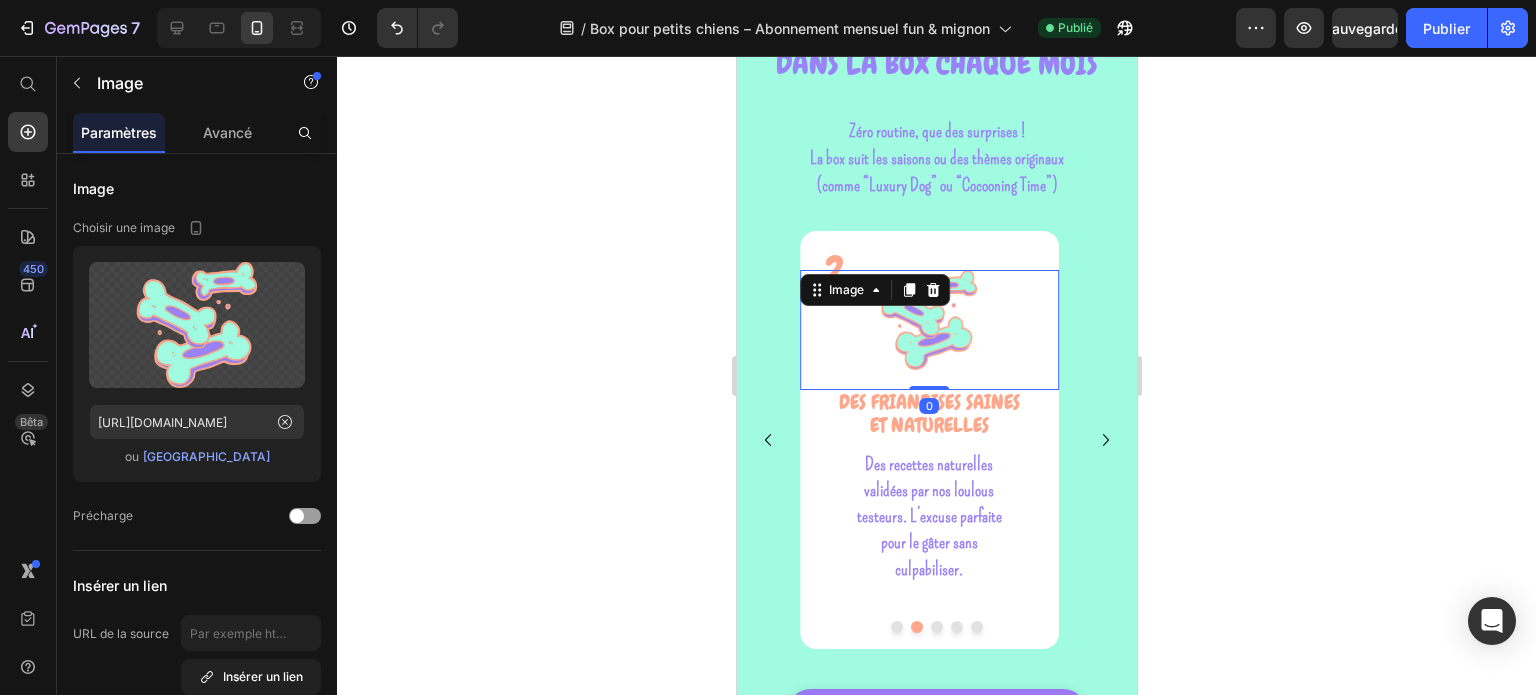 drag, startPoint x: 929, startPoint y: 406, endPoint x: 929, endPoint y: 379, distance: 27 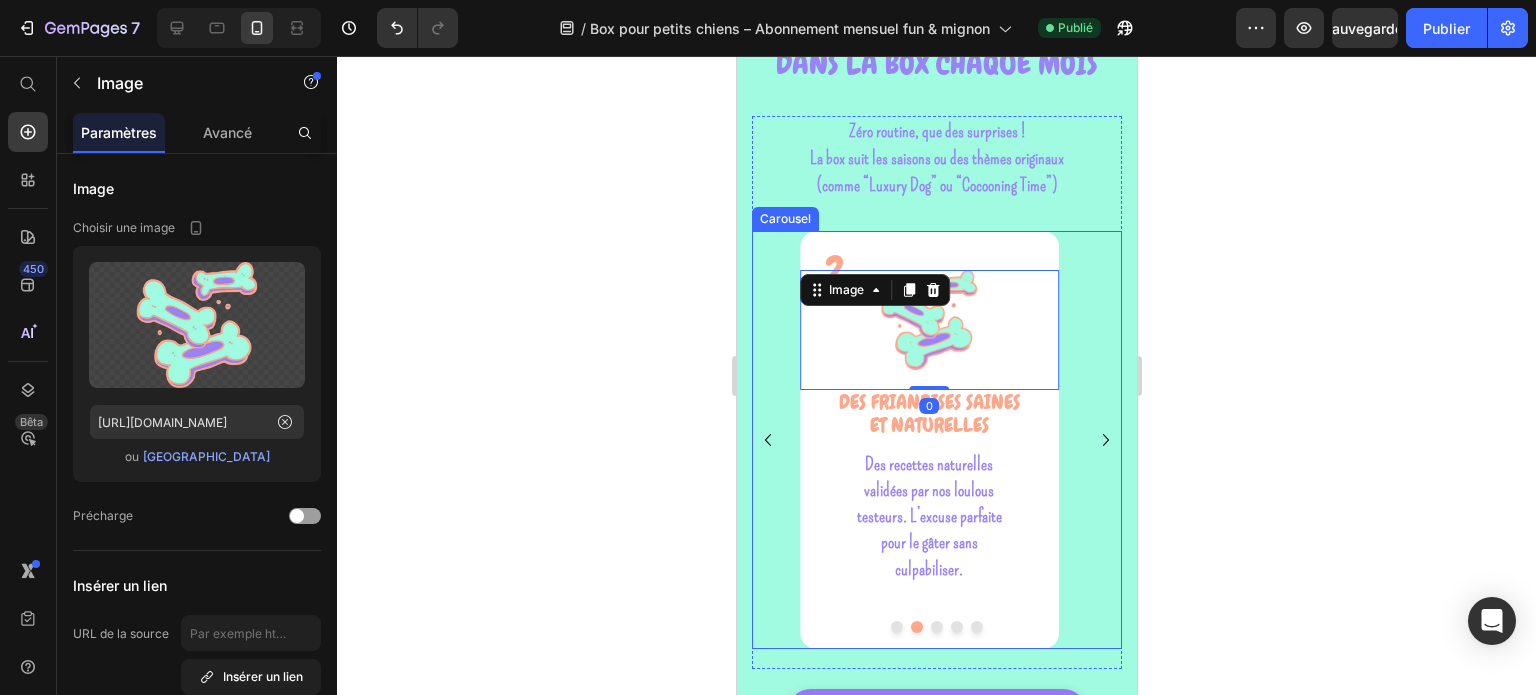 click 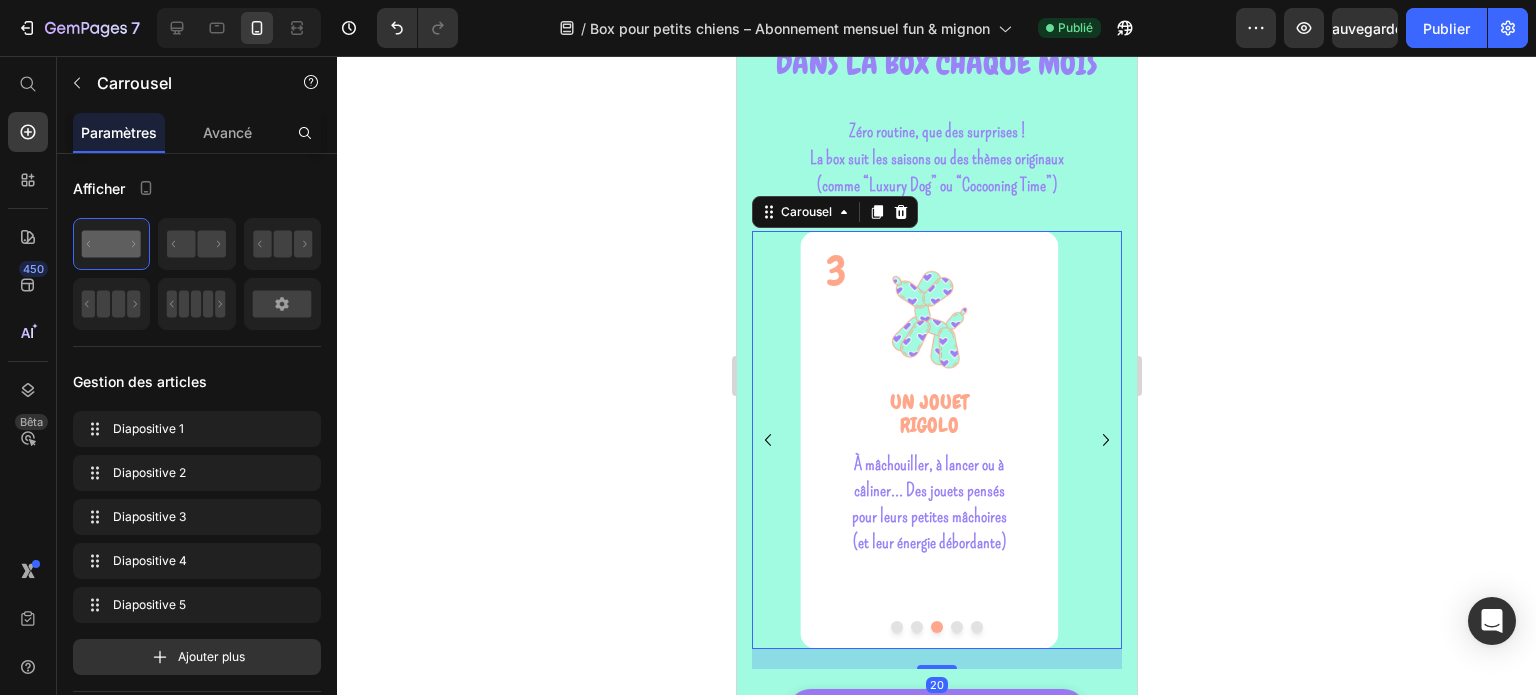 click 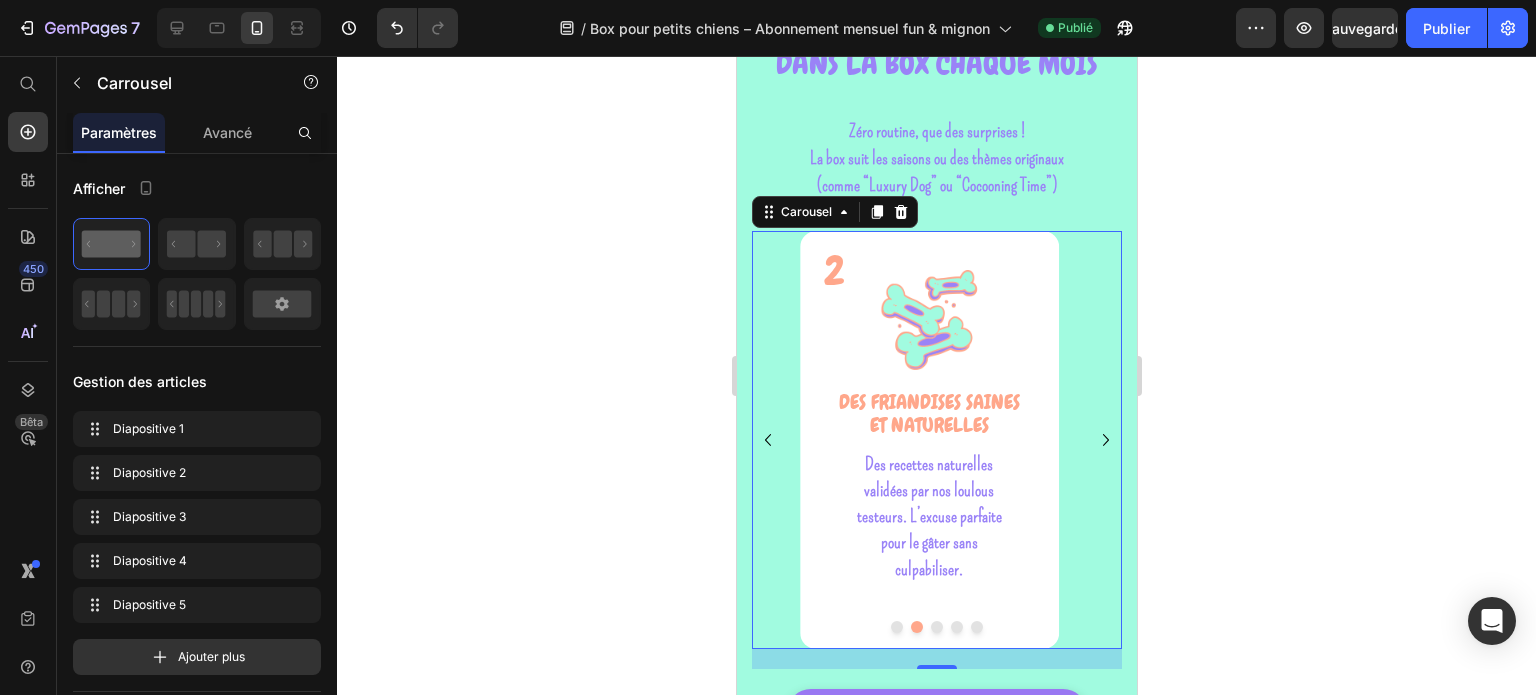 click 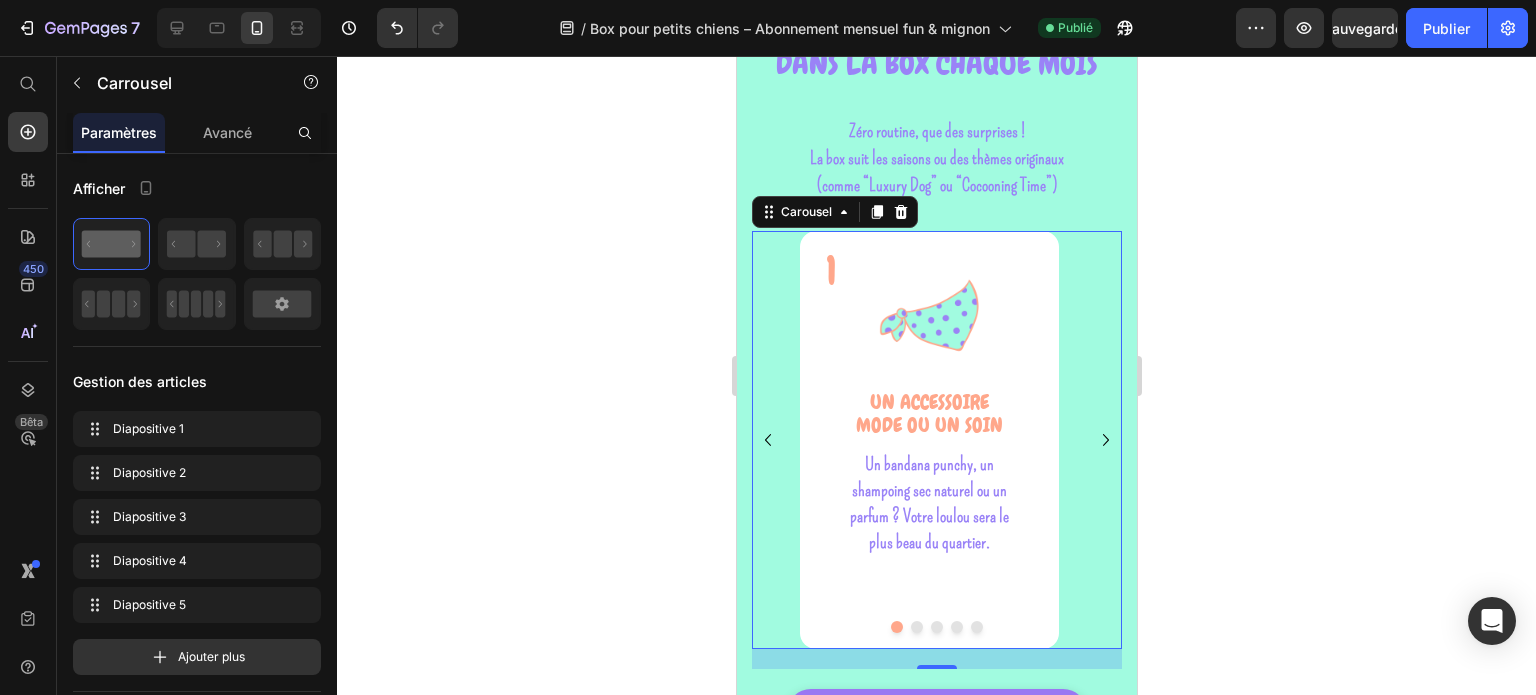 click 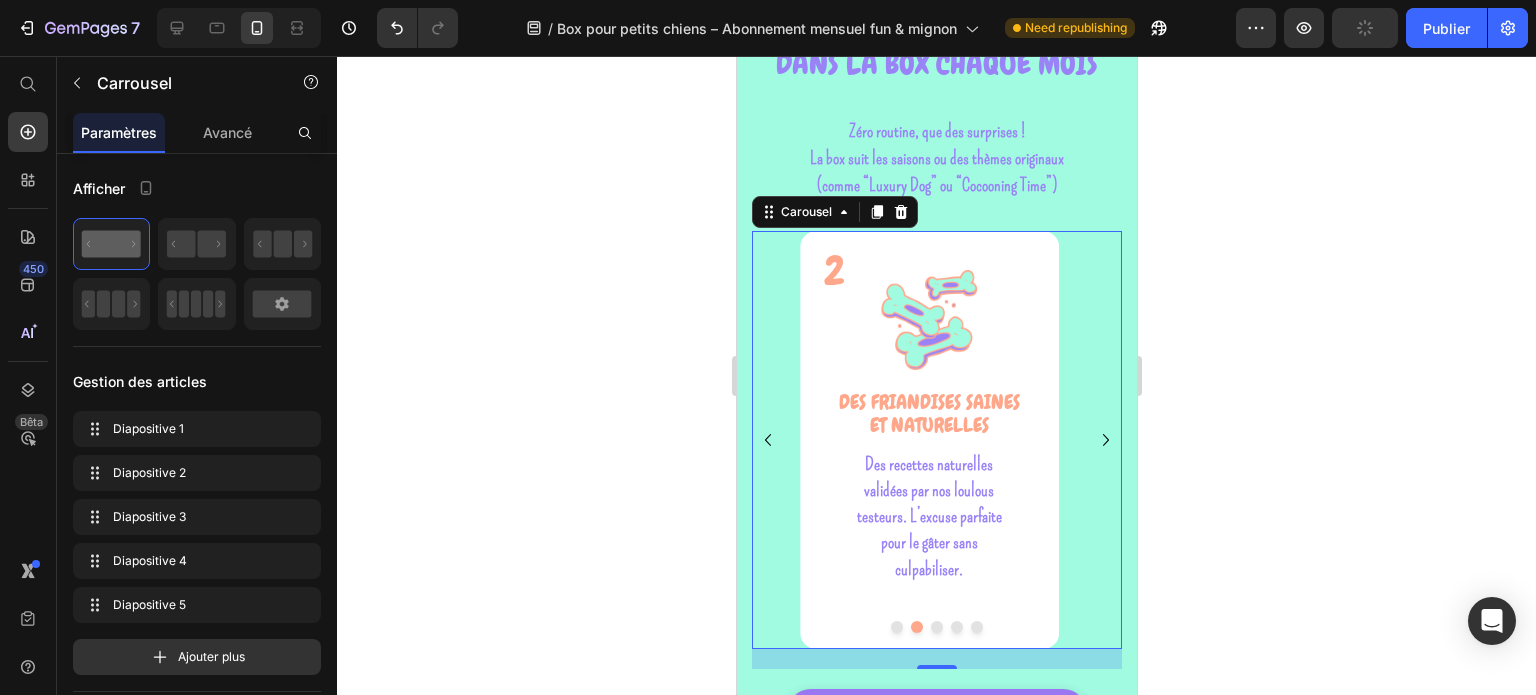 click 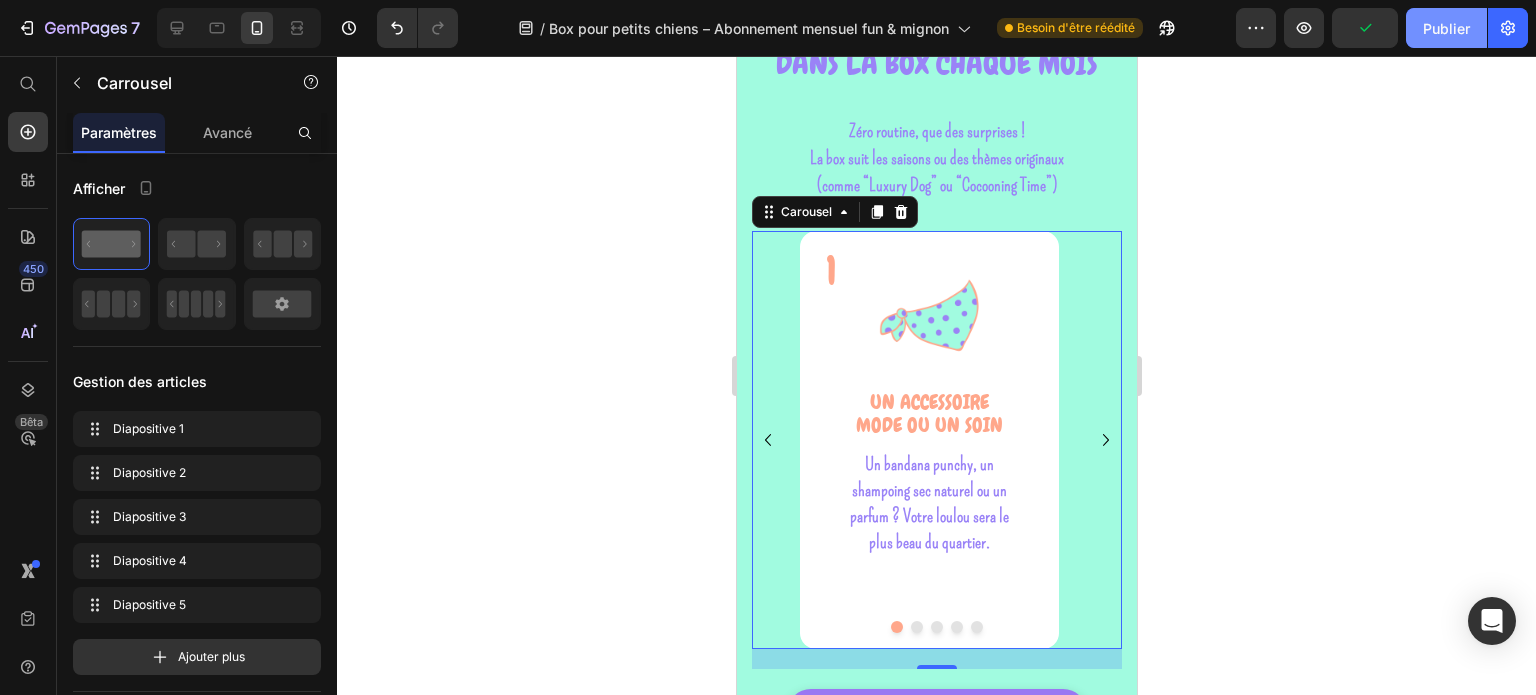 click on "Publier" 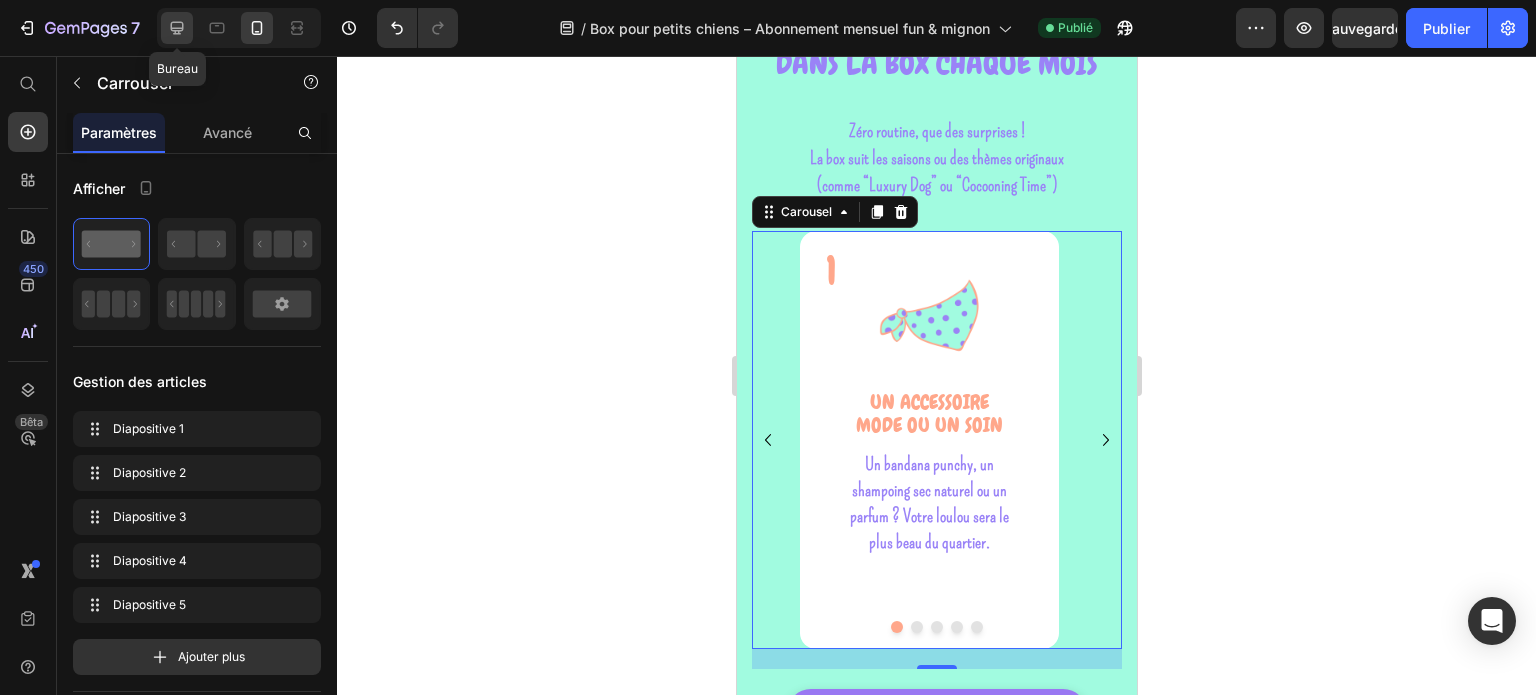 click 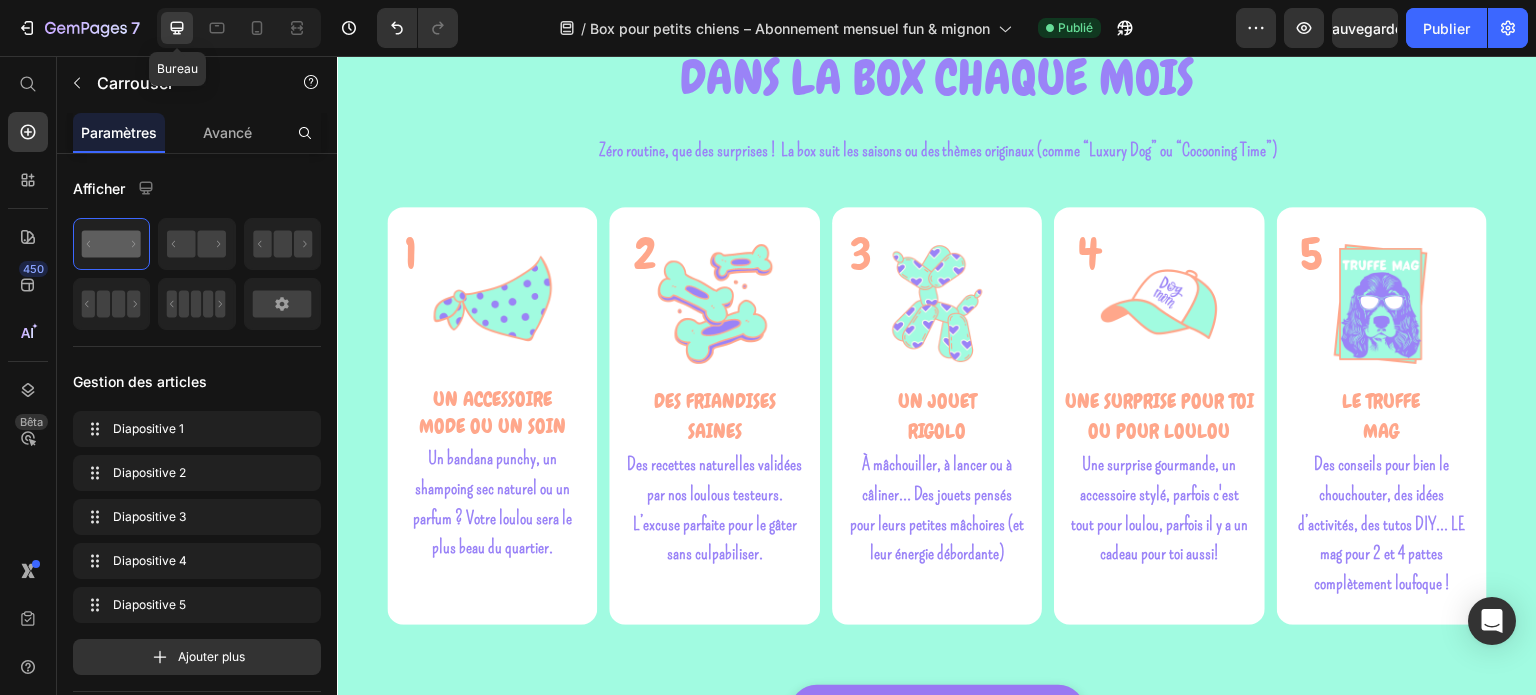 scroll, scrollTop: 2028, scrollLeft: 0, axis: vertical 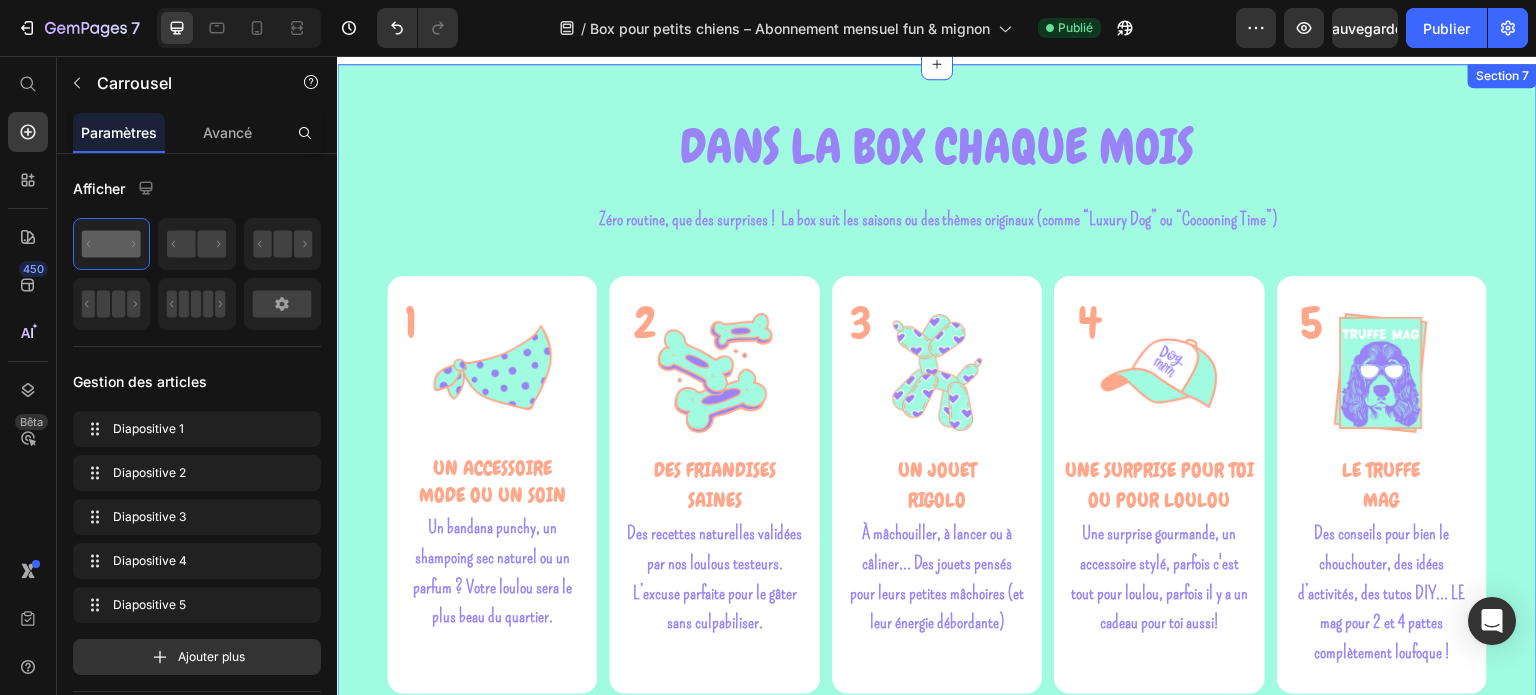 click on "DANS LA BOX CHAQUE MOIS Heading Zéro routine, que des surprises !  La box suit les saisons ou des thèmes loufoques  (comme “Luxury Dog” ou “Spa Party”) Text block Zéro routine, que des surprises !  La box suit les saisons ou des thèmes originaux (comme “Luxury Dog” ou “Cocooning Time”) Text block Row 1 Heading Image UN ACCESSOIRE  MODE OU un soin Text block Un bandana punchy, un shampoing sec naturel ou un parfum ? Votre loulou sera le plus beau du quartier. Text Block Row 2 Heading Image DES FRIANDISES  SAINES Text block Des recettes naturelles validées par nos loulous testeurs. L’excuse parfaite pour le gâter sans culpabiliser. Text block Row 3 Heading Image UN JOUET  RIGOLO Text block À mâchouiller, à lancer ou à câliner… Des jouets pensés pour leurs petites mâchoires (et leur énergie débordante) Text block Row 4 Heading Image UNE SURPRISE POUR TOI OU POUR LOULOU Text block Text block Row 5 Heading Image LE TRUFFE  MAG Text block Text block Row Row Row Row Button" at bounding box center (937, 476) 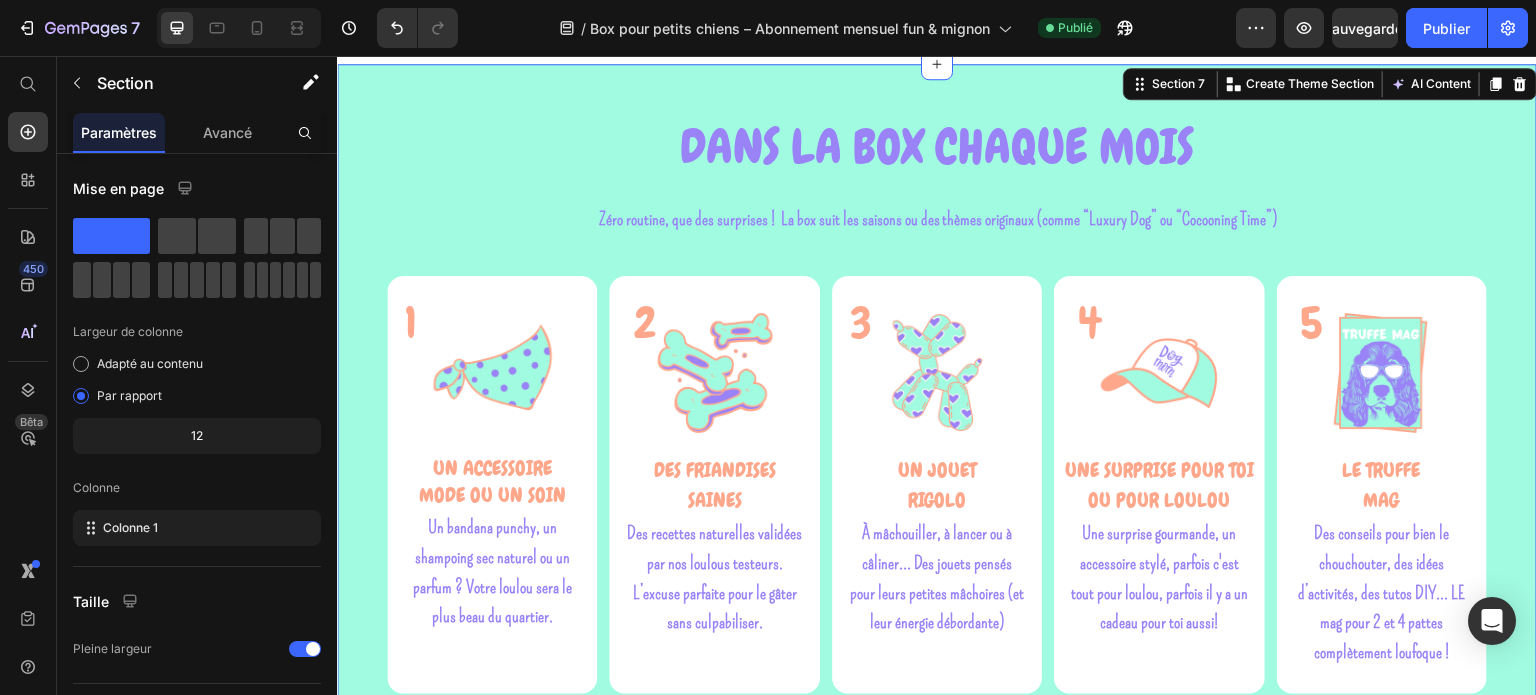 click on "Create Theme Section" at bounding box center (1310, 84) 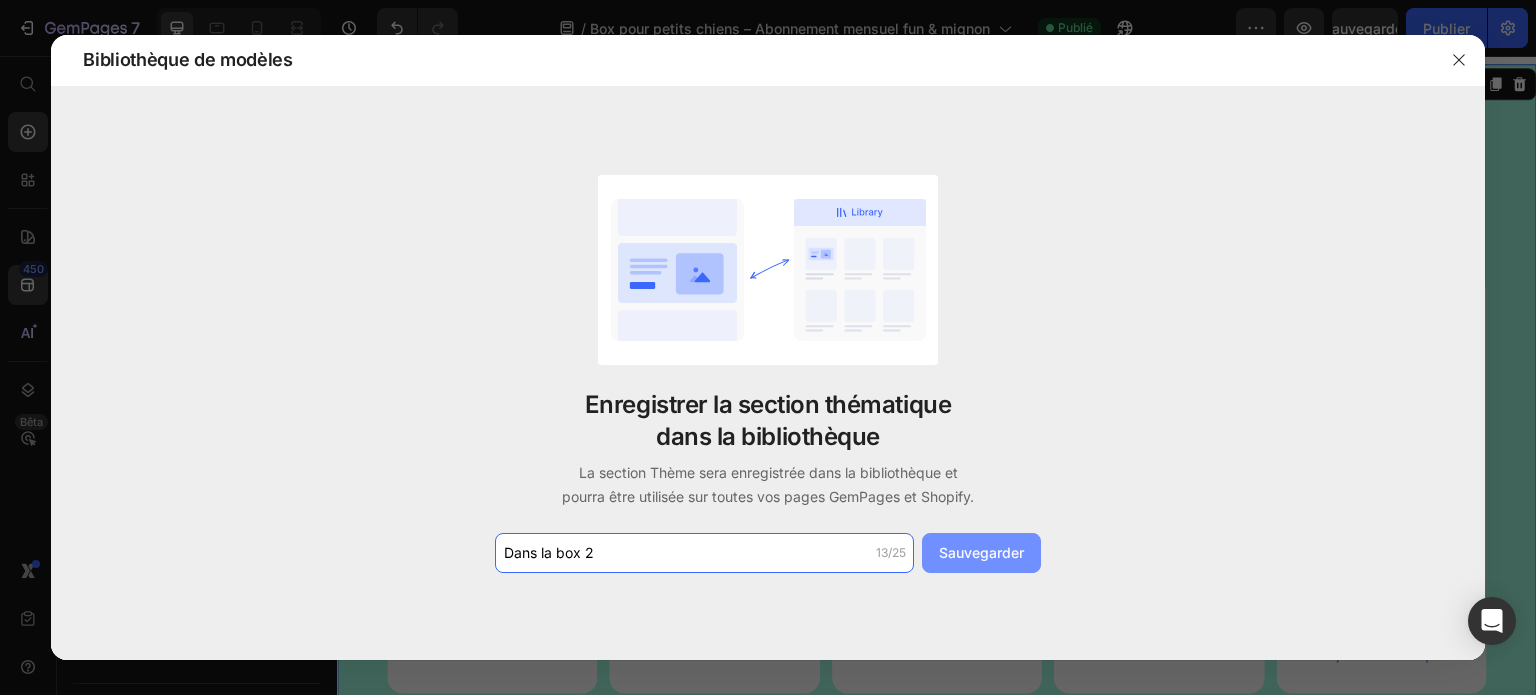 type on "Dans la box 2" 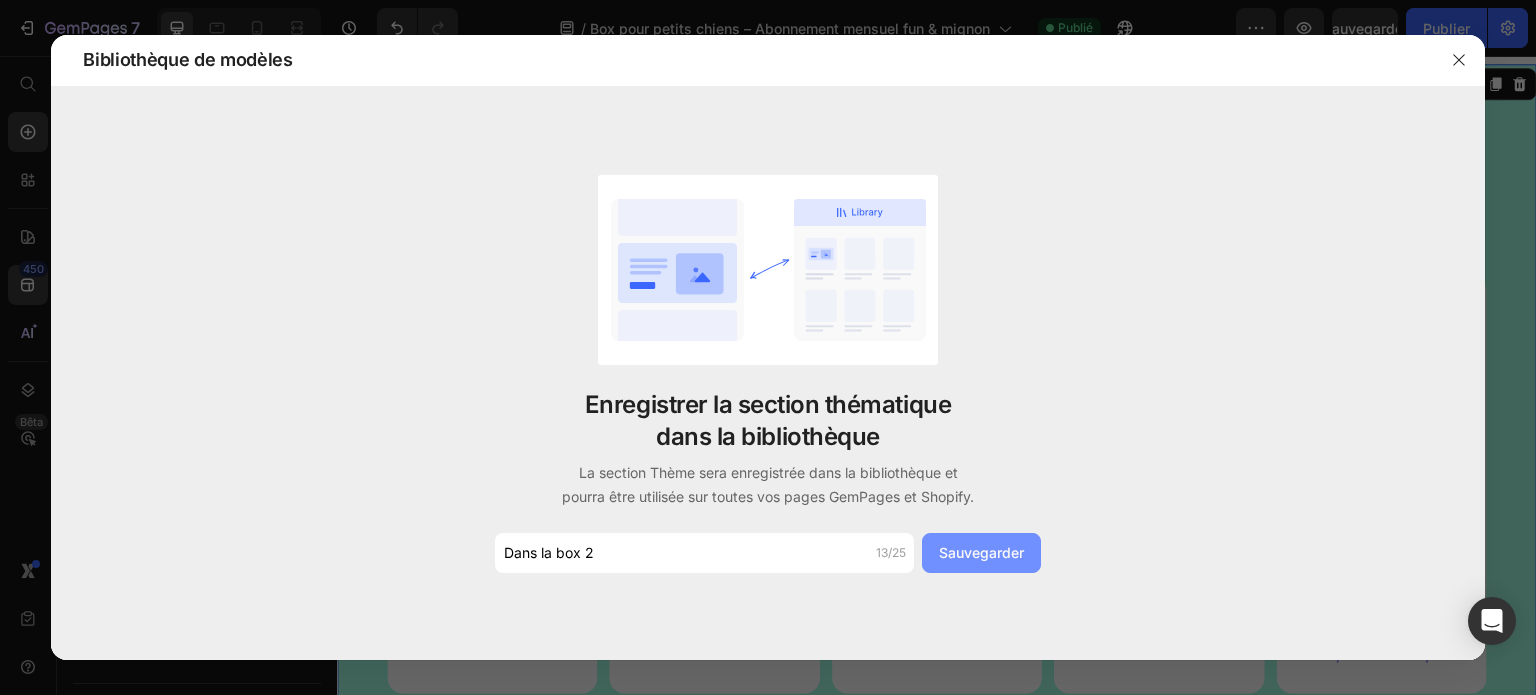 click on "Sauvegarder" at bounding box center [981, 552] 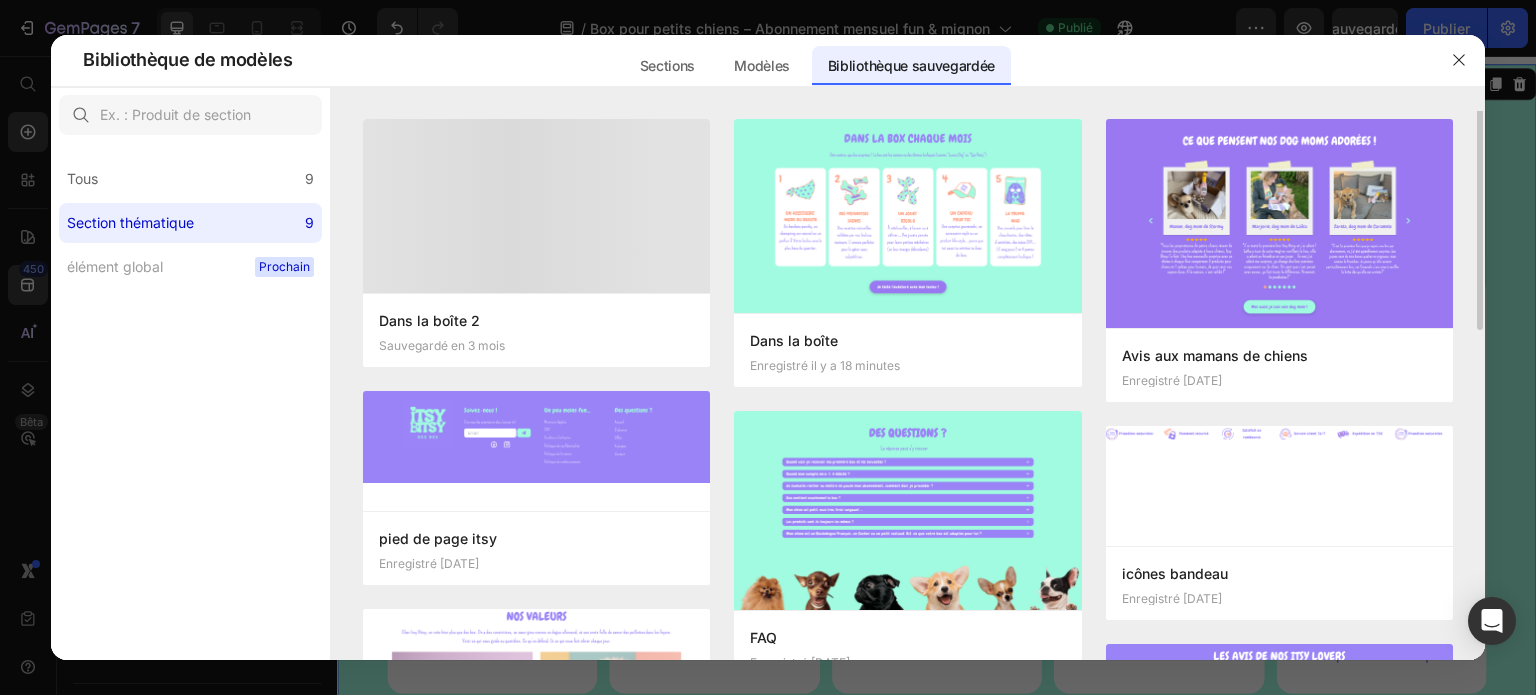 scroll, scrollTop: 0, scrollLeft: 0, axis: both 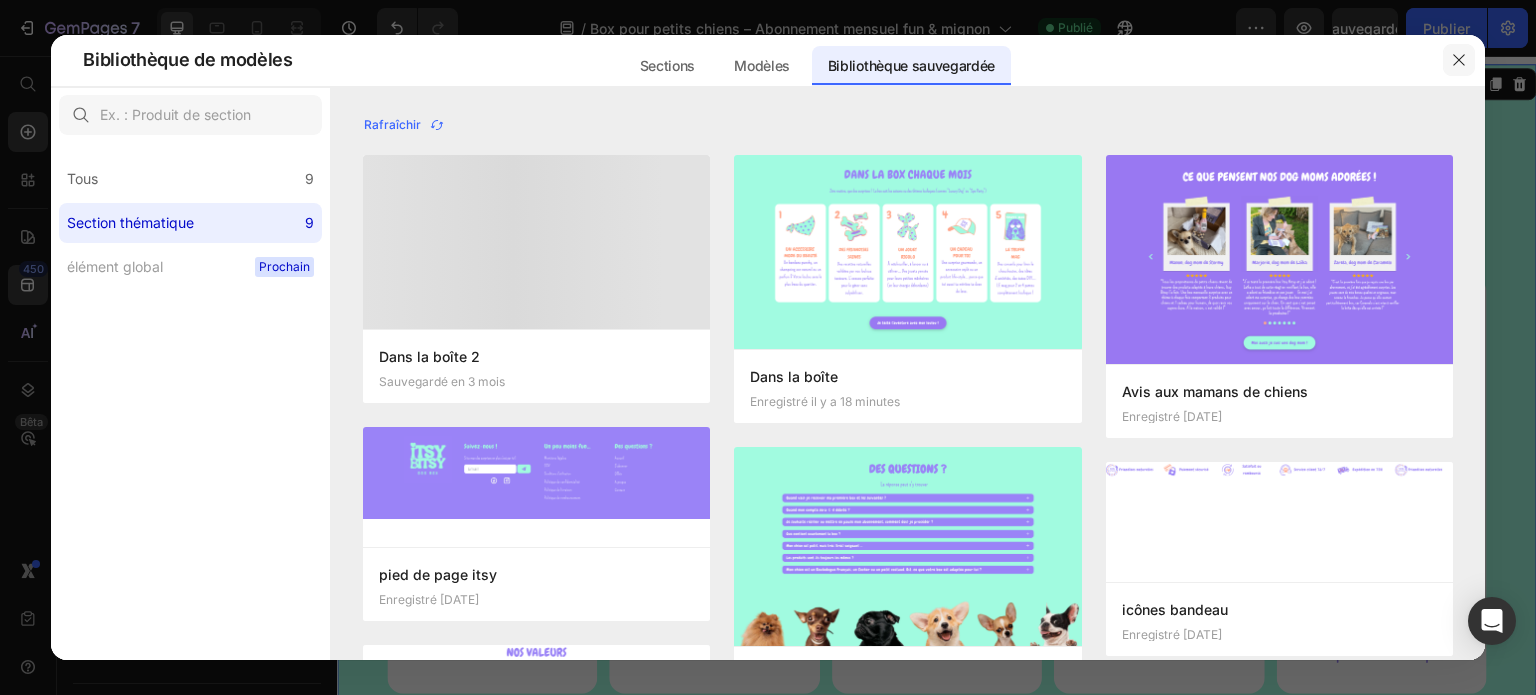 click 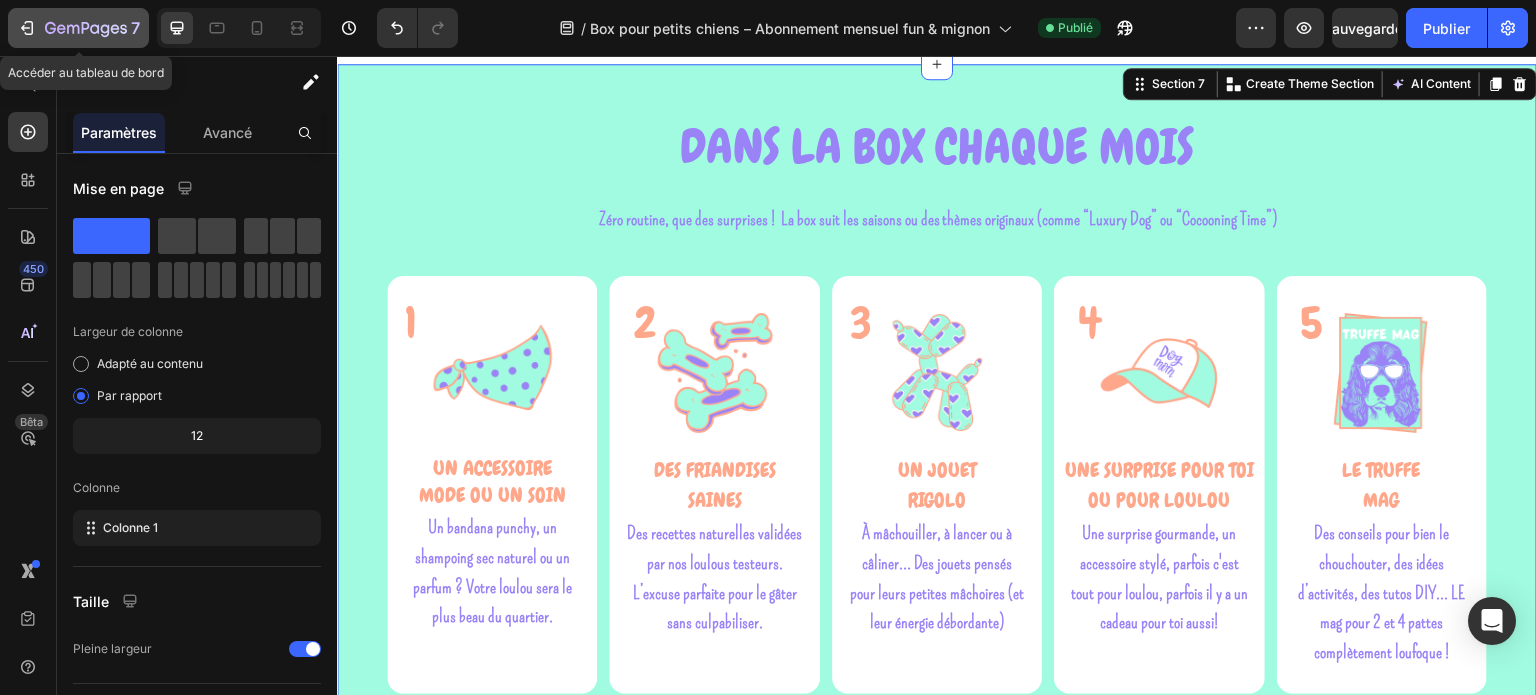 click 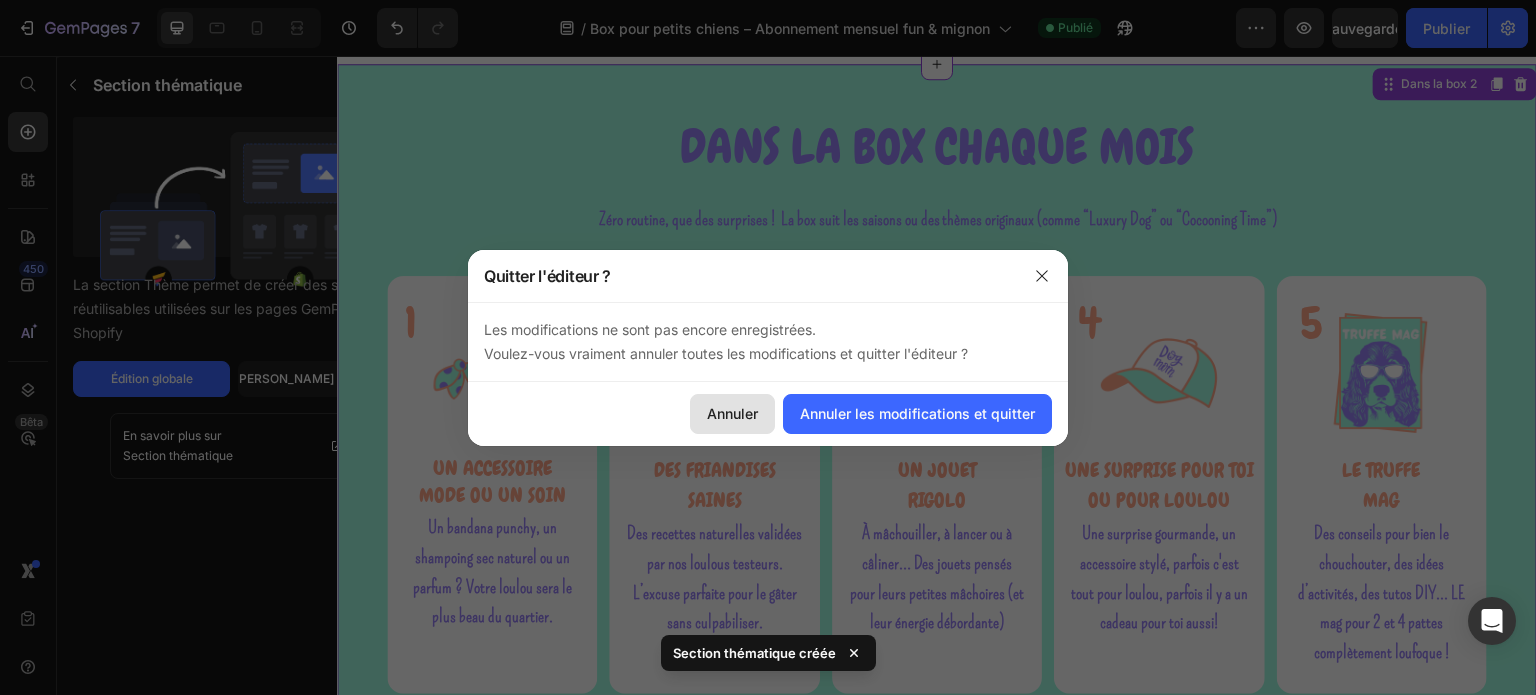 click on "Annuler" at bounding box center [732, 413] 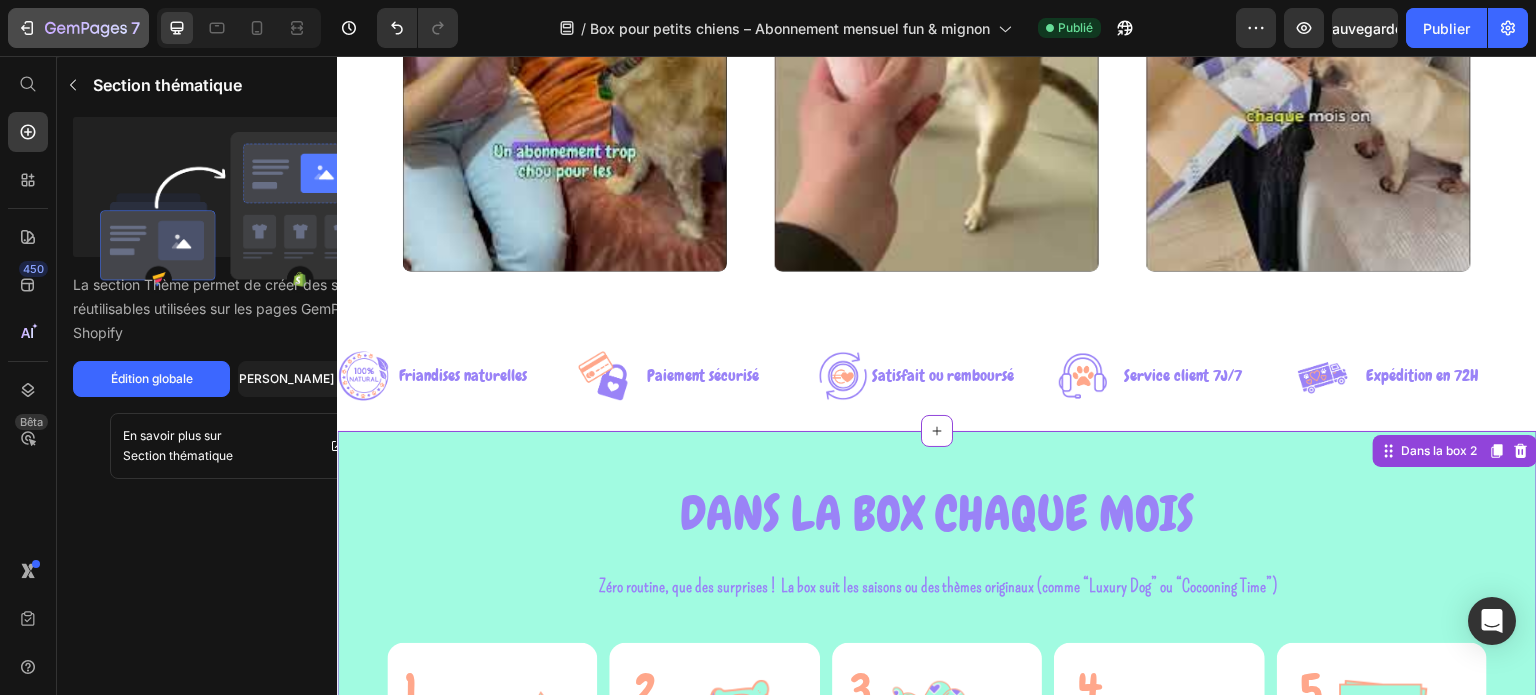 scroll, scrollTop: 1821, scrollLeft: 0, axis: vertical 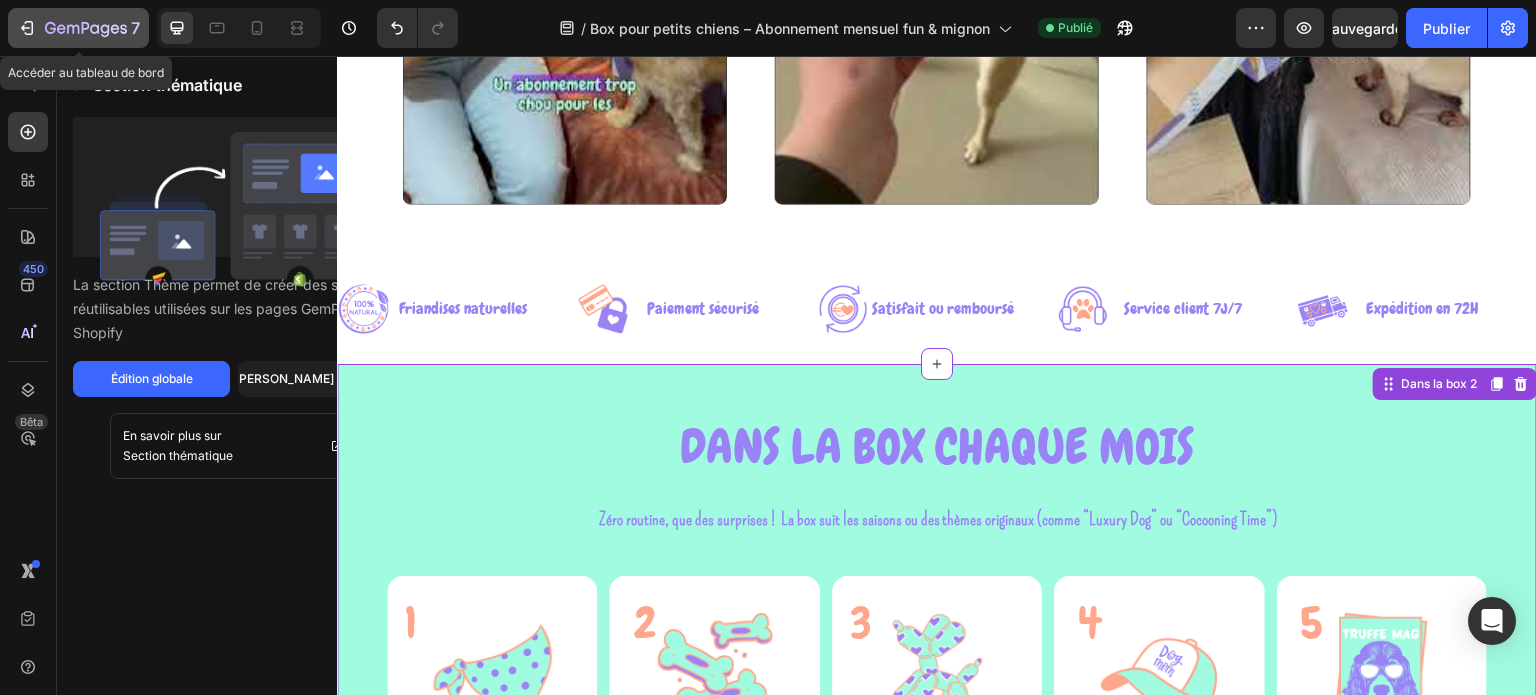 click 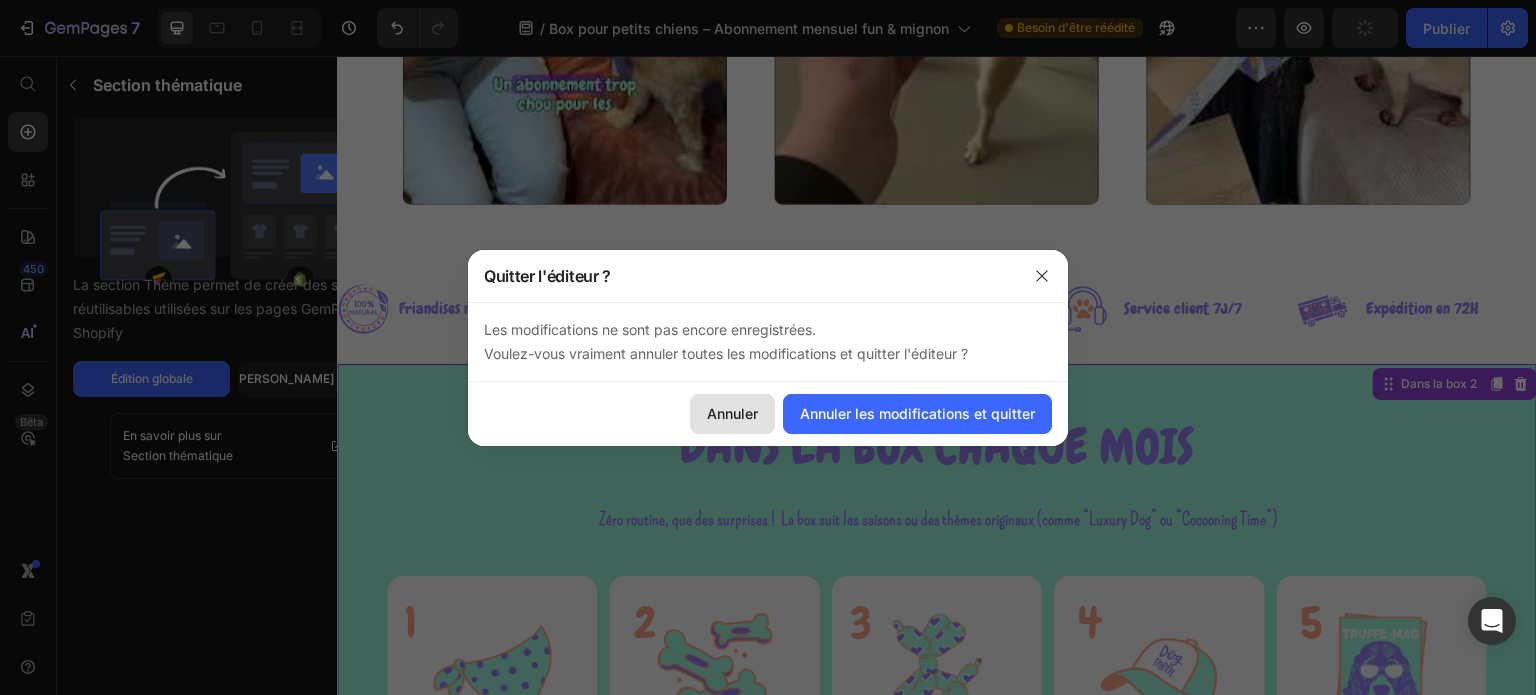 click on "Annuler" at bounding box center (732, 413) 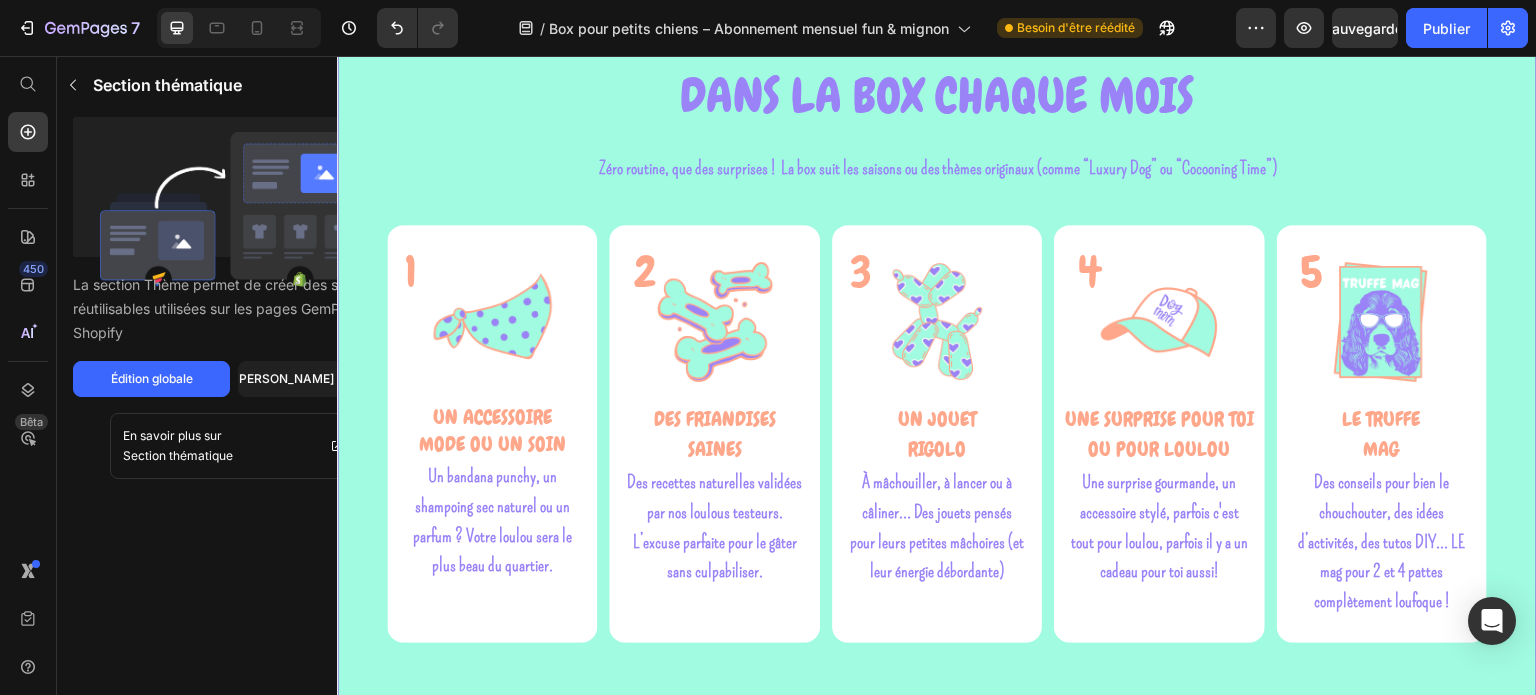 scroll, scrollTop: 2121, scrollLeft: 0, axis: vertical 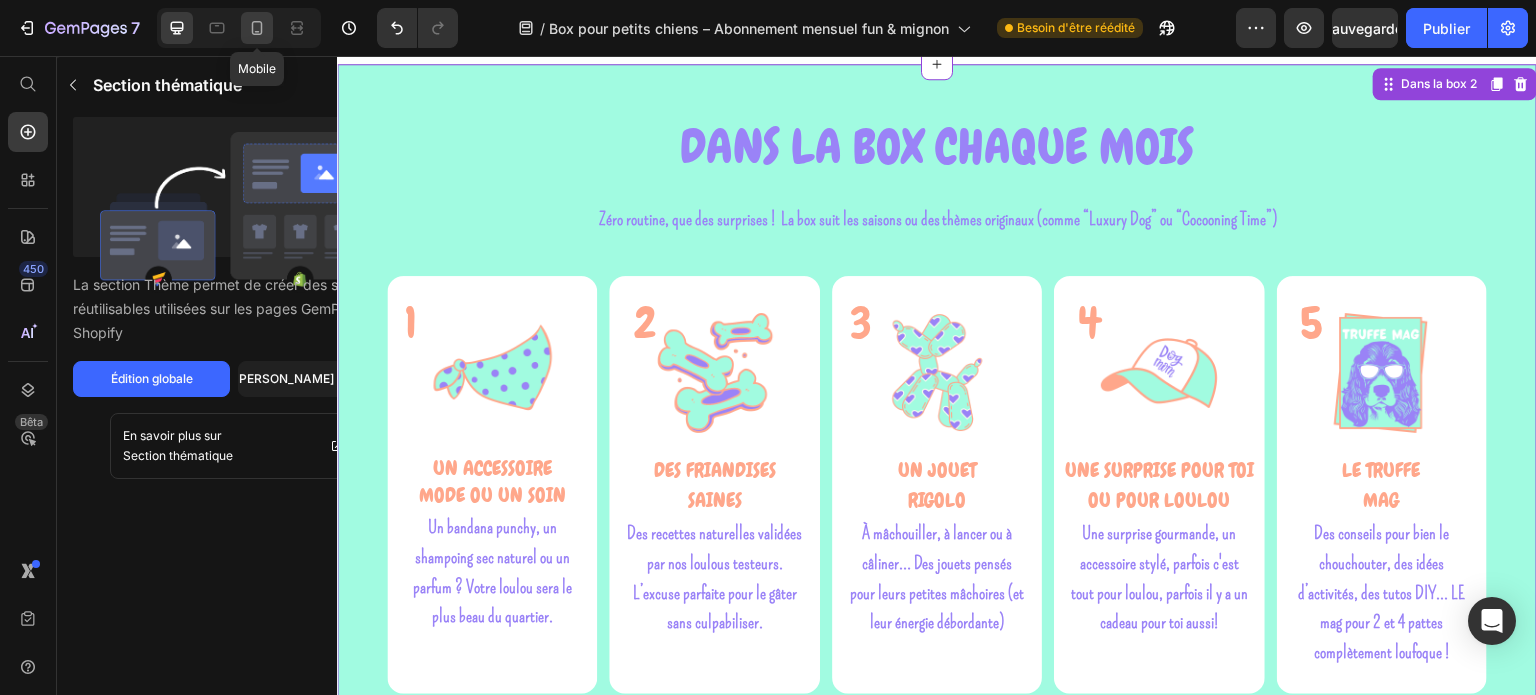 click 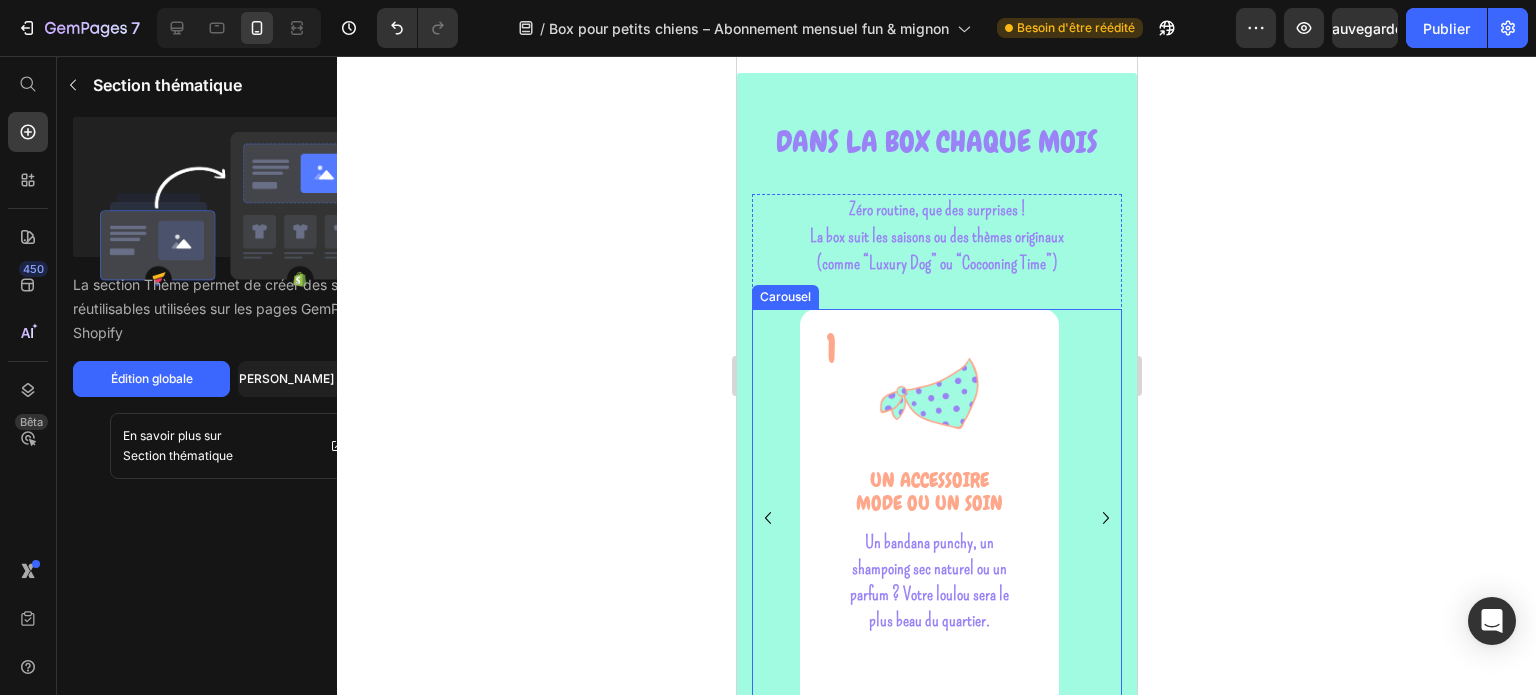 scroll, scrollTop: 1820, scrollLeft: 0, axis: vertical 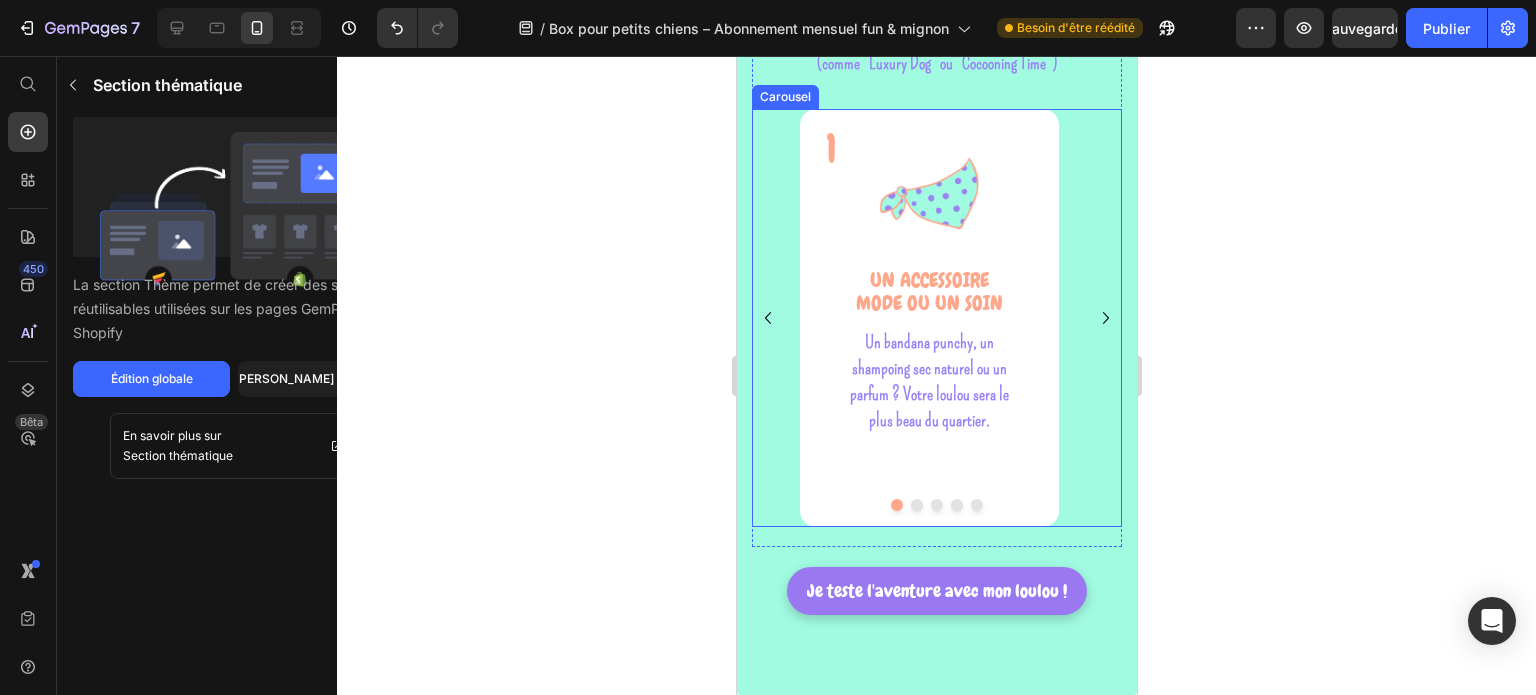 click 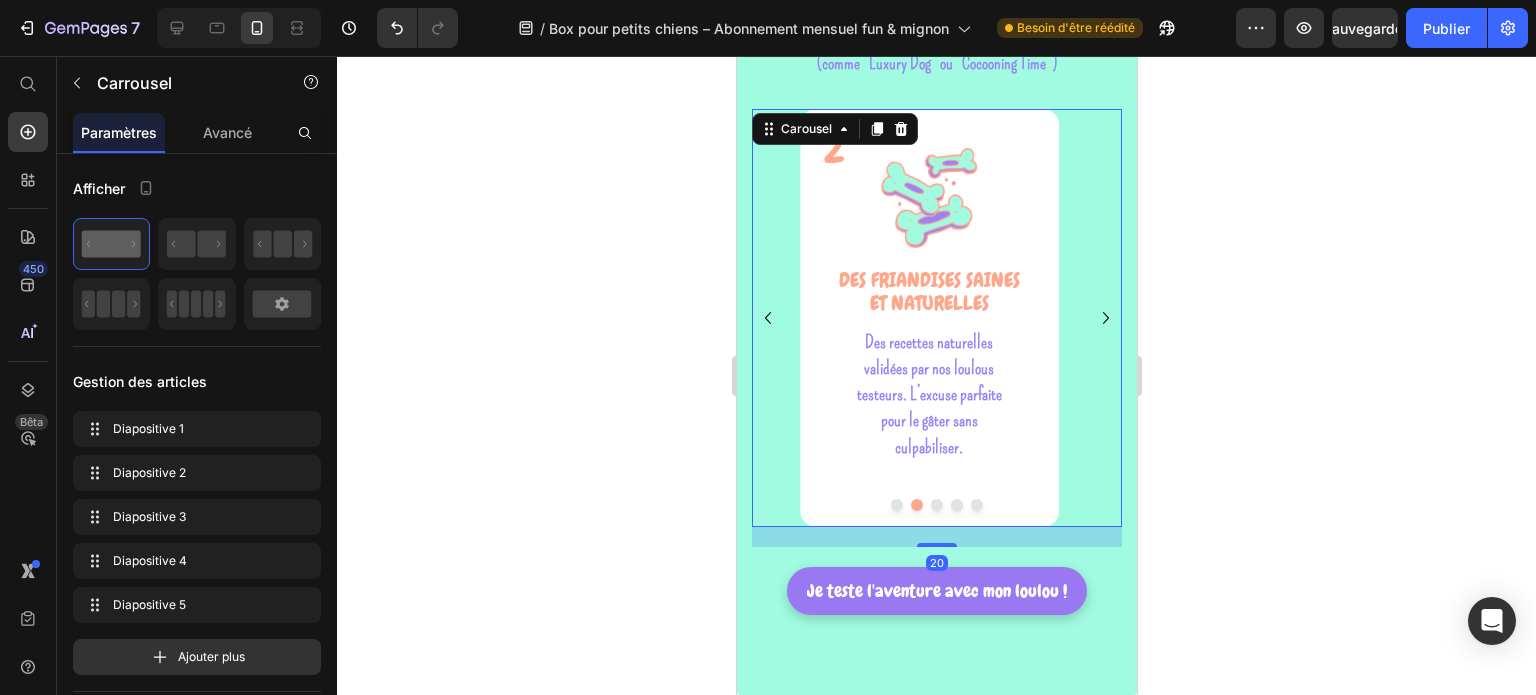 click 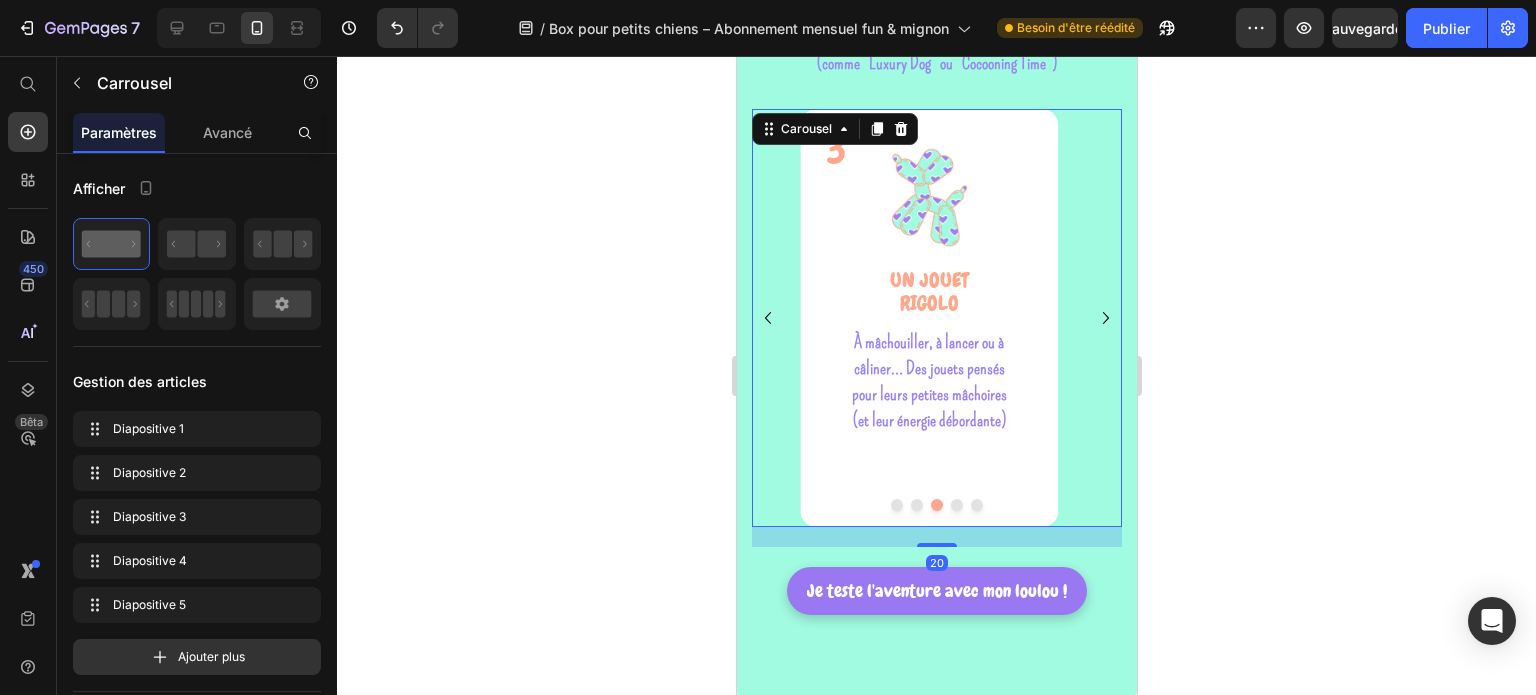 click 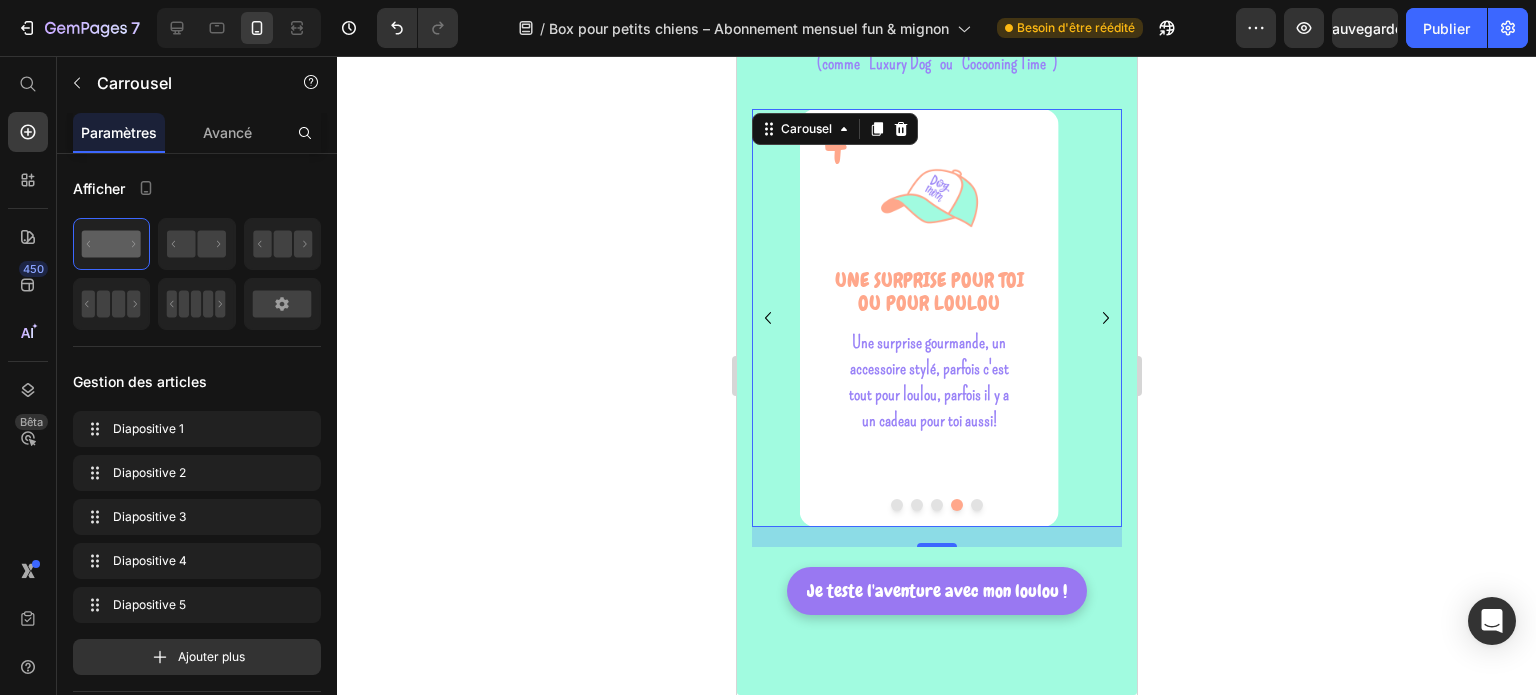 click 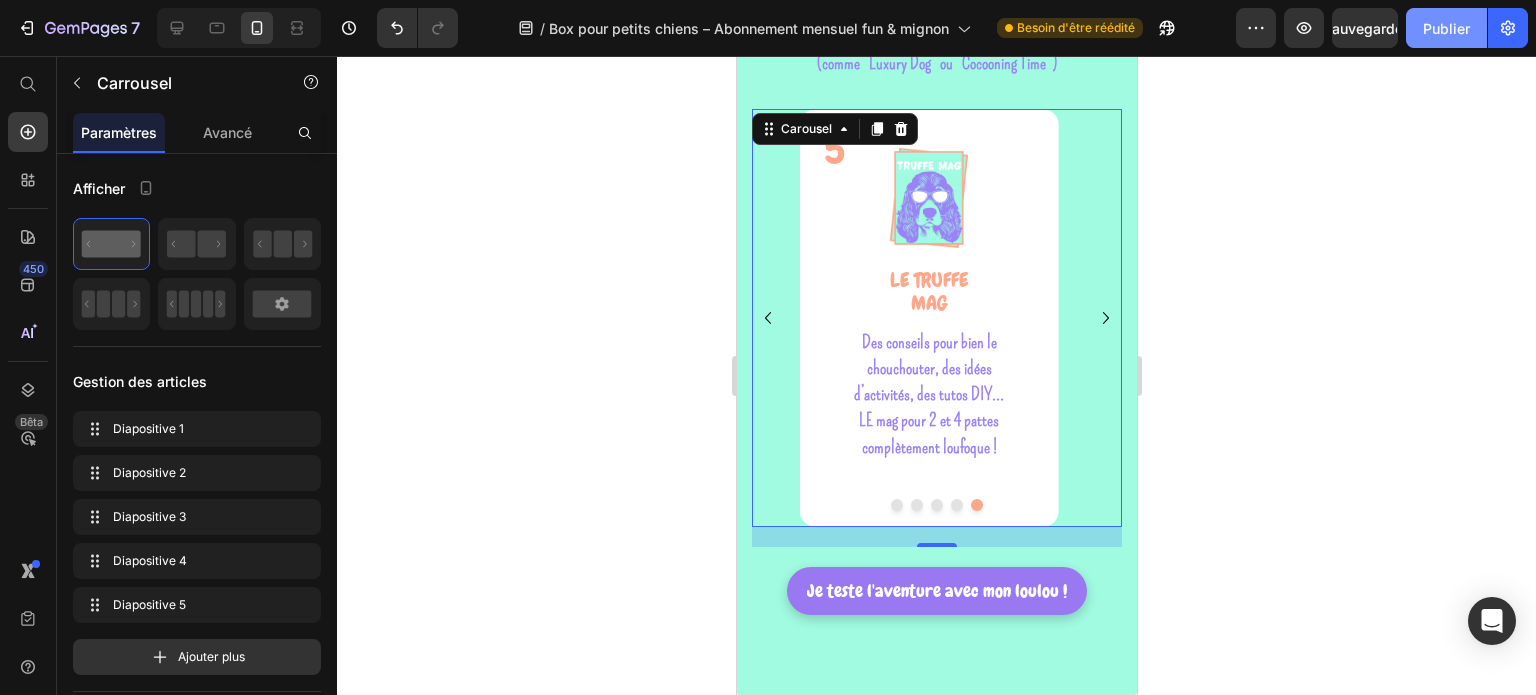 click on "Publier" at bounding box center (1446, 28) 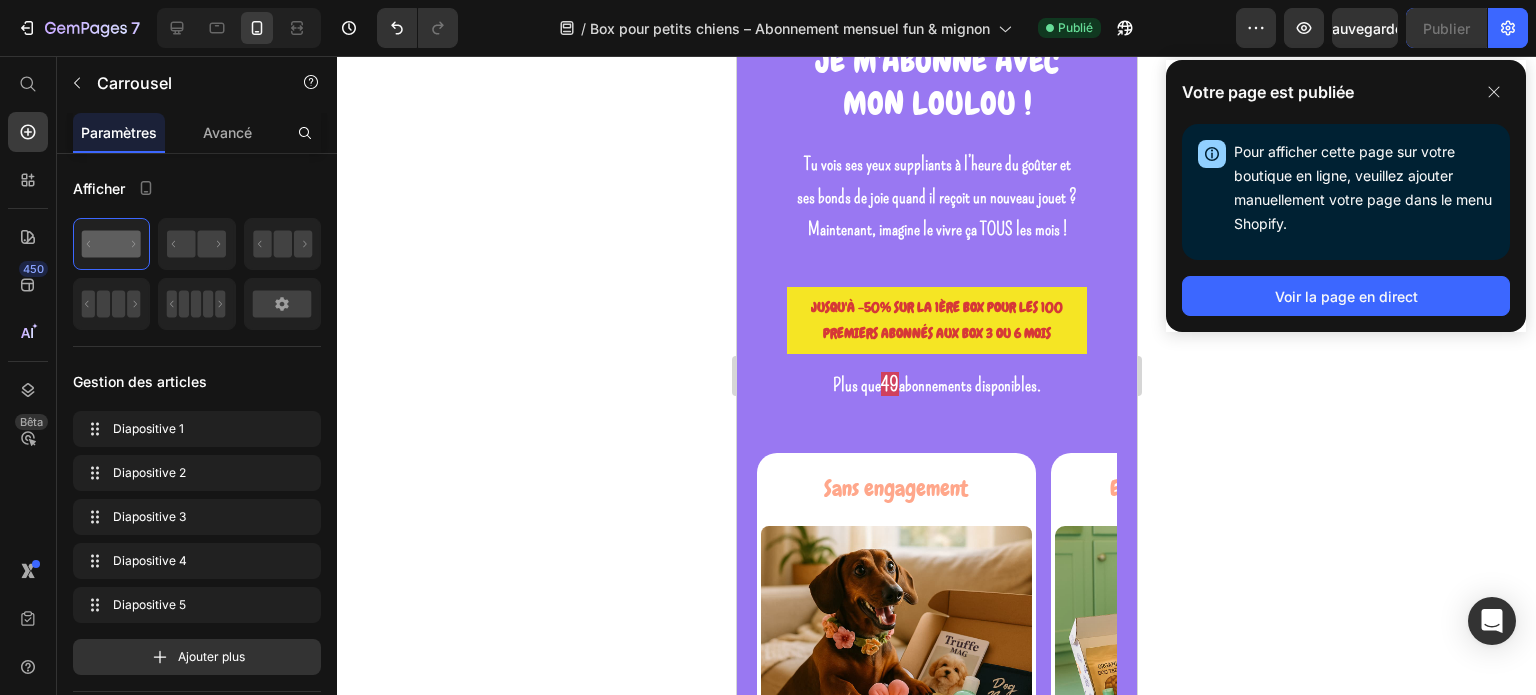 scroll, scrollTop: 0, scrollLeft: 0, axis: both 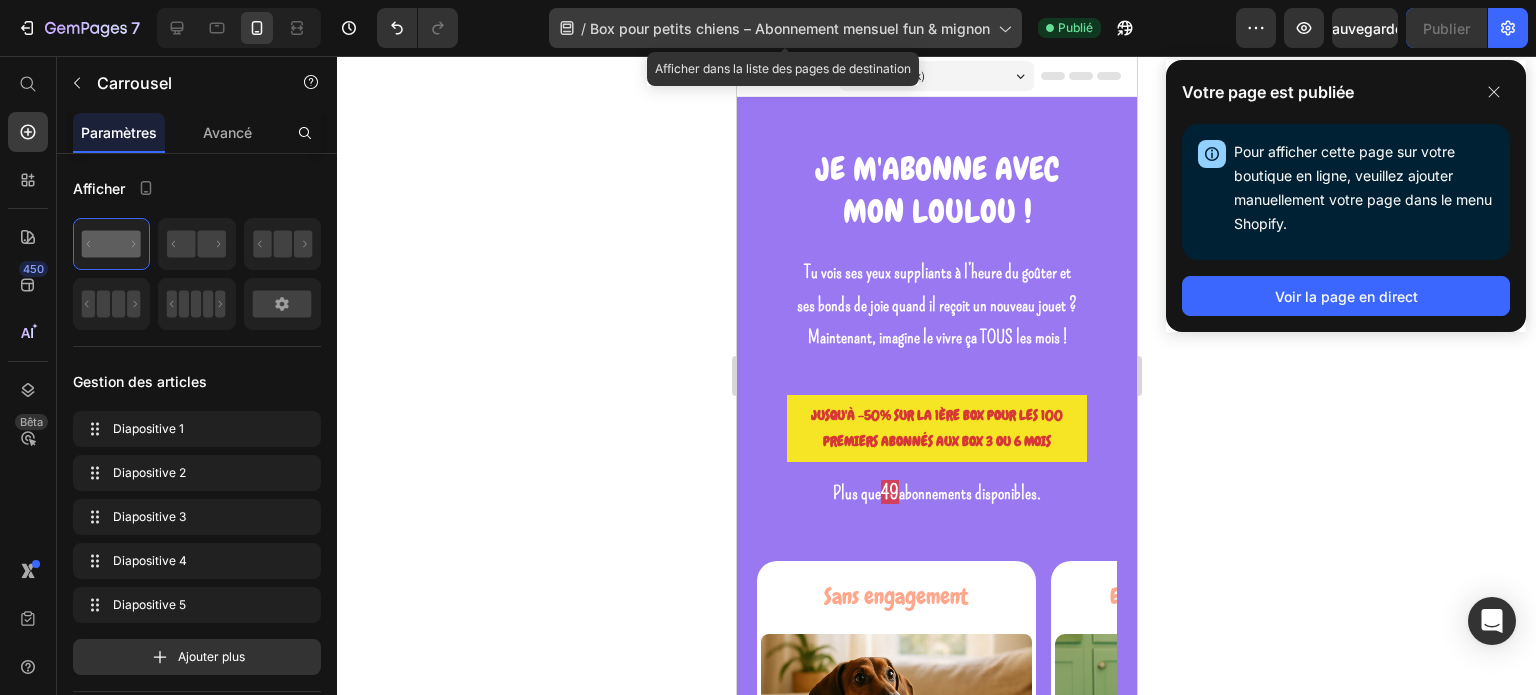 click 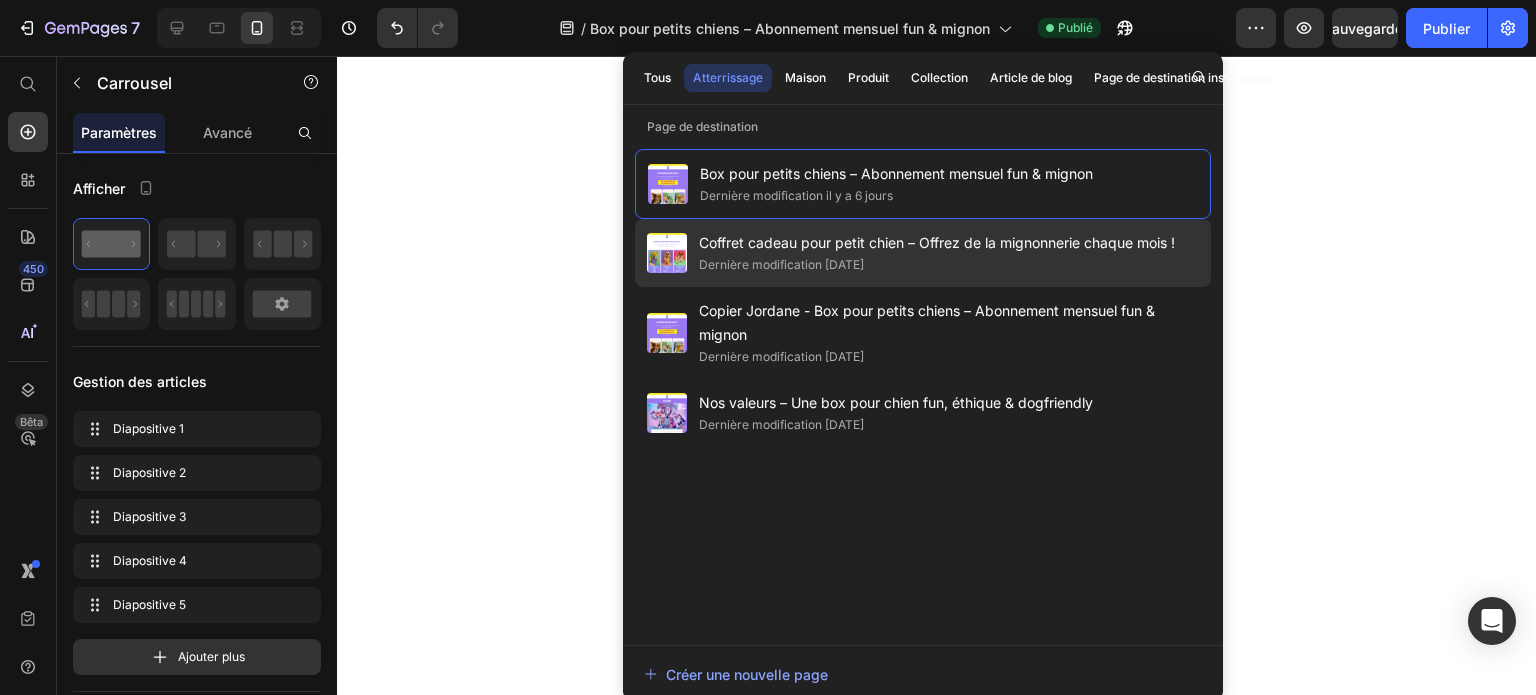 click on "Dernière modification [DATE]" at bounding box center (781, 264) 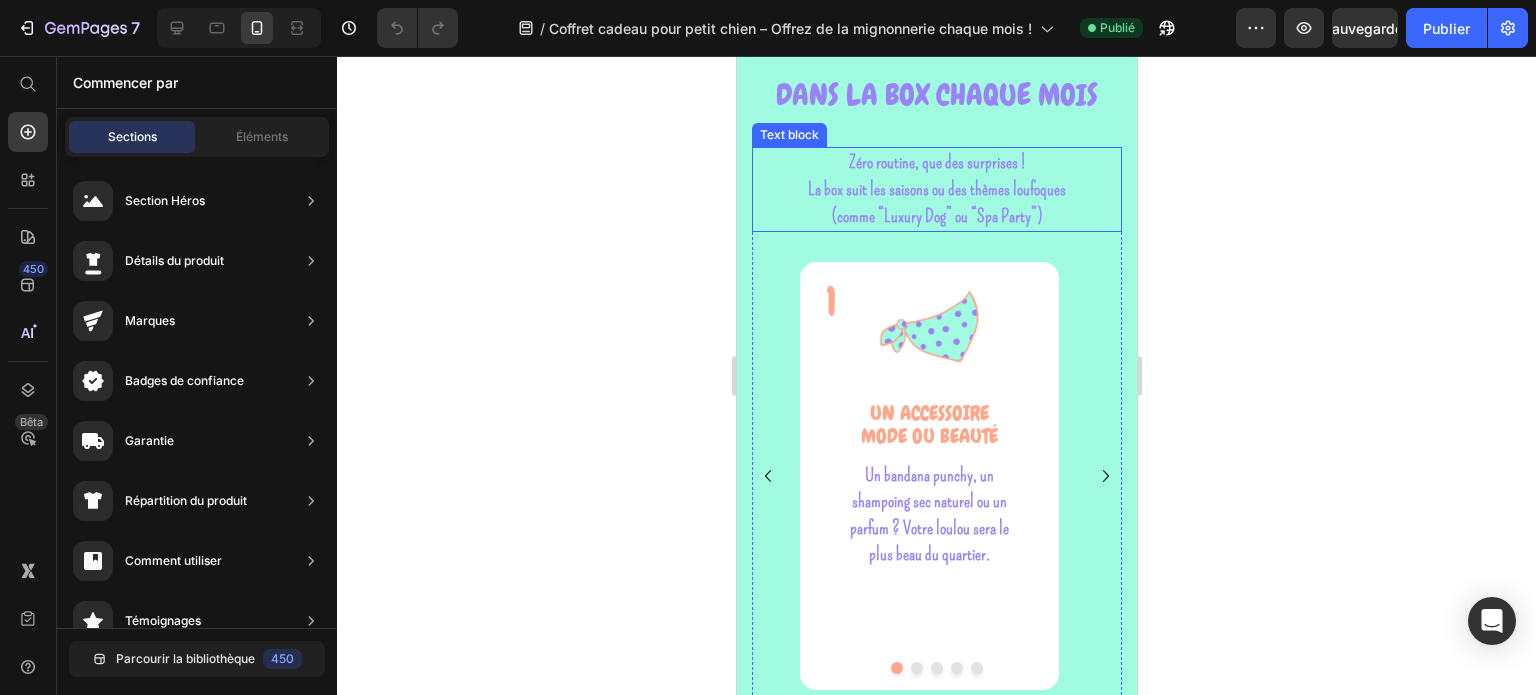 scroll, scrollTop: 2300, scrollLeft: 0, axis: vertical 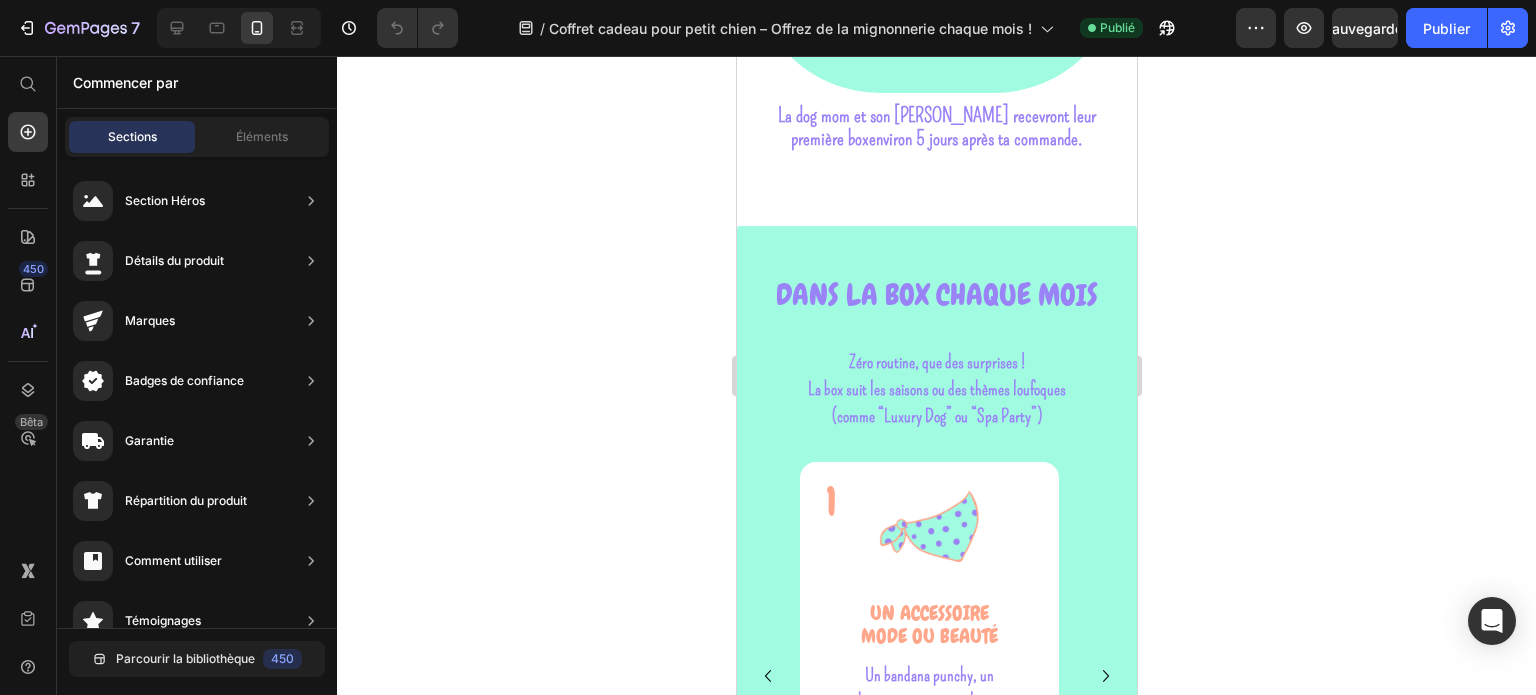 click on "Sections" at bounding box center [132, 136] 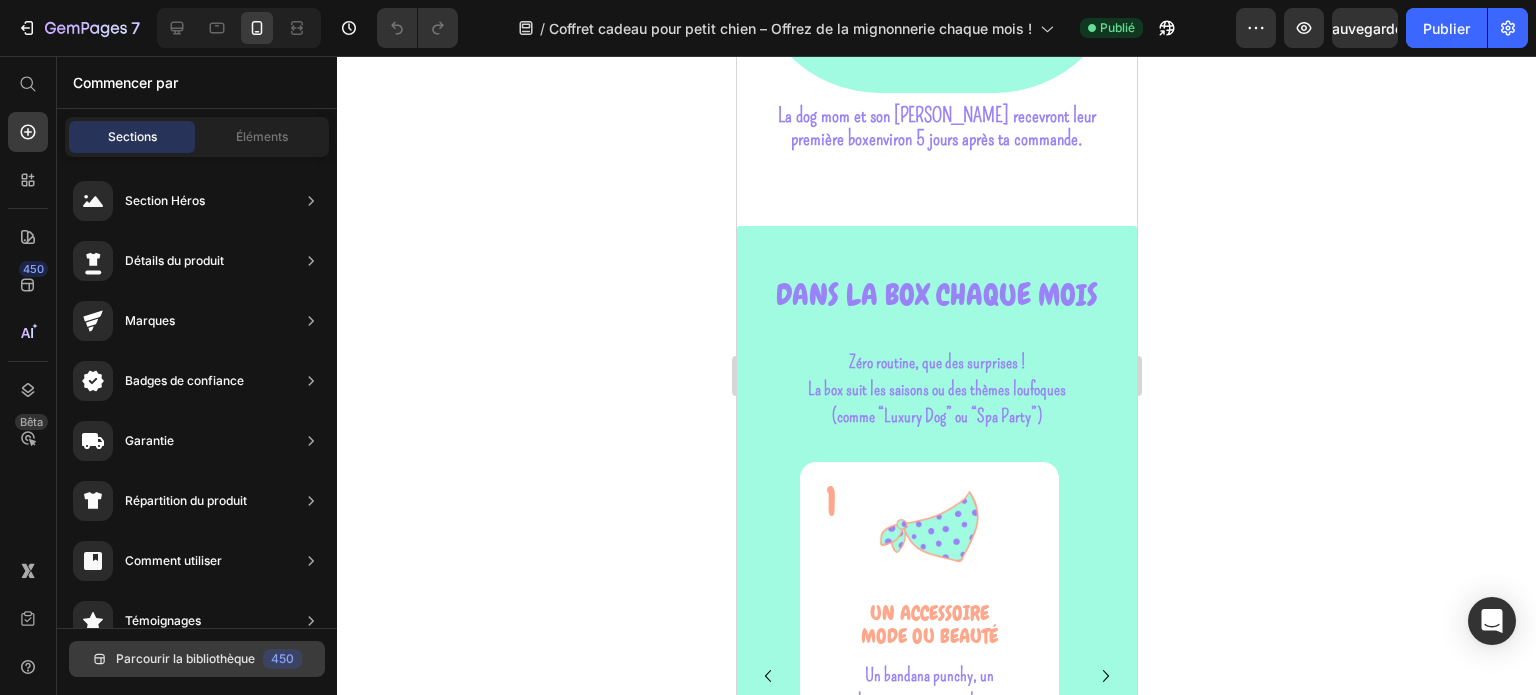 click on "Parcourir la bibliothèque" at bounding box center (185, 658) 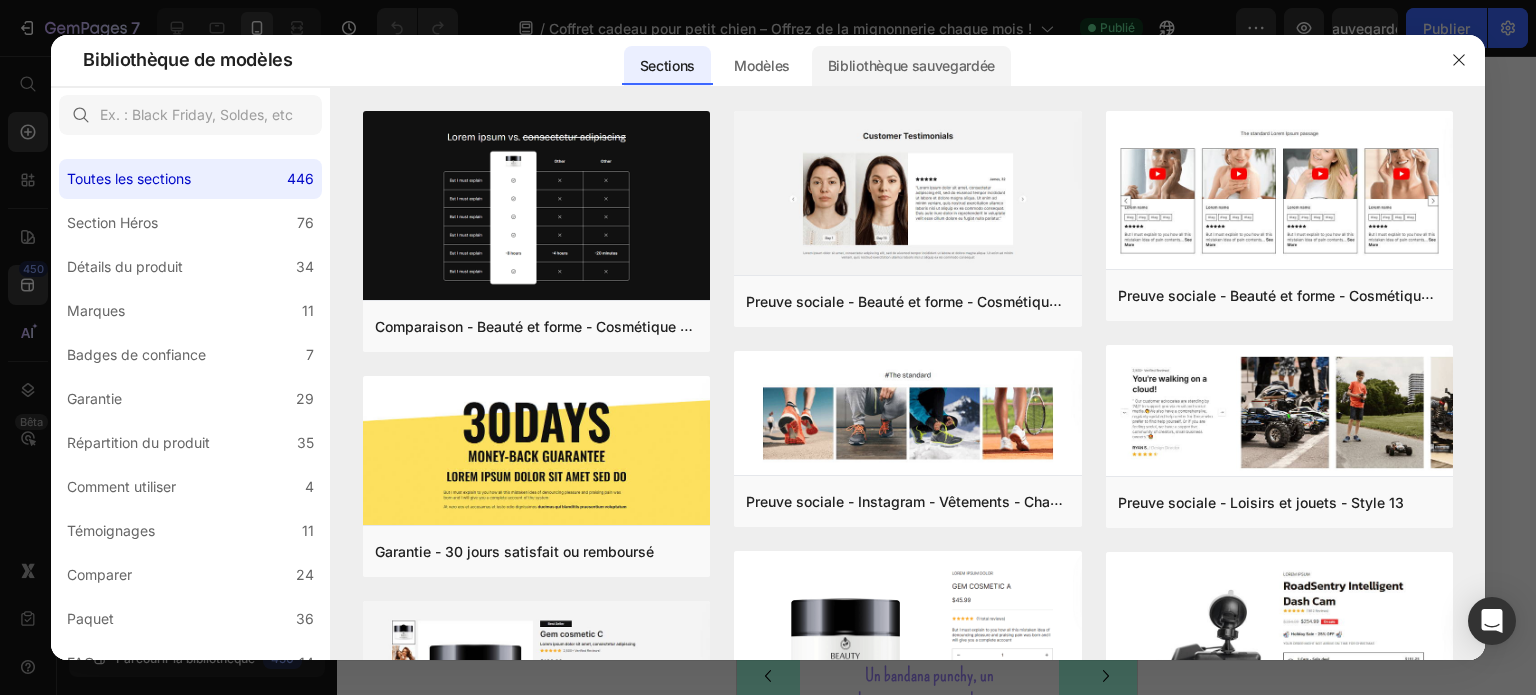 click on "Bibliothèque sauvegardée" at bounding box center (911, 65) 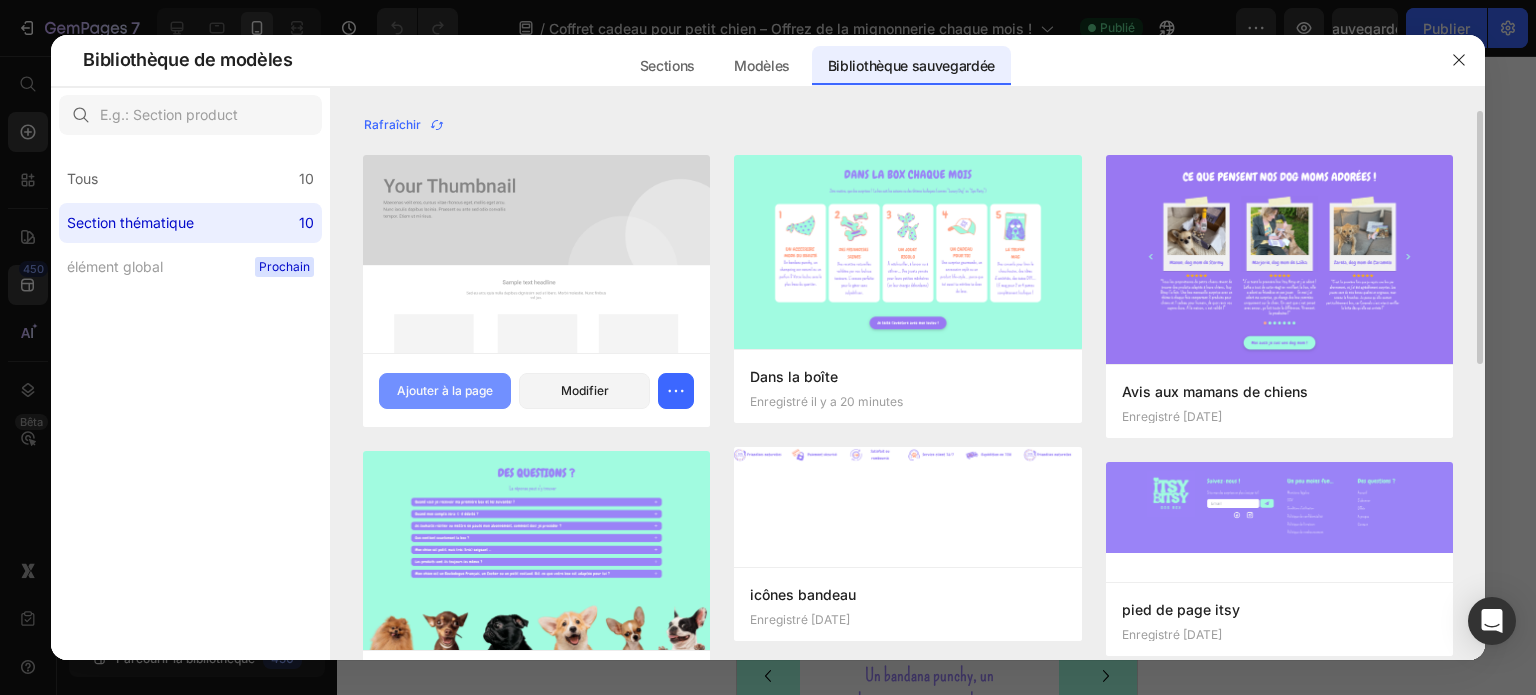 click on "Ajouter à la page" at bounding box center [445, 390] 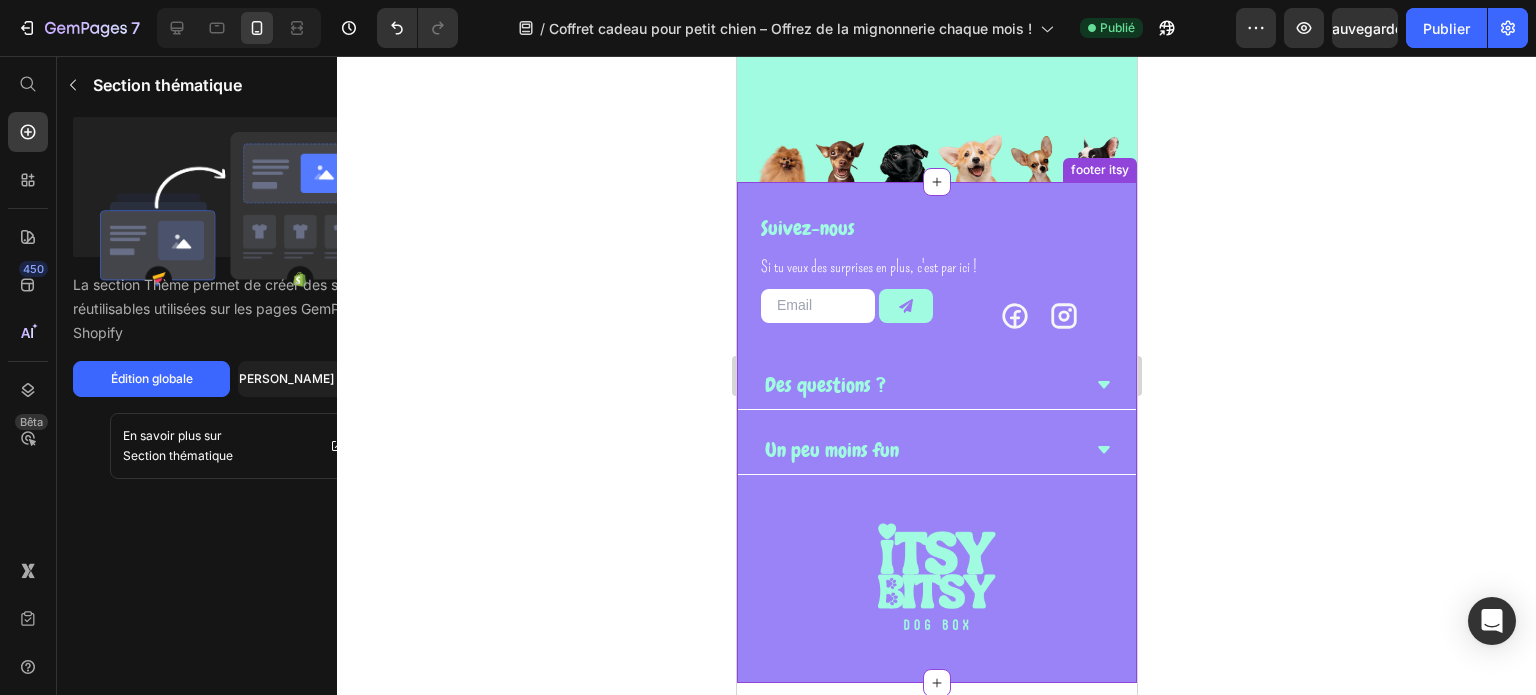 scroll, scrollTop: 9092, scrollLeft: 0, axis: vertical 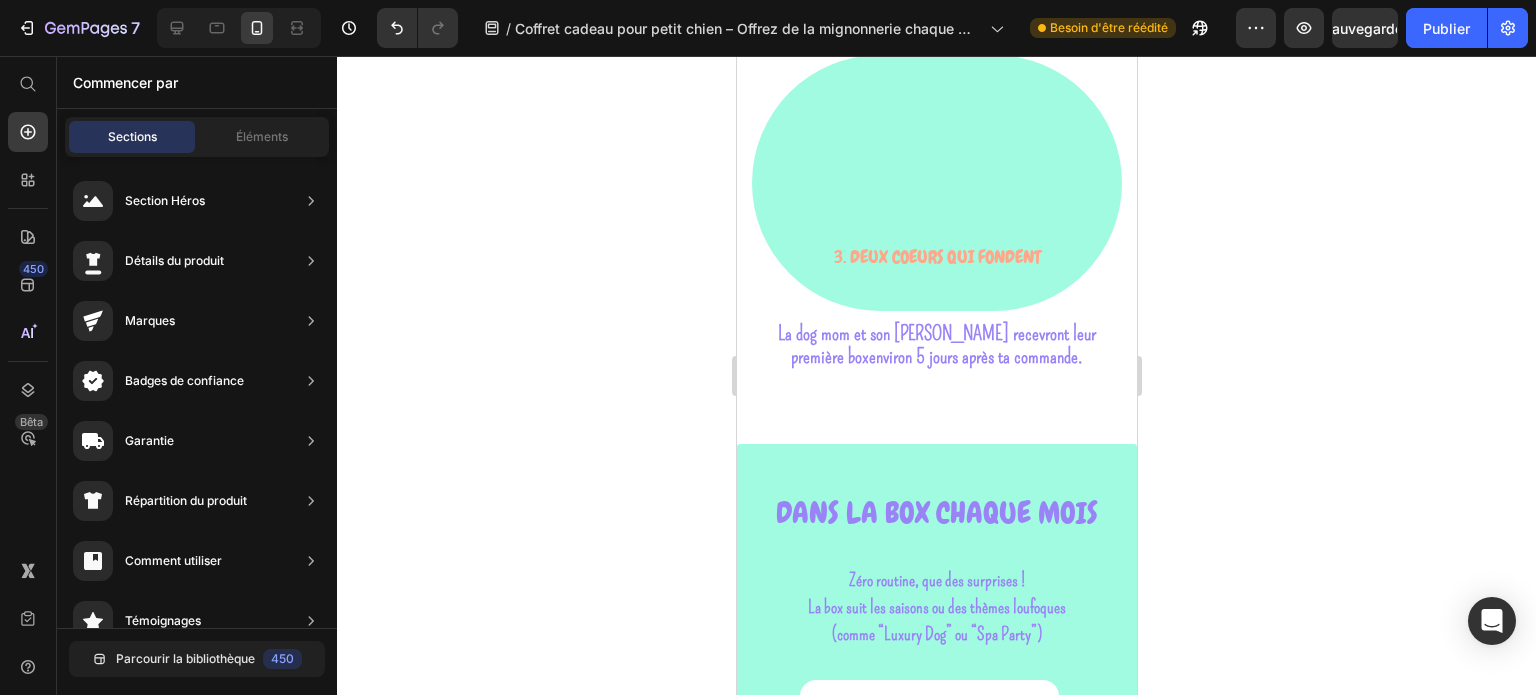 drag, startPoint x: 1126, startPoint y: 567, endPoint x: 1884, endPoint y: 276, distance: 811.939 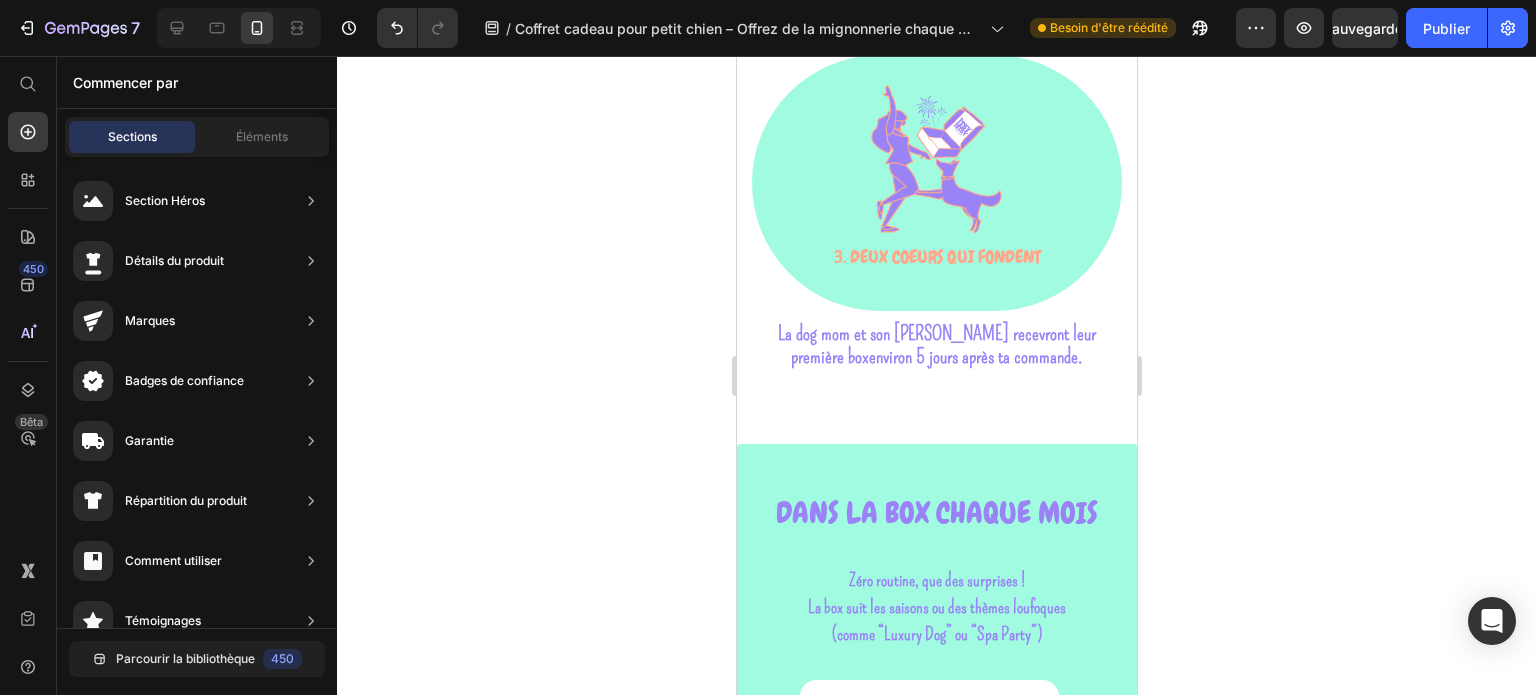 click on "Image 1. CHOISIs LA formule Heading Row 1 seule box ou un abonnement 3 ou 6 mois ? À toi de décider ce que tu veux offrir. Text Block Image 2. tu rentres ses infos Heading Row Avant le paiement, tu nous donnes les coordonnées de la personne à qui on doit livrer la box. Text Block Image 3. Deux coeurs qui fondent Heading Row La dog mom et son loulou recevront leur première box  environ 5 jours après ta commande. Text Block Row Section 5 DANS LA BOX CHAQUE MOIS Heading Zéro routine, que des surprises !  La box suit les saisons ou des thèmes loufoques  (comme “Luxury Dog” ou “Spa Party”) Text block
1 Heading Image UN ACCESSOIRE  MODE OU BEAUTé Text block Un bandana punchy, un shampoing sec naturel ou un parfum ? Votre loulou sera le plus beau du quartier. Text Block Row 2 Heading Image DES FRIANDISES SAINES  ET NATURELLES Text block Des recettes naturelles validées par nos loulous testeurs. L’excuse parfaite pour le gâter sans culpabiliser." at bounding box center (936, 2806) 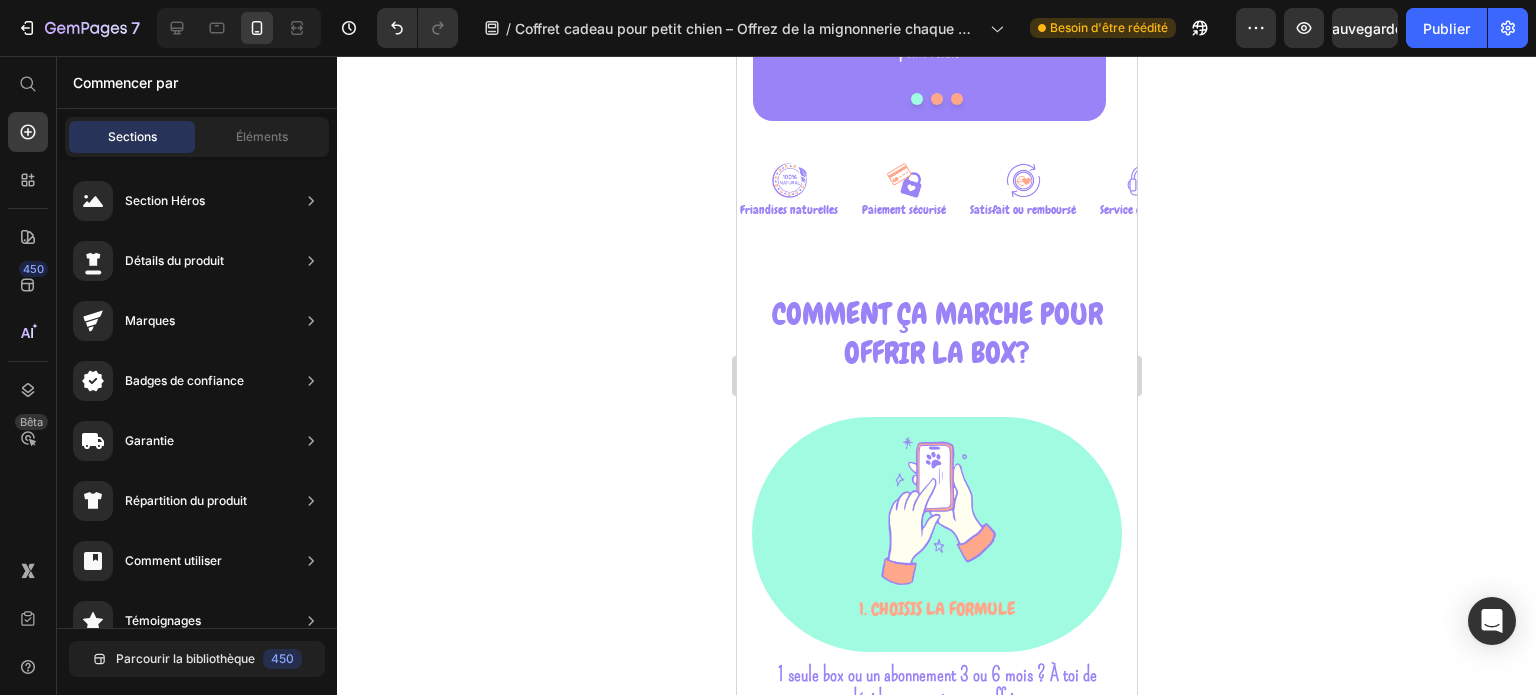 scroll, scrollTop: 982, scrollLeft: 0, axis: vertical 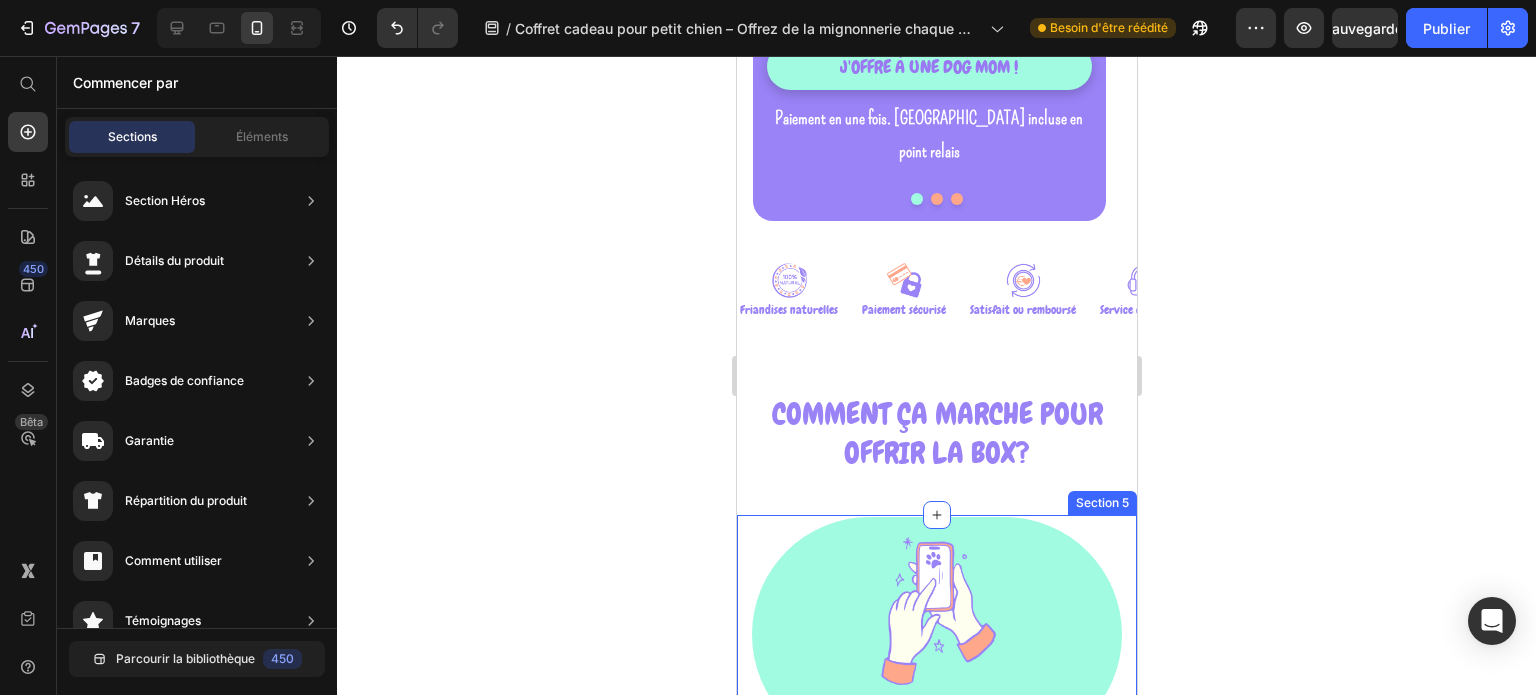 click on "Image 1. CHOISIs LA formule Heading Row 1 seule box ou un abonnement 3 ou 6 mois ? À toi de décider ce que tu veux offrir. Text Block Image 2. tu rentres ses infos Heading Row Avant le paiement, tu nous donnes les coordonnées de la personne à qui on doit livrer la box. Text Block Image 3. Deux coeurs qui fondent Heading Row La dog mom et son loulou recevront leur première box  environ 5 jours après ta commande. Text Block Row Section 5" at bounding box center (936, 1025) 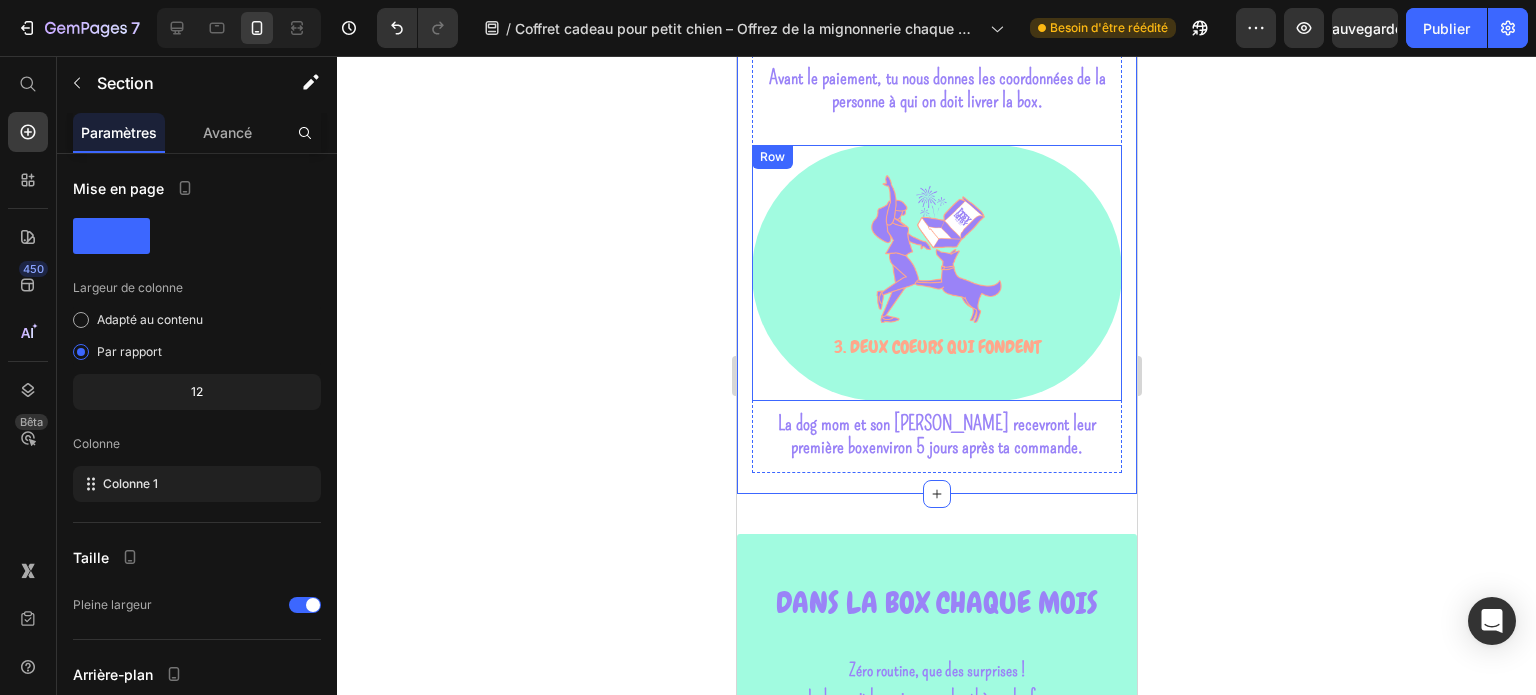 scroll, scrollTop: 2082, scrollLeft: 0, axis: vertical 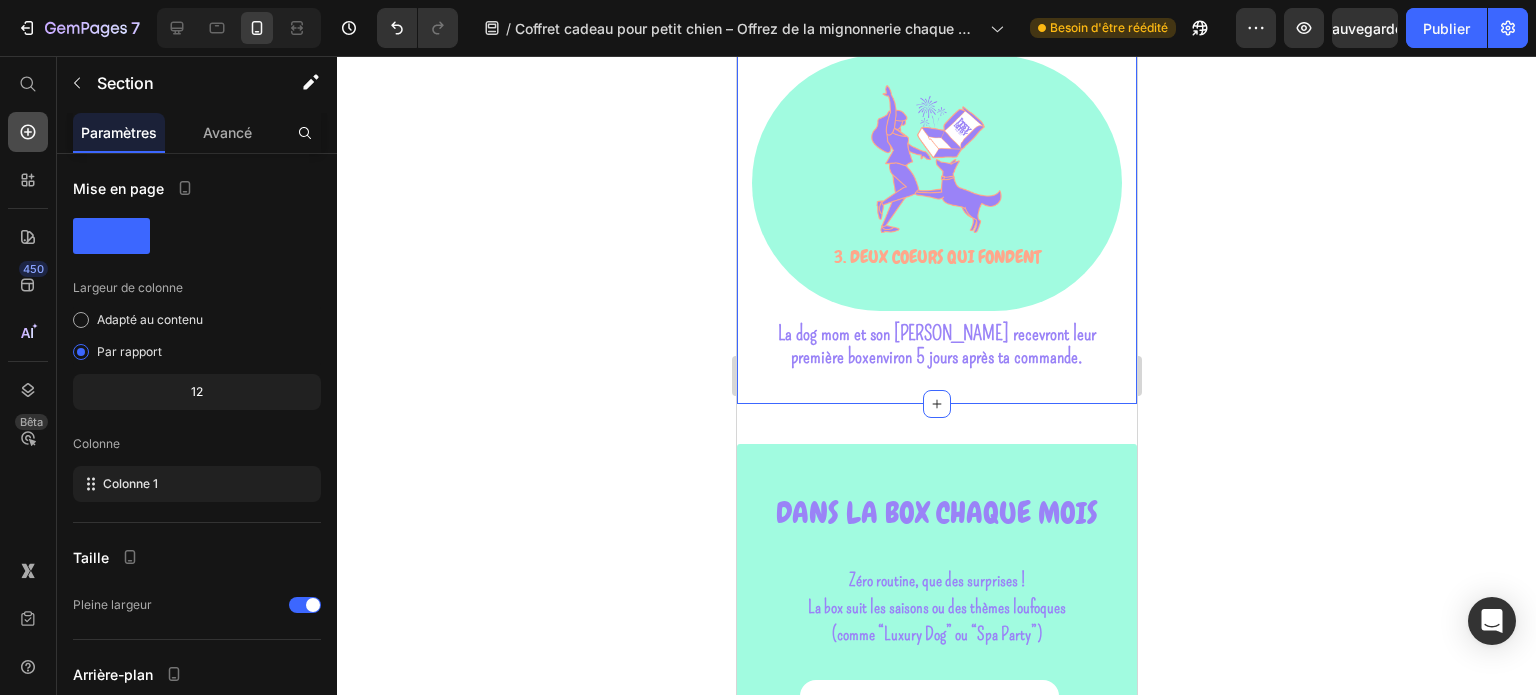 click 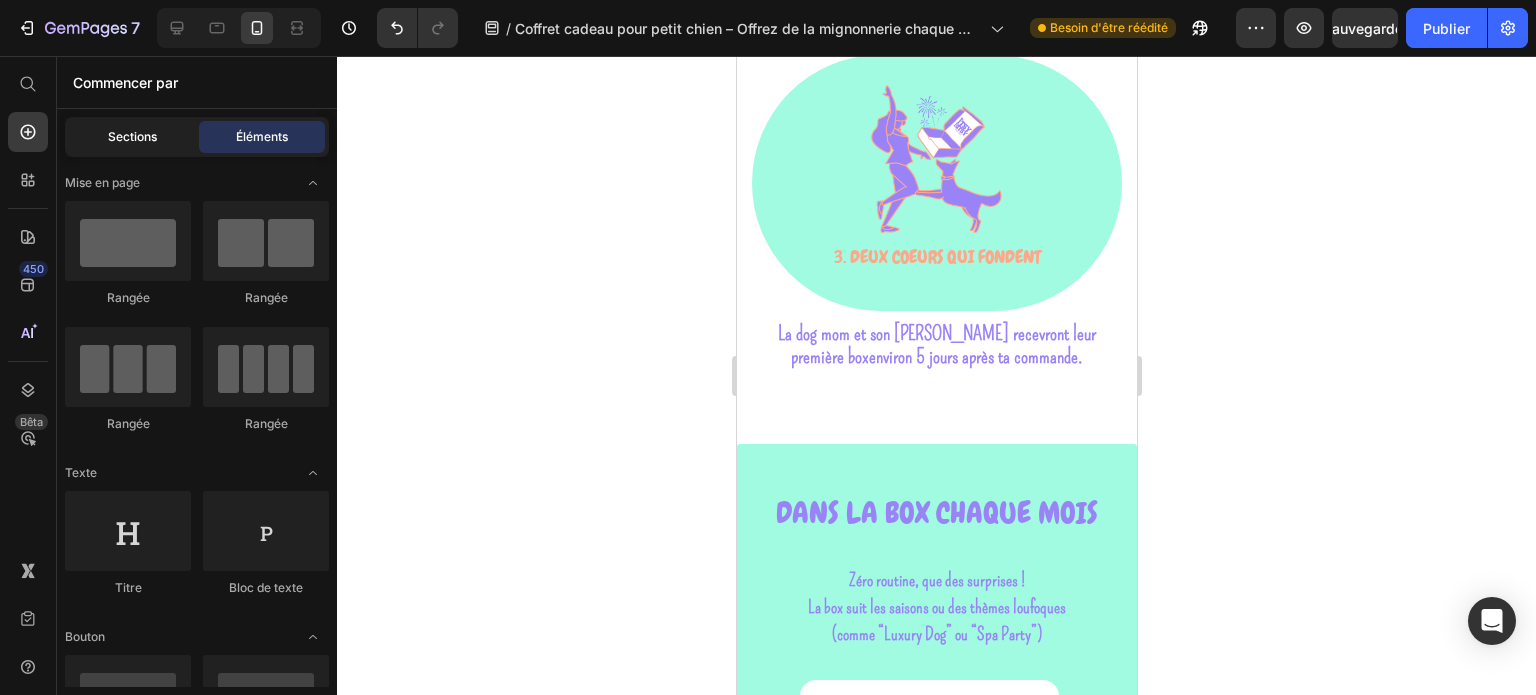 click on "Sections" at bounding box center [132, 136] 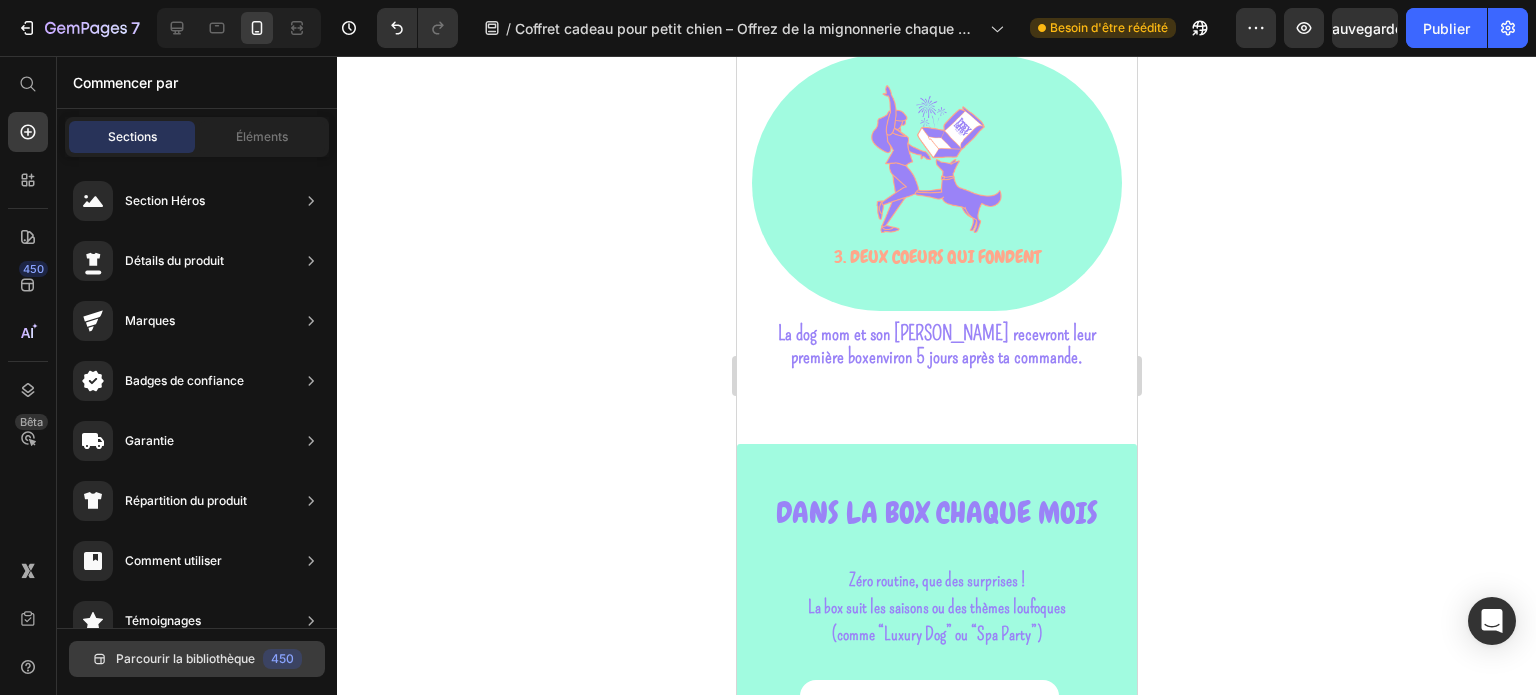click on "Parcourir la bibliothèque" at bounding box center (185, 658) 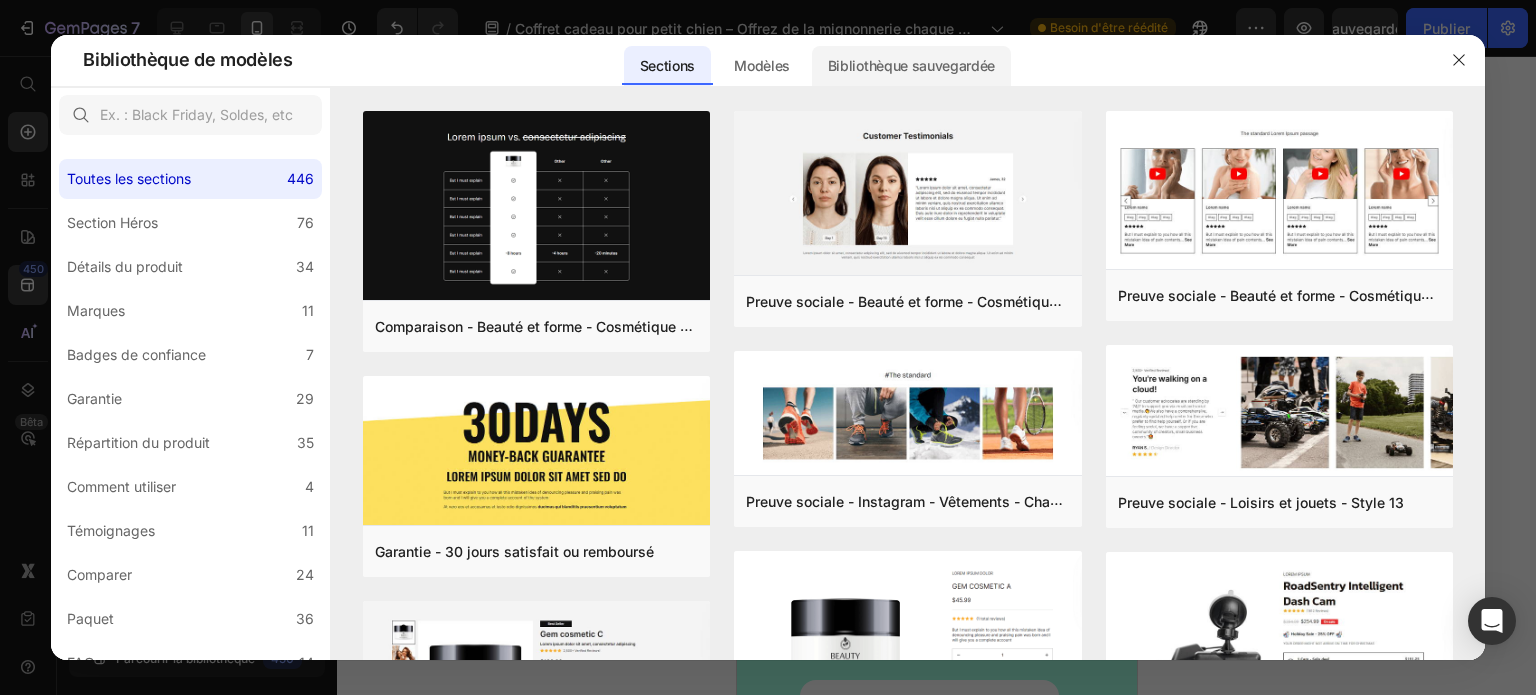 click on "Bibliothèque sauvegardée" at bounding box center (911, 65) 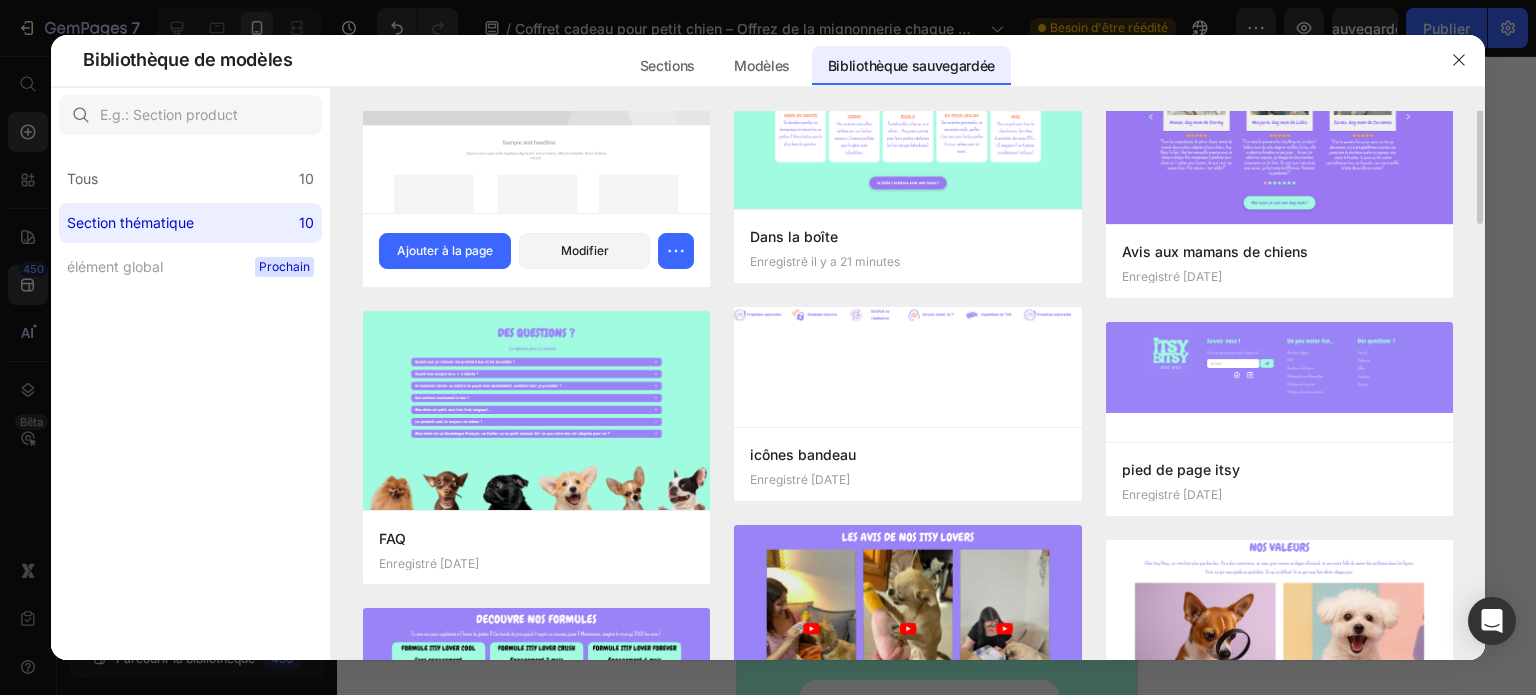 scroll, scrollTop: 0, scrollLeft: 0, axis: both 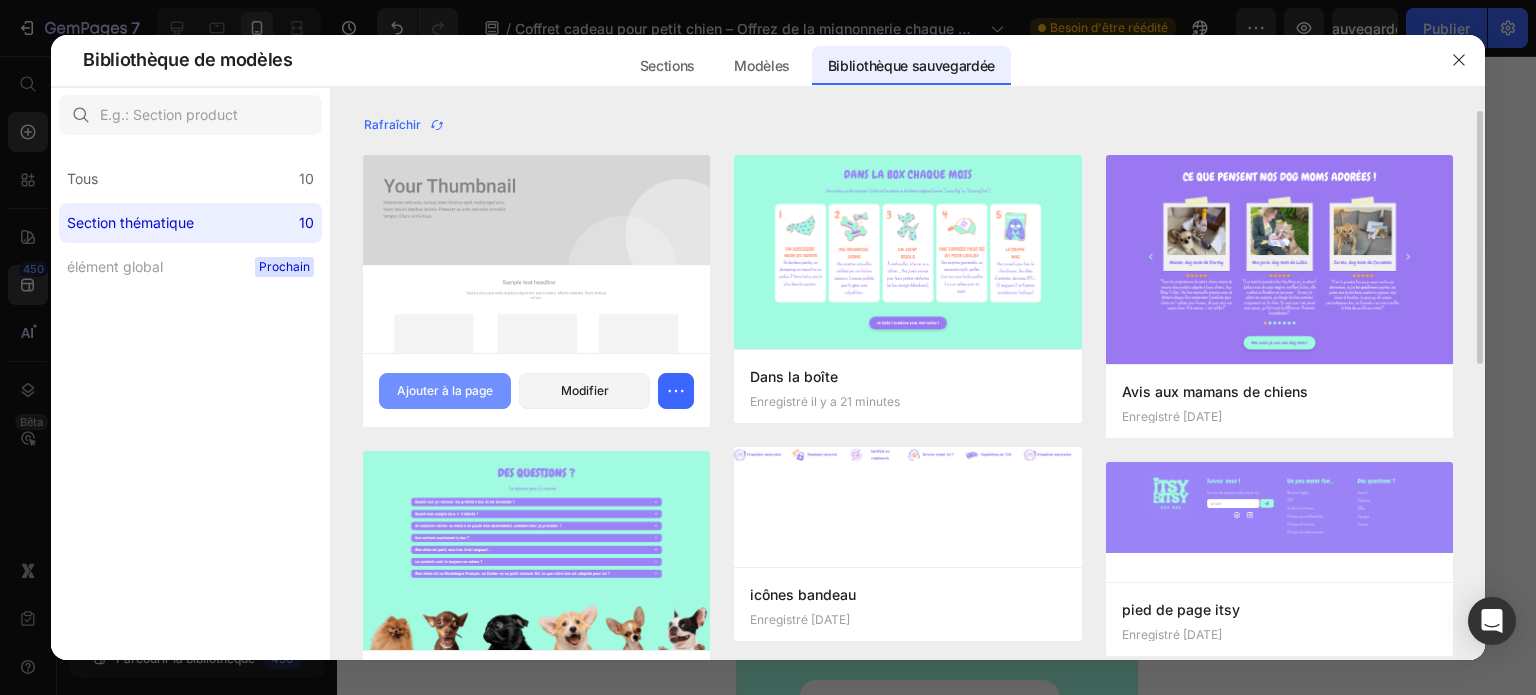 click on "Ajouter à la page" at bounding box center [445, 390] 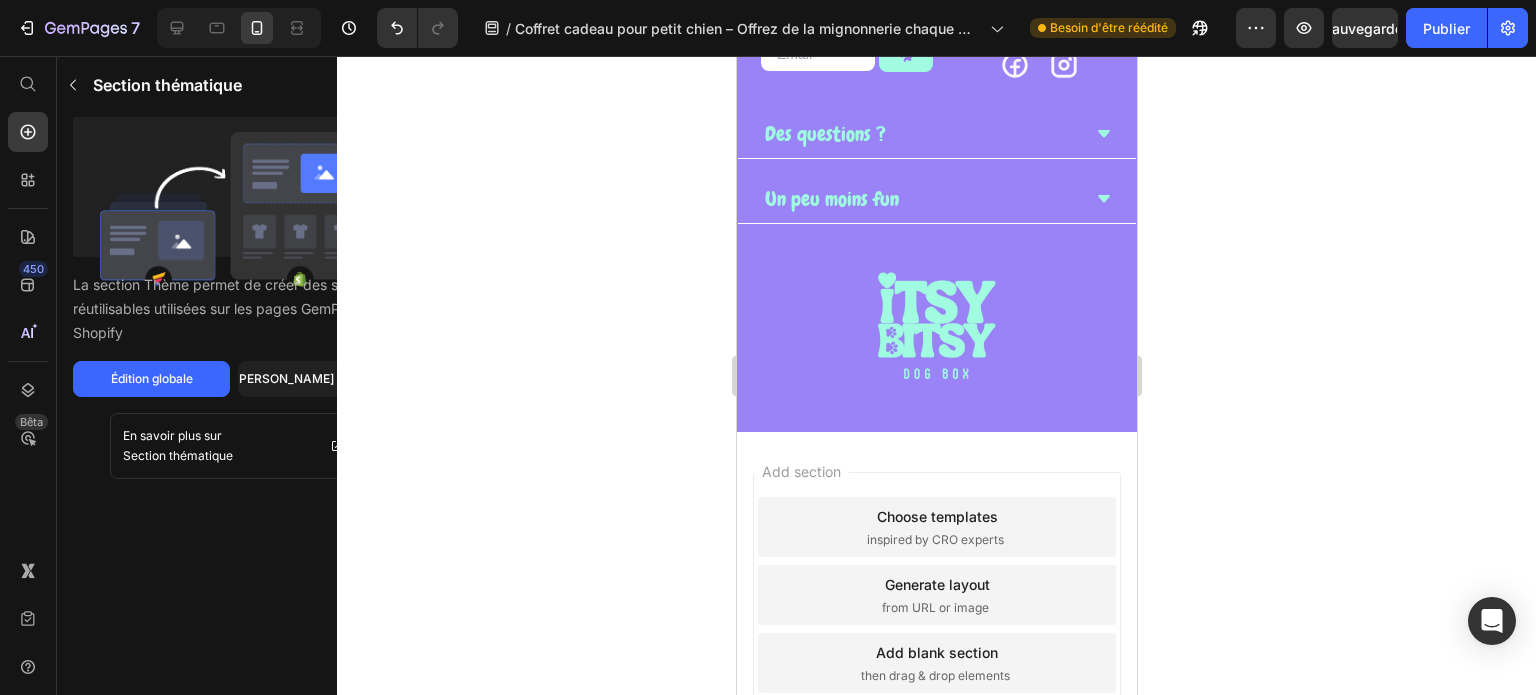 scroll, scrollTop: 9392, scrollLeft: 0, axis: vertical 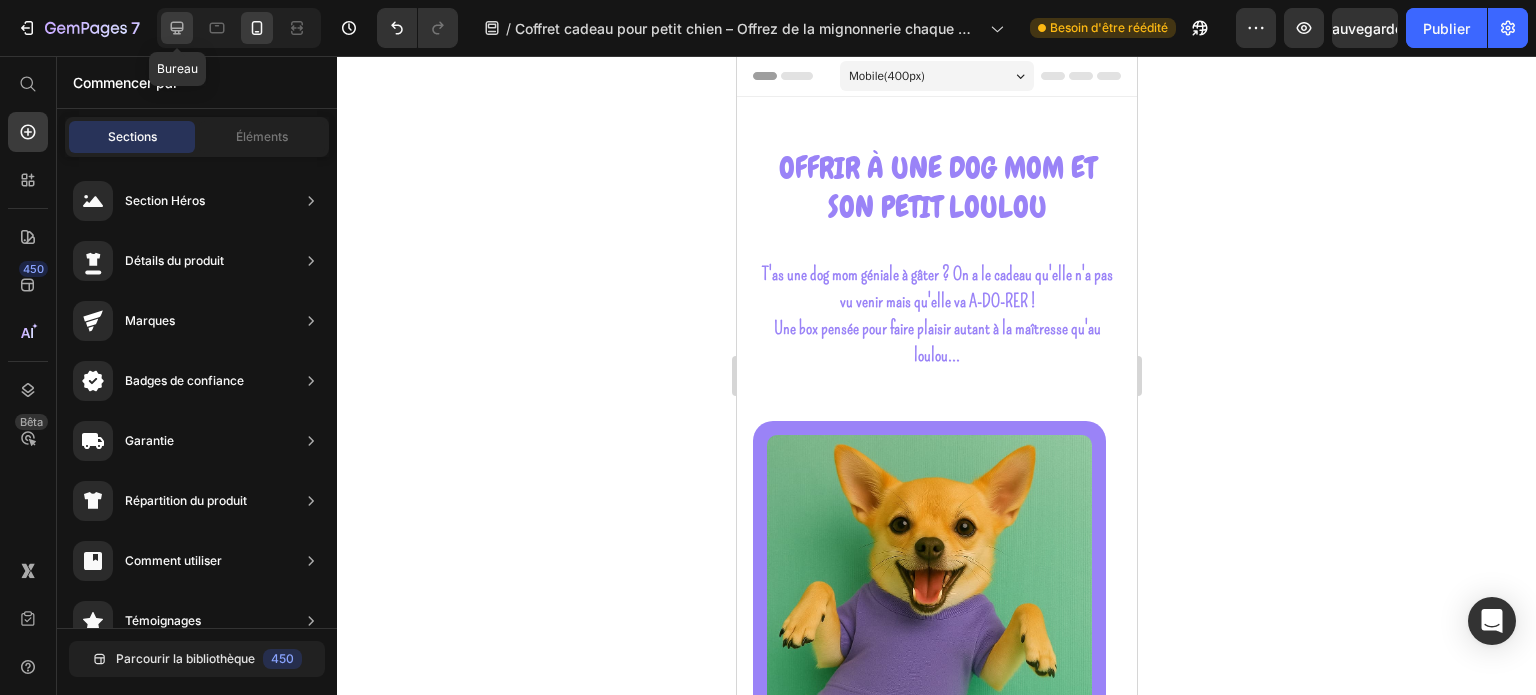 click 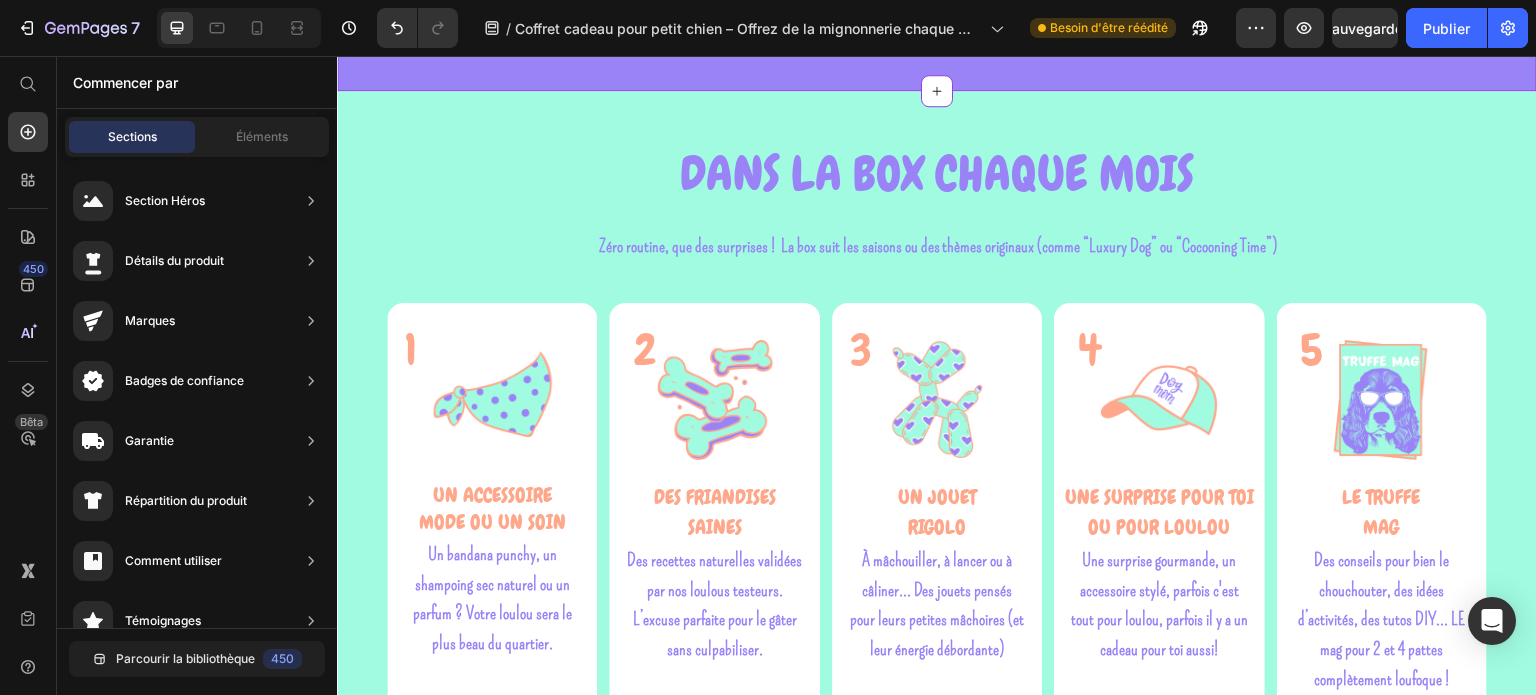 scroll, scrollTop: 7902, scrollLeft: 0, axis: vertical 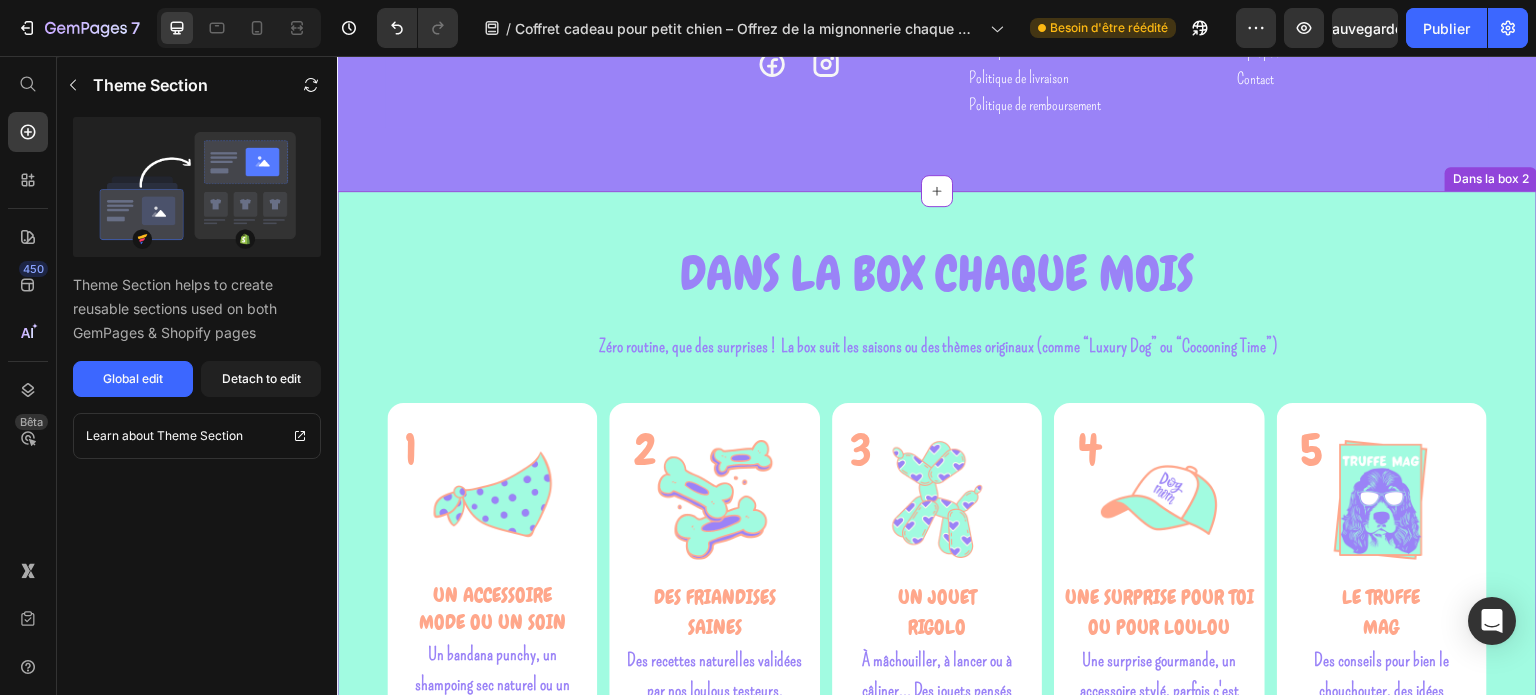 click on "DANS LA BOX CHAQUE MOIS Heading Zéro routine, que des surprises !  La box suit les saisons ou des thèmes loufoques  (comme “Luxury Dog” ou “Spa Party”) Text block Zéro routine, que des surprises !  La box suit les saisons ou des thèmes originaux (comme “Luxury Dog” ou “Cocooning Time”) Text block Row 1 Heading Image UN ACCESSOIRE  MODE OU un soin Text block Un bandana punchy, un shampoing sec naturel ou un parfum ? Votre loulou sera le plus beau du quartier. Text Block Row 2 Heading Image DES FRIANDISES  SAINES Text block Des recettes naturelles validées par nos loulous testeurs. L’excuse parfaite pour le gâter sans culpabiliser. Text block Row 3 Heading Image UN JOUET  RIGOLO Text block À mâchouiller, à lancer ou à câliner… Des jouets pensés pour leurs petites mâchoires (et leur énergie débordante) Text block Row 4 Heading Image UNE SURPRISE POUR TOI OU POUR LOULOU Text block Text block Row 5 Heading Image LE TRUFFE  MAG Text block Text block Row Row Row Row Button" at bounding box center [937, 603] 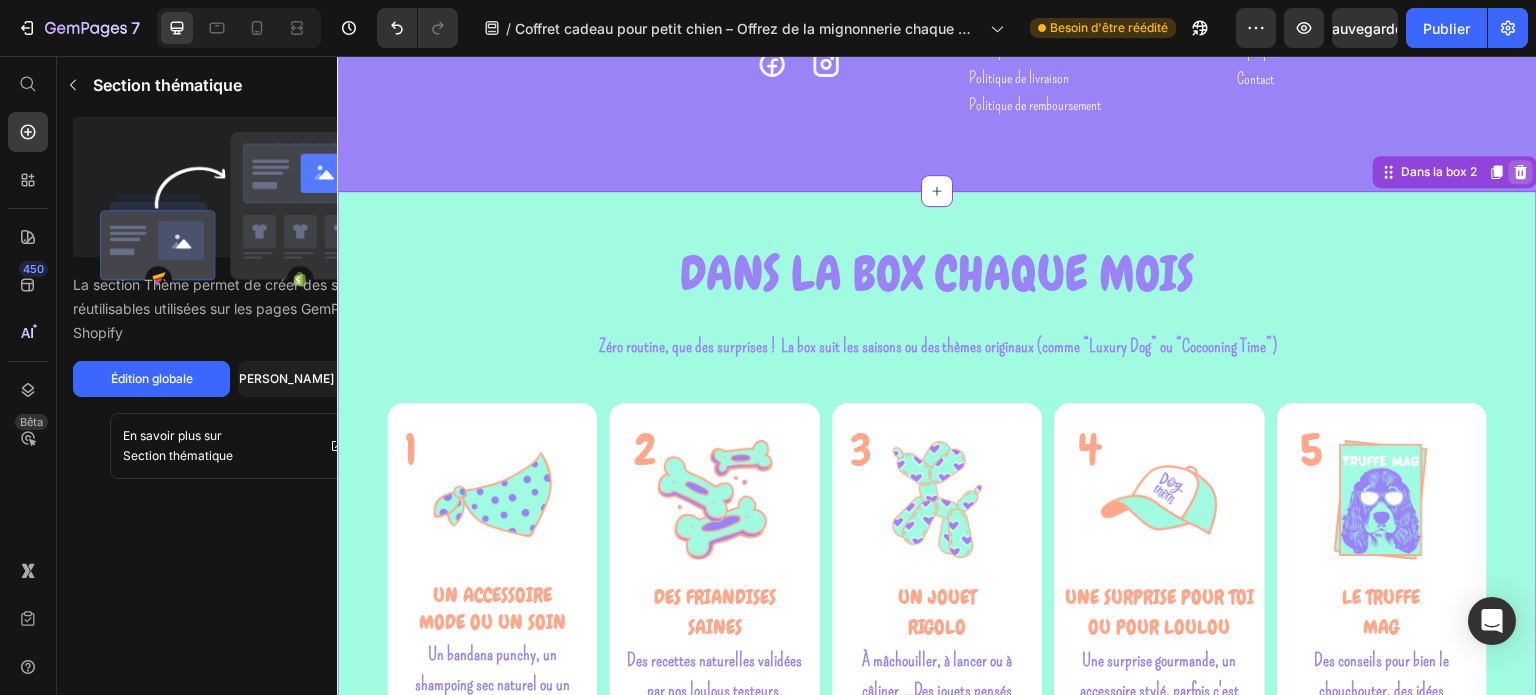 click 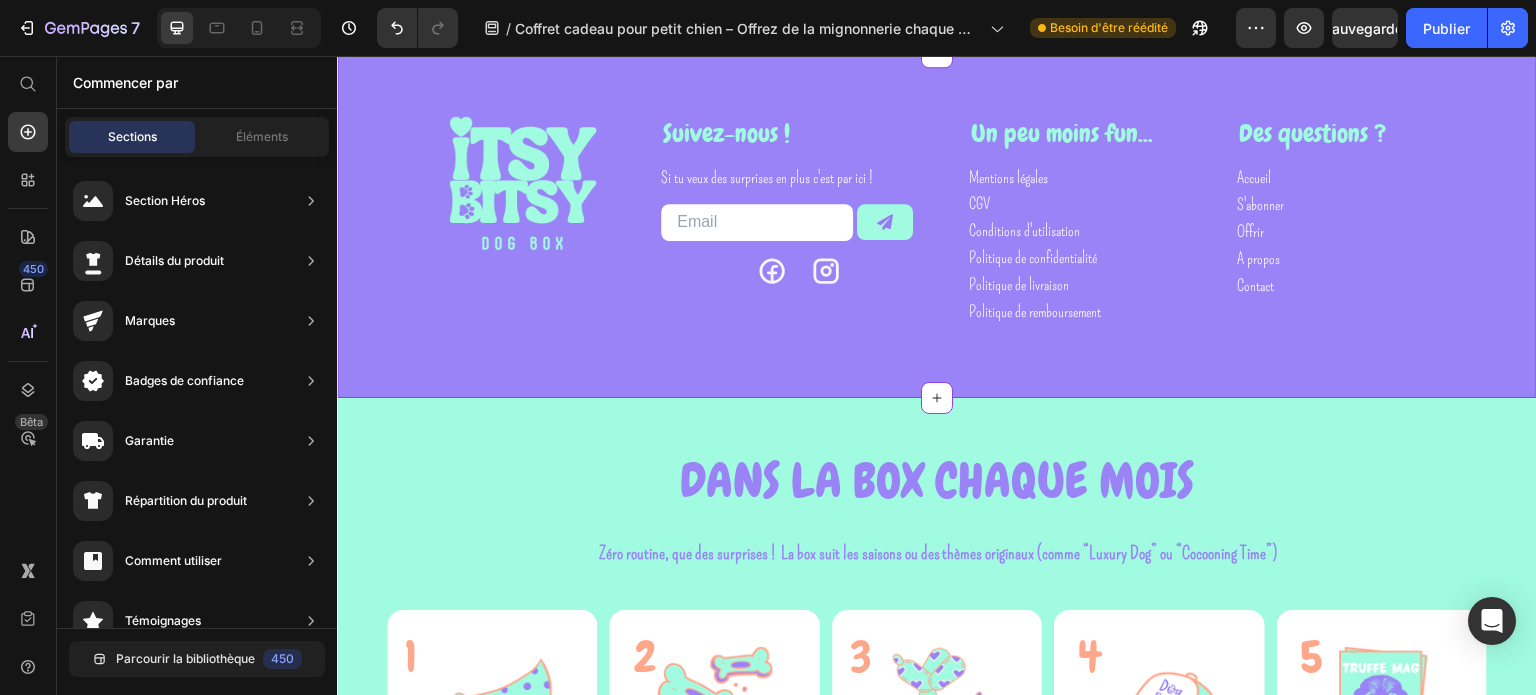 scroll, scrollTop: 7683, scrollLeft: 0, axis: vertical 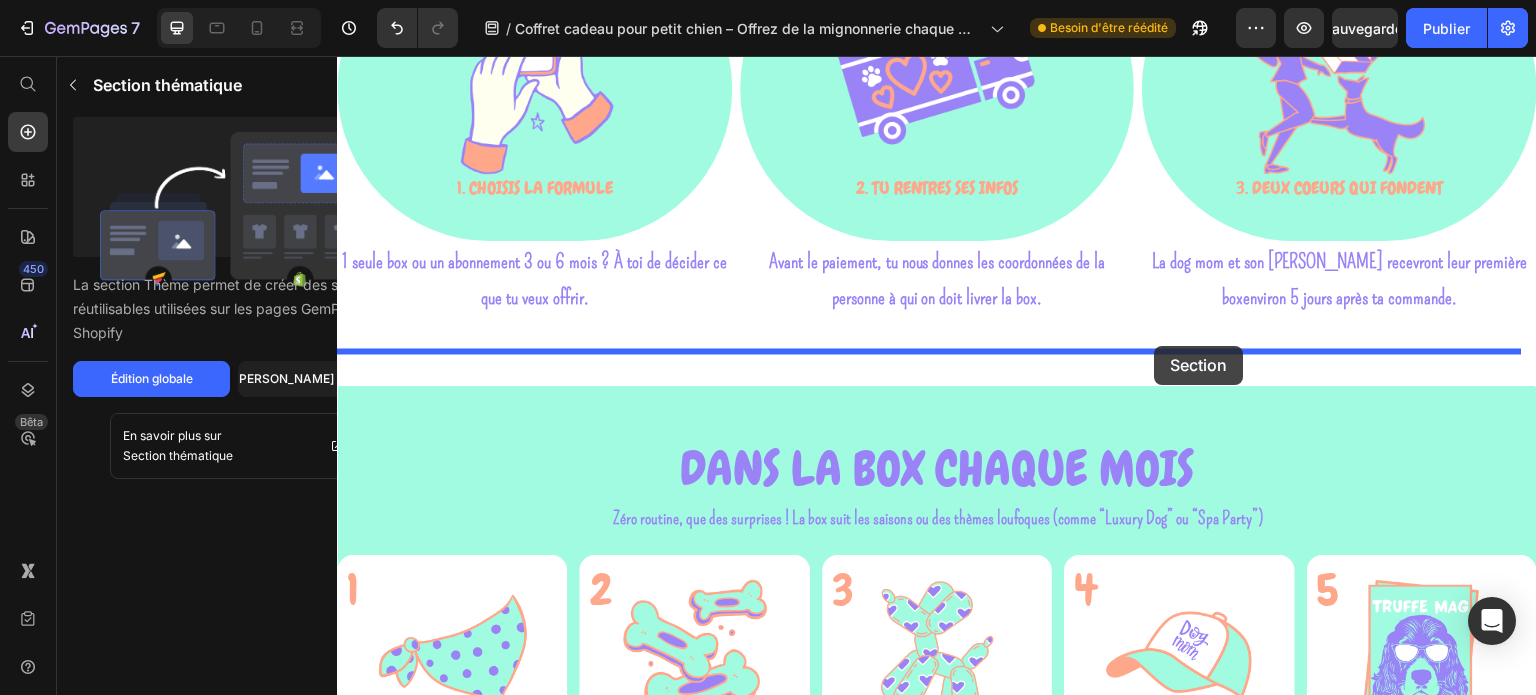 drag, startPoint x: 1164, startPoint y: 609, endPoint x: 1155, endPoint y: 346, distance: 263.15396 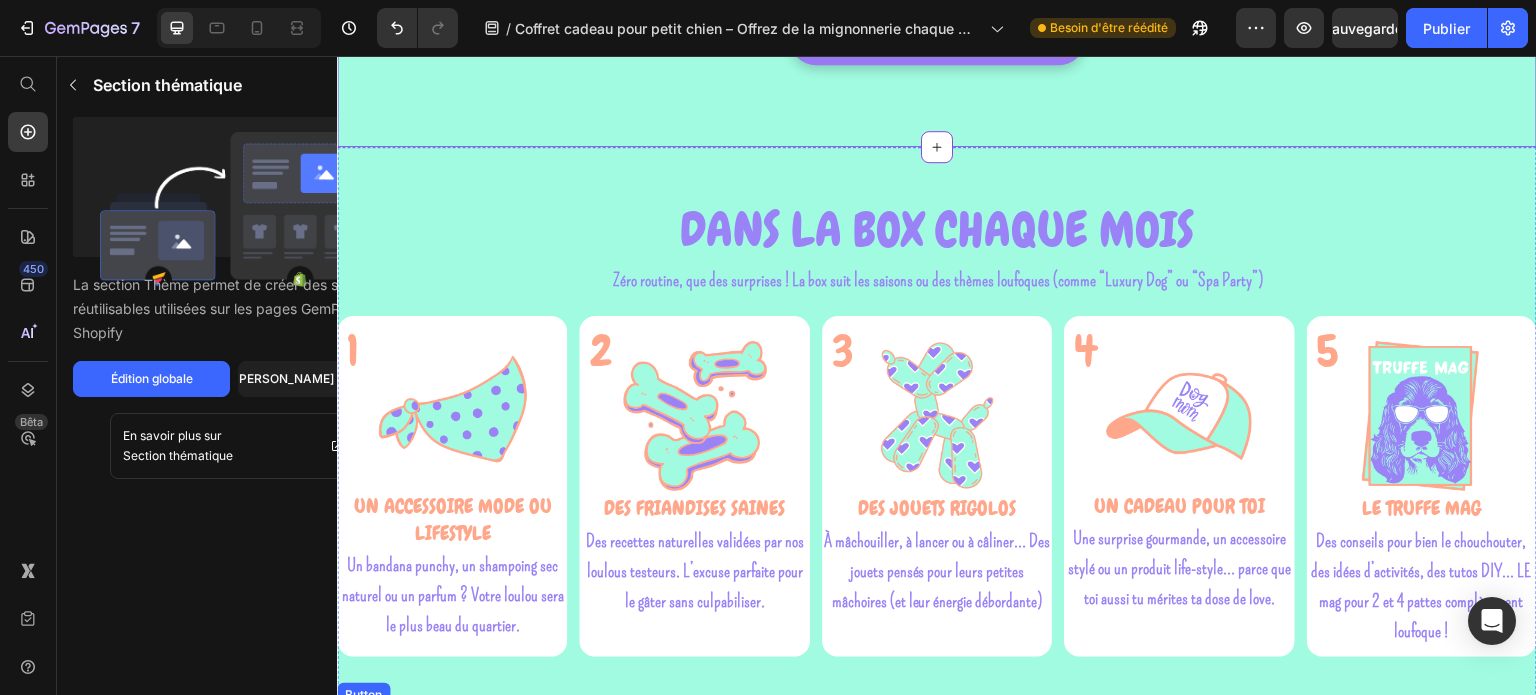 scroll, scrollTop: 2419, scrollLeft: 0, axis: vertical 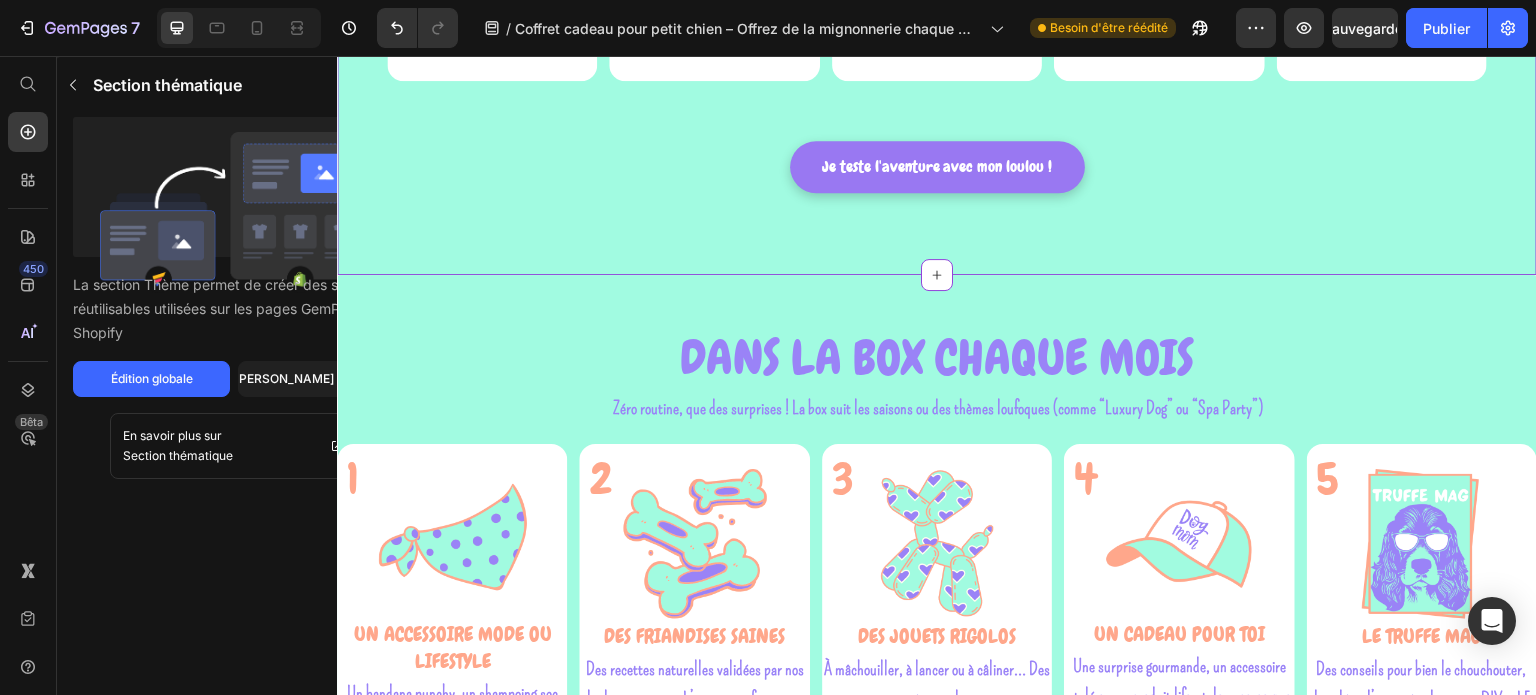 click on "DANS LA BOX CHAQUE MOIS Heading Zéro routine, que des surprises !  La box suit les saisons ou des thèmes loufoques  (comme “Luxury Dog” ou “Spa Party”) Text block Zéro routine, que des surprises !  La box suit les saisons ou des thèmes originaux (comme “Luxury Dog” ou “Cocooning Time”) Text block Row 1 Heading Image UN ACCESSOIRE  MODE OU un soin Text block Un bandana punchy, un shampoing sec naturel ou un parfum ? Votre loulou sera le plus beau du quartier. Text Block Row 2 Heading Image DES FRIANDISES  SAINES Text block Des recettes naturelles validées par nos loulous testeurs. L’excuse parfaite pour le gâter sans culpabiliser. Text block Row 3 Heading Image UN JOUET  RIGOLO Text block À mâchouiller, à lancer ou à câliner… Des jouets pensés pour leurs petites mâchoires (et leur énergie débordante) Text block Row 4 Heading Image UNE SURPRISE POUR TOI OU POUR LOULOU Text block Text block Row 5 Heading Image LE TRUFFE  MAG Text block Text block Row Row Row Row Button" at bounding box center [937, -137] 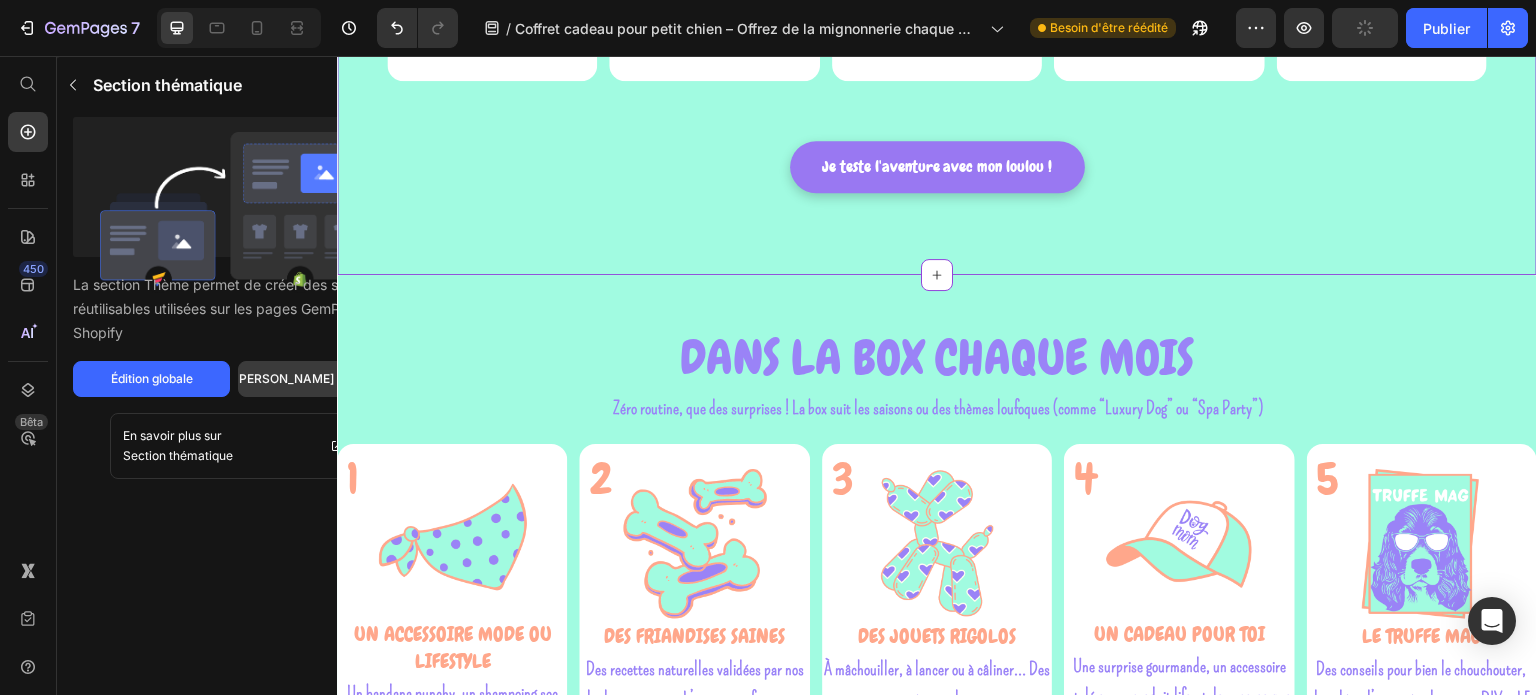 click on "[PERSON_NAME] pour éditer" at bounding box center (317, 378) 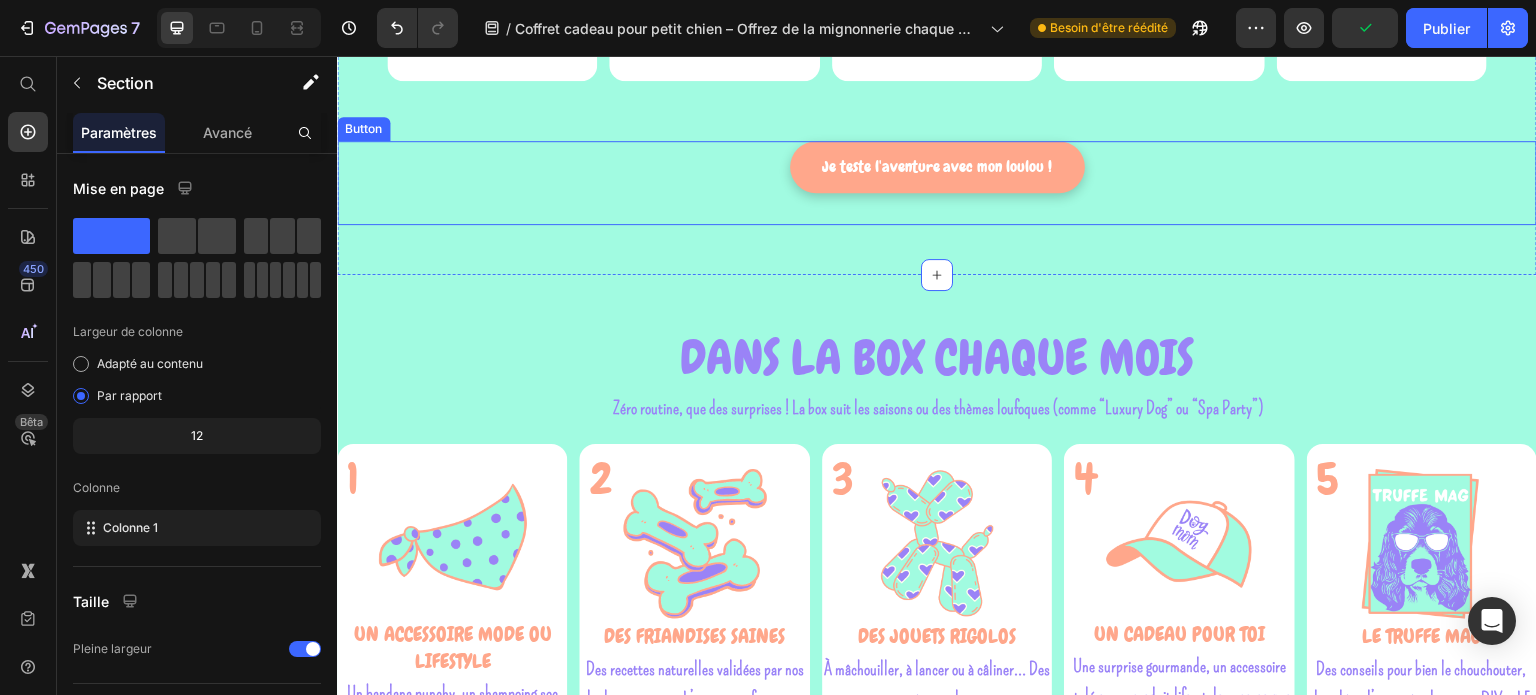 click on "Je teste l'aventure avec mon loulou !" at bounding box center (937, 167) 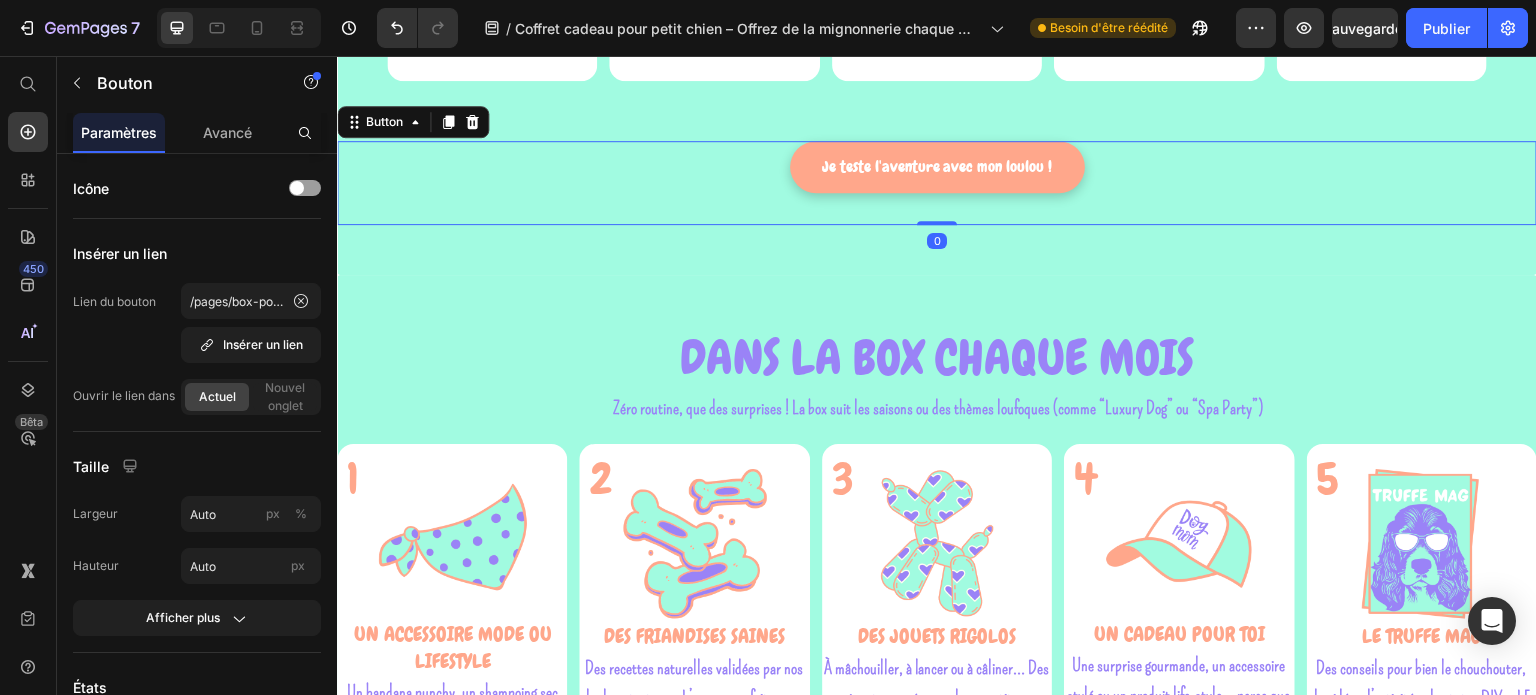 click on "Je teste l'aventure avec mon loulou !" at bounding box center [937, 167] 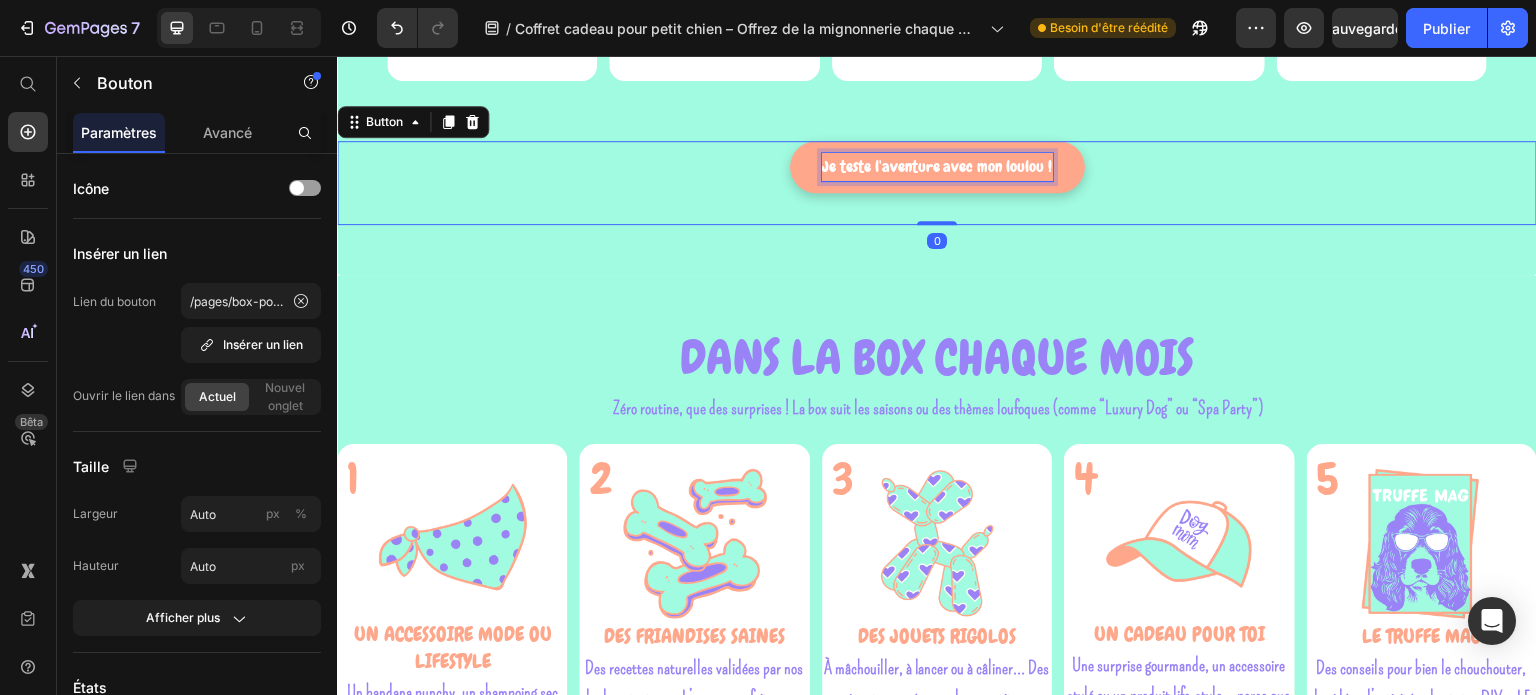 click on "Je teste l'aventure avec mon loulou !" at bounding box center (937, 167) 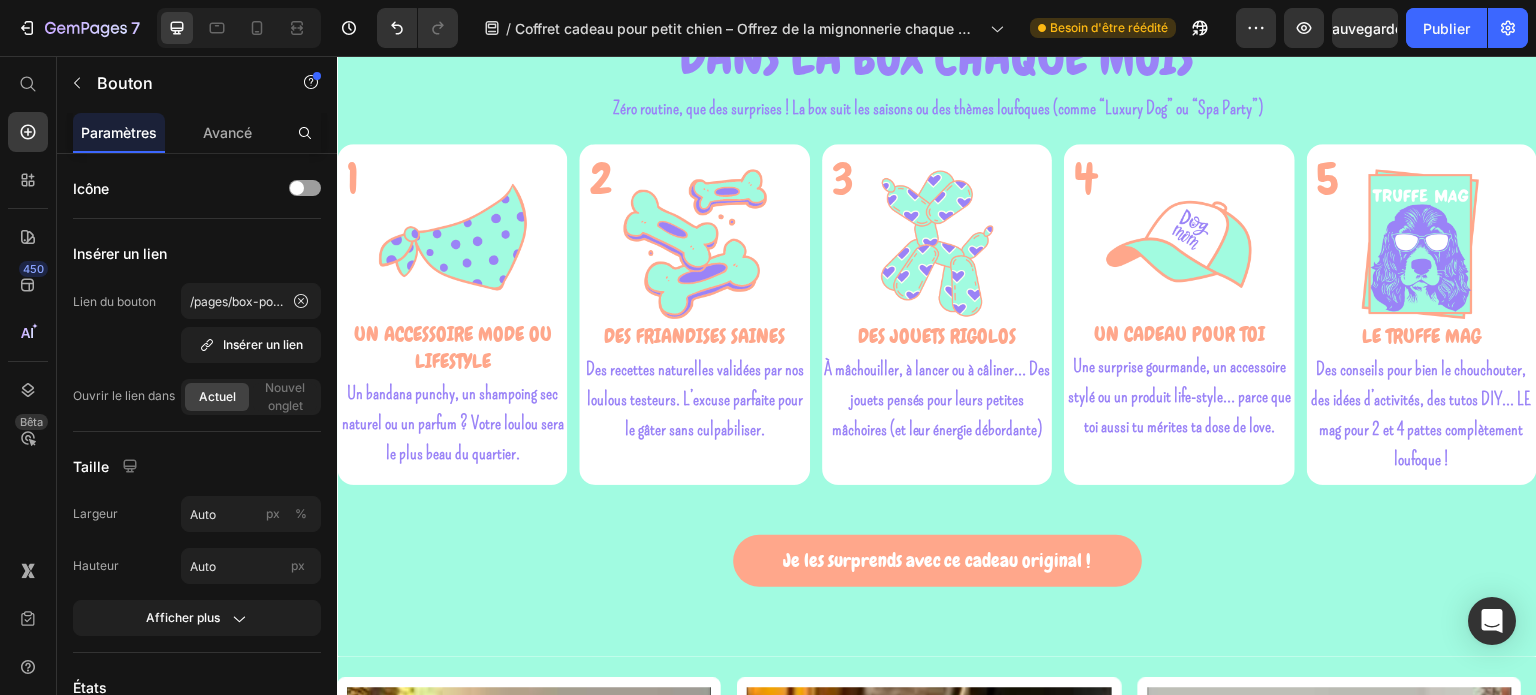 scroll, scrollTop: 2419, scrollLeft: 0, axis: vertical 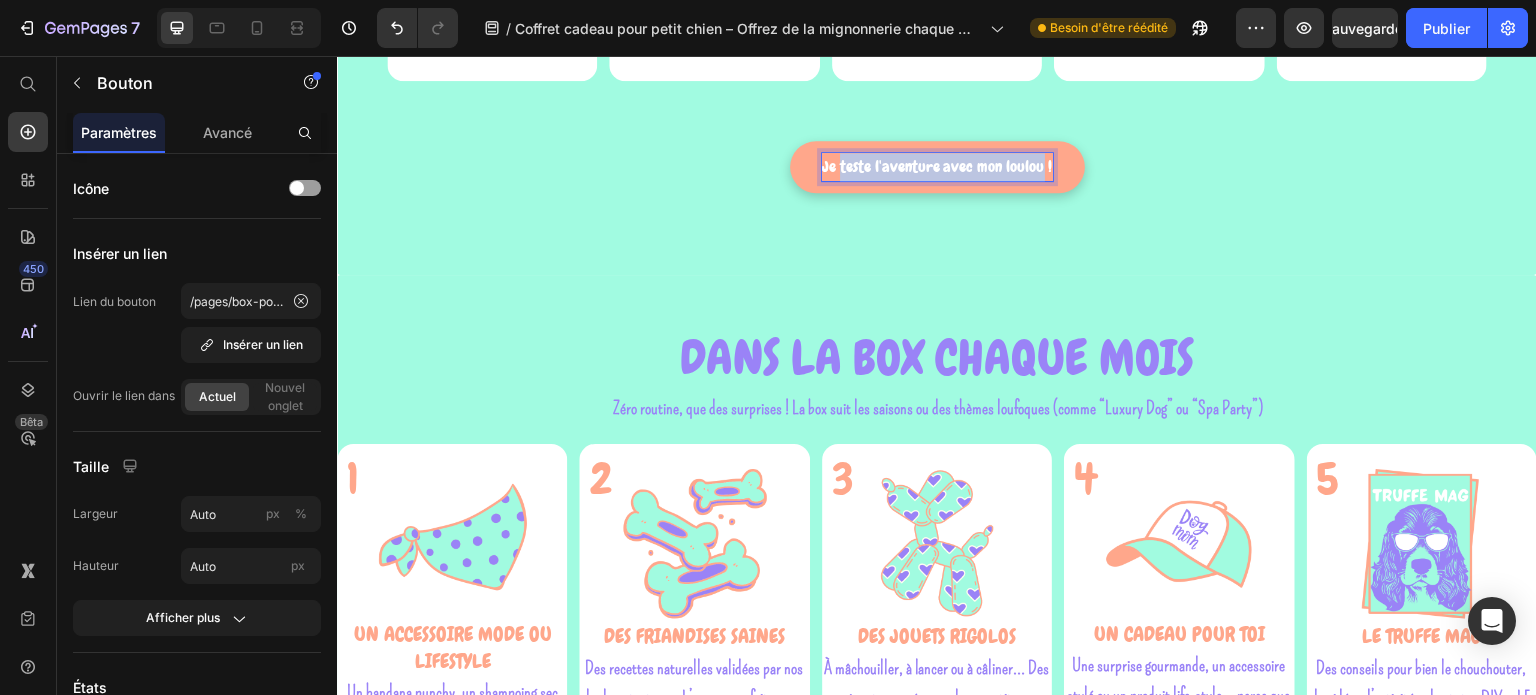 drag, startPoint x: 1035, startPoint y: 161, endPoint x: 832, endPoint y: 155, distance: 203.08865 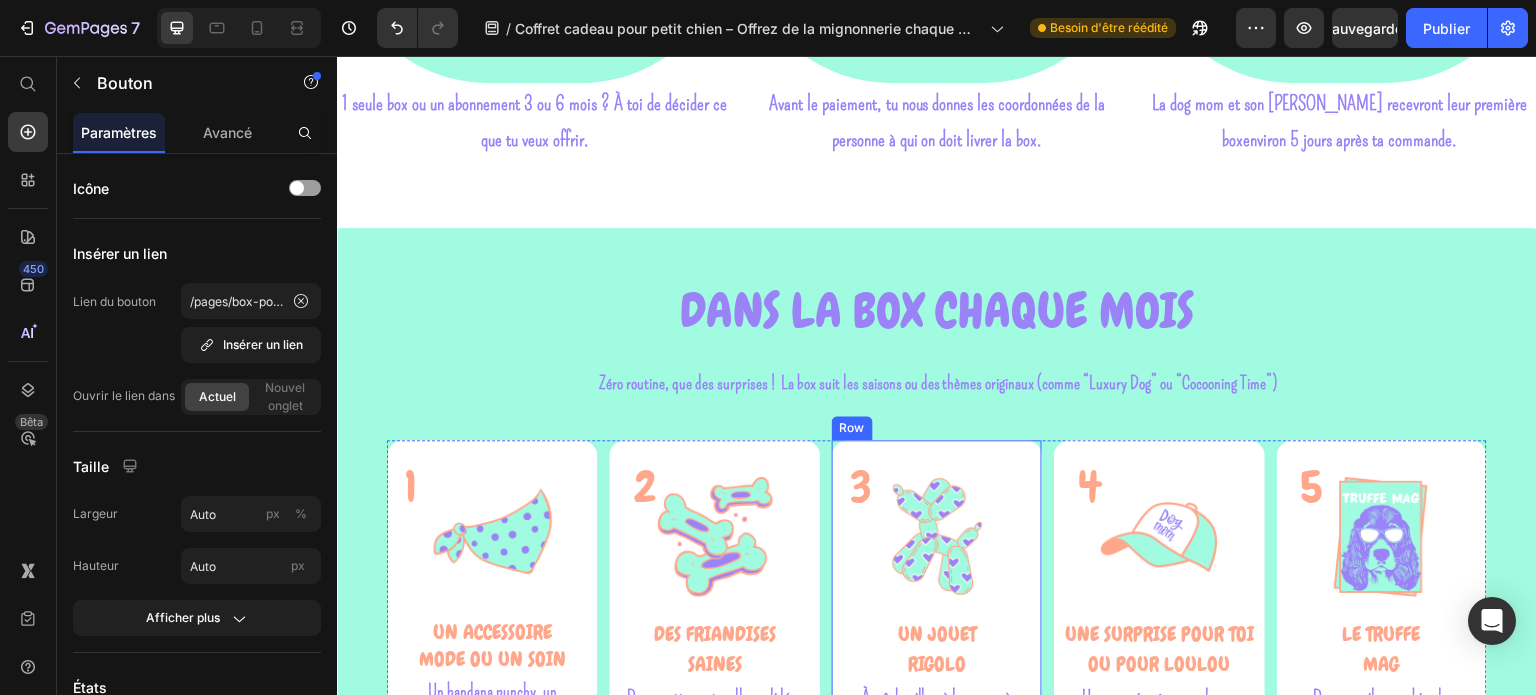 scroll, scrollTop: 1619, scrollLeft: 0, axis: vertical 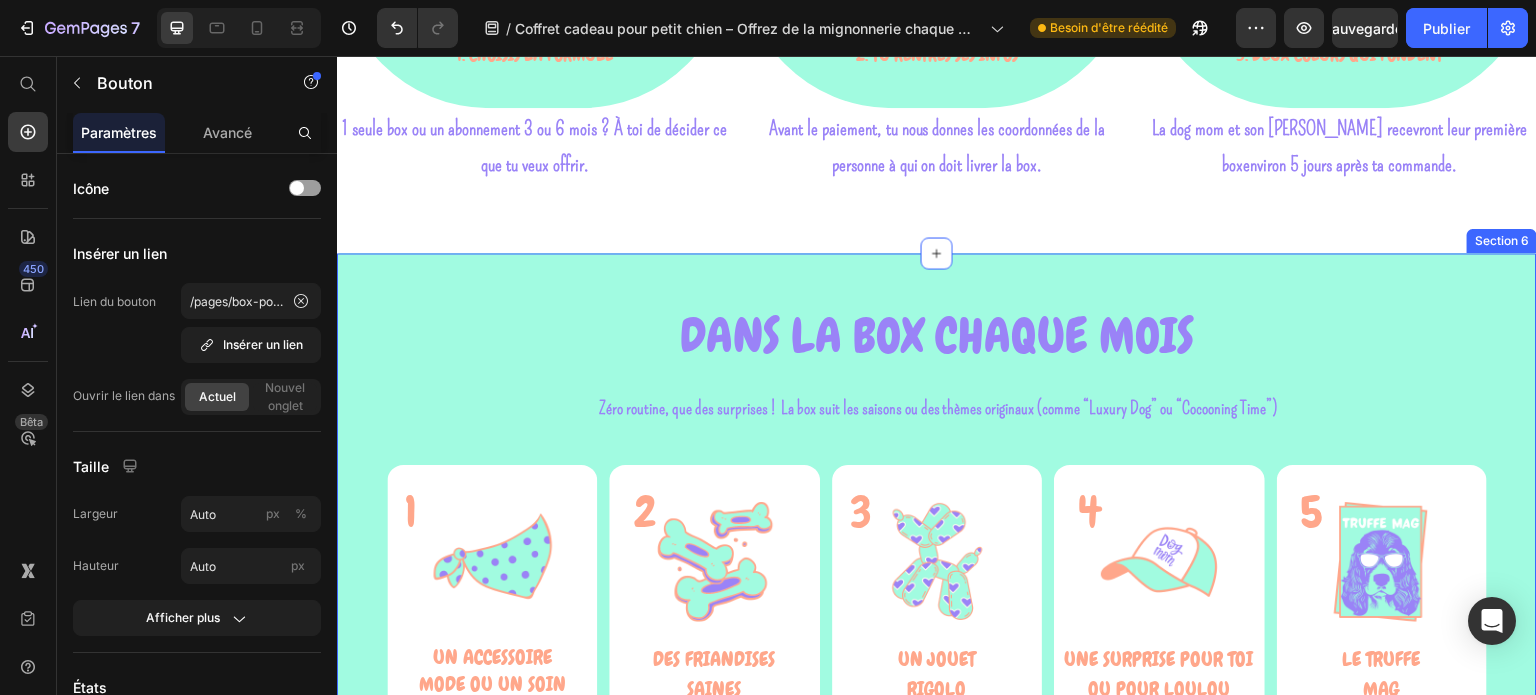 click on "DANS LA BOX CHAQUE MOIS Heading Zéro routine, que des surprises !  La box suit les saisons ou des thèmes loufoques  (comme “Luxury Dog” ou “Spa Party”) Text block Zéro routine, que des surprises !  La box suit les saisons ou des thèmes originaux (comme “Luxury Dog” ou “Cocooning Time”) Text block Row 1 Heading Image UN ACCESSOIRE  MODE OU un soin Text block Un bandana punchy, un shampoing sec naturel ou un parfum ? Votre loulou sera le plus beau du quartier. Text Block Row 2 Heading Image DES FRIANDISES  SAINES Text block Des recettes naturelles validées par nos loulous testeurs. L’excuse parfaite pour le gâter sans culpabiliser. Text block Row 3 Heading Image UN JOUET  RIGOLO Text block À mâchouiller, à lancer ou à câliner… Des jouets pensés pour leurs petites mâchoires (et leur énergie débordante) Text block Row 4 Heading Image UNE SURPRISE POUR TOI OU POUR LOULOU Text block Text block Row 5 Heading Image LE TRUFFE  MAG Text block Text block Row Row Row Row Button" at bounding box center (937, 665) 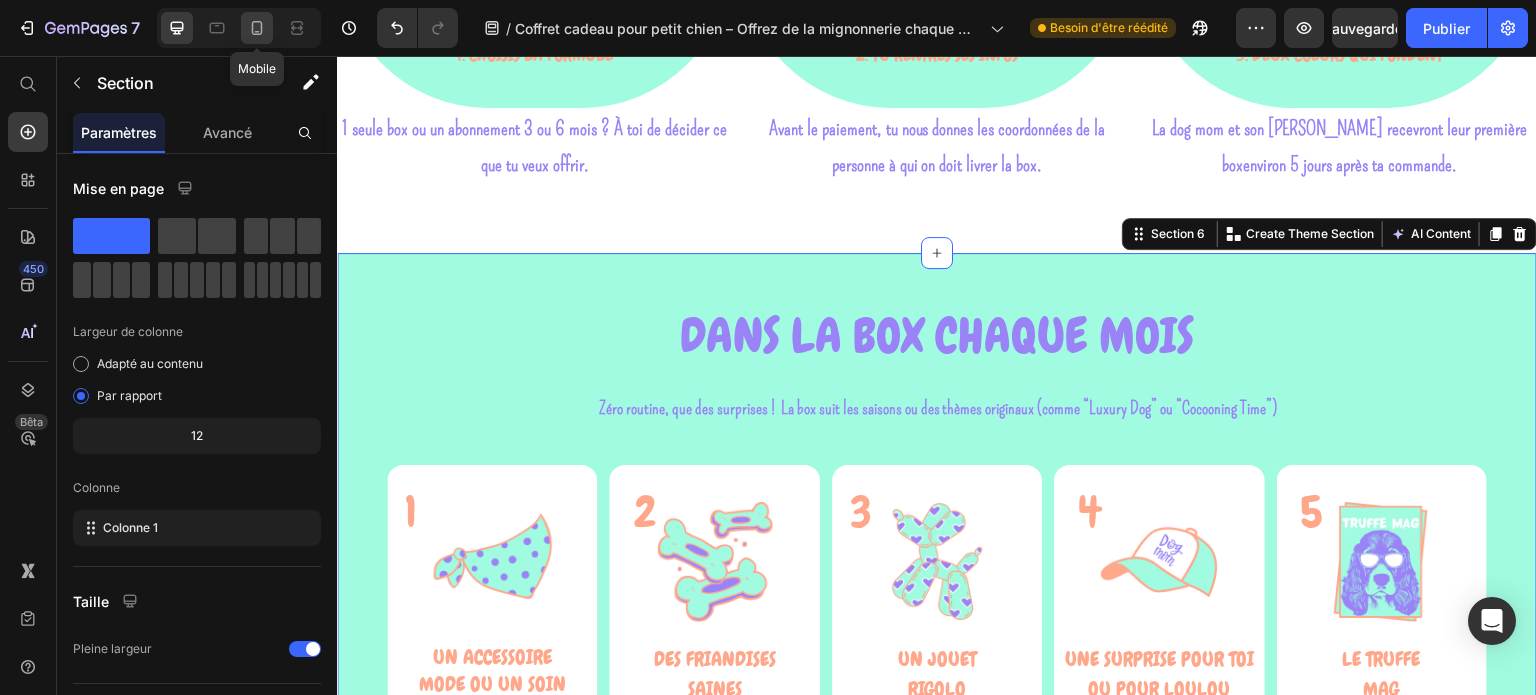 click 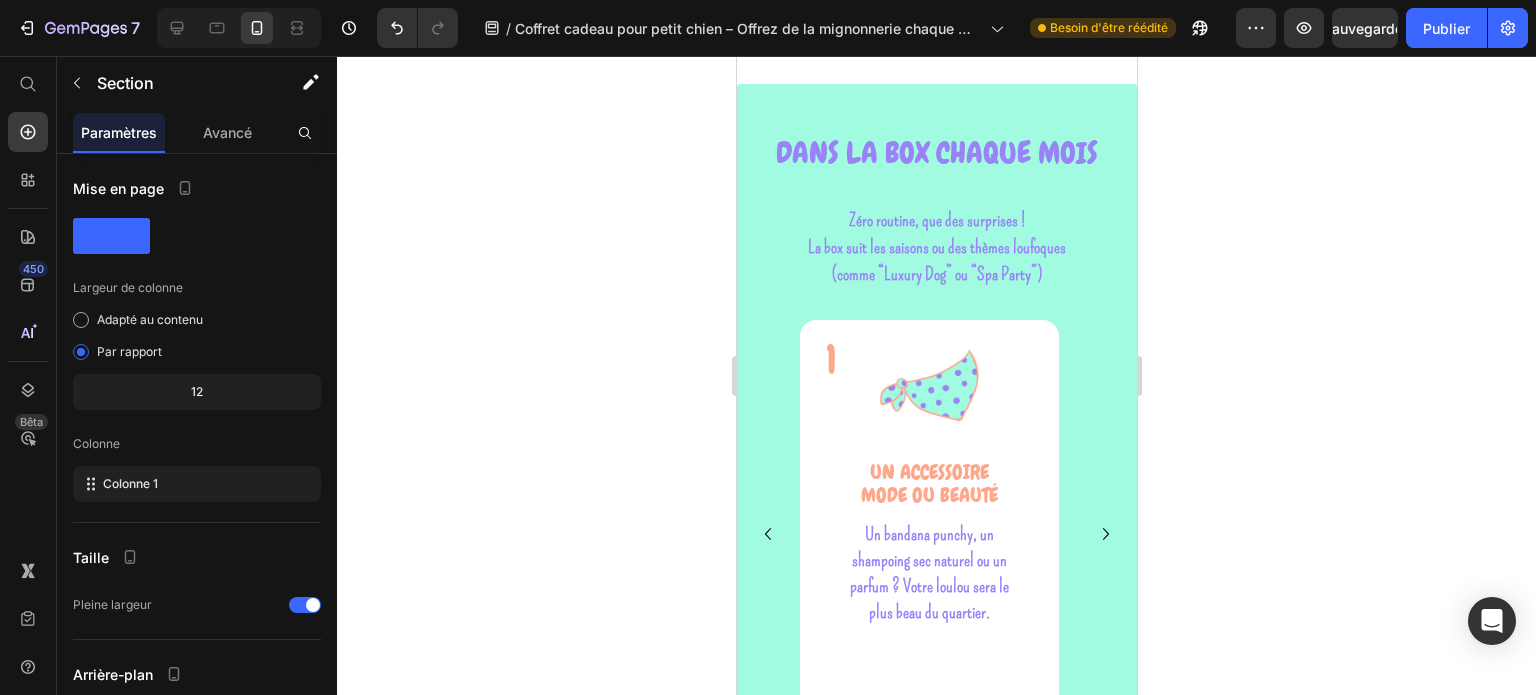 scroll, scrollTop: 2500, scrollLeft: 0, axis: vertical 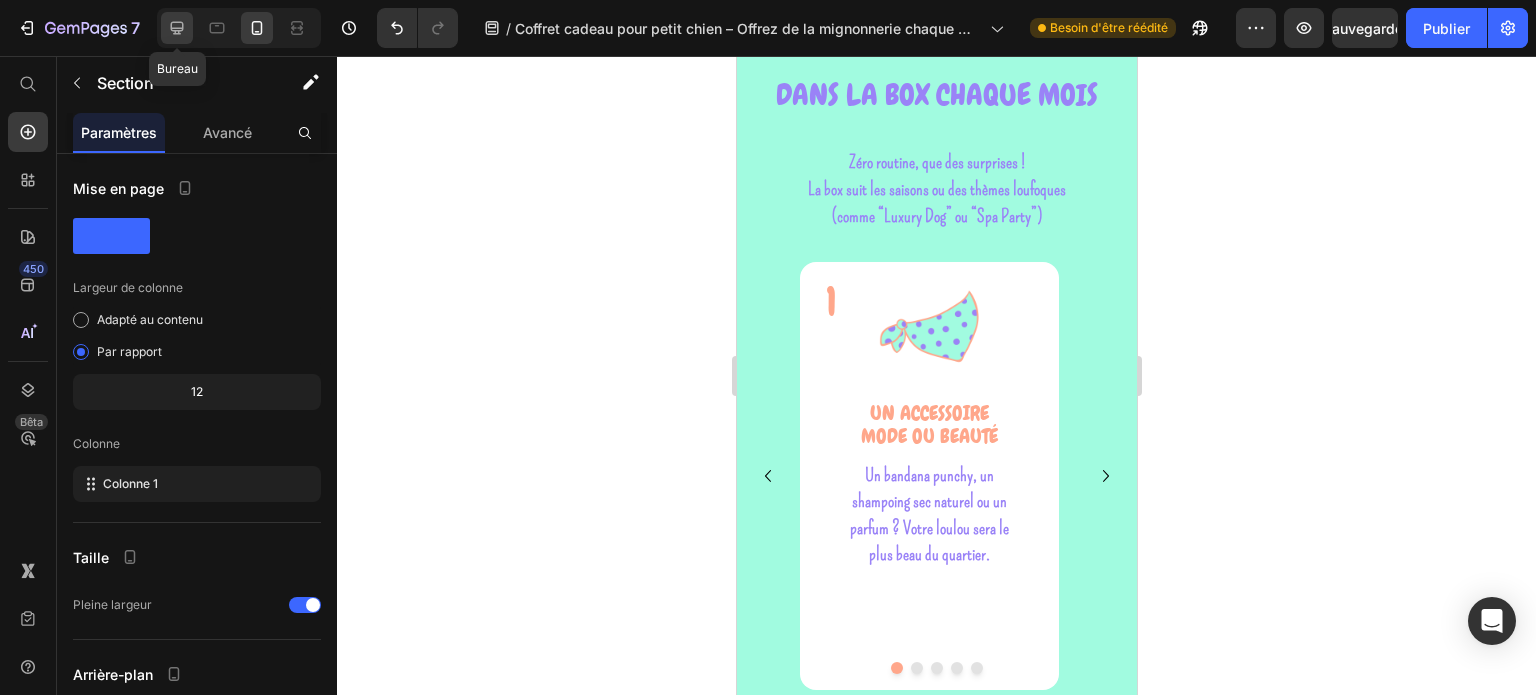 click 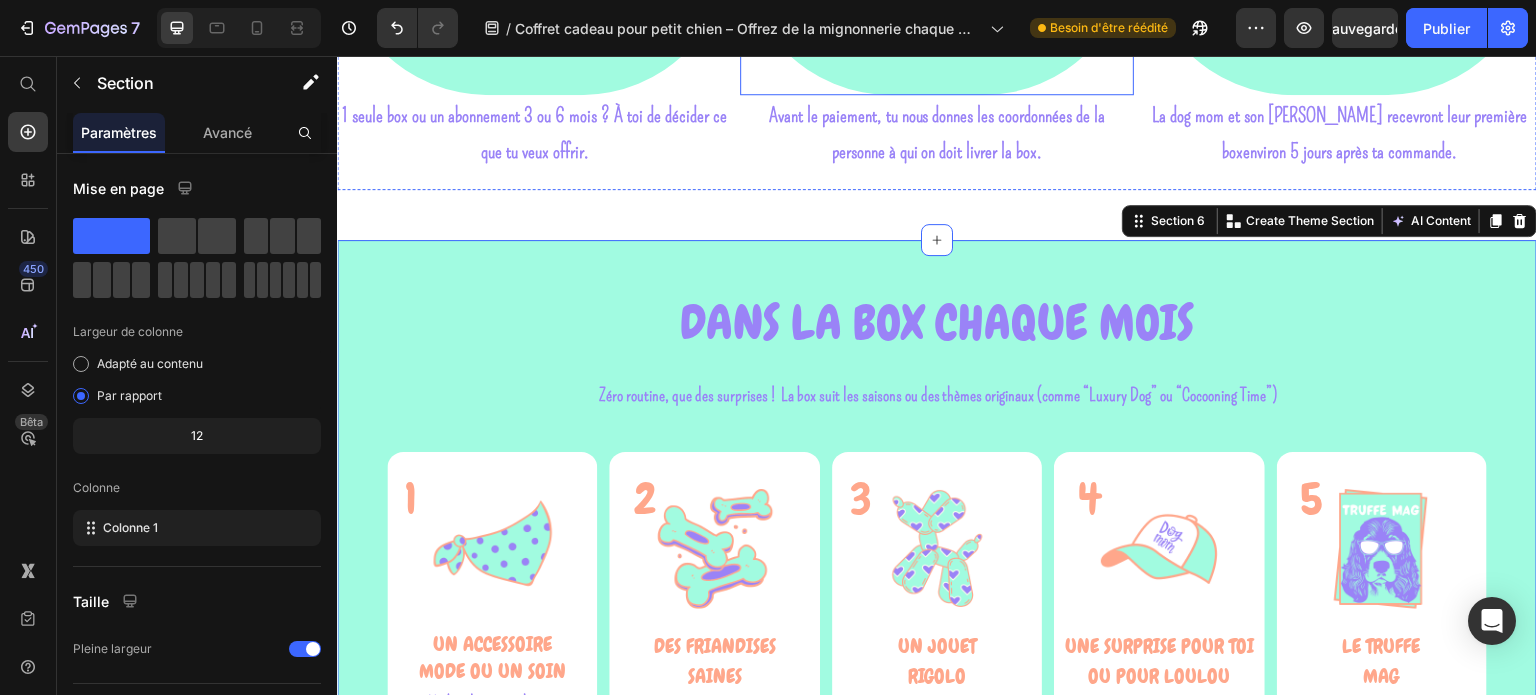 scroll, scrollTop: 2093, scrollLeft: 0, axis: vertical 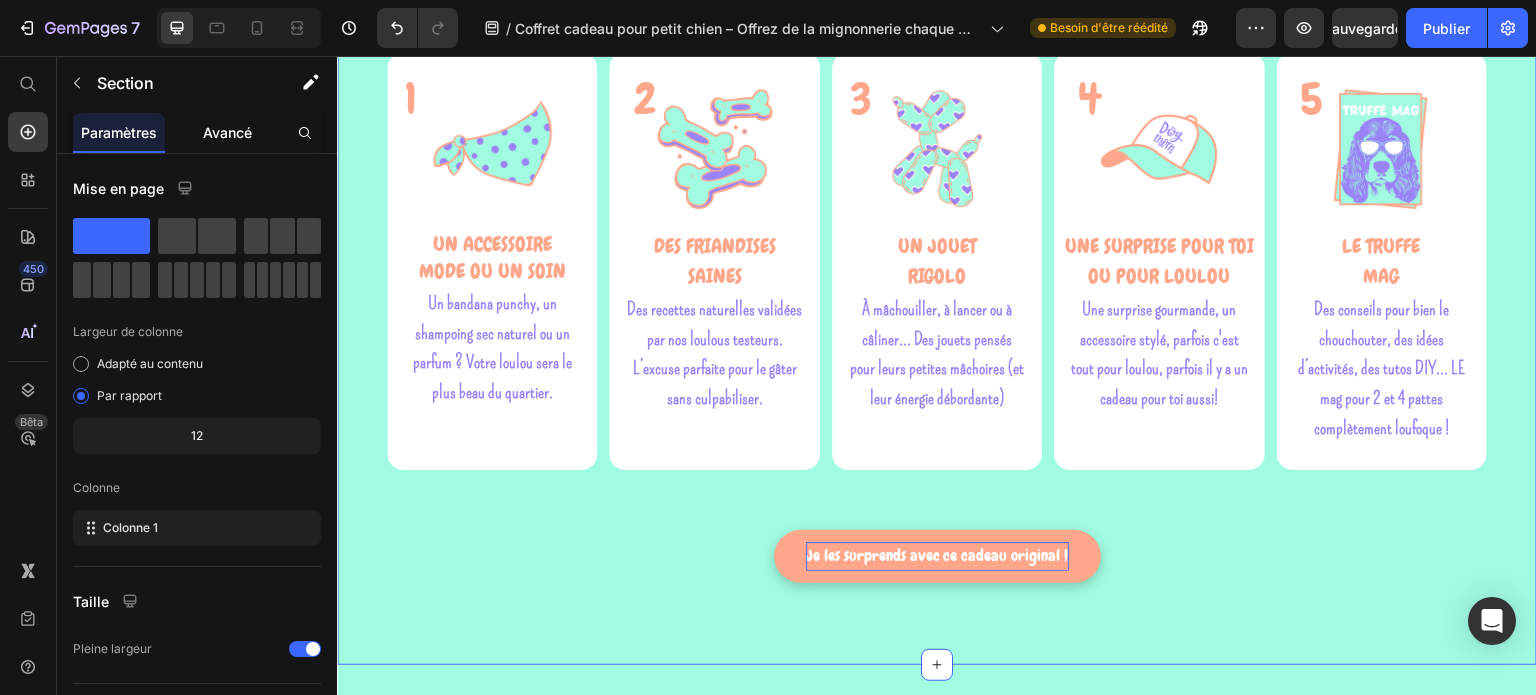 click on "Avancé" 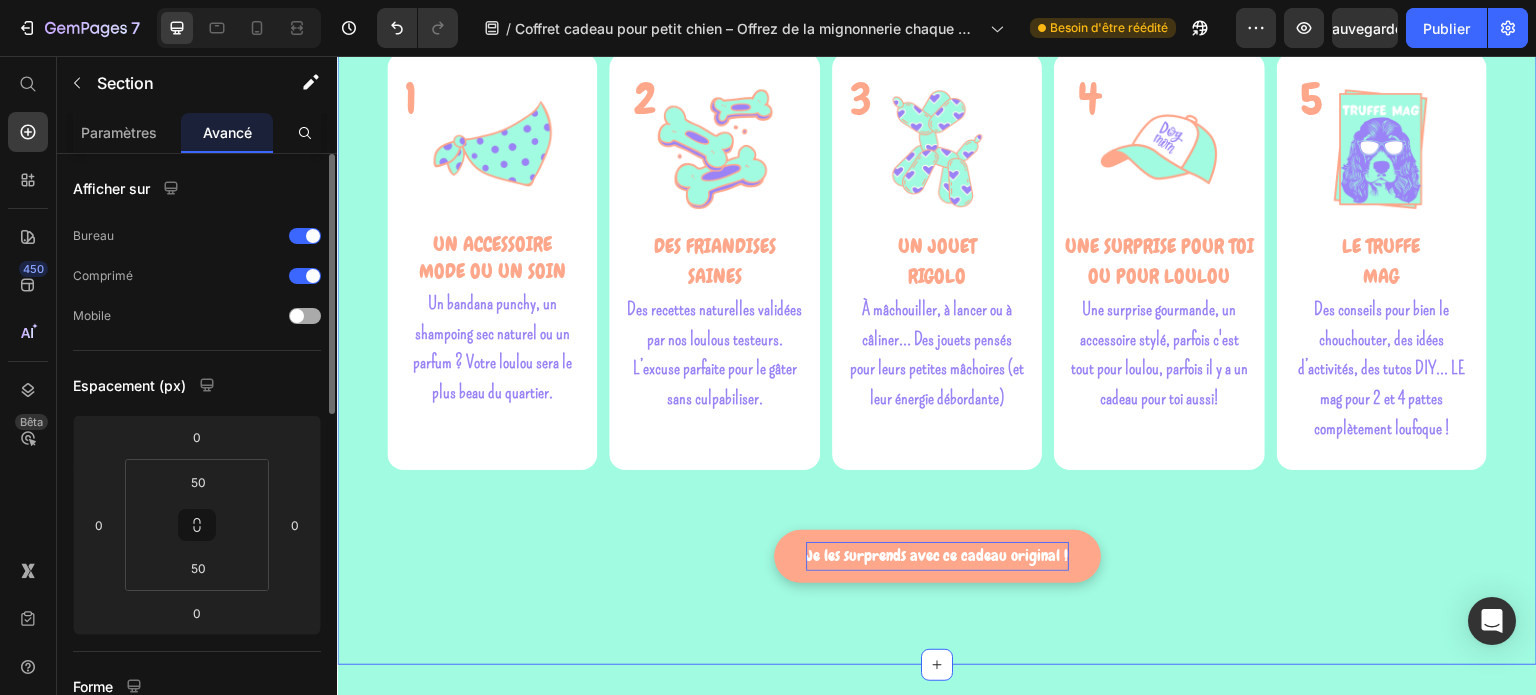 click at bounding box center [297, 316] 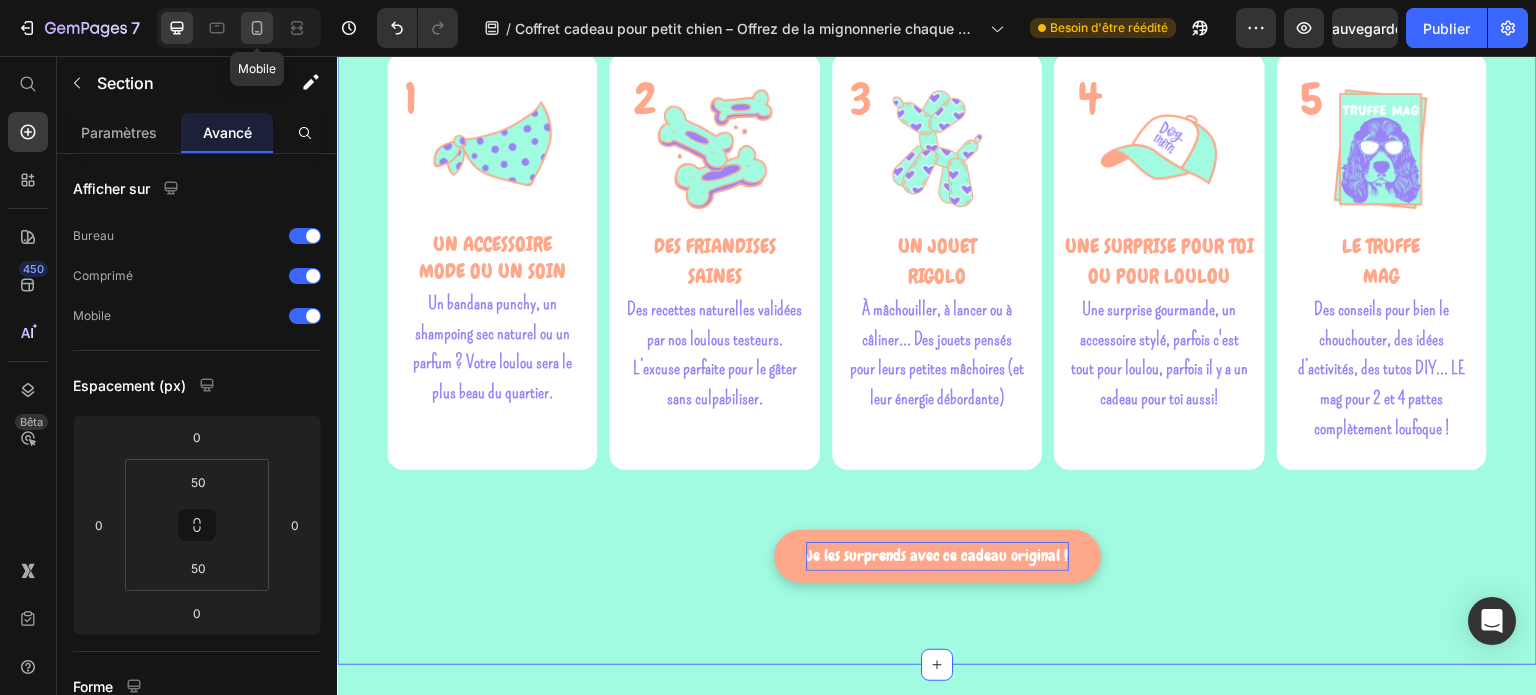 click 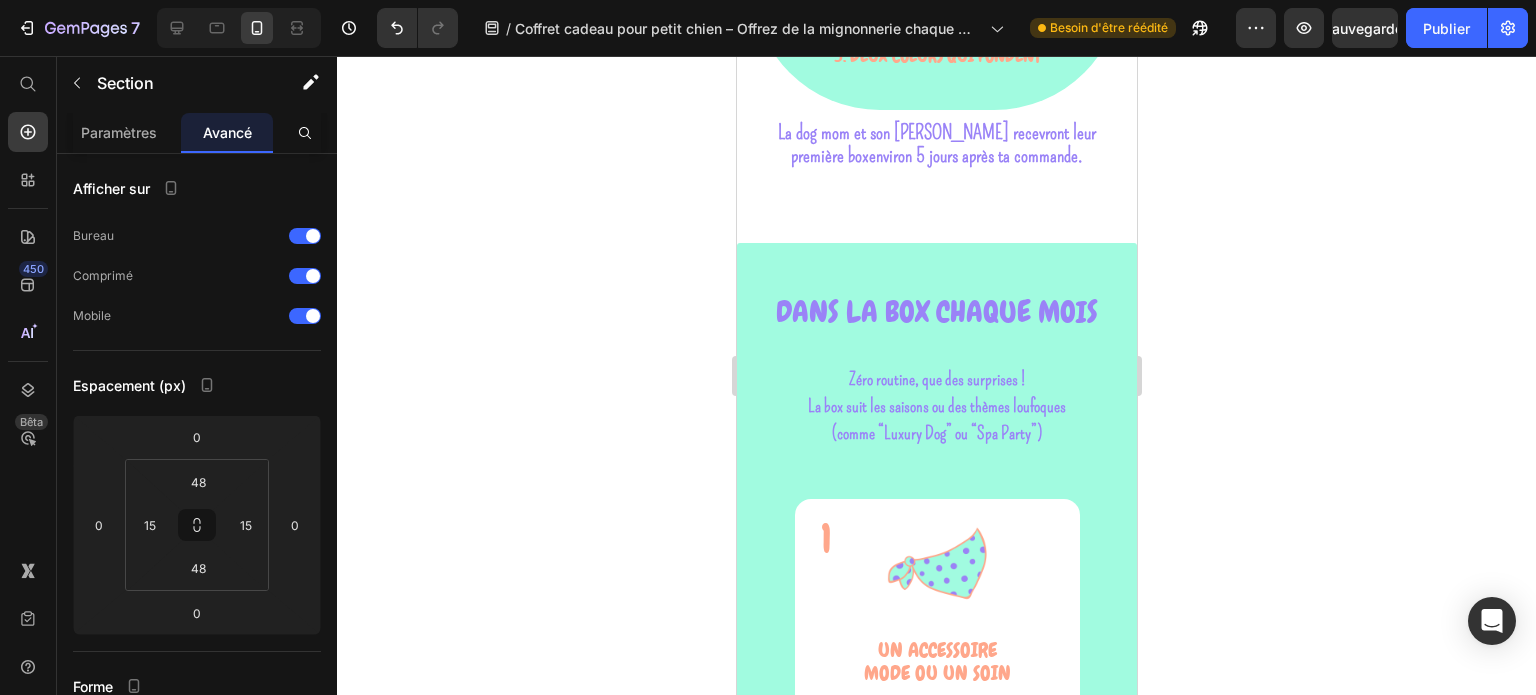scroll, scrollTop: 2100, scrollLeft: 0, axis: vertical 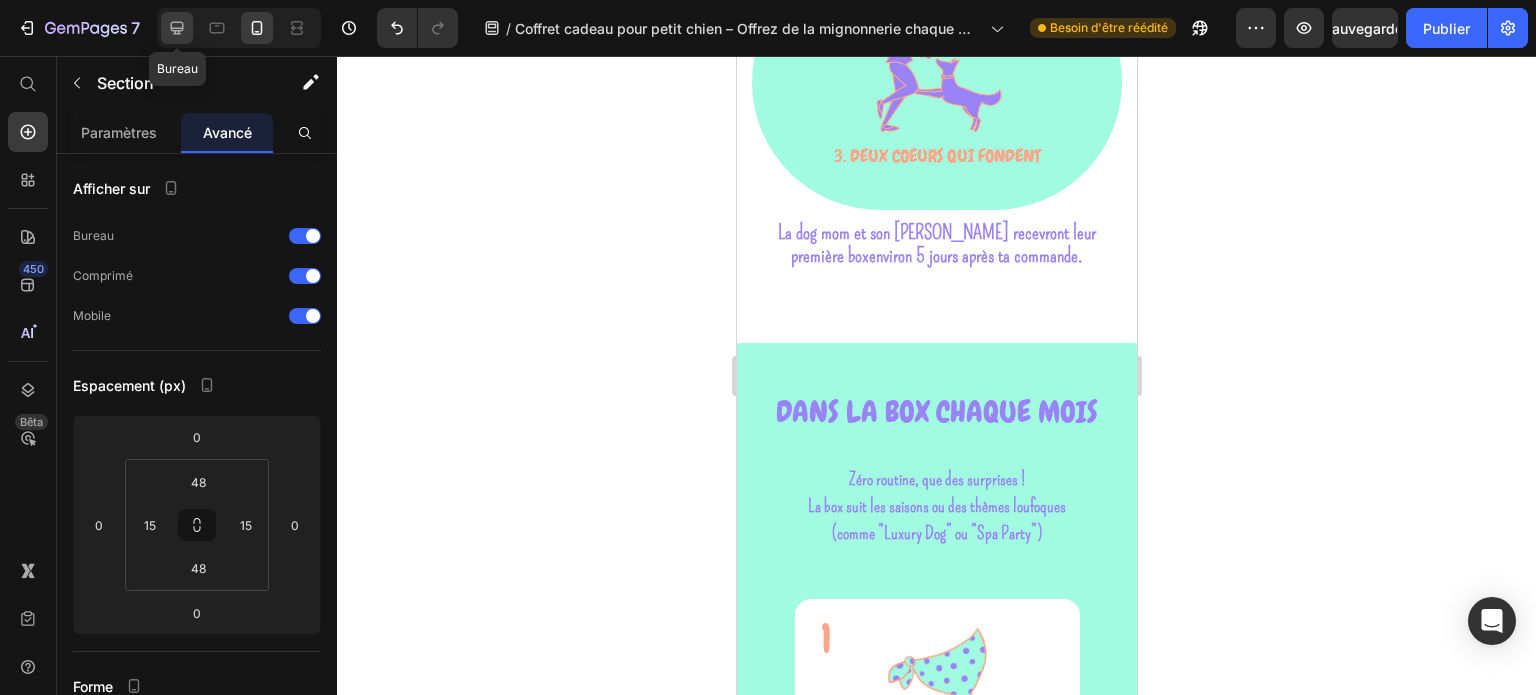 click 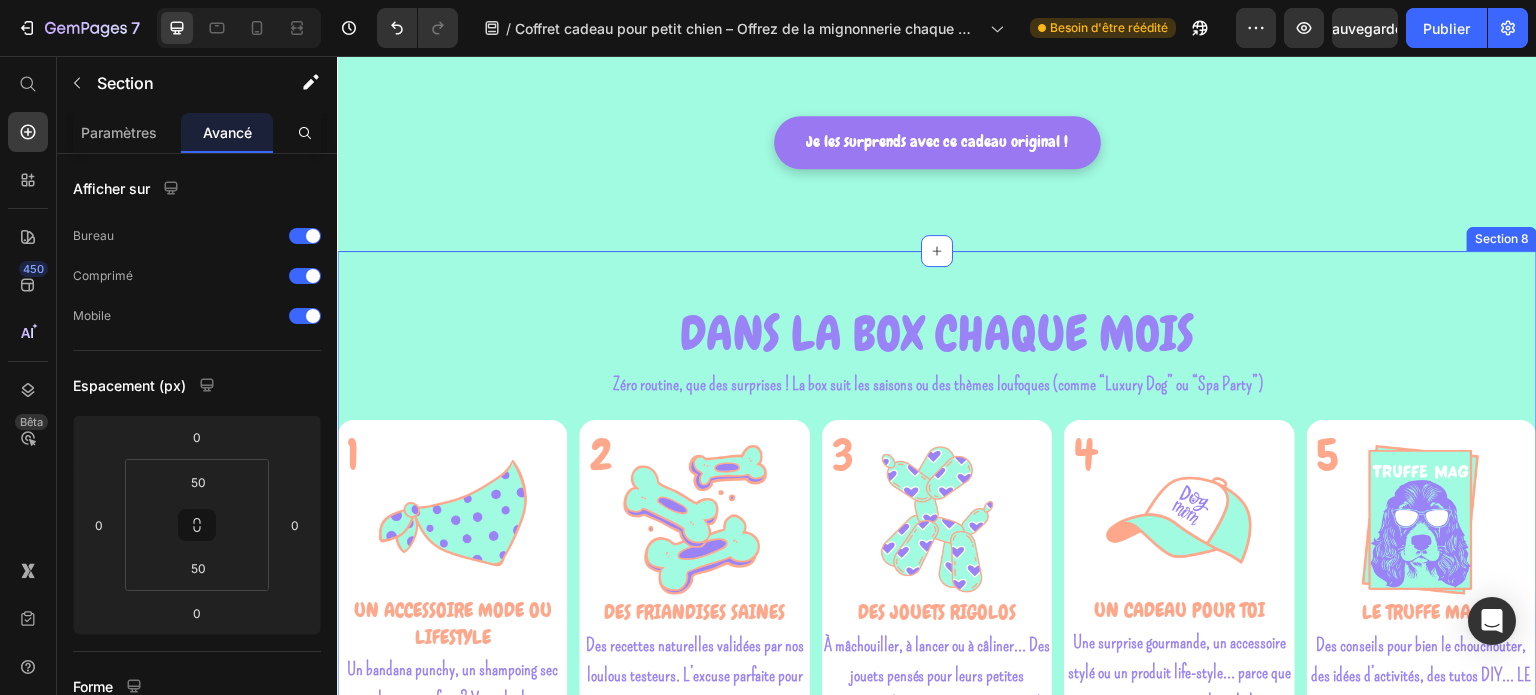 scroll, scrollTop: 2404, scrollLeft: 0, axis: vertical 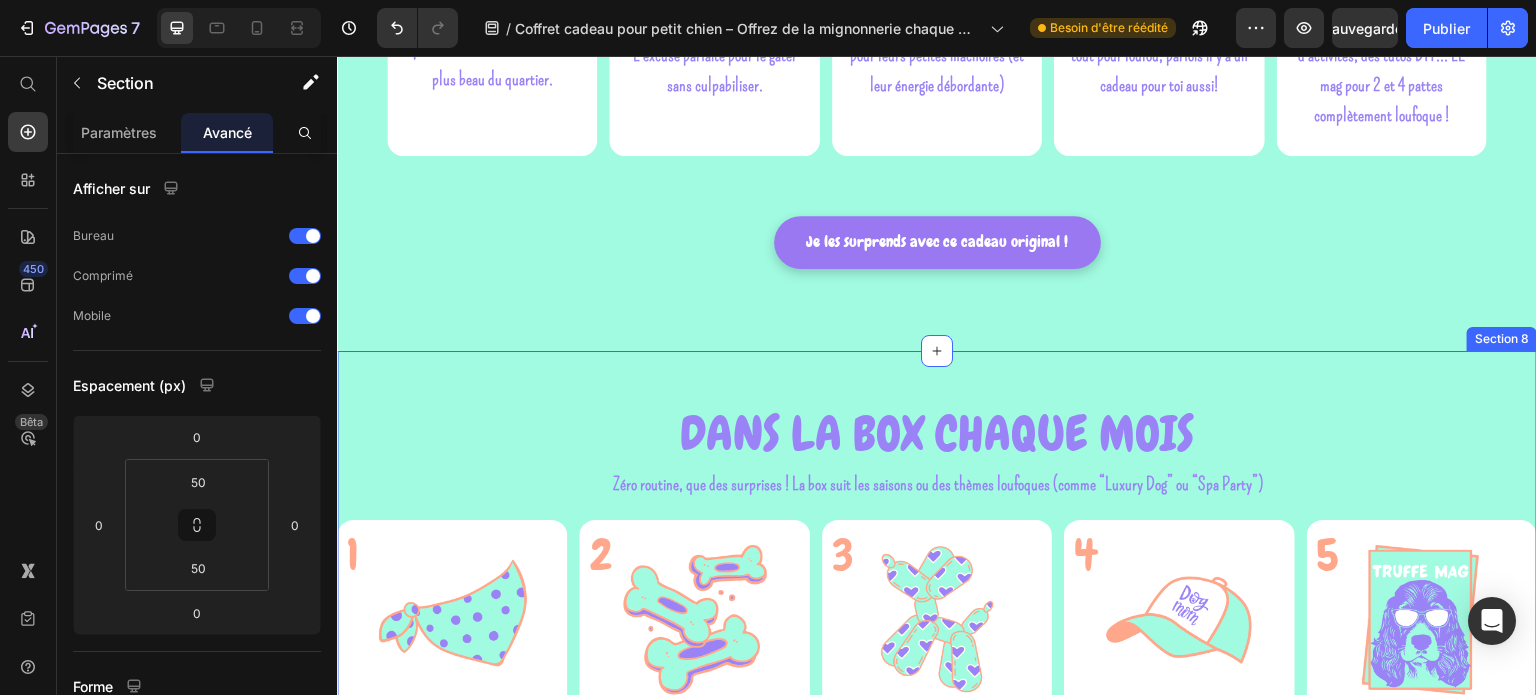 click on "DANS LA BOX CHAQUE MOIS Heading Zéro routine, que des surprises ! La box suit les saisons ou des thèmes loufoques (comme “Luxury Dog” ou “Spa Party”) Text block Row 1 Heading Image UN ACCESSOIRE MODE OU LIFESTYLE Text block Un bandana punchy, un shampoing sec naturel ou un parfum ? Votre loulou sera le plus beau du quartier. Text Block Row 2 Heading Image DES FRIANDISES SAINES Text block Des recettes naturelles validées par nos loulous testeurs. L’excuse parfaite pour le gâter sans culpabiliser. Text block Row 3 Heading Image DES JOUETS RIGOLOS Text block À mâchouiller, à lancer ou à câliner… Des jouets pensés pour leurs petites mâchoires (et leur énergie débordante) Text block Row 4 Heading Image UN CADEAU POUR TOI Text block Une surprise gourmande, un accessoire stylé ou un produit life-style… parce que toi aussi tu mérites ta dose de love. Text block Row 5 Heading Image LE TRUFFE MAG Text block Text block Row Row Row Row Je les surprends avec ce cadeau original ! Button" at bounding box center (937, 692) 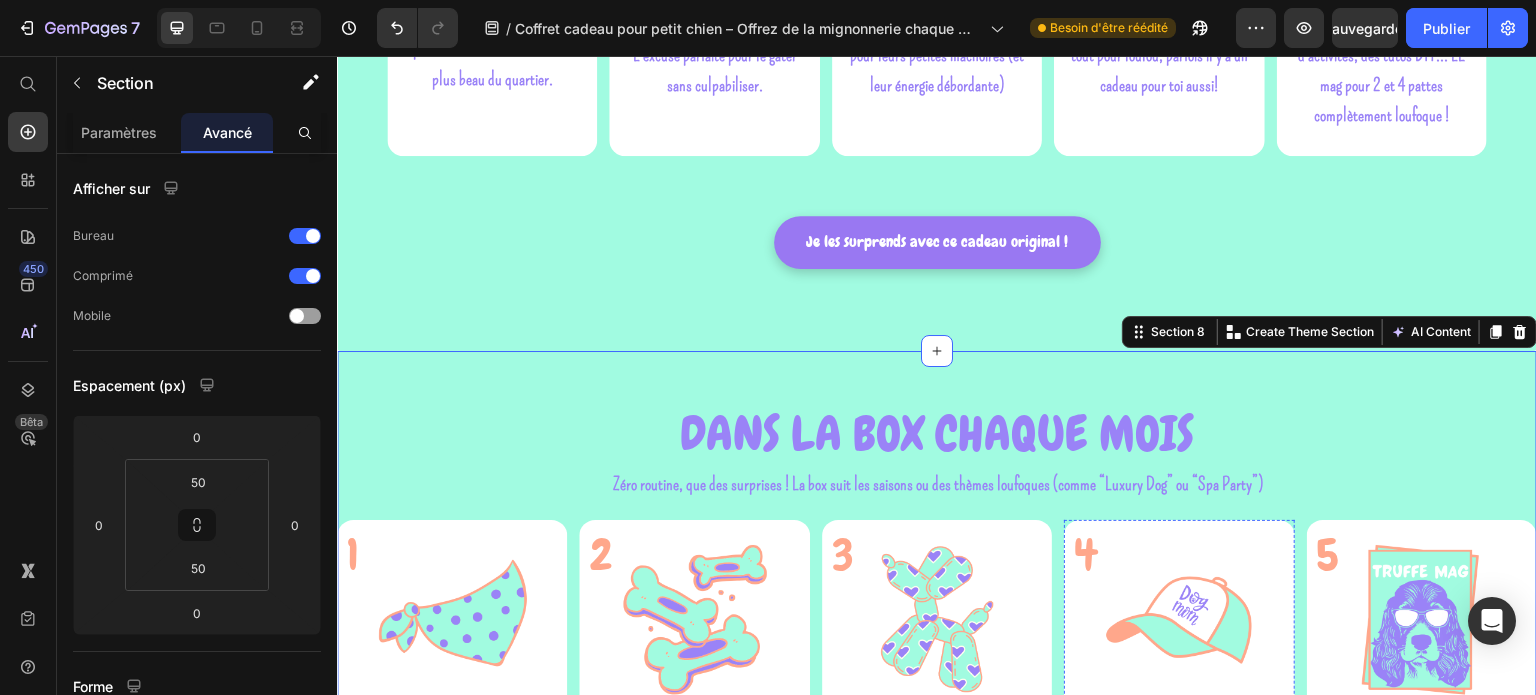 scroll, scrollTop: 2104, scrollLeft: 0, axis: vertical 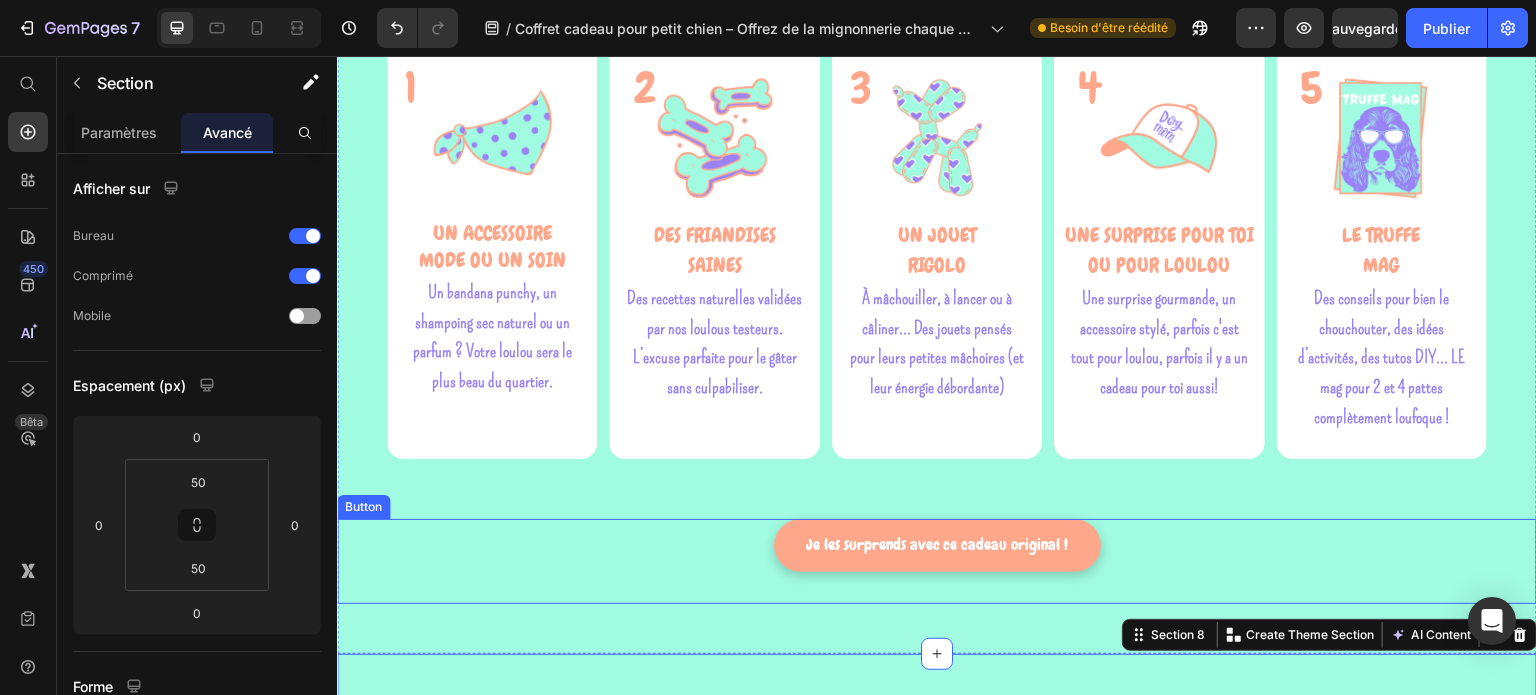 click on "Je les surprends avec ce cadeau original !" at bounding box center (937, 545) 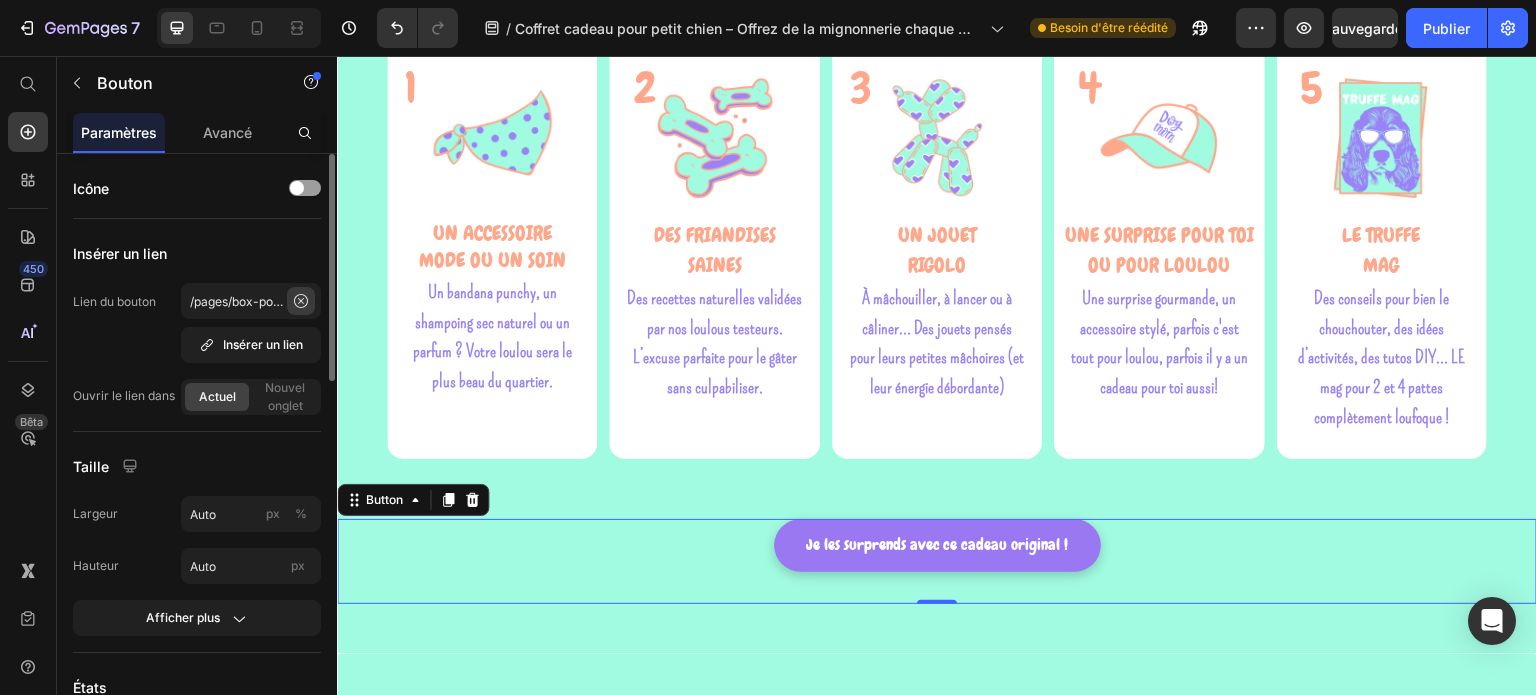 click 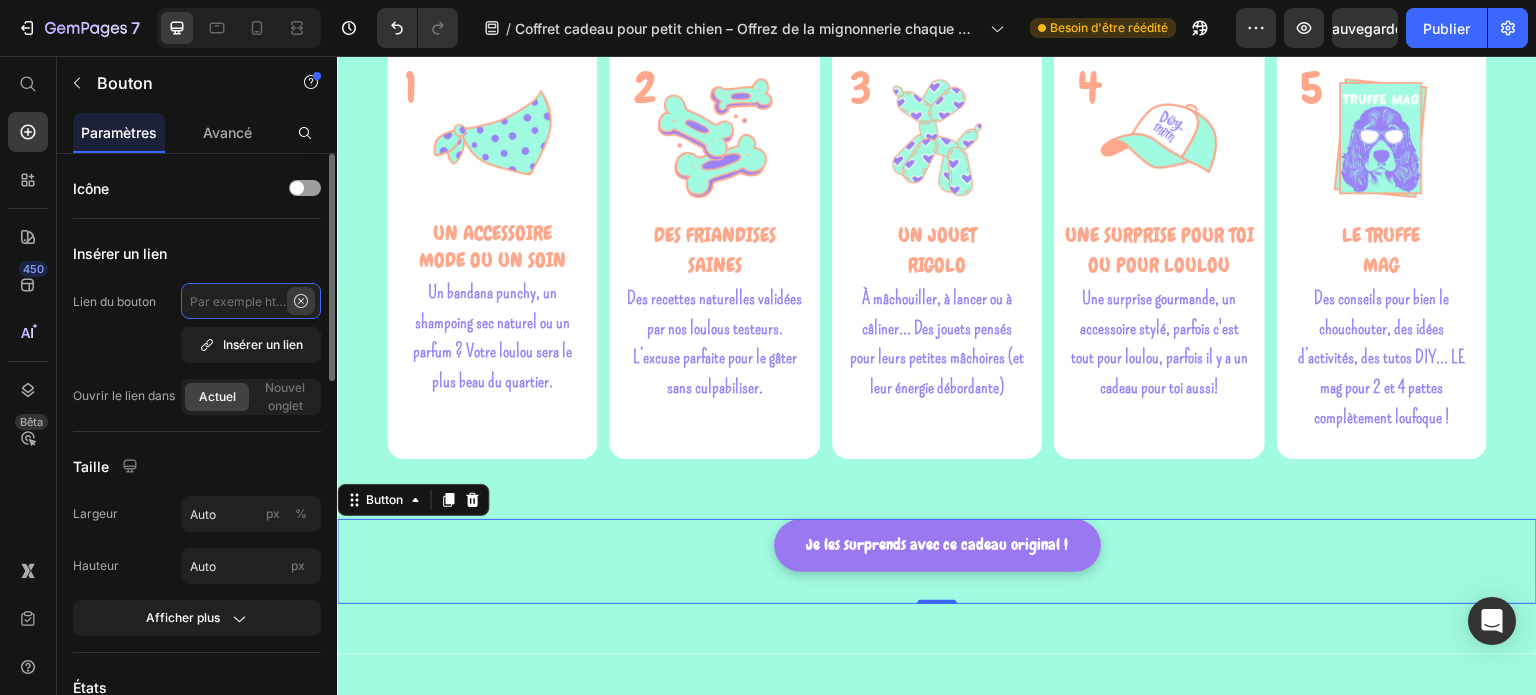 scroll, scrollTop: 0, scrollLeft: 0, axis: both 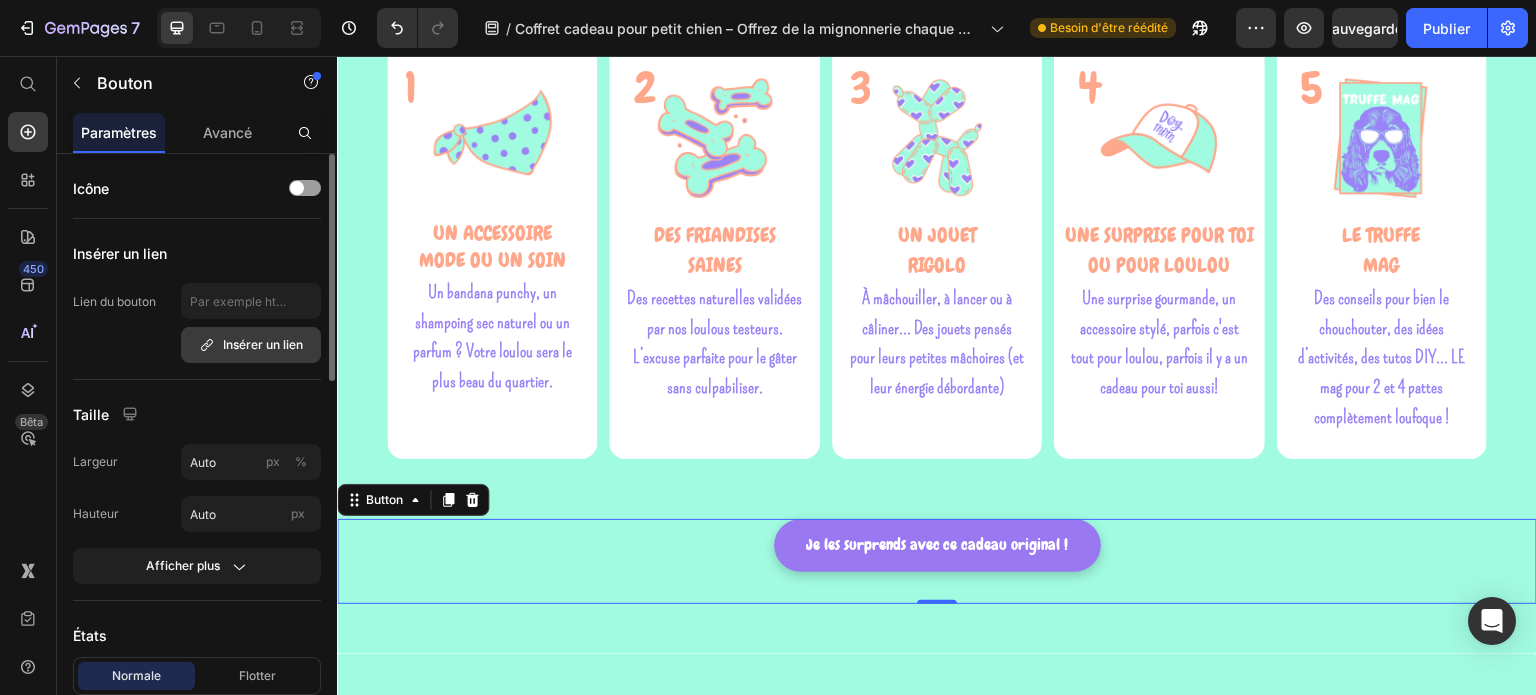 click on "Insérer un lien" at bounding box center (263, 344) 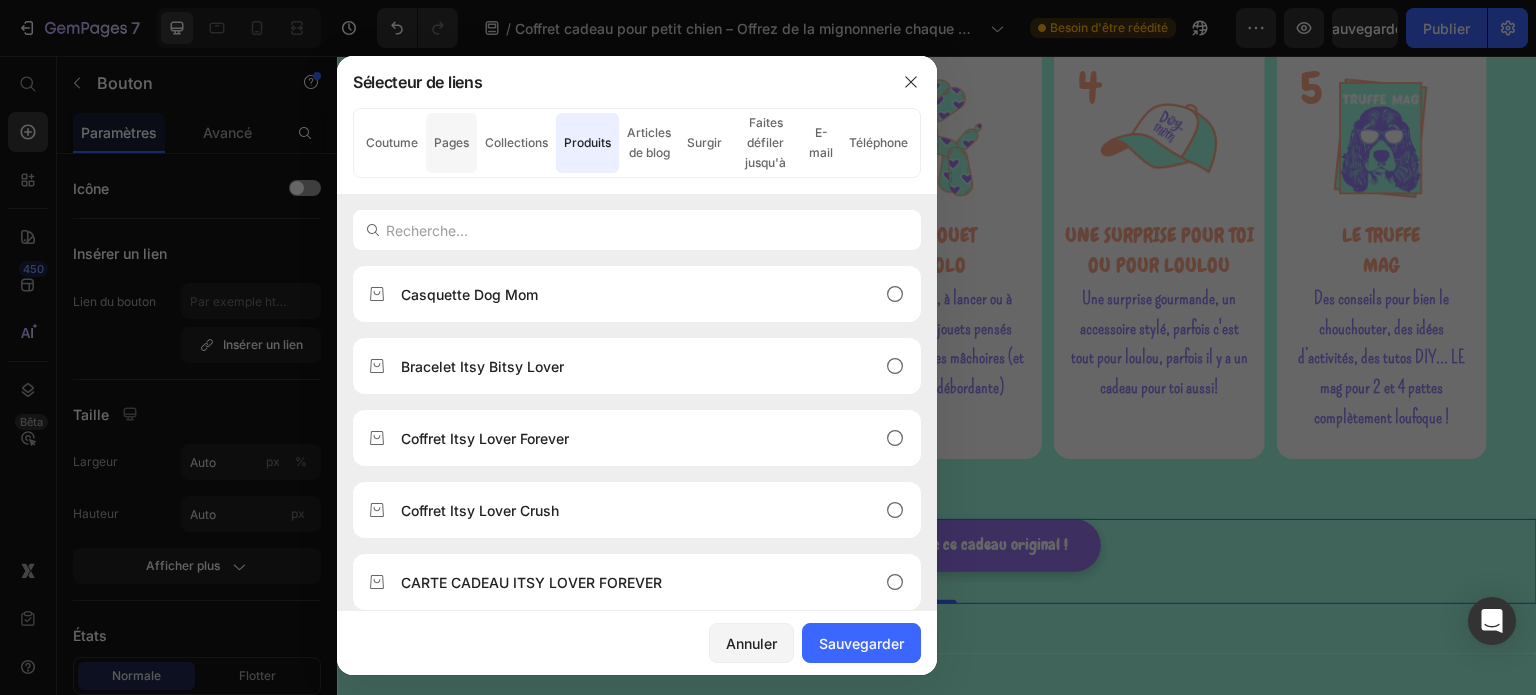 click on "Pages" at bounding box center [451, 142] 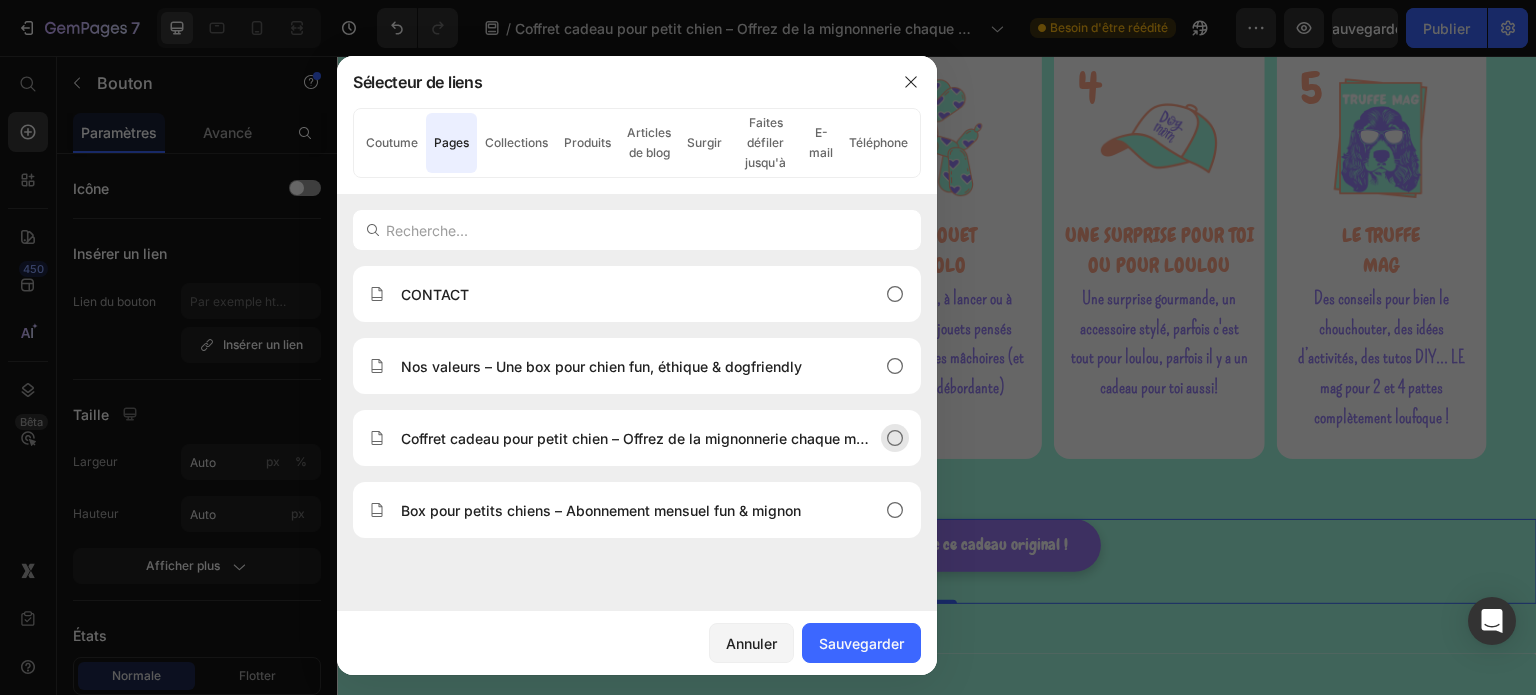 click on "Coffret cadeau pour petit chien – Offrez de la mignonnerie chaque mois !" 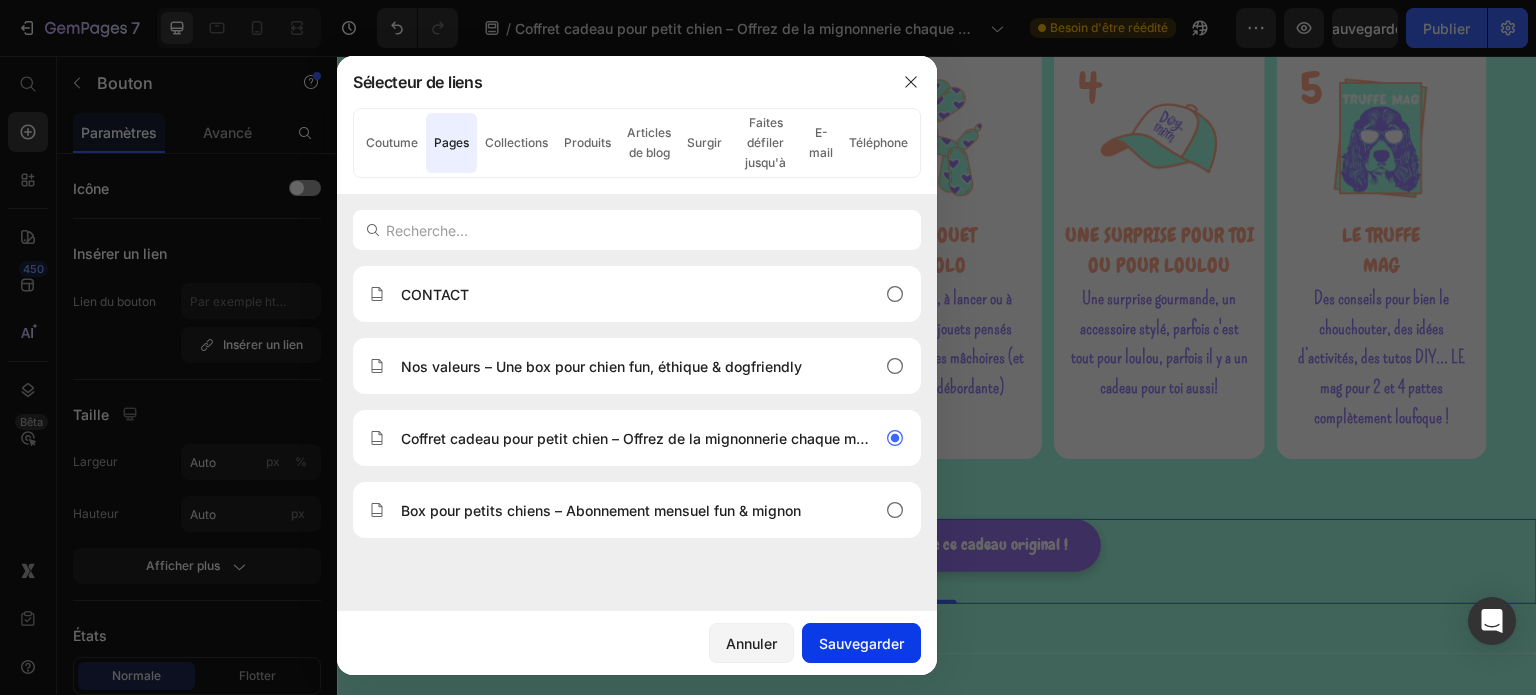 click on "Sauvegarder" 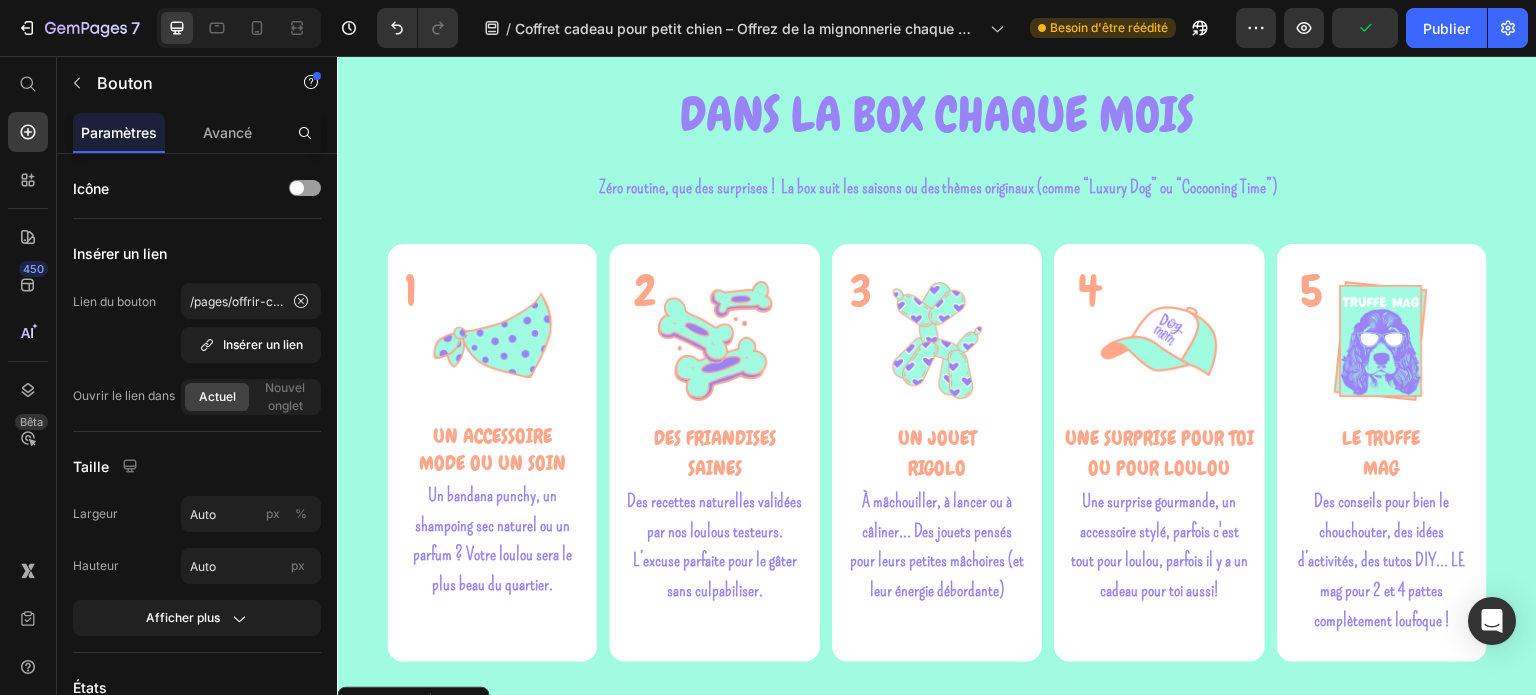 scroll, scrollTop: 1804, scrollLeft: 0, axis: vertical 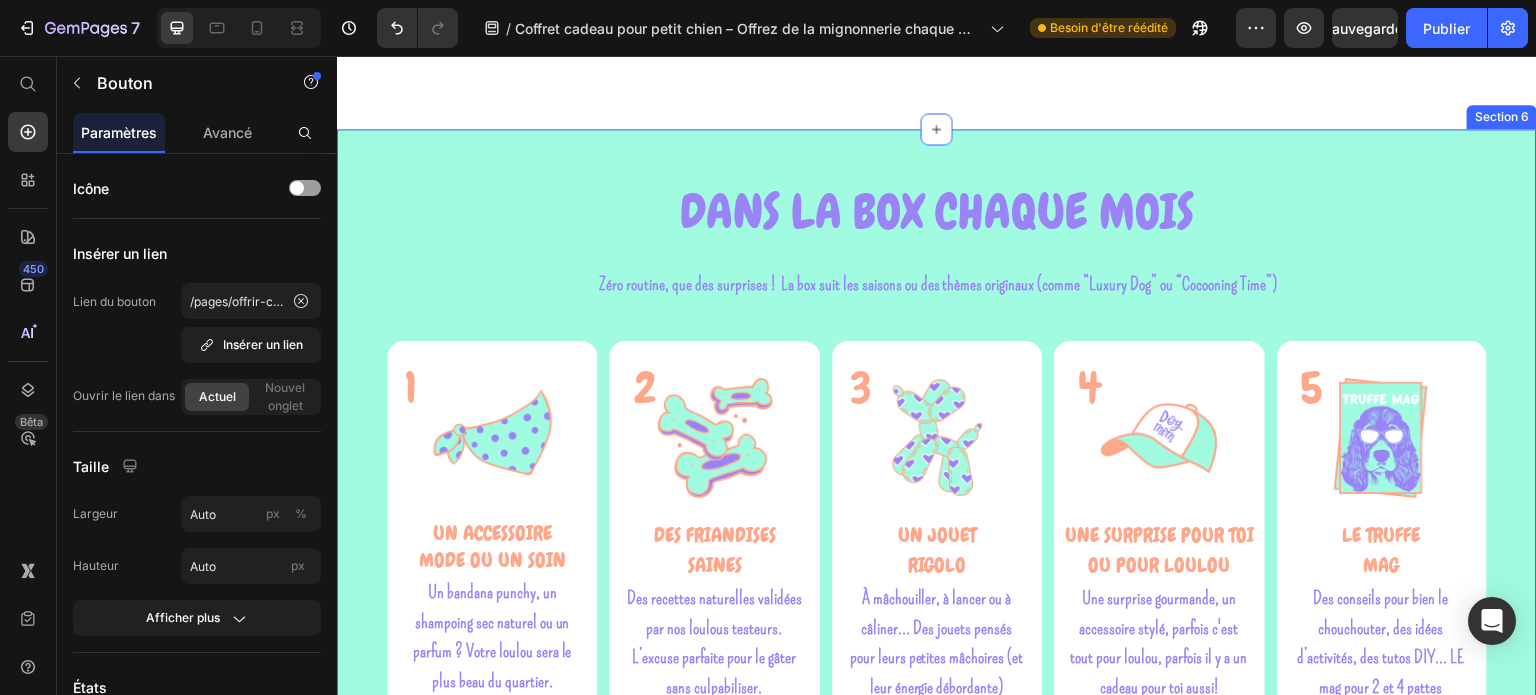 click on "DANS LA BOX CHAQUE MOIS Heading Zéro routine, que des surprises !  La box suit les saisons ou des thèmes loufoques  (comme “Luxury Dog” ou “Spa Party”) Text block Zéro routine, que des surprises !  La box suit les saisons ou des thèmes originaux (comme “Luxury Dog” ou “Cocooning Time”) Text block Row 1 Heading Image UN ACCESSOIRE  MODE OU un soin Text block Un bandana punchy, un shampoing sec naturel ou un parfum ? Votre loulou sera le plus beau du quartier. Text Block Row 2 Heading Image DES FRIANDISES  SAINES Text block Des recettes naturelles validées par nos loulous testeurs. L’excuse parfaite pour le gâter sans culpabiliser. Text block Row 3 Heading Image UN JOUET  RIGOLO Text block À mâchouiller, à lancer ou à câliner… Des jouets pensés pour leurs petites mâchoires (et leur énergie débordante) Text block Row 4 Heading Image UNE SURPRISE POUR TOI OU POUR LOULOU Text block Text block Row 5 Heading Image LE TRUFFE  MAG Text block Text block Row Row Row Row Button" at bounding box center [937, 541] 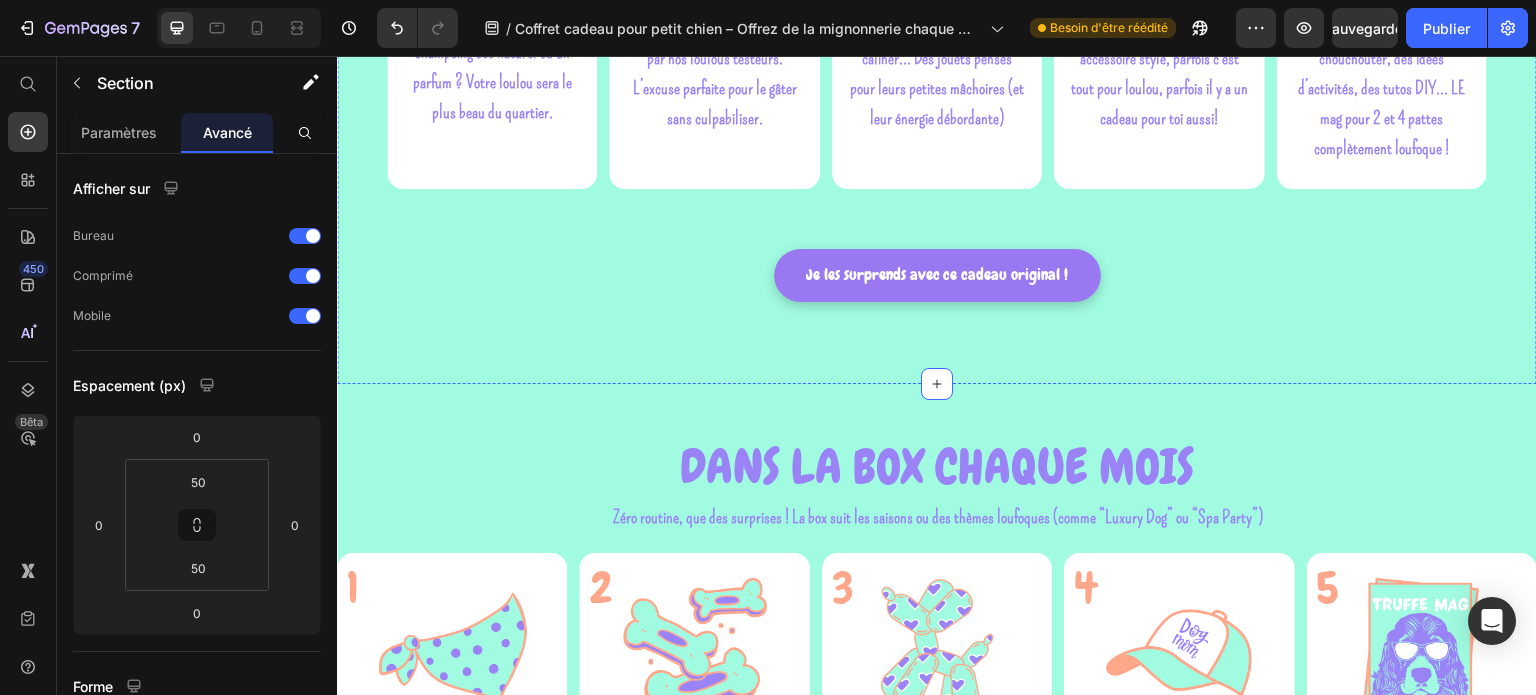 scroll, scrollTop: 2504, scrollLeft: 0, axis: vertical 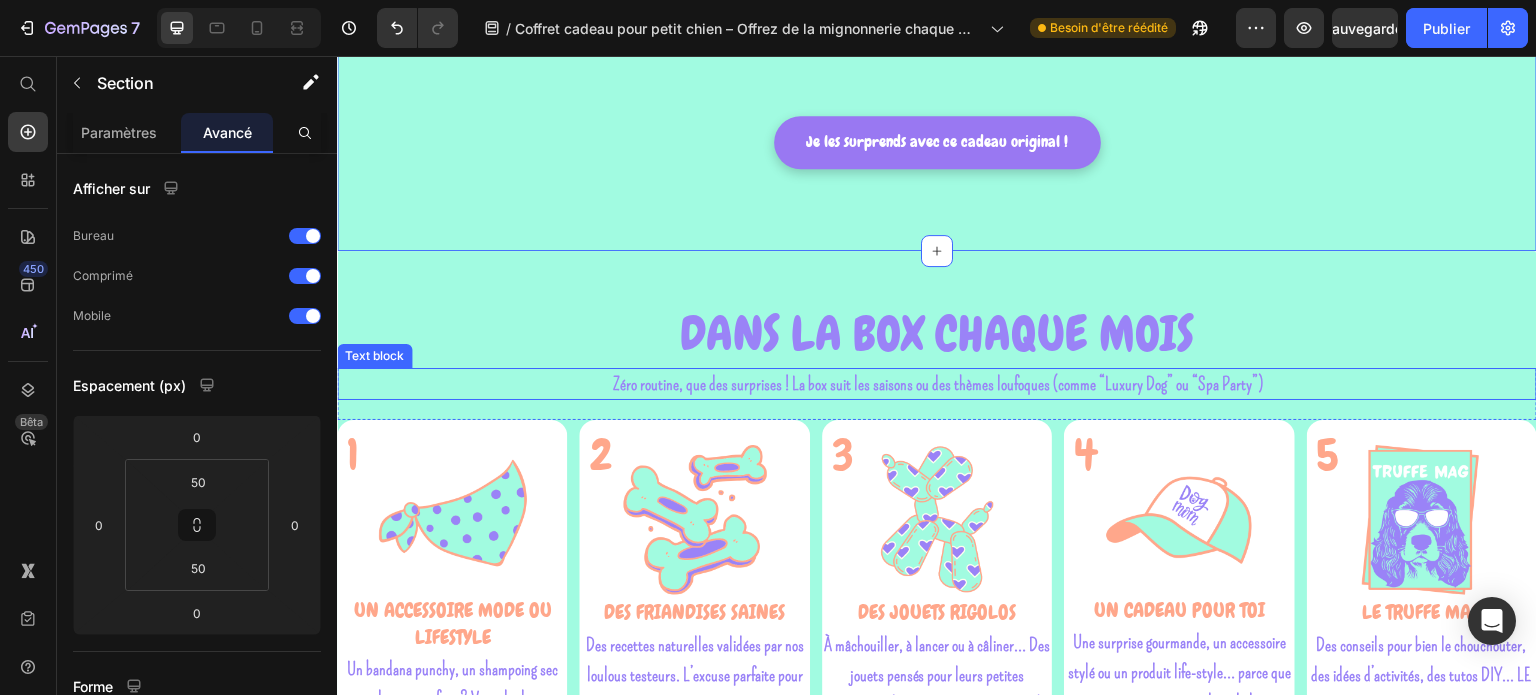click on "Zéro routine, que des surprises ! La box suit les saisons ou des thèmes loufoques (comme “Luxury Dog” ou “Spa Party”)" at bounding box center (938, 384) 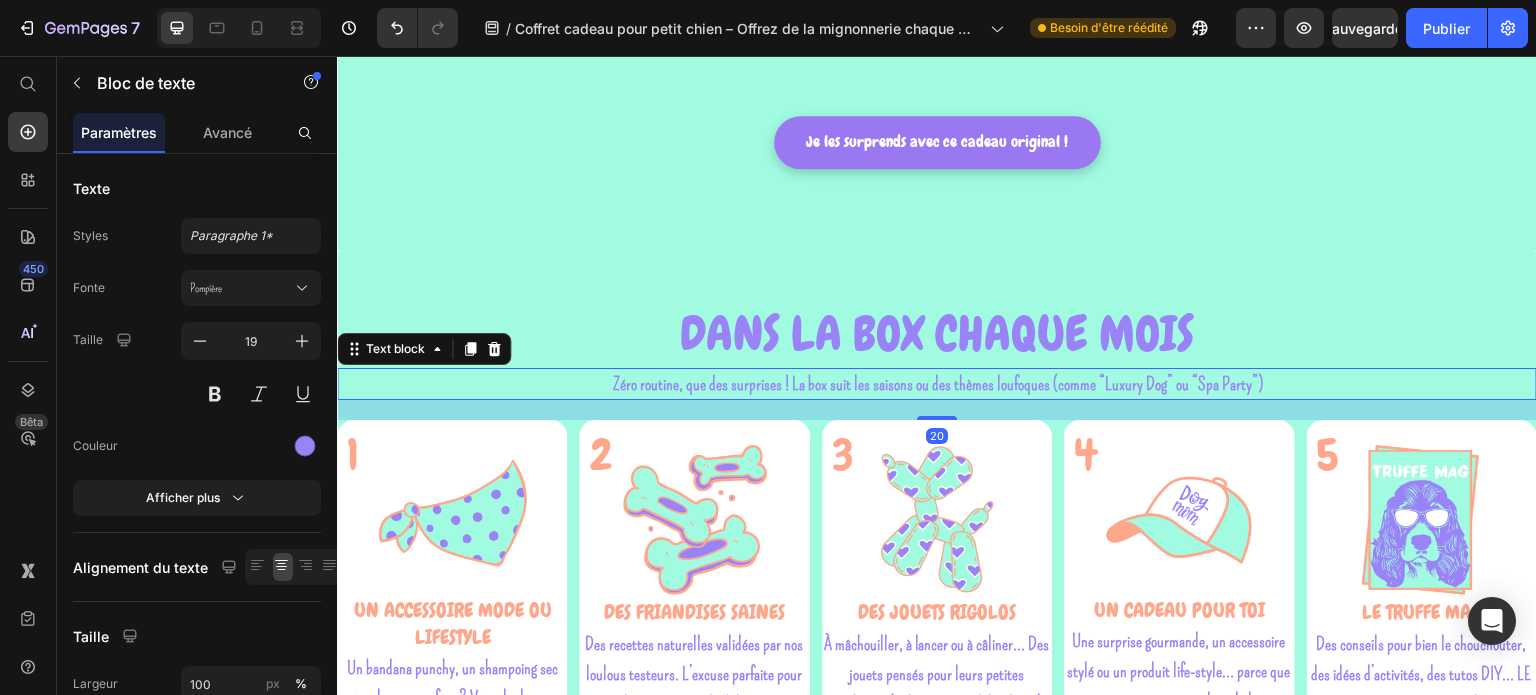 click on "Zéro routine, que des surprises ! La box suit les saisons ou des thèmes loufoques (comme “Luxury Dog” ou “Spa Party”)" at bounding box center [938, 384] 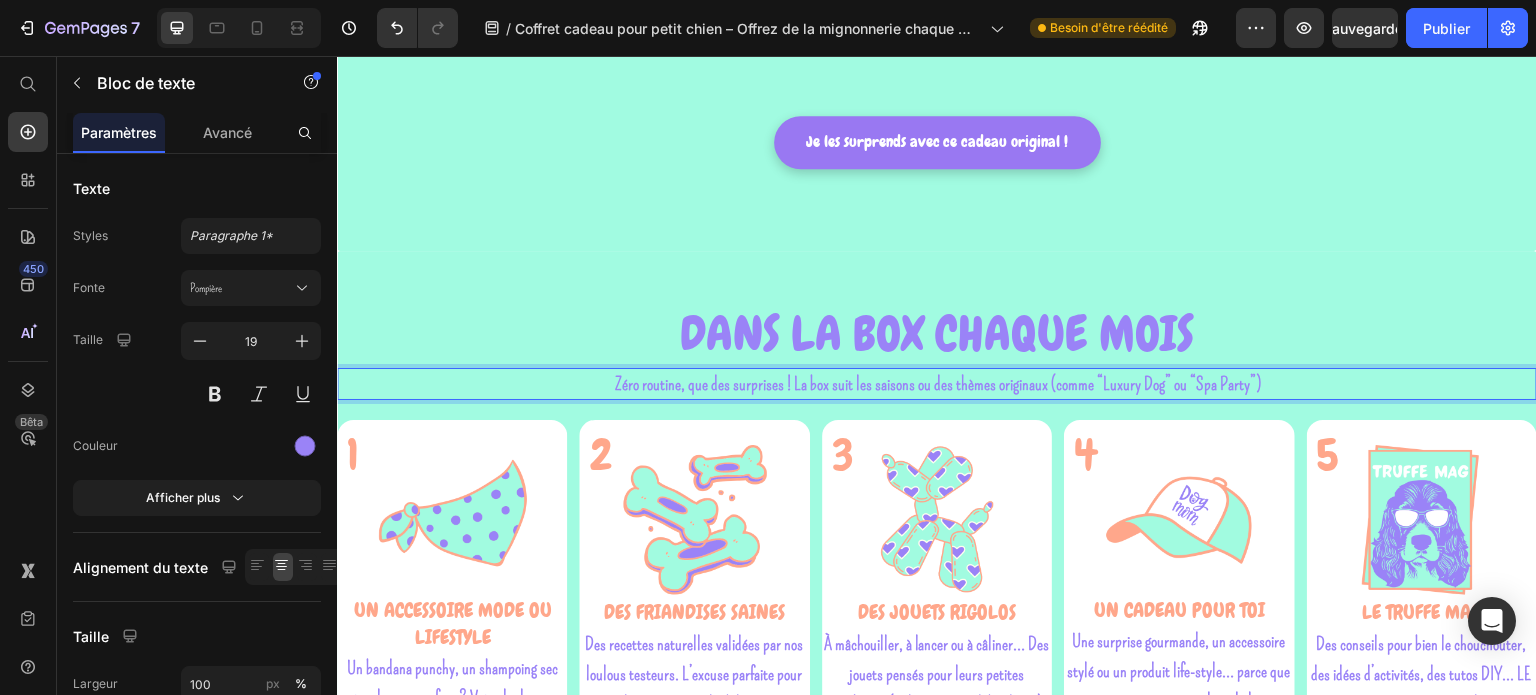 click on "Zéro routine, que des surprises ! La box suit les saisons ou des thèmes originaux (comme “Luxury Dog” ou “Spa Party”)" at bounding box center (938, 384) 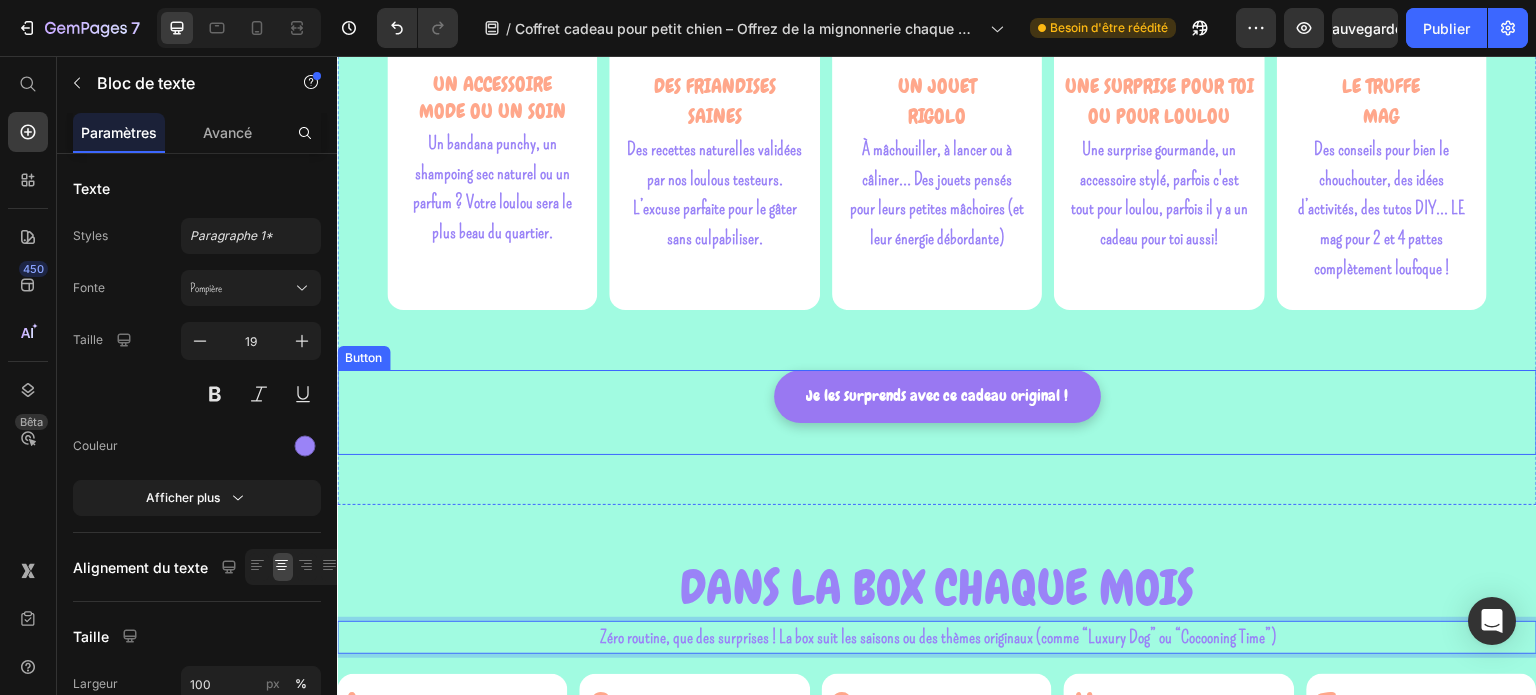 scroll, scrollTop: 2004, scrollLeft: 0, axis: vertical 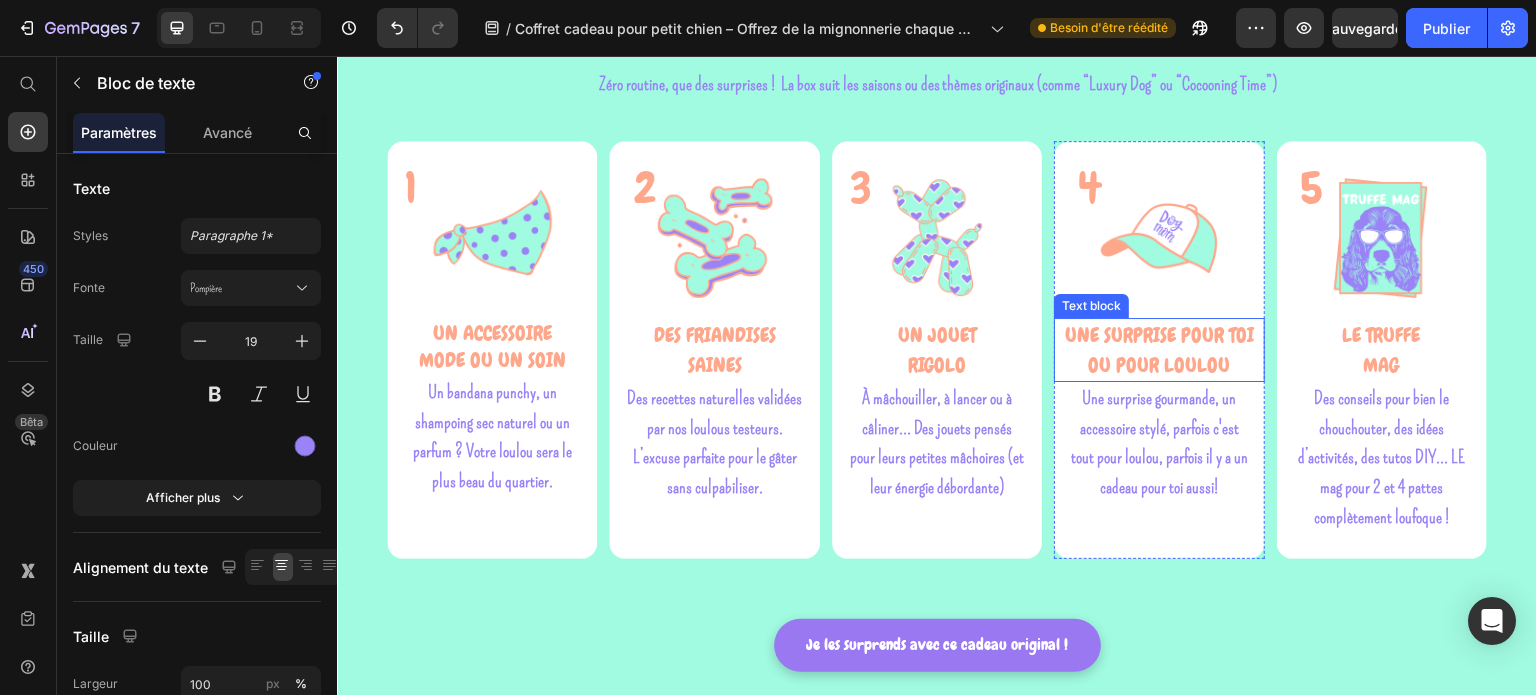 click on "OU POUR LOULOU" at bounding box center (1159, 365) 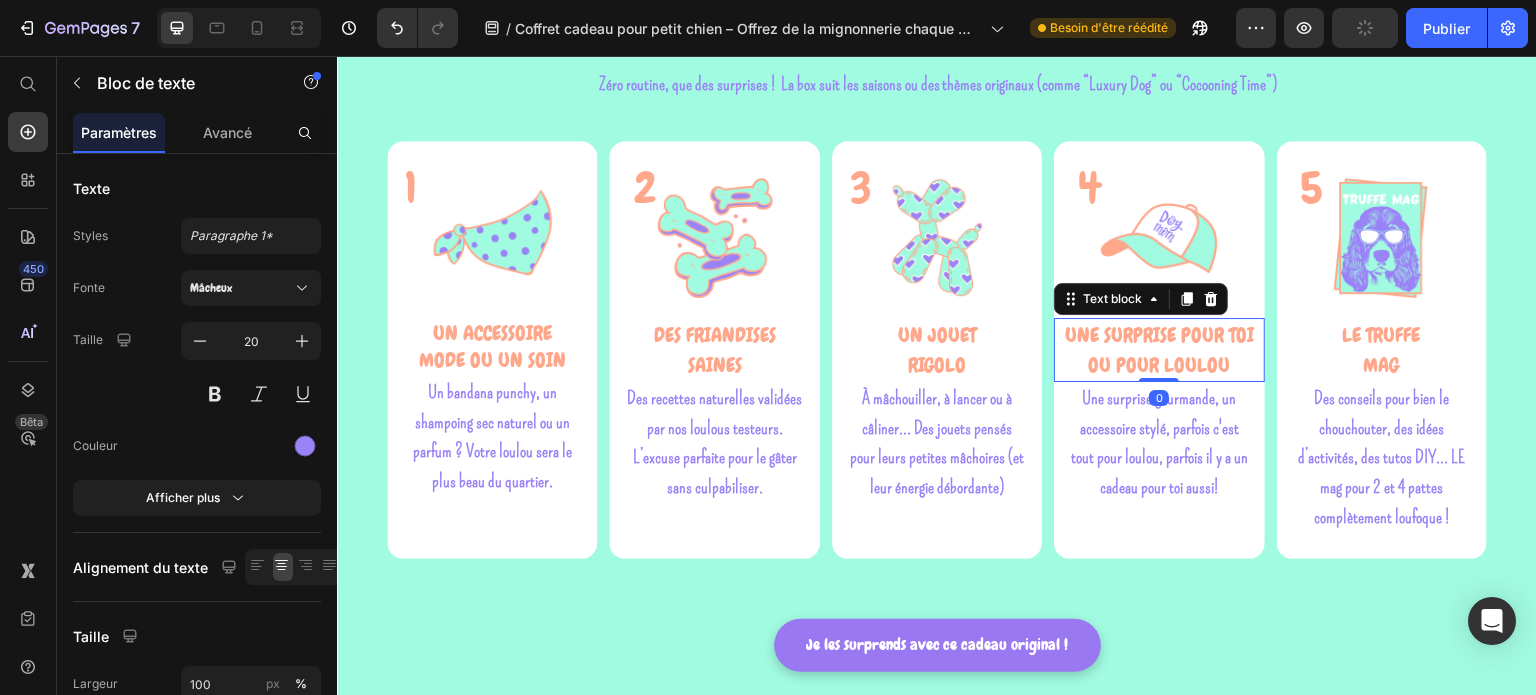 click on "OU POUR LOULOU" at bounding box center (1159, 365) 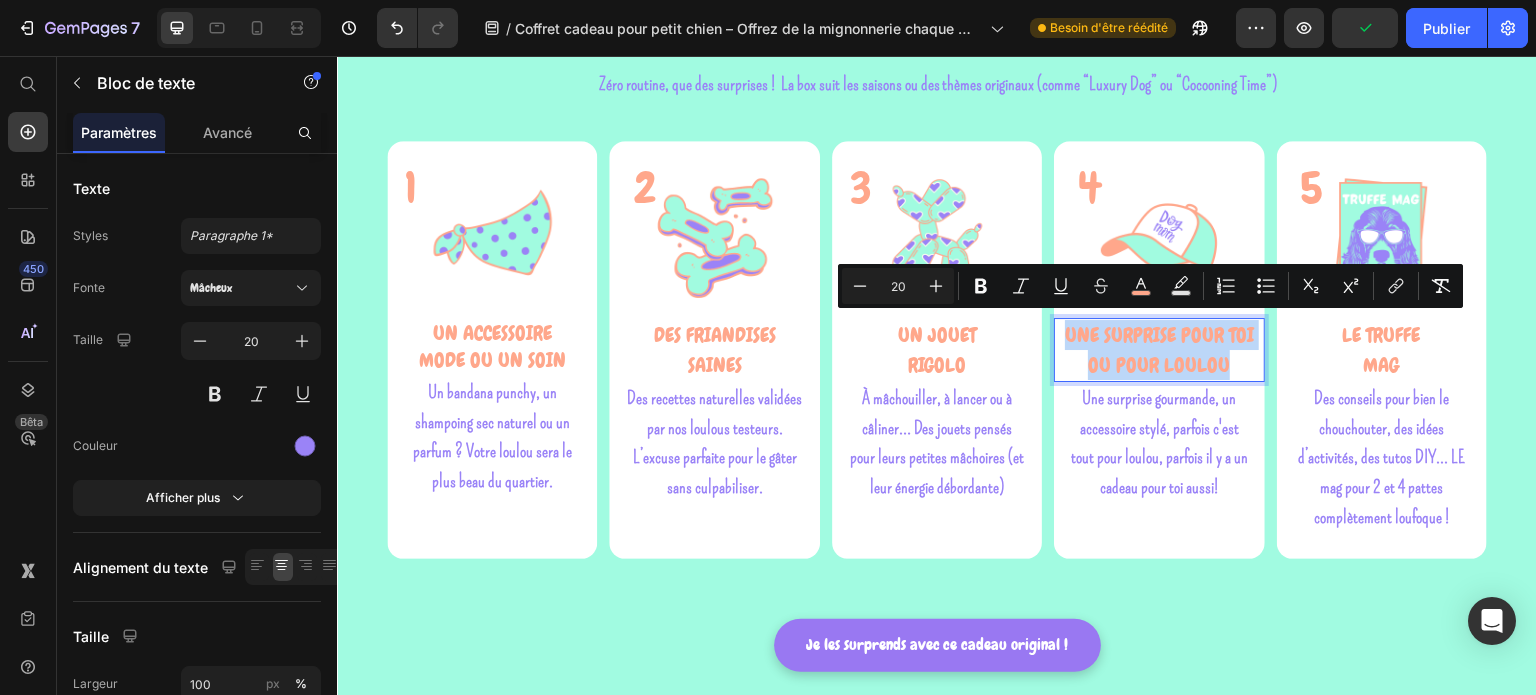 drag, startPoint x: 1224, startPoint y: 360, endPoint x: 1059, endPoint y: 333, distance: 167.1945 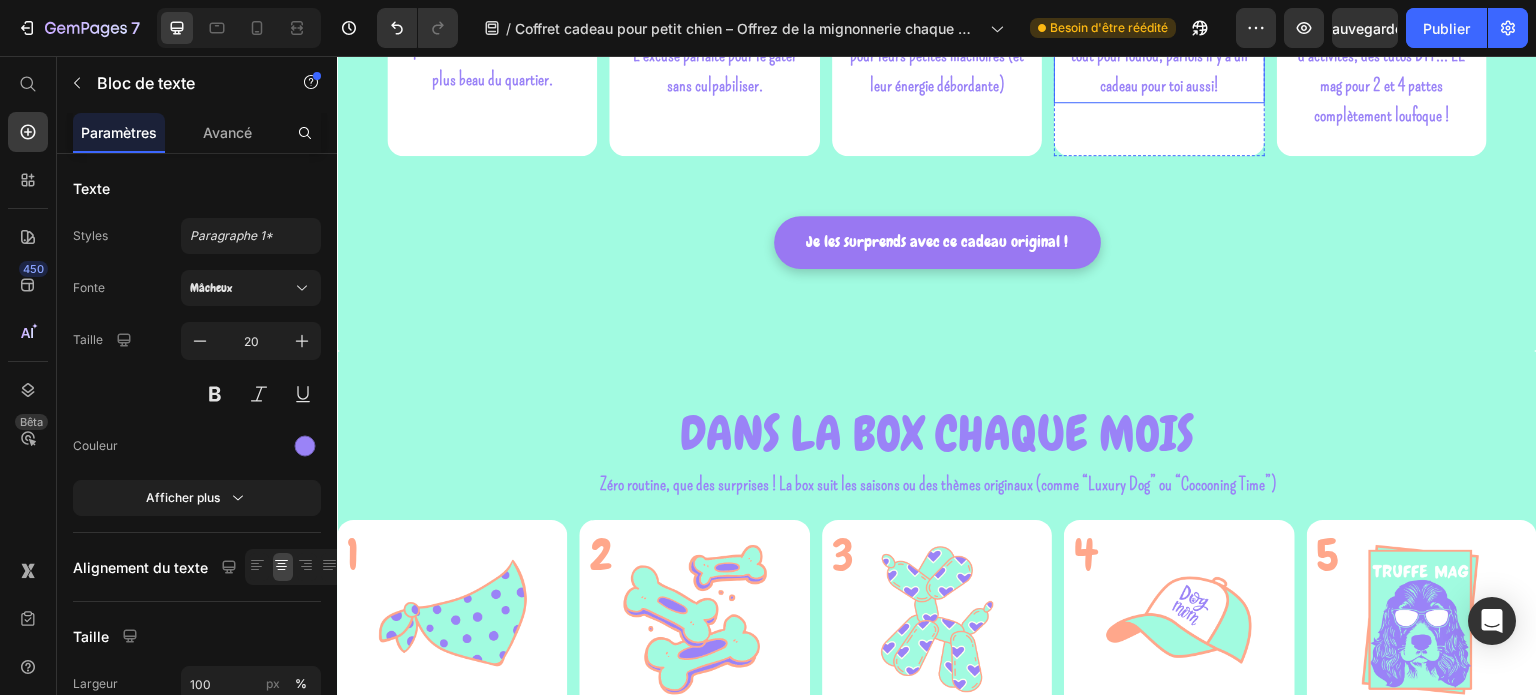 scroll, scrollTop: 2704, scrollLeft: 0, axis: vertical 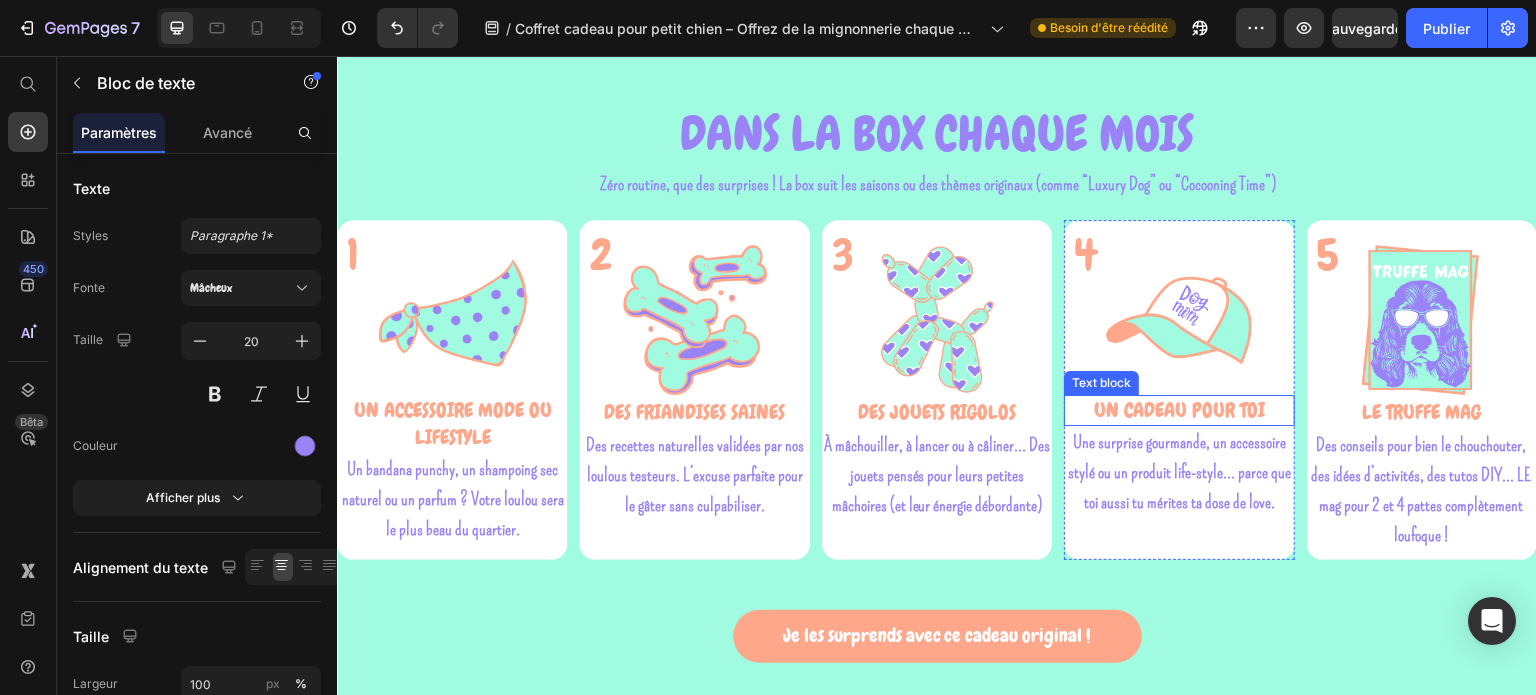 click on "UN CADEAU POUR TOI" at bounding box center (1179, 410) 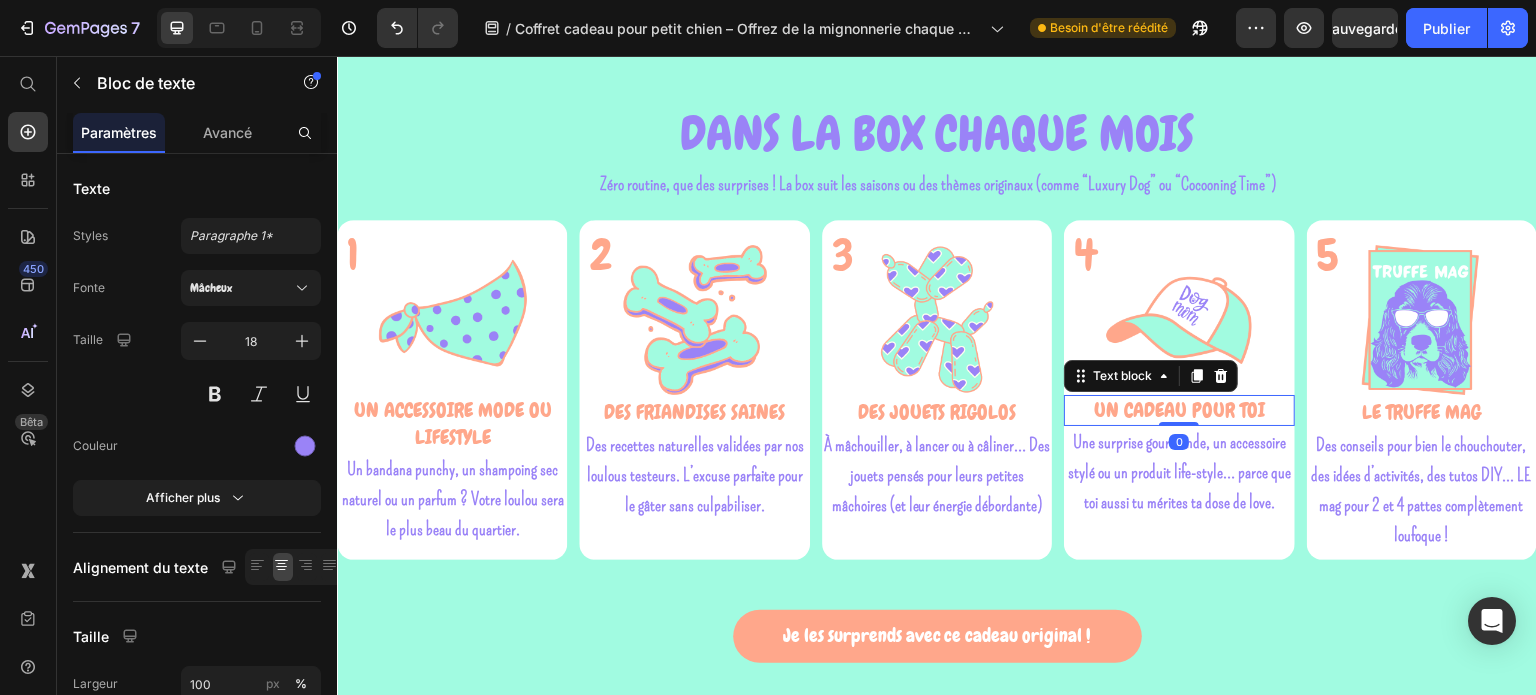 click on "UN CADEAU POUR TOI" at bounding box center [1179, 410] 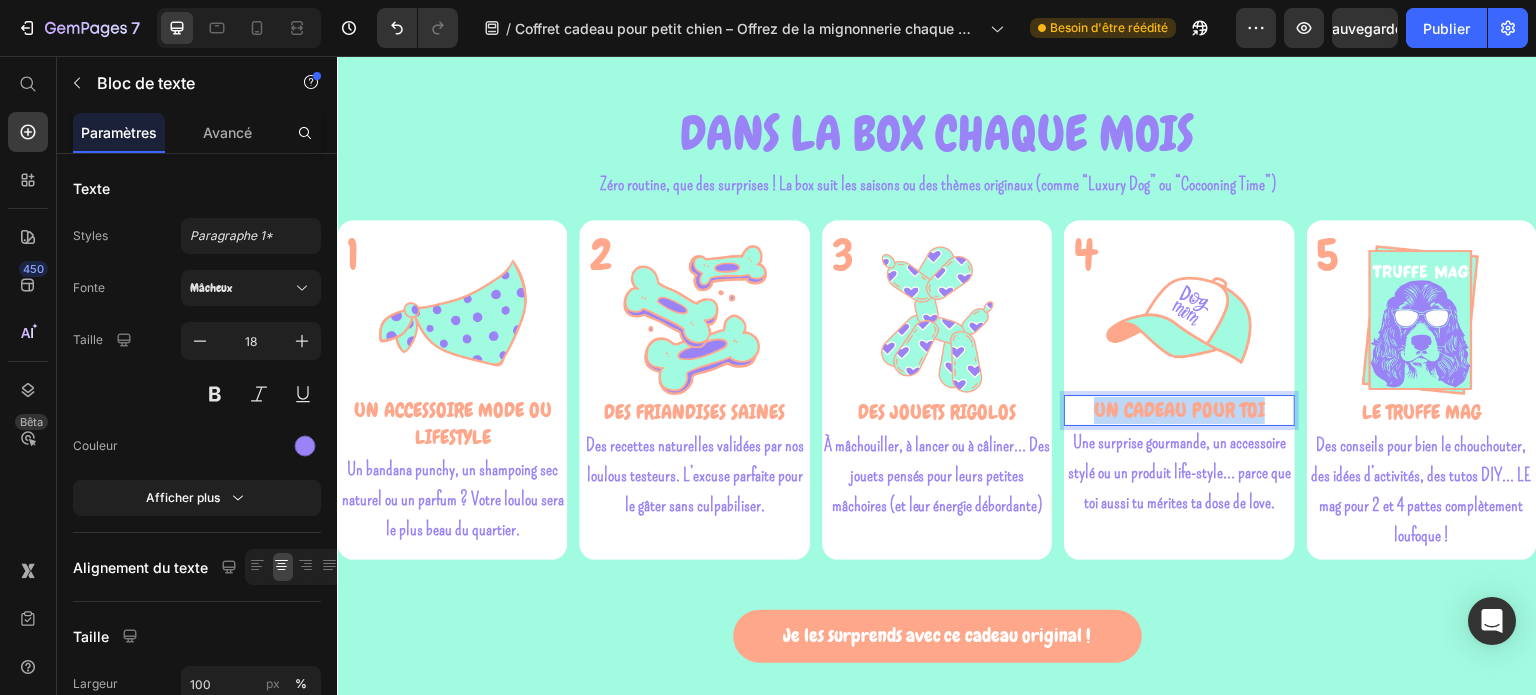 drag, startPoint x: 1256, startPoint y: 400, endPoint x: 1088, endPoint y: 400, distance: 168 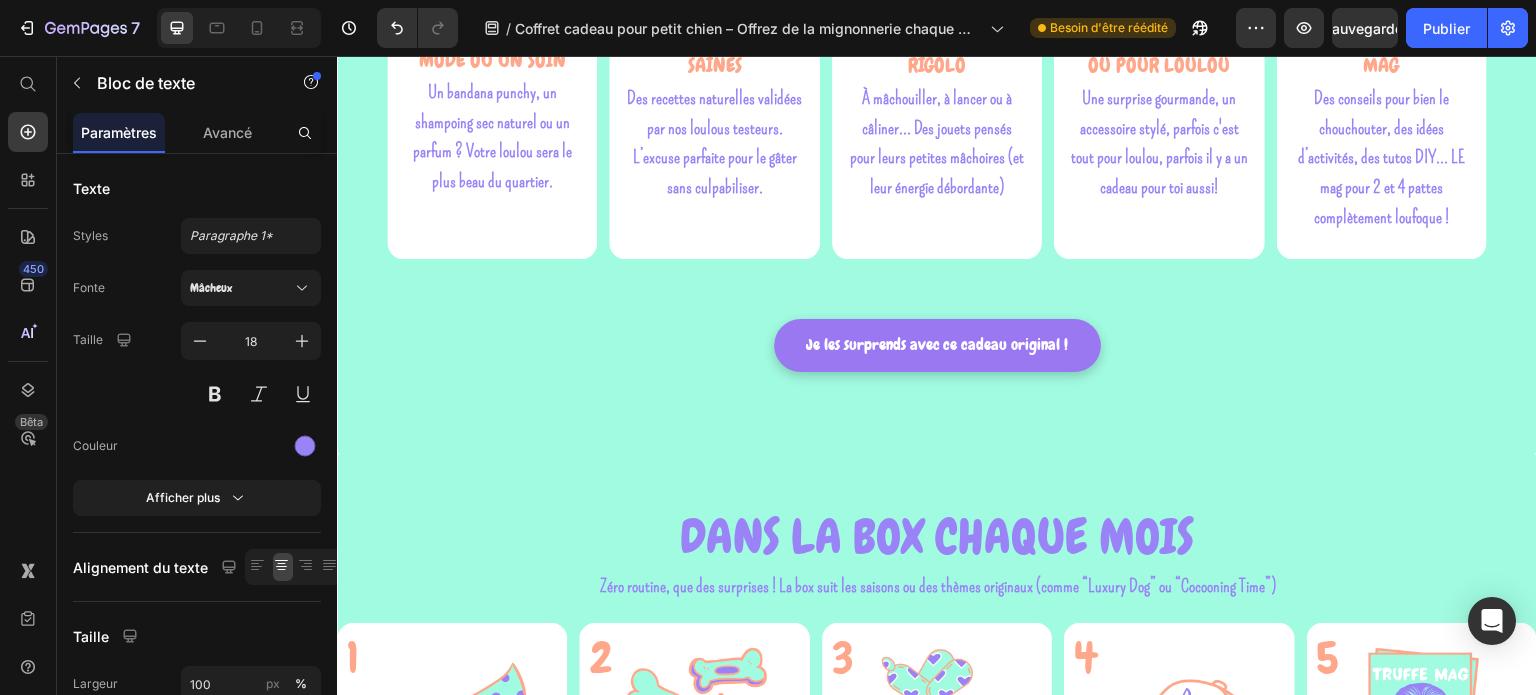 scroll, scrollTop: 2004, scrollLeft: 0, axis: vertical 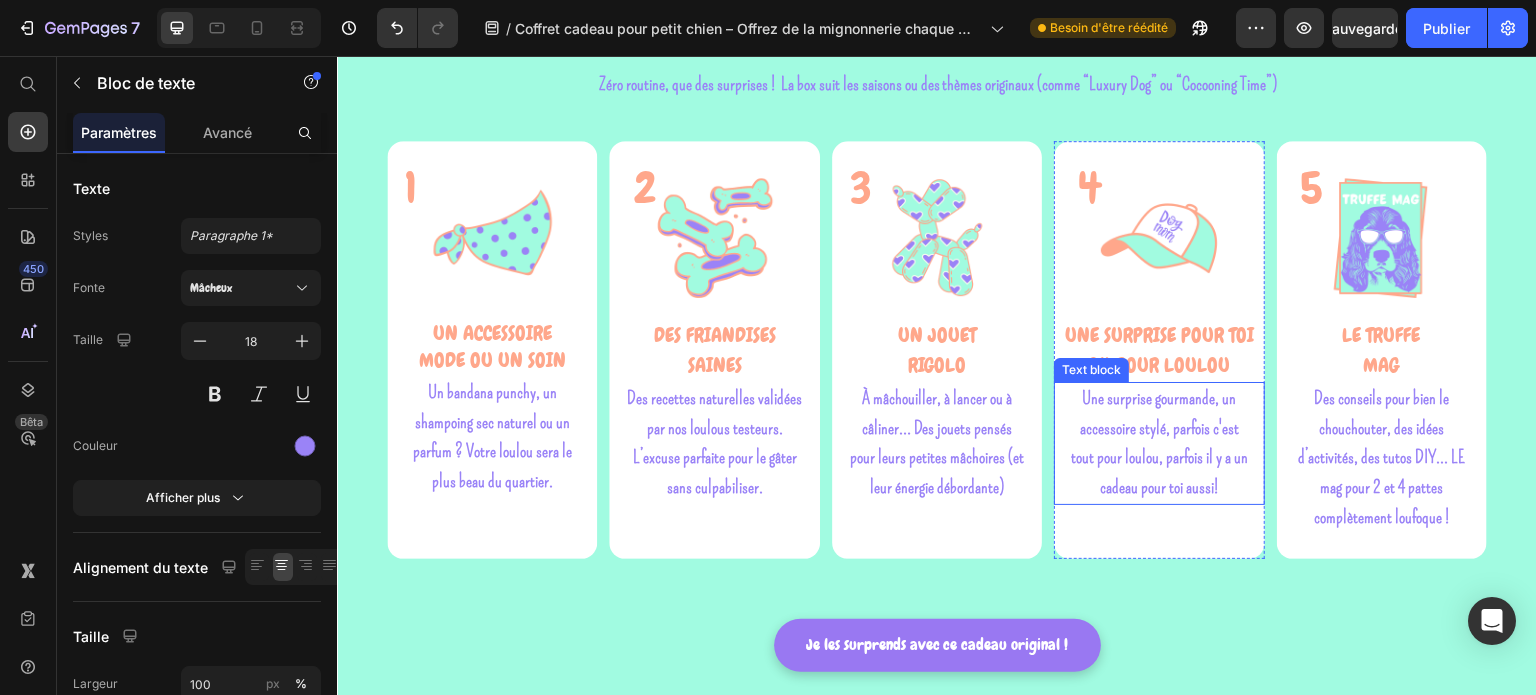 click on "Une surprise gourmande, un accessoire stylé, parfois c'est tout pour loulou, parfois il y a un cadeau pour toi aussi!" at bounding box center (1159, 442) 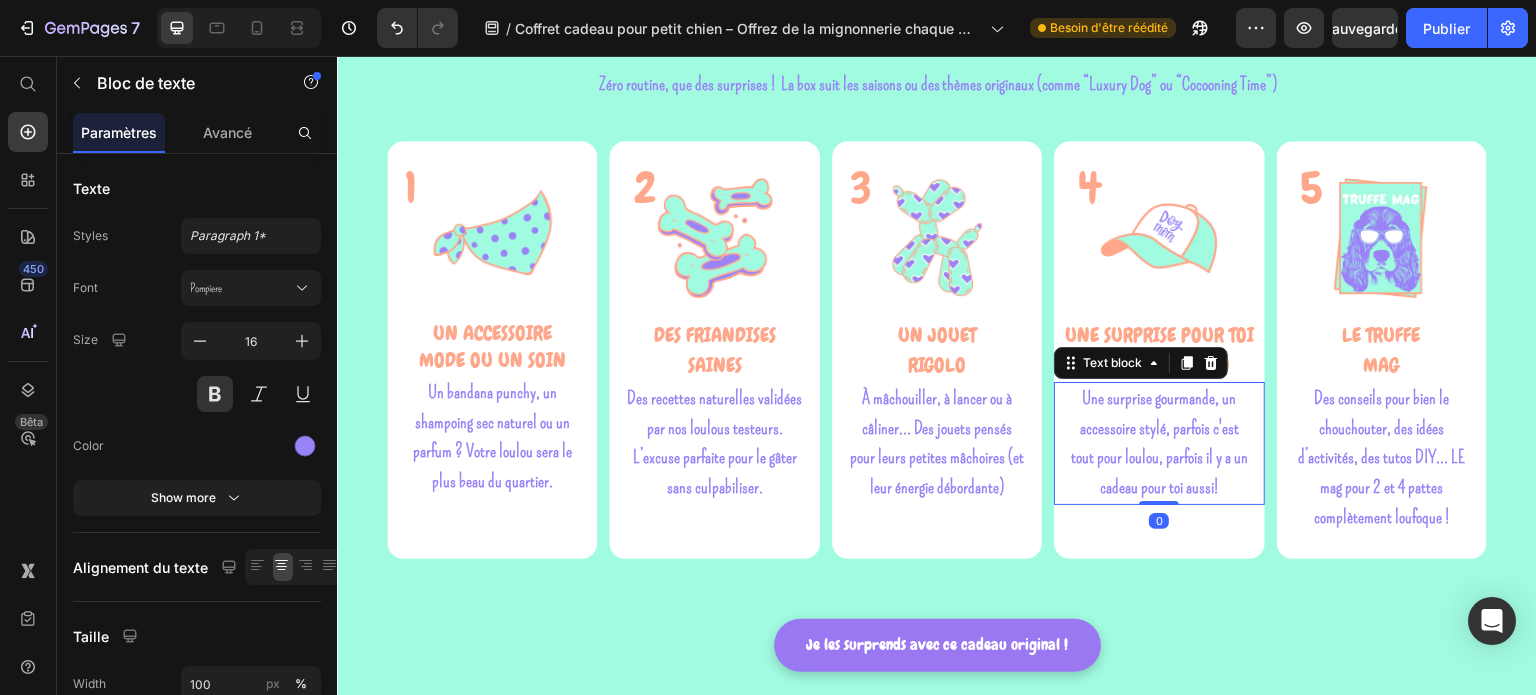 click on "Une surprise gourmande, un accessoire stylé, parfois c'est tout pour loulou, parfois il y a un cadeau pour toi aussi!" at bounding box center [1159, 443] 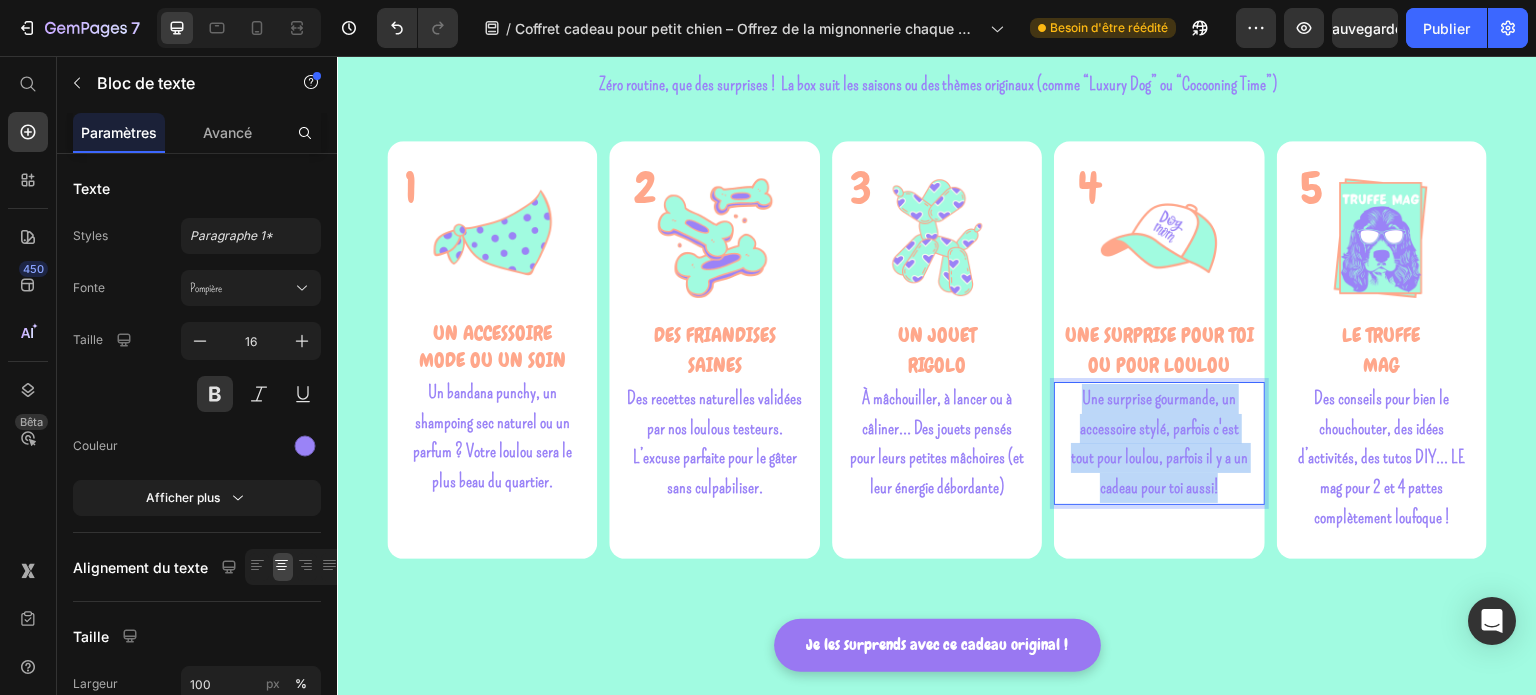 drag, startPoint x: 1216, startPoint y: 479, endPoint x: 1078, endPoint y: 392, distance: 163.13492 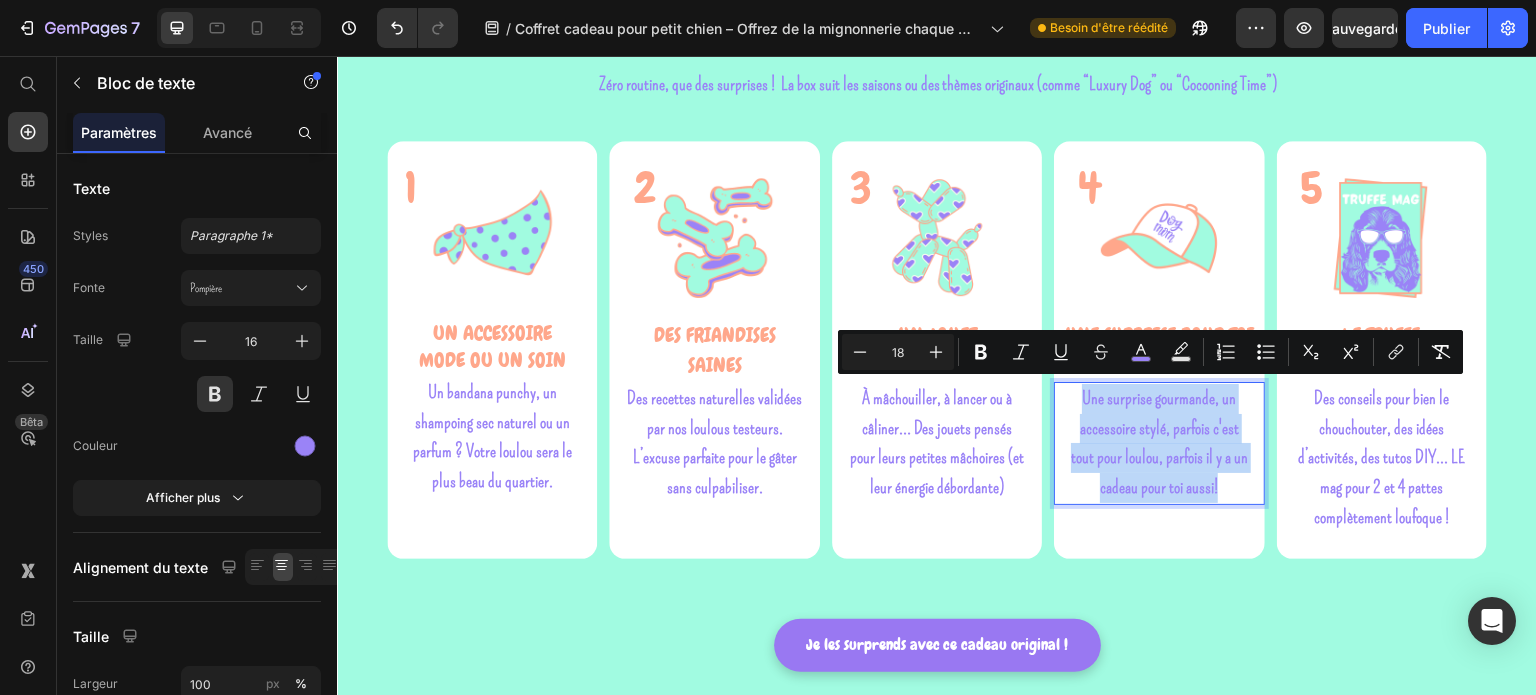 copy on "Une surprise gourmande, un accessoire stylé, parfois c'est tout pour loulou, parfois il y a un cadeau pour toi aussi!" 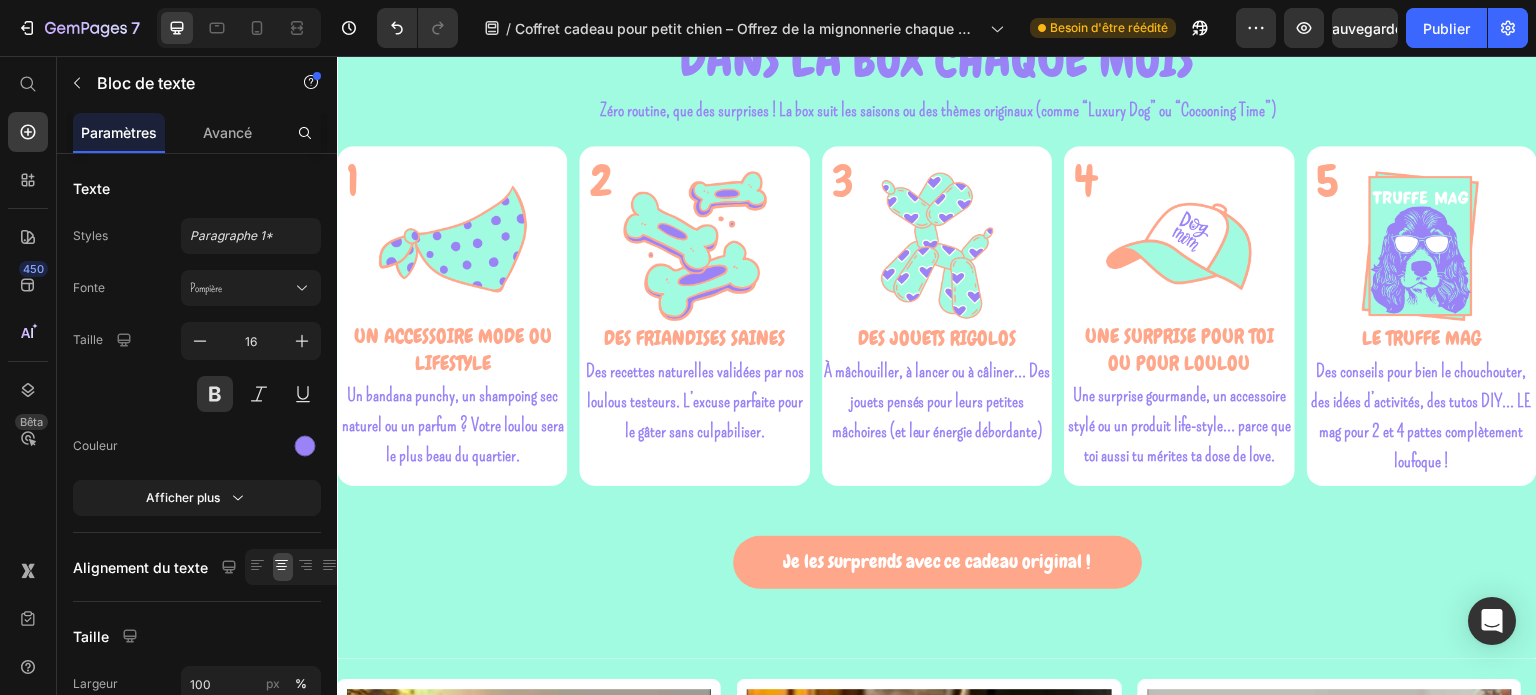 scroll, scrollTop: 2804, scrollLeft: 0, axis: vertical 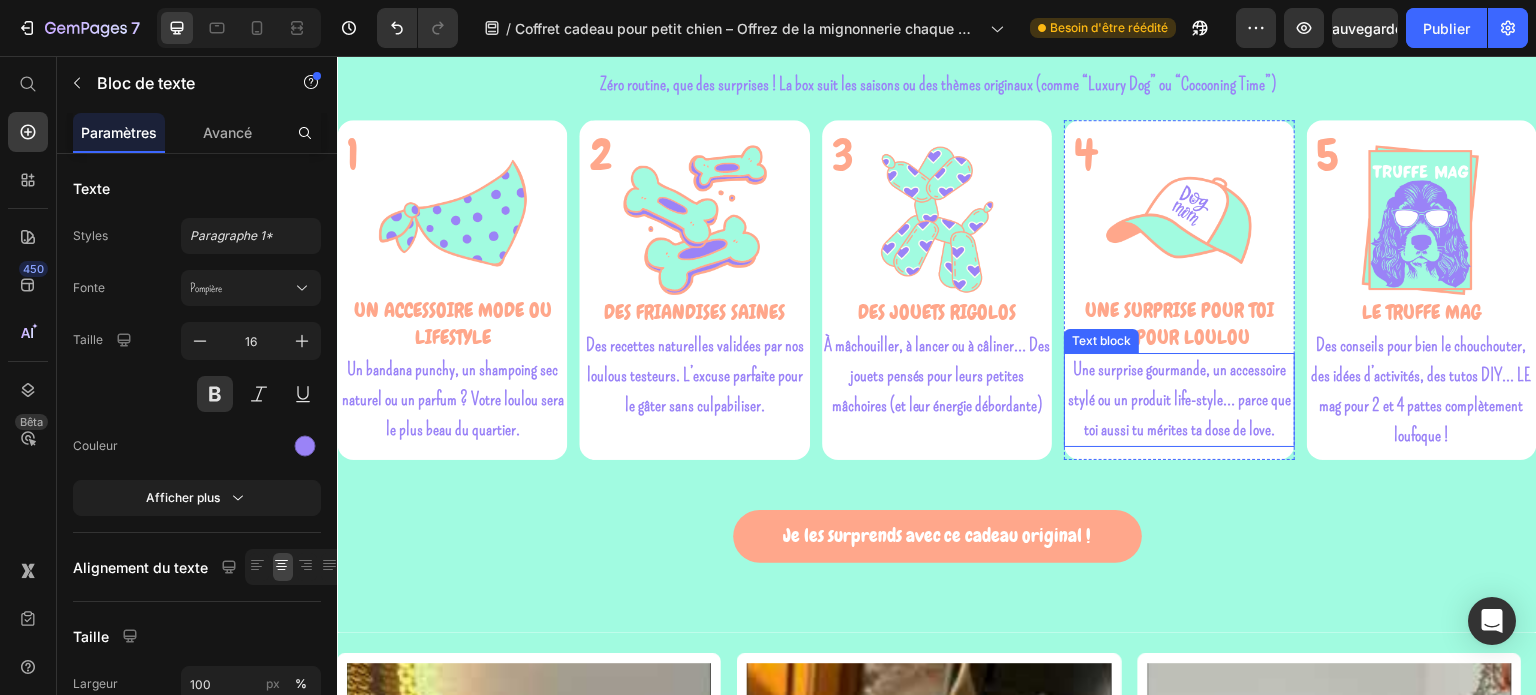 click on "Une surprise gourmande, un accessoire stylé ou un produit life-style… parce que toi aussi tu mérites ta dose de love." at bounding box center [1179, 399] 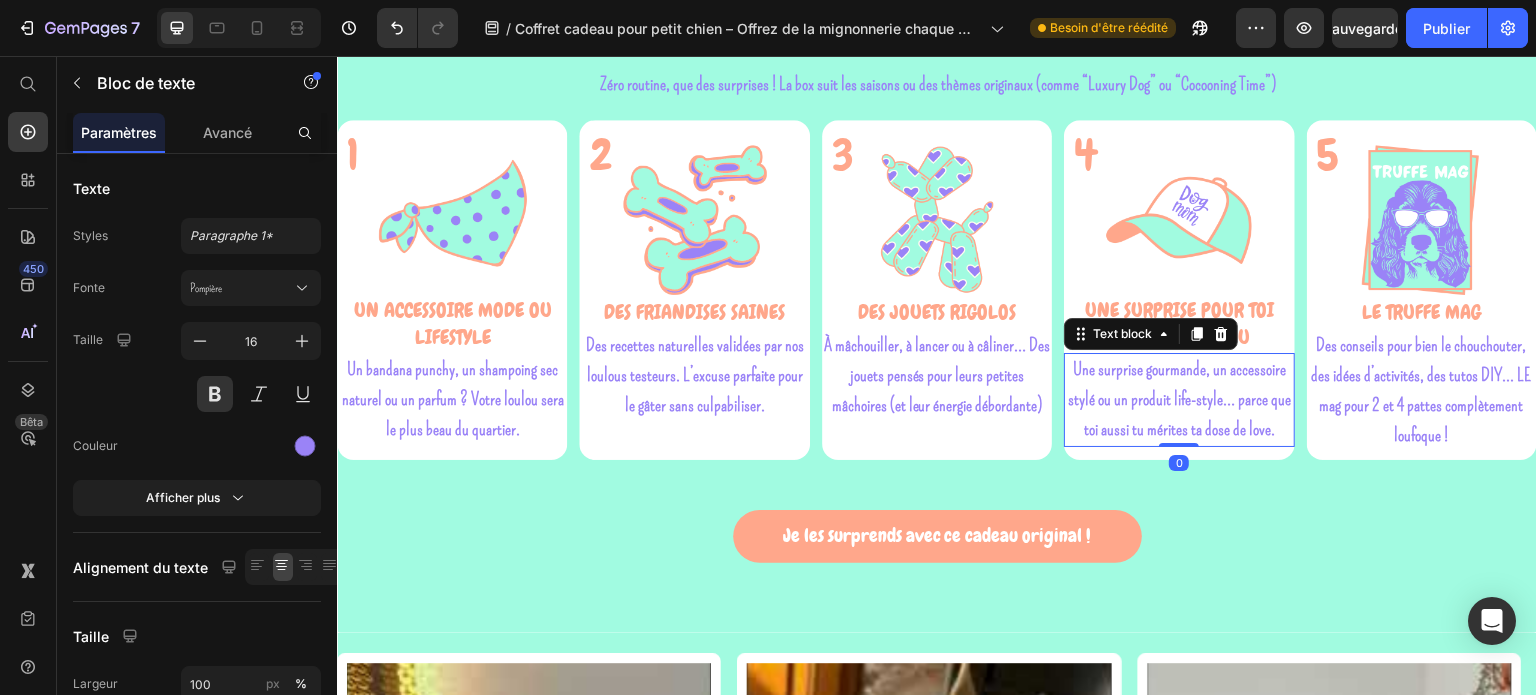 click on "Une surprise gourmande, un accessoire stylé ou un produit life-style… parce que toi aussi tu mérites ta dose de love." at bounding box center (1179, 399) 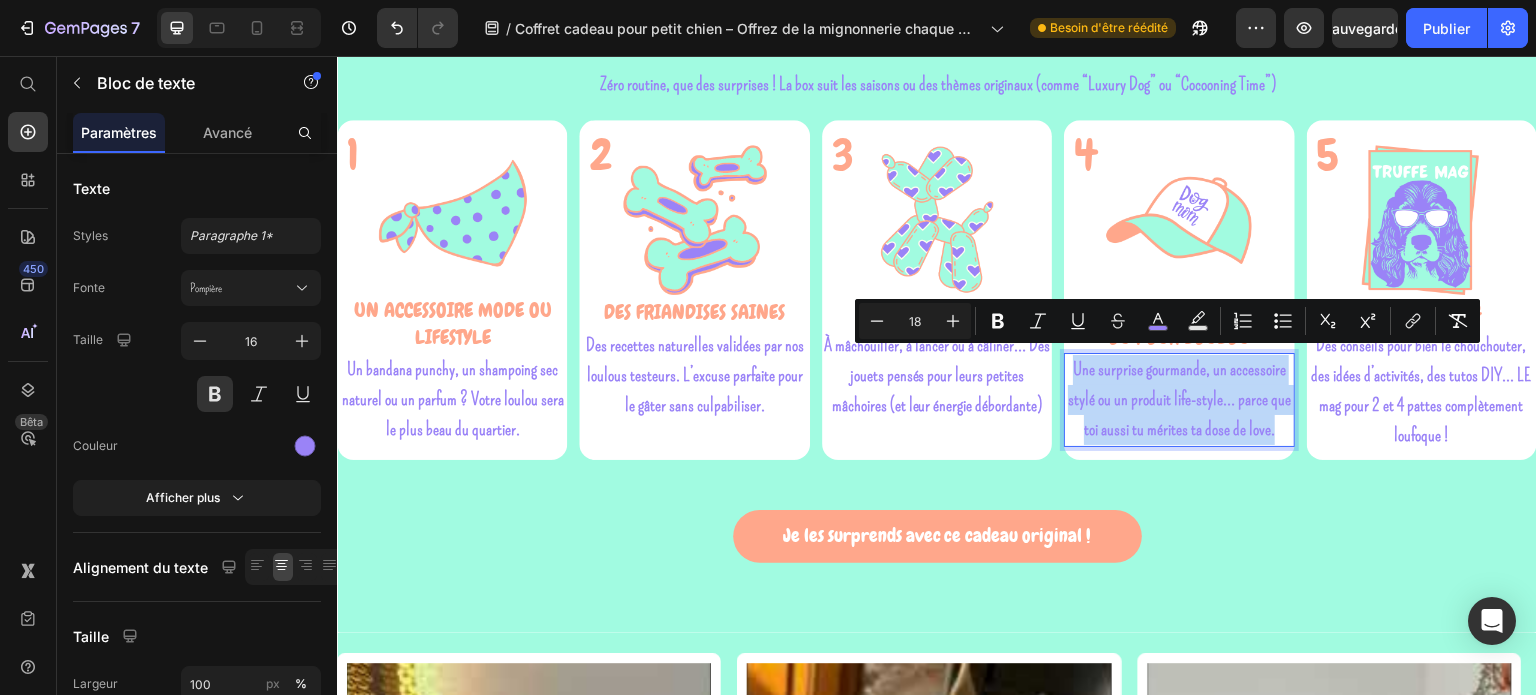 drag, startPoint x: 1267, startPoint y: 426, endPoint x: 1067, endPoint y: 367, distance: 208.52098 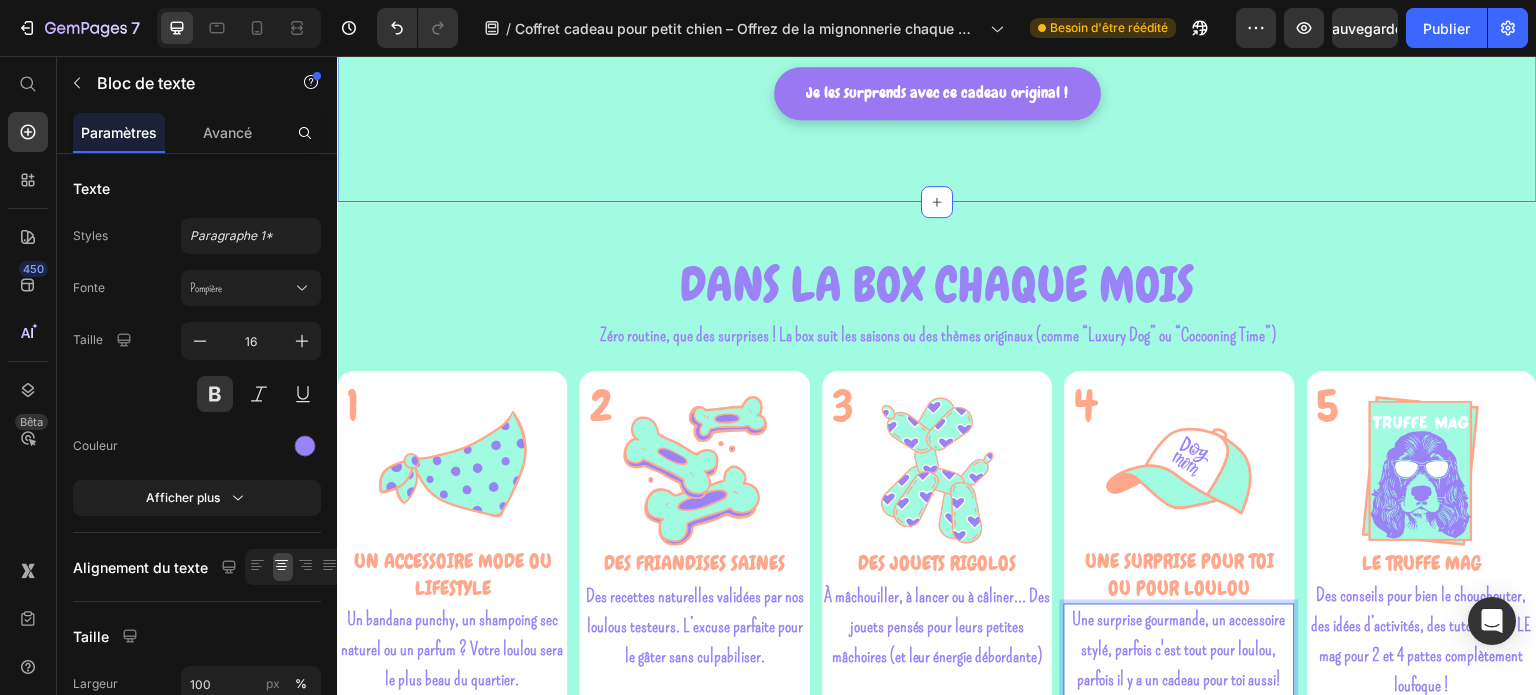scroll, scrollTop: 2504, scrollLeft: 0, axis: vertical 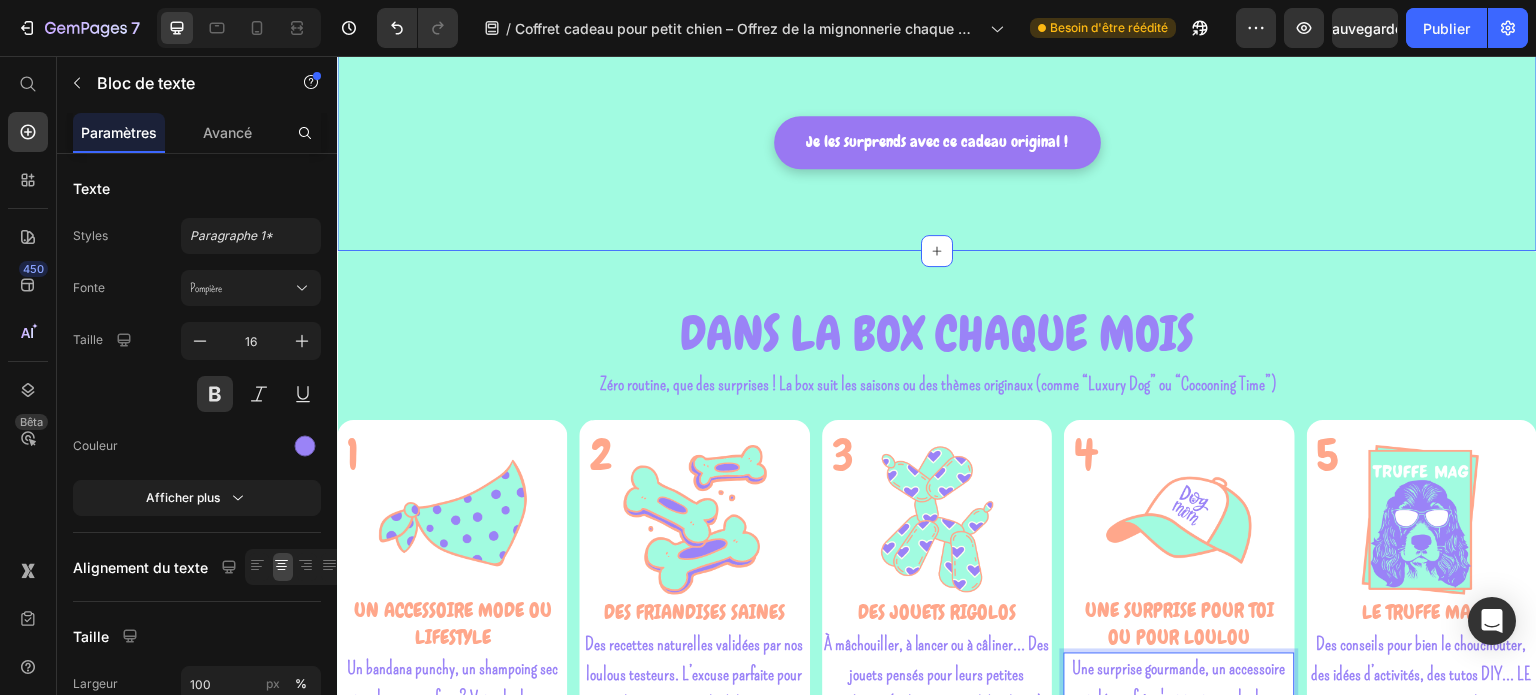 click on "DANS LA BOX CHAQUE MOIS Heading Zéro routine, que des surprises !  La box suit les saisons ou des thèmes loufoques  (comme “Luxury Dog” ou “Spa Party”) Text block Zéro routine, que des surprises !  La box suit les saisons ou des thèmes originaux (comme “Luxury Dog” ou “Cocooning Time”) Text block Row 1 Heading Image UN ACCESSOIRE  MODE OU un soin Text block Un bandana punchy, un shampoing sec naturel ou un parfum ? Votre loulou sera le plus beau du quartier. Text Block Row 2 Heading Image DES FRIANDISES  SAINES Text block Des recettes naturelles validées par nos loulous testeurs. L’excuse parfaite pour le gâter sans culpabiliser. Text block Row 3 Heading Image UN JOUET  RIGOLO Text block À mâchouiller, à lancer ou à câliner… Des jouets pensés pour leurs petites mâchoires (et leur énergie débordante) Text block Row 4 Heading Image UNE SURPRISE POUR TOI OU POUR LOULOU Text block Text block Row 5 Heading Image LE TRUFFE  MAG Text block Text block Row Row Row Row Button" at bounding box center [937, -161] 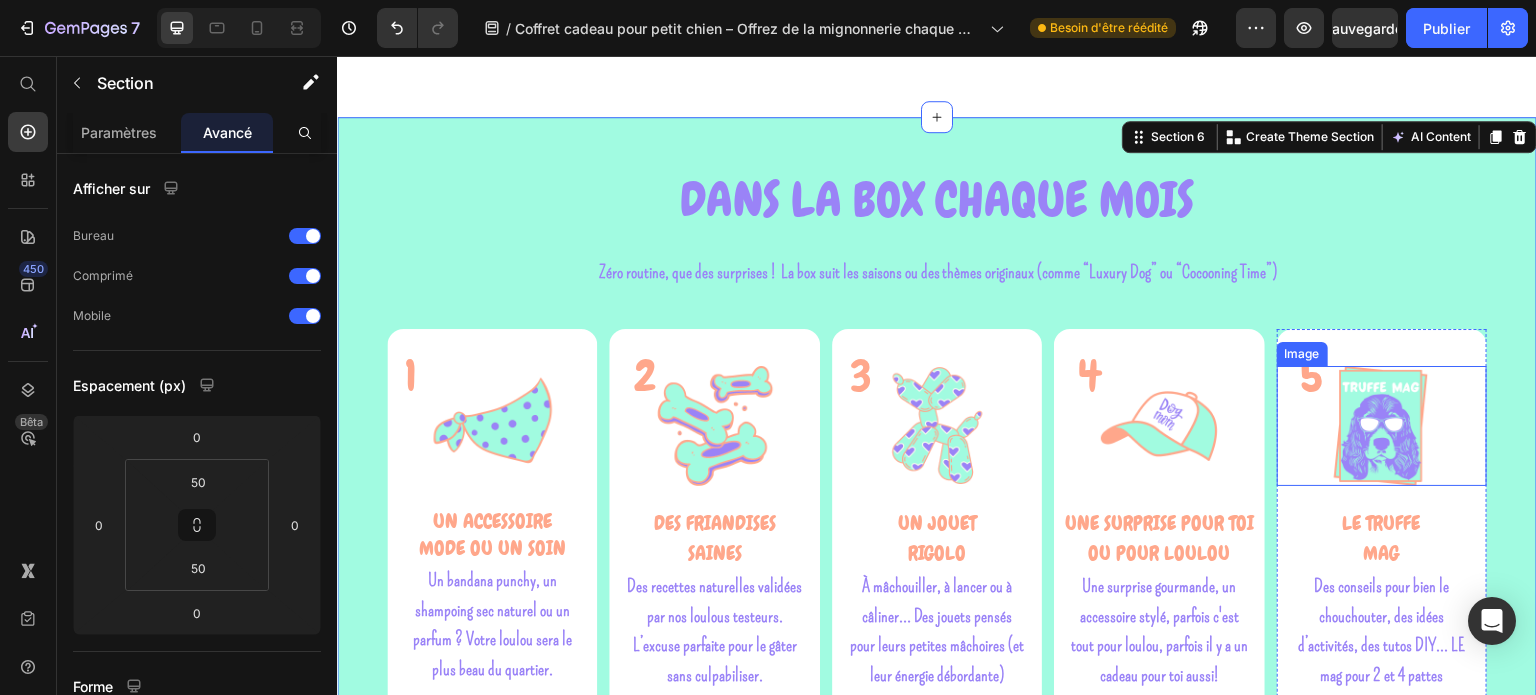 scroll, scrollTop: 1804, scrollLeft: 0, axis: vertical 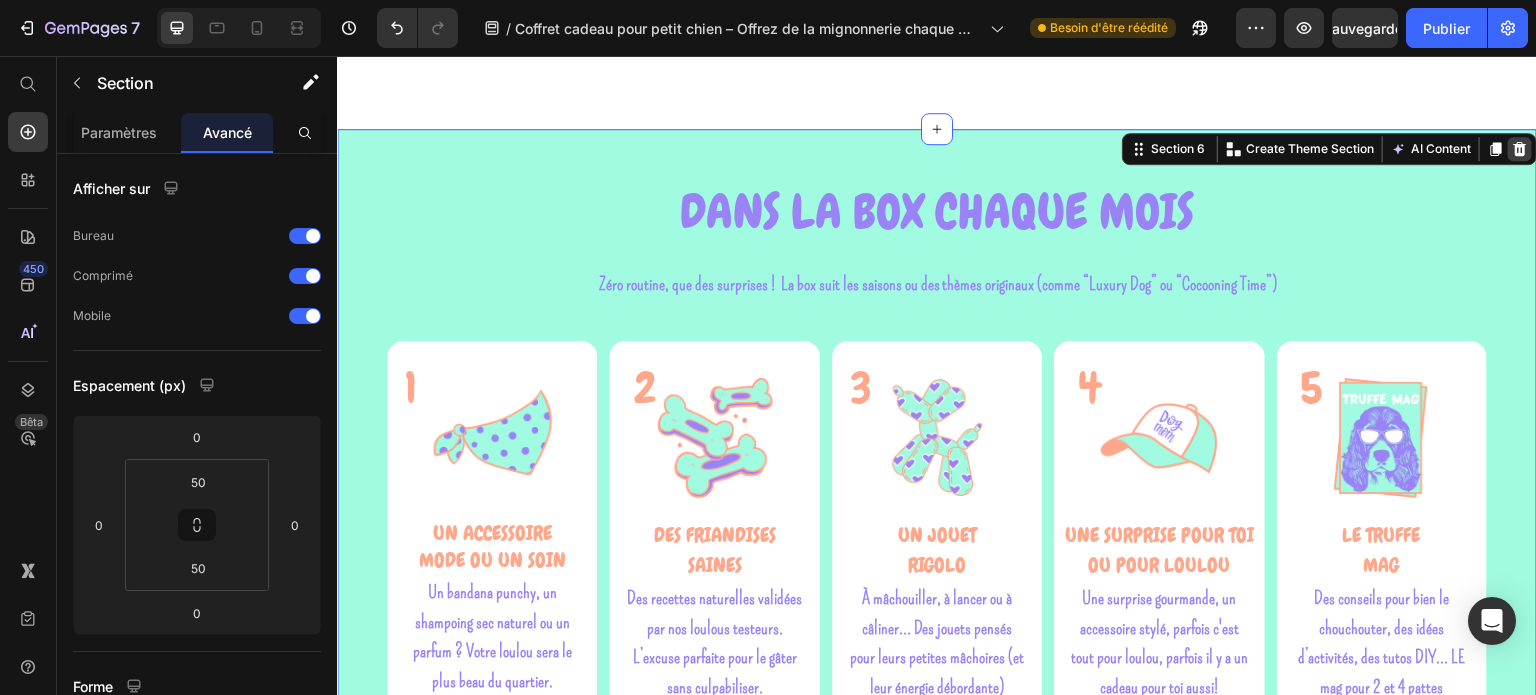 click 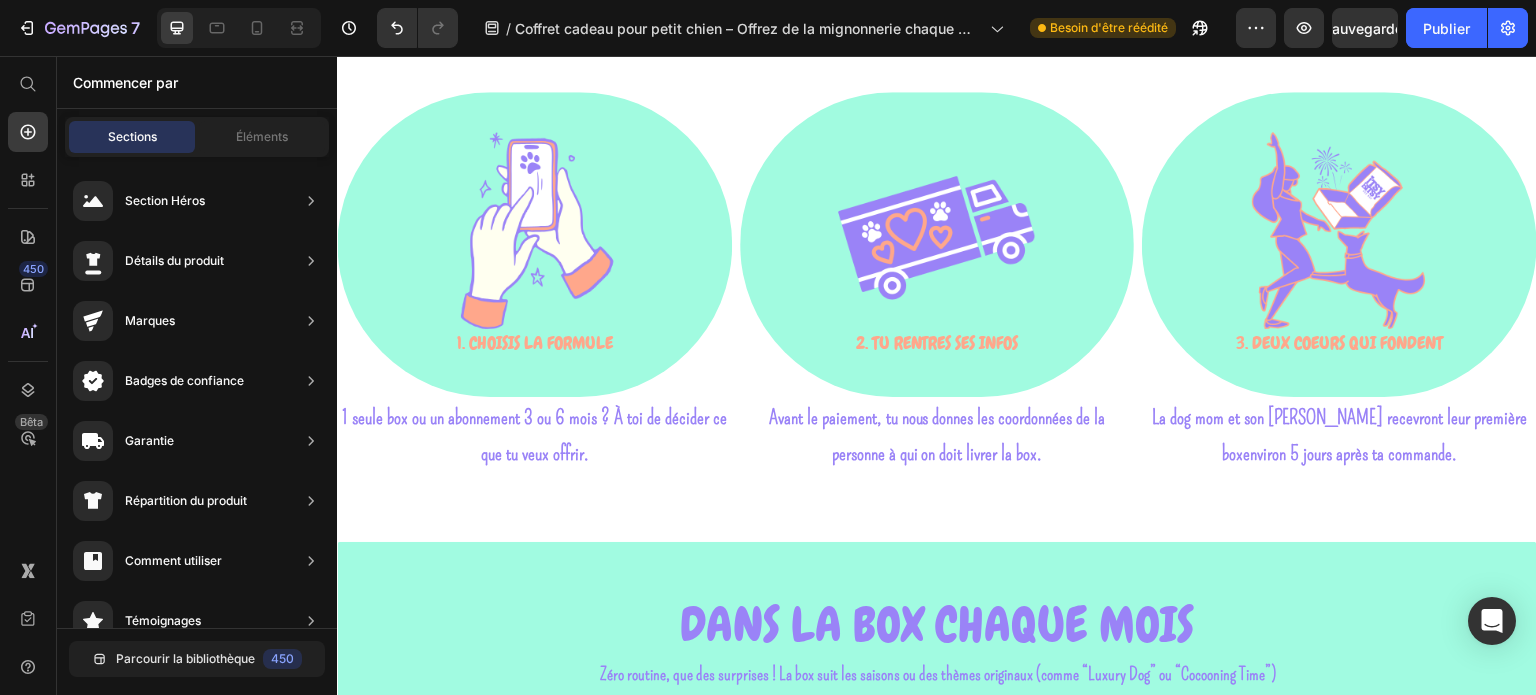 scroll, scrollTop: 1404, scrollLeft: 0, axis: vertical 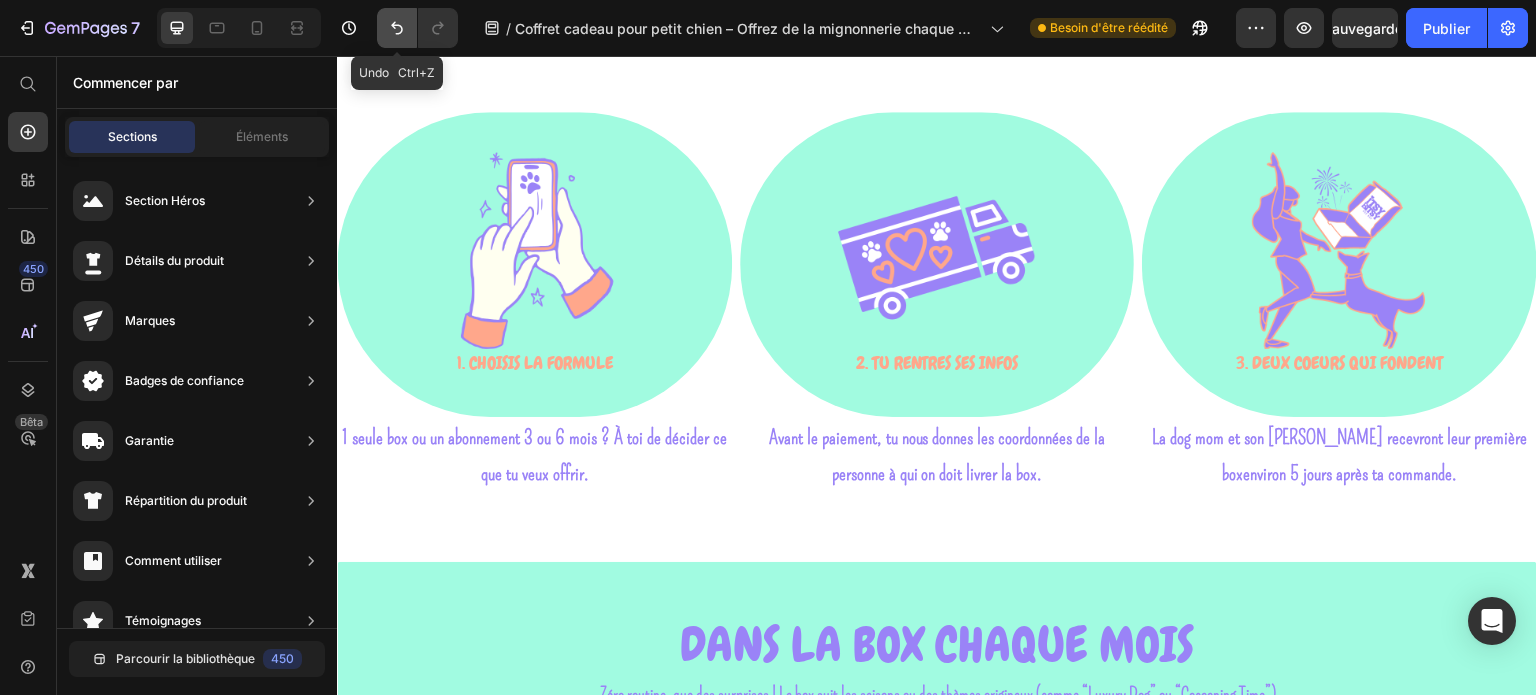 click 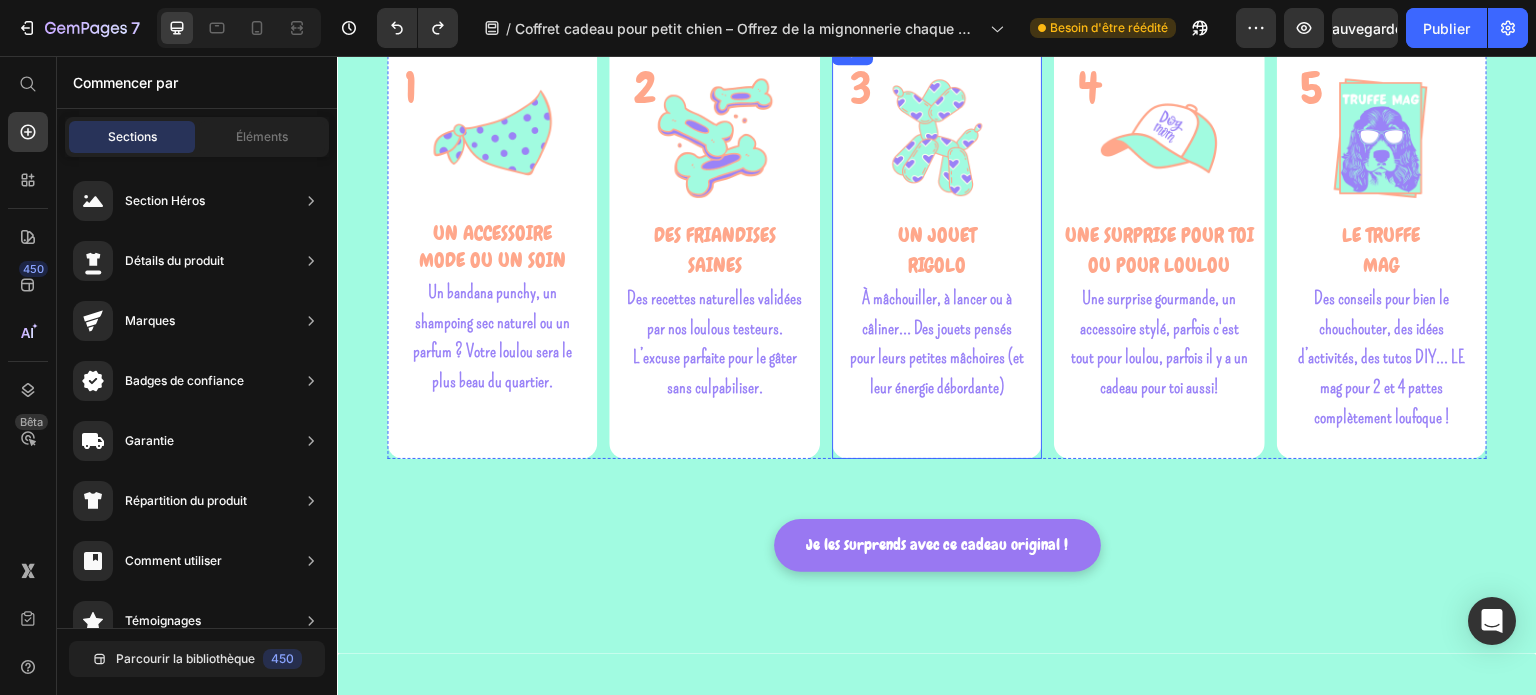 scroll, scrollTop: 2504, scrollLeft: 0, axis: vertical 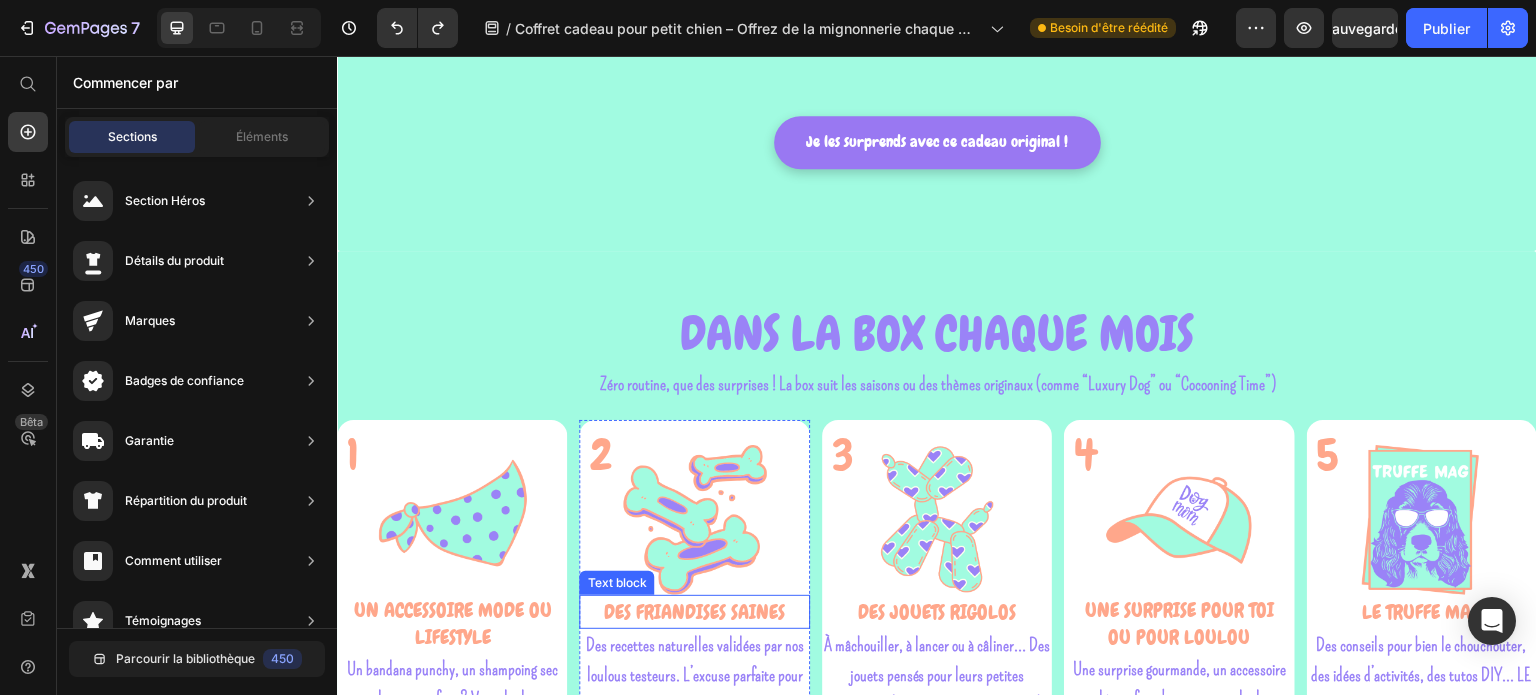 click on "DES FRIANDISES SAINES" at bounding box center [694, 612] 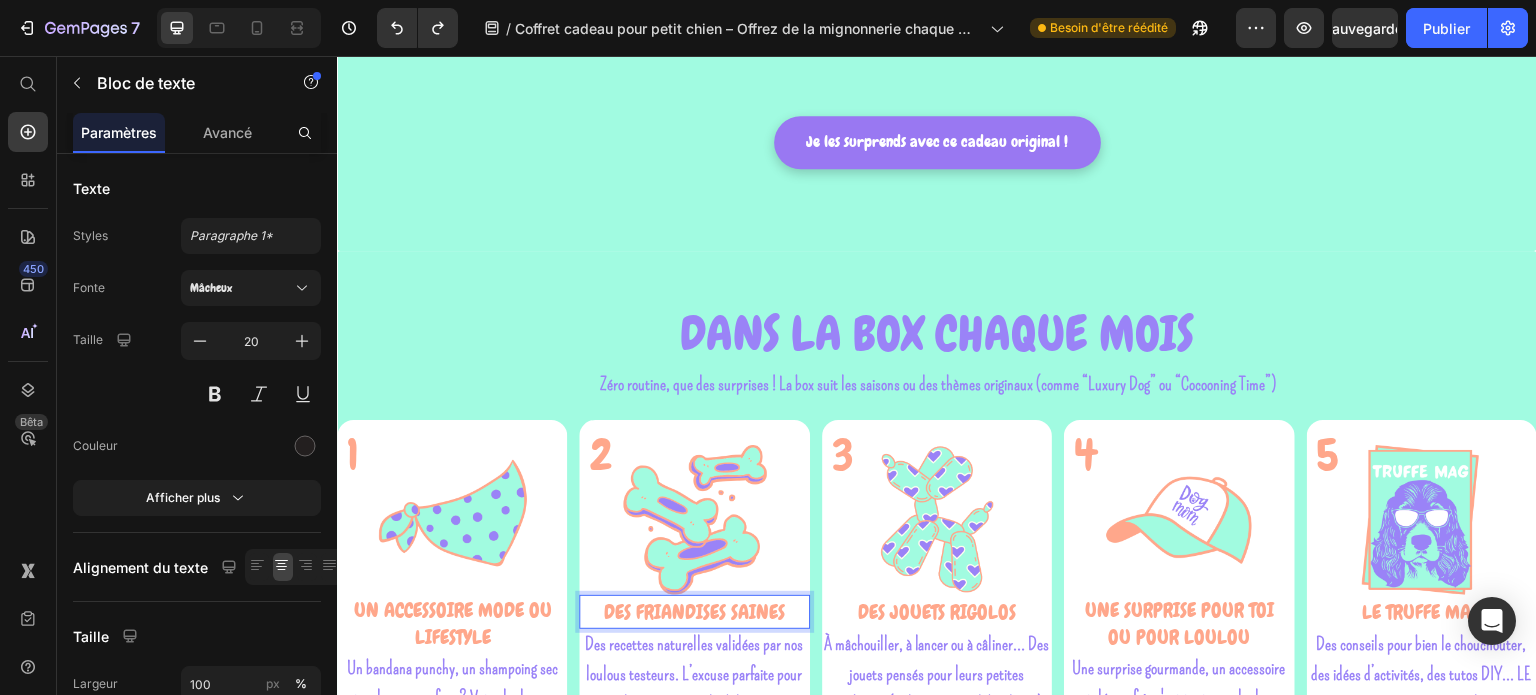 click on "DES FRIANDISES SAINES" at bounding box center (694, 612) 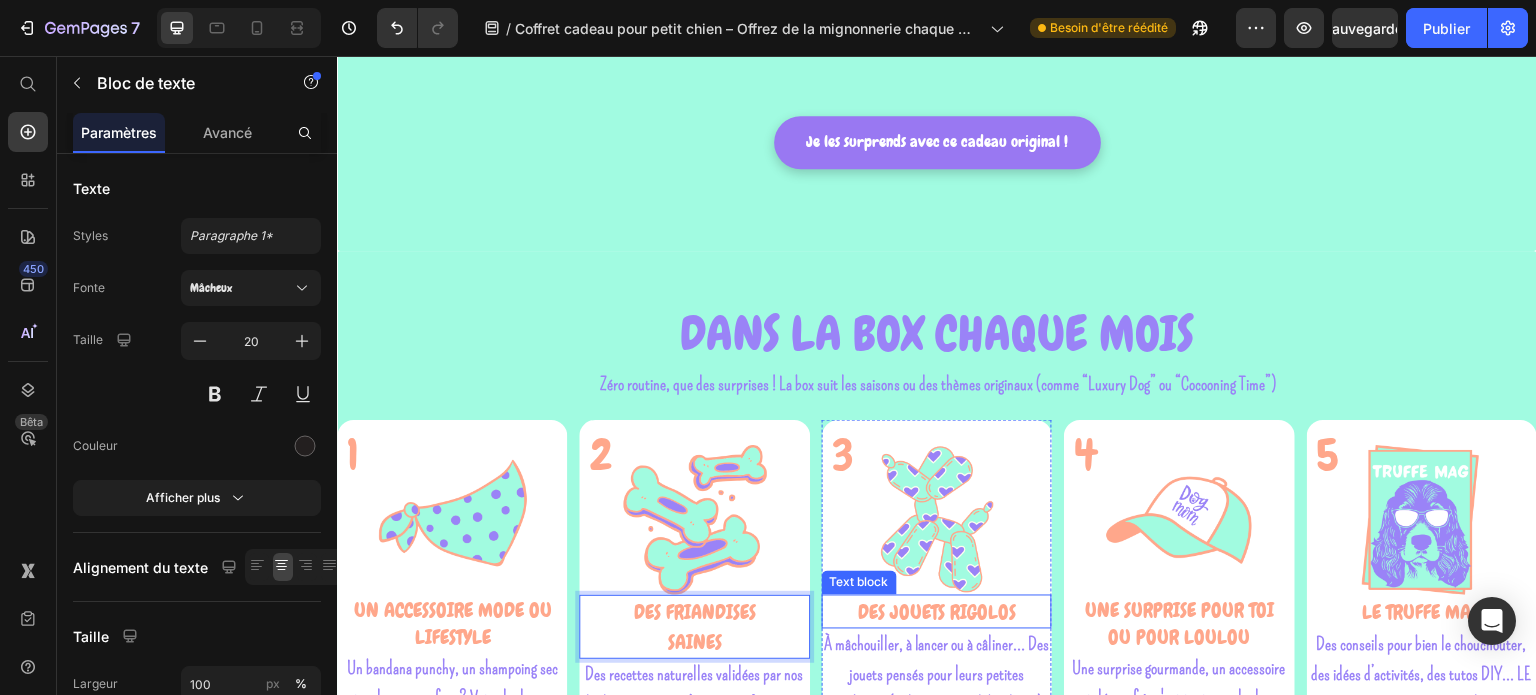 click on "DES JOUETS RIGOLOS" at bounding box center [937, 612] 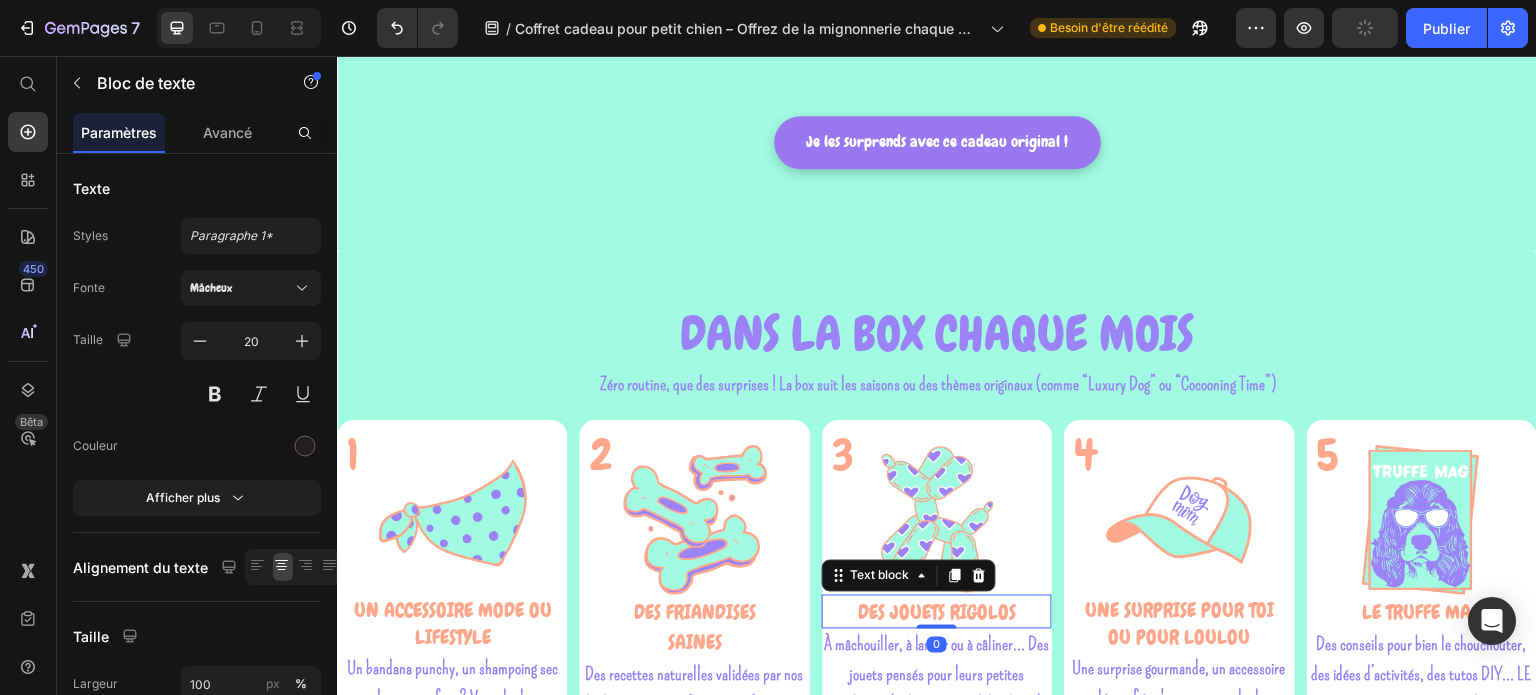 click on "DES JOUETS RIGOLOS" at bounding box center (937, 612) 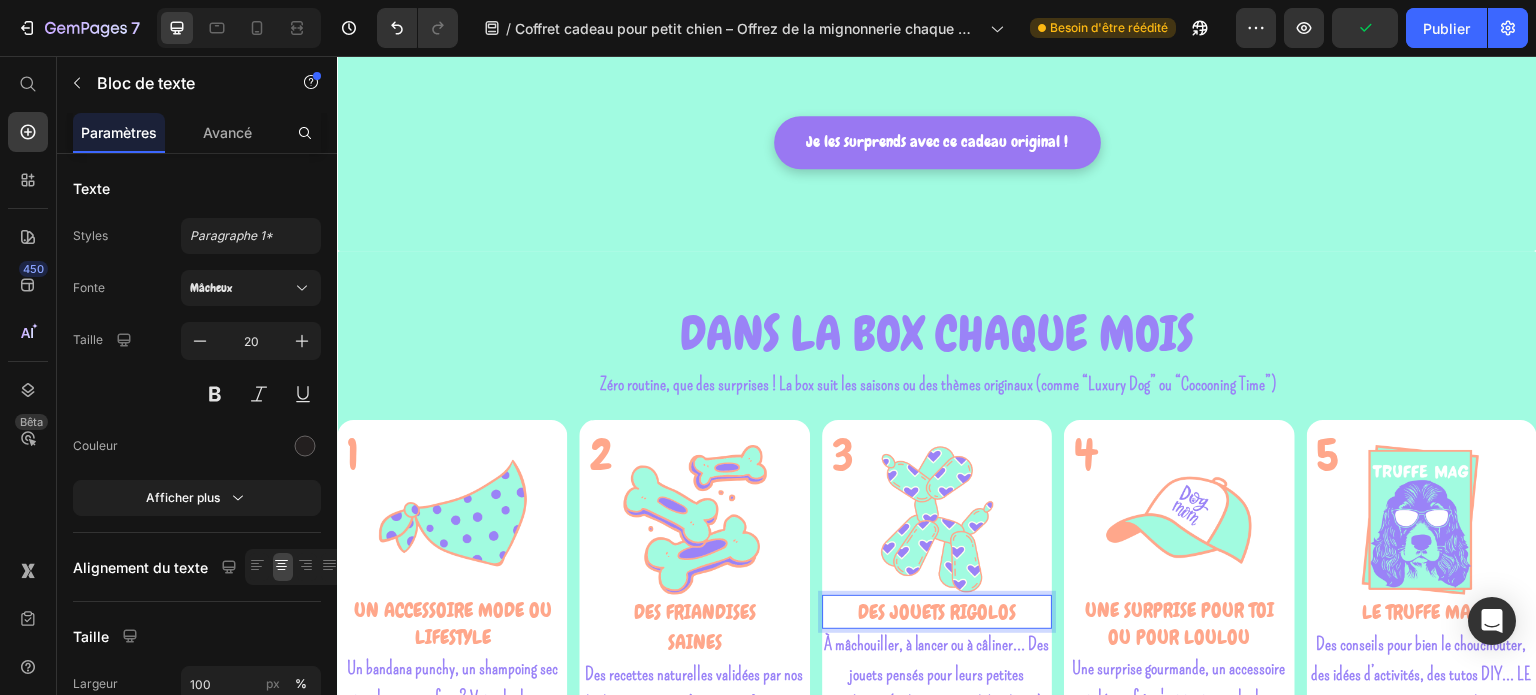 click on "DES JOUETS RIGOLOS" at bounding box center [937, 612] 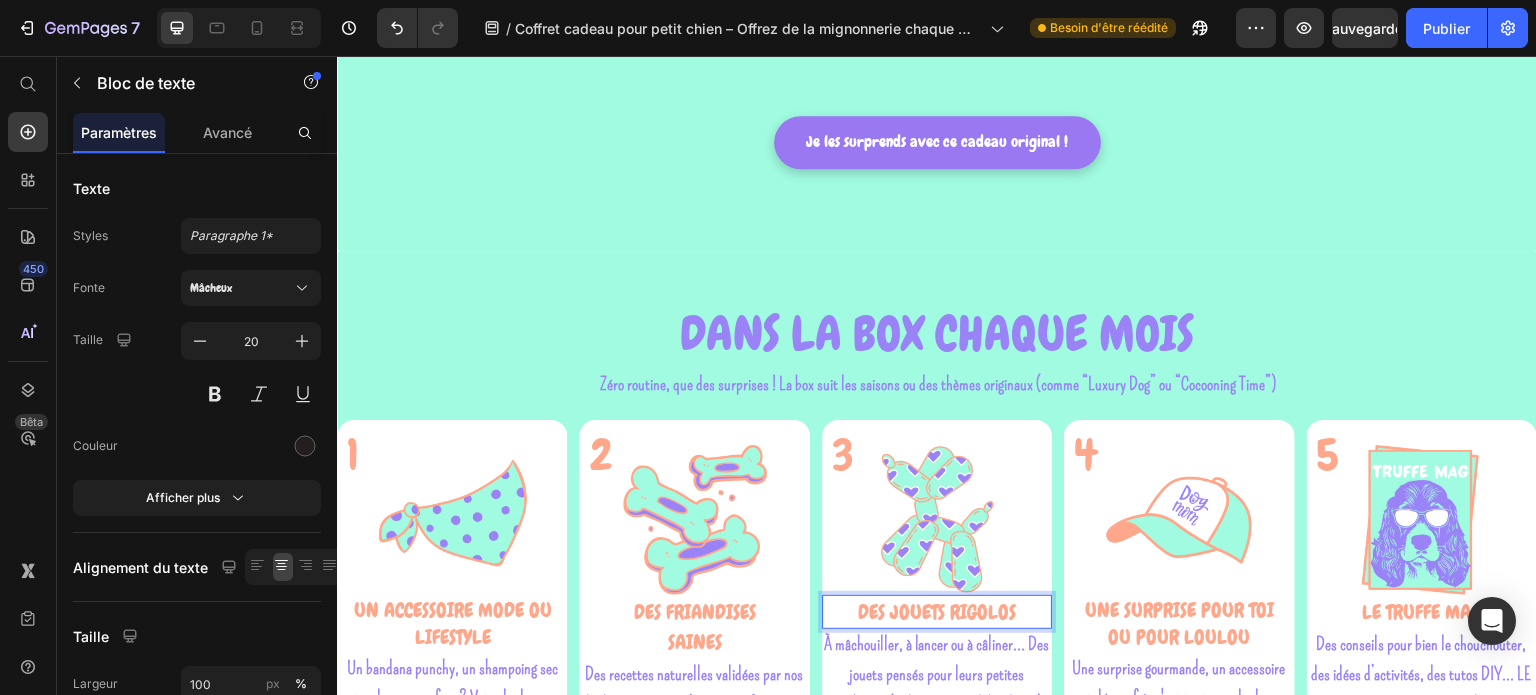 click on "DES JOUETS RIGOLOS" at bounding box center [937, 612] 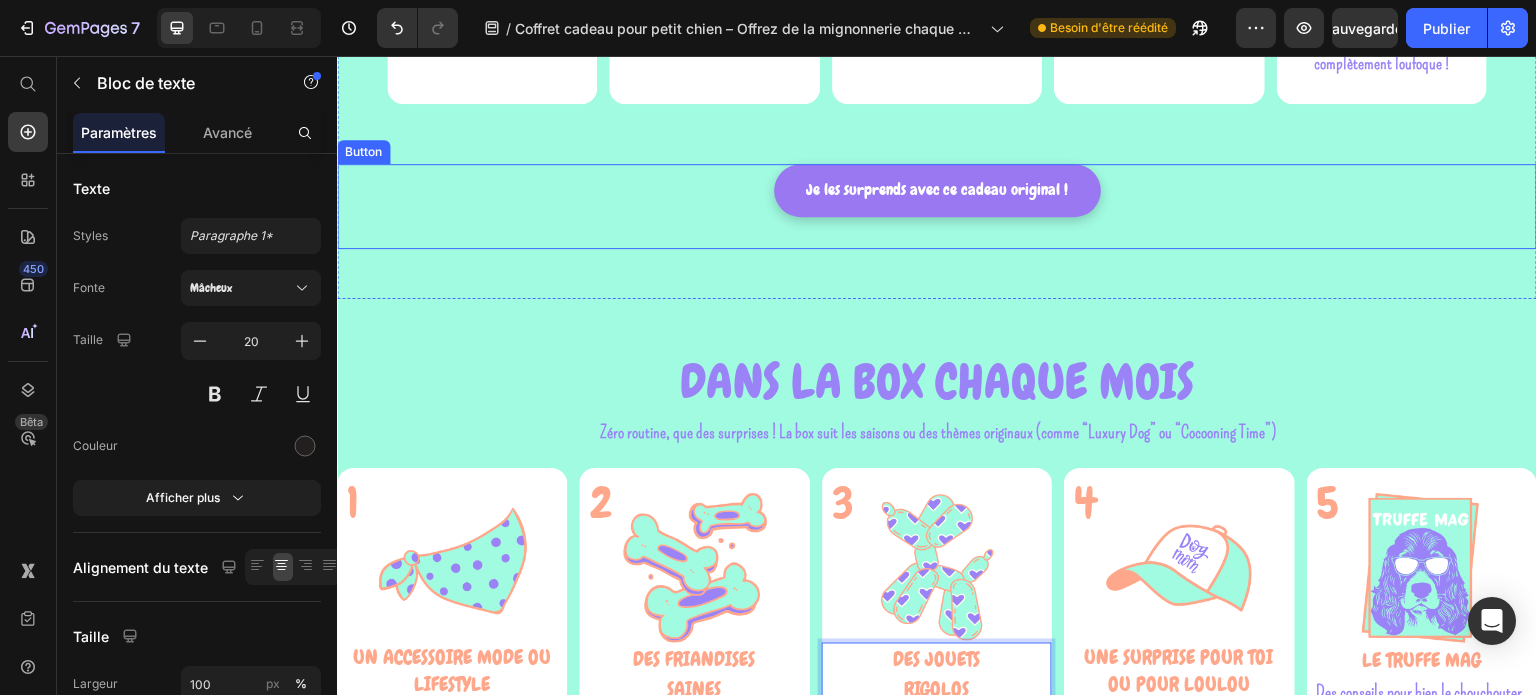 scroll, scrollTop: 2504, scrollLeft: 0, axis: vertical 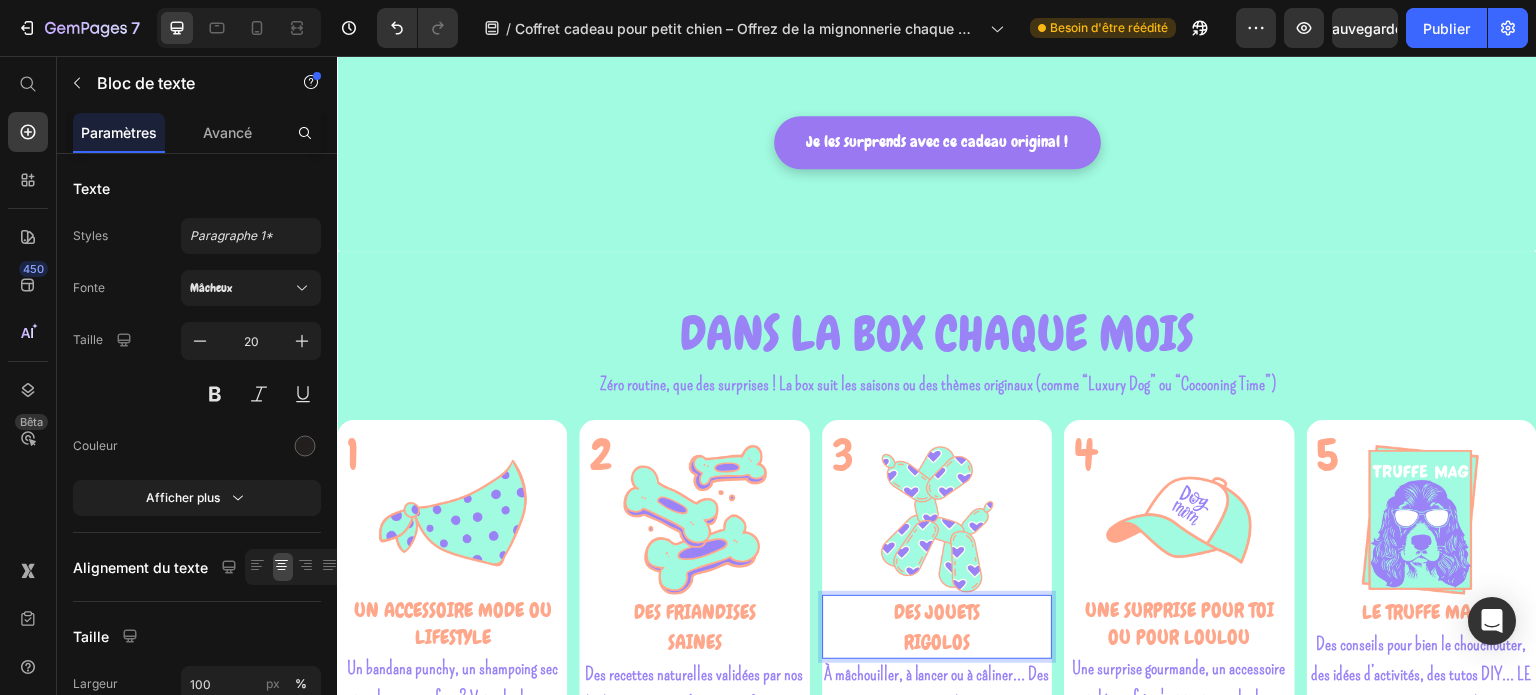 click on "DES JOUETS" at bounding box center (936, 612) 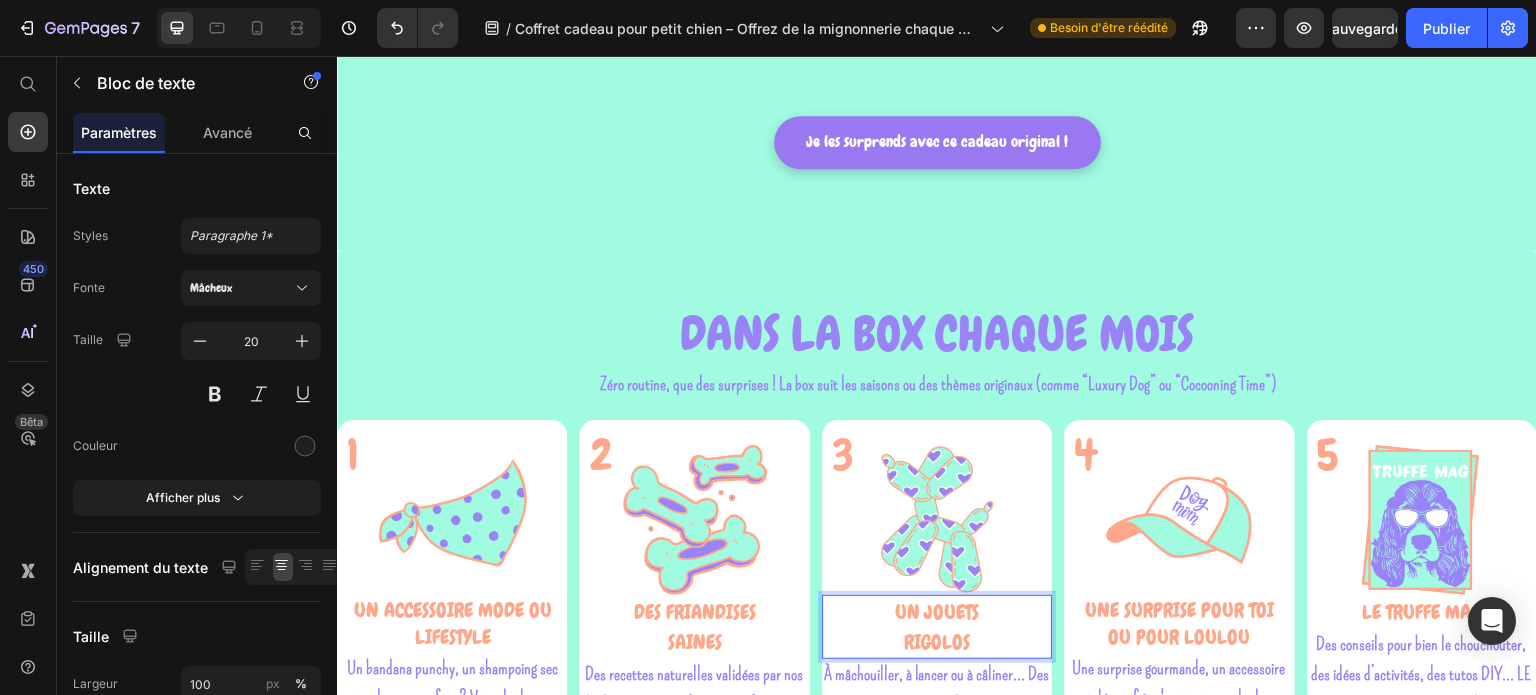 click on "UN JOUETS" at bounding box center (936, 612) 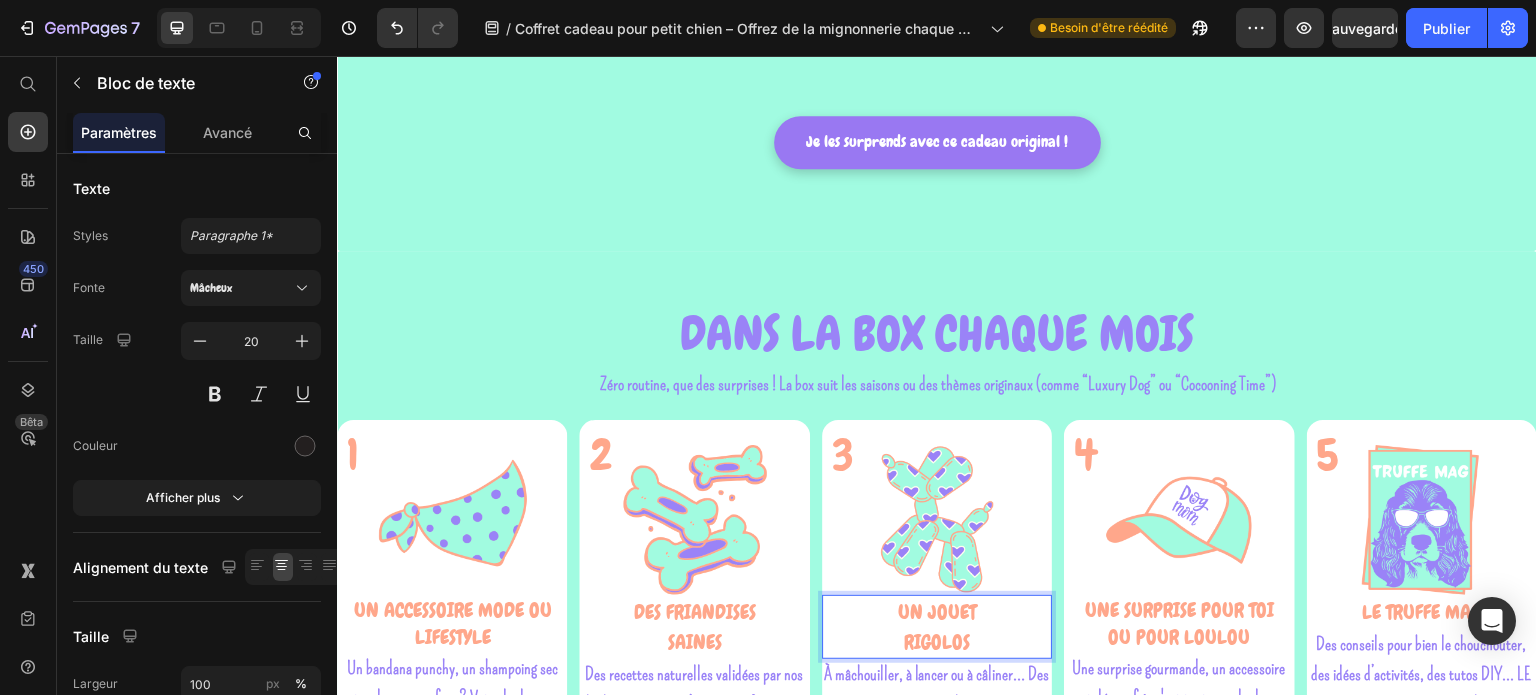click on "RIGOLOS" at bounding box center [937, 642] 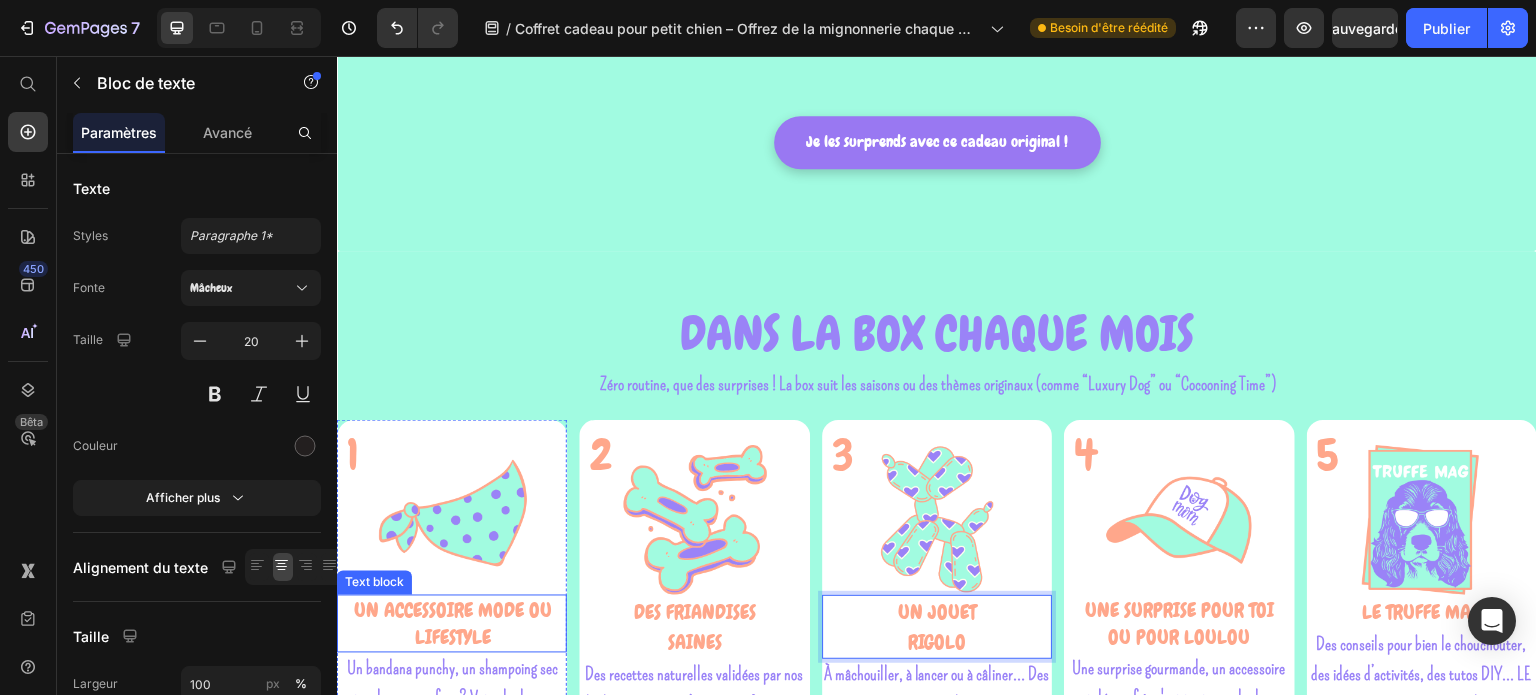 click on "UN ACCESSOIRE MODE OU LIFESTYLE" at bounding box center [452, 624] 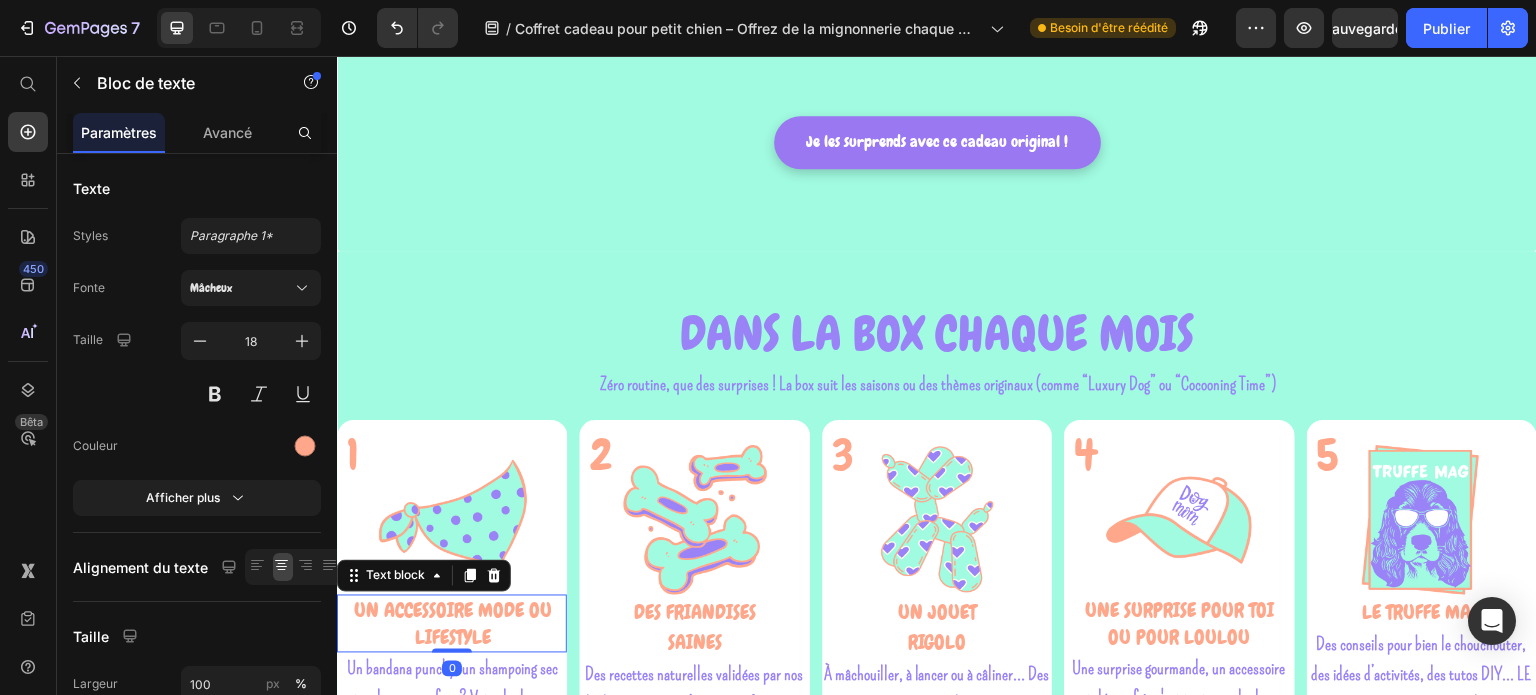 click on "UN ACCESSOIRE MODE OU LIFESTYLE" at bounding box center [452, 624] 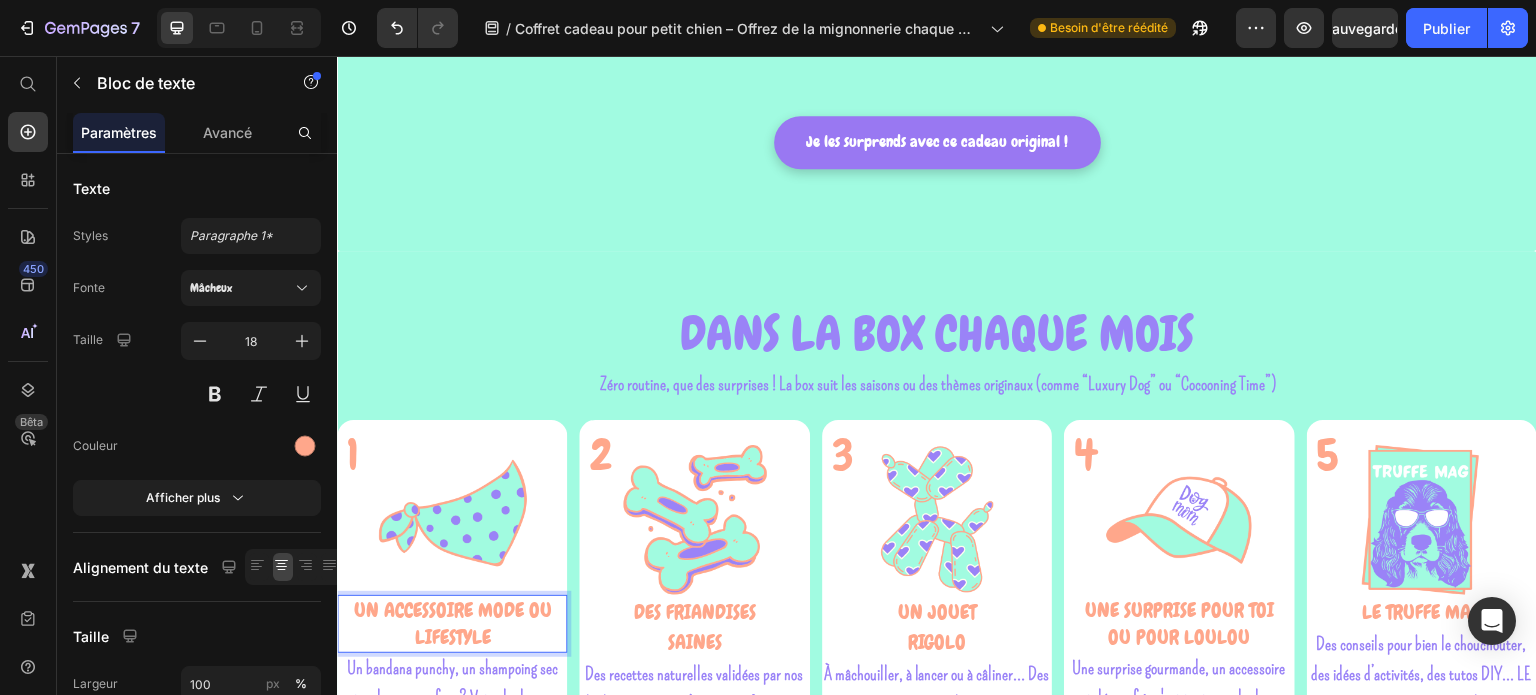 click on "UN ACCESSOIRE MODE OU LIFESTYLE" at bounding box center (452, 623) 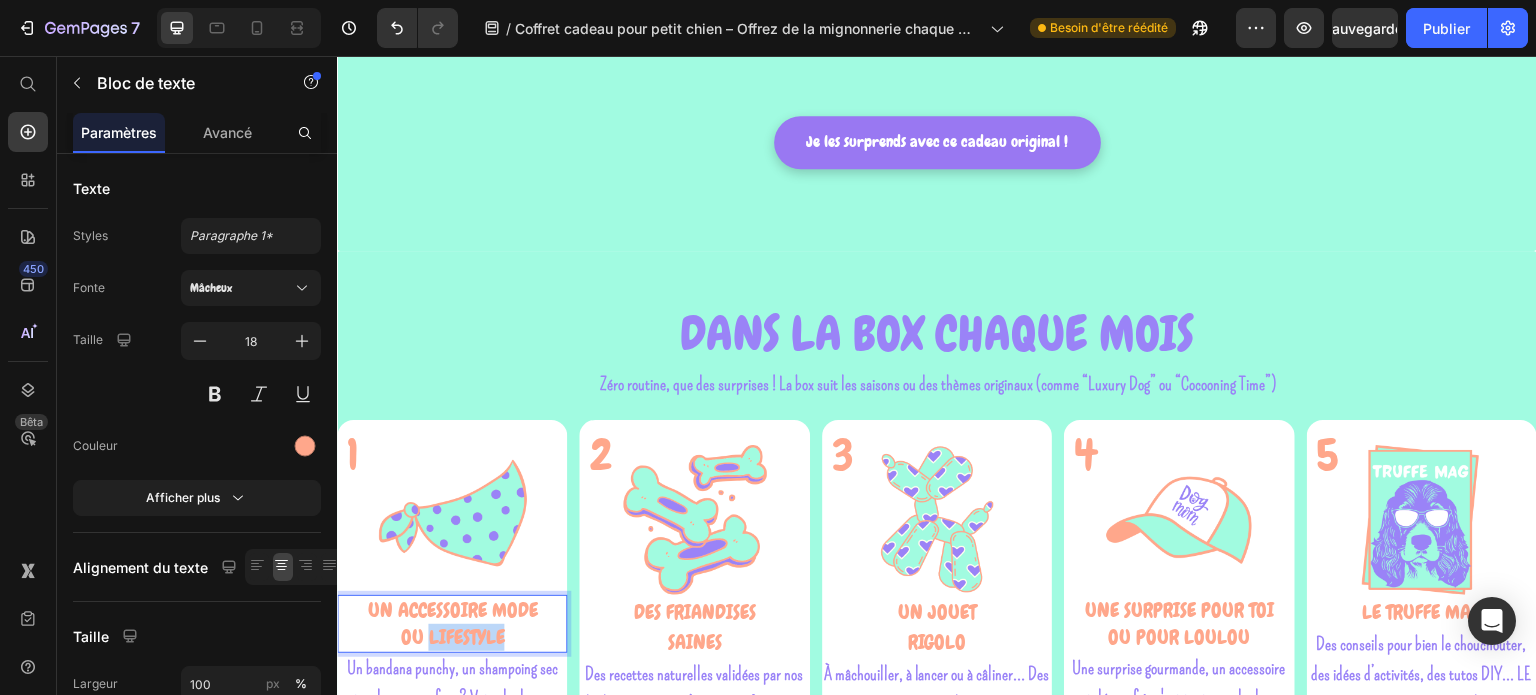 drag, startPoint x: 512, startPoint y: 625, endPoint x: 426, endPoint y: 625, distance: 86 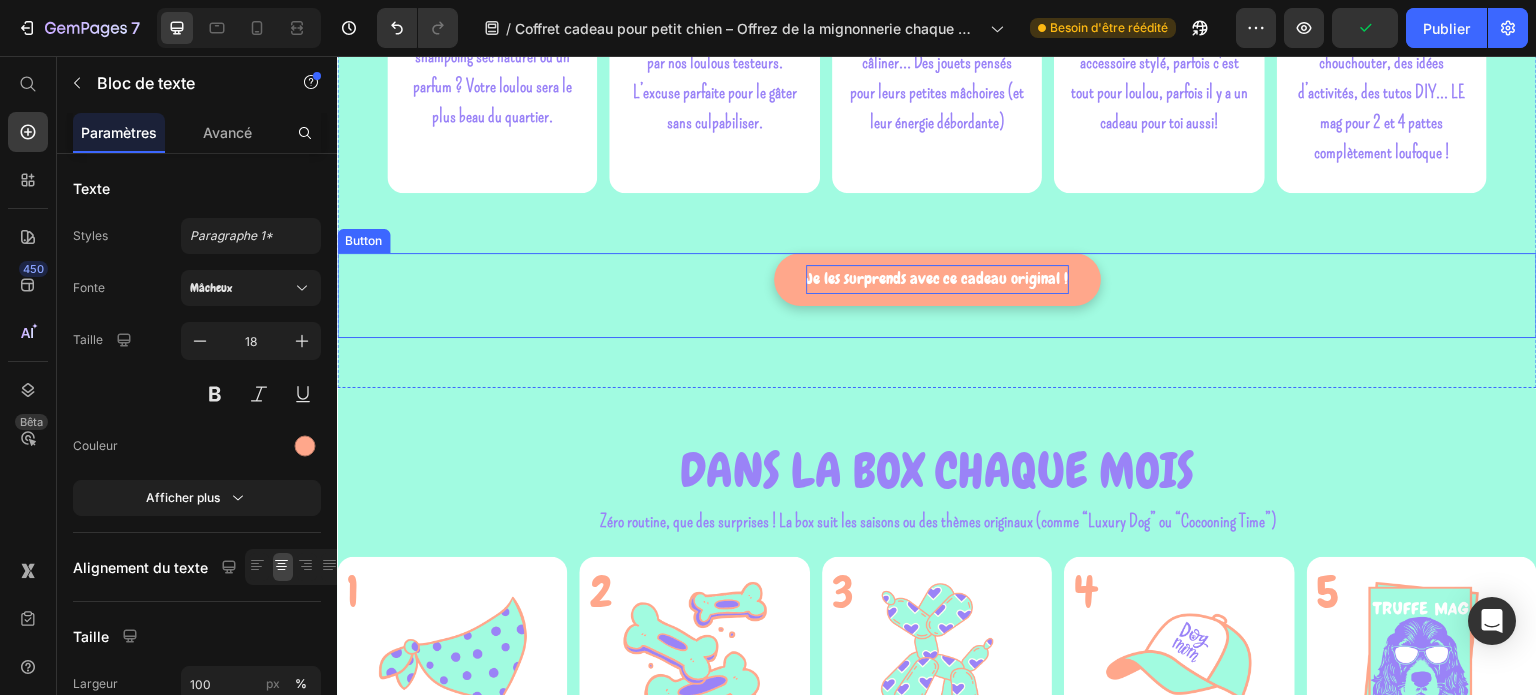 scroll, scrollTop: 2304, scrollLeft: 0, axis: vertical 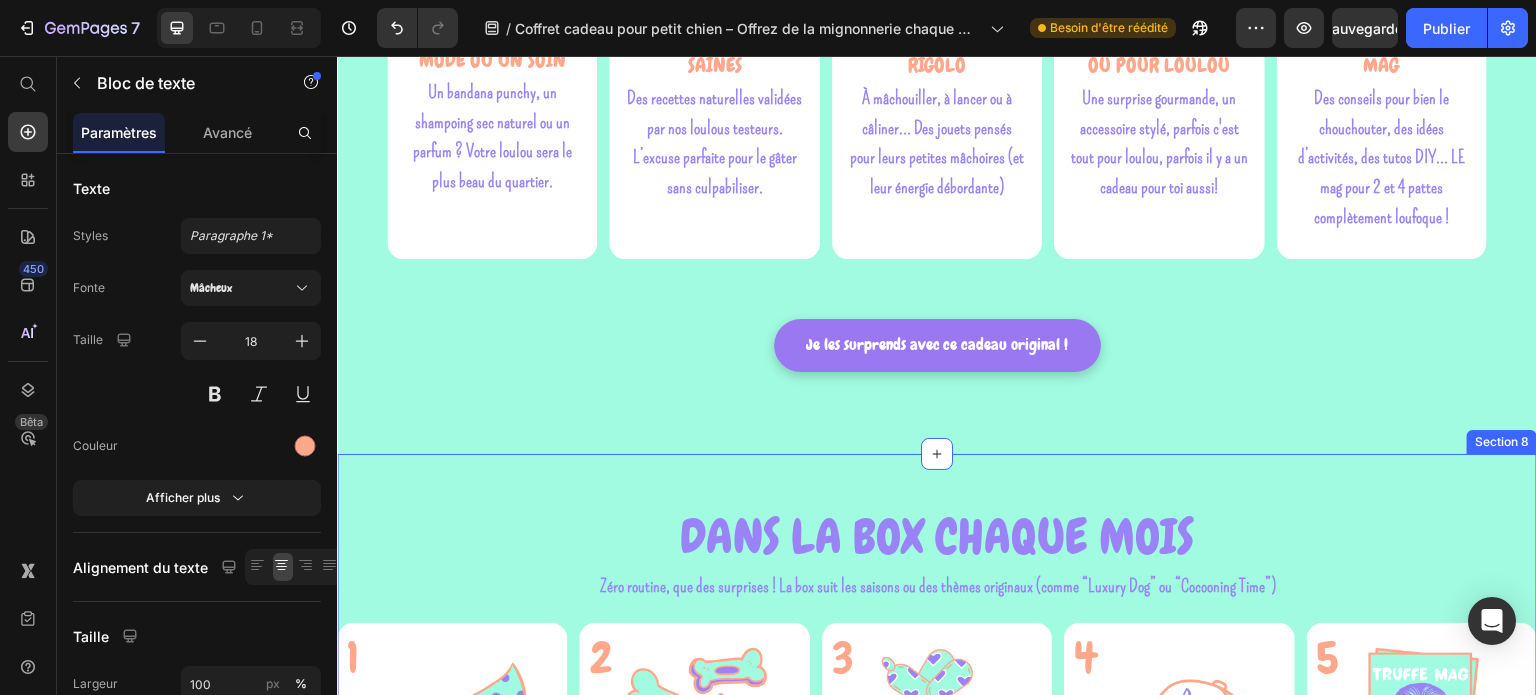 click on "DANS LA BOX CHAQUE MOIS Heading Zéro routine, que des surprises ! La box suit les saisons ou des thèmes originaux (comme “Luxury Dog” ou “Cocooning Time”) Text block Row 1 Heading Image UN ACCESSOIRE MODE  OU UN SOIN Text block   0 Un bandana punchy, un shampoing sec naturel ou un parfum ? Votre loulou sera le plus beau du quartier. Text Block Row 2 Heading Image DES FRIANDISES  SAINES Text block Des recettes naturelles validées par nos loulous testeurs. L’excuse parfaite pour le gâter sans culpabiliser. Text block Row 3 Heading Image UN JOUET  RIGOLO Text block À mâchouiller, à lancer ou à câliner… Des jouets pensés pour leurs petites mâchoires (et leur énergie débordante) Text block Row 4 Heading Image UNE SURPRISE POUR TOI OU POUR LOULOU Text block Une surprise gourmande, un accessoire stylé, parfois c'est tout pour loulou, parfois il y a un cadeau pour toi aussi! Text block Row 5 Heading Image LE TRUFFE MAG Text block Text block Row Row Row Row Button Section 8" at bounding box center (937, 795) 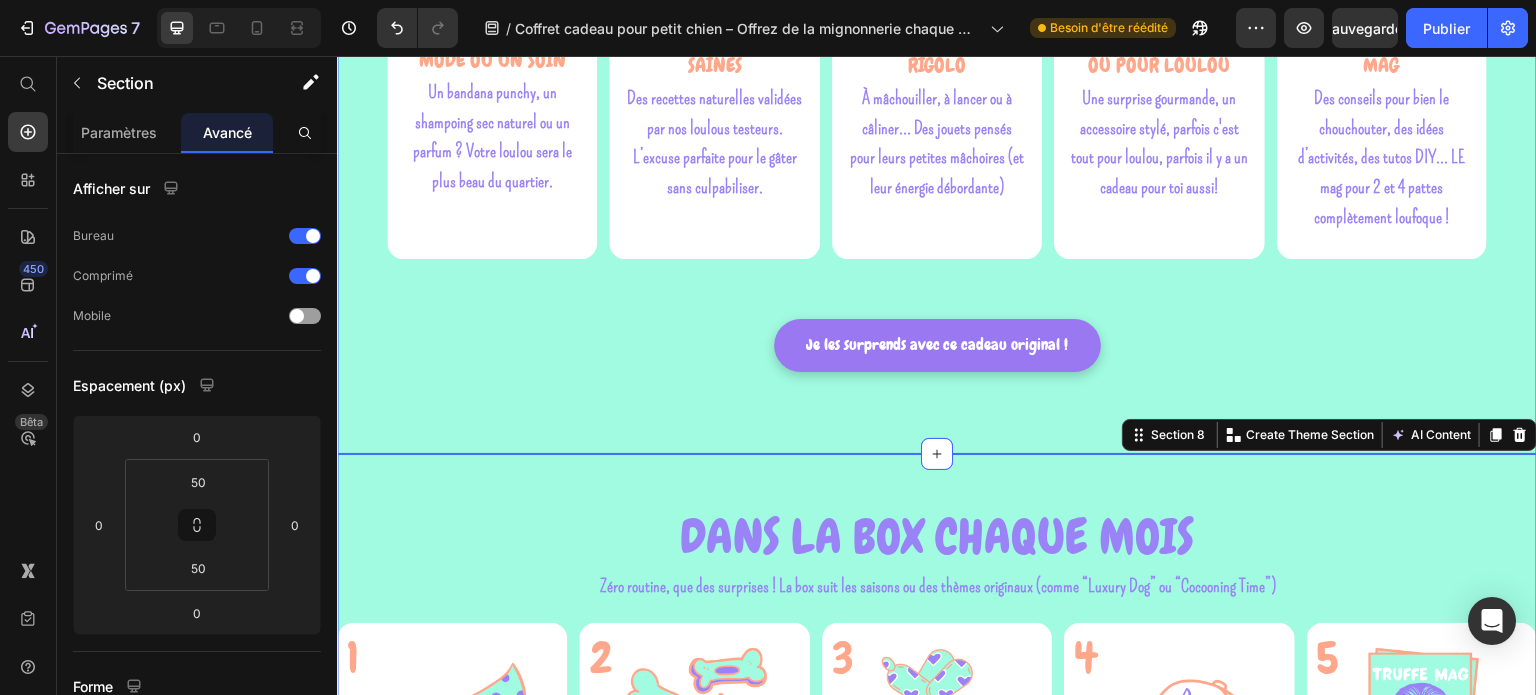 click on "DANS LA BOX CHAQUE MOIS Heading Zéro routine, que des surprises !  La box suit les saisons ou des thèmes loufoques  (comme “Luxury Dog” ou “Spa Party”) Text block Zéro routine, que des surprises !  La box suit les saisons ou des thèmes originaux (comme “Luxury Dog” ou “Cocooning Time”) Text block Row 1 Heading Image UN ACCESSOIRE  MODE OU un soin Text block Un bandana punchy, un shampoing sec naturel ou un parfum ? Votre loulou sera le plus beau du quartier. Text Block Row 2 Heading Image DES FRIANDISES  SAINES Text block Des recettes naturelles validées par nos loulous testeurs. L’excuse parfaite pour le gâter sans culpabiliser. Text block Row 3 Heading Image UN JOUET  RIGOLO Text block À mâchouiller, à lancer ou à câliner… Des jouets pensés pour leurs petites mâchoires (et leur énergie débordante) Text block Row 4 Heading Image UNE SURPRISE POUR TOI OU POUR LOULOU Text block Text block Row 5 Heading Image LE TRUFFE  MAG Text block Text block Row Row Row Row Button" at bounding box center (937, 41) 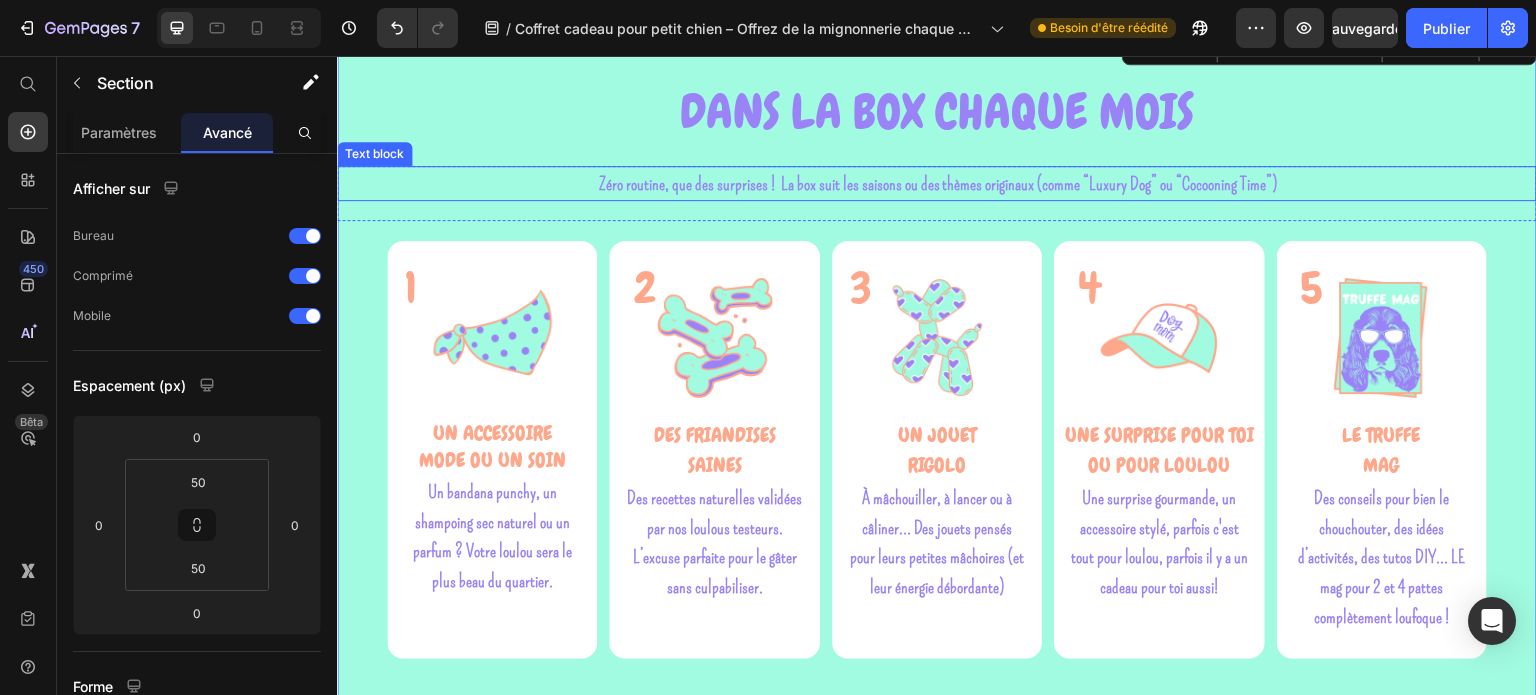 scroll, scrollTop: 2404, scrollLeft: 0, axis: vertical 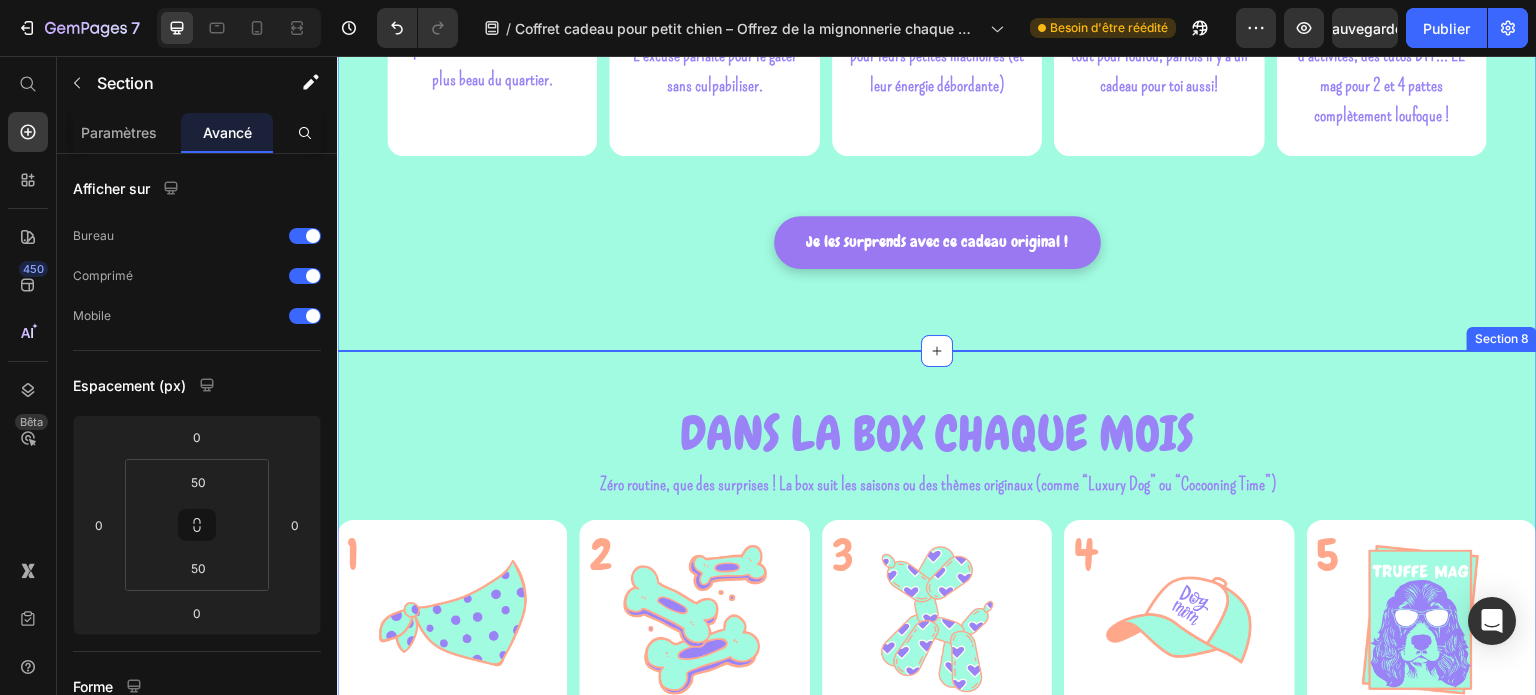 click on "DANS LA BOX CHAQUE MOIS Heading Zéro routine, que des surprises ! La box suit les saisons ou des thèmes originaux (comme “Luxury Dog” ou “Cocooning Time”) Text block Row 1 Heading Image UN ACCESSOIRE MODE  OU UN SOIN Text block Un bandana punchy, un shampoing sec naturel ou un parfum ? Votre loulou sera le plus beau du quartier. Text Block Row 2 Heading Image DES FRIANDISES  SAINES Text block Des recettes naturelles validées par nos loulous testeurs. L’excuse parfaite pour le gâter sans culpabiliser. Text block Row 3 Heading Image UN JOUET  RIGOLO Text block À mâchouiller, à lancer ou à câliner… Des jouets pensés pour leurs petites mâchoires (et leur énergie débordante) Text block Row 4 Heading Image UNE SURPRISE POUR TOI OU POUR LOULOU Text block Une surprise gourmande, un accessoire stylé, parfois c'est tout pour loulou, parfois il y a un cadeau pour toi aussi! Text block Row 5 Heading Image LE TRUFFE MAG Text block Text block Row Row Row Row Button Section 8" at bounding box center [937, 692] 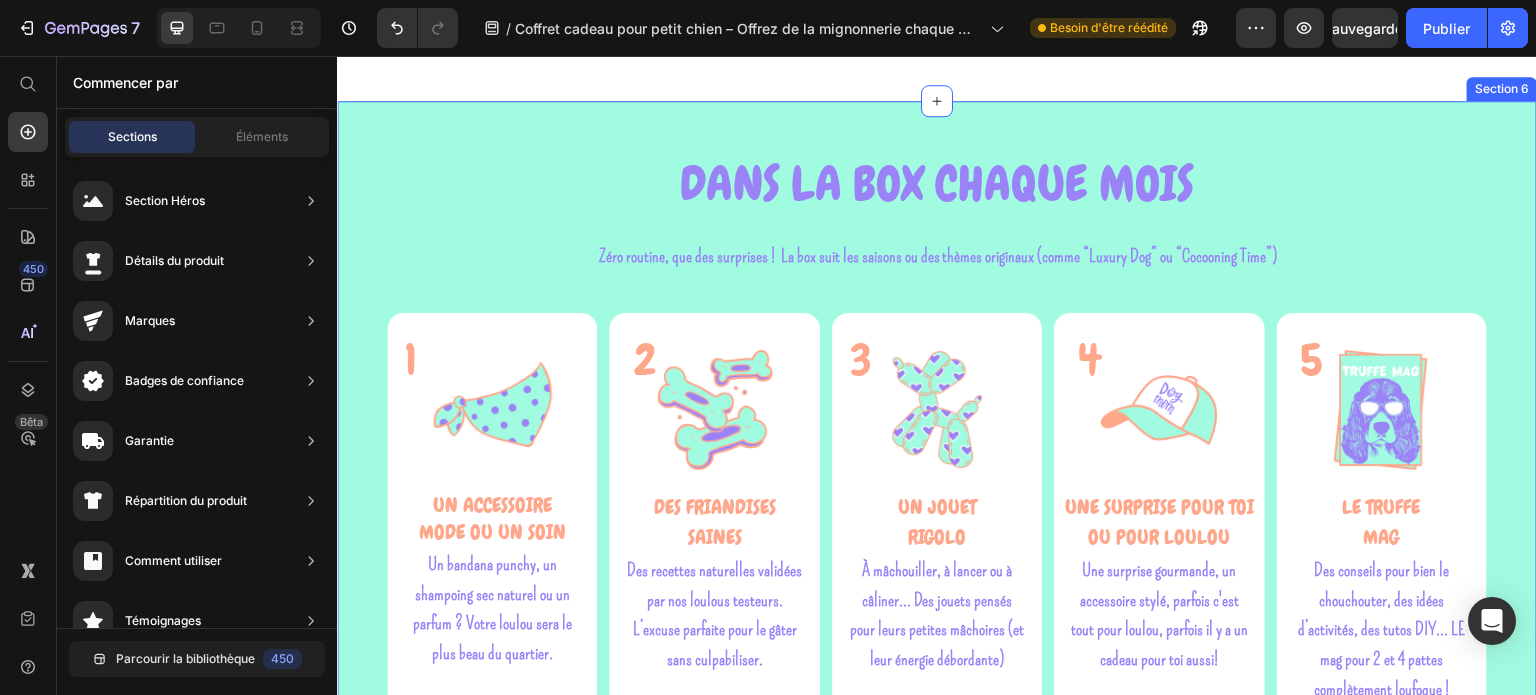 scroll, scrollTop: 2004, scrollLeft: 0, axis: vertical 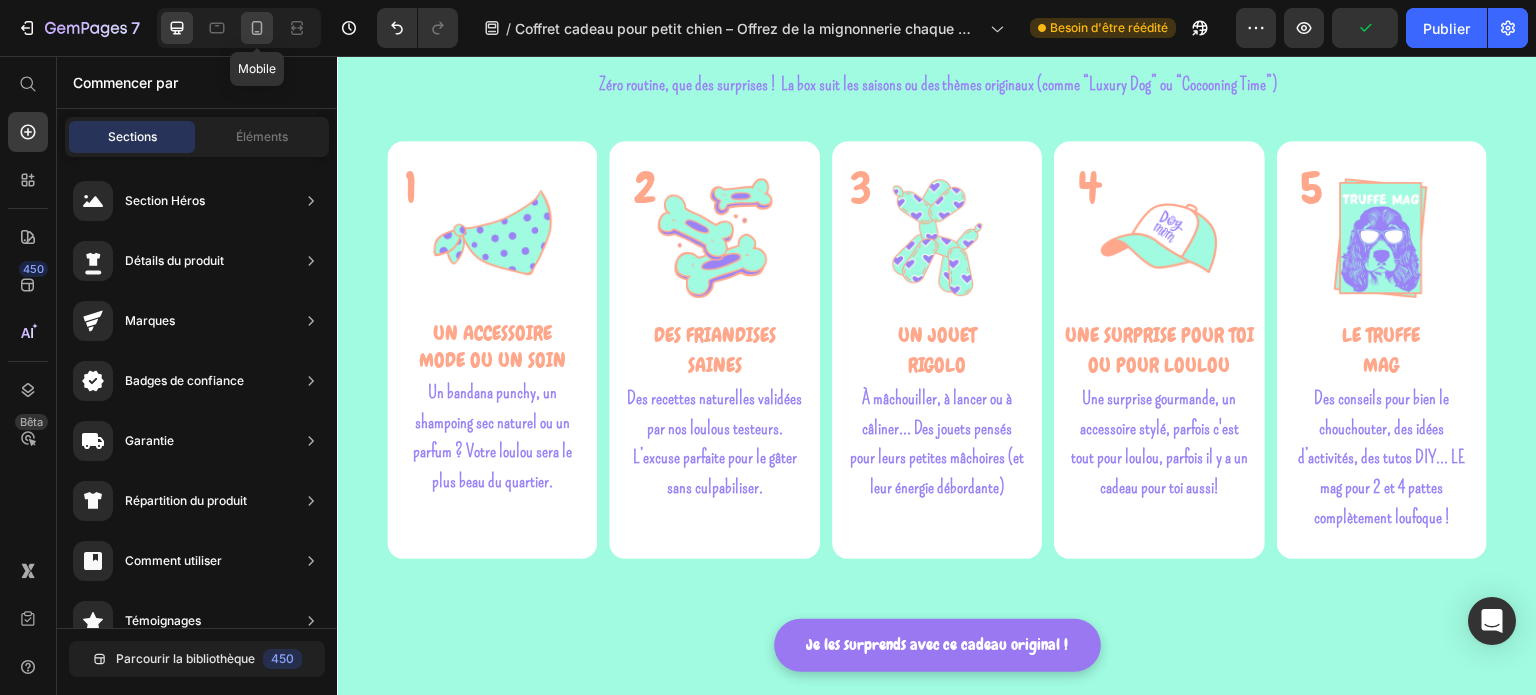 click 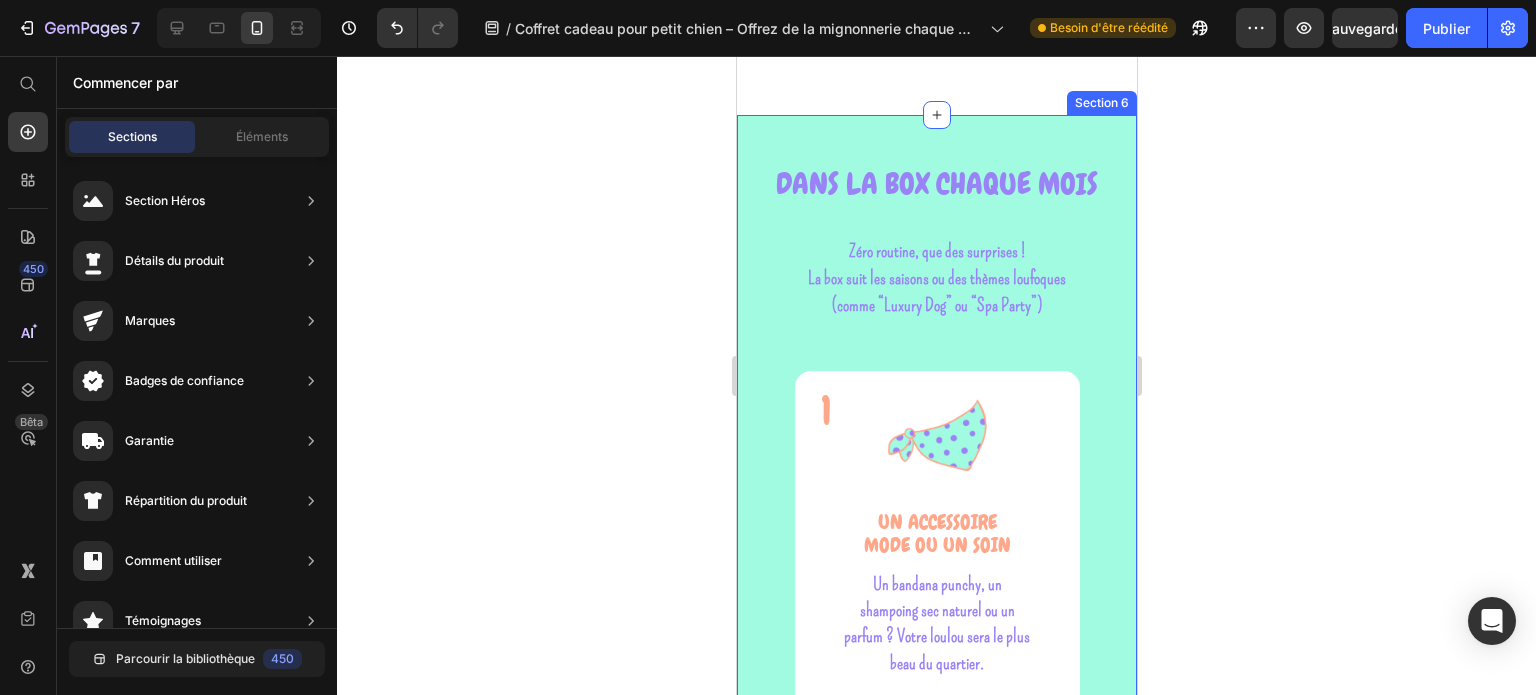 scroll, scrollTop: 2204, scrollLeft: 0, axis: vertical 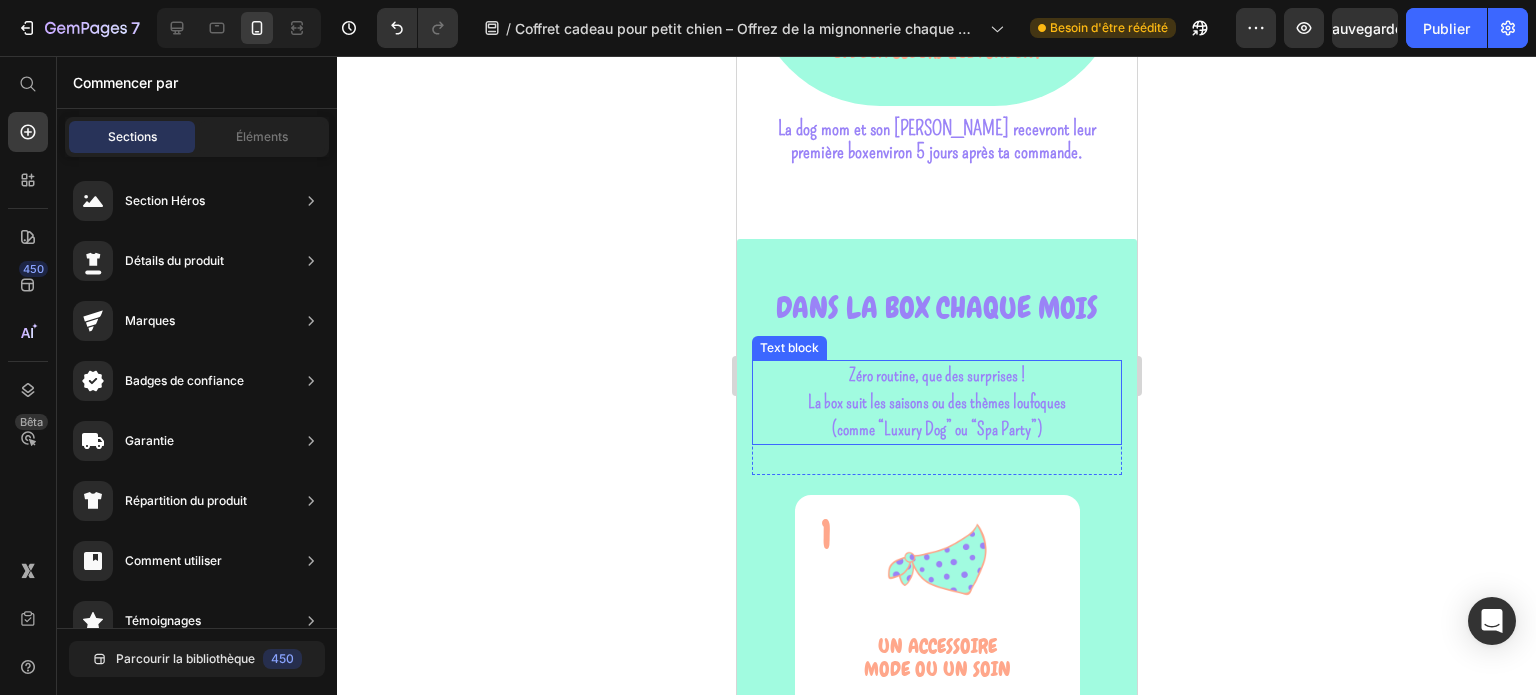 click on "(comme “Luxury Dog” ou “Spa Party”)" at bounding box center (936, 429) 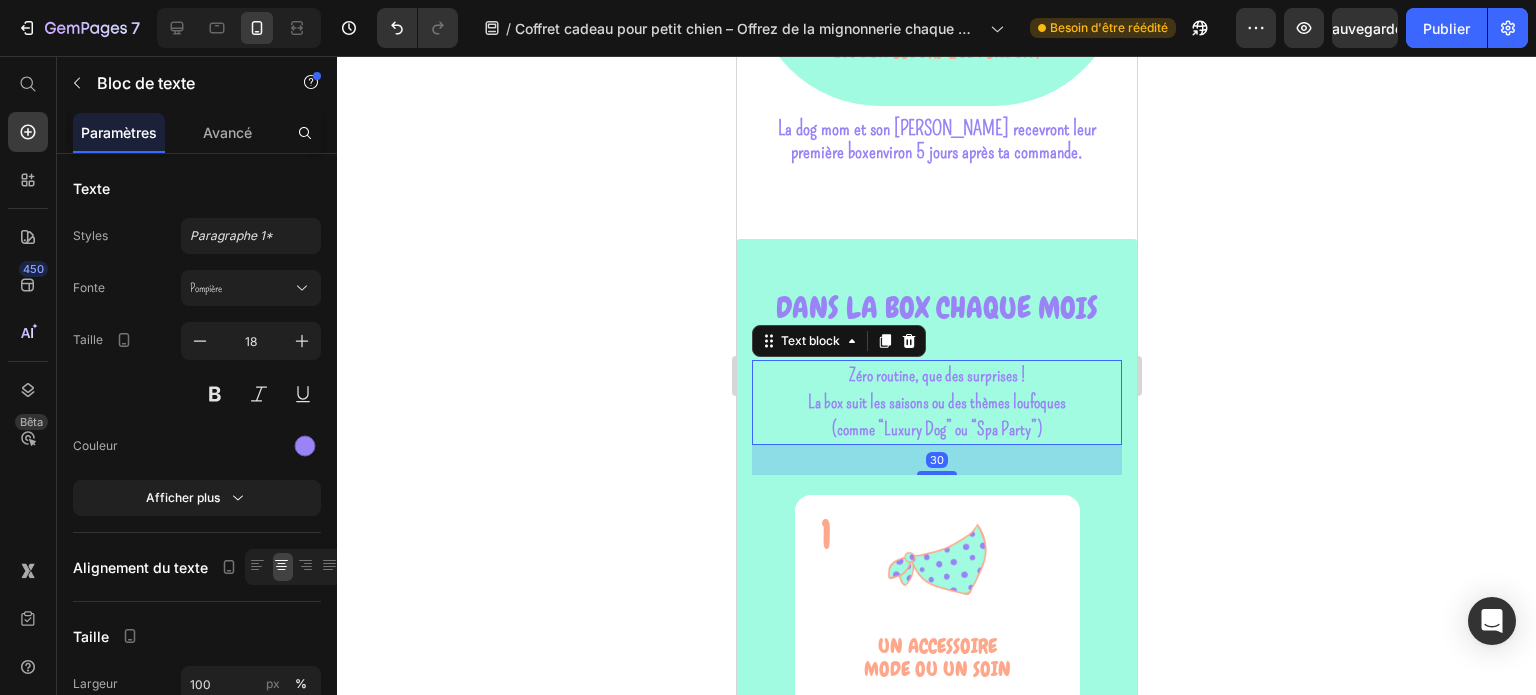 click on "(comme “Luxury Dog” ou “Spa Party”)" at bounding box center [936, 429] 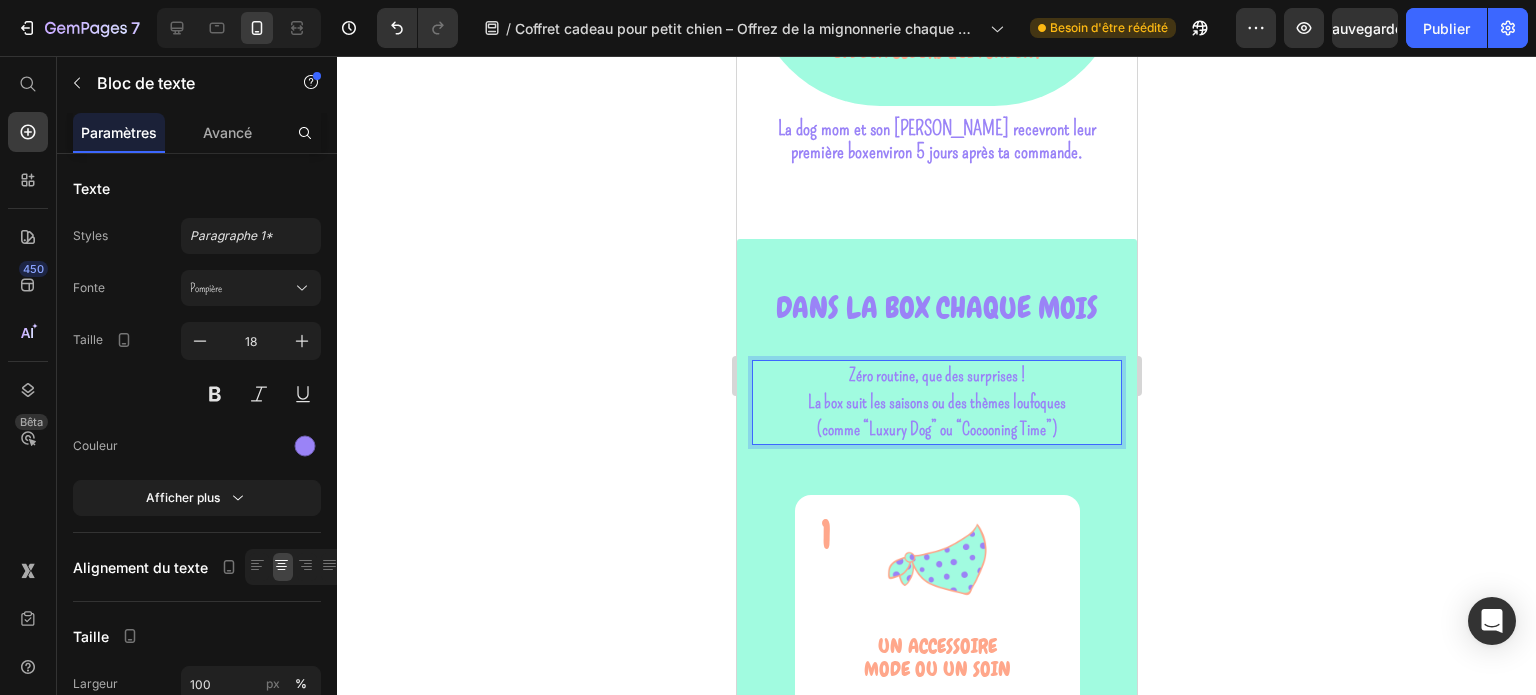 click on "La box suit les saisons ou des thèmes loufoques" at bounding box center (936, 402) 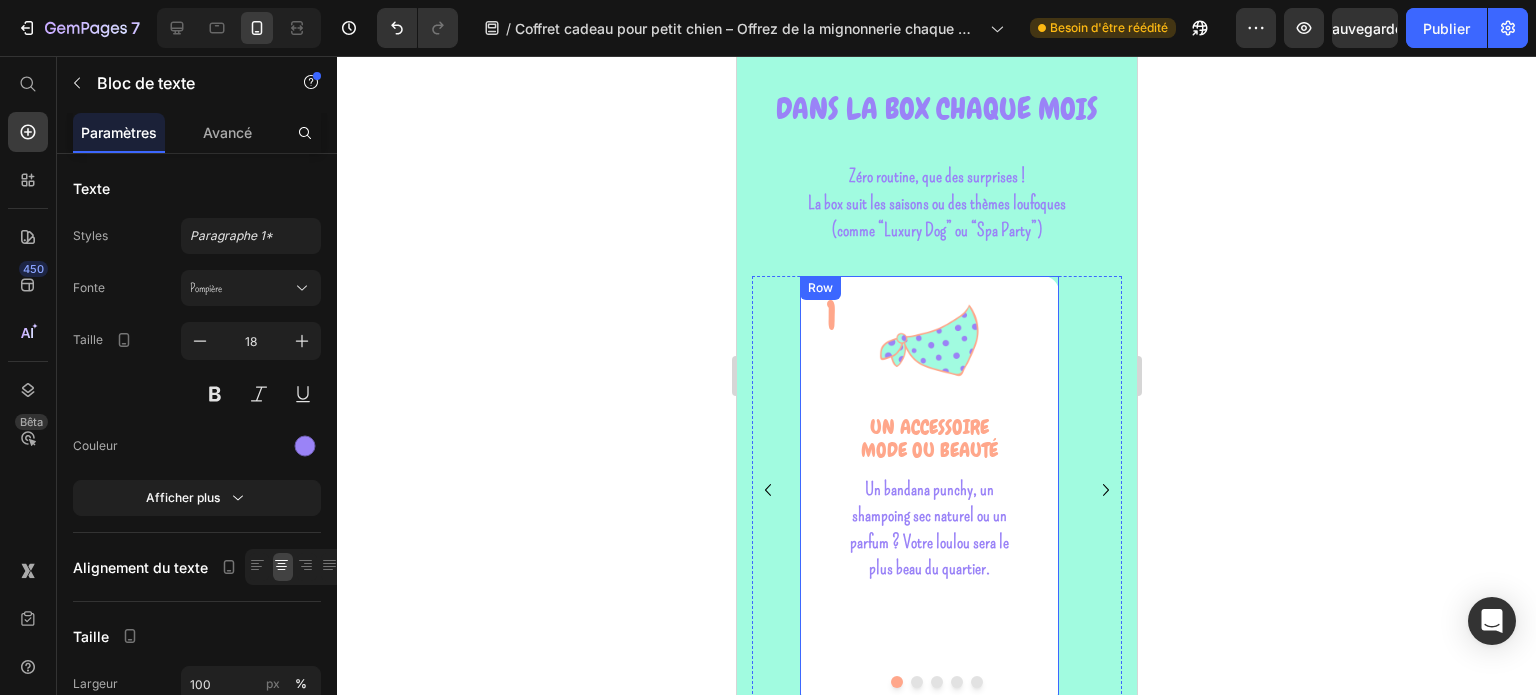scroll, scrollTop: 4404, scrollLeft: 0, axis: vertical 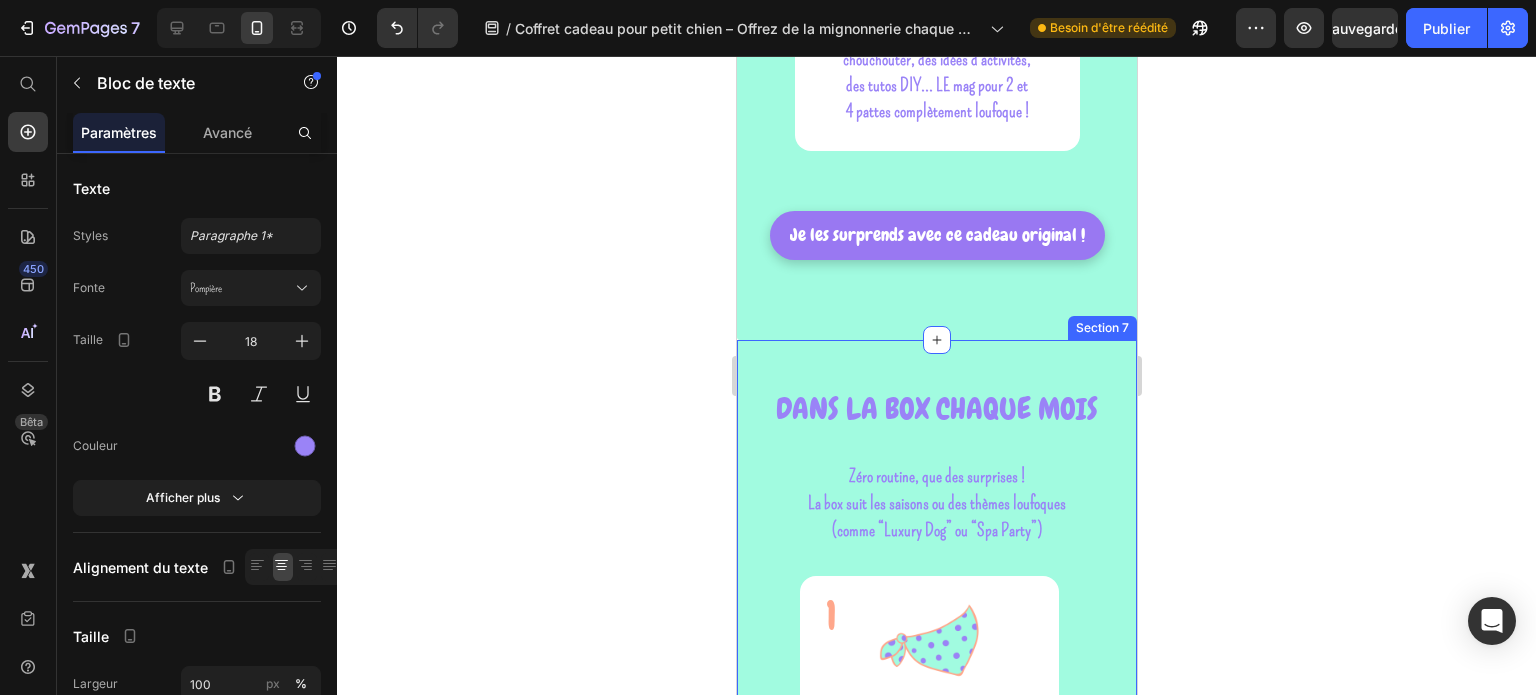 click on "DANS LA BOX CHAQUE MOIS Heading Zéro routine, que des surprises !  La box suit les saisons ou des thèmes loufoques  (comme “Luxury Dog” ou “Spa Party”) Text block
1 Heading Image UN ACCESSOIRE  MODE OU BEAUTé Text block Un bandana punchy, un shampoing sec naturel ou un parfum ? Votre loulou sera le plus beau du quartier. Text Block Row 2 Heading Image DES FRIANDISES SAINES  ET NATURELLES Text block Des recettes naturelles validées par nos loulous testeurs. L’excuse parfaite pour le gâter sans culpabiliser. Text block Row 3 Heading Image UN JOUET  RIGOLO Text block À mâchouiller, à lancer ou à câliner… Des jouets pensés pour leurs petites mâchoires (et leur énergie débordante) Text block Row 4 Heading Image UN CADEAU  POUR TOI Text block Une surprise gourmande, un accessoire stylé ou un produit life-style… parce que toi aussi tu mérites ta dose de love. Text block Row 5 Heading Image LE TRUFFE  MAG Text block Text block Row" at bounding box center [936, 756] 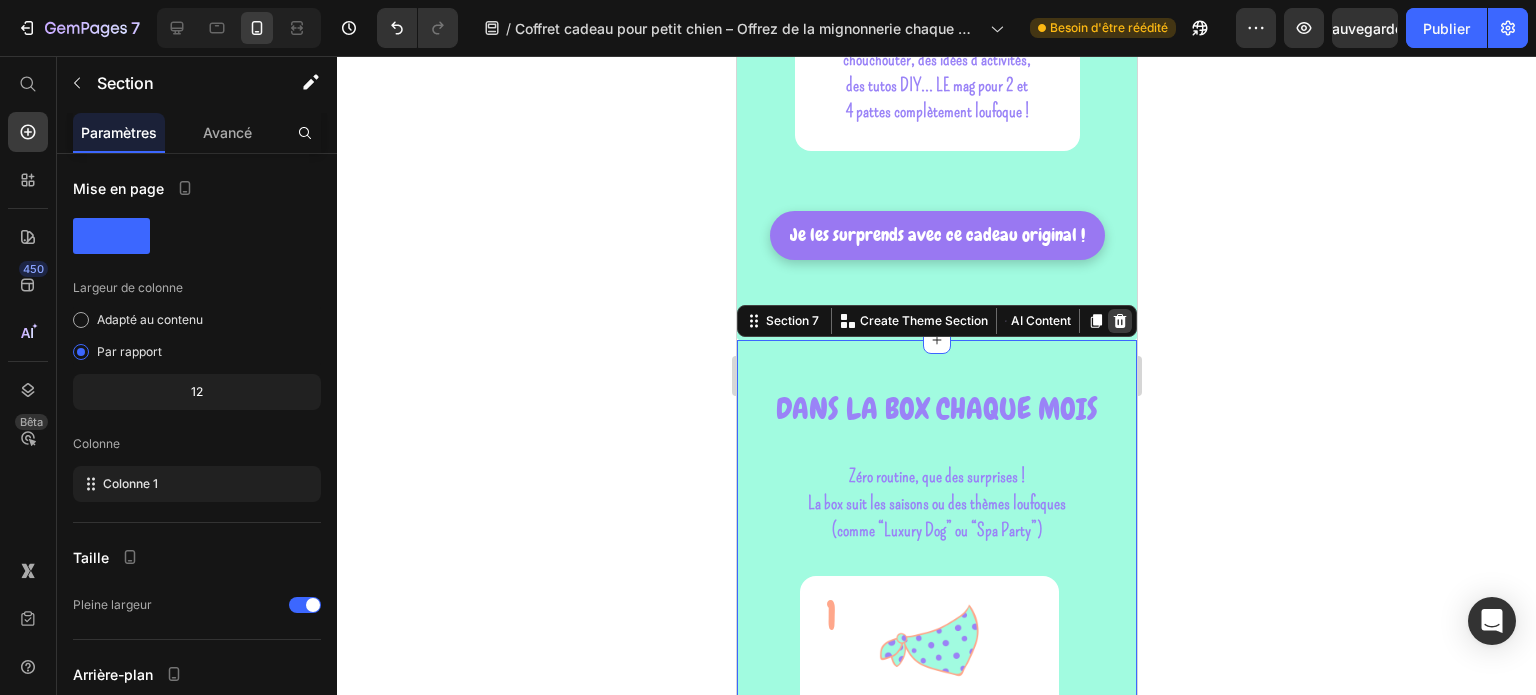 click 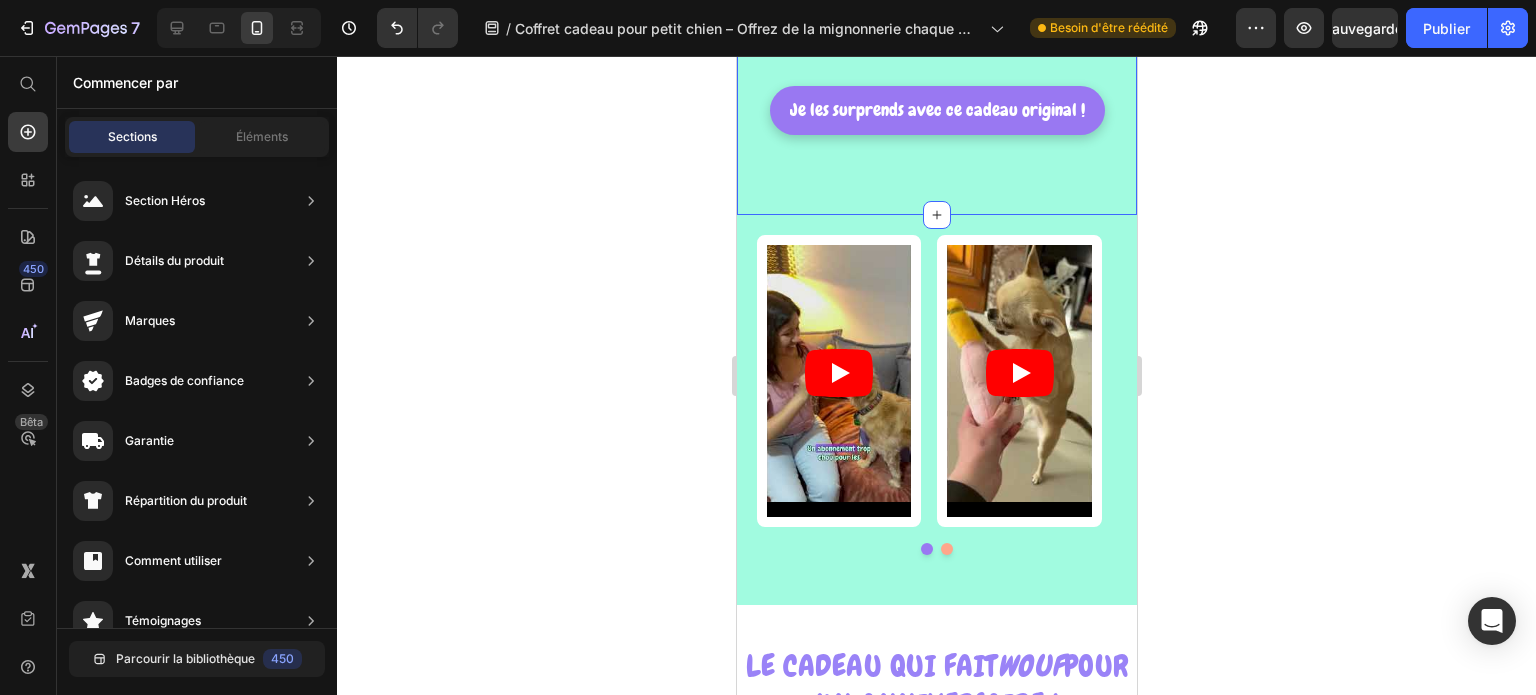 scroll, scrollTop: 4704, scrollLeft: 0, axis: vertical 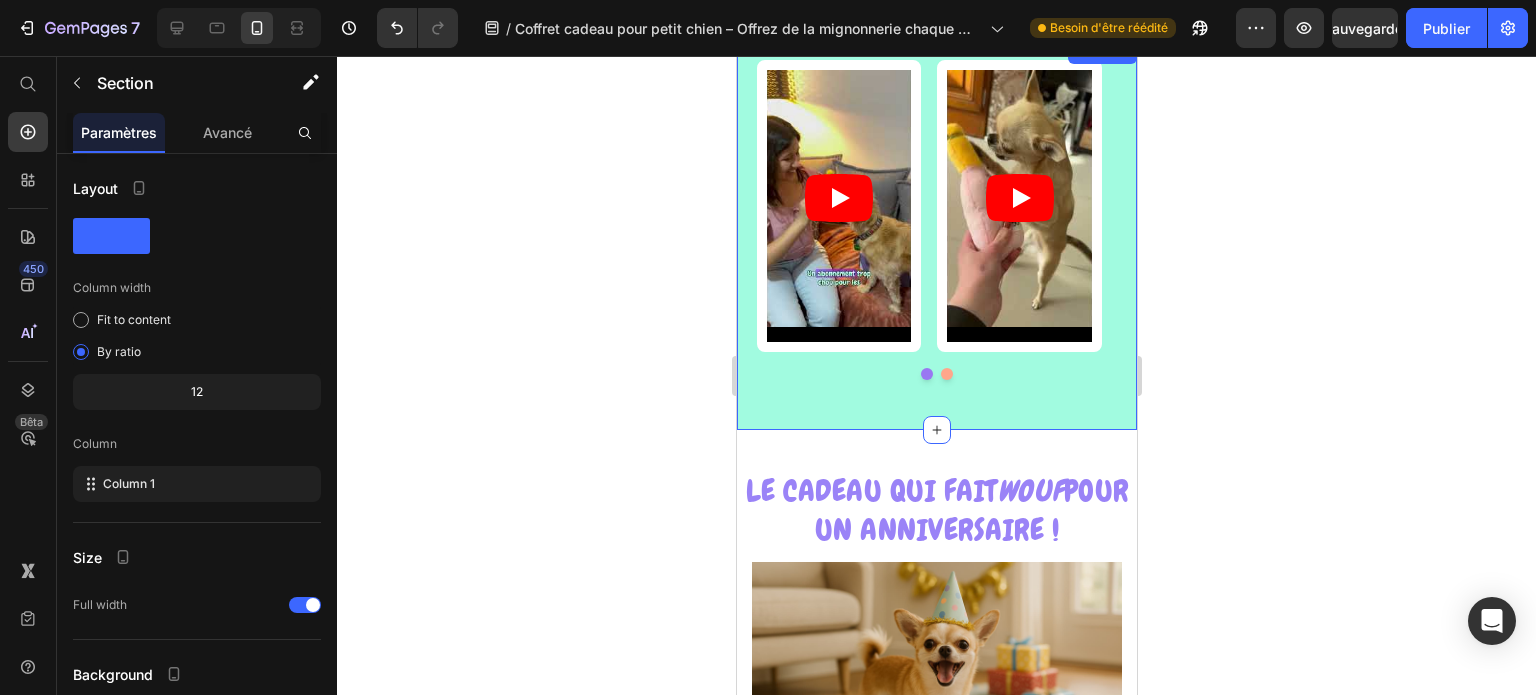 click on "Video Video Video Carousel Section 7" at bounding box center [936, 235] 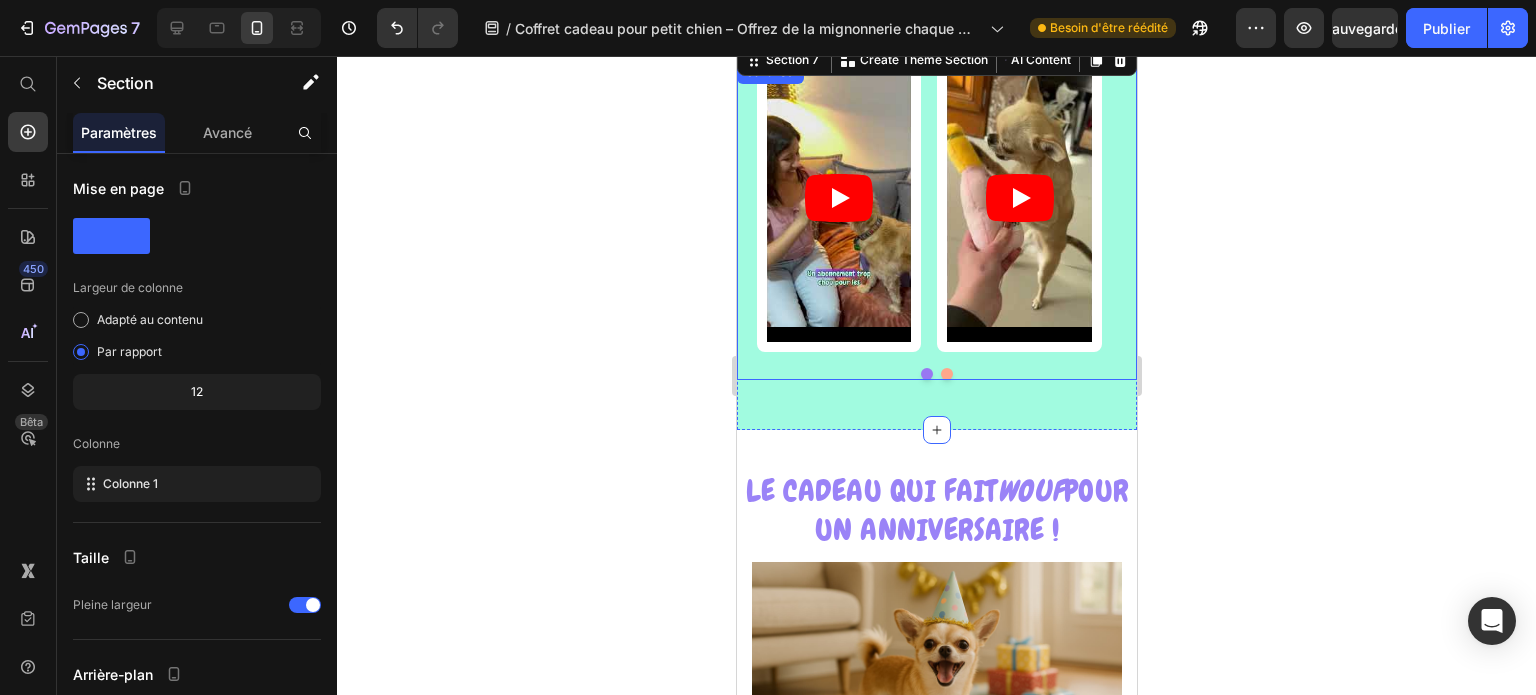 click at bounding box center (946, 374) 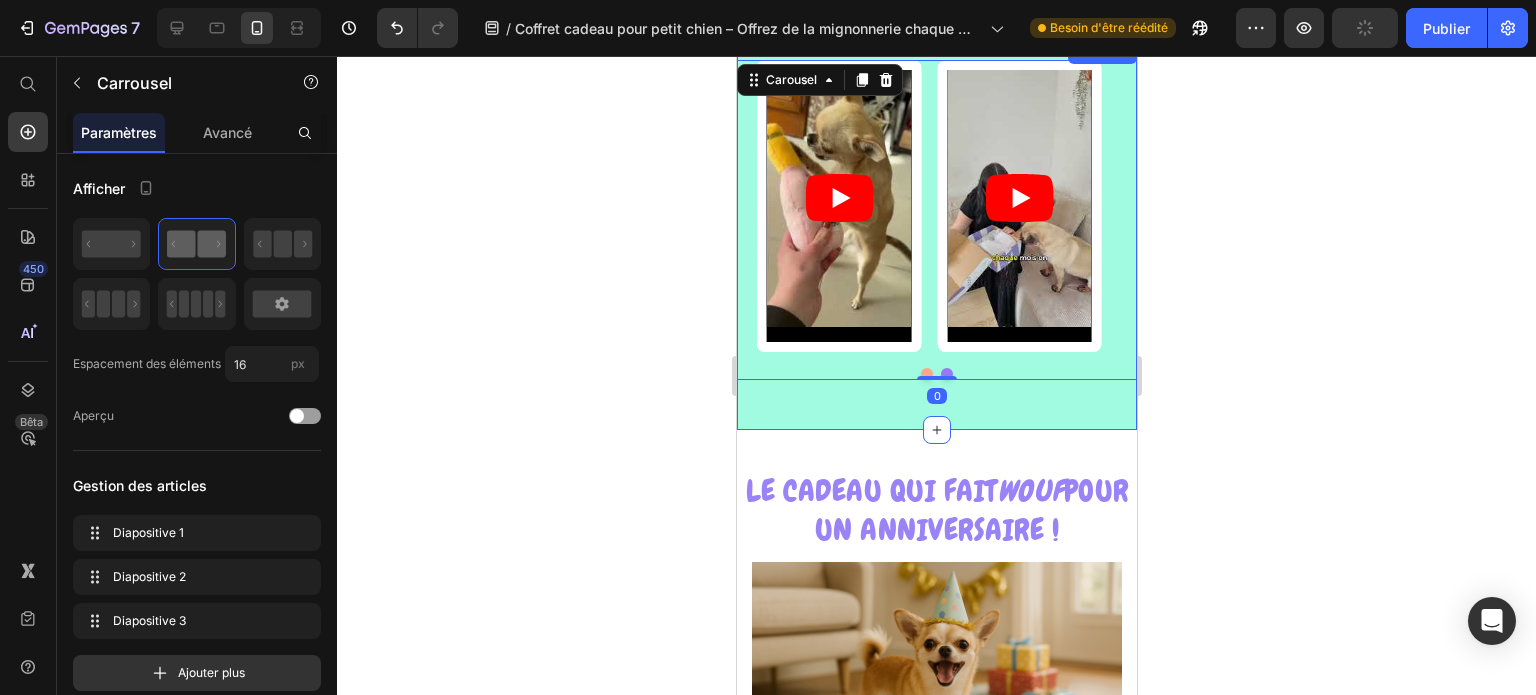 click on "Video Video Video Carousel   0 Section 7" at bounding box center [936, 235] 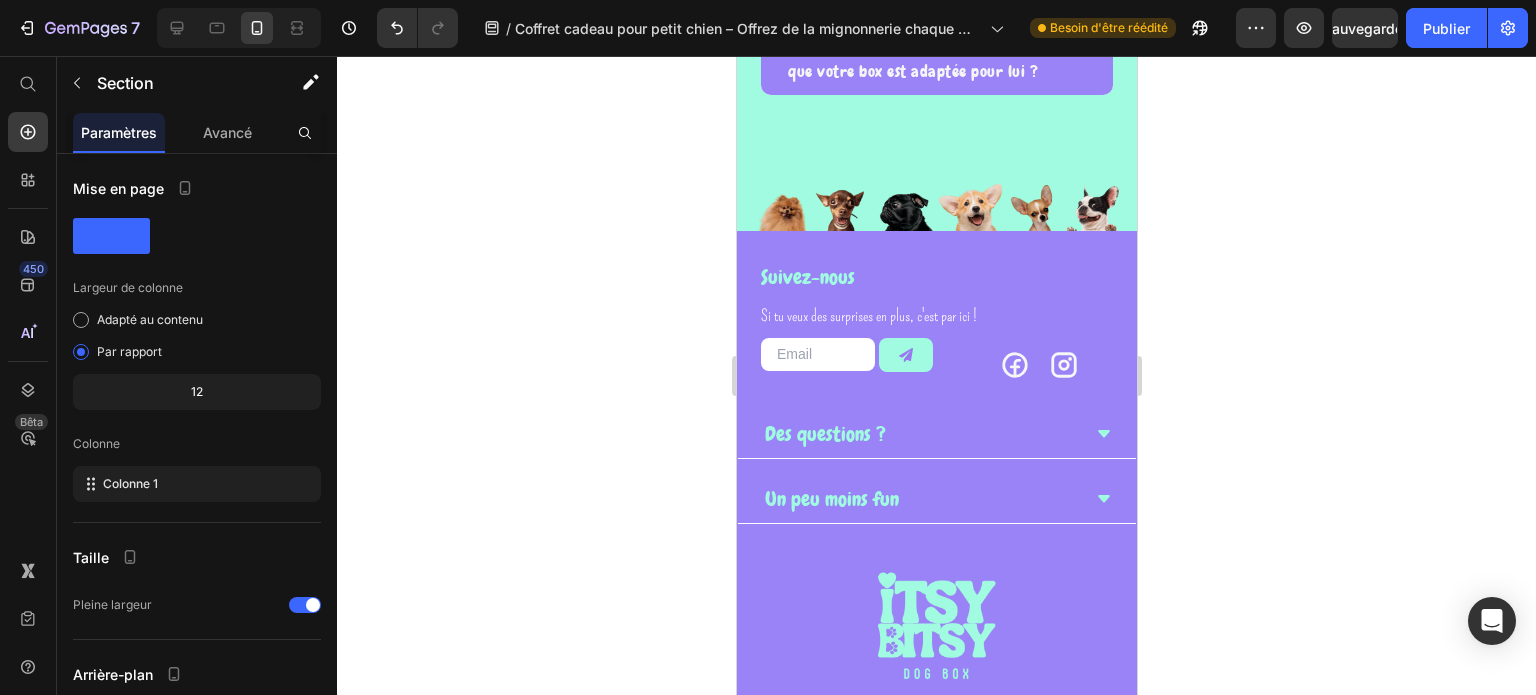 scroll, scrollTop: 10404, scrollLeft: 0, axis: vertical 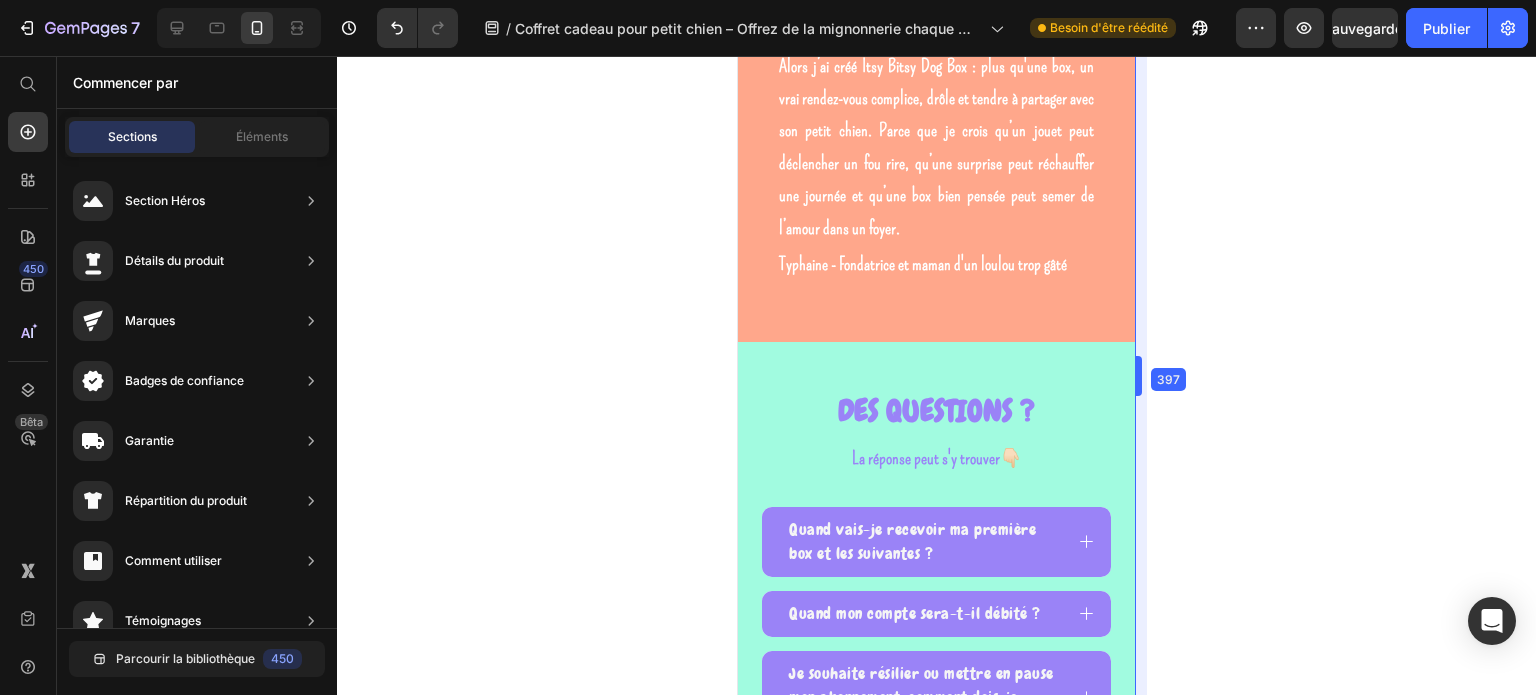 drag, startPoint x: 1139, startPoint y: 558, endPoint x: 1134, endPoint y: 462, distance: 96.13012 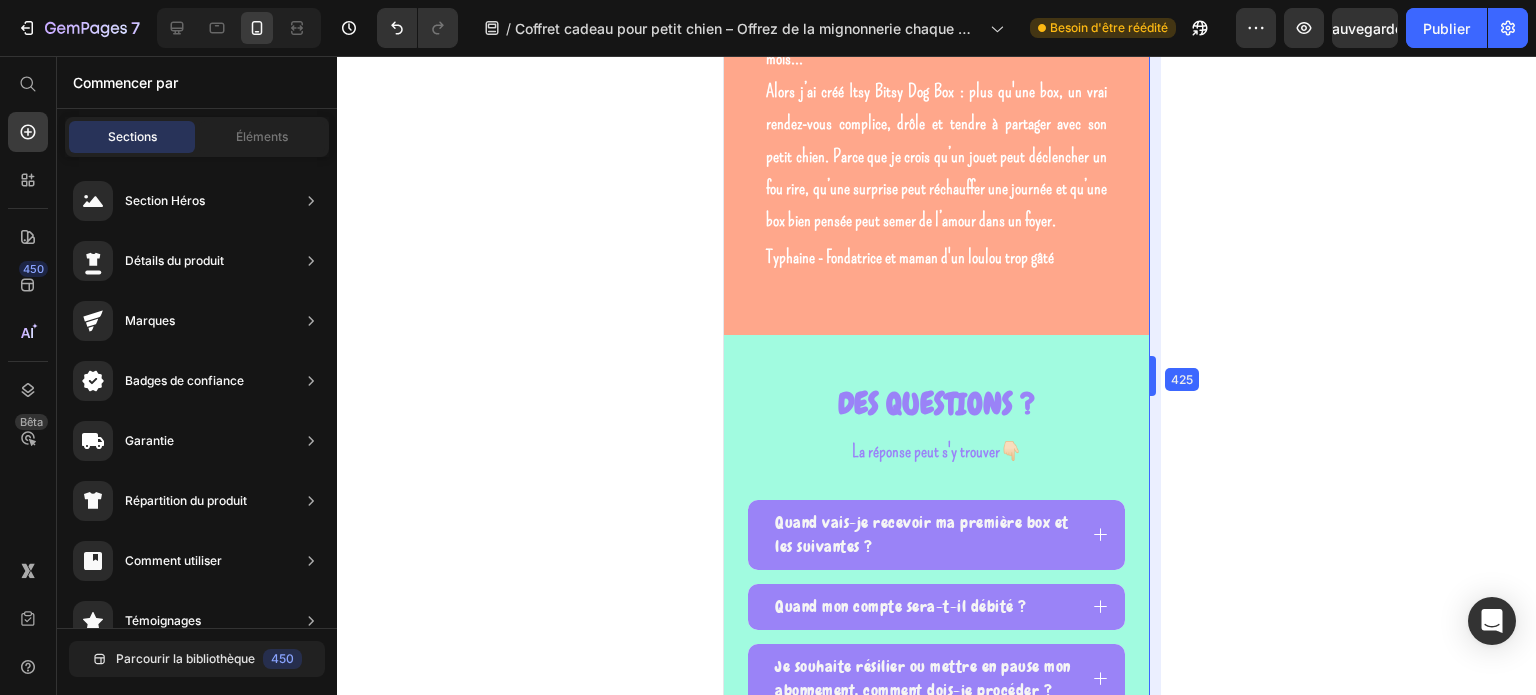 drag, startPoint x: 1136, startPoint y: 485, endPoint x: 1164, endPoint y: 486, distance: 28.01785 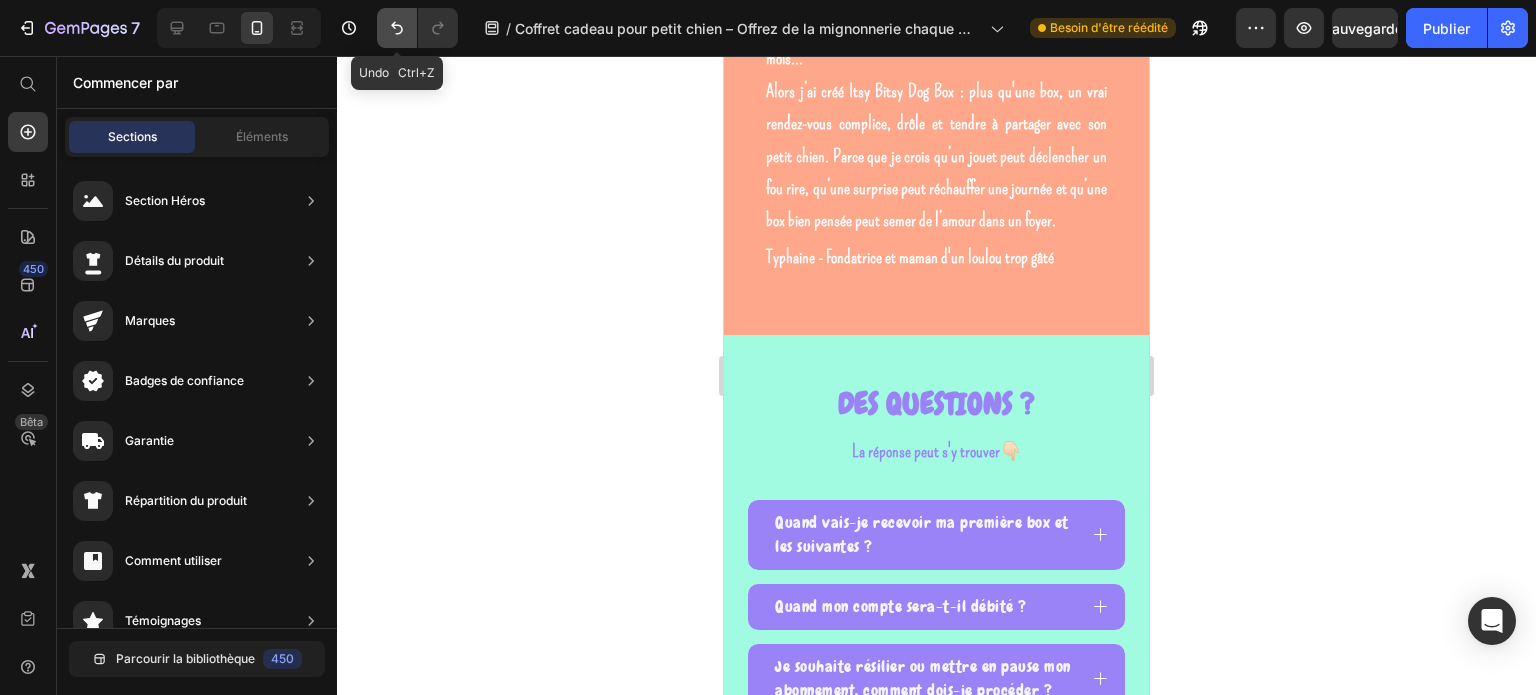 click 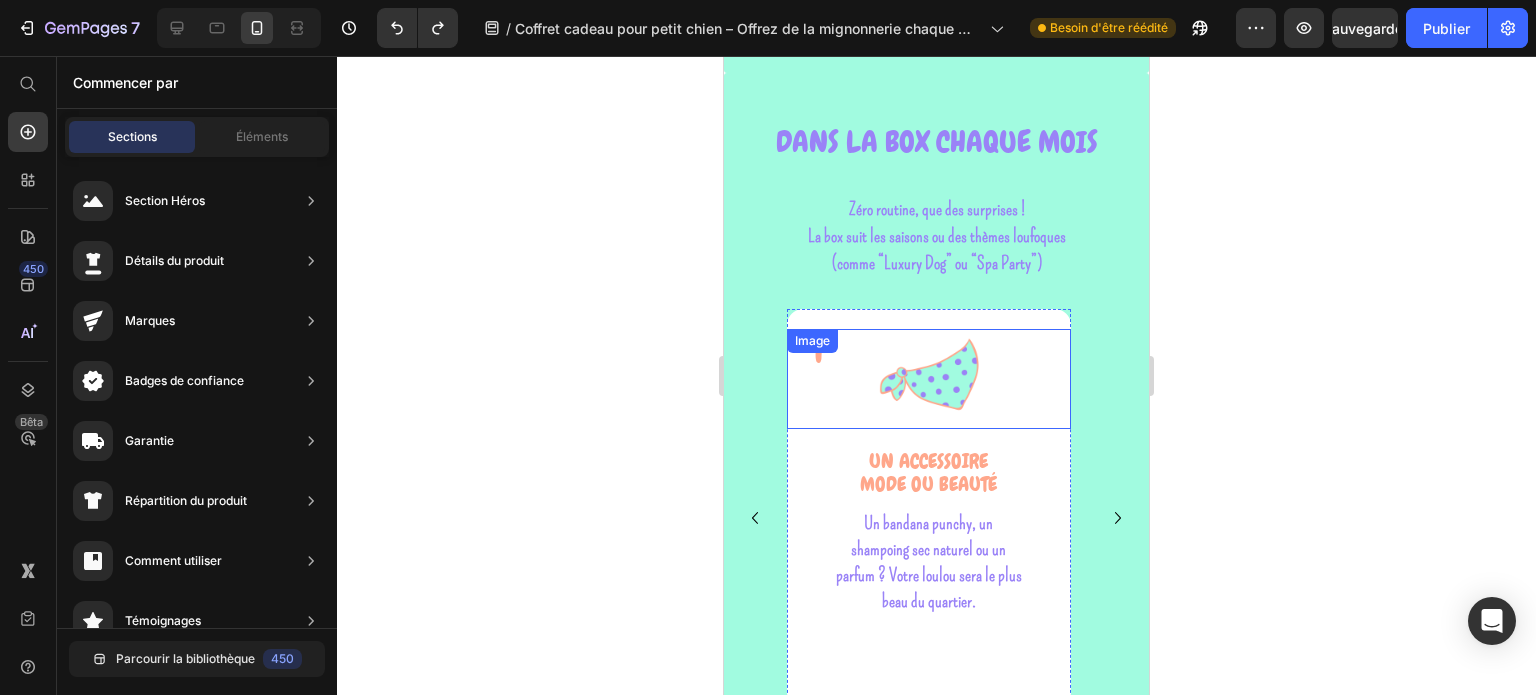scroll, scrollTop: 4416, scrollLeft: 0, axis: vertical 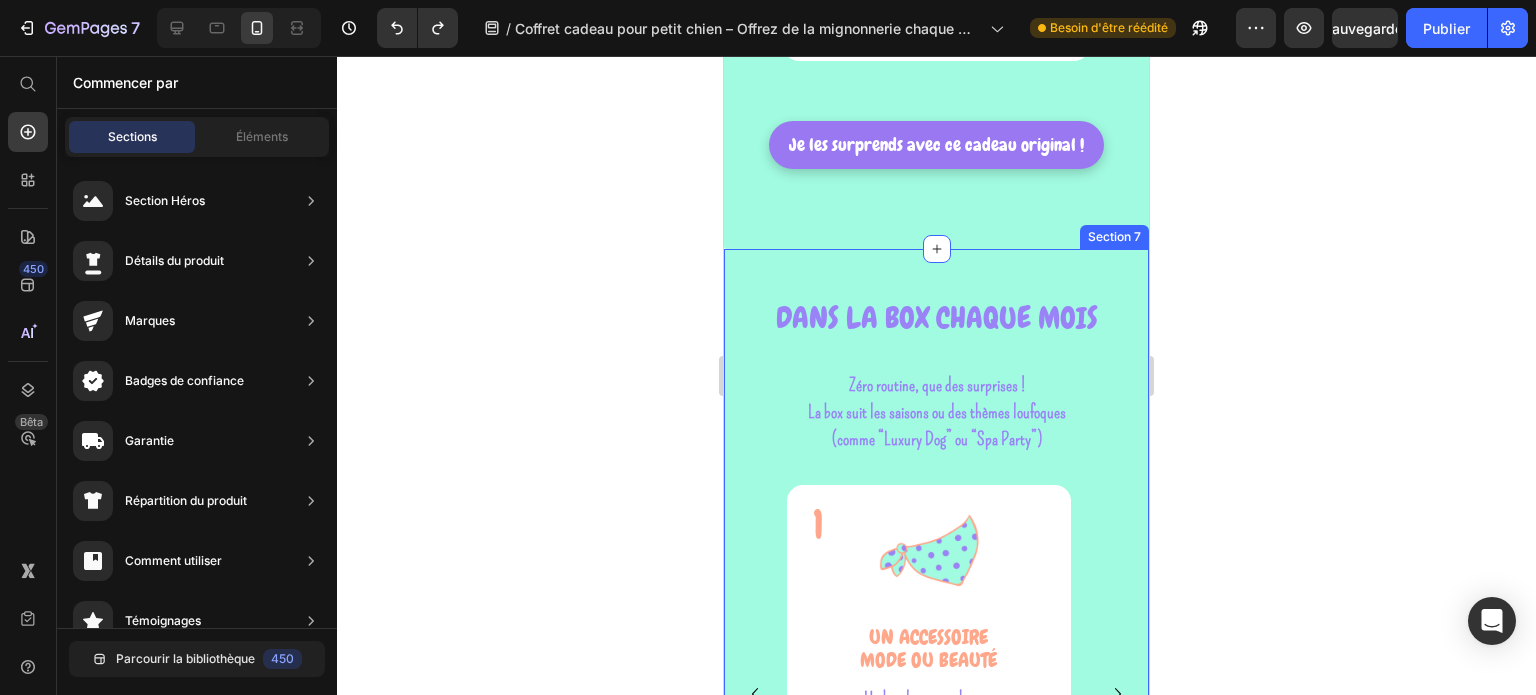 click on "DANS LA BOX CHAQUE MOIS Heading Zéro routine, que des surprises !  La box suit les saisons ou des thèmes loufoques  (comme “Luxury Dog” ou “Spa Party”) Text block
1 Heading Image UN ACCESSOIRE  MODE OU BEAUTé Text block Un bandana punchy, un shampoing sec naturel ou un parfum ? Votre loulou sera le plus beau du quartier. Text Block Row 2 Heading Image DES FRIANDISES SAINES  ET NATURELLES Text block Des recettes naturelles validées par nos loulous testeurs. L’excuse parfaite pour le gâter sans culpabiliser. Text block Row 3 Heading Image UN JOUET  RIGOLO Text block À mâchouiller, à lancer ou à câliner… Des jouets pensés pour leurs petites mâchoires (et leur énergie débordante) Text block Row 4 Heading Image UN CADEAU  POUR TOI Text block Une surprise gourmande, un accessoire stylé ou un produit life-style… parce que toi aussi tu mérites ta dose de love. Text block Row 5 Heading Image LE TRUFFE  MAG Text block Text block Row" at bounding box center [936, 660] 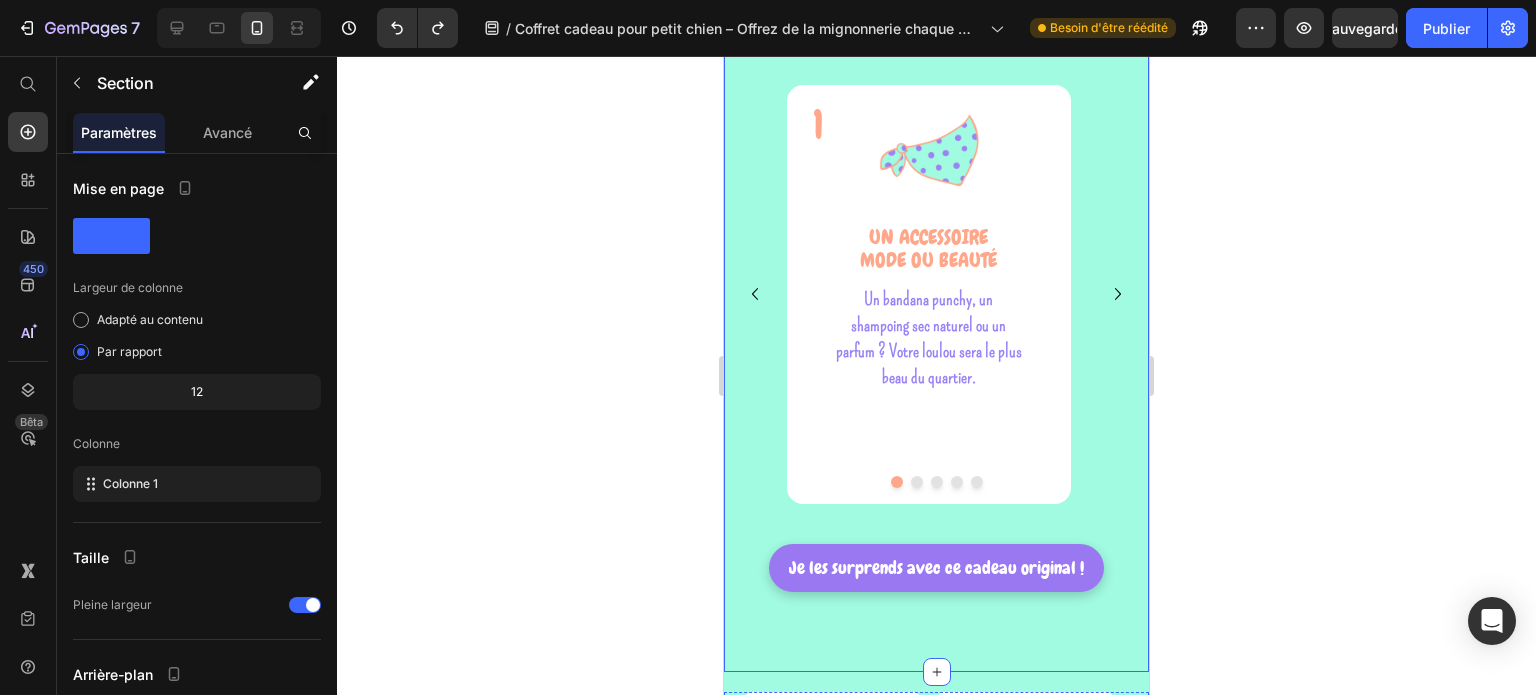 scroll, scrollTop: 4416, scrollLeft: 0, axis: vertical 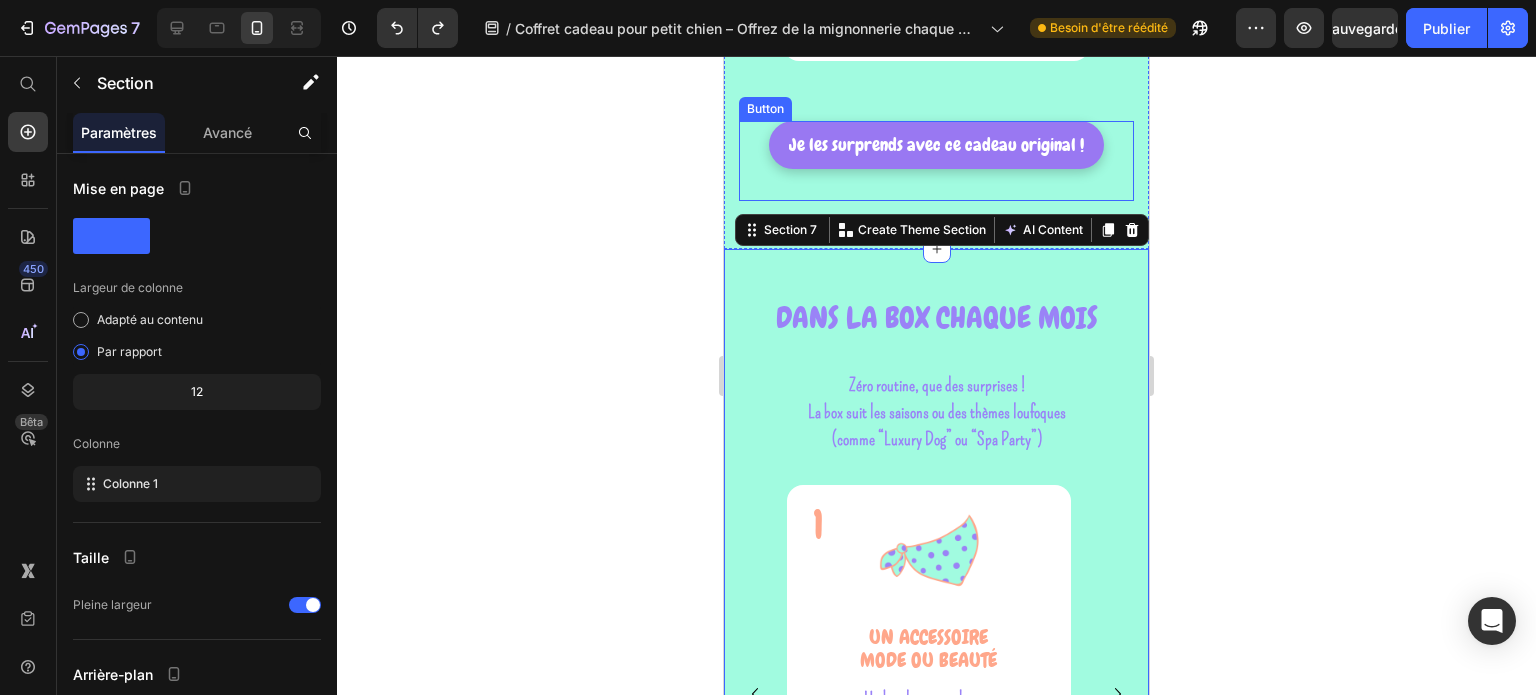 click on "Je les surprends avec ce cadeau original ! Button" at bounding box center (936, 161) 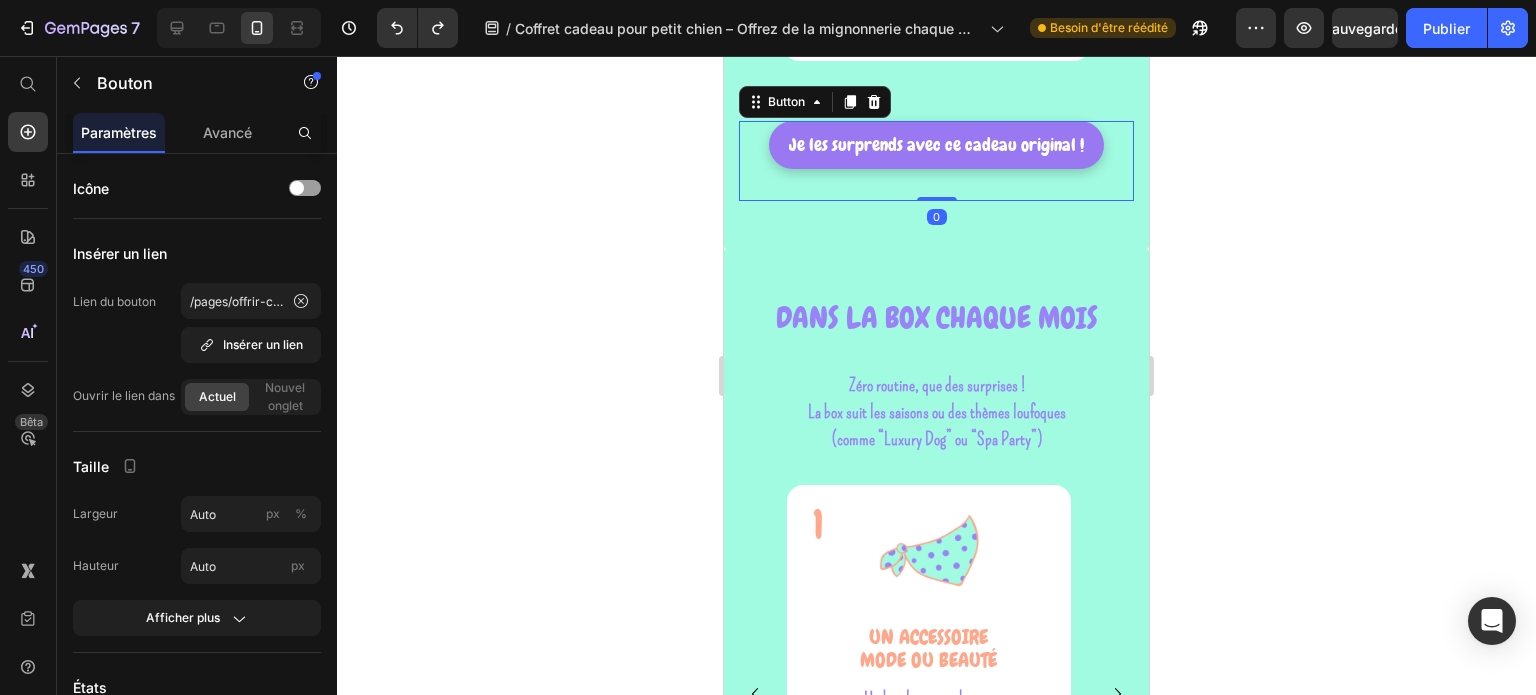 click on "Je les surprends avec ce cadeau original ! Button   0" at bounding box center (936, 161) 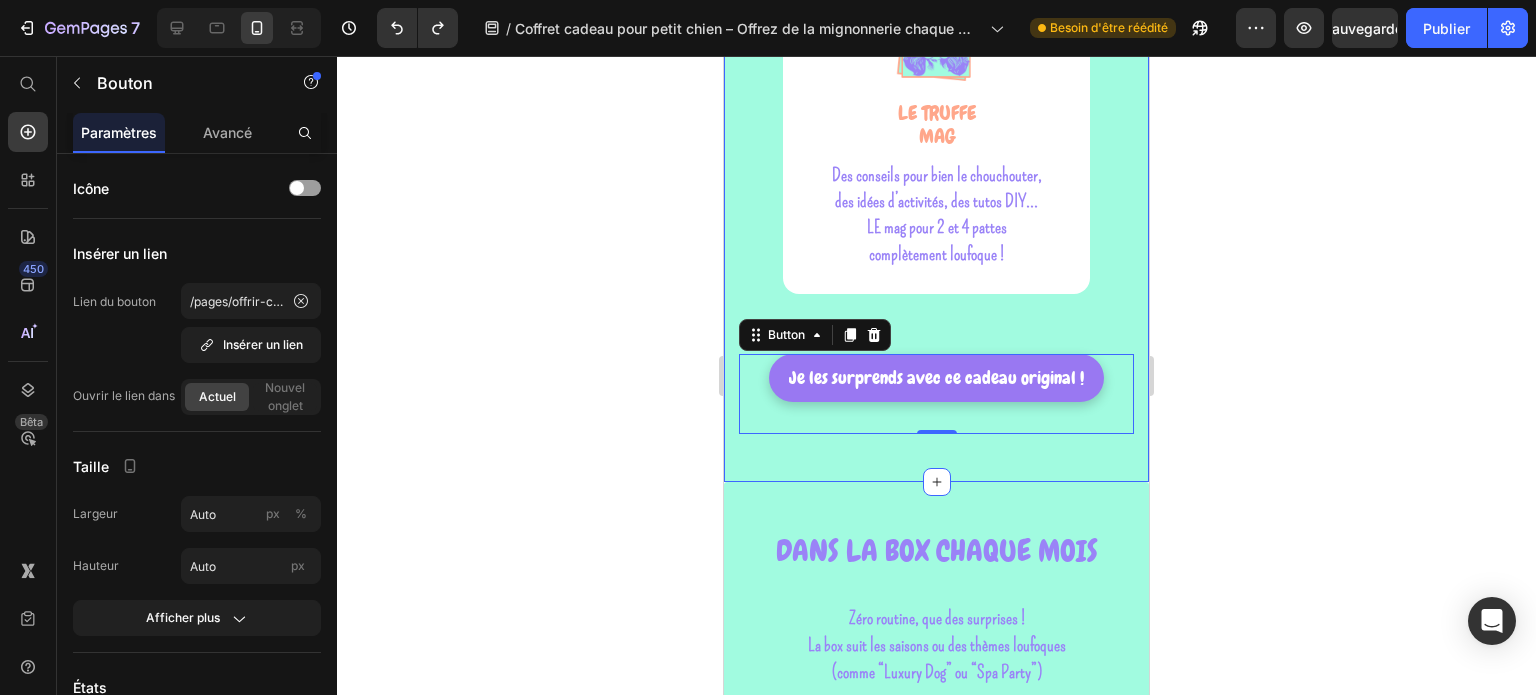 scroll, scrollTop: 4216, scrollLeft: 0, axis: vertical 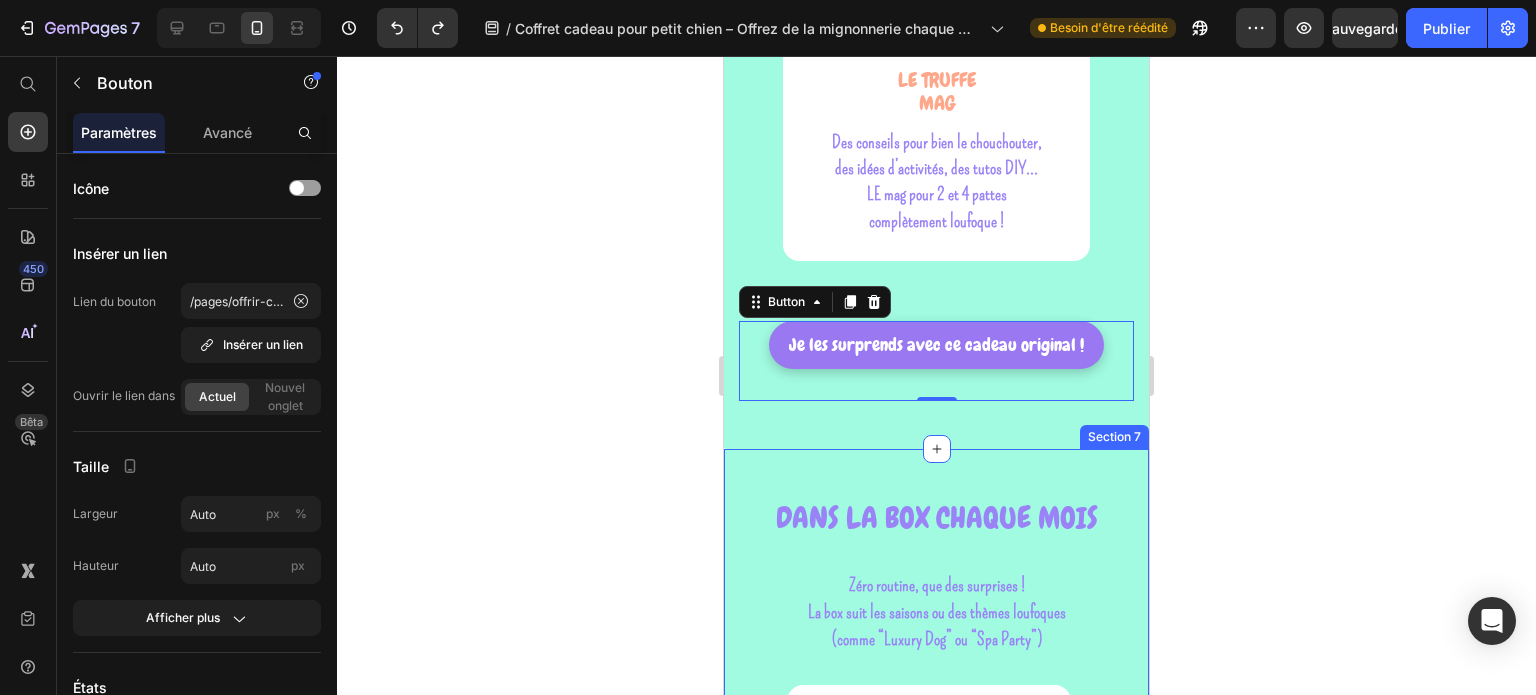 click on "DANS LA BOX CHAQUE MOIS Heading Zéro routine, que des surprises !  La box suit les saisons ou des thèmes loufoques  (comme “Luxury Dog” ou “Spa Party”) Text block
1 Heading Image UN ACCESSOIRE  MODE OU BEAUTé Text block Un bandana punchy, un shampoing sec naturel ou un parfum ? Votre loulou sera le plus beau du quartier. Text Block Row 2 Heading Image DES FRIANDISES SAINES  ET NATURELLES Text block Des recettes naturelles validées par nos loulous testeurs. L’excuse parfaite pour le gâter sans culpabiliser. Text block Row 3 Heading Image UN JOUET  RIGOLO Text block À mâchouiller, à lancer ou à câliner… Des jouets pensés pour leurs petites mâchoires (et leur énergie débordante) Text block Row 4 Heading Image UN CADEAU  POUR TOI Text block Une surprise gourmande, un accessoire stylé ou un produit life-style… parce que toi aussi tu mérites ta dose de love. Text block Row 5 Heading Image LE TRUFFE  MAG Text block Text block Row" at bounding box center [936, 860] 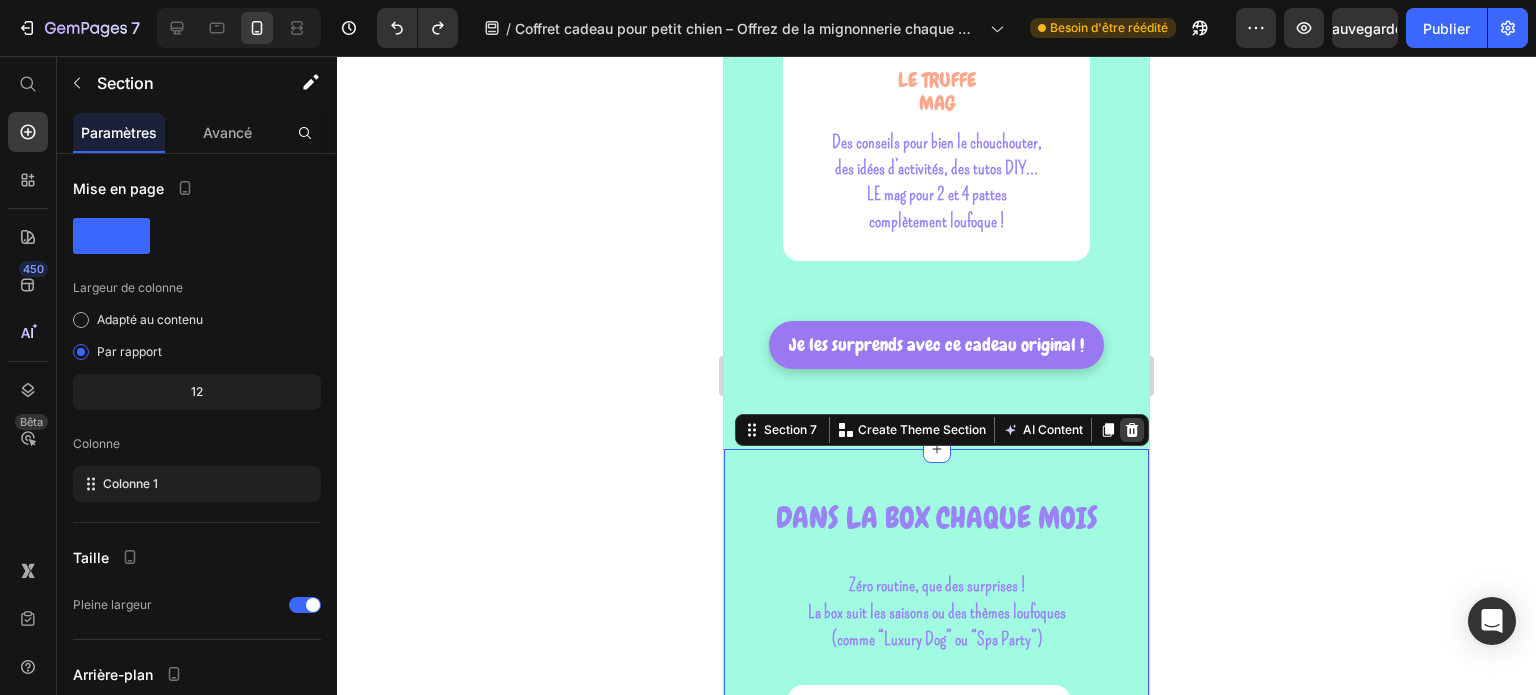 click 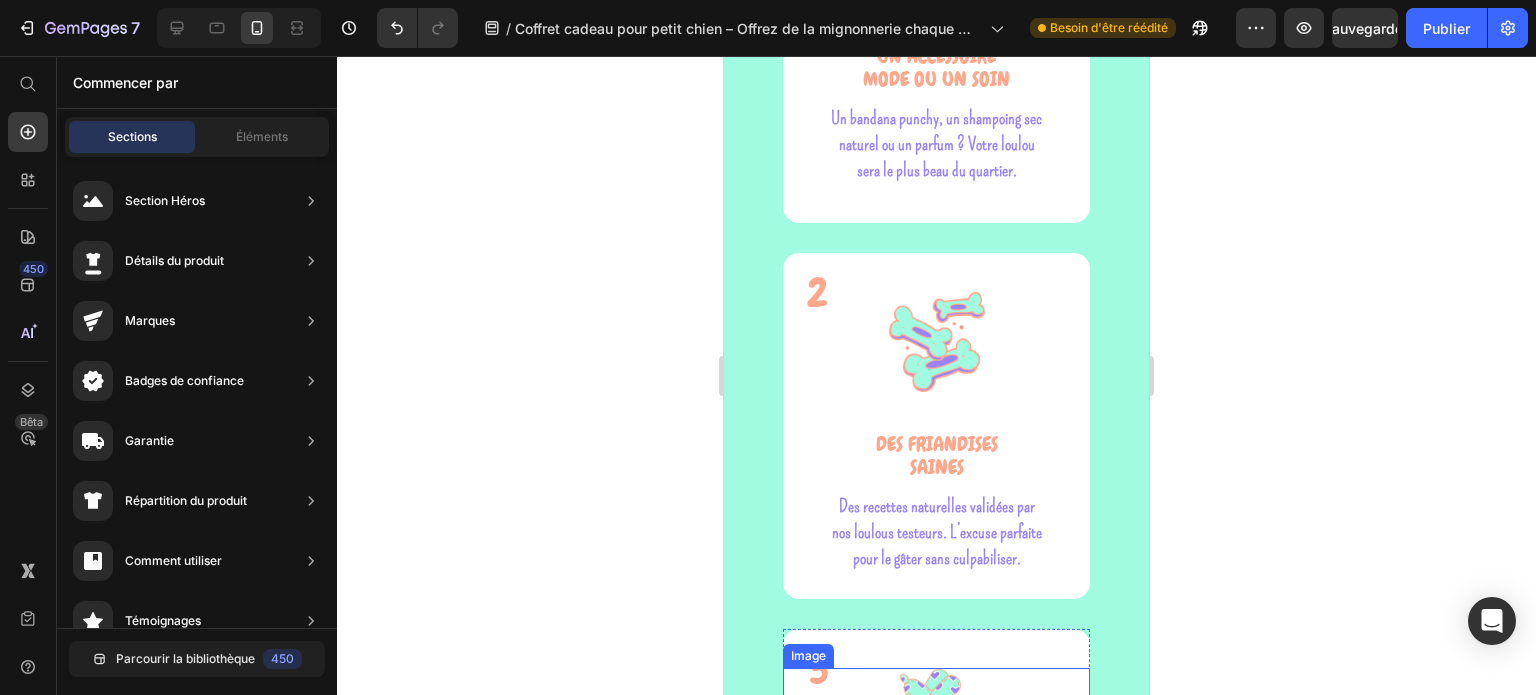 scroll, scrollTop: 2446, scrollLeft: 0, axis: vertical 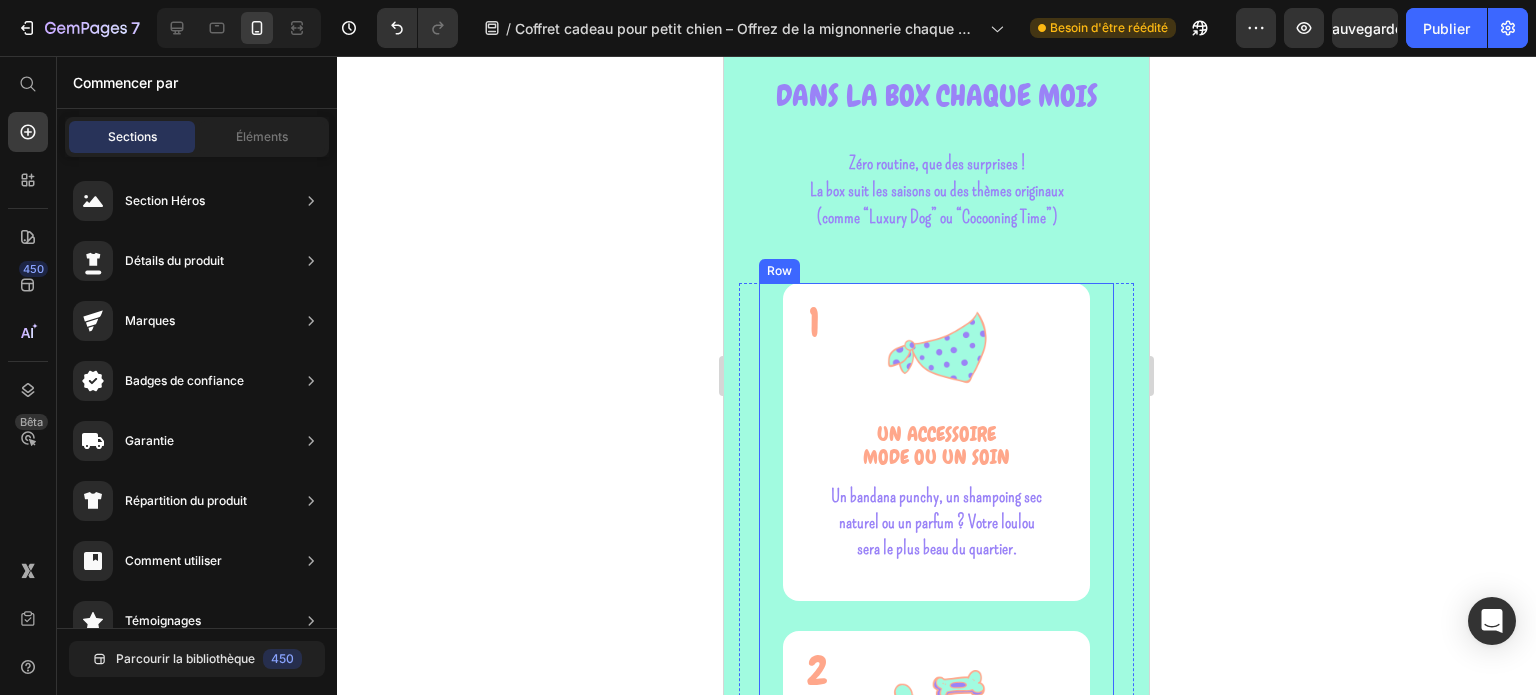 click on "1 Heading Image UN ACCESSOIRE  MODE OU un soin Text block Un bandana punchy, un shampoing sec naturel ou un parfum ? Votre loulou sera le plus beau du quartier. Text Block Row 2 Heading Image DES FRIANDISES  SAINES Text block Des recettes naturelles validées par nos loulous testeurs. L’excuse parfaite pour le gâter sans culpabiliser. Text block Row 3 Heading Image UN JOUET  RIGOLO Text block À mâchouiller, à lancer ou à câliner… Des jouets pensés pour leurs petites mâchoires (et leur énergie débordante) Text block Row 4 Heading Image UNE SURPRISE POUR TOI OU POUR LOULOU Text block Une surprise gourmande, un accessoire stylé, parfois c'est tout pour loulou, parfois il y a un cadeau pour toi aussi! Text block Row 5 Heading Image LE TRUFFE  MAG Text block Des conseils pour bien le chouchouter, des idées d’activités, des tutos DIY... LE mag pour 2 et 4 pattes complètement loufoque ! Text block Row Row" at bounding box center (937, 1200) 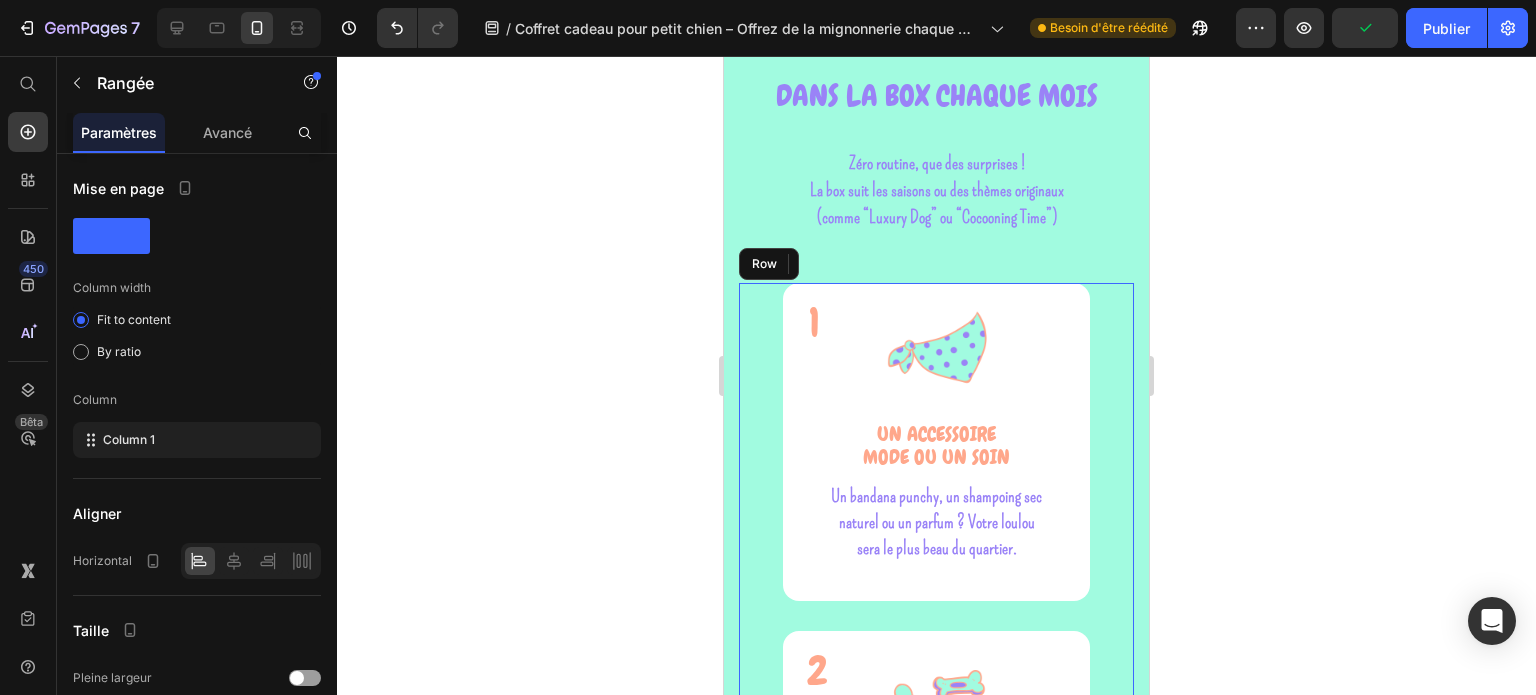 click on "1 Heading Image UN ACCESSOIRE  MODE OU un soin Text block Un bandana punchy, un shampoing sec naturel ou un parfum ? Votre loulou sera le plus beau du quartier. Text Block Row 2 Heading Image DES FRIANDISES  SAINES Text block Des recettes naturelles validées par nos loulous testeurs. L’excuse parfaite pour le gâter sans culpabiliser. Text block Row 3 Heading Image UN JOUET  RIGOLO Text block À mâchouiller, à lancer ou à câliner… Des jouets pensés pour leurs petites mâchoires (et leur énergie débordante) Text block Row 4 Heading Image UNE SURPRISE POUR TOI OU POUR LOULOU Text block Une surprise gourmande, un accessoire stylé, parfois c'est tout pour loulou, parfois il y a un cadeau pour toi aussi! Text block Row 5 Heading Image LE TRUFFE  MAG Text block Des conseils pour bien le chouchouter, des idées d’activités, des tutos DIY... LE mag pour 2 et 4 pattes complètement loufoque ! Text block Row Row   0" at bounding box center [936, 1200] 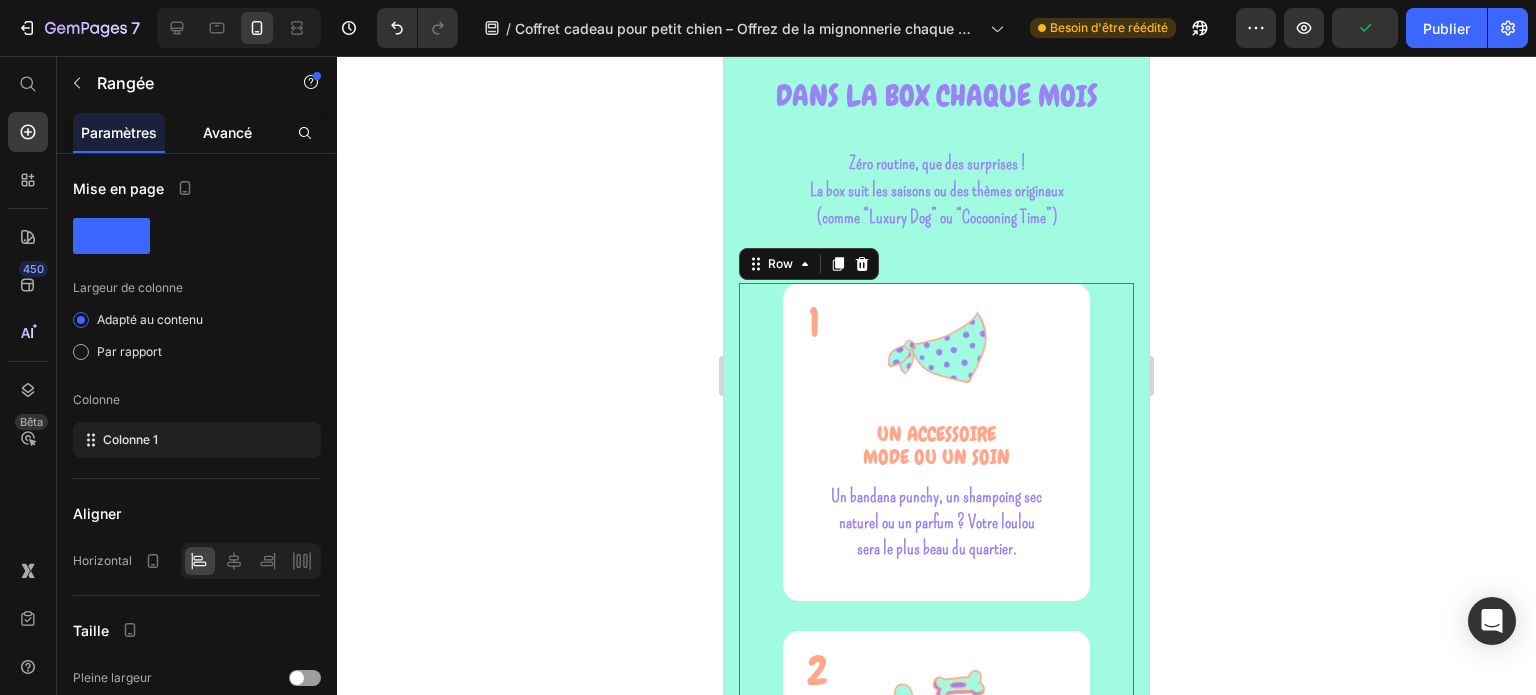 click on "Avancé" at bounding box center (227, 132) 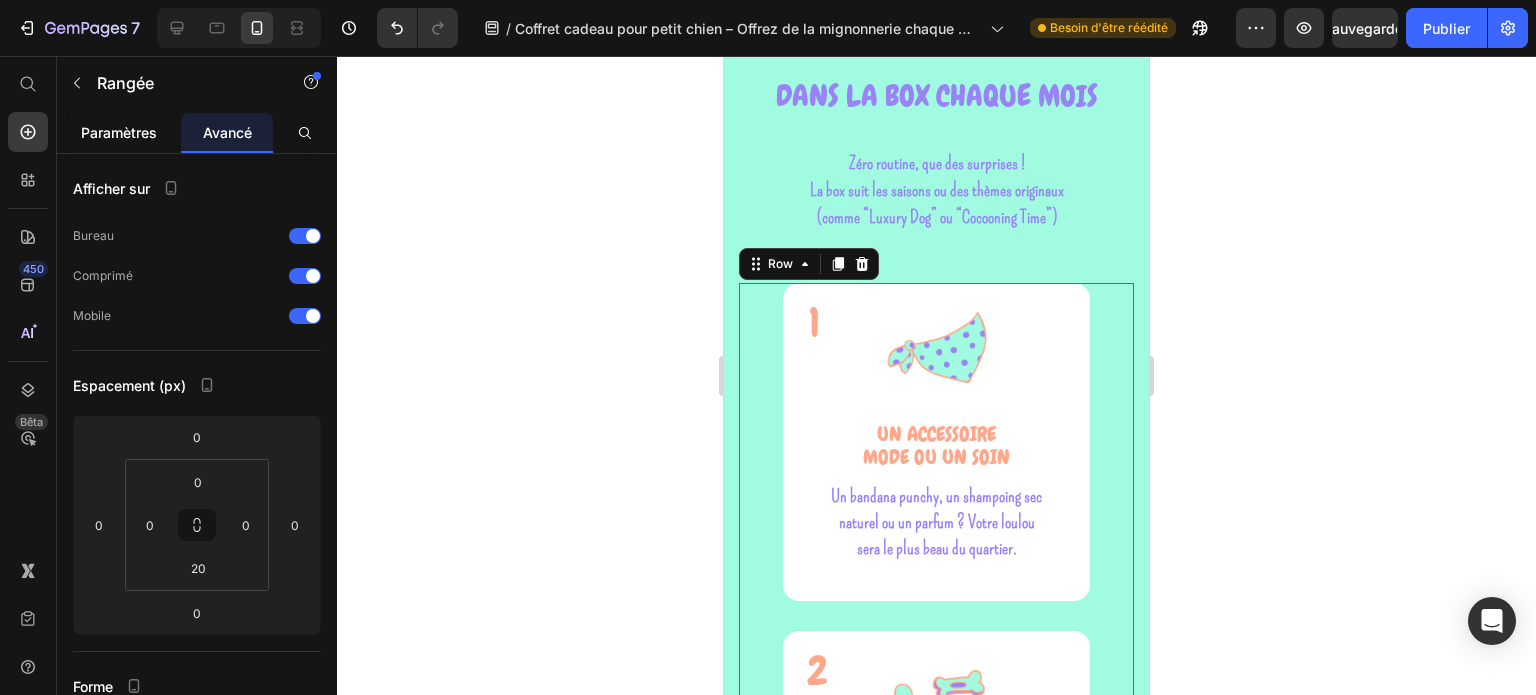 click on "Paramètres" at bounding box center (119, 132) 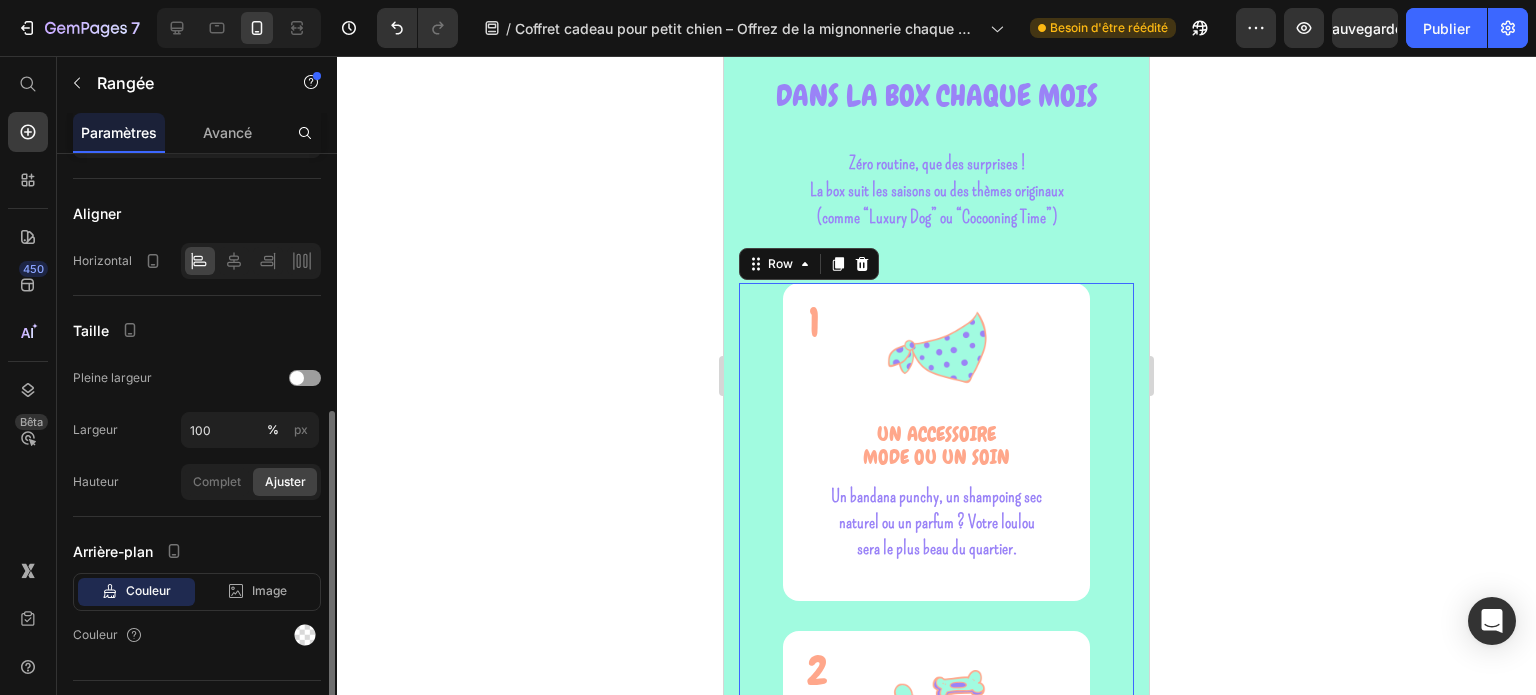 scroll, scrollTop: 340, scrollLeft: 0, axis: vertical 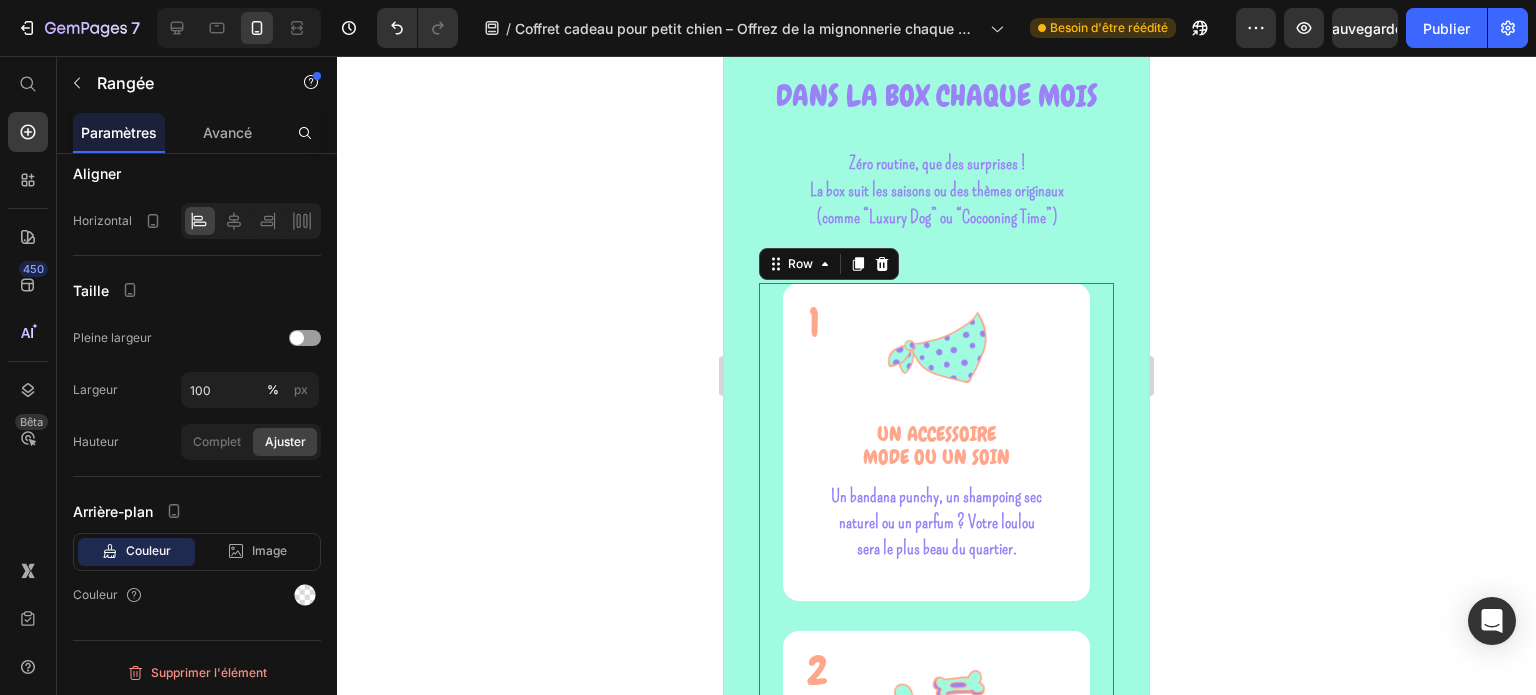 click on "1 Heading Image UN ACCESSOIRE  MODE OU un soin Text block Un bandana punchy, un shampoing sec naturel ou un parfum ? Votre loulou sera le plus beau du quartier. Text Block Row 2 Heading Image DES FRIANDISES  SAINES Text block Des recettes naturelles validées par nos loulous testeurs. L’excuse parfaite pour le gâter sans culpabiliser. Text block Row 3 Heading Image UN JOUET  RIGOLO Text block À mâchouiller, à lancer ou à câliner… Des jouets pensés pour leurs petites mâchoires (et leur énergie débordante) Text block Row 4 Heading Image UNE SURPRISE POUR TOI OU POUR LOULOU Text block Une surprise gourmande, un accessoire stylé, parfois c'est tout pour loulou, parfois il y a un cadeau pour toi aussi! Text block Row 5 Heading Image LE TRUFFE  MAG Text block Des conseils pour bien le chouchouter, des idées d’activités, des tutos DIY... LE mag pour 2 et 4 pattes complètement loufoque ! Text block Row Row   0" at bounding box center (937, 1200) 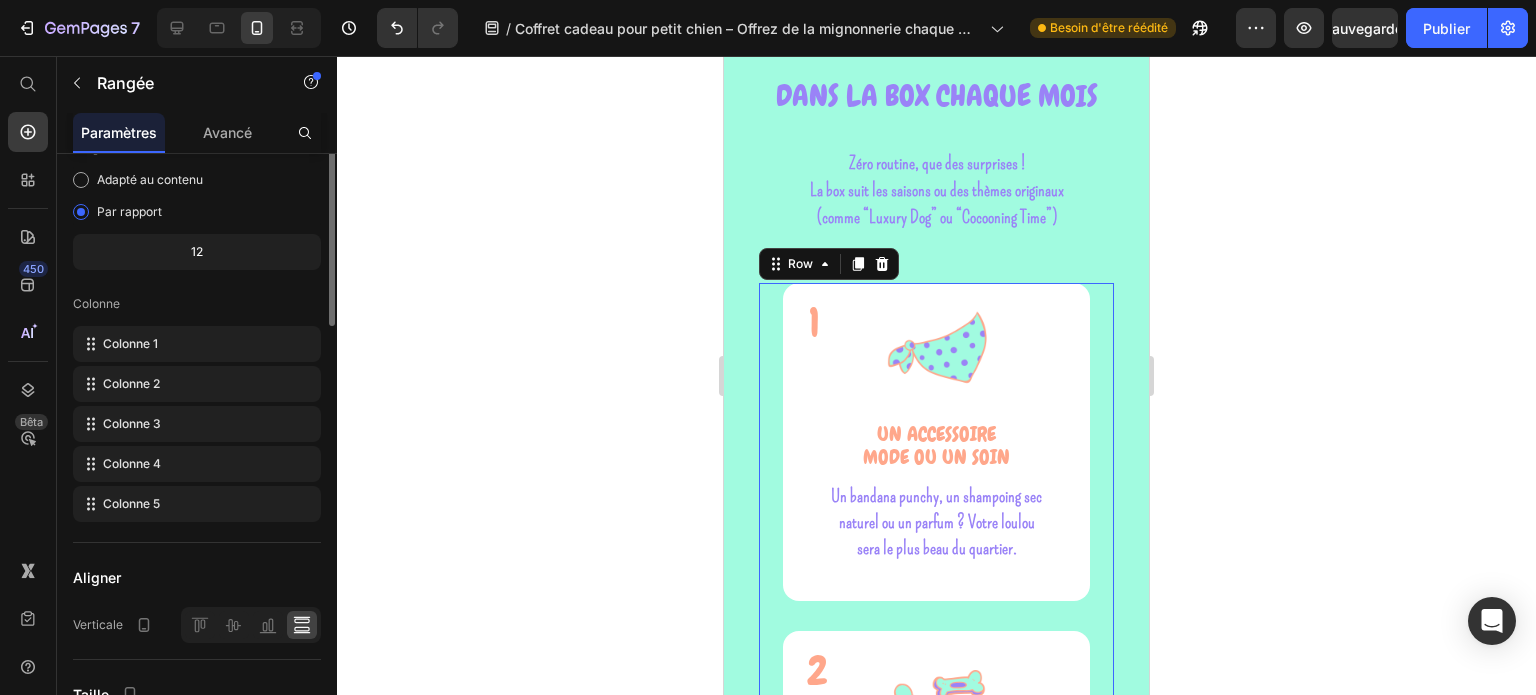 scroll, scrollTop: 0, scrollLeft: 0, axis: both 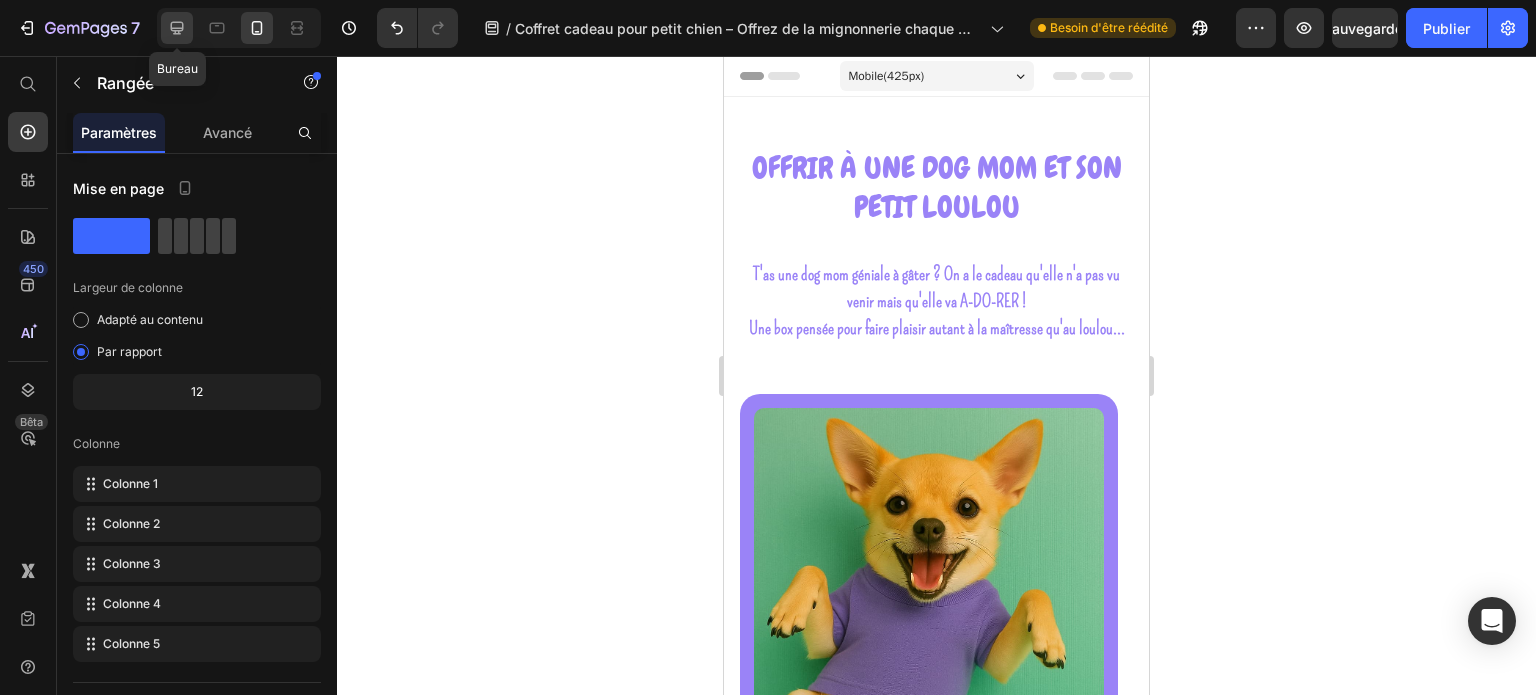 click 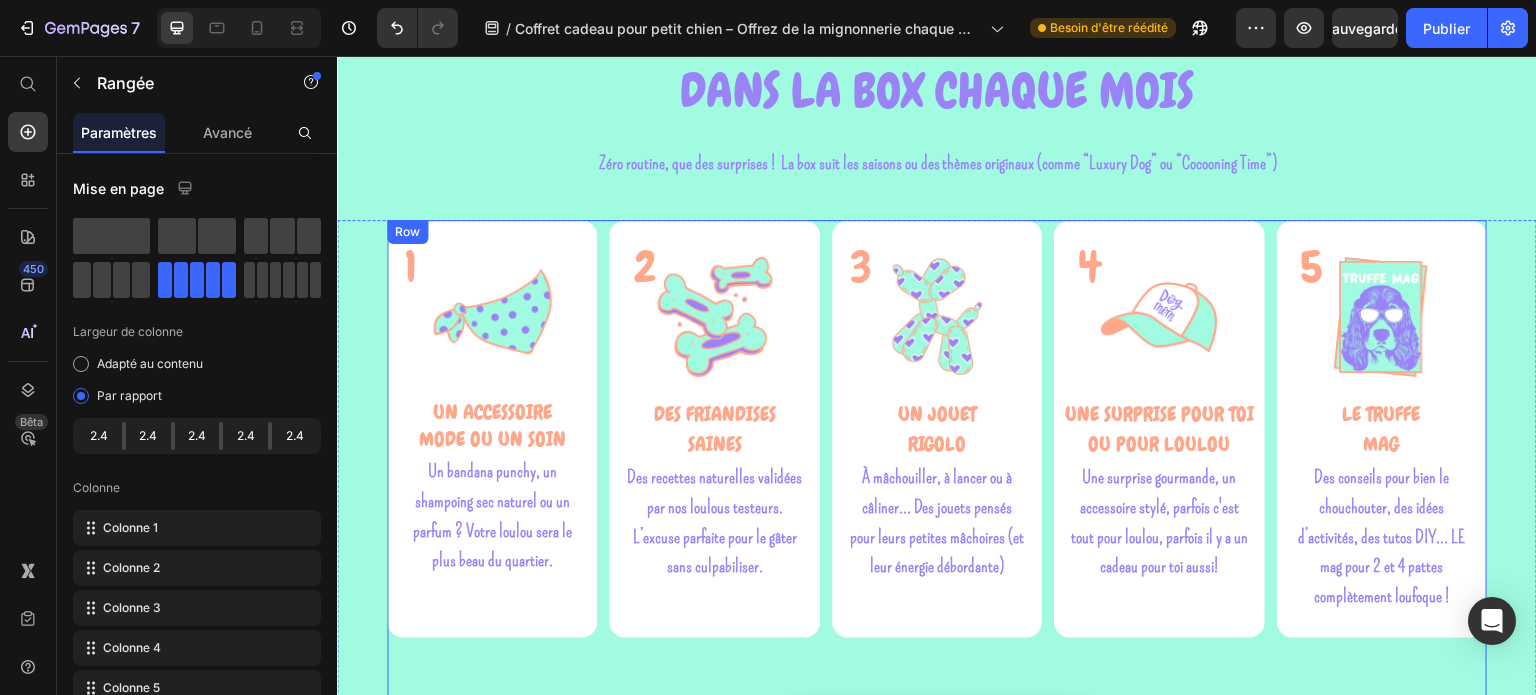 scroll, scrollTop: 1800, scrollLeft: 0, axis: vertical 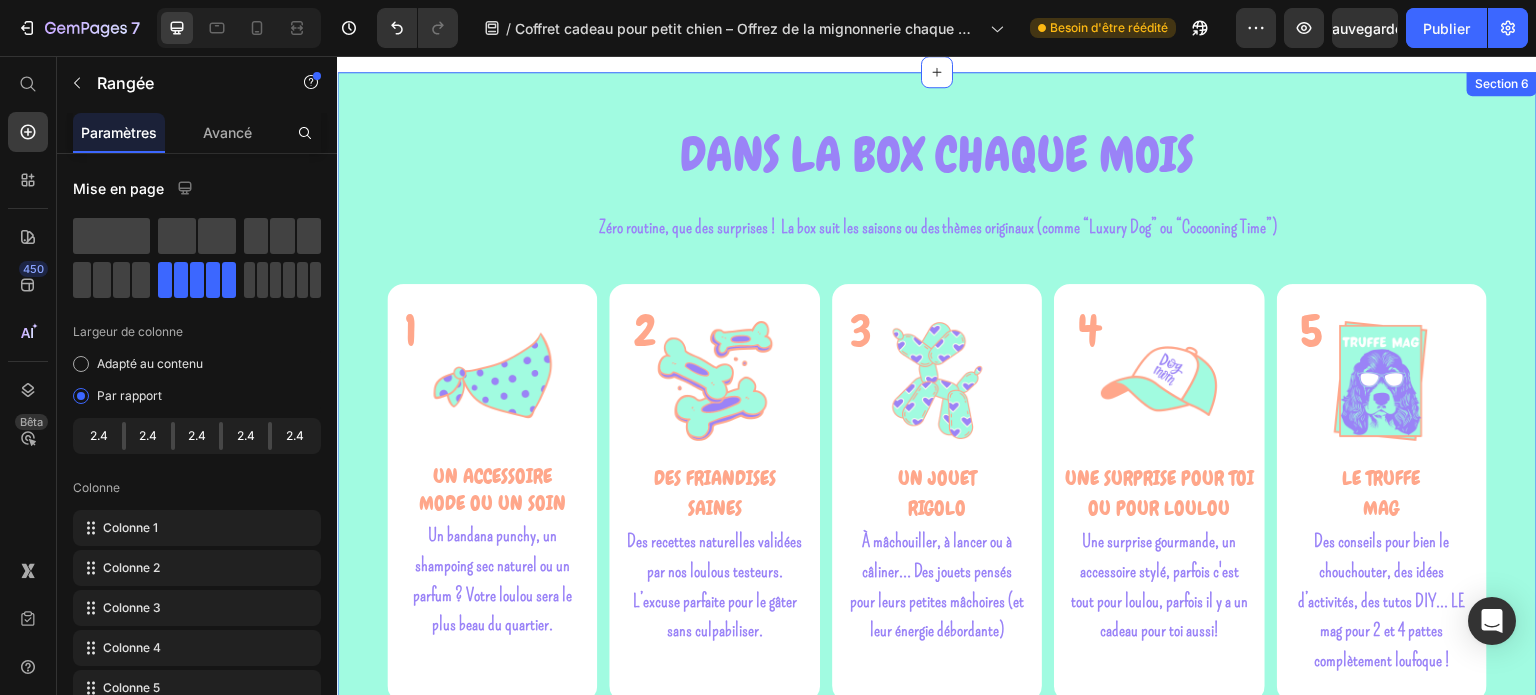 click on "DANS LA BOX CHAQUE MOIS Heading Zéro routine, que des surprises !  La box suit les saisons ou des thèmes originaux  (comme “Luxury Dog” ou “Cocooning Time”) Text block Zéro routine, que des surprises !  La box suit les saisons ou des thèmes originaux (comme “Luxury Dog” ou “Cocooning Time”) Text block Row 1 Heading Image UN ACCESSOIRE  MODE OU un soin Text block Un bandana punchy, un shampoing sec naturel ou un parfum ? Votre loulou sera le plus beau du quartier. Text Block Row 2 Heading Image DES FRIANDISES  SAINES Text block Des recettes naturelles validées par nos loulous testeurs. L’excuse parfaite pour le gâter sans culpabiliser. Text block Row 3 Heading Image UN JOUET  RIGOLO Text block À mâchouiller, à lancer ou à câliner… Des jouets pensés pour leurs petites mâchoires (et leur énergie débordante) Text block Row 4 Heading Image UNE SURPRISE POUR TOI OU POUR LOULOU Text block Text block Row 5 Heading Image LE TRUFFE  MAG Text block Text block Row Row Row Row" at bounding box center [937, 484] 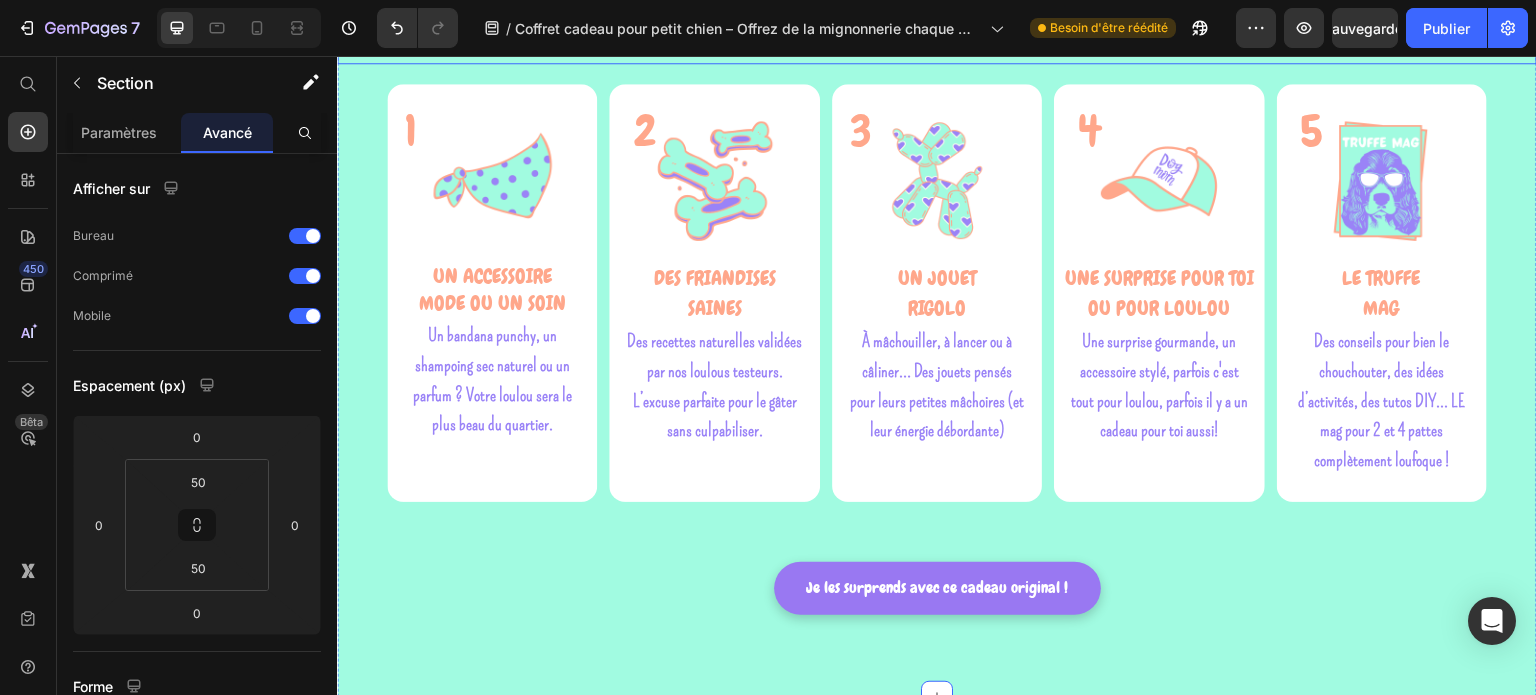 scroll, scrollTop: 2100, scrollLeft: 0, axis: vertical 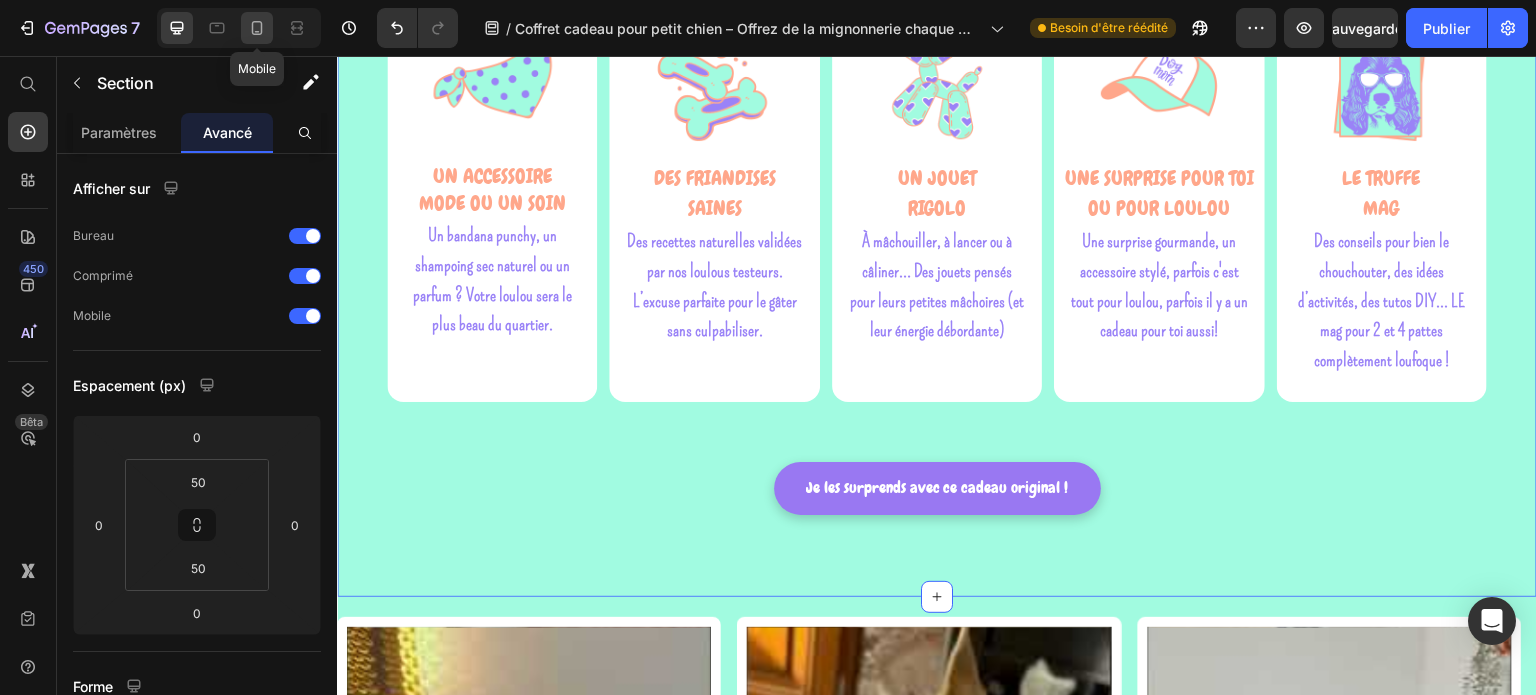 click 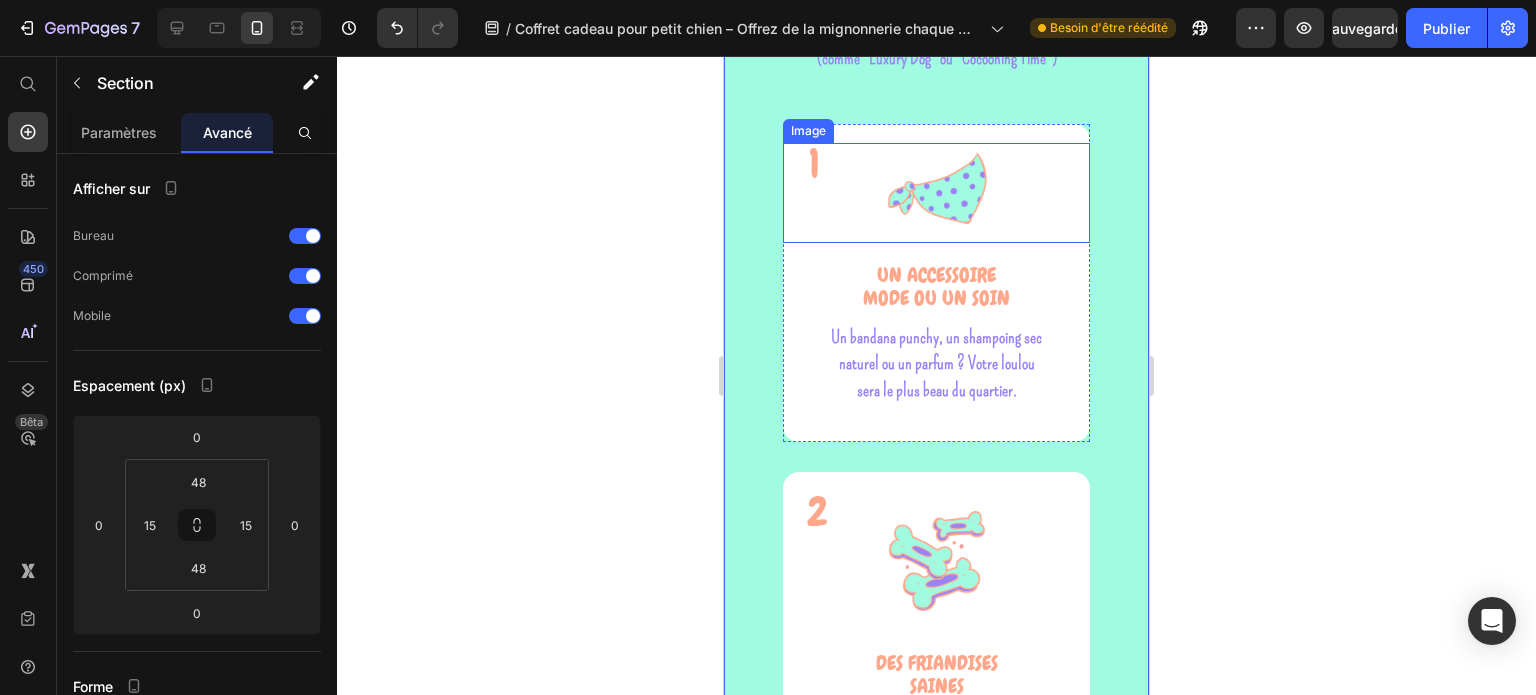 scroll, scrollTop: 2669, scrollLeft: 0, axis: vertical 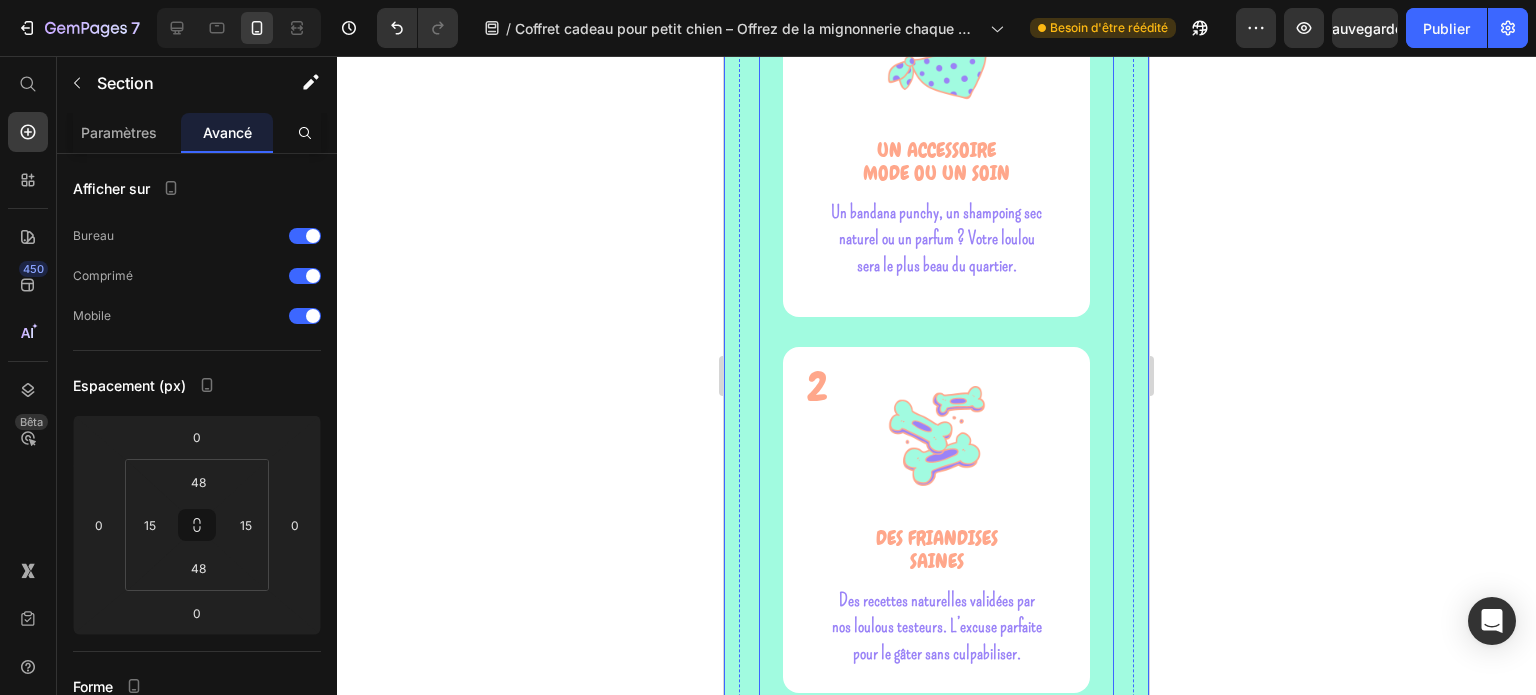 click on "1 Heading Image UN ACCESSOIRE  MODE OU un soin Text block Un bandana punchy, un shampoing sec naturel ou un parfum ? Votre loulou sera le plus beau du quartier. Text Block Row 2 Heading Image DES FRIANDISES  SAINES Text block Des recettes naturelles validées par nos loulous testeurs. L’excuse parfaite pour le gâter sans culpabiliser. Text block Row 3 Heading Image UN JOUET  RIGOLO Text block À mâchouiller, à lancer ou à câliner… Des jouets pensés pour leurs petites mâchoires (et leur énergie débordante) Text block Row 4 Heading Image UNE SURPRISE POUR TOI OU POUR LOULOU Text block Une surprise gourmande, un accessoire stylé, parfois c'est tout pour loulou, parfois il y a un cadeau pour toi aussi! Text block Row 5 Heading Image LE TRUFFE  MAG Text block Des conseils pour bien le chouchouter, des idées d’activités, des tutos DIY... LE mag pour 2 et 4 pattes complètement loufoque ! Text block Row Row" at bounding box center [937, 916] 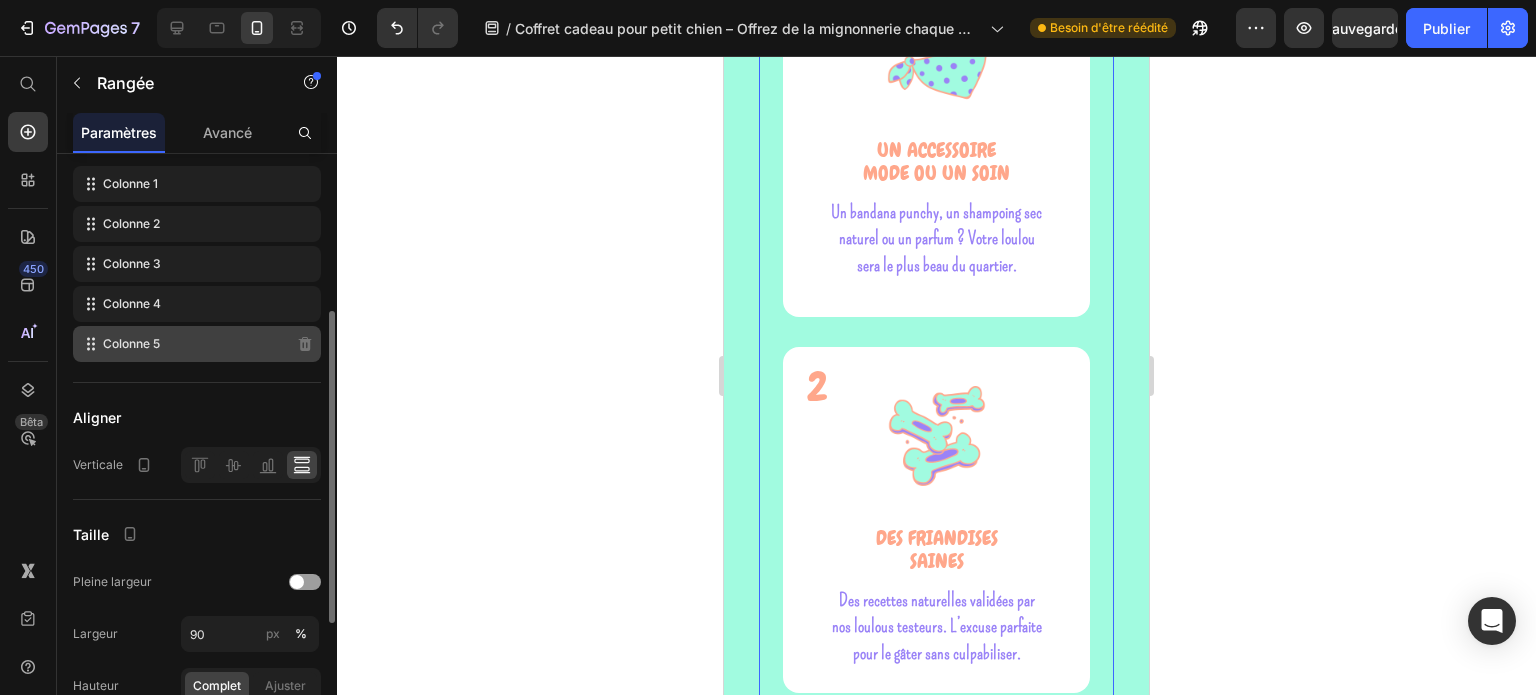 scroll, scrollTop: 544, scrollLeft: 0, axis: vertical 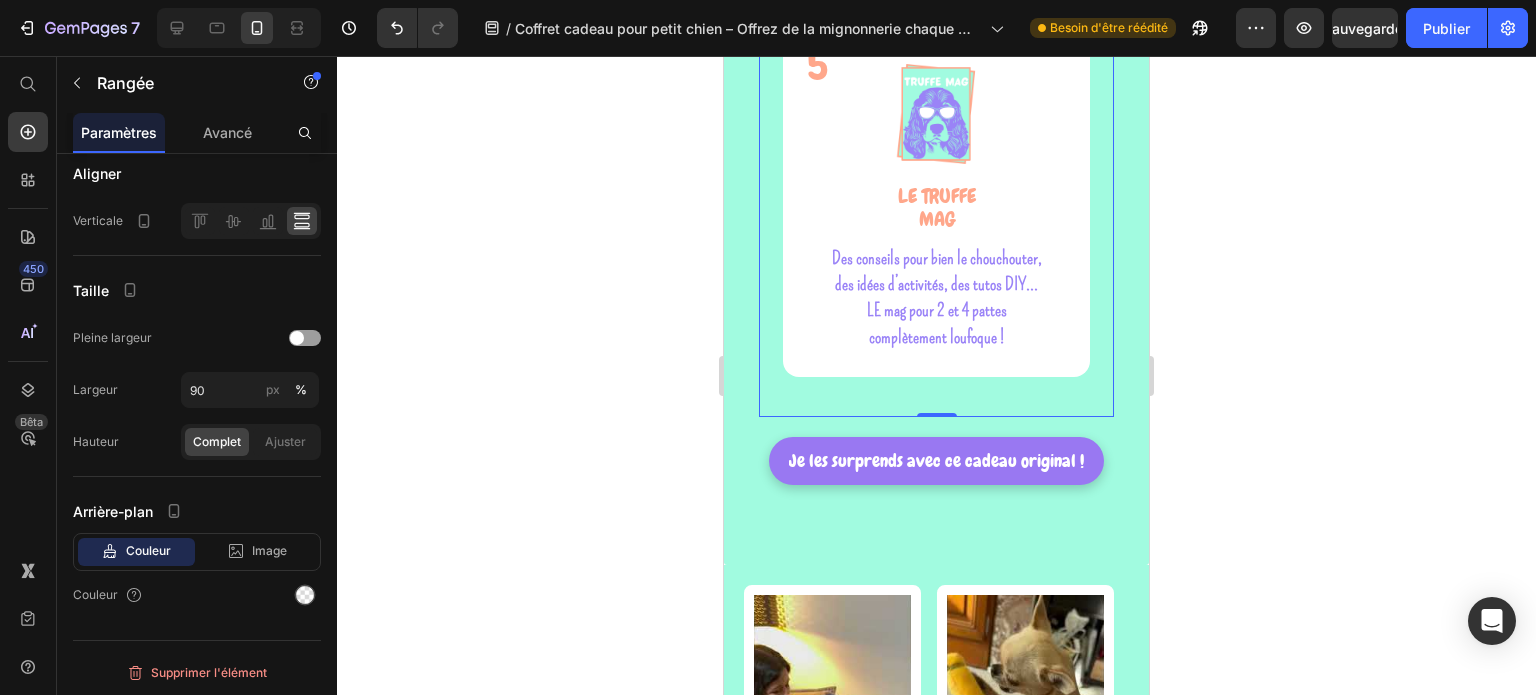 click on "5 Heading Image LE TRUFFE  MAG Text block Des conseils pour bien le chouchouter, des idées d’activités, des tutos DIY... LE mag pour 2 et 4 pattes complètement loufoque ! Text block Row" at bounding box center (937, 221) 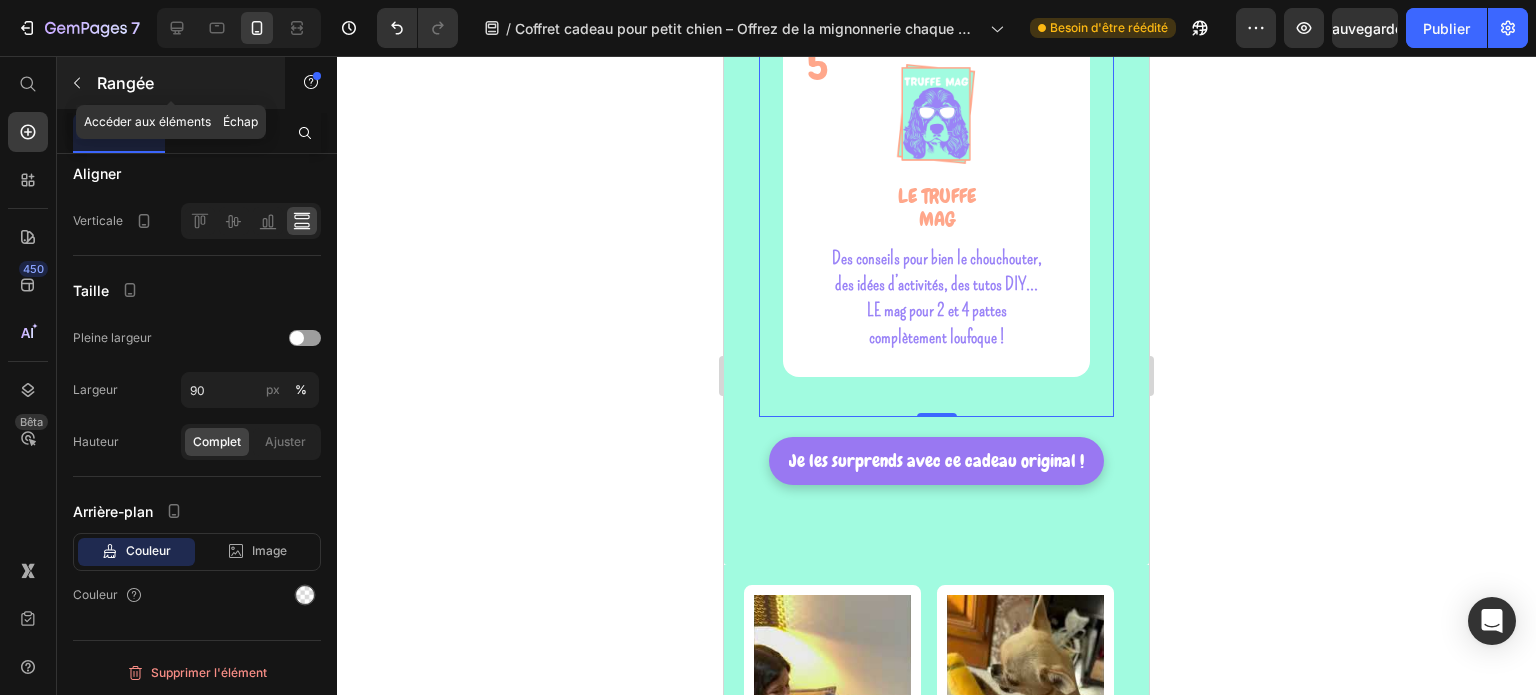 click 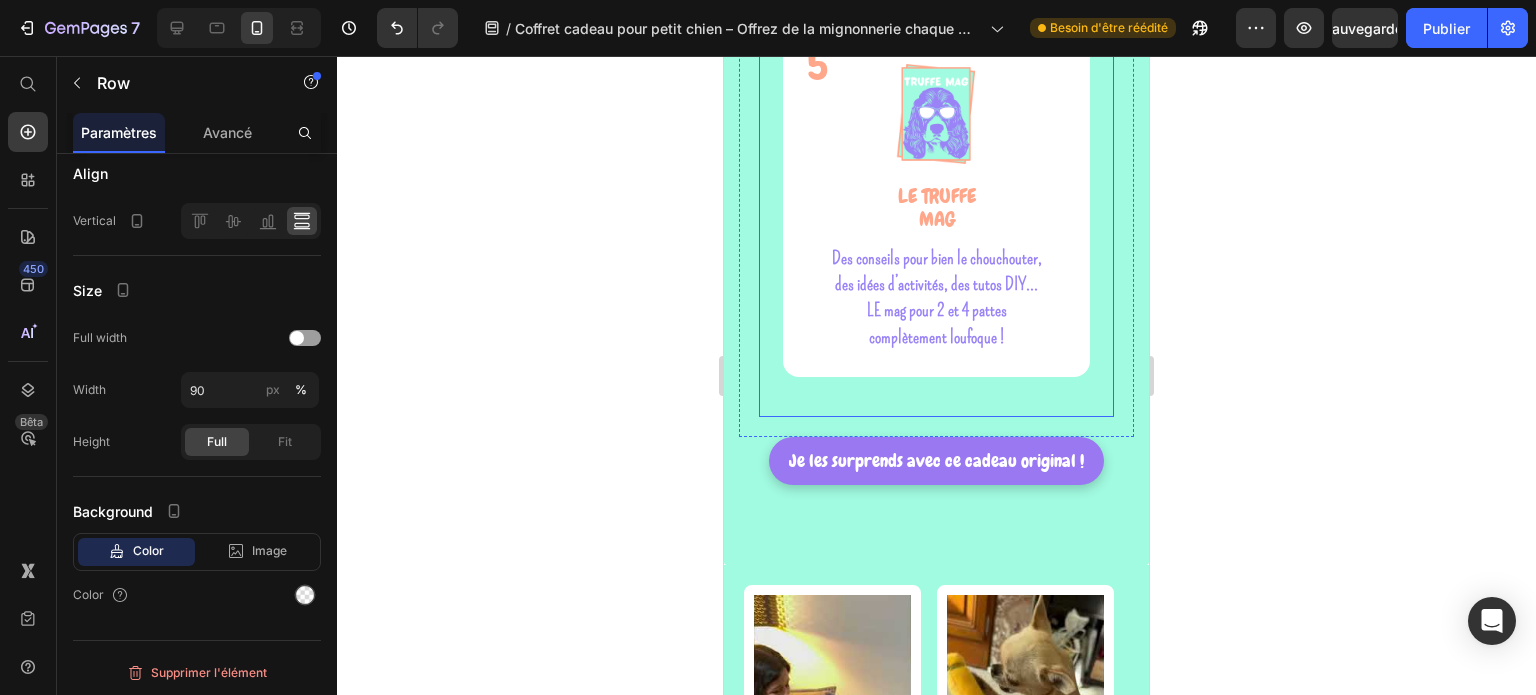click on "1 Heading Image UN ACCESSOIRE  MODE OU un soin Text block Un bandana punchy, un shampoing sec naturel ou un parfum ? Votre loulou sera le plus beau du quartier. Text Block Row 2 Heading Image DES FRIANDISES  SAINES Text block Des recettes naturelles validées par nos loulous testeurs. L’excuse parfaite pour le gâter sans culpabiliser. Text block Row 3 Heading Image UN JOUET  RIGOLO Text block À mâchouiller, à lancer ou à câliner… Des jouets pensés pour leurs petites mâchoires (et leur énergie débordante) Text block Row 4 Heading Image UNE SURPRISE POUR TOI OU POUR LOULOU Text block Une surprise gourmande, un accessoire stylé, parfois c'est tout pour loulou, parfois il y a un cadeau pour toi aussi! Text block Row 5 Heading Image LE TRUFFE  MAG Text block Des conseils pour bien le chouchouter, des idées d’activités, des tutos DIY... LE mag pour 2 et 4 pattes complètement loufoque ! Text block Row Row" at bounding box center [937, -500] 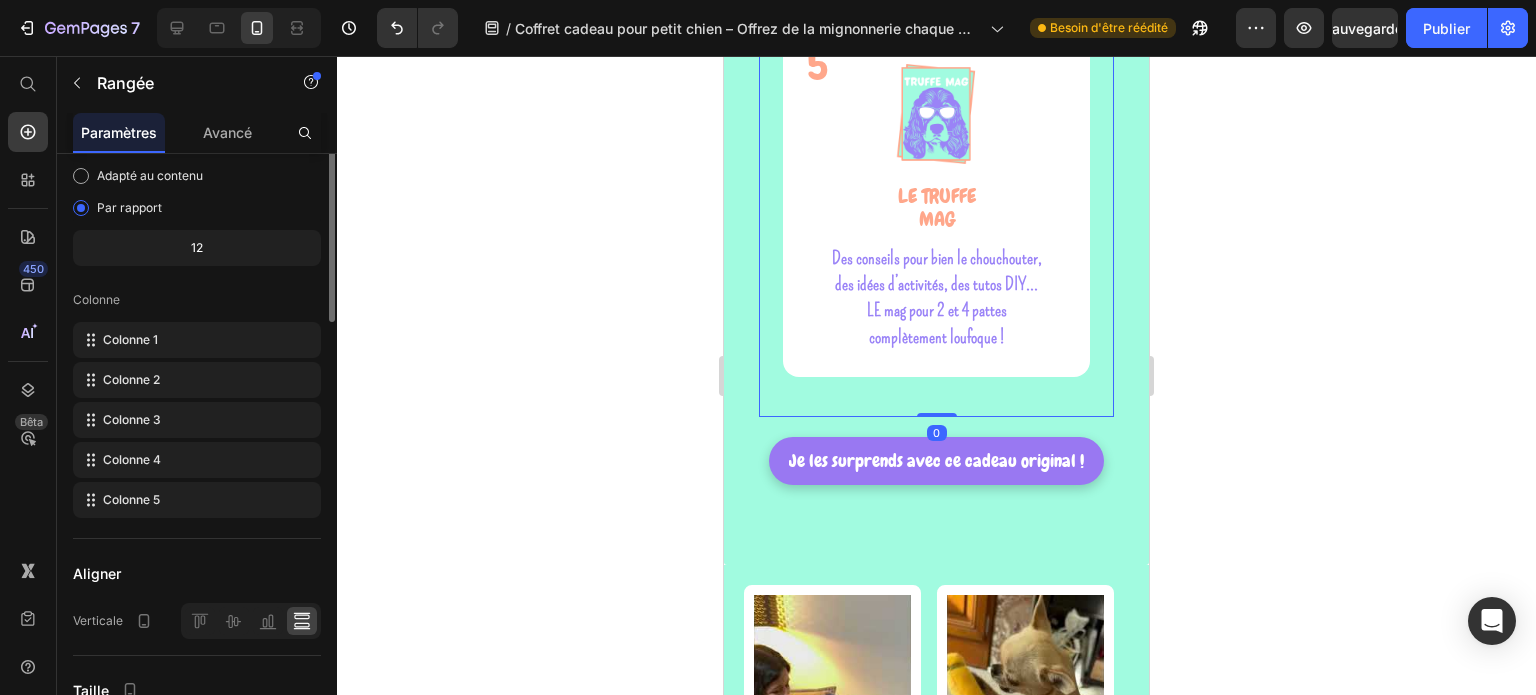scroll, scrollTop: 0, scrollLeft: 0, axis: both 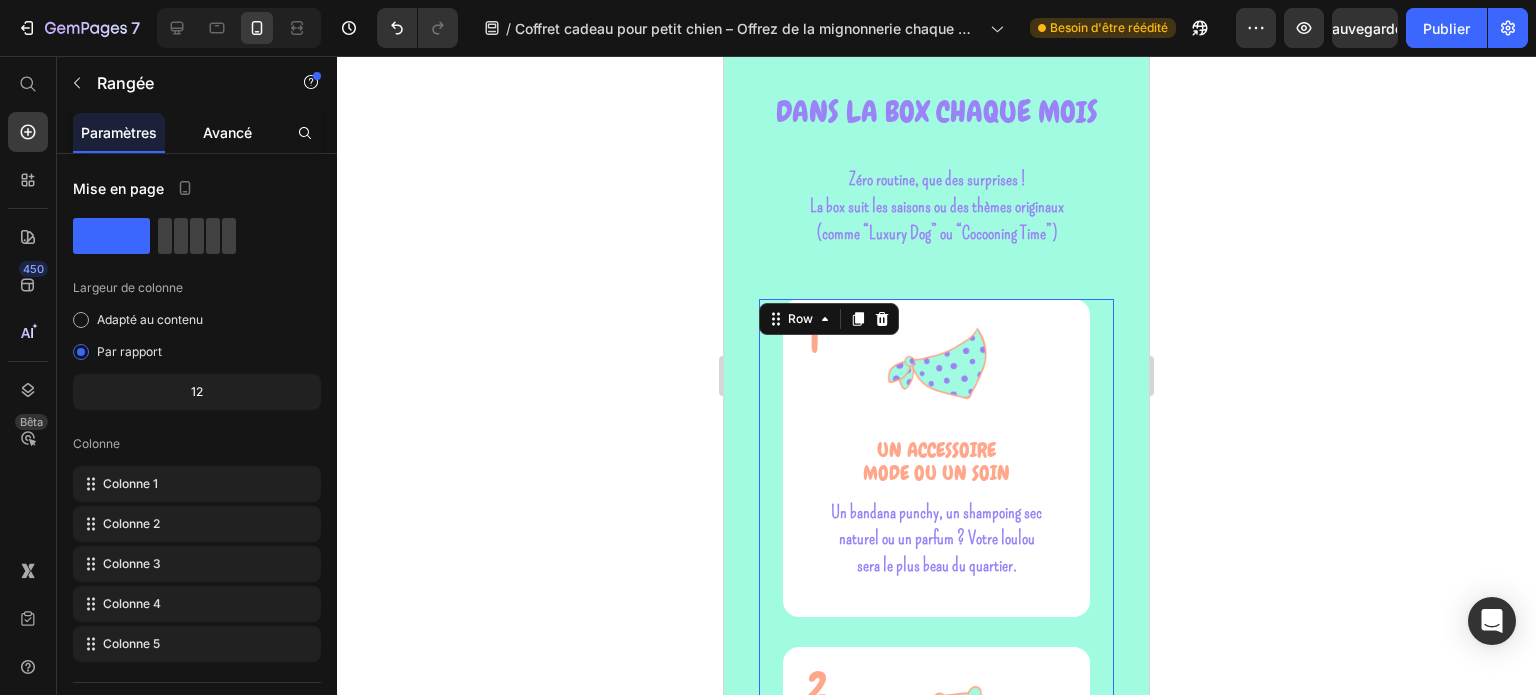 click on "Avancé" at bounding box center (227, 132) 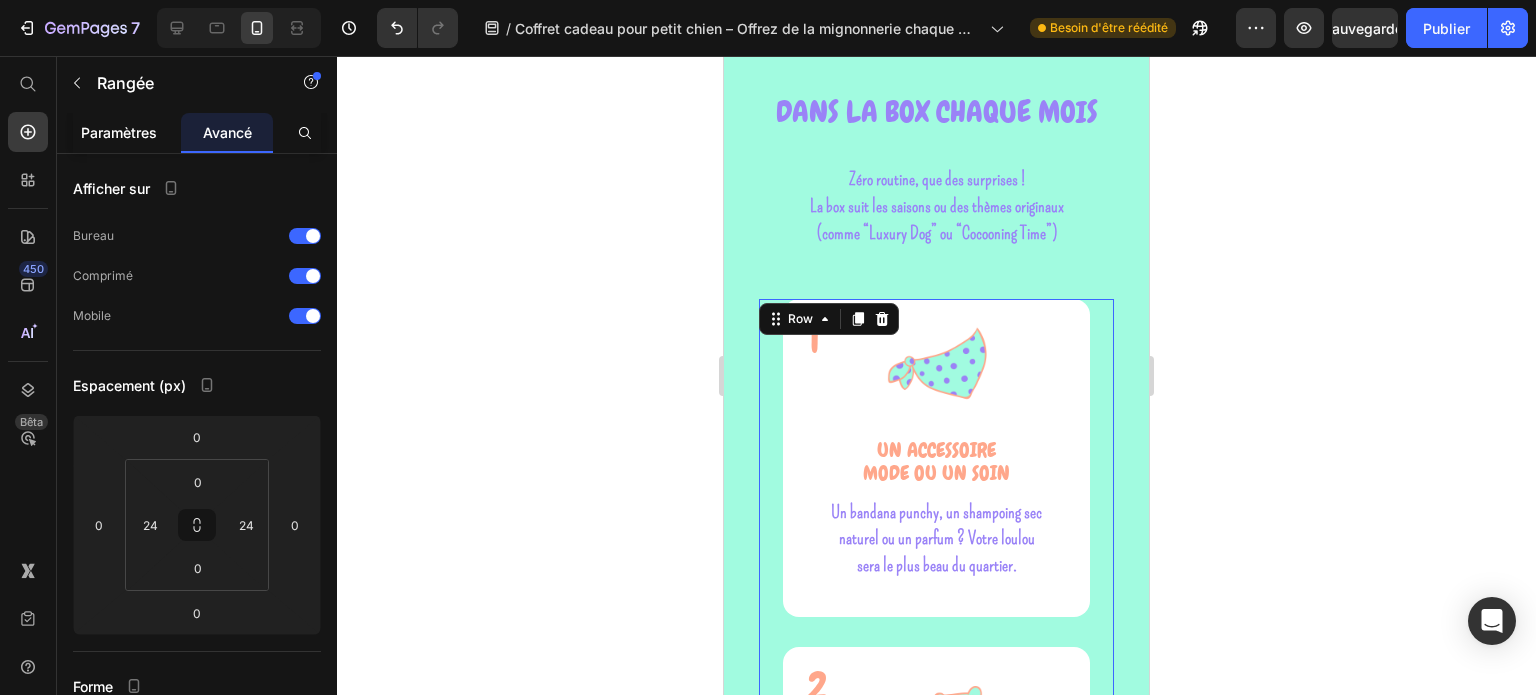 click on "Paramètres" at bounding box center (119, 132) 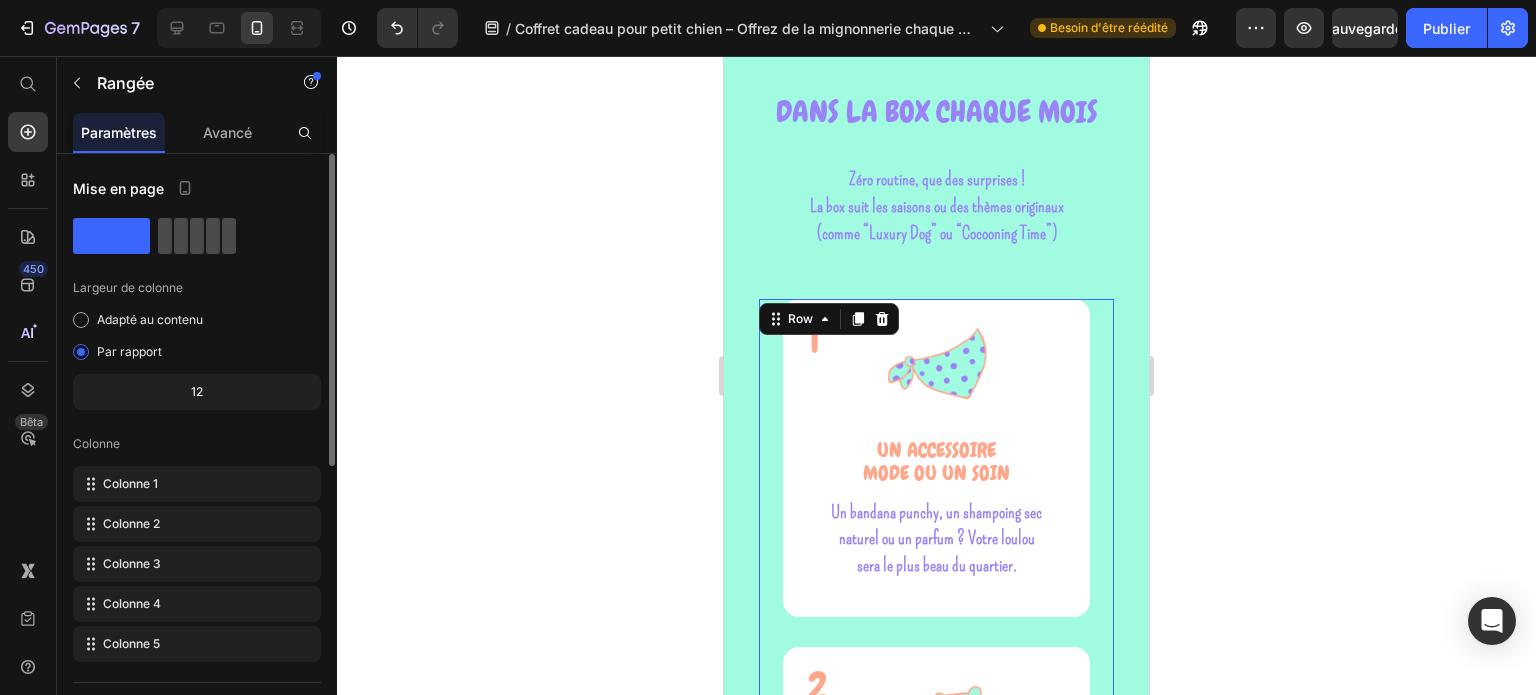 click 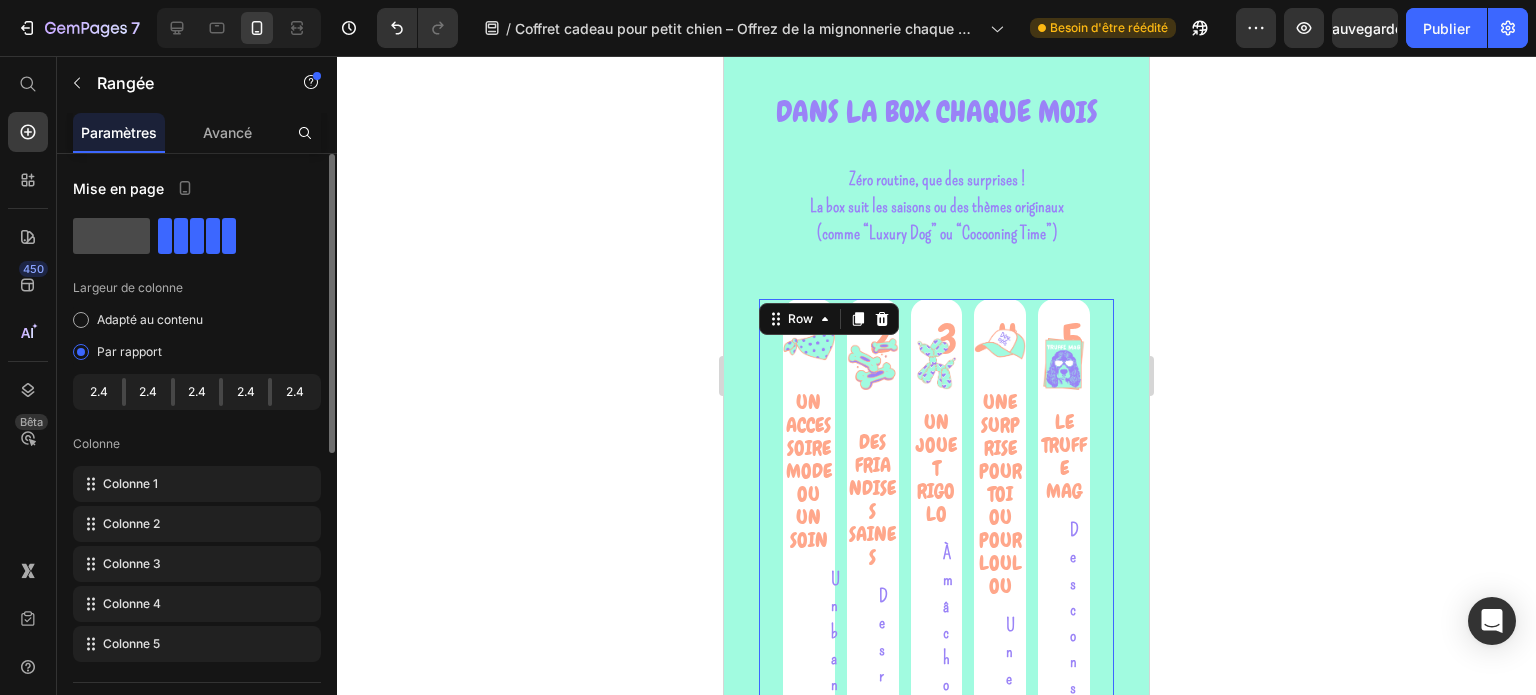 click 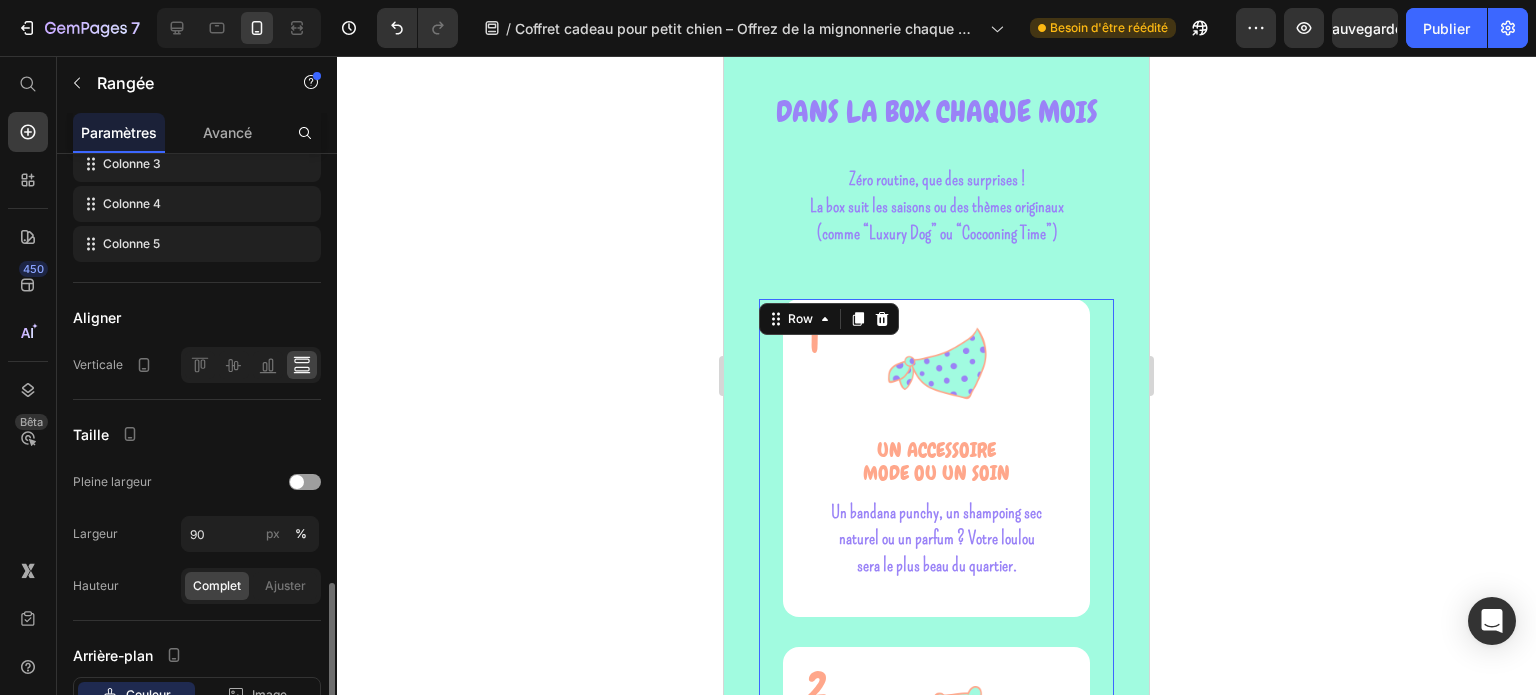 scroll, scrollTop: 544, scrollLeft: 0, axis: vertical 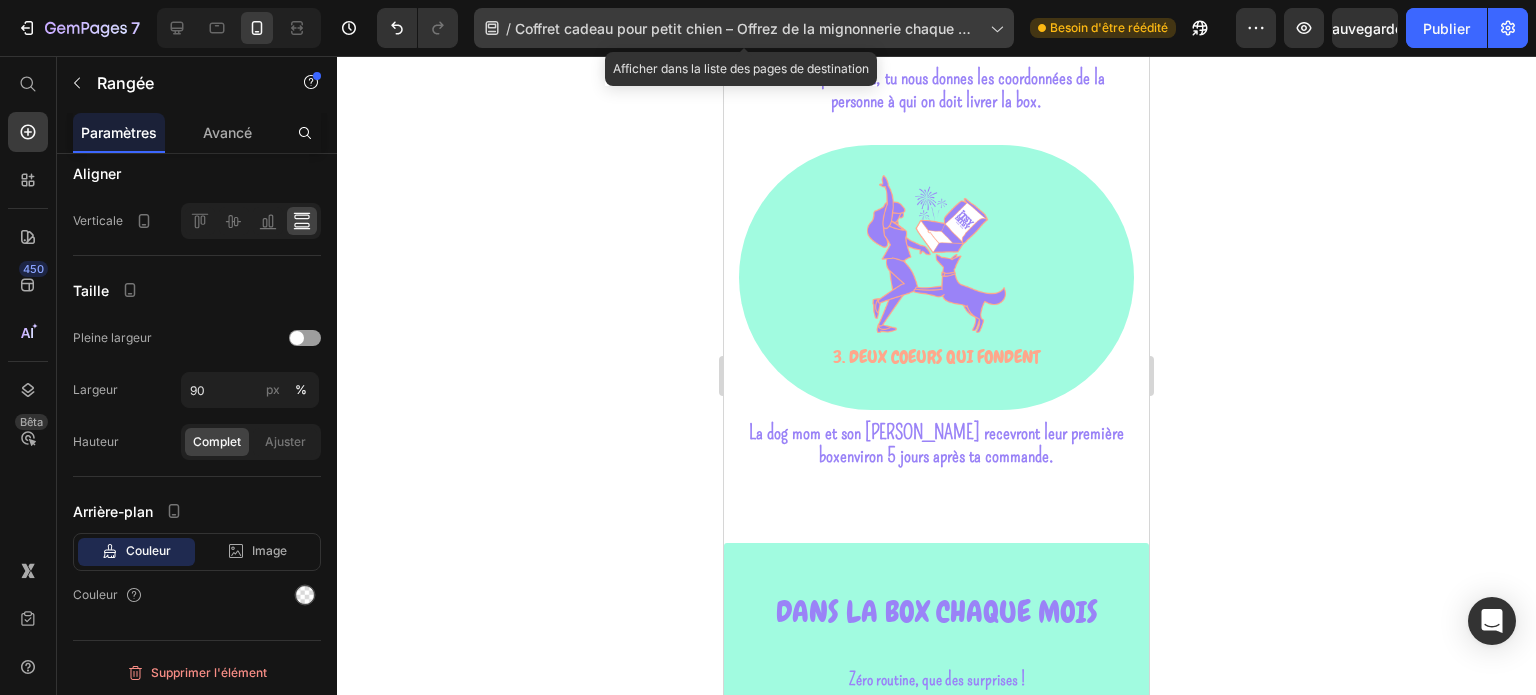 click 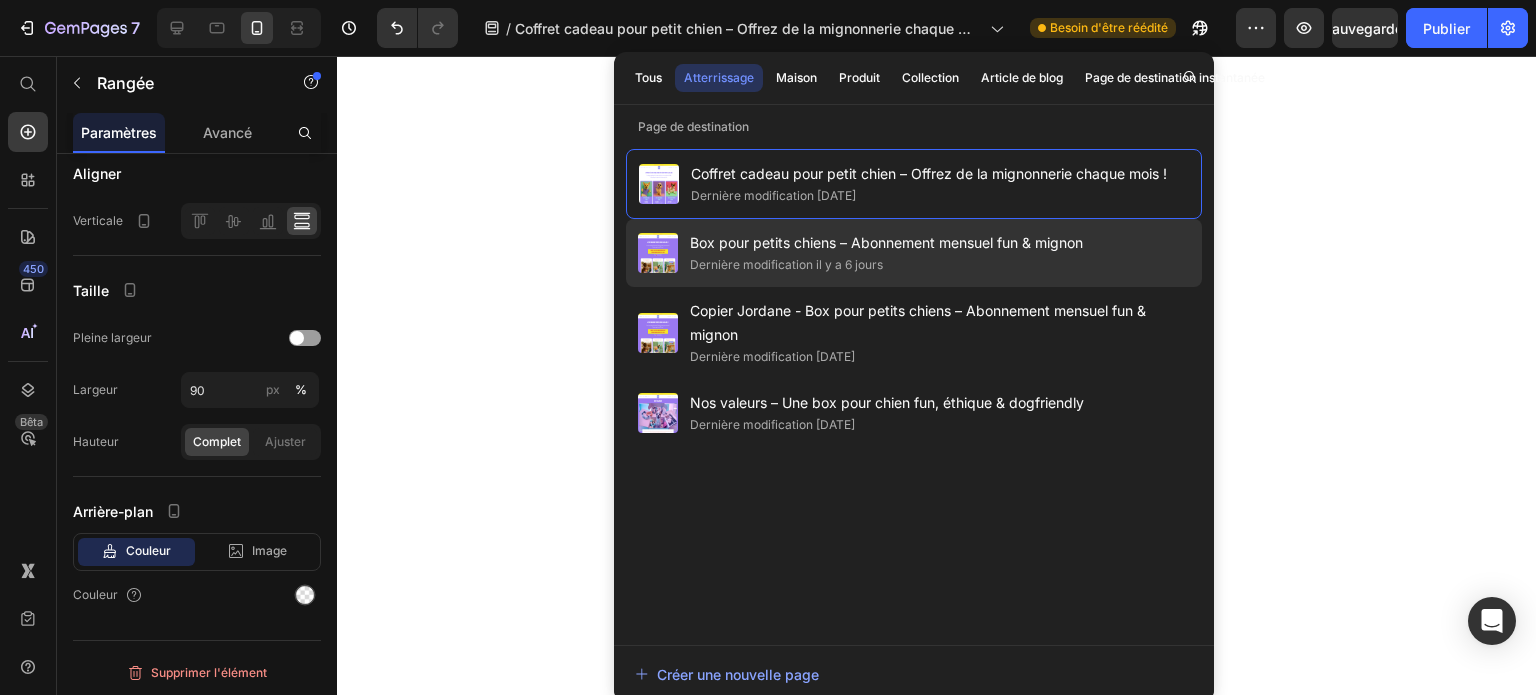 click on "Dernière modification il y a 6 jours" at bounding box center [786, 264] 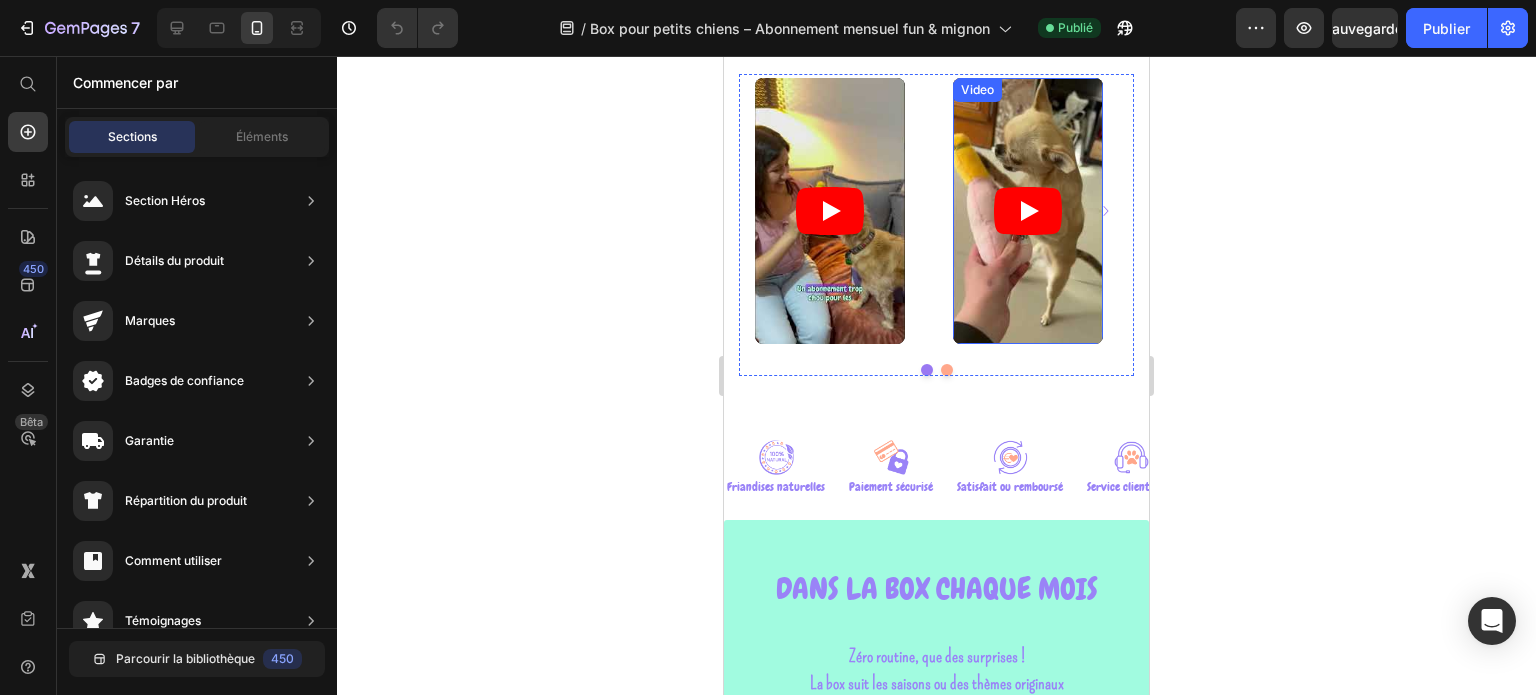 scroll, scrollTop: 1600, scrollLeft: 0, axis: vertical 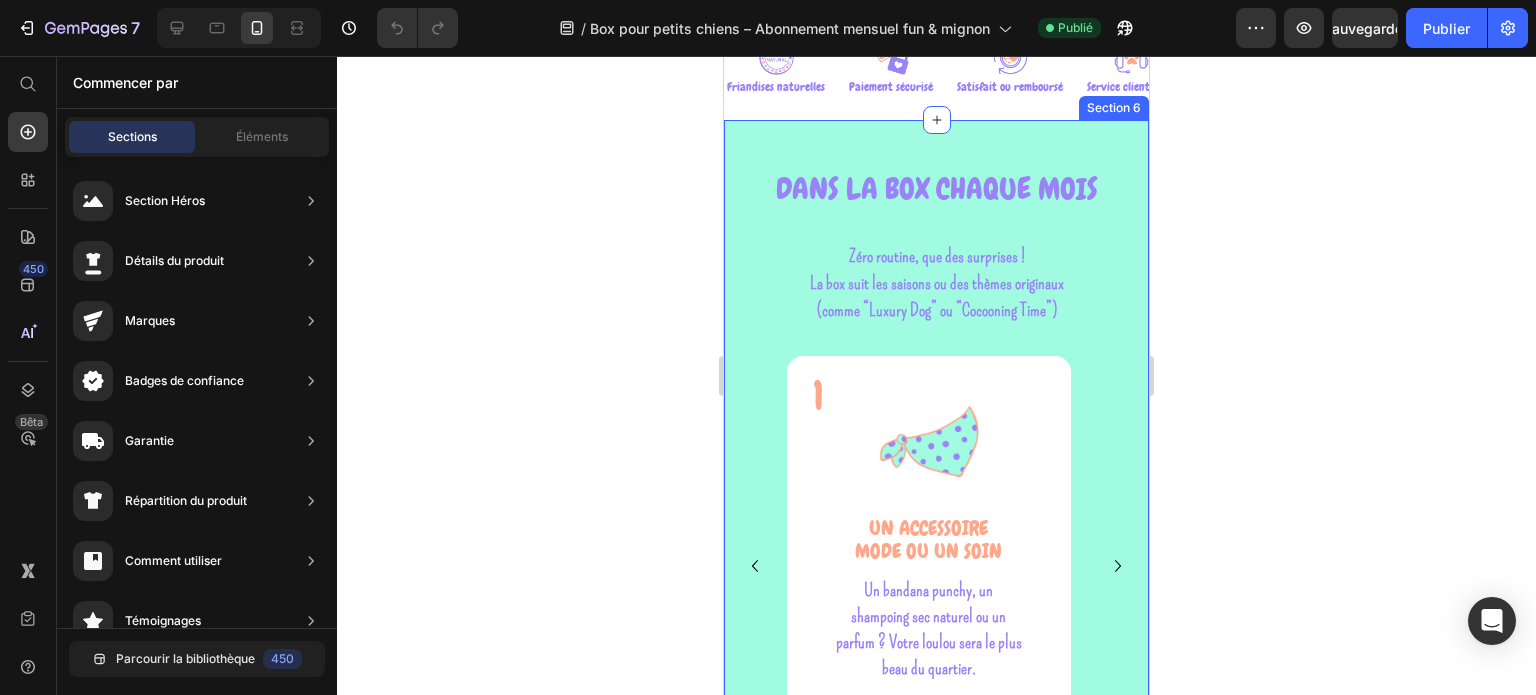 click on "DANS LA BOX CHAQUE MOIS Heading Zéro routine, que des surprises !  La box suit les saisons ou des thèmes originaux  (comme “Luxury Dog” ou “Cocooning Time”) Text block
1 Heading Image UN ACCESSOIRE  MODE OU un soin Text block Un bandana punchy, un shampoing sec naturel ou un parfum ? Votre loulou sera le plus beau du quartier. Text Block Row 2 Heading Image DES FRIANDISES SAINES  ET NATURELLES Text block Des recettes naturelles validées par nos loulous testeurs. L’excuse parfaite pour le gâter sans culpabiliser. Text block Row 3 Heading Image UN JOUET  RIGOLO Text block À mâchouiller, à lancer ou à câliner… Des jouets pensés pour leurs petites mâchoires (et leur énergie débordante) Text block Row 4 Heading Image UNE SURPRISE POUR TOI  OU POUR LOULOU Text block Une surprise gourmande, un accessoire stylé, parfois c'est tout pour loulou, parfois il y a un cadeau pour toi aussi! Text block Row 5 Heading Image LE TRUFFE  MAG Row Row" at bounding box center [936, 531] 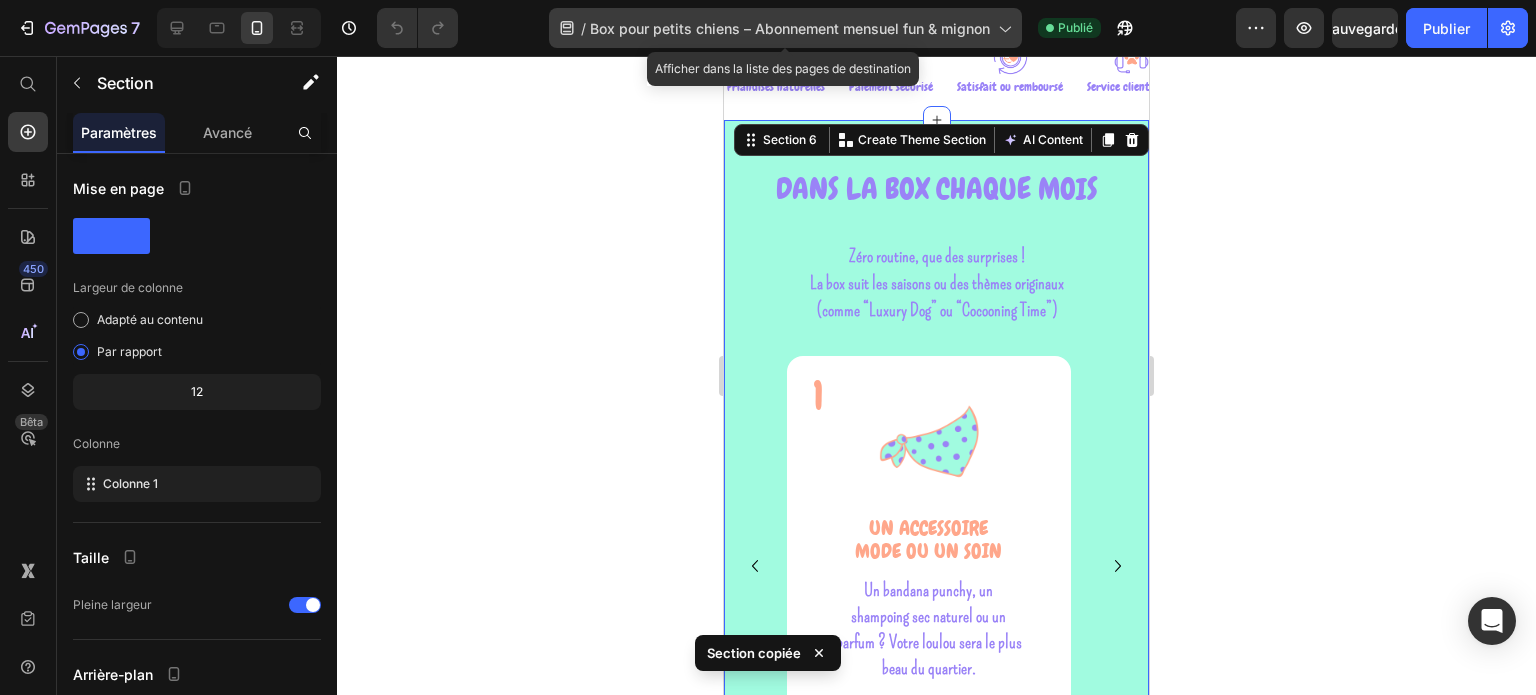 click on "Box pour petits chiens – Abonnement mensuel fun & mignon" at bounding box center (790, 28) 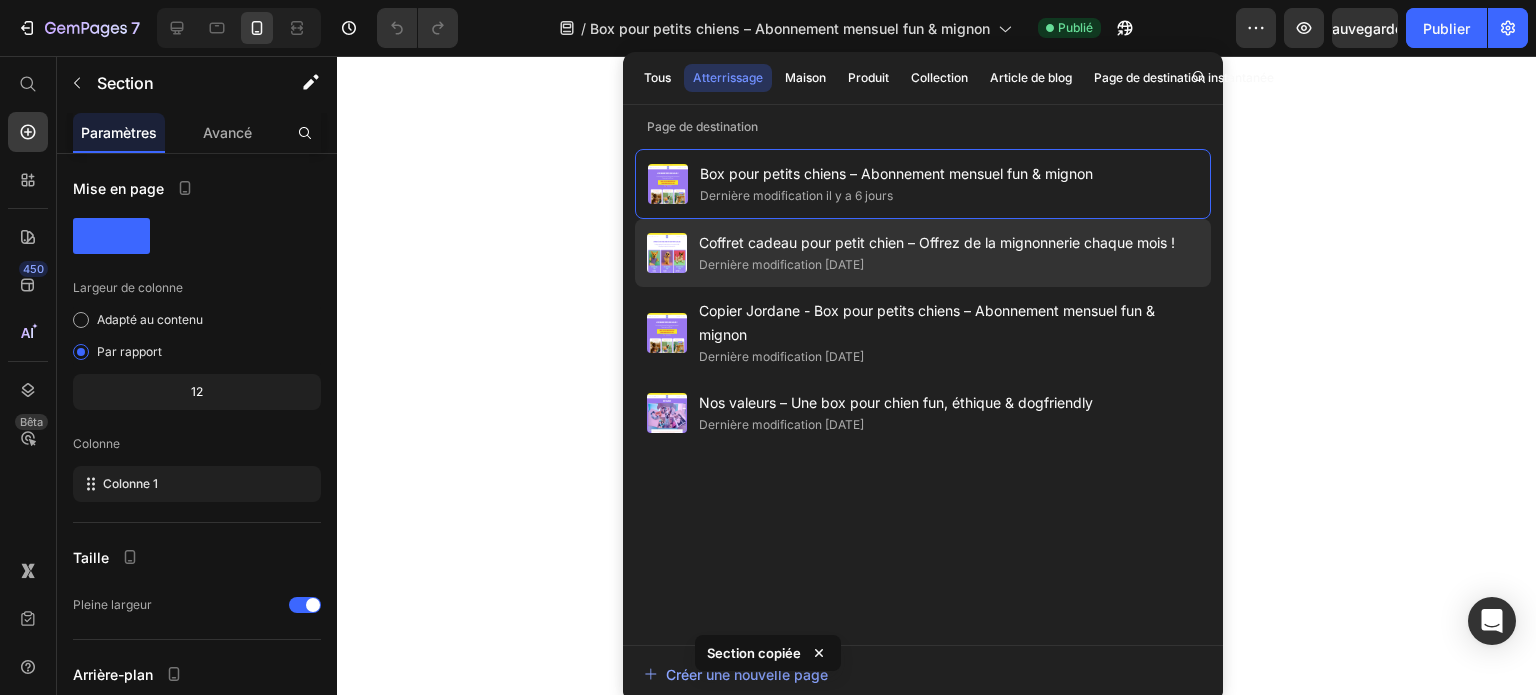click on "Coffret cadeau pour petit chien – Offrez de la mignonnerie chaque mois !" at bounding box center (937, 242) 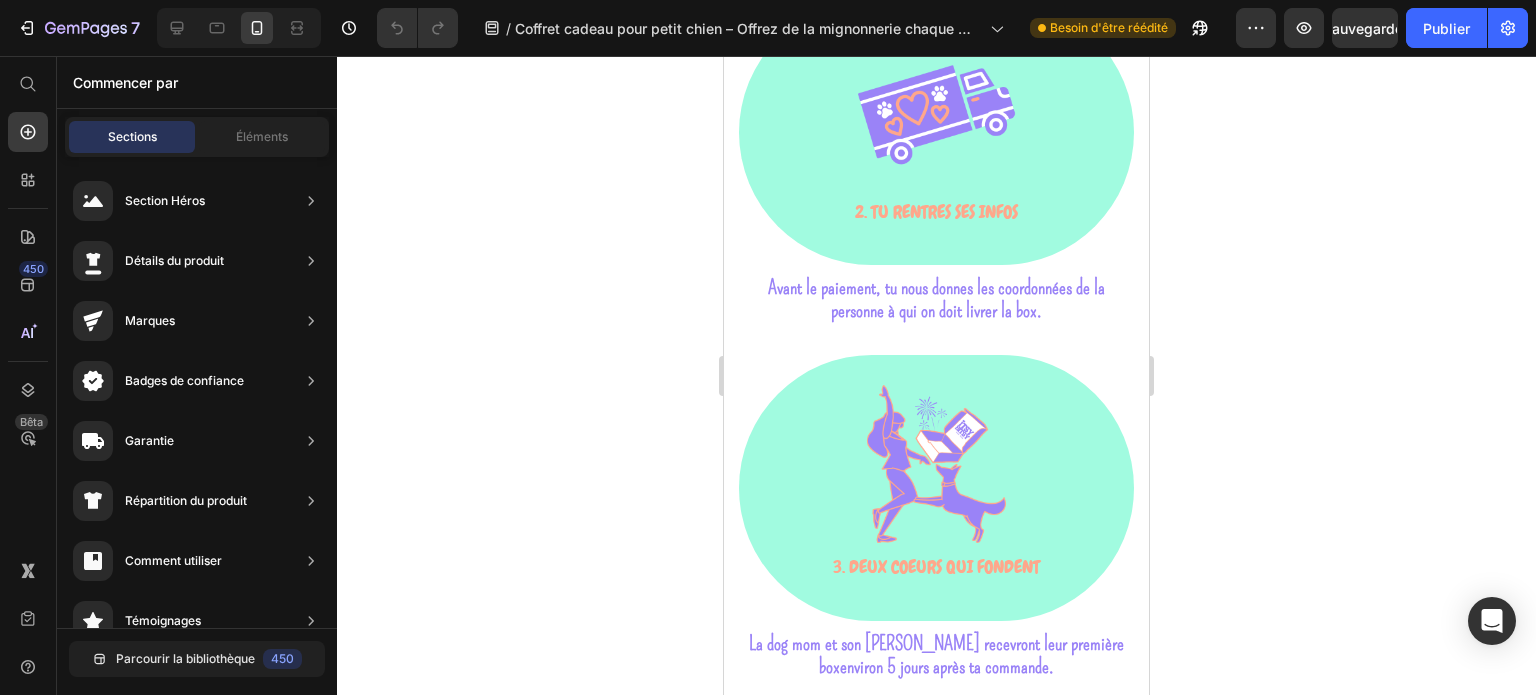 scroll, scrollTop: 2300, scrollLeft: 0, axis: vertical 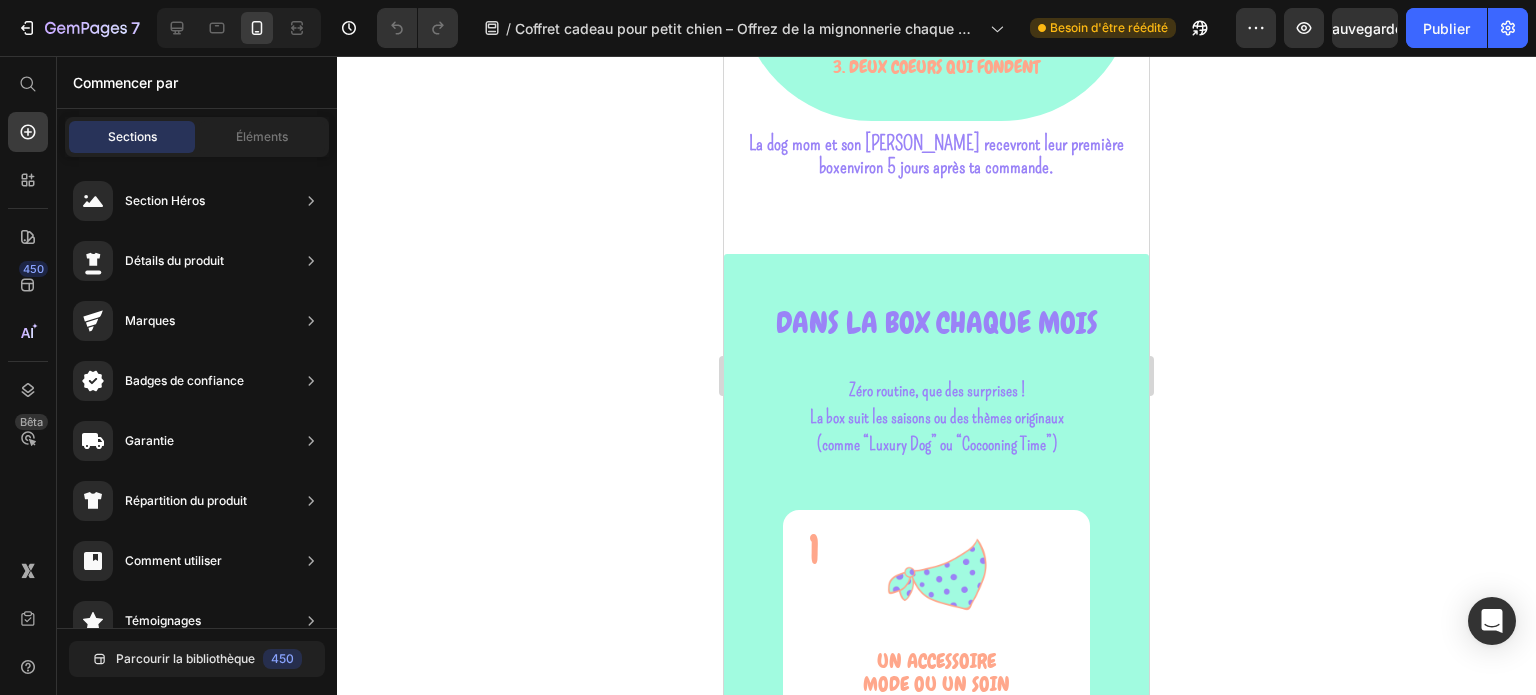 click on "Image 1. CHOISIs LA formule Heading Row 1 seule box ou un abonnement 3 ou 6 mois ? À toi de décider ce que tu veux offrir. Text Block Image 2. tu rentres ses infos Heading Row Avant le paiement, tu nous donnes les coordonnées de la personne à qui on doit livrer la box. Text Block Image 3. Deux coeurs qui fondent Heading Row La dog mom et son loulou recevront leur première box  environ 5 jours après ta commande. Text Block Row Section 5 DANS LA BOX CHAQUE MOIS Heading Zéro routine, que des surprises !  La box suit les saisons ou des thèmes originaux  (comme “Luxury Dog” ou “Cocooning Time”) Text block Zéro routine, que des surprises !  La box suit les saisons ou des thèmes originaux (comme “Luxury Dog” ou “Cocooning Time”) Text block Row 1 Heading Image UN ACCESSOIRE  MODE OU un soin Text block Un bandana punchy, un shampoing sec naturel ou un parfum ? Votre loulou sera le plus beau du quartier. Text Block Row 2 Heading Image DES FRIANDISES  SAINES Text block Text block Row 3 Row" at bounding box center (936, 2885) 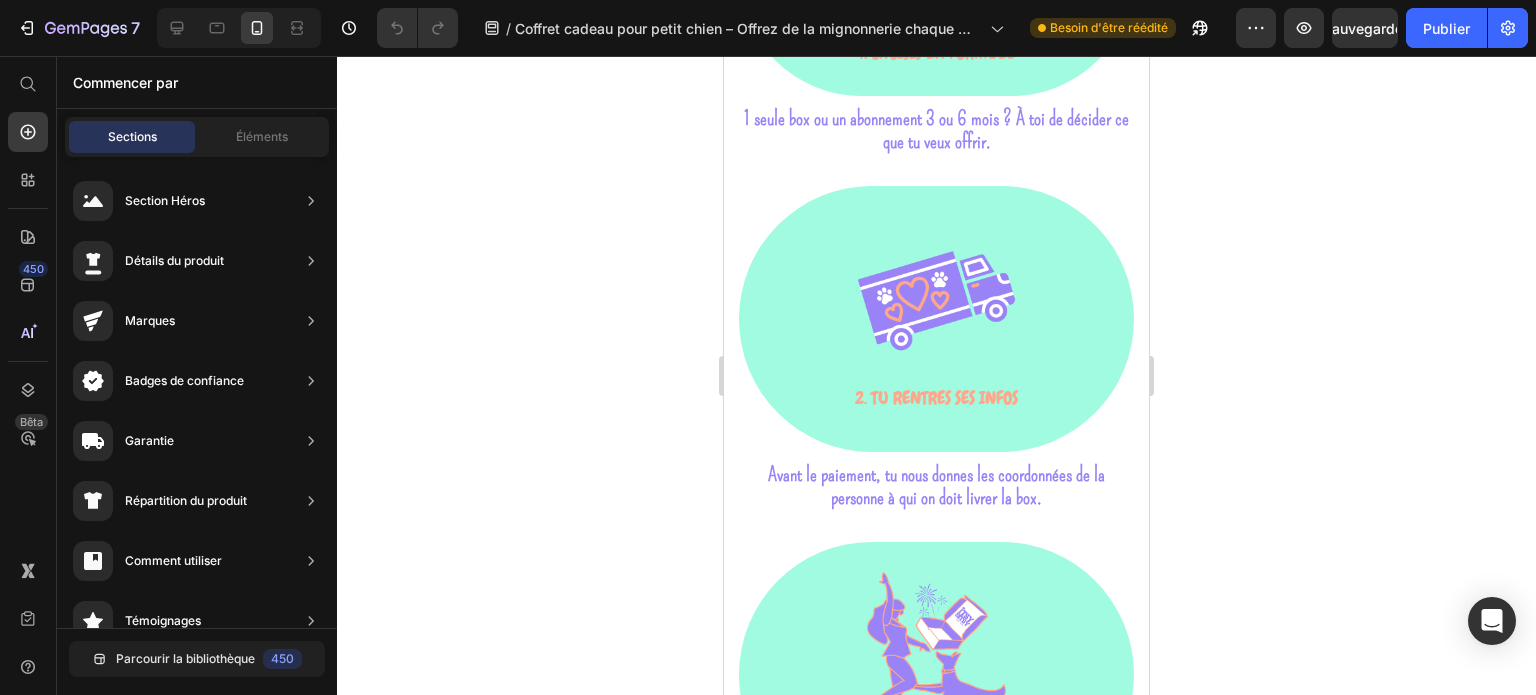 scroll, scrollTop: 900, scrollLeft: 0, axis: vertical 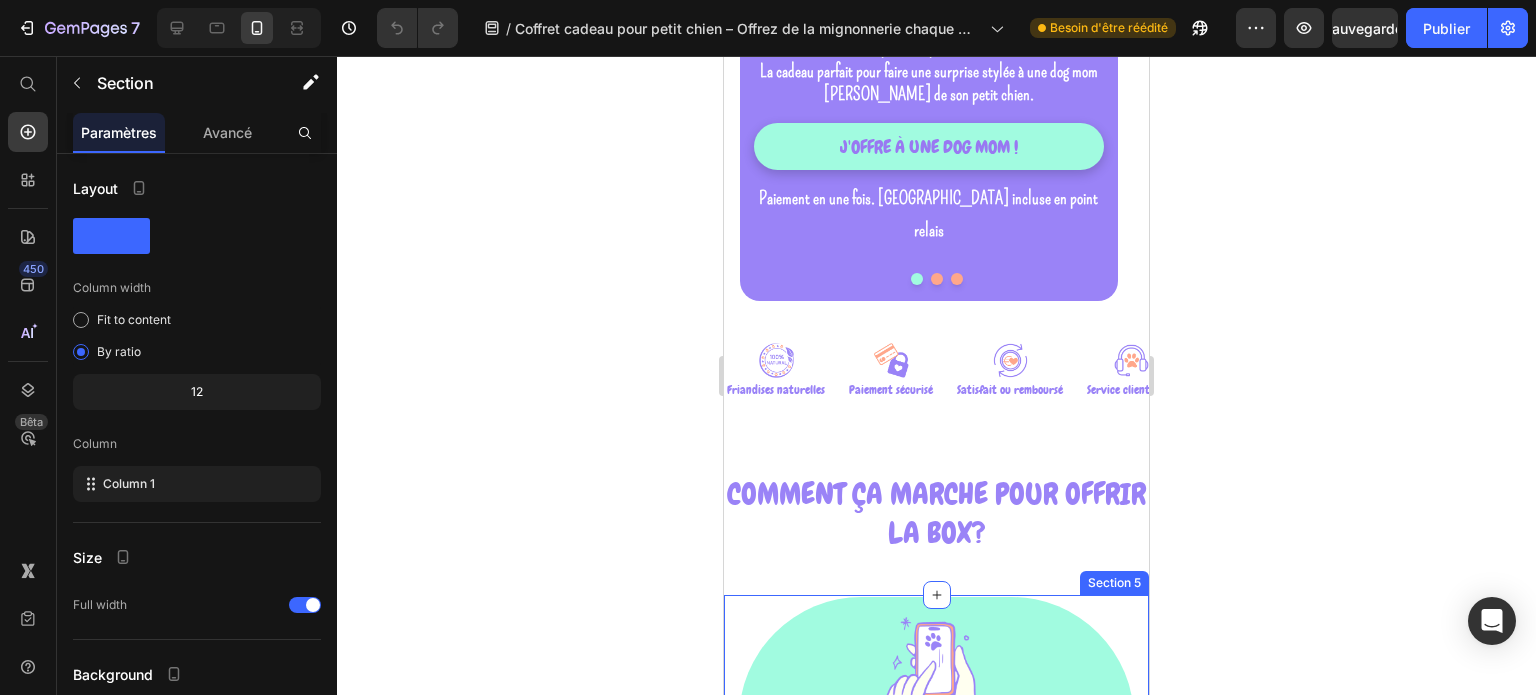 click on "Image 1. CHOISIs LA formule Heading Row 1 seule box ou un abonnement 3 ou 6 mois ? À toi de décider ce que tu veux offrir. Text Block Image 2. tu rentres ses infos Heading Row Avant le paiement, tu nous donnes les coordonnées de la personne à qui on doit livrer la box. Text Block Image 3. Deux coeurs qui fondent Heading Row La dog mom et son loulou recevront leur première box  environ 5 jours après ta commande. Text Block Row Section 5" at bounding box center (936, 1120) 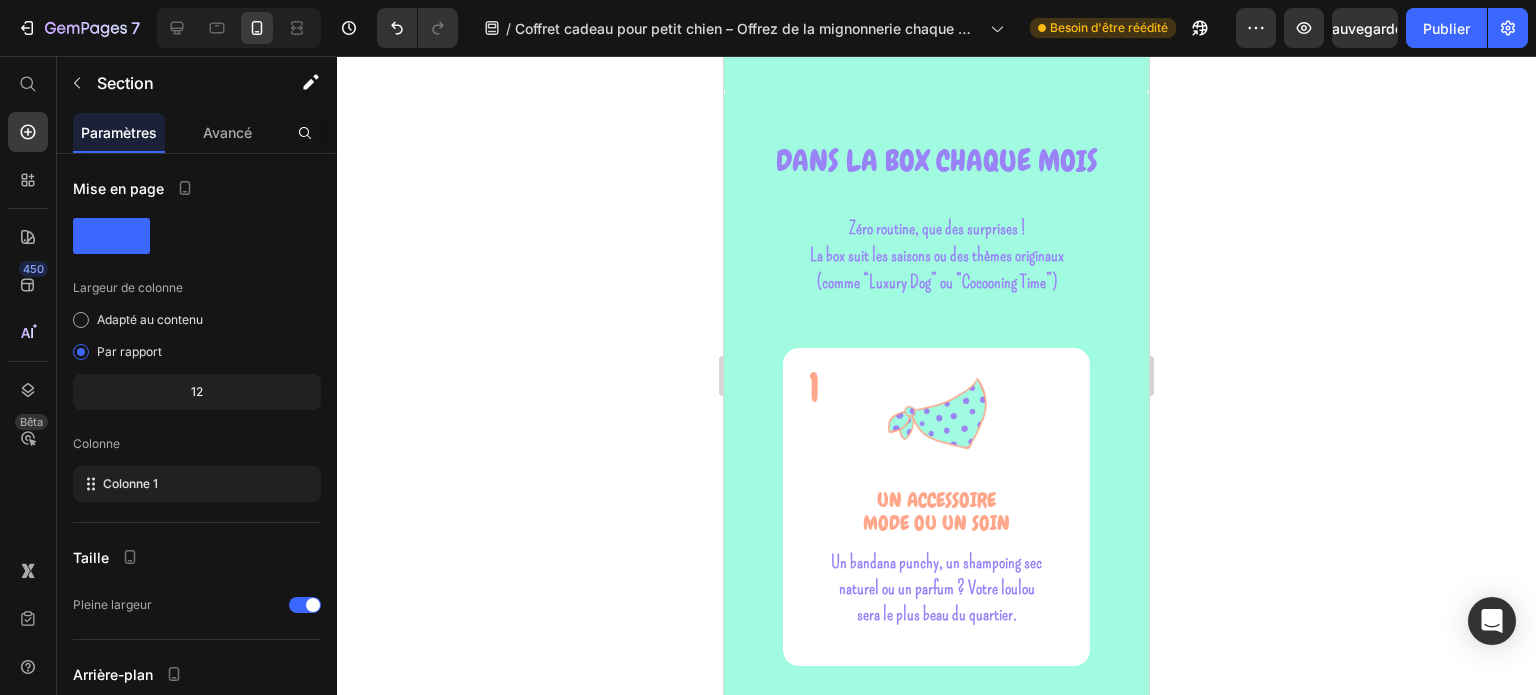 scroll, scrollTop: 2968, scrollLeft: 0, axis: vertical 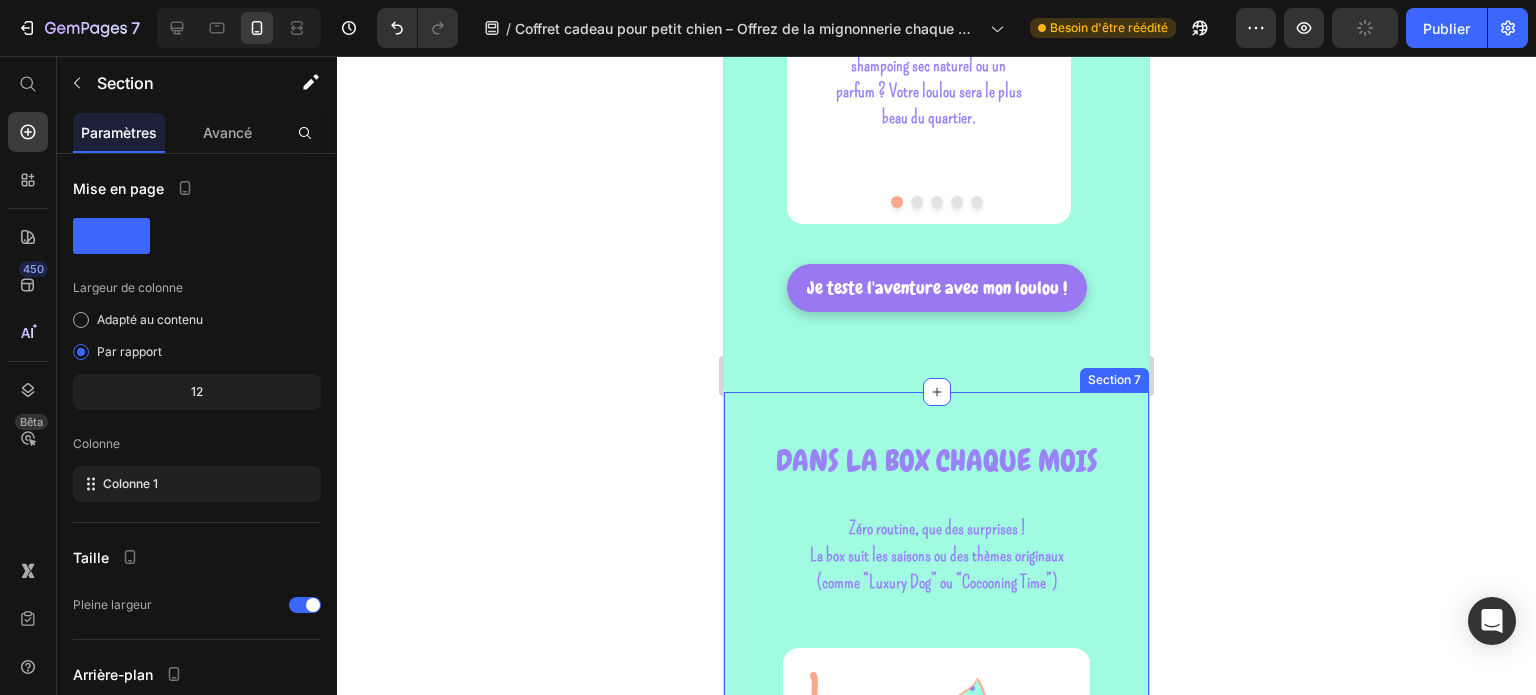 click on "DANS LA BOX CHAQUE MOIS Heading Zéro routine, que des surprises !  La box suit les saisons ou des thèmes originaux  (comme “Luxury Dog” ou “Cocooning Time”) Text block Zéro routine, que des surprises !  La box suit les saisons ou des thèmes originaux (comme “Luxury Dog” ou “Cocooning Time”) Text block Row 1 Heading Image UN ACCESSOIRE  MODE OU un soin Text block Un bandana punchy, un shampoing sec naturel ou un parfum ? Votre loulou sera le plus beau du quartier. Text Block Row 2 Heading Image DES FRIANDISES  SAINES Text block Des recettes naturelles validées par nos loulous testeurs. L’excuse parfaite pour le gâter sans culpabiliser. Text block Row 3 Heading Image UN JOUET  RIGOLO Text block À mâchouiller, à lancer ou à câliner… Des jouets pensés pour leurs petites mâchoires (et leur énergie débordante) Text block Row 4 Heading Image UNE SURPRISE POUR TOI OU POUR LOULOU Text block Text block Row 5 Heading Image LE TRUFFE  MAG Text block Text block Row Row Row Row" at bounding box center (936, 1511) 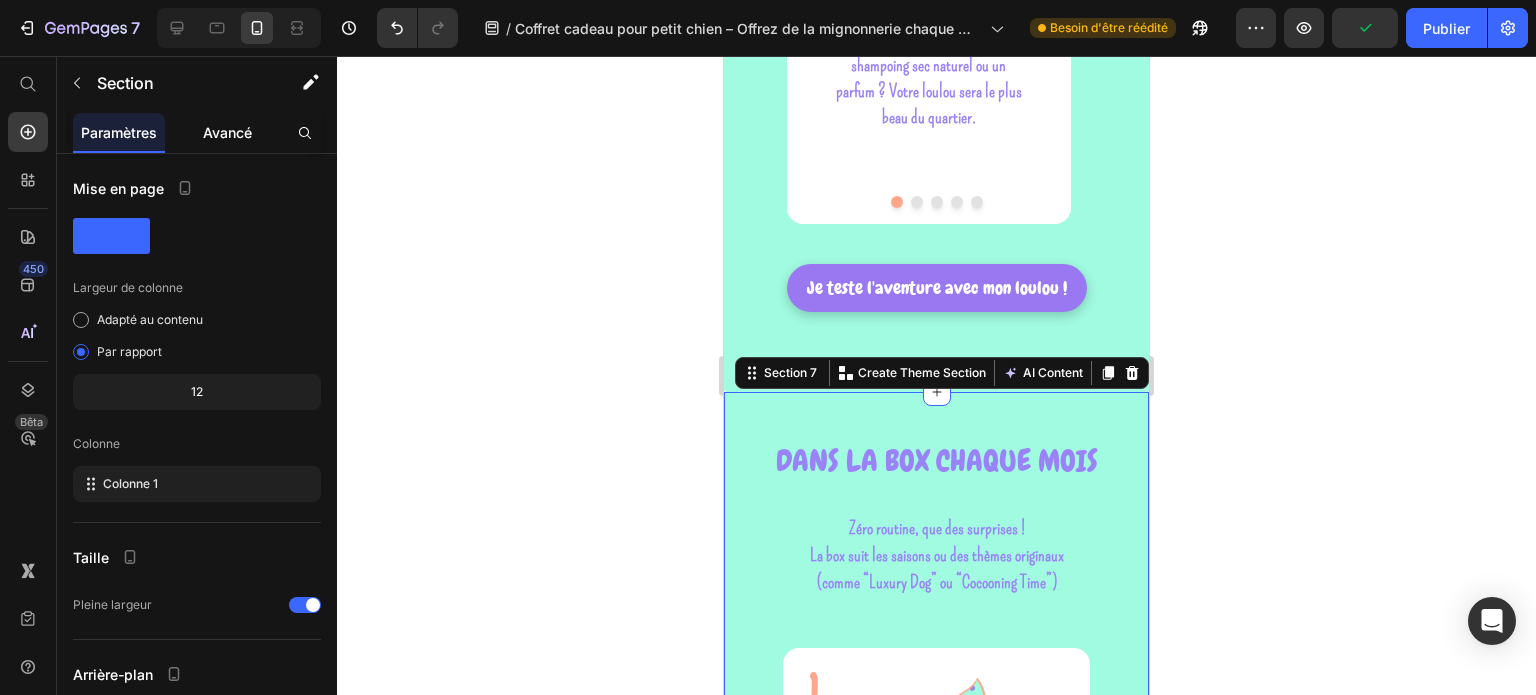 click on "Avancé" at bounding box center [227, 132] 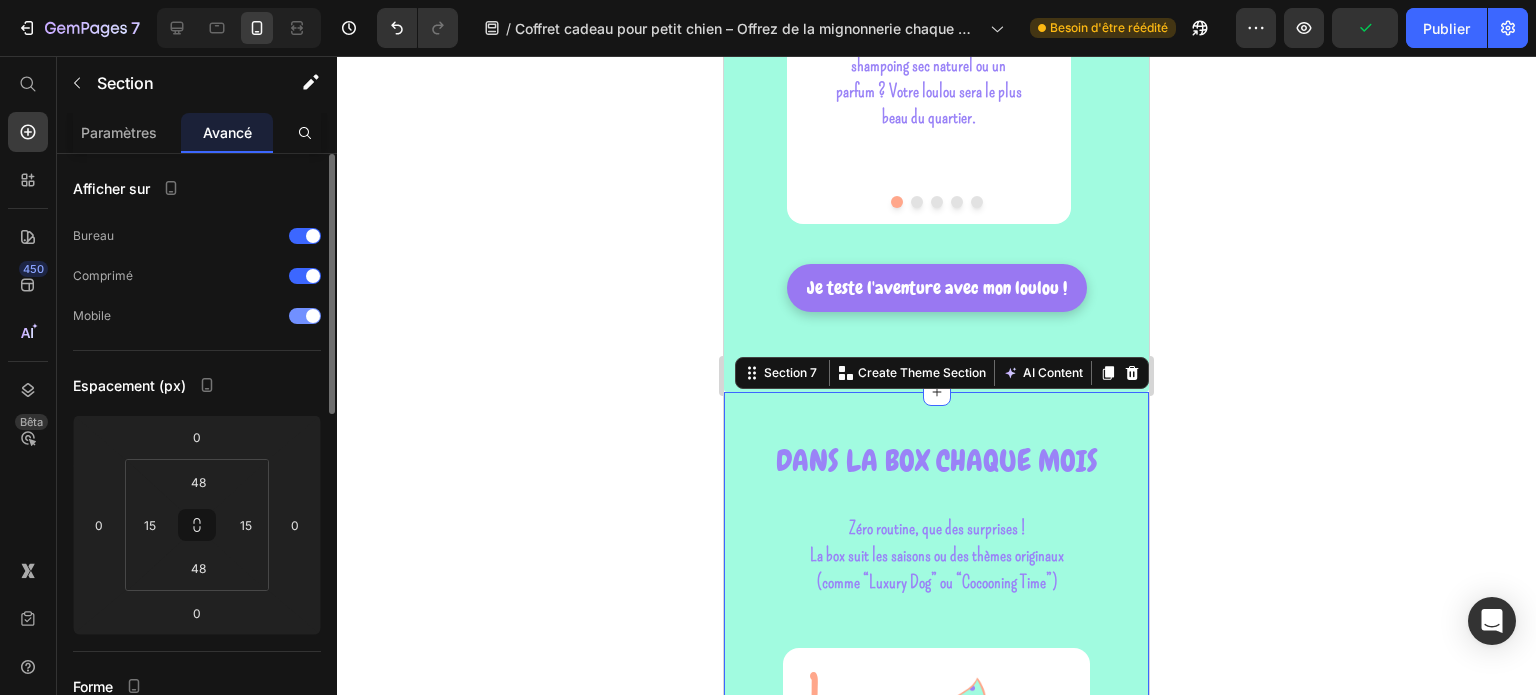 click at bounding box center (305, 316) 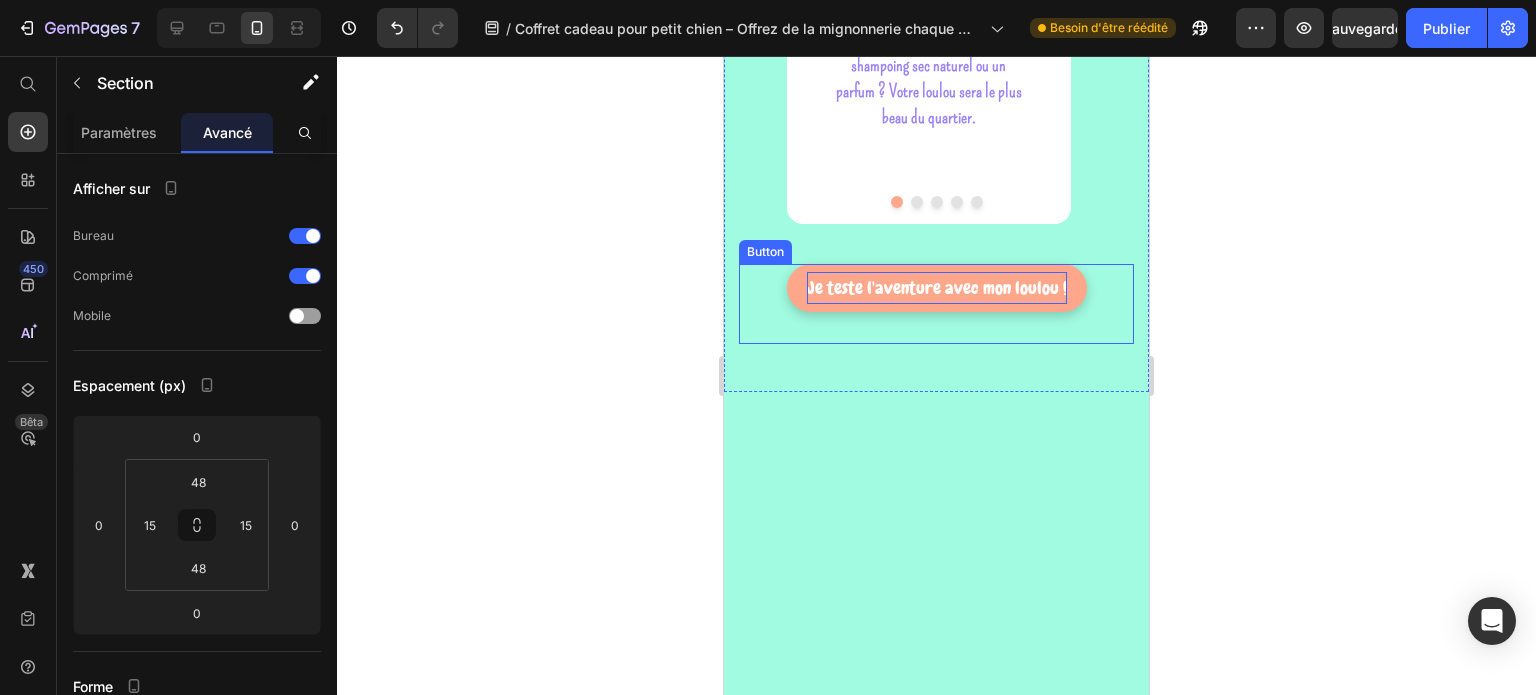 click on "Je teste l'aventure avec mon loulou !" at bounding box center [937, 288] 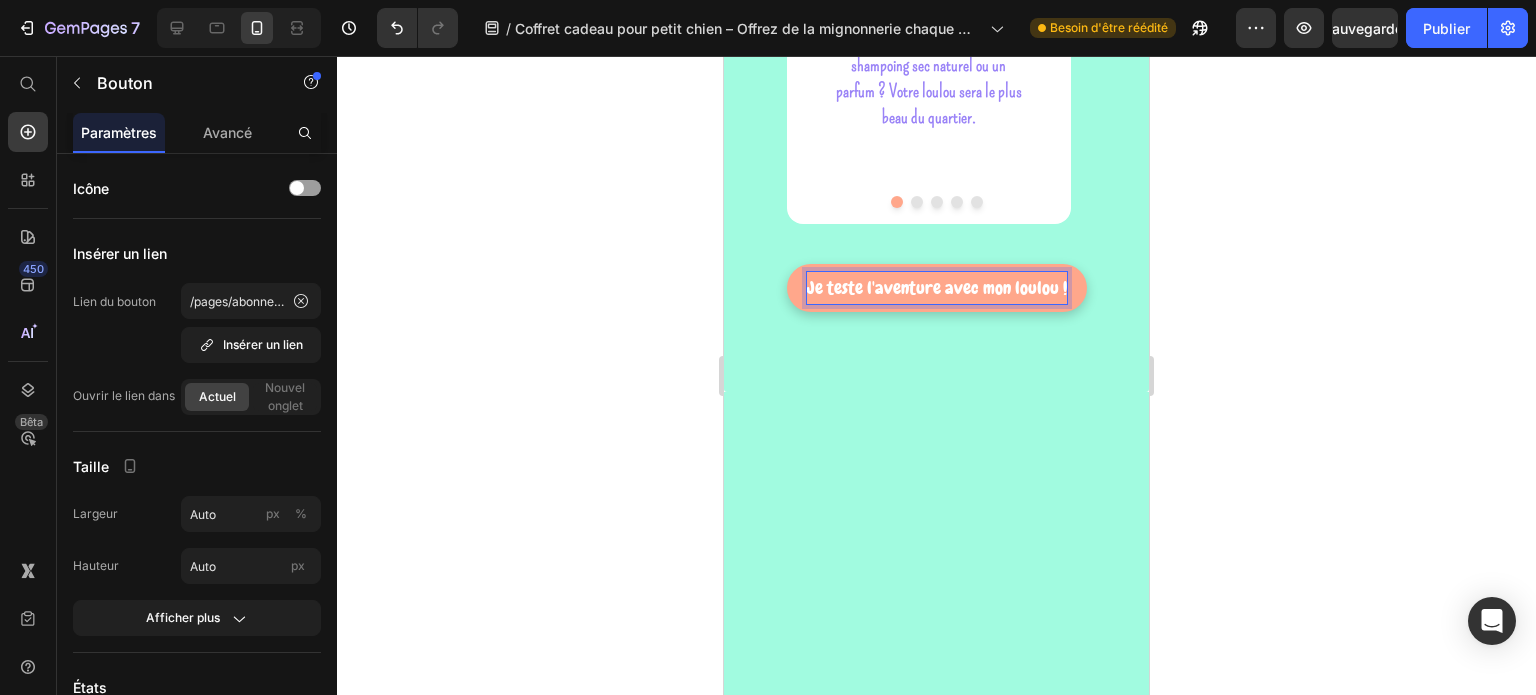 click on "Je teste l'aventure avec mon loulou !" at bounding box center [937, 288] 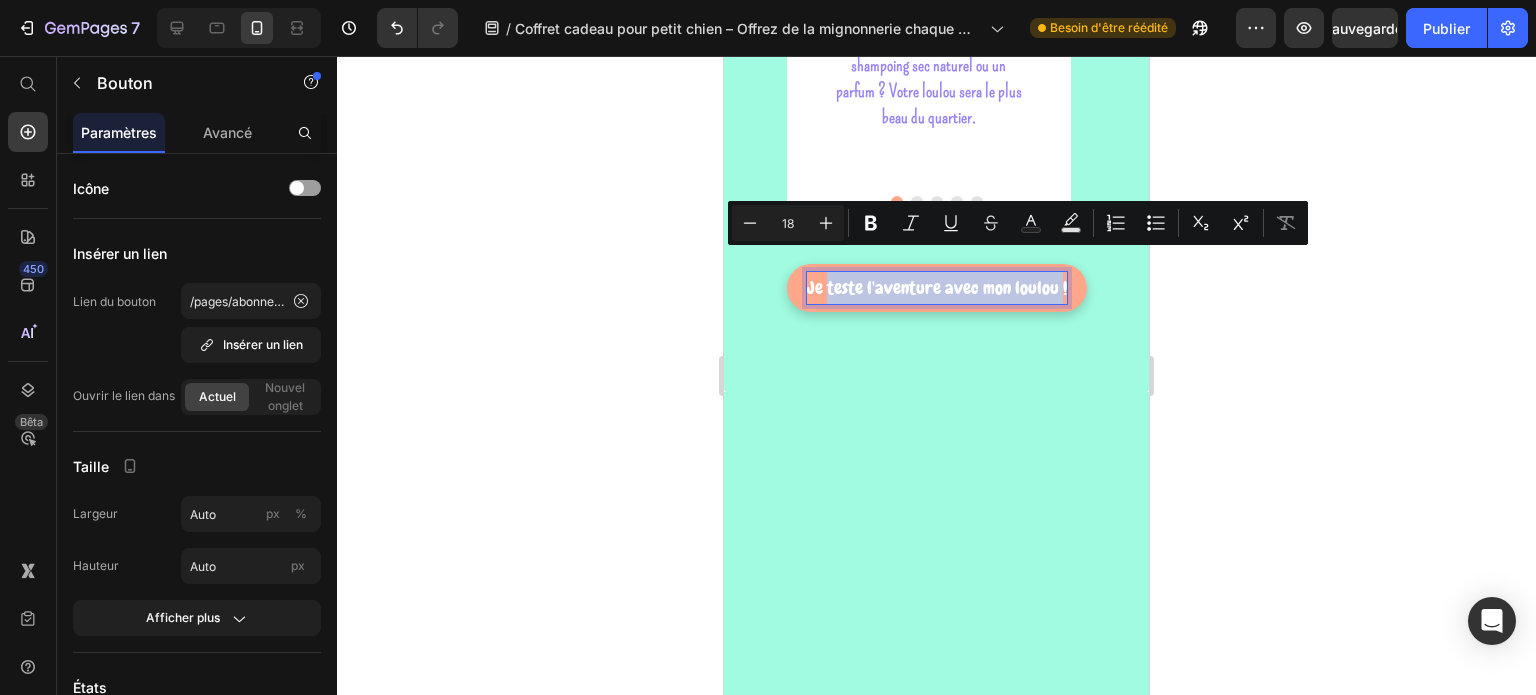 drag, startPoint x: 1052, startPoint y: 262, endPoint x: 820, endPoint y: 260, distance: 232.00862 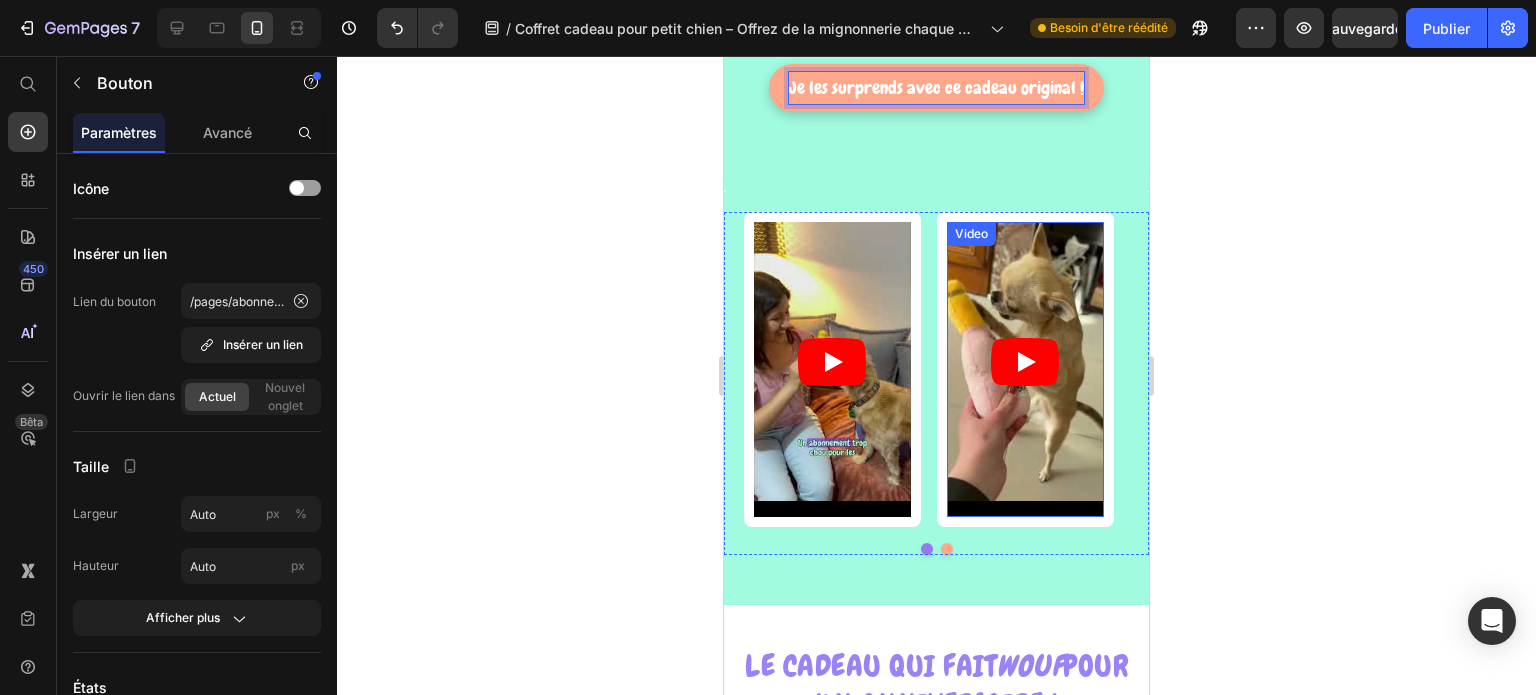 scroll, scrollTop: 2768, scrollLeft: 0, axis: vertical 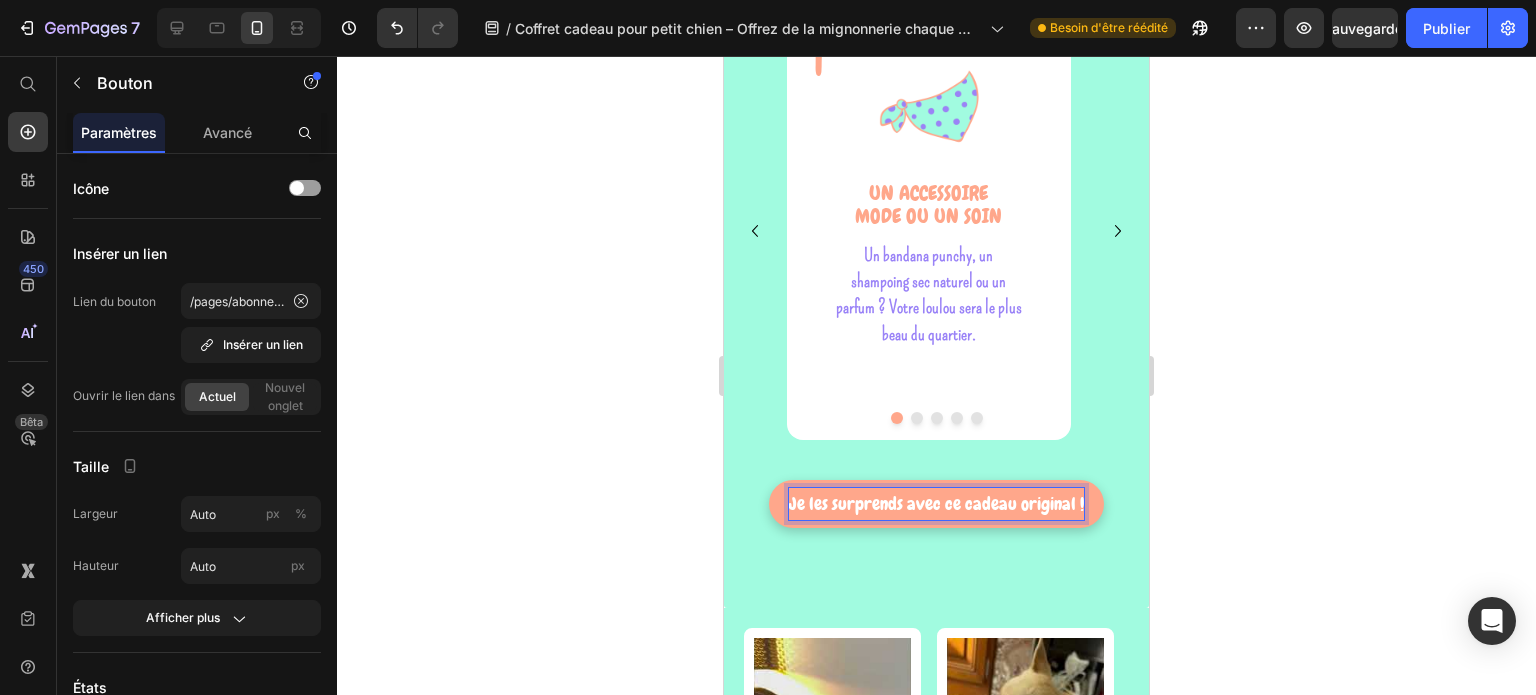 click on "Je les surprends avec ce cadeau original ! Button   0" at bounding box center [936, 520] 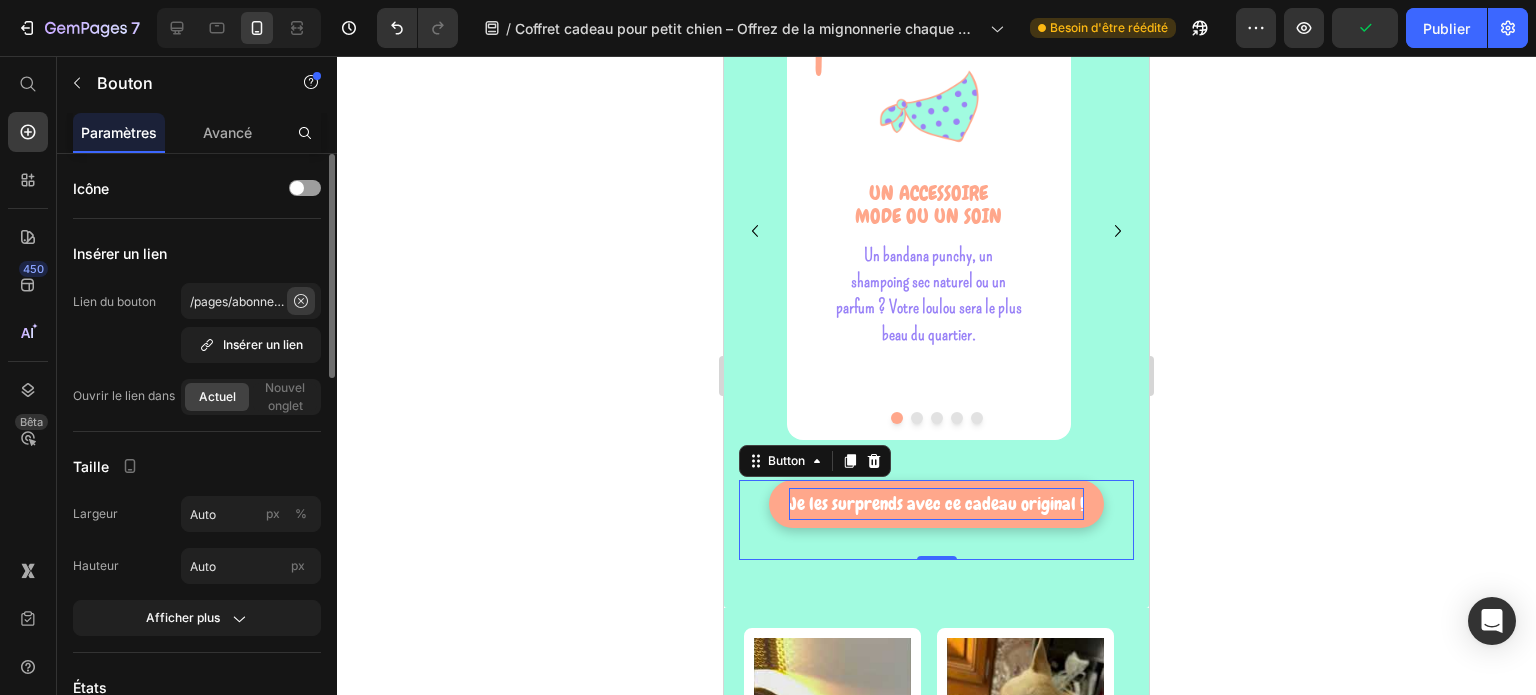 click 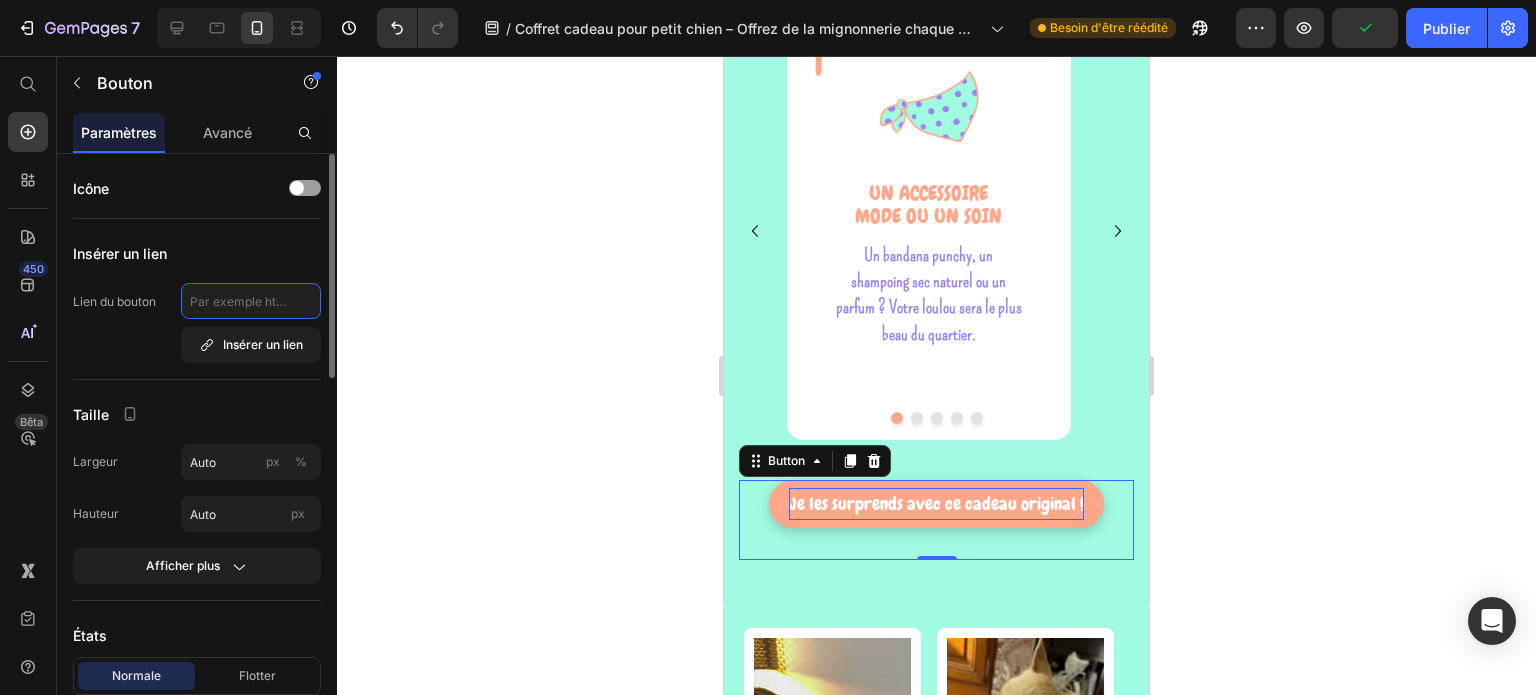 scroll, scrollTop: 0, scrollLeft: 0, axis: both 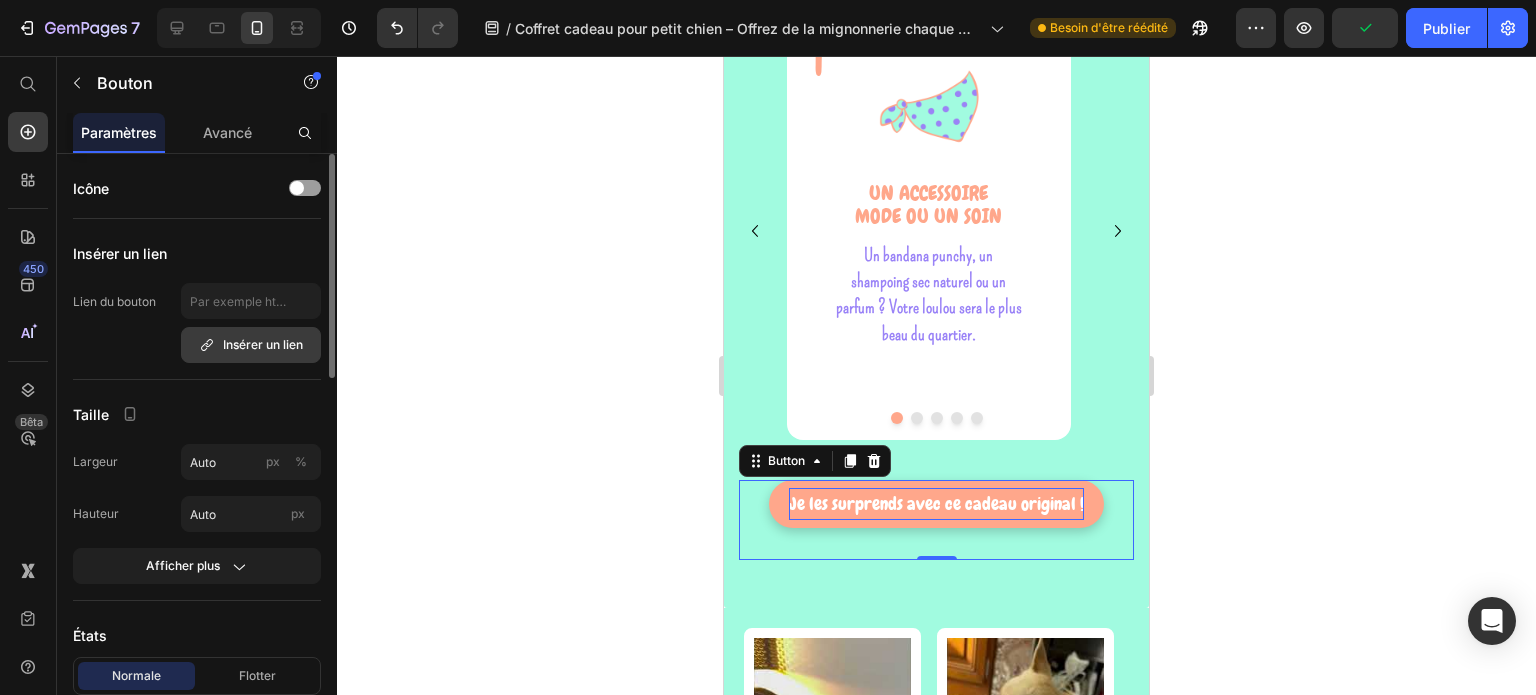 click on "Insérer un lien" at bounding box center (263, 344) 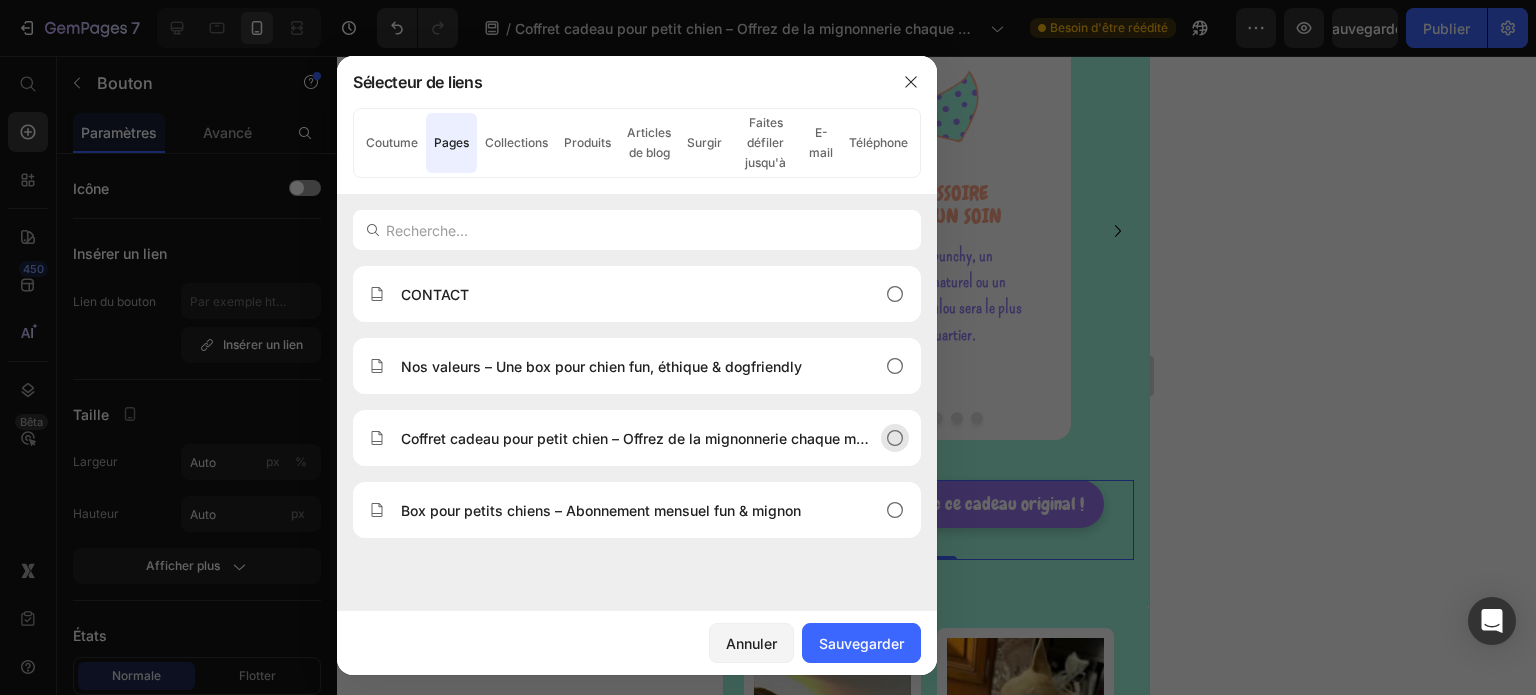 click on "Coffret cadeau pour petit chien – Offrez de la mignonnerie chaque mois !" at bounding box center [642, 438] 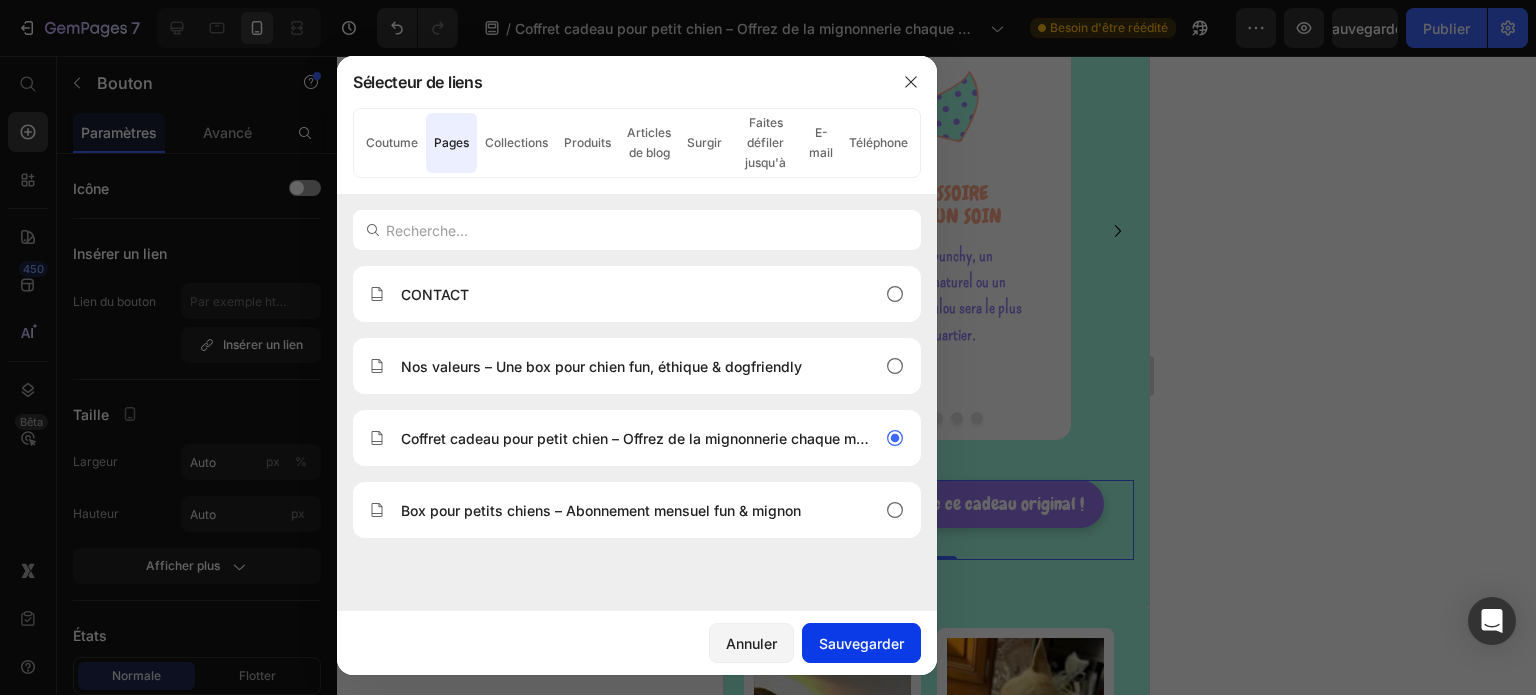 click on "Sauvegarder" at bounding box center (861, 643) 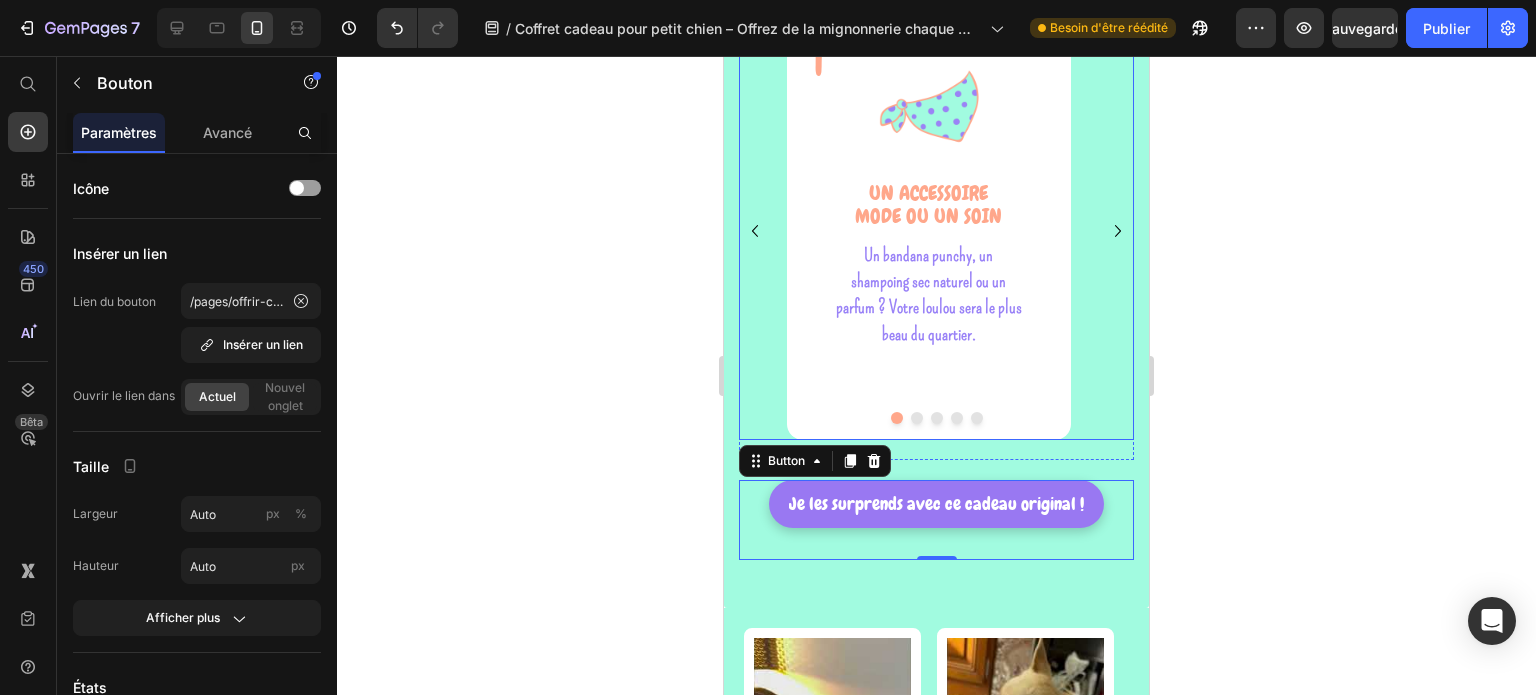 click 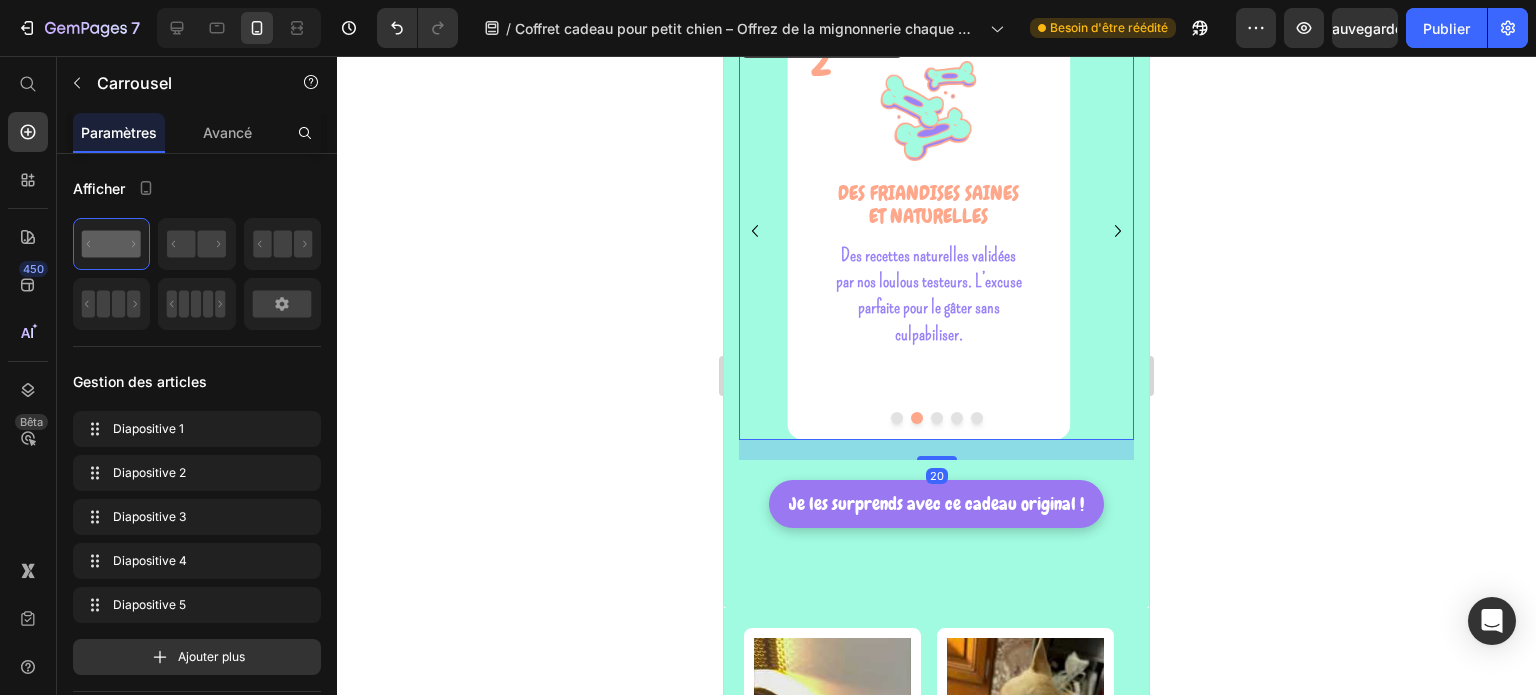click 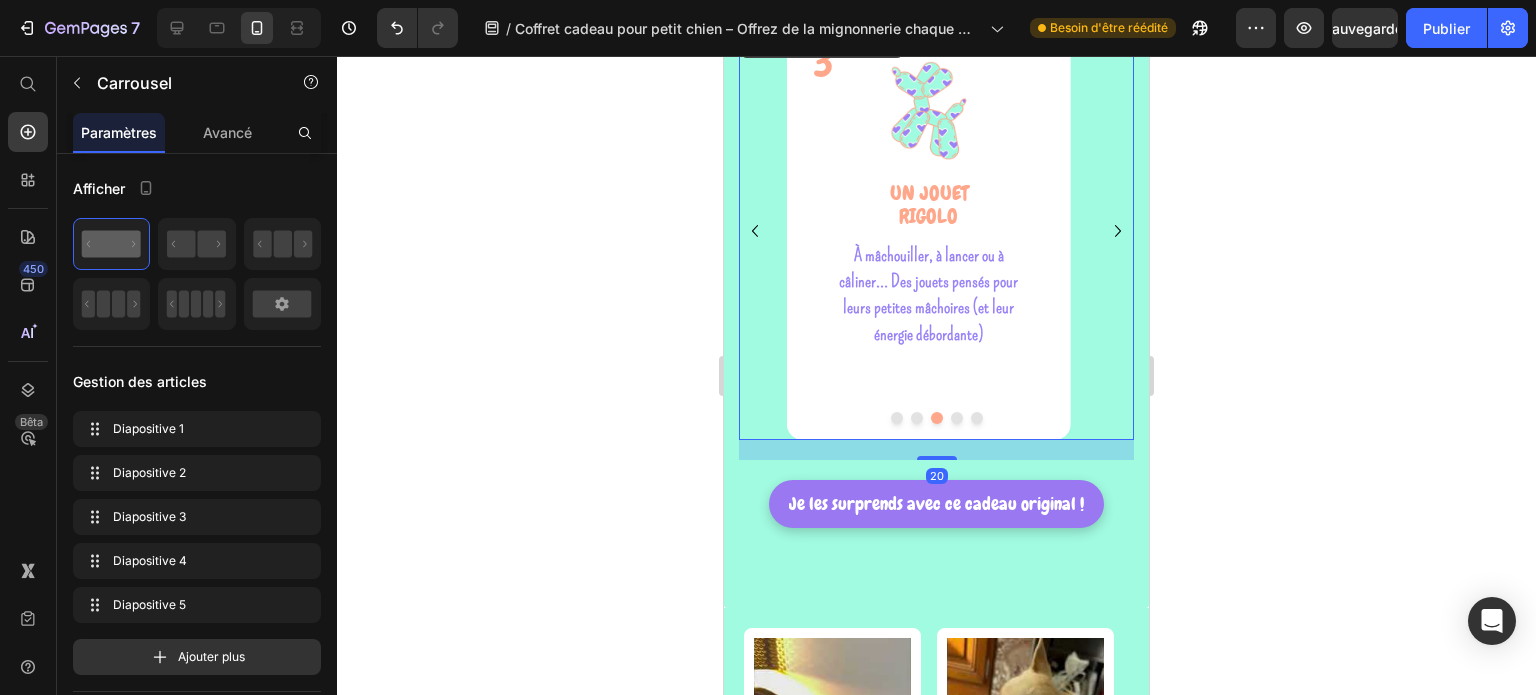 click 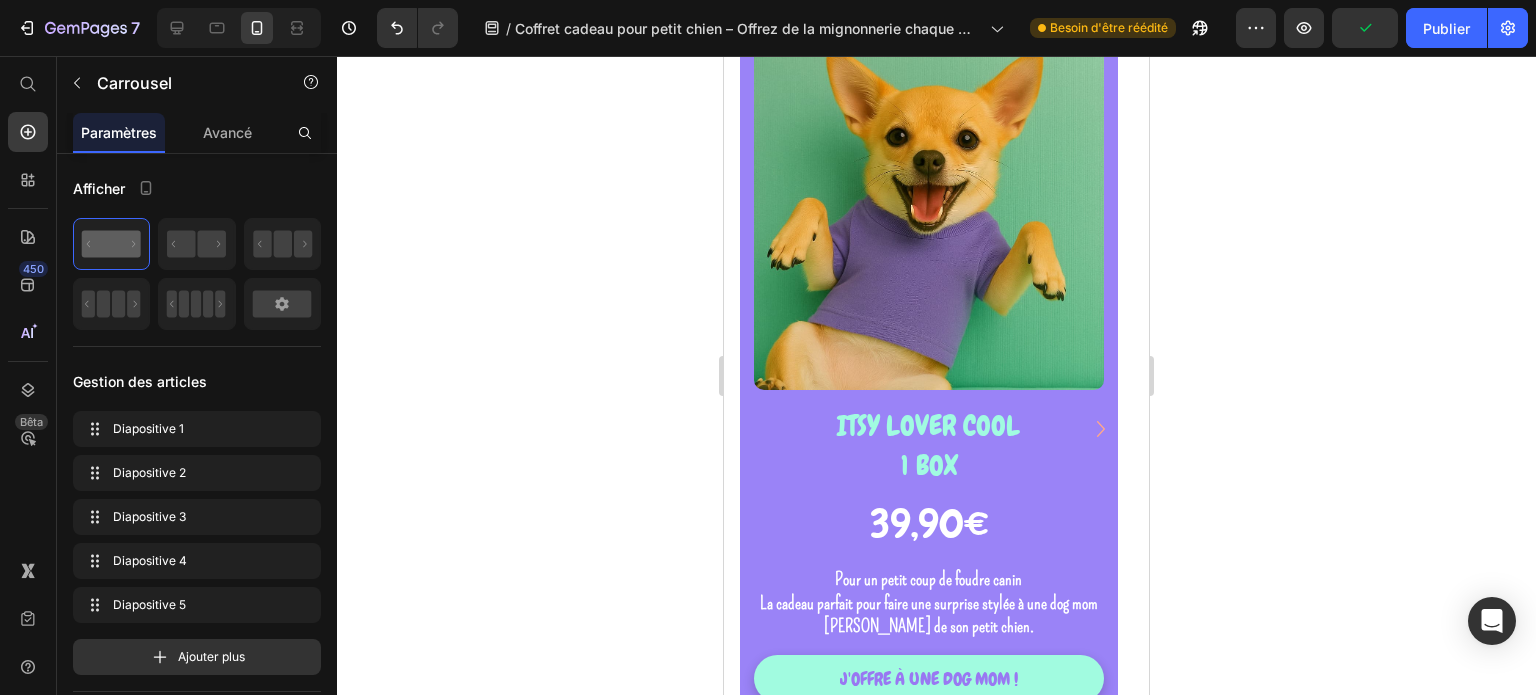 scroll, scrollTop: 0, scrollLeft: 0, axis: both 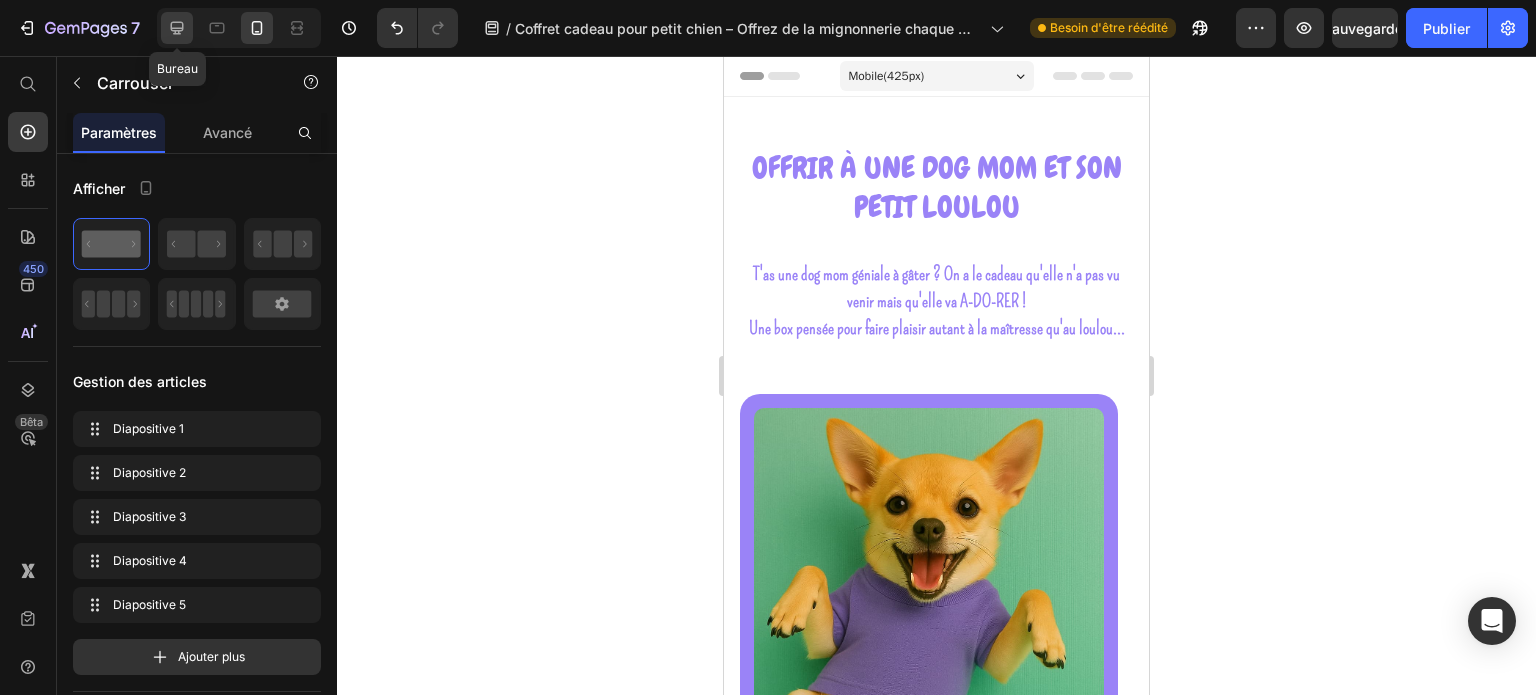 click 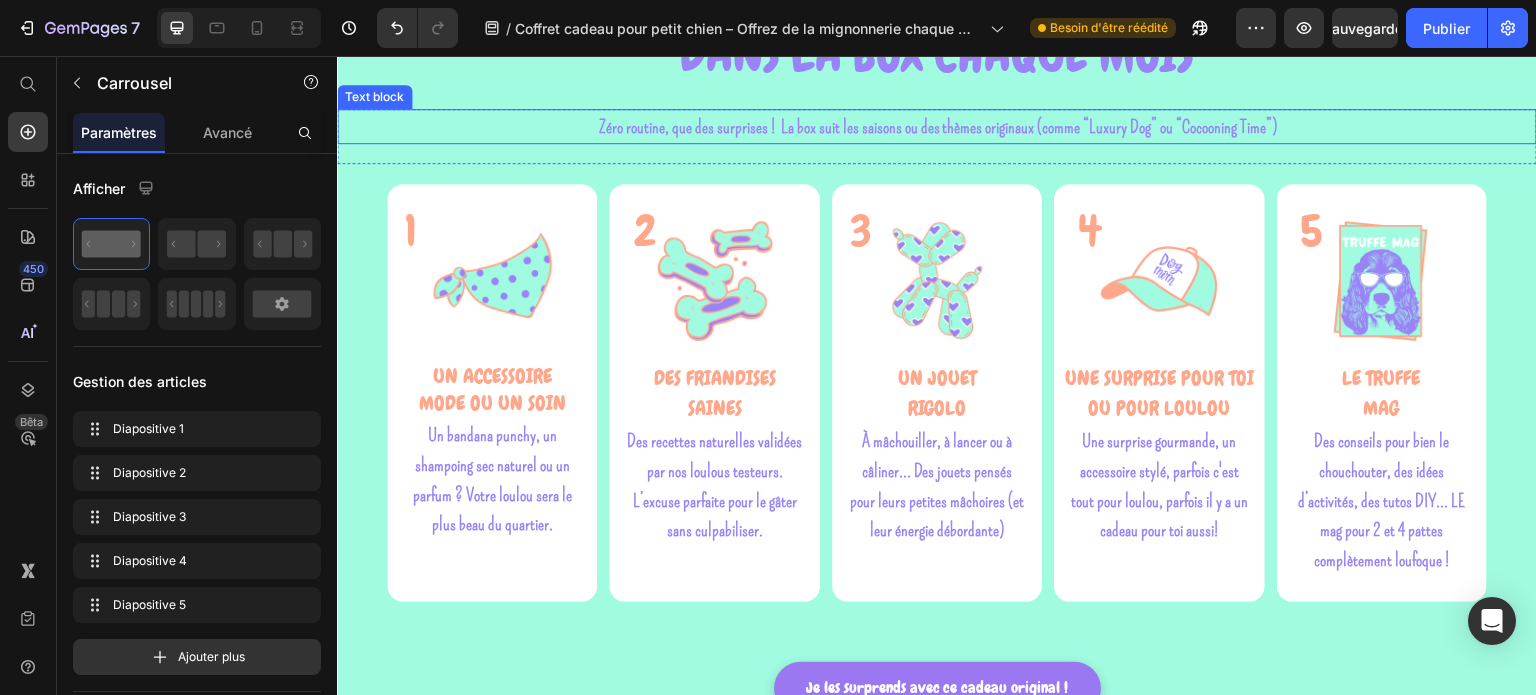 scroll, scrollTop: 2100, scrollLeft: 0, axis: vertical 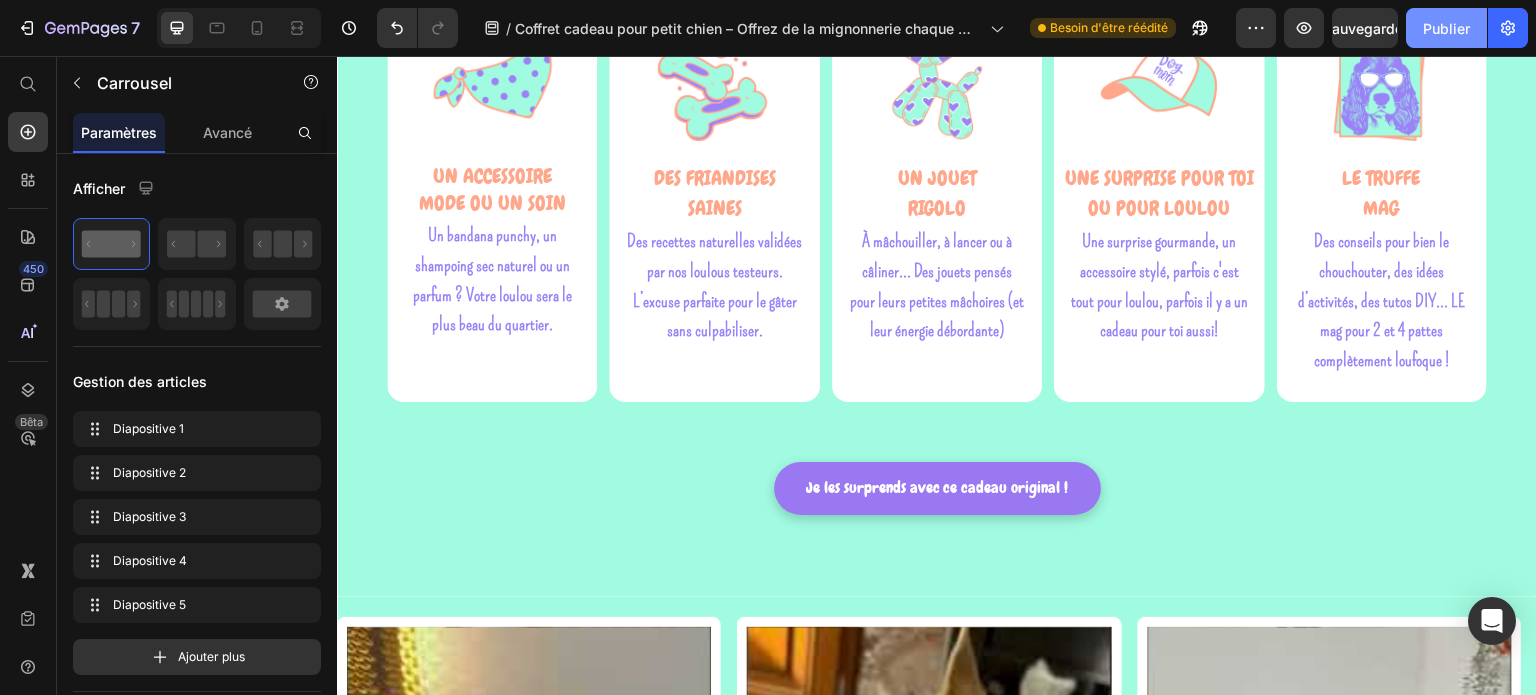 click on "Publier" at bounding box center [1446, 28] 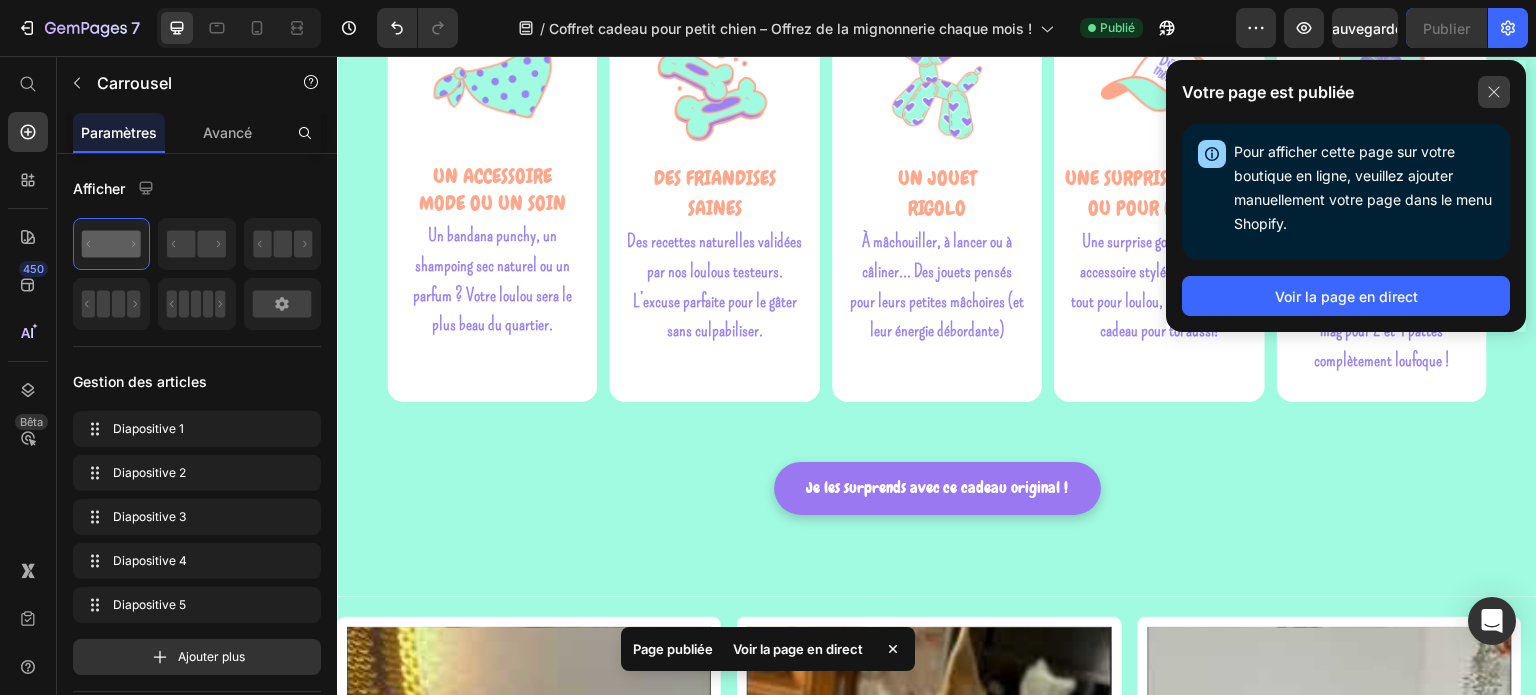 click 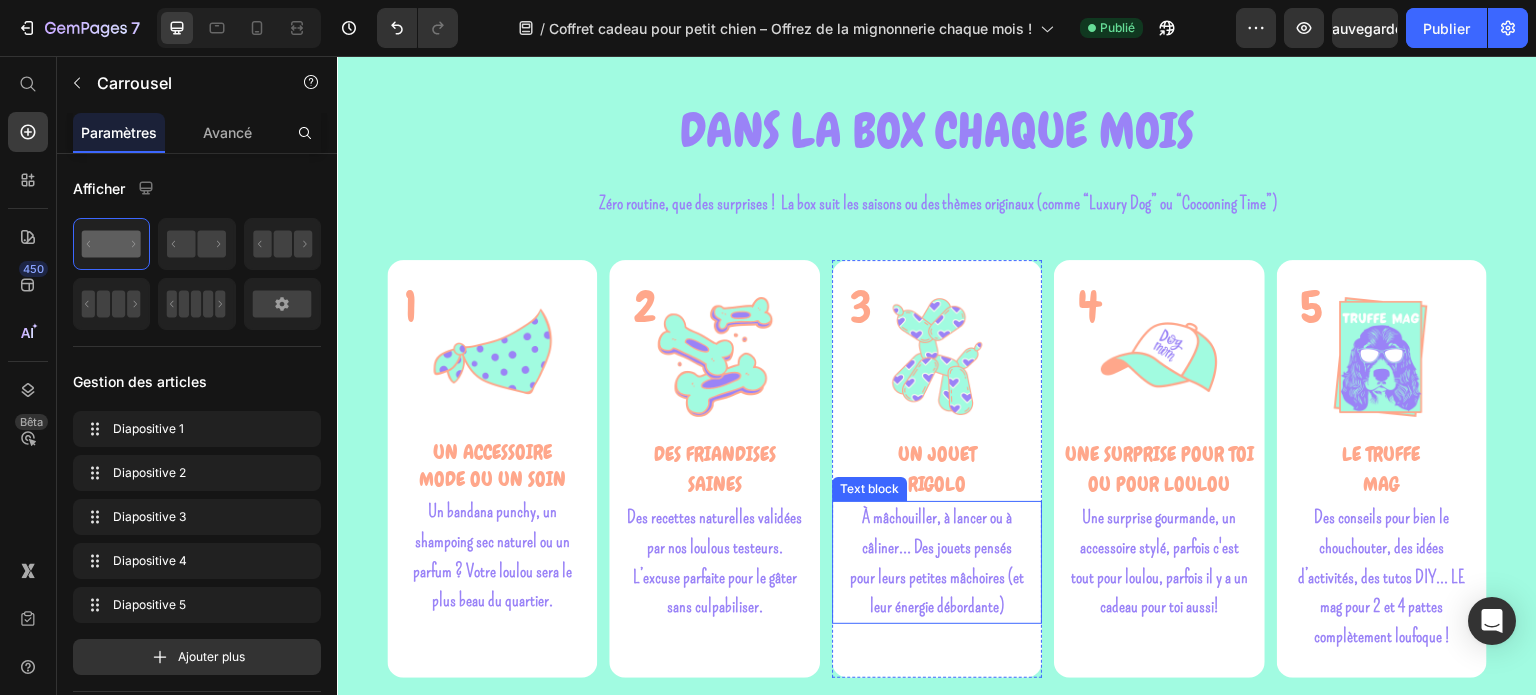 scroll, scrollTop: 1800, scrollLeft: 0, axis: vertical 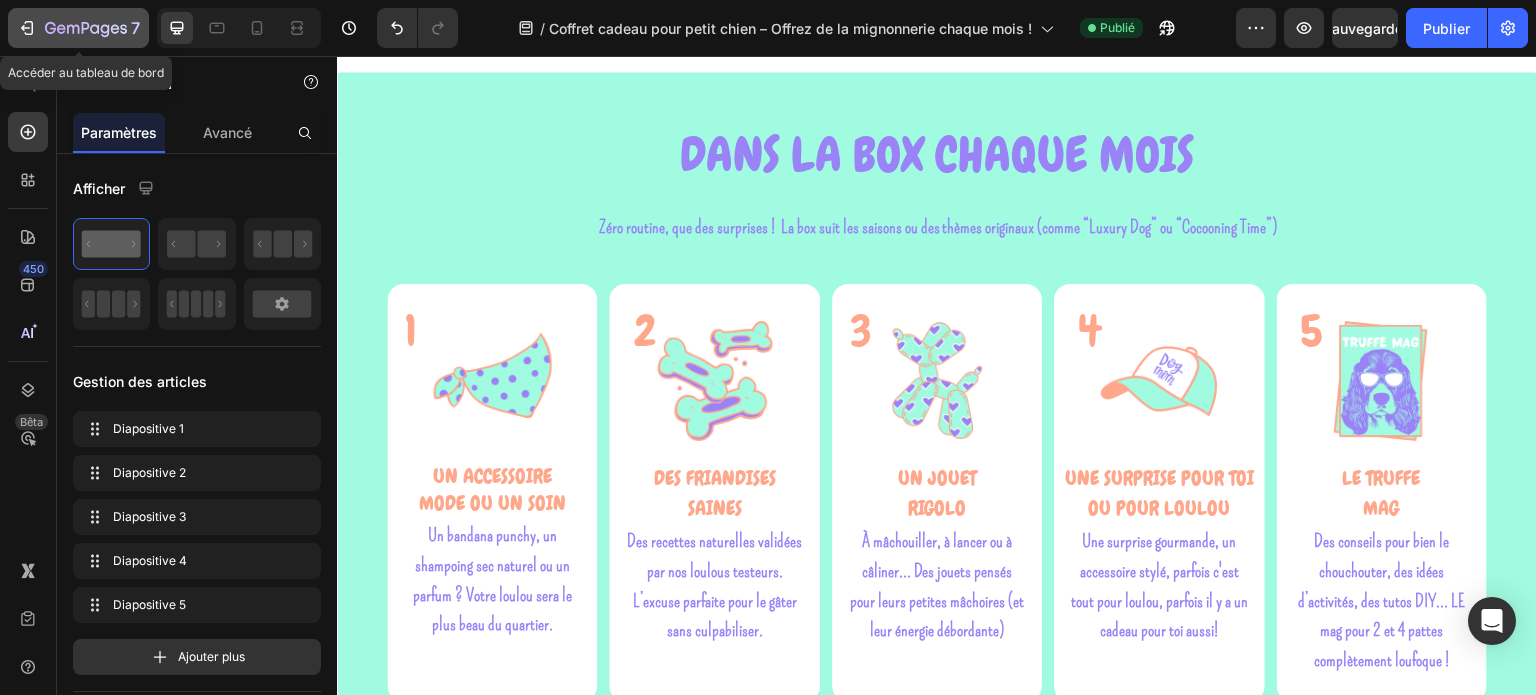 click 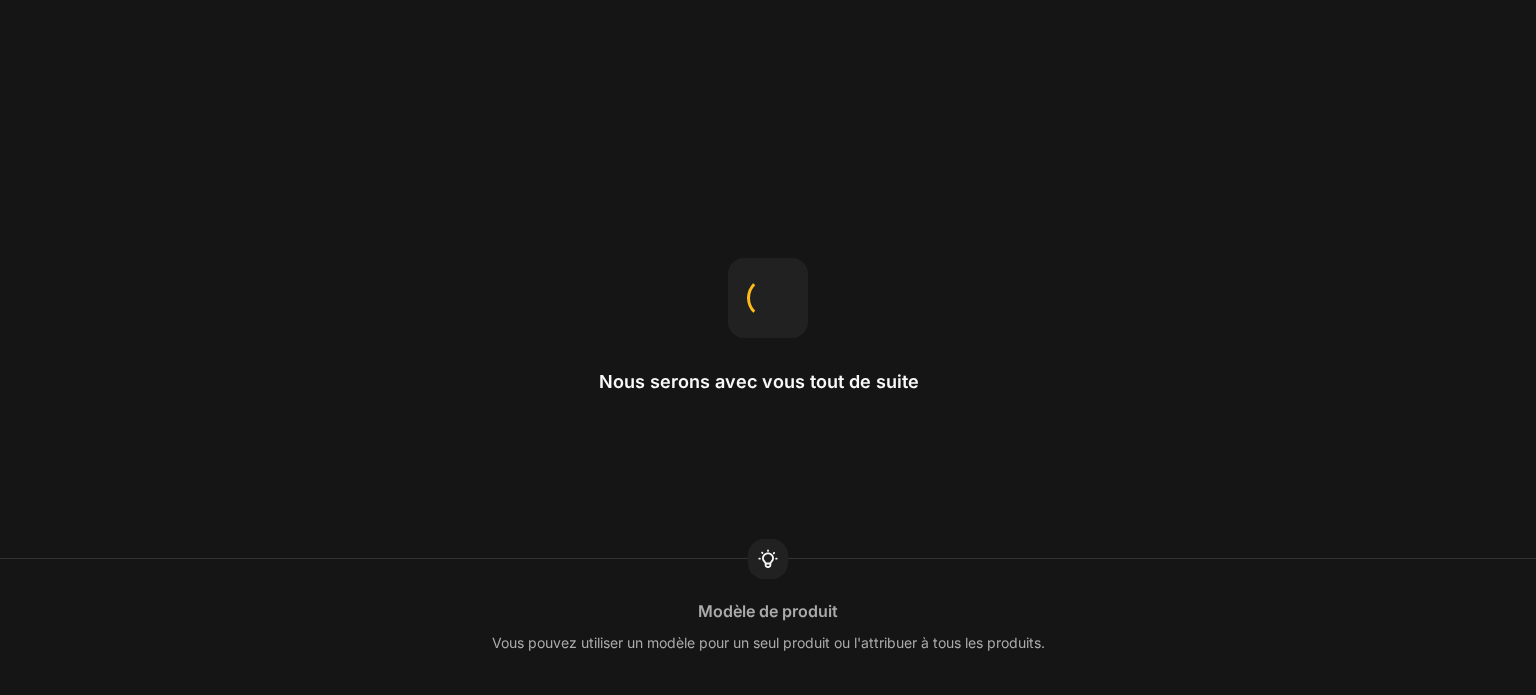 scroll, scrollTop: 0, scrollLeft: 0, axis: both 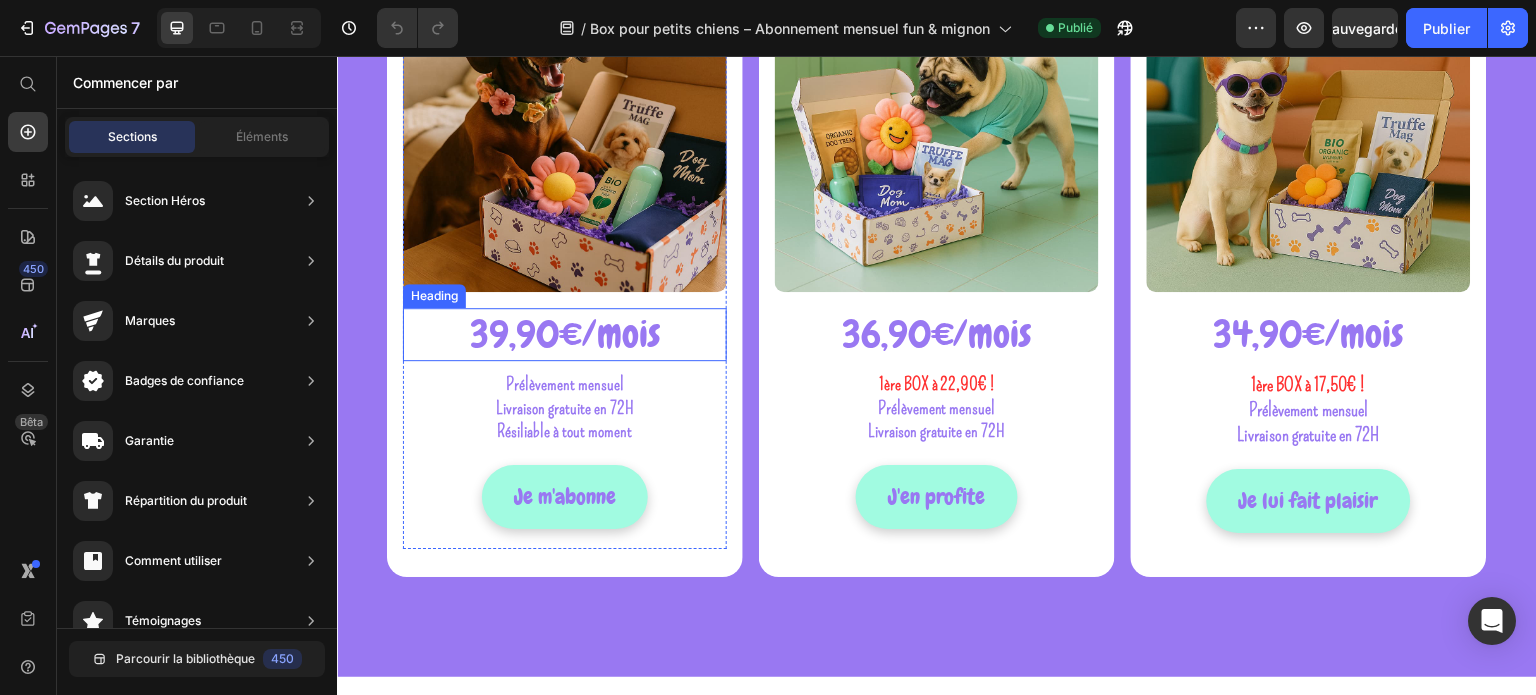 click on "39,90€/mois" at bounding box center [565, 334] 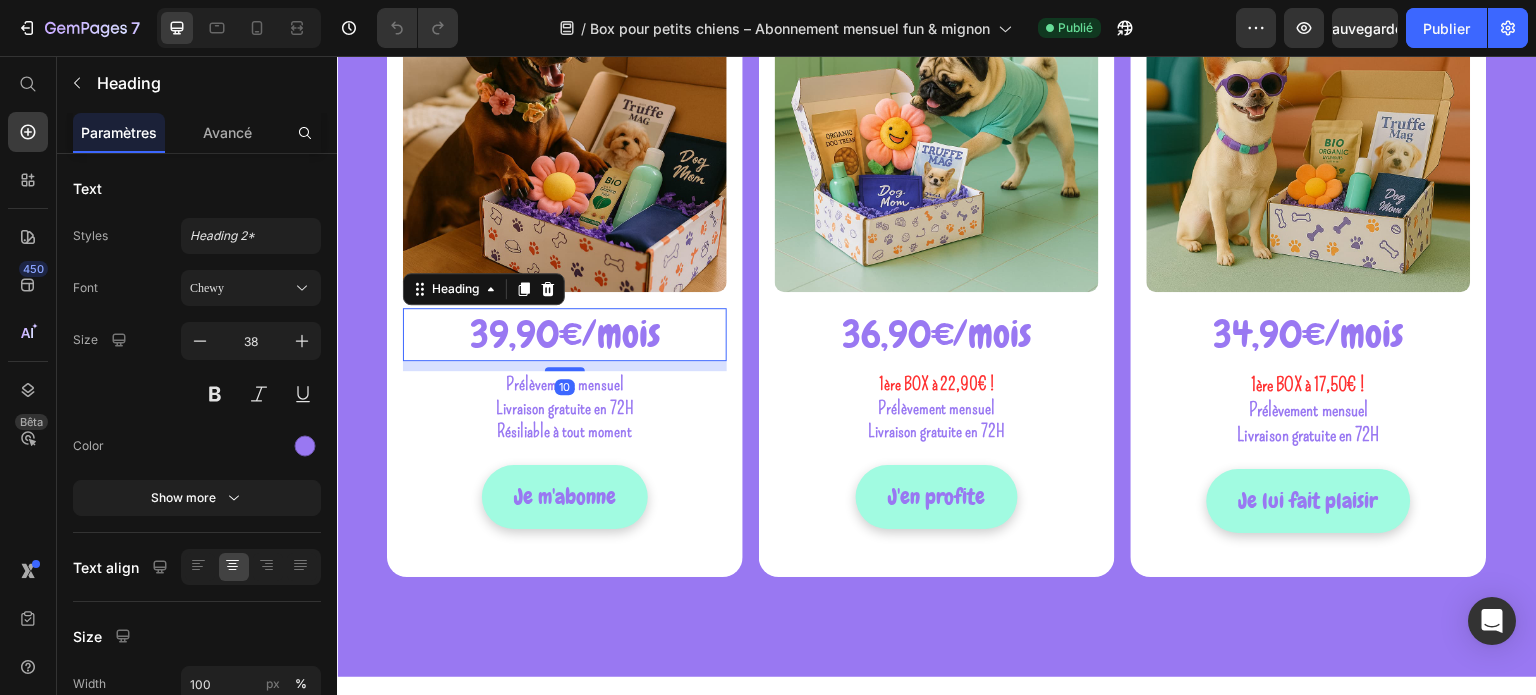 click on "39,90€/mois" at bounding box center (565, 334) 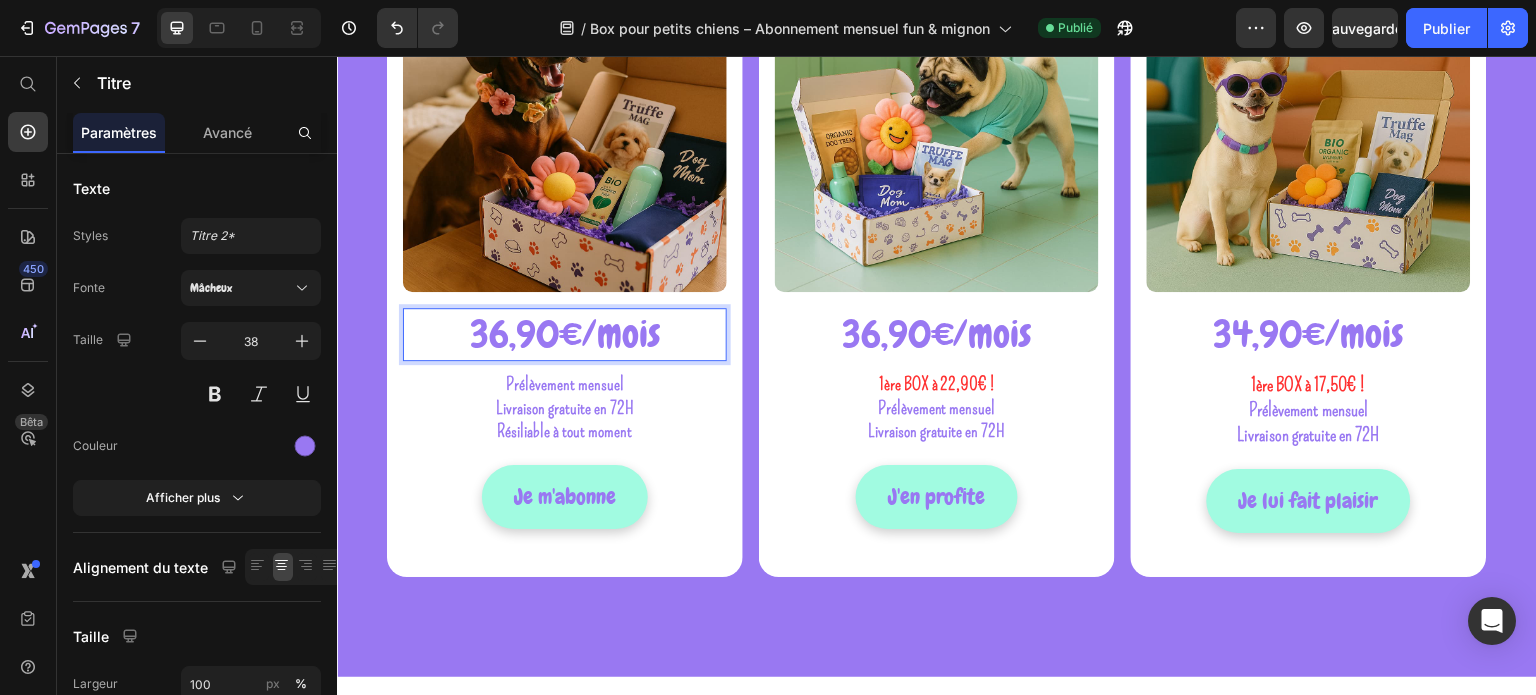 scroll, scrollTop: 0, scrollLeft: 0, axis: both 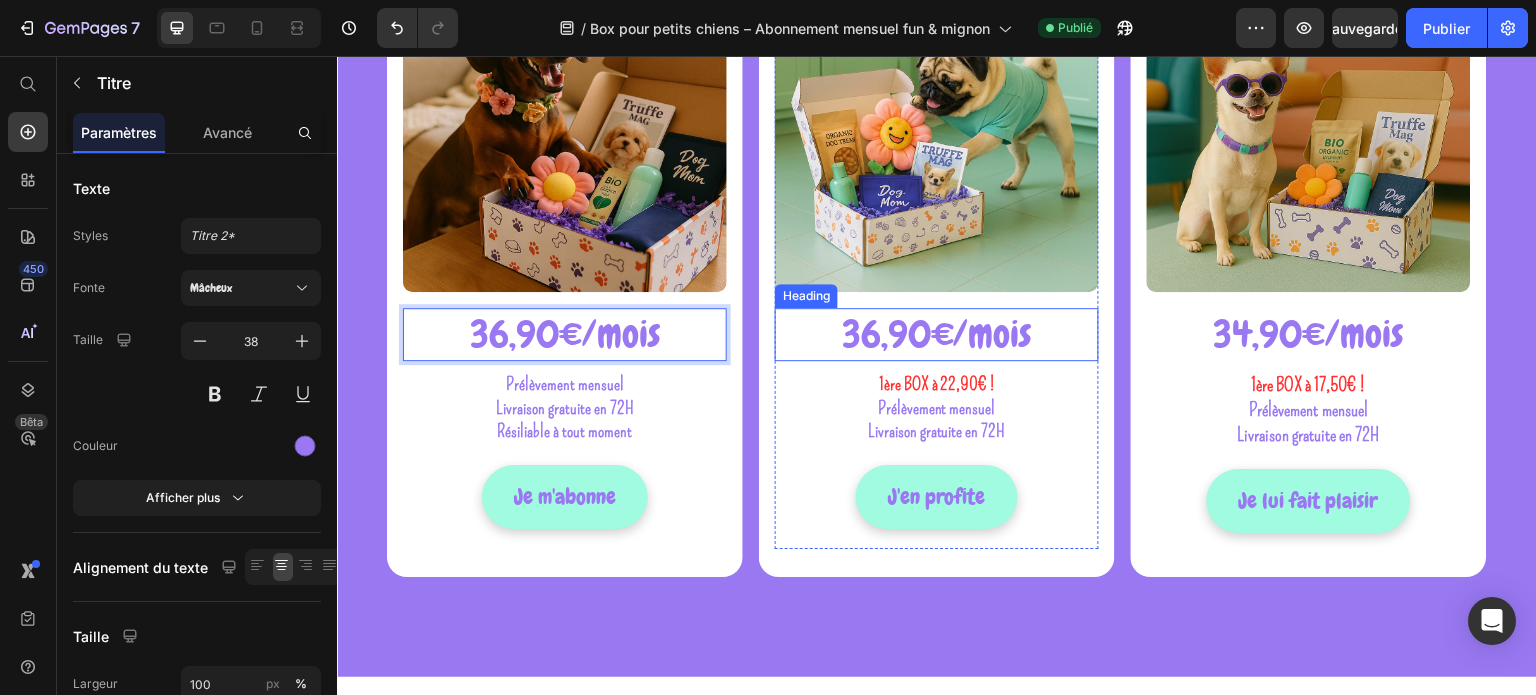 click on "36,90€/mois" at bounding box center (937, 334) 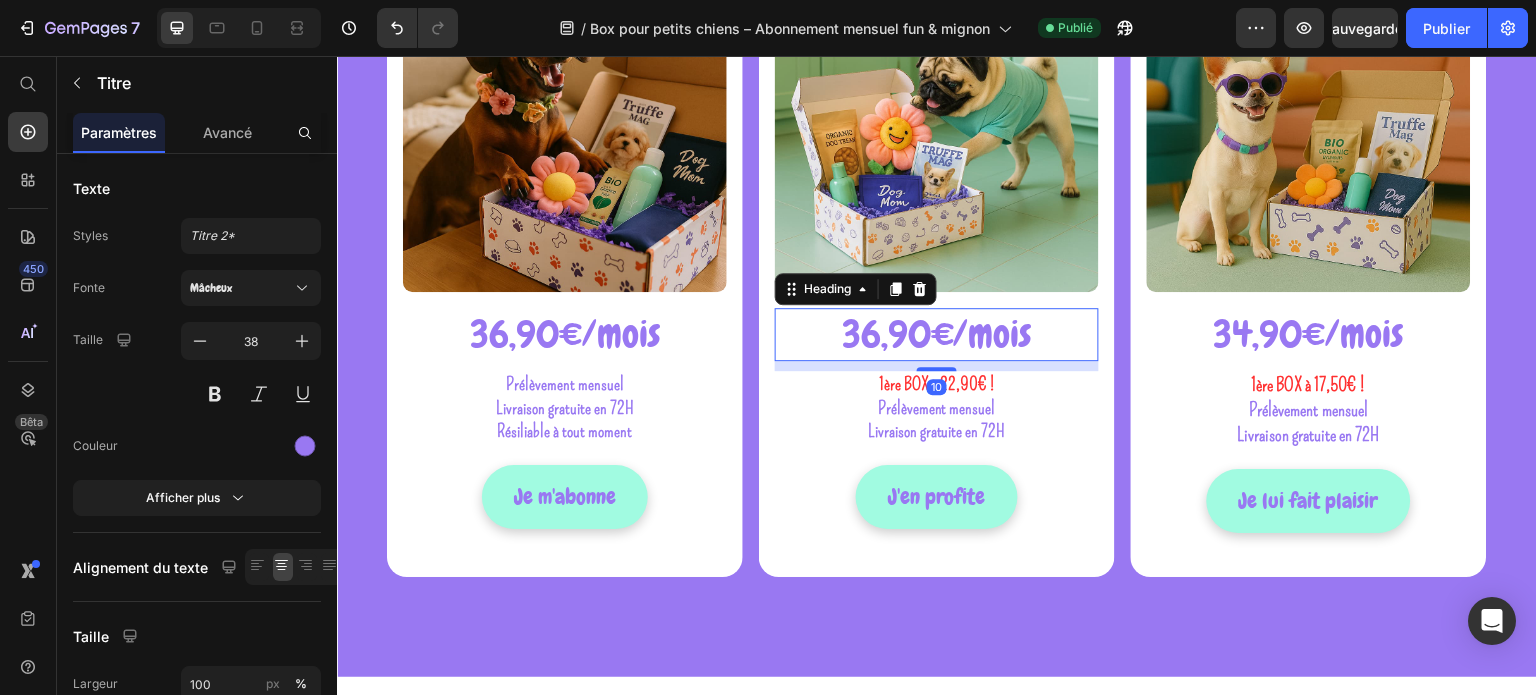 click on "36,90€/mois" at bounding box center (937, 334) 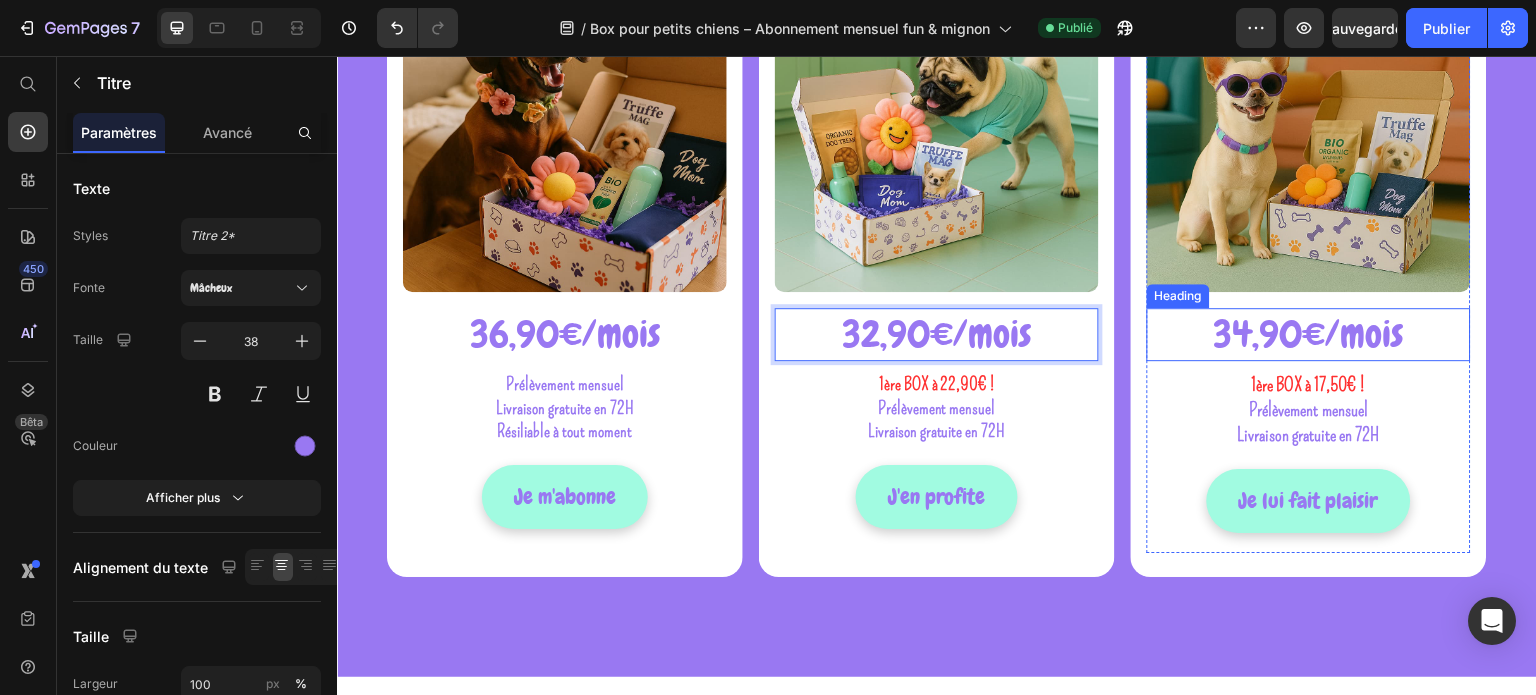 click on "34,90€/mois" at bounding box center (1309, 334) 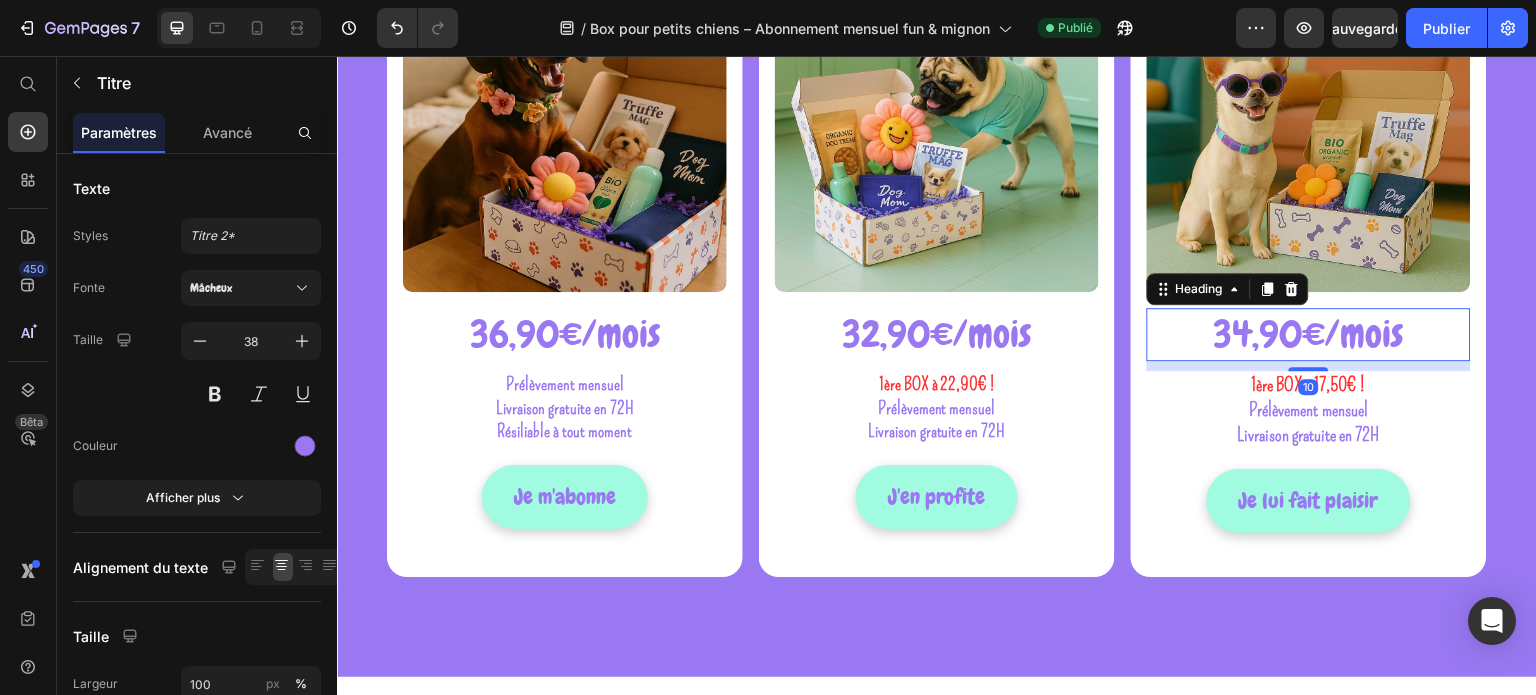 click on "34,90€/mois" at bounding box center [1309, 334] 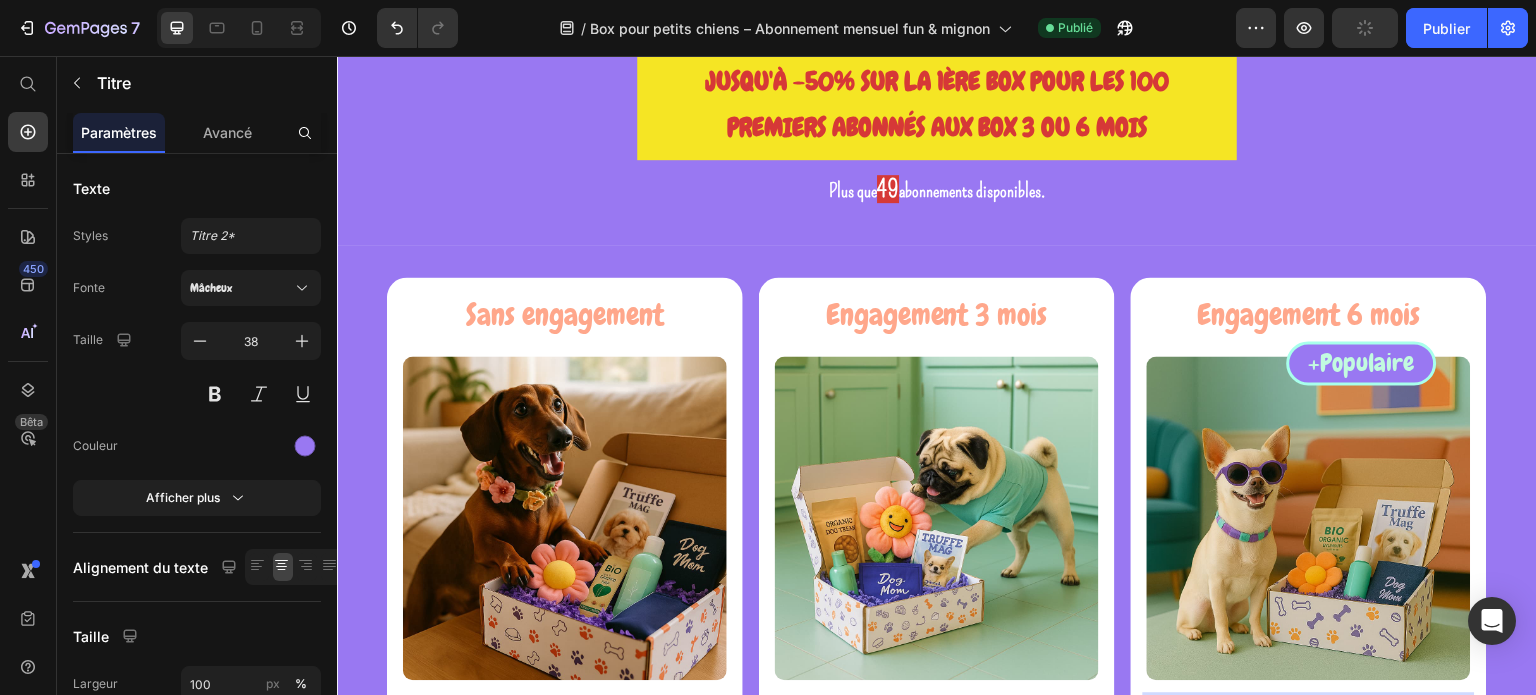 scroll, scrollTop: 300, scrollLeft: 0, axis: vertical 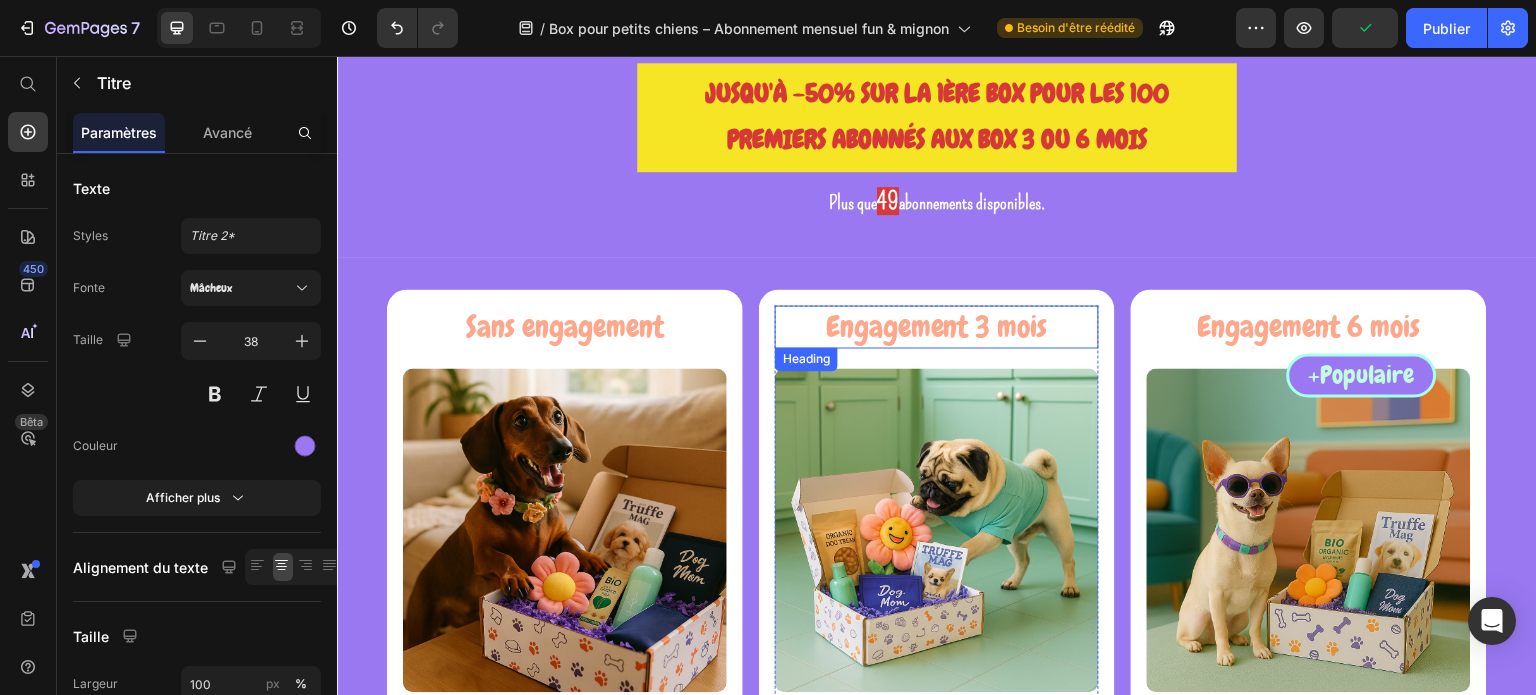 click on "Engagement 3 mois" at bounding box center (937, 326) 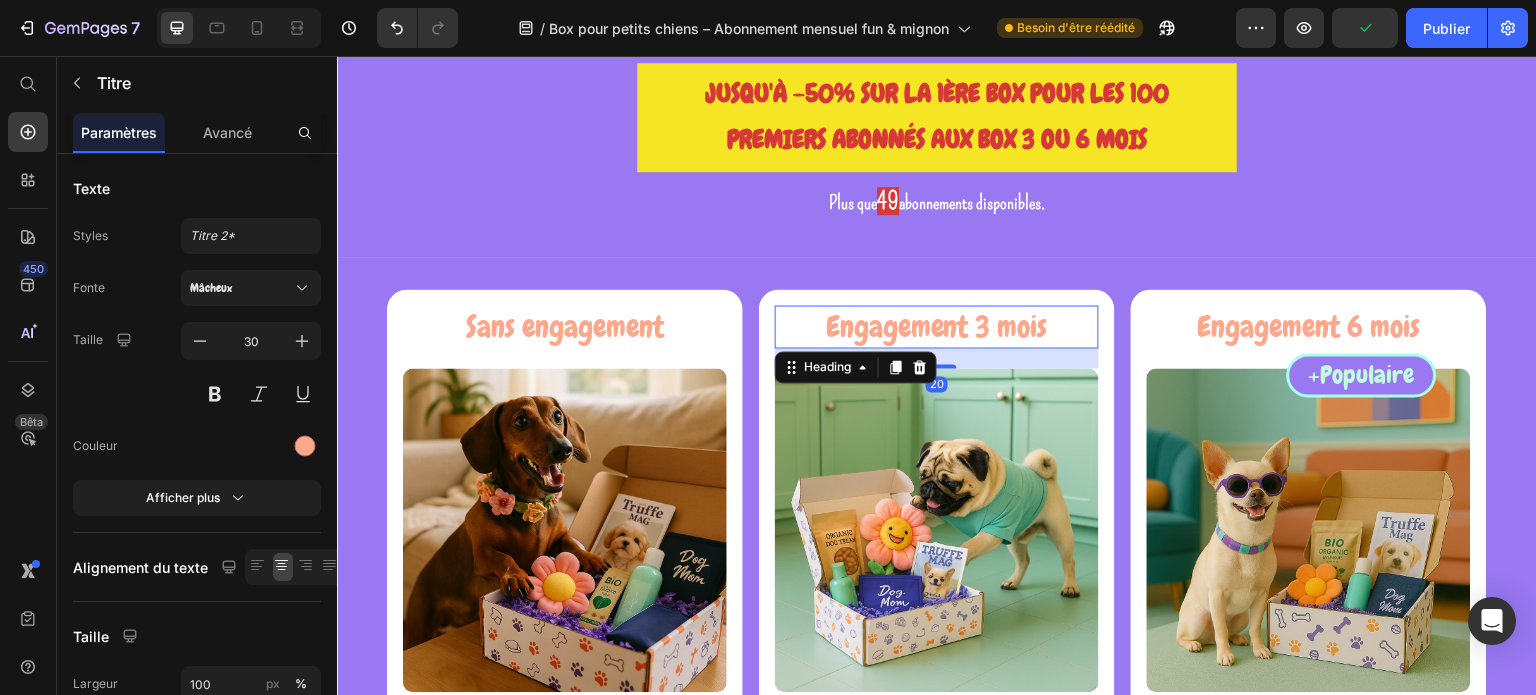 click on "Engagement 3 mois" at bounding box center [937, 326] 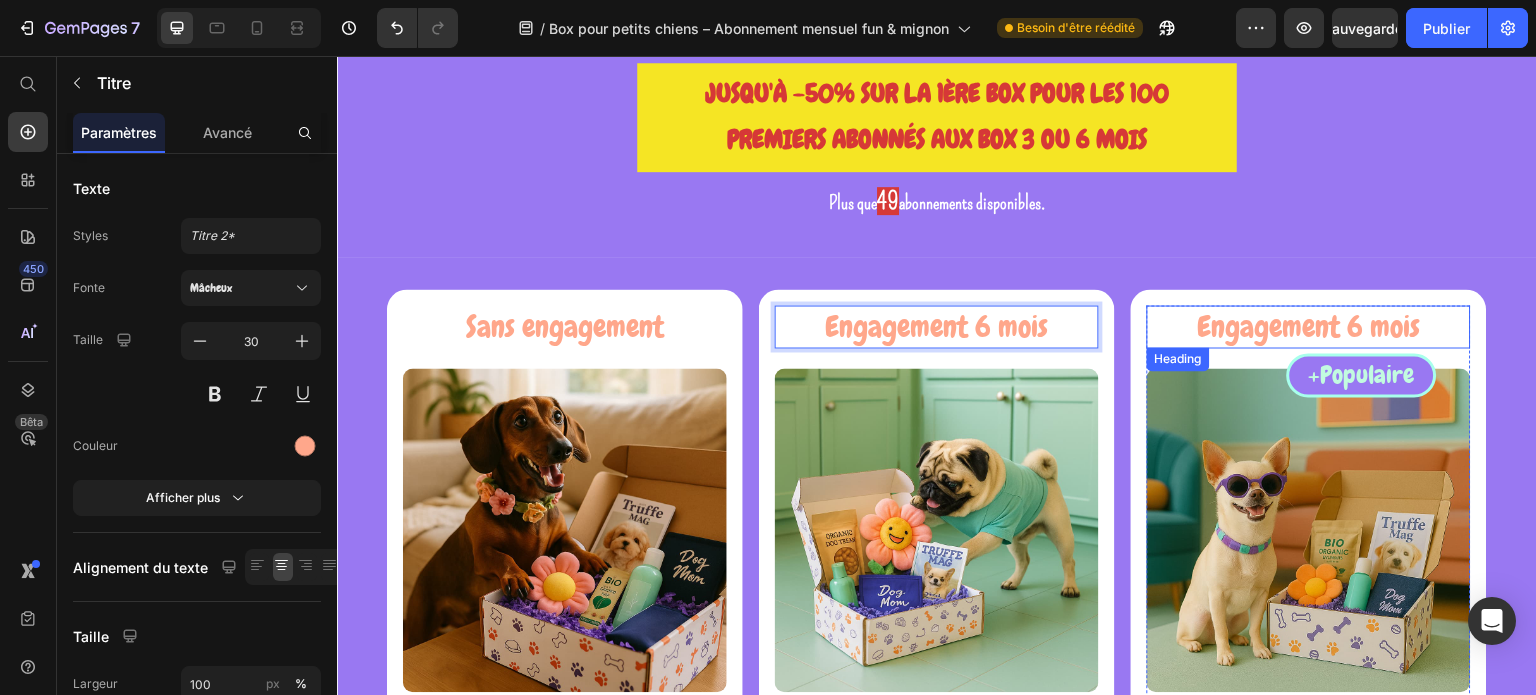 click on "Engagement 6 mois" at bounding box center (1309, 326) 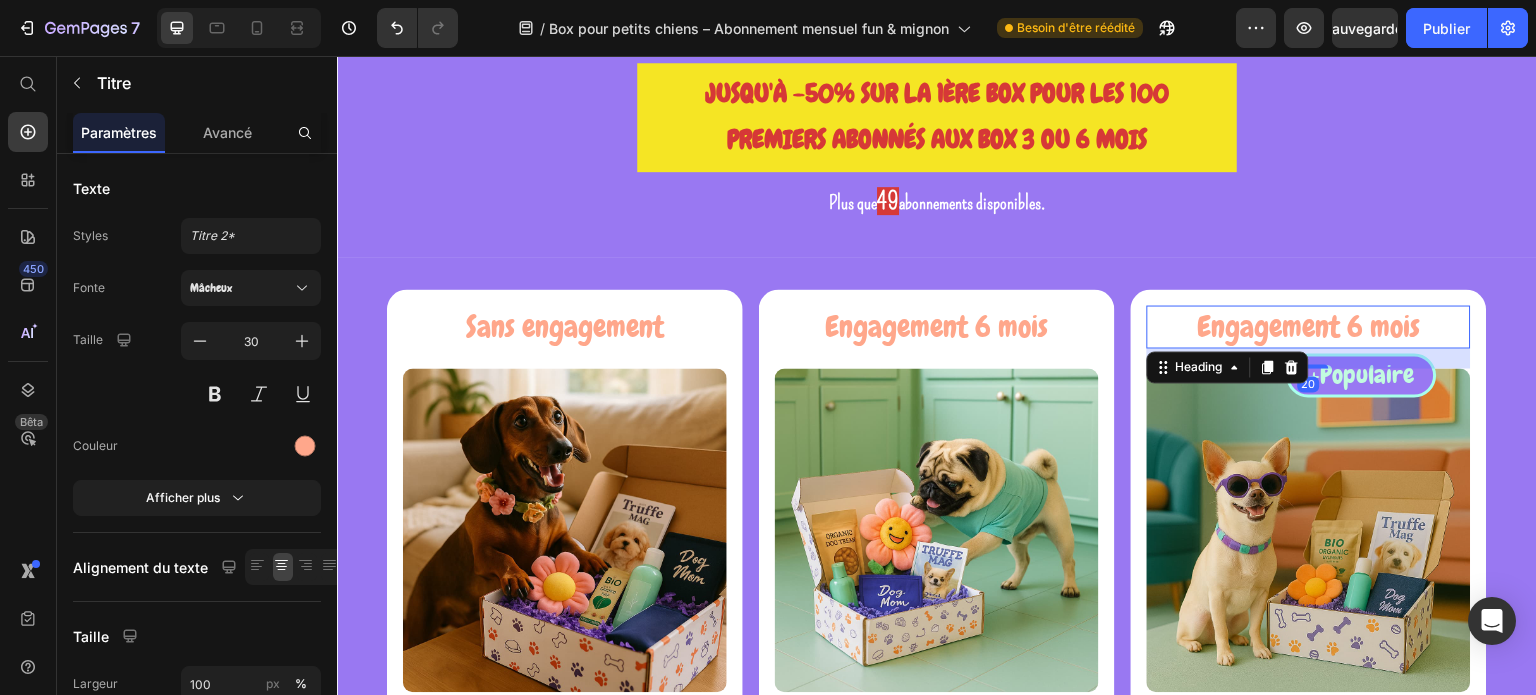 click on "Engagement 6 mois" at bounding box center [1309, 326] 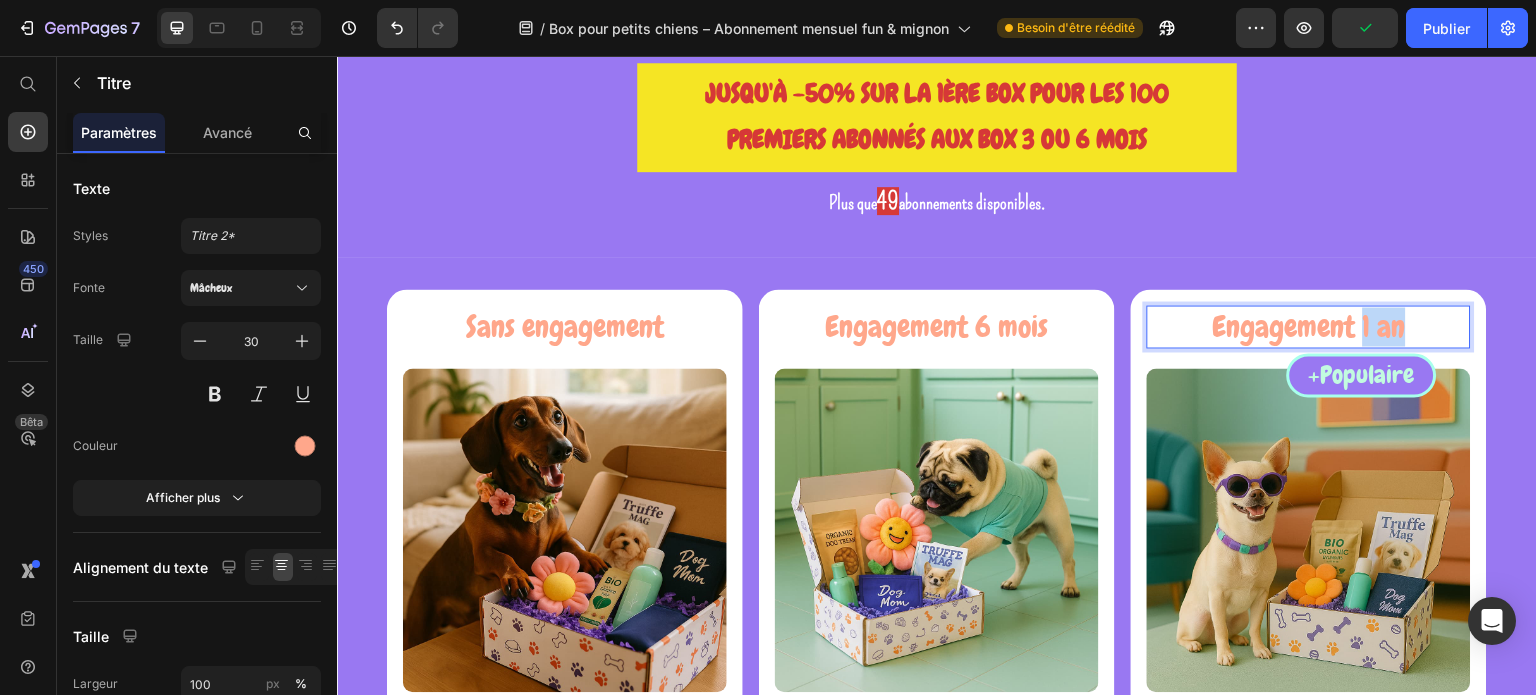drag, startPoint x: 1380, startPoint y: 326, endPoint x: 1358, endPoint y: 325, distance: 22.022715 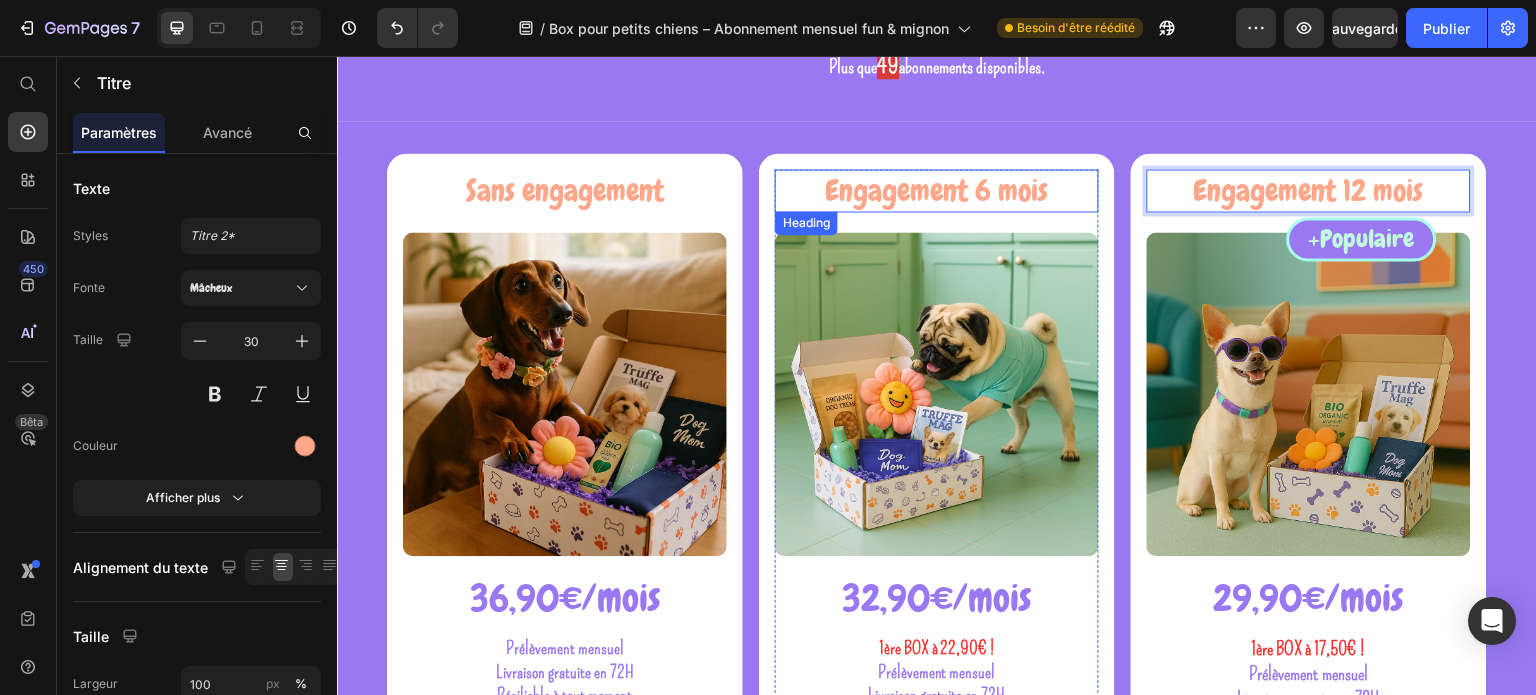 scroll, scrollTop: 600, scrollLeft: 0, axis: vertical 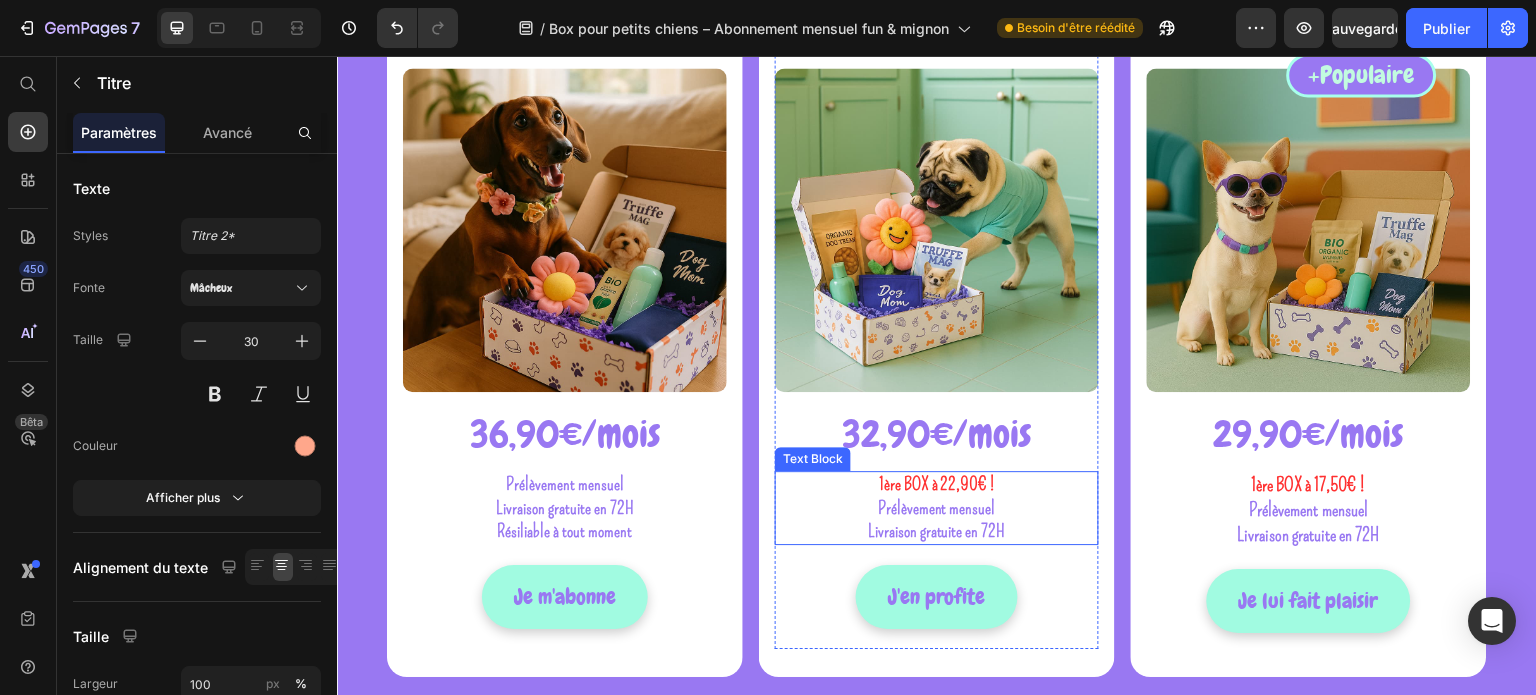 click on "1ère BOX à 22,90€ !" at bounding box center [937, 484] 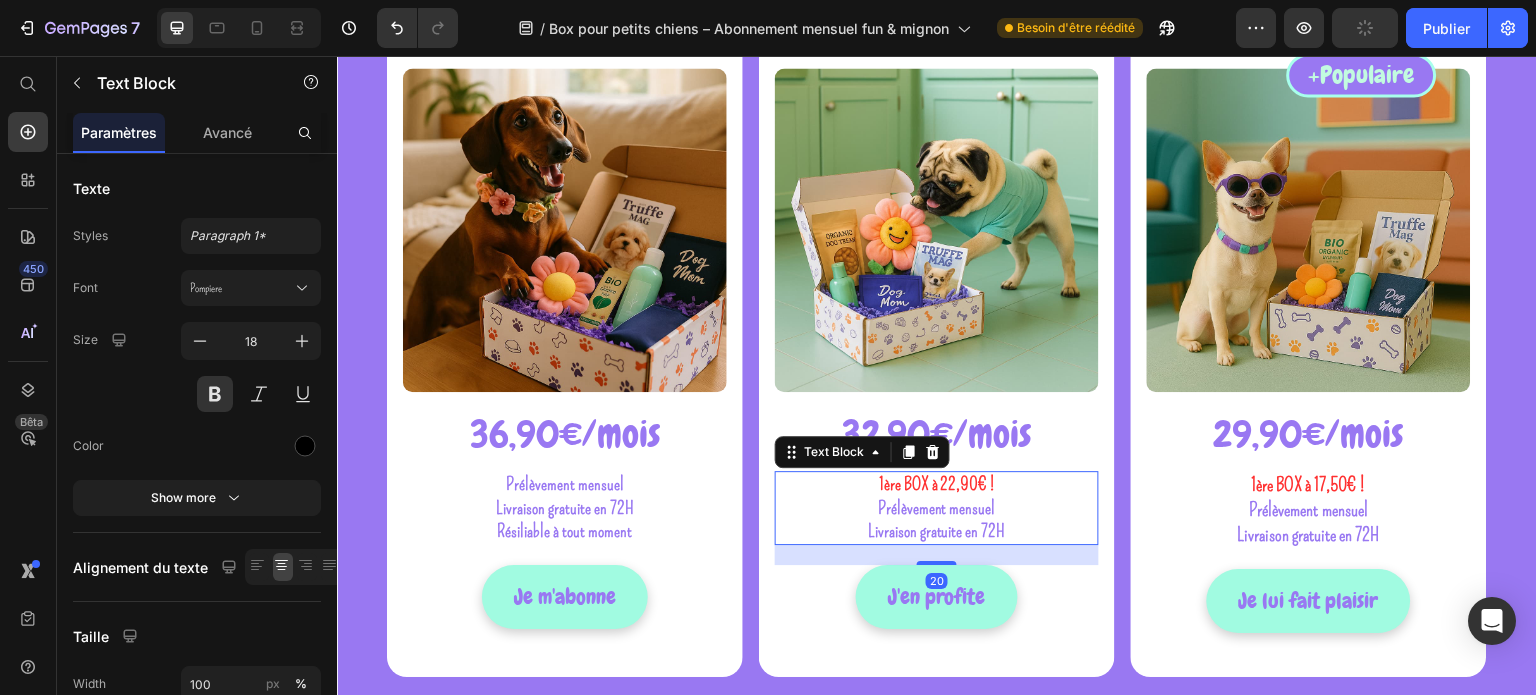 click on "1ère BOX à 22,90€ !" at bounding box center [937, 484] 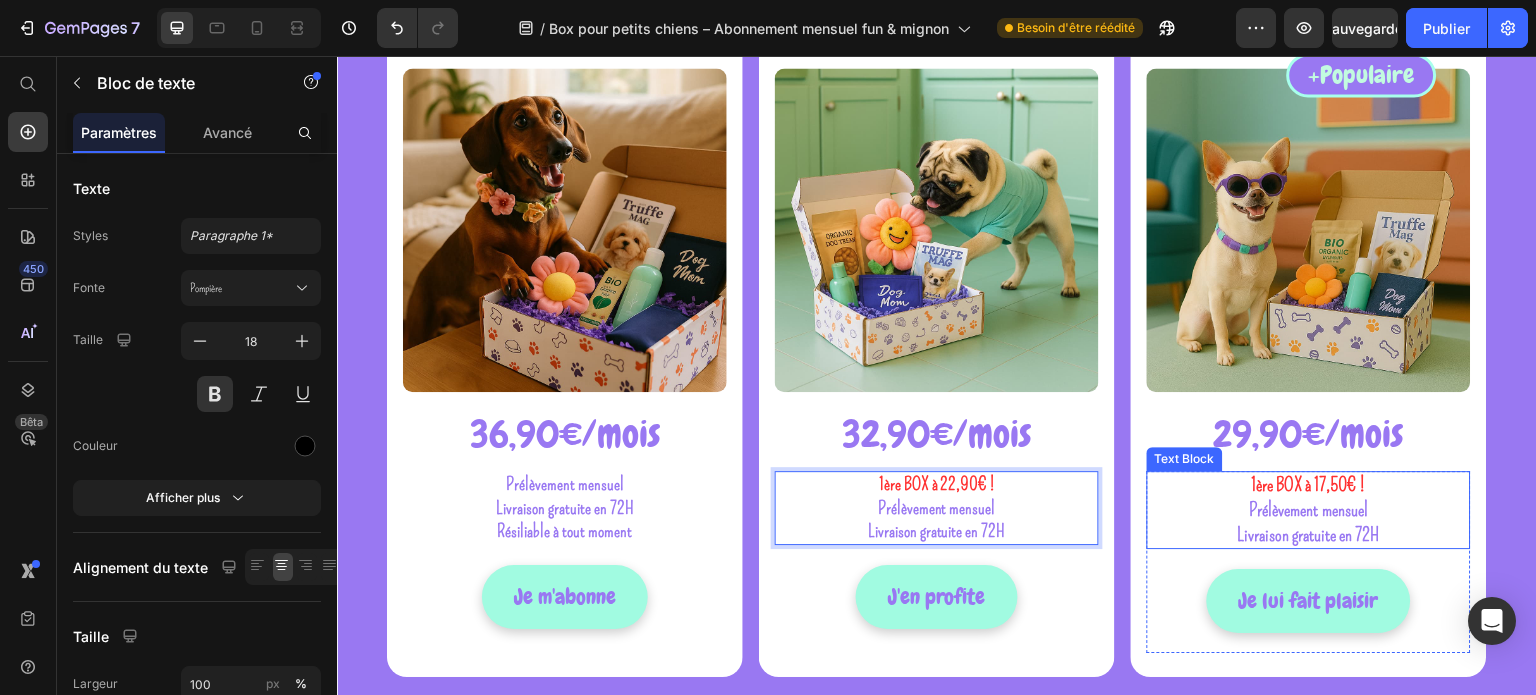 click on "1ère BOX à 17,50€ !" at bounding box center [1309, 484] 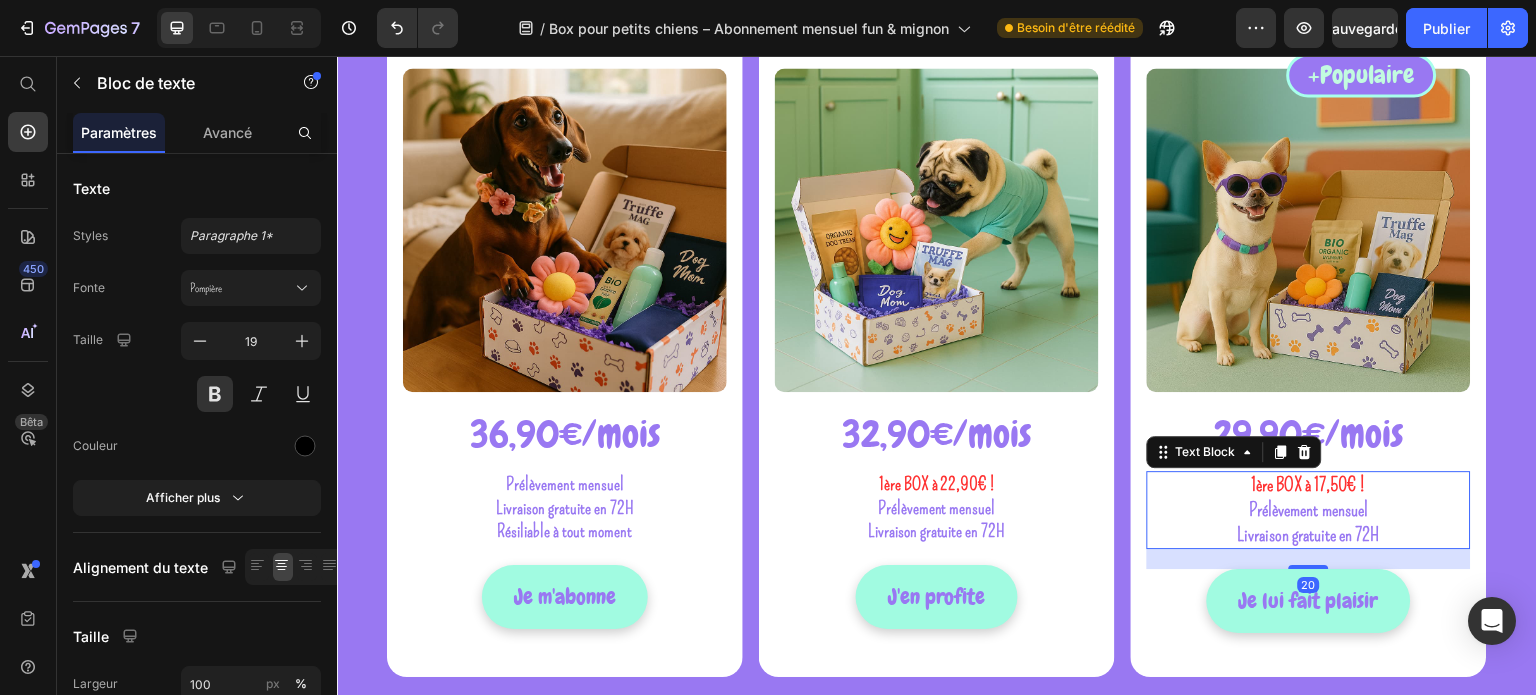 click on "1ère BOX à 17,50€ !" at bounding box center [1309, 484] 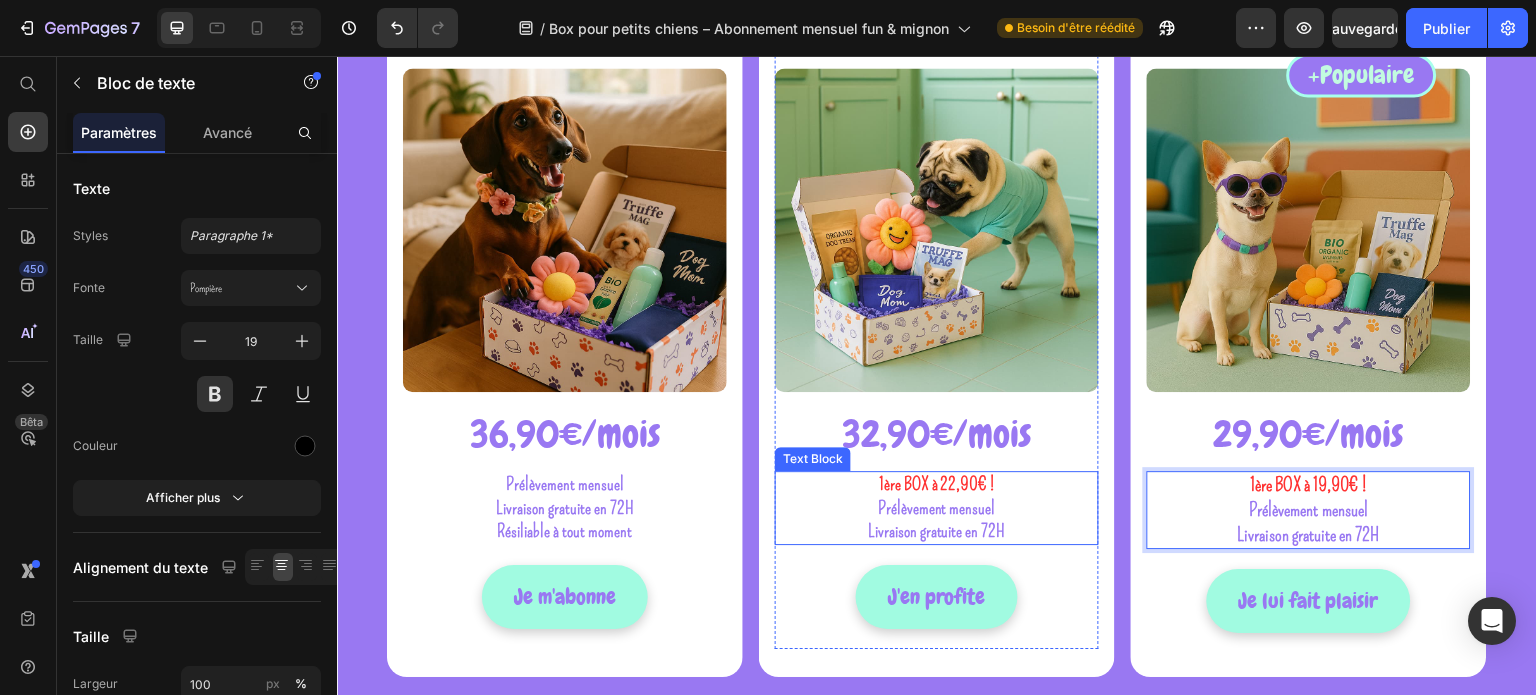 click on "1ère BOX à 22,90€ !" at bounding box center (937, 484) 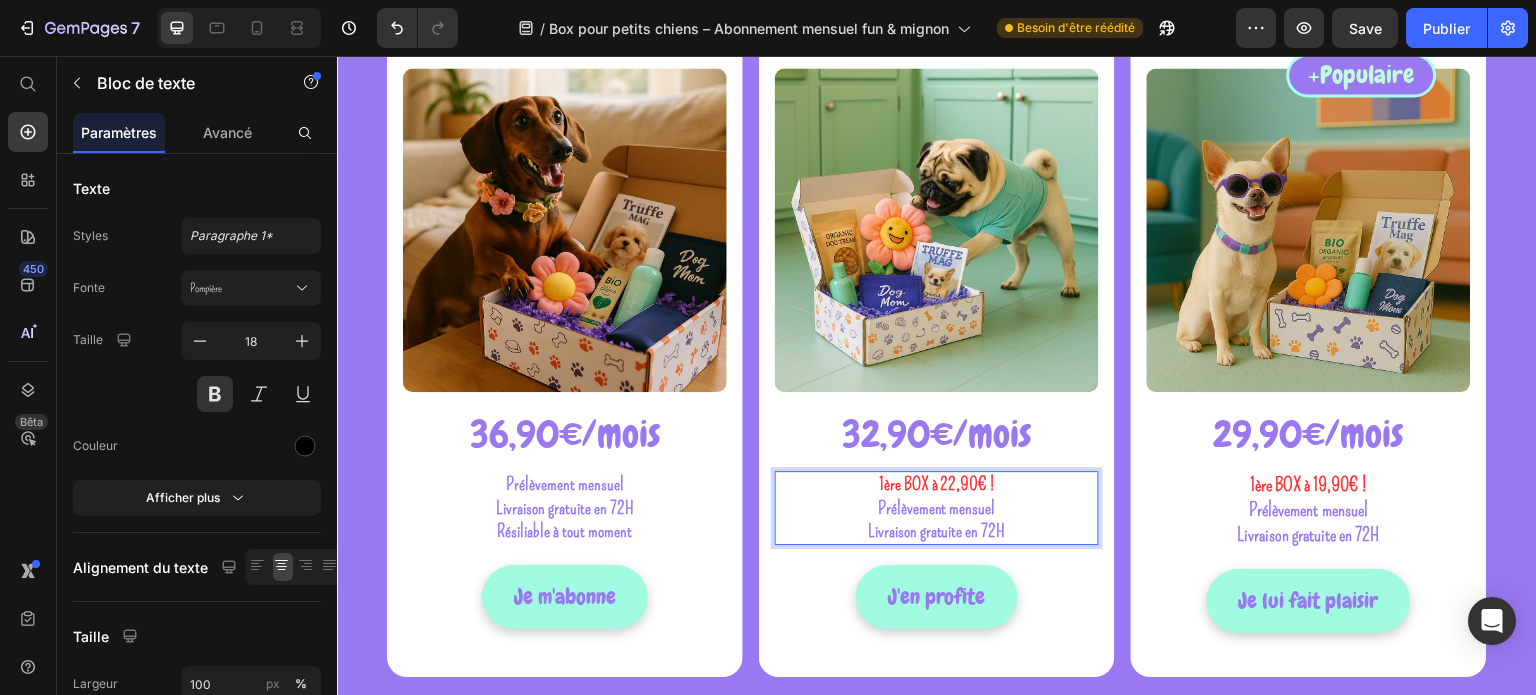 click on "1ère BOX à 22,90€ !" at bounding box center (937, 484) 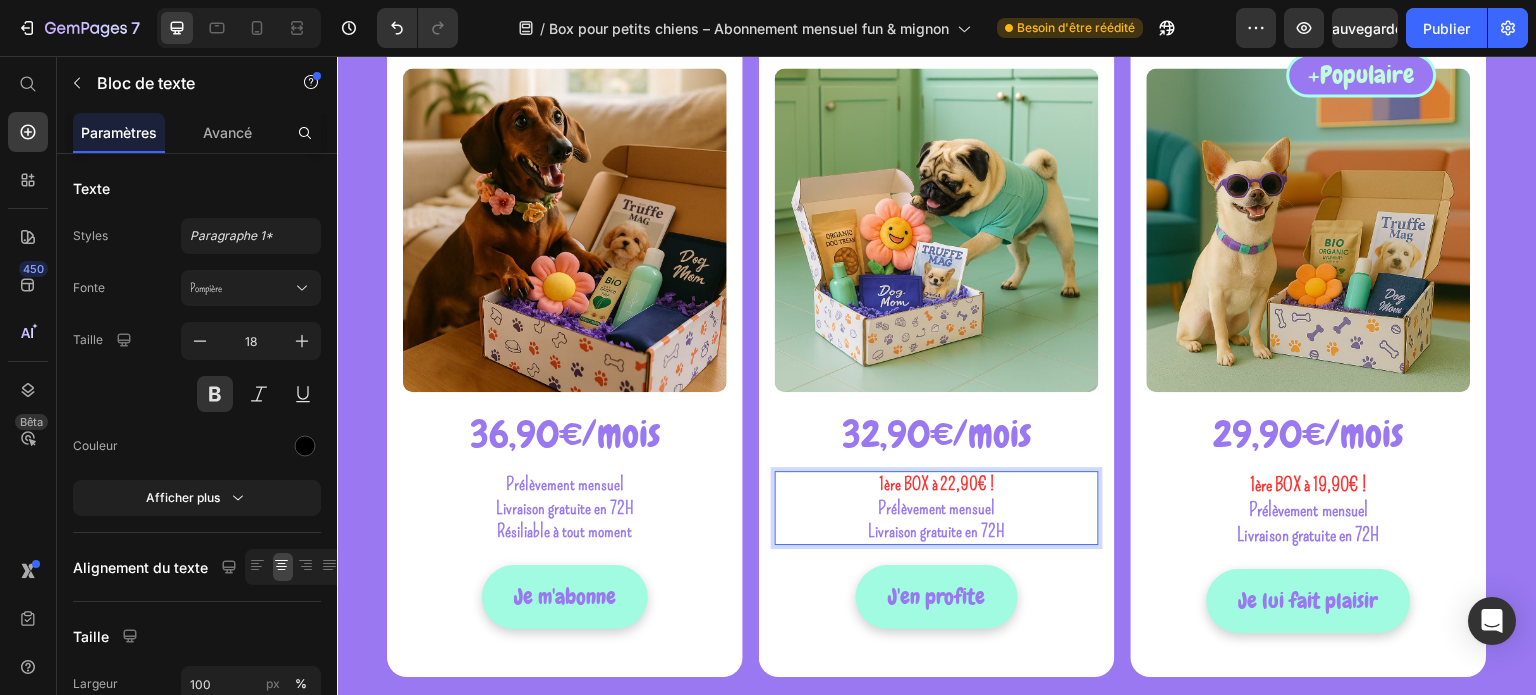 click on "1ère BOX à 22,90€ !" at bounding box center (937, 484) 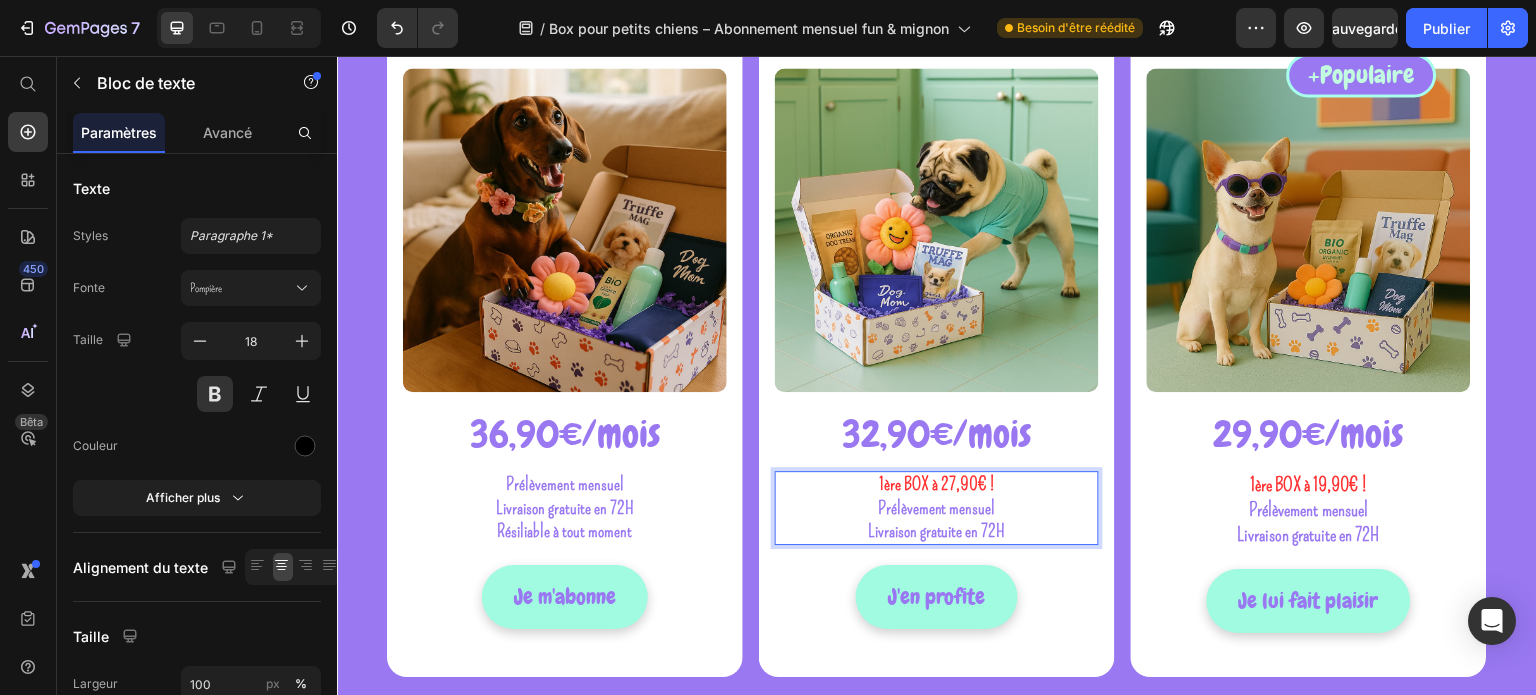 click on "Livraison gratuite en 72H" at bounding box center [937, 531] 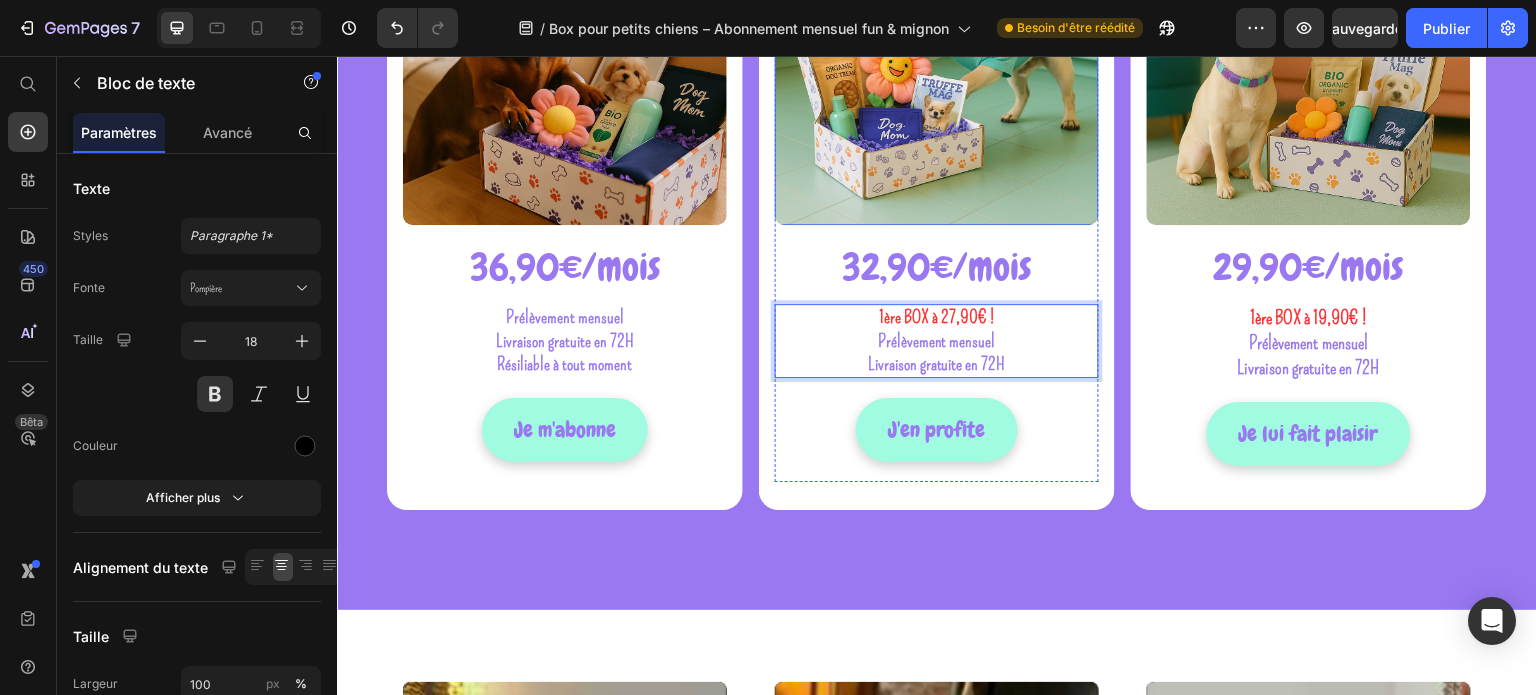 scroll, scrollTop: 800, scrollLeft: 0, axis: vertical 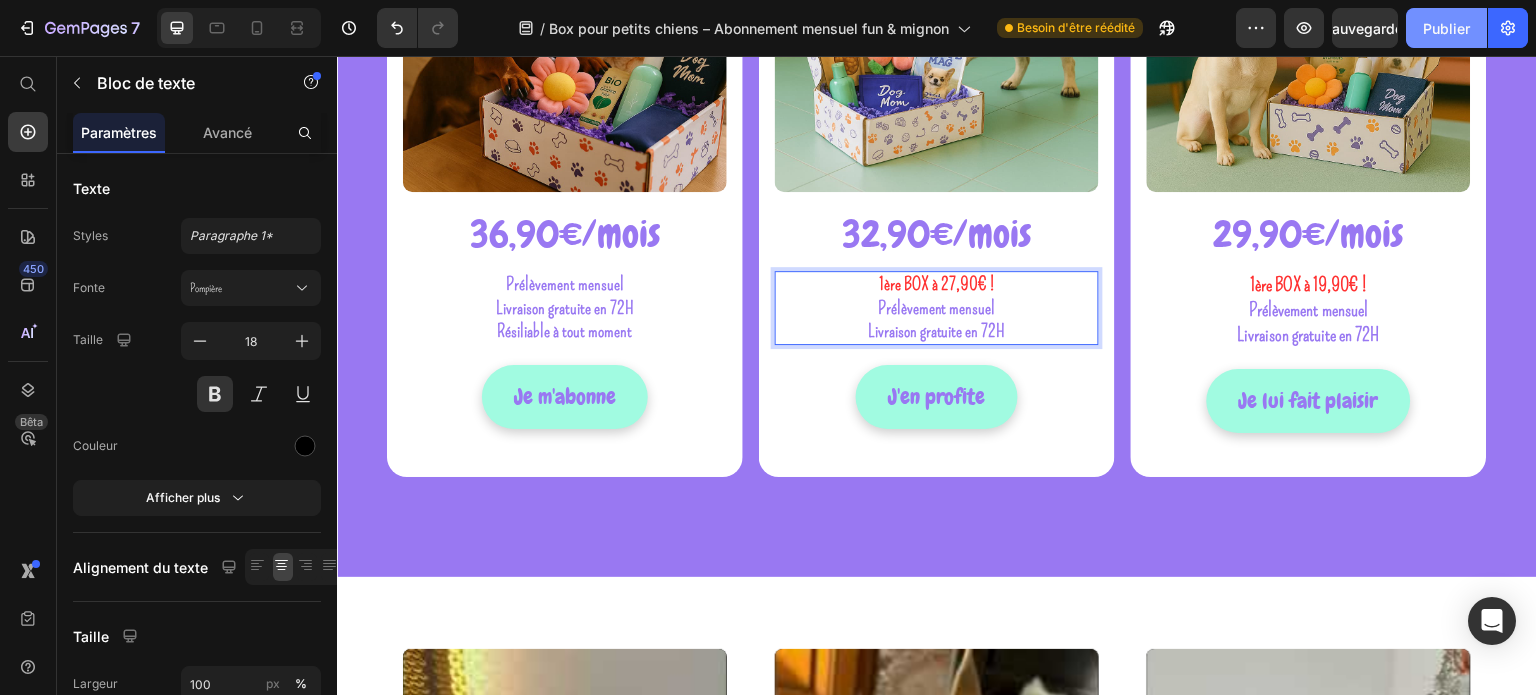 click on "Publier" at bounding box center [1446, 28] 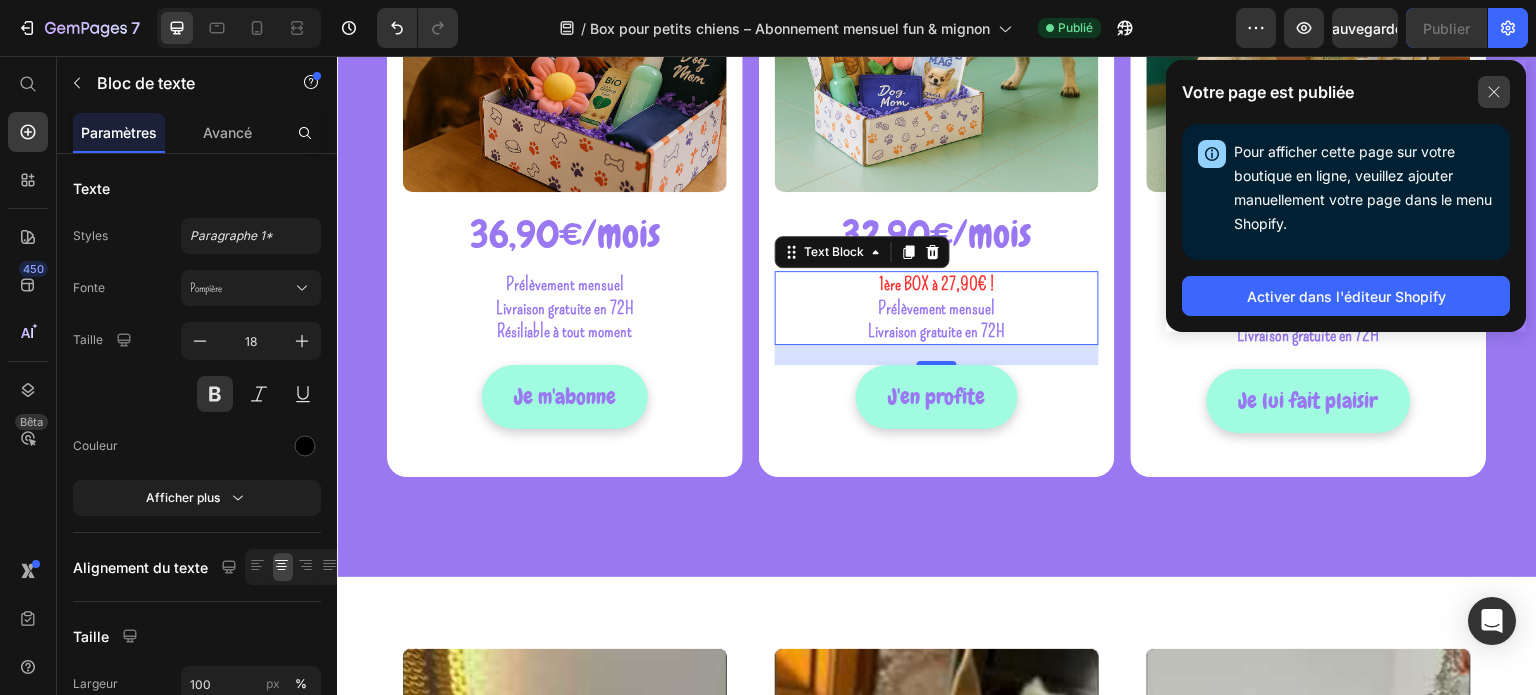 click 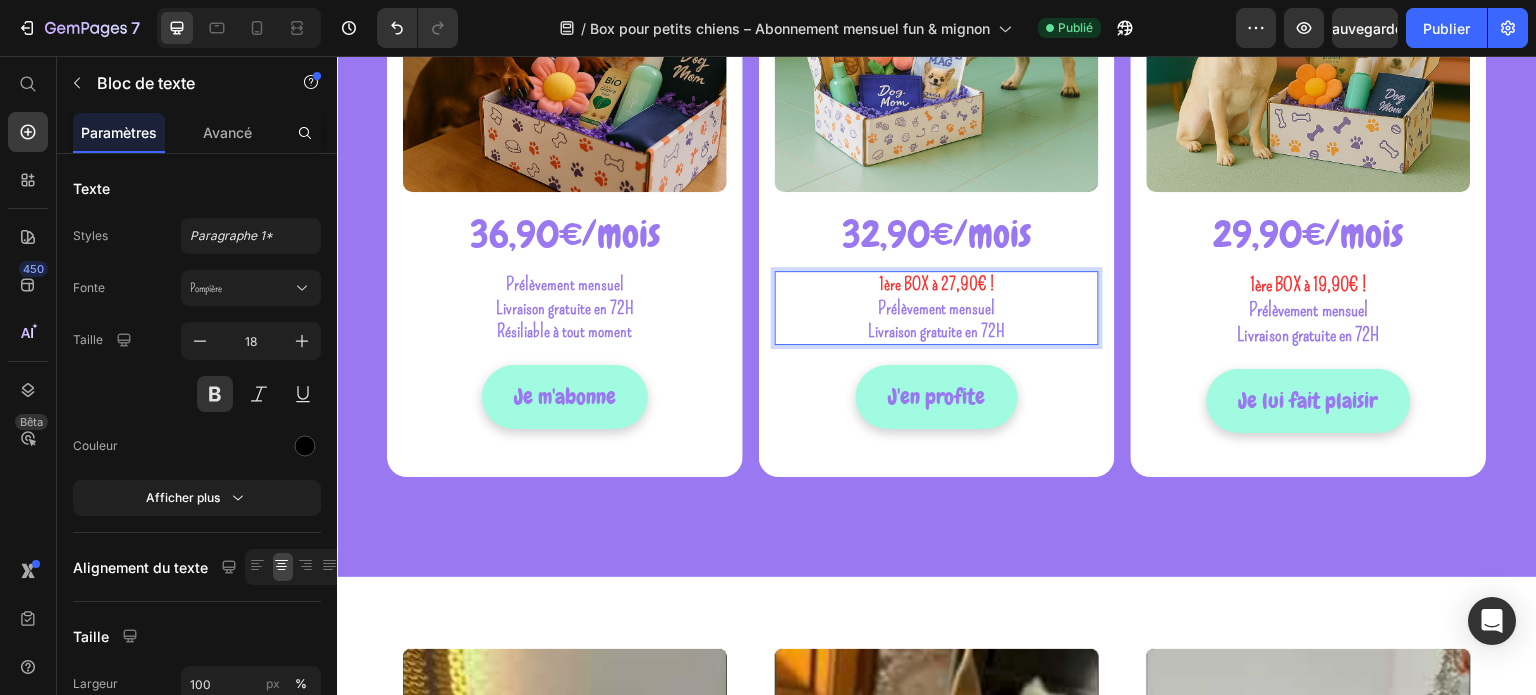 click on "1ère BOX à 27,90€ !" at bounding box center (937, 284) 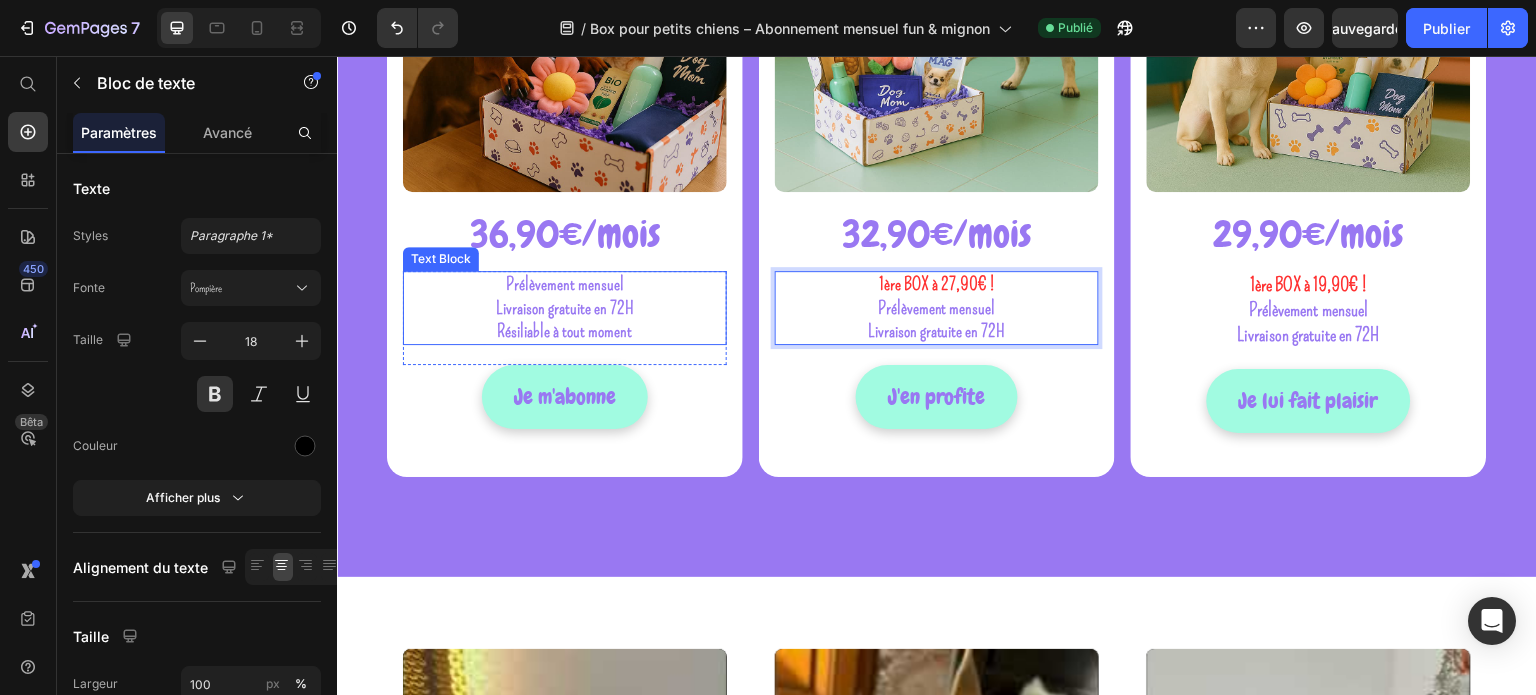 click on "Prélèvement mensuel" at bounding box center (565, 284) 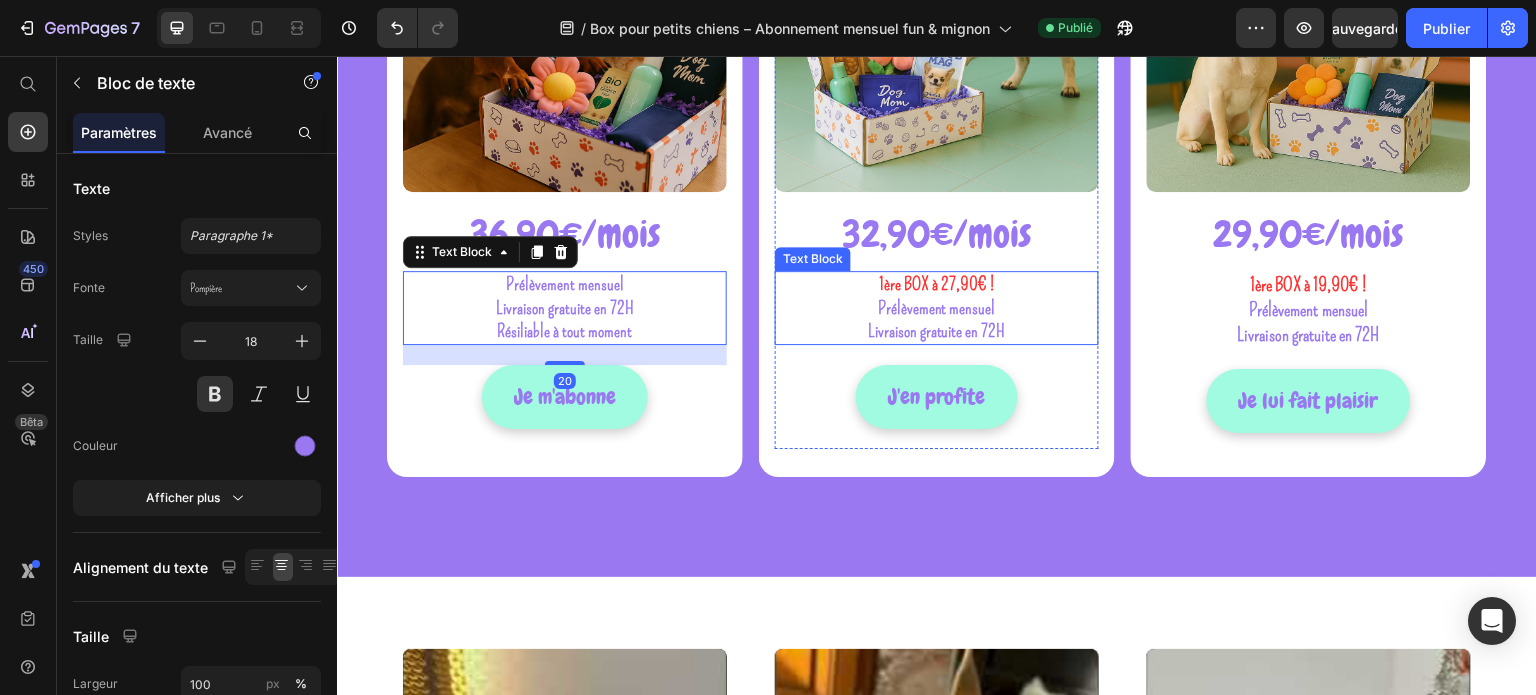 click on "1ère BOX à 27,90€ !" at bounding box center [937, 284] 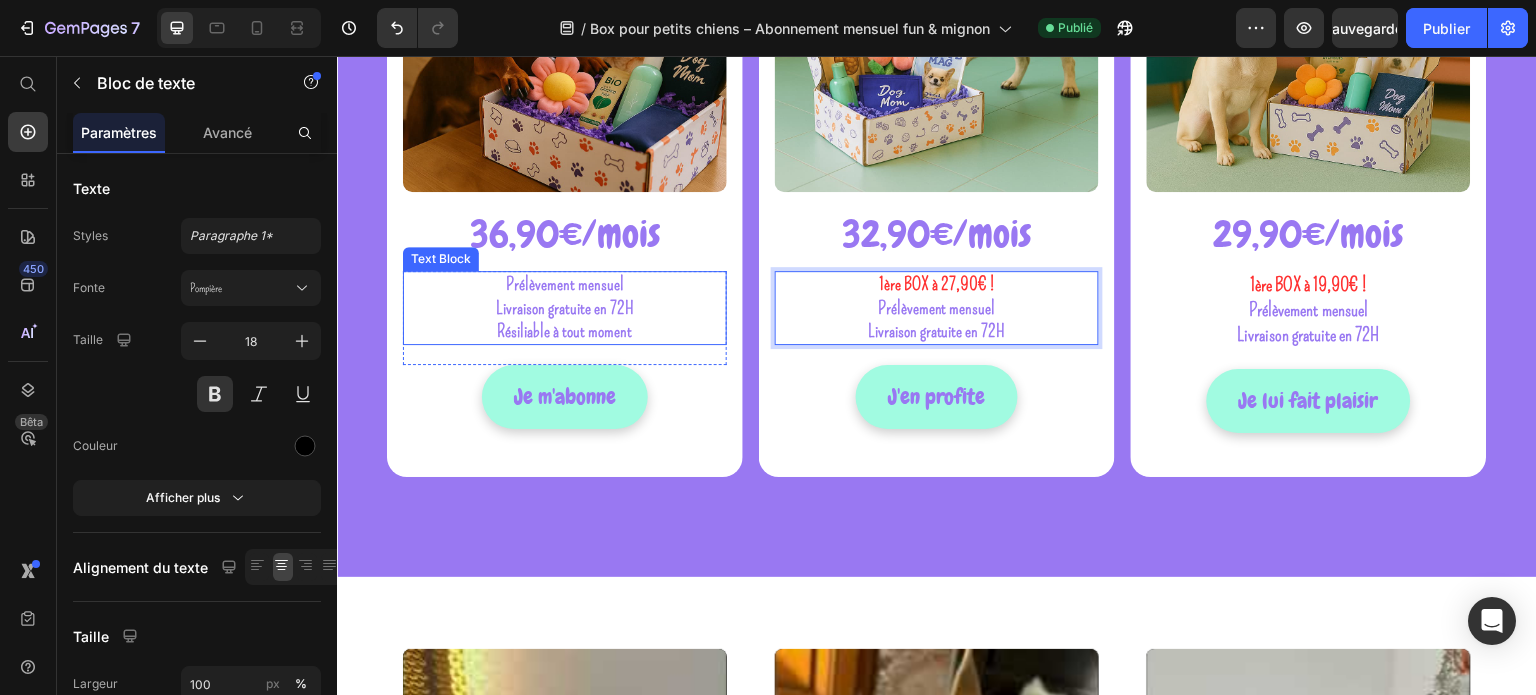 click on "Résiliable à tout moment" at bounding box center (565, 331) 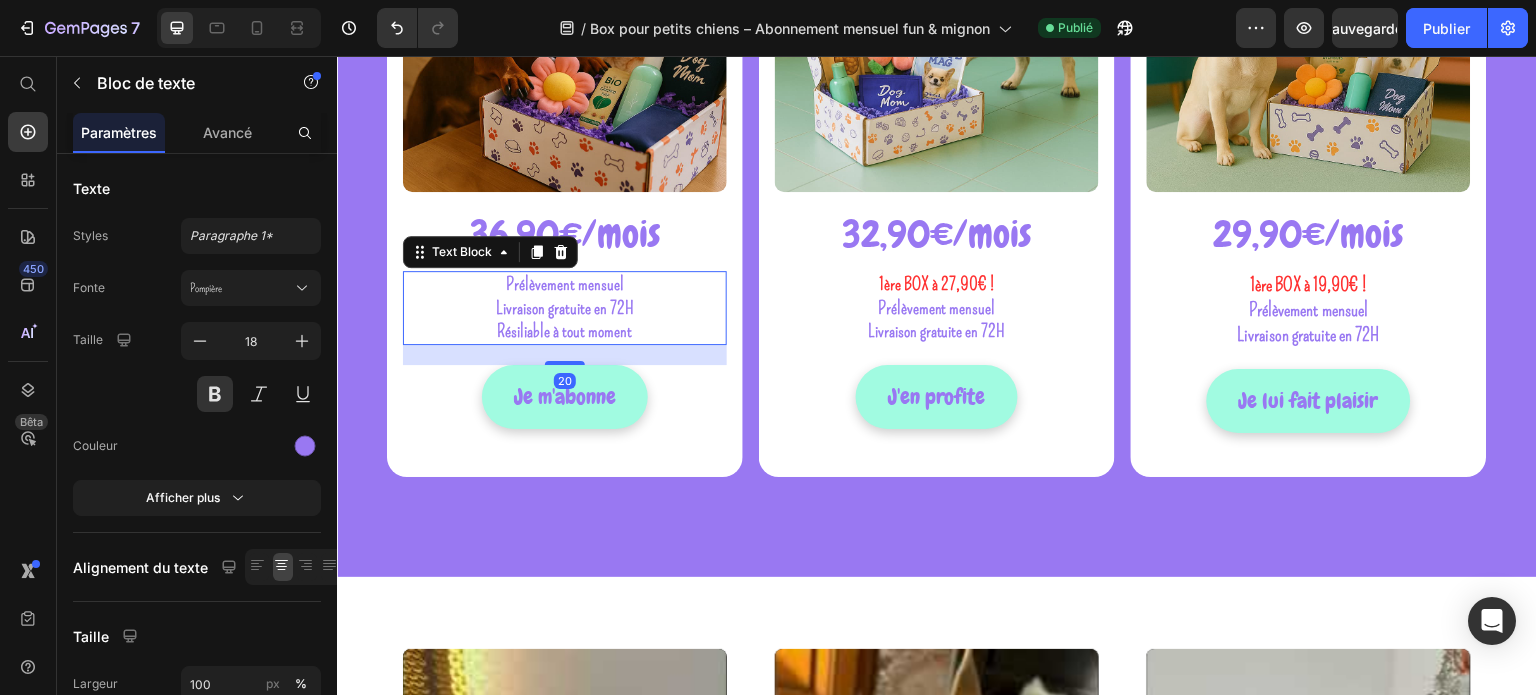 click on "Résiliable à tout moment" at bounding box center (565, 331) 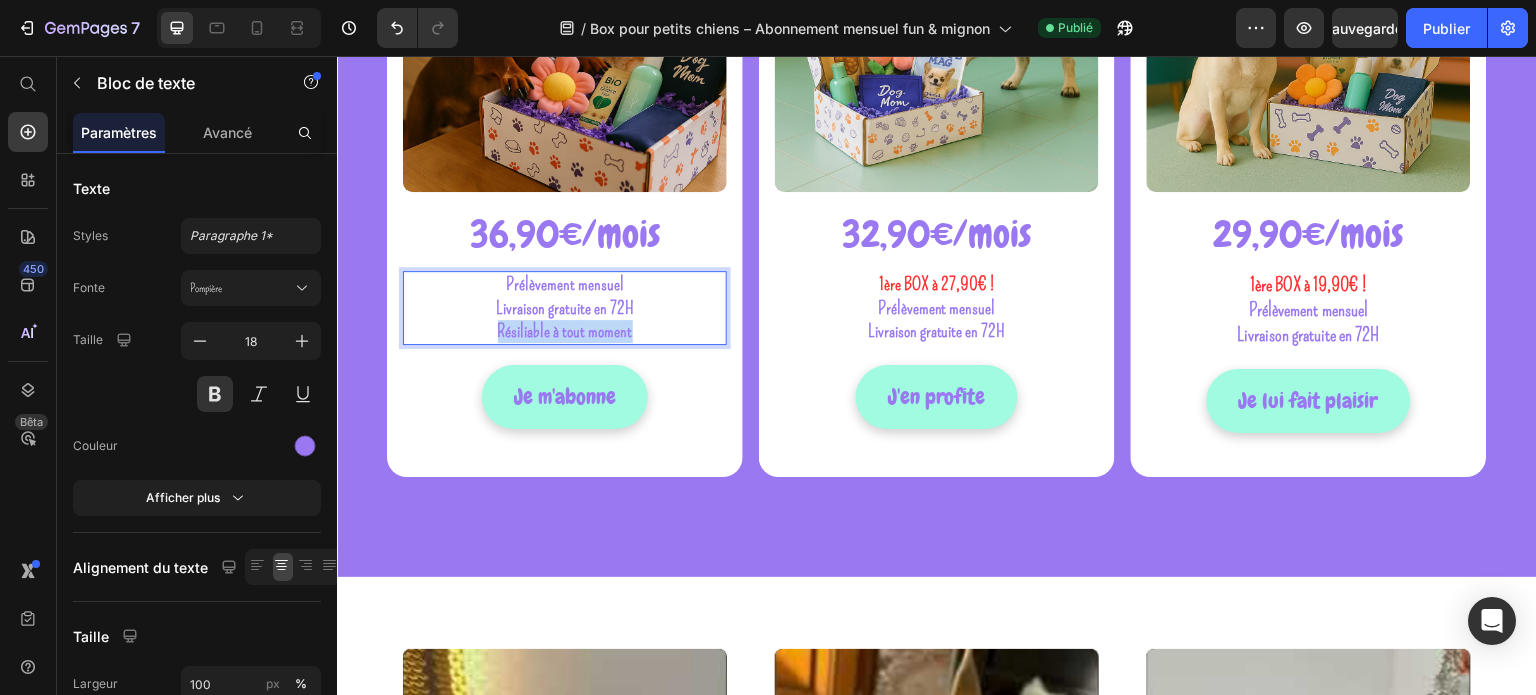 drag, startPoint x: 634, startPoint y: 332, endPoint x: 490, endPoint y: 336, distance: 144.05554 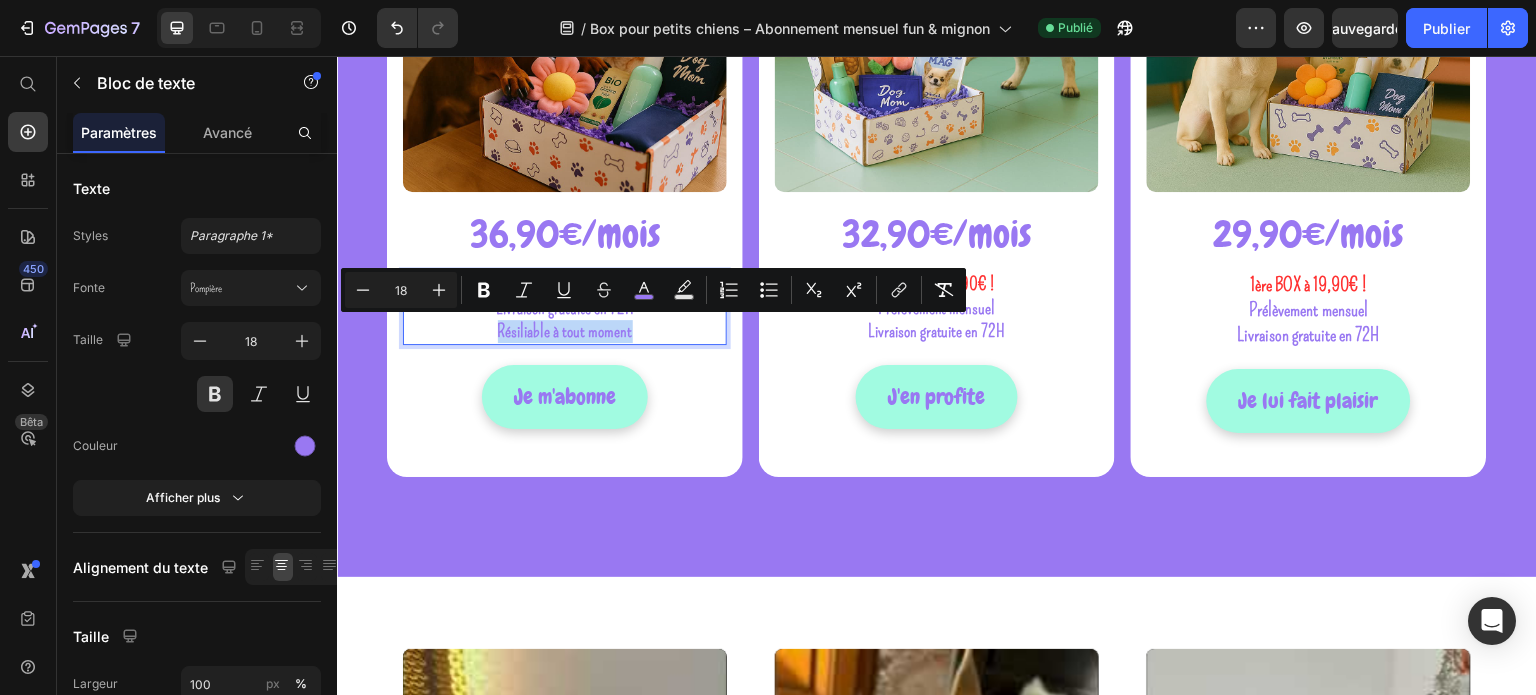 copy on "Résiliable à tout moment" 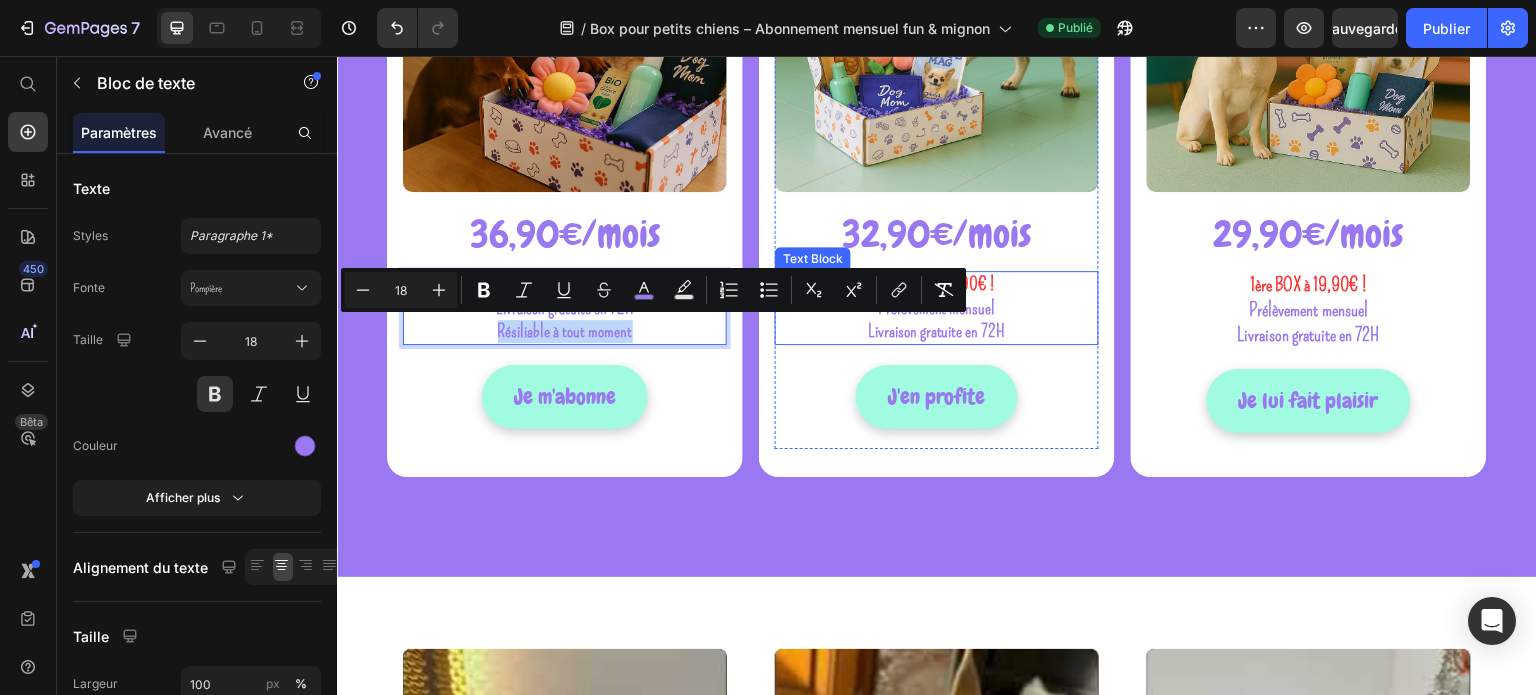 click on "Livraison gratuite en 72H" at bounding box center [937, 331] 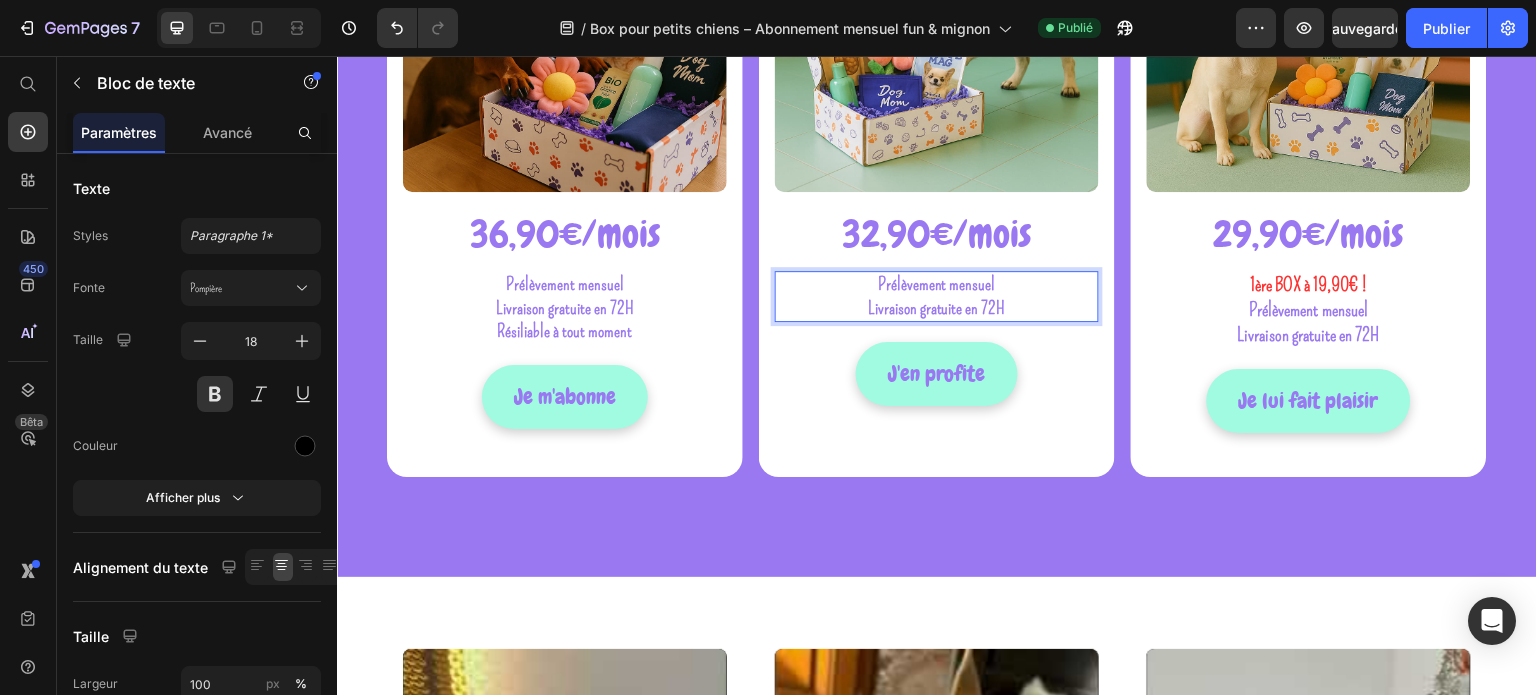 click on "Livraison gratuite en 72H" at bounding box center [937, 308] 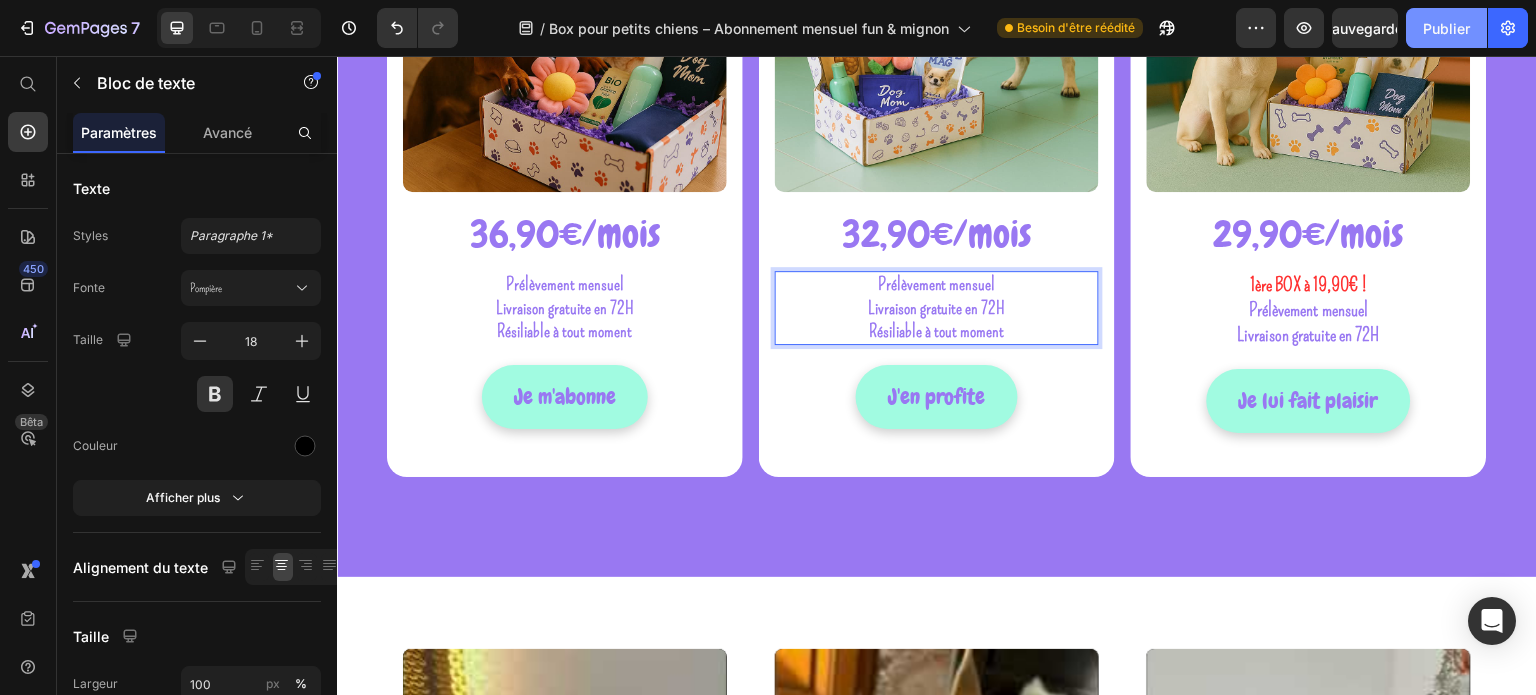 click on "Publier" at bounding box center (1446, 28) 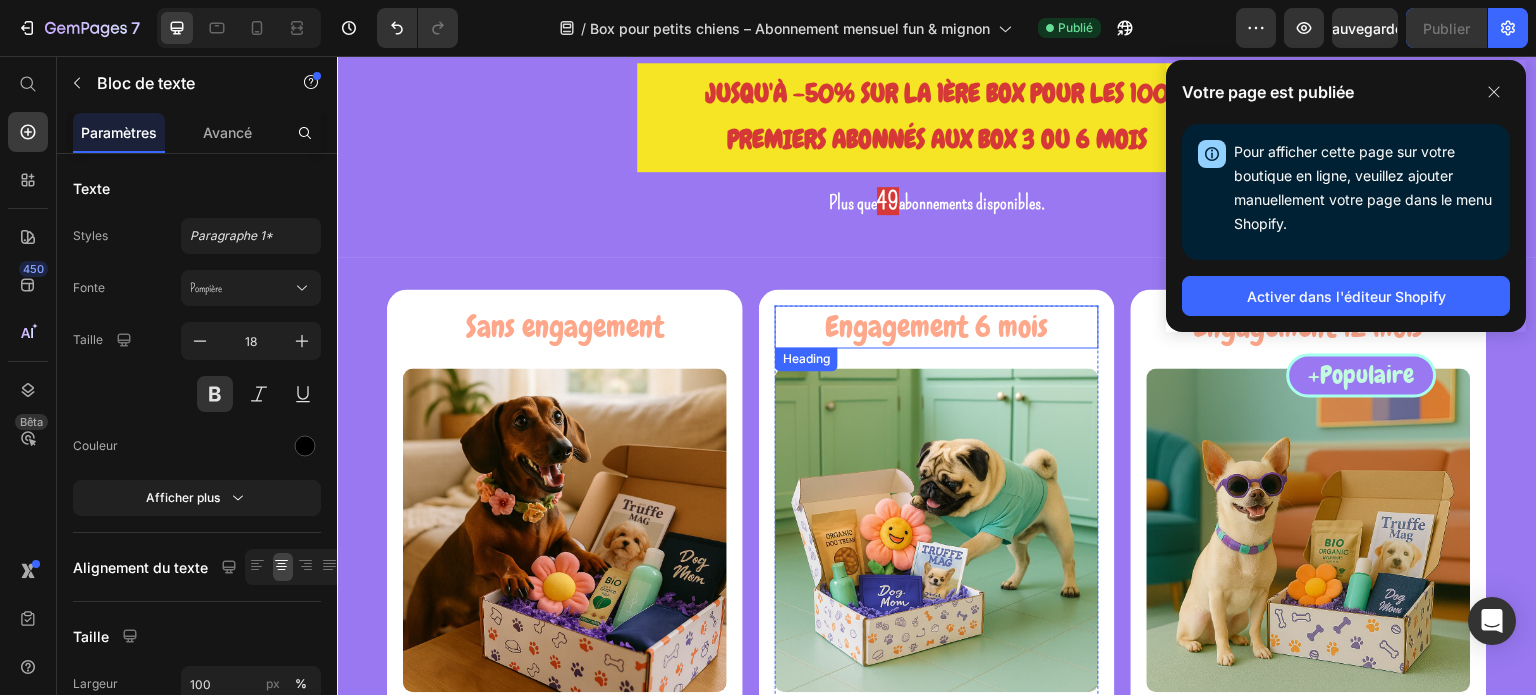 scroll, scrollTop: 0, scrollLeft: 0, axis: both 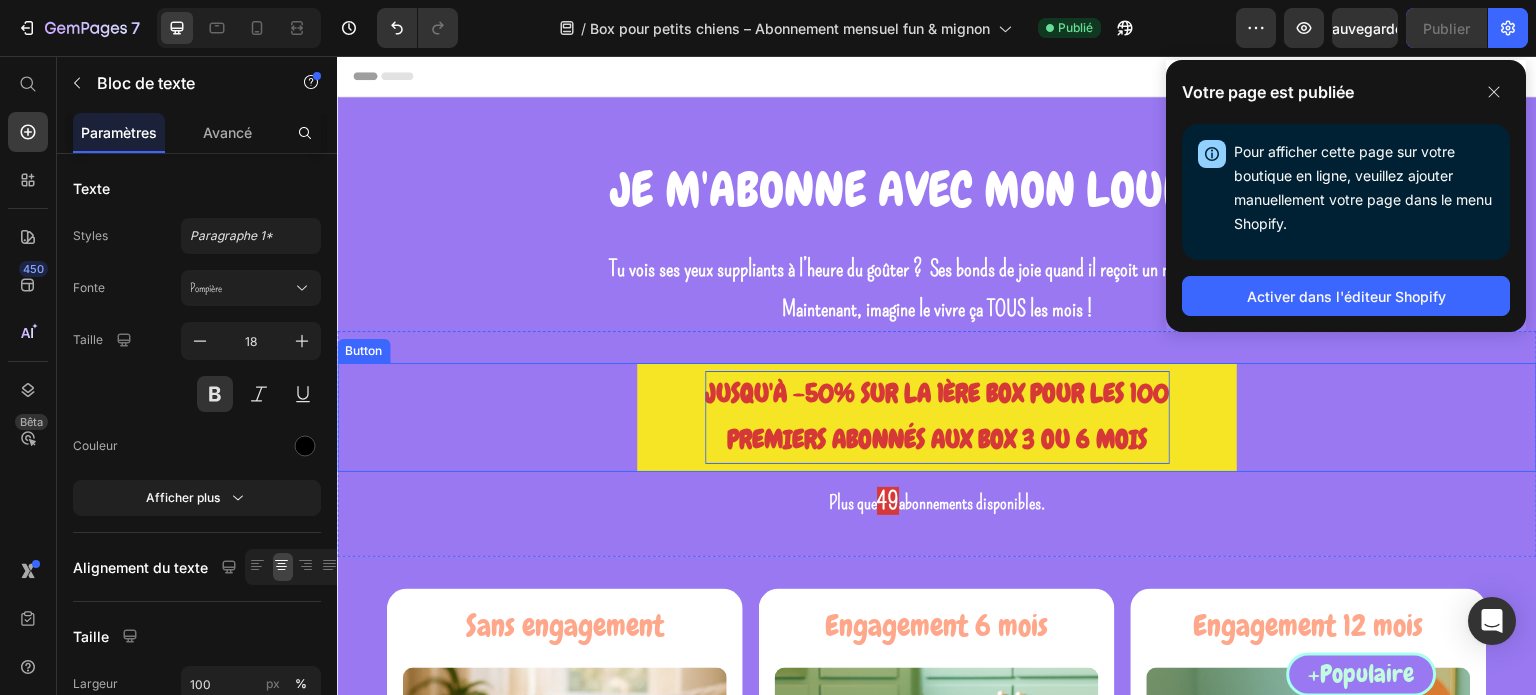 click on "JUSQU'À -50% SUR LA 1ÈRE BOX POUR LES 100   PREMIERS ABONNÉS AUX BOX 3 OU 6 MOIS" at bounding box center [937, 418] 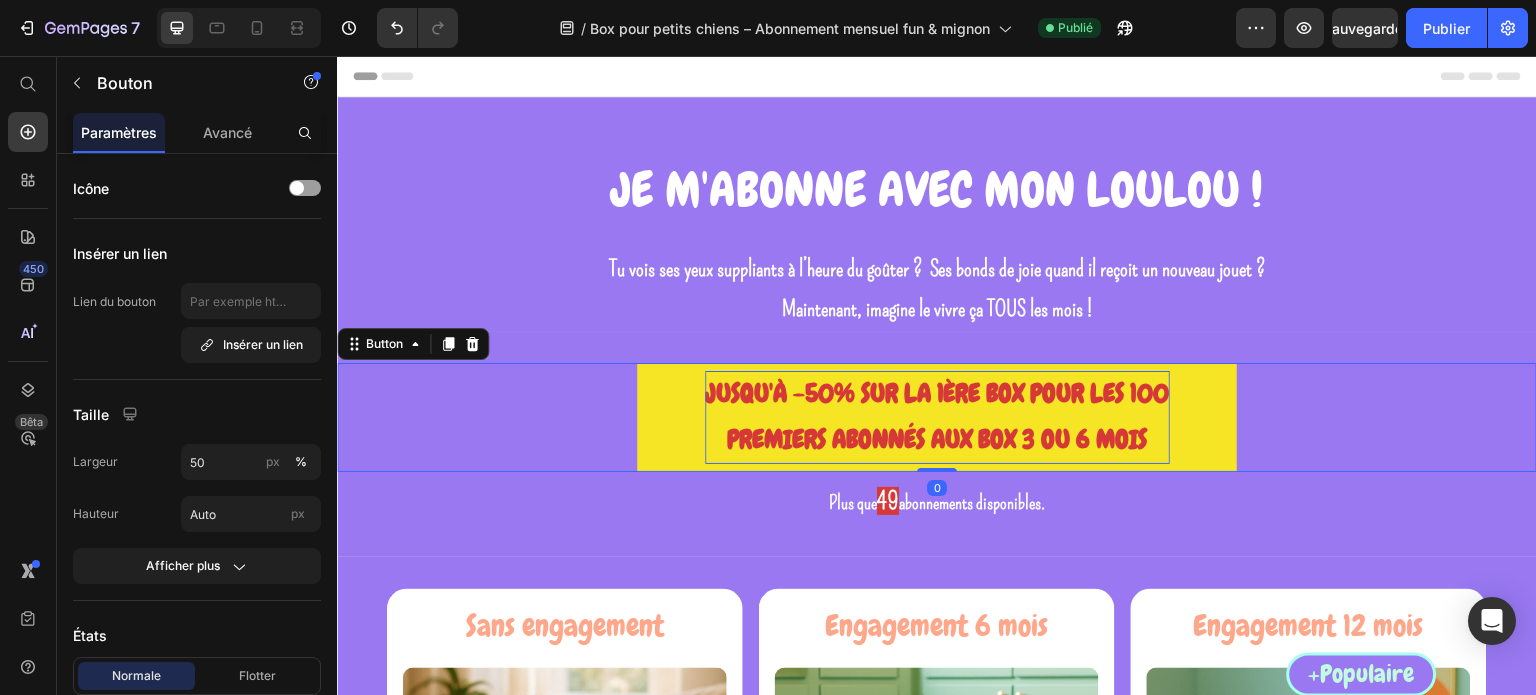 click on "JUSQU'À -50% SUR LA 1ÈRE BOX POUR LES 100   PREMIERS ABONNÉS AUX BOX 3 OU 6 MOIS" at bounding box center (937, 418) 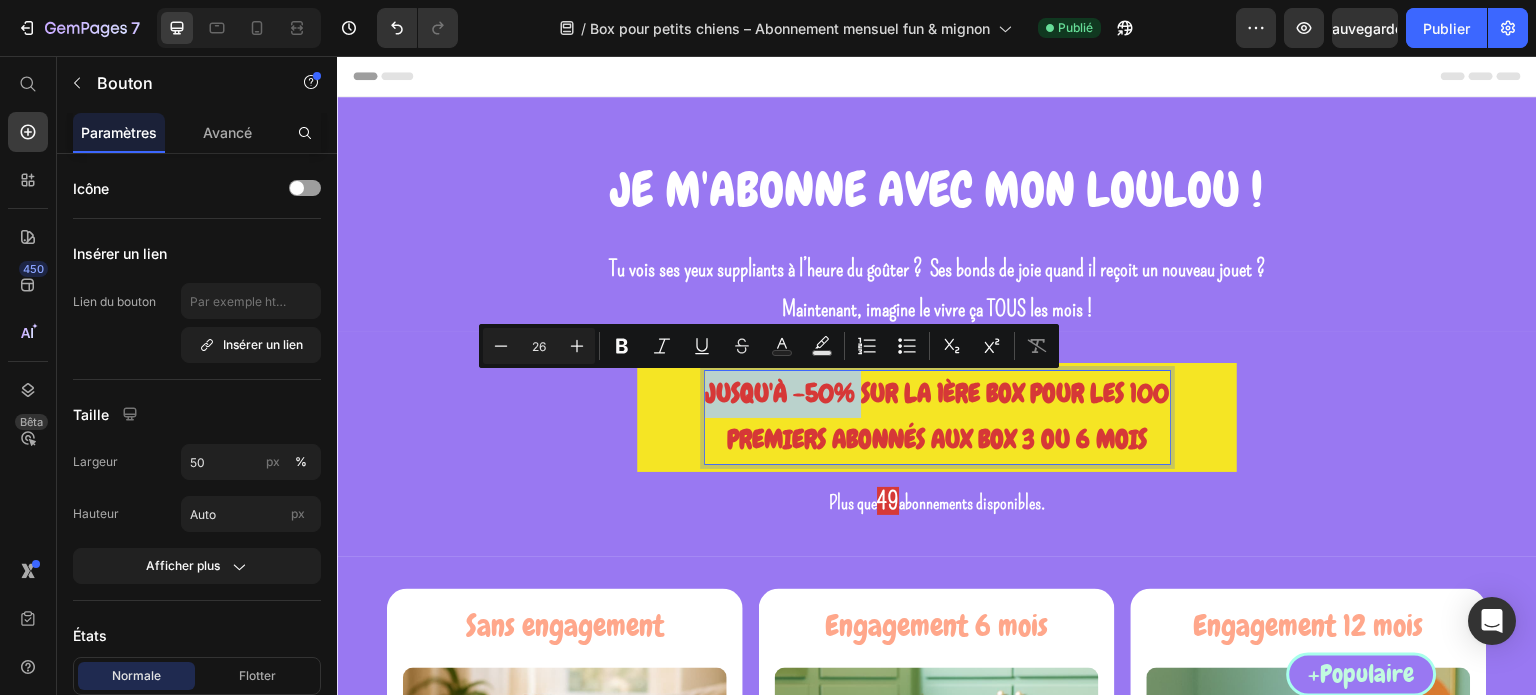 drag, startPoint x: 847, startPoint y: 395, endPoint x: 694, endPoint y: 392, distance: 153.0294 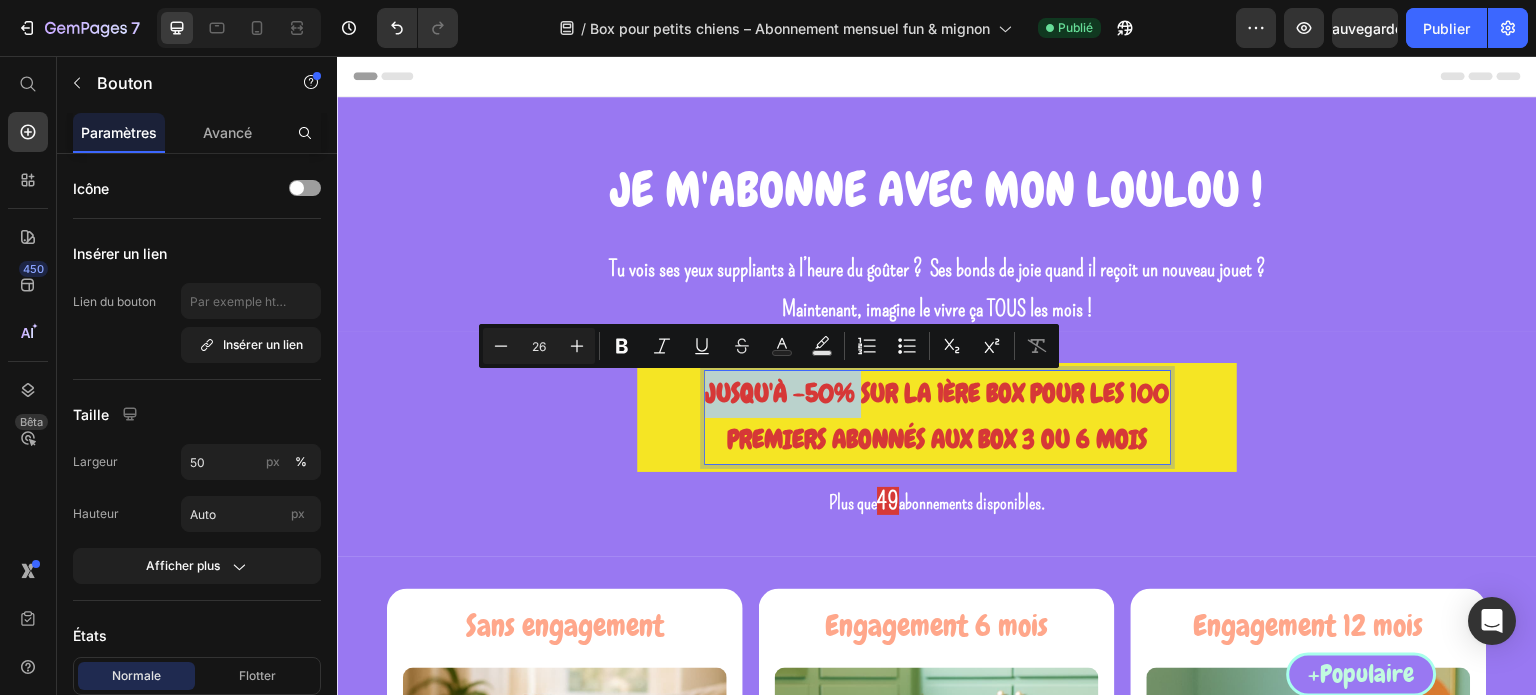 click on "JUSQU'À -50% SUR LA 1ÈRE BOX POUR LES 100  PREMIERS ABONNÉS AUX BOX 3 OU 6 MOIS" at bounding box center (937, 418) 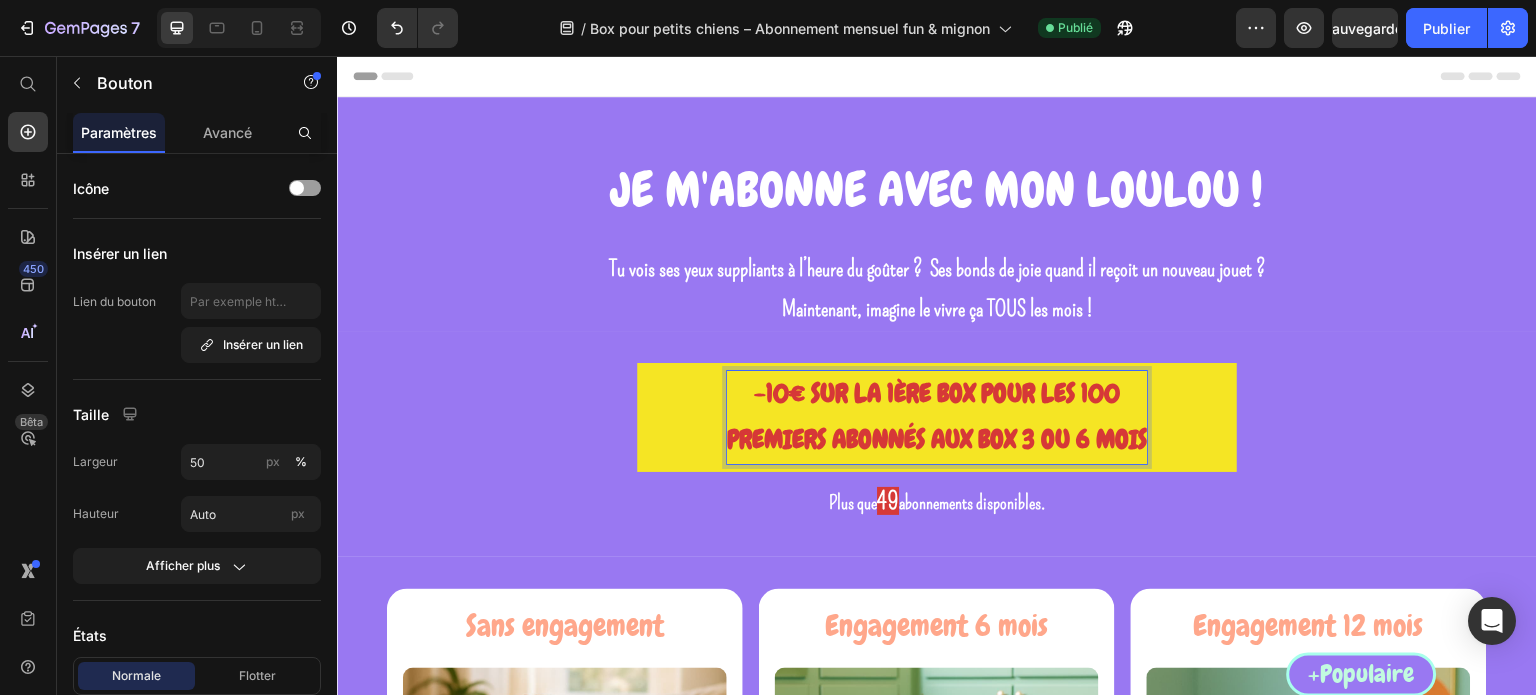 click on "-10€ SUR LA 1ÈRE BOX POUR LES 100  PREMIERS ABONNÉS AUX BOX 3 OU 6 MOIS" at bounding box center [937, 418] 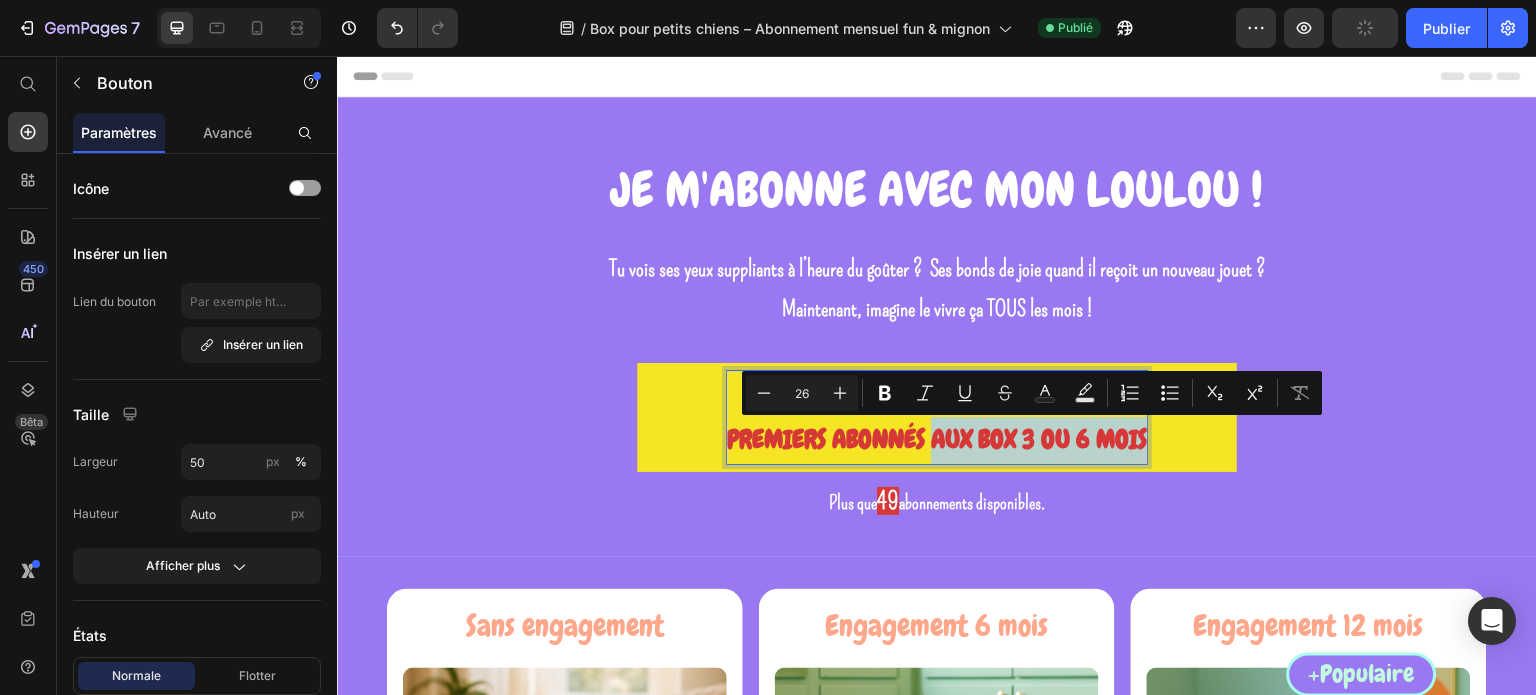 drag, startPoint x: 1141, startPoint y: 440, endPoint x: 930, endPoint y: 437, distance: 211.02133 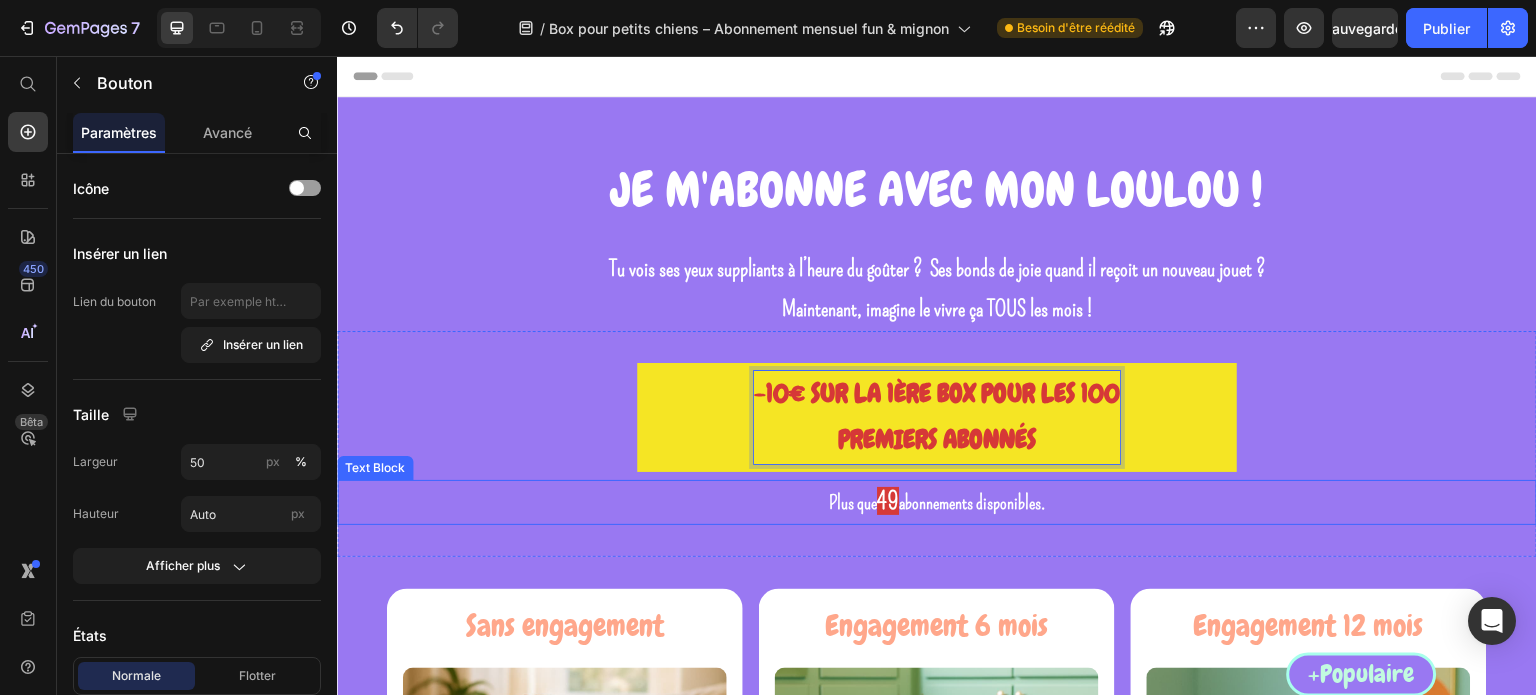 click on "Plus que   49 abonnements disponibles." at bounding box center [937, 502] 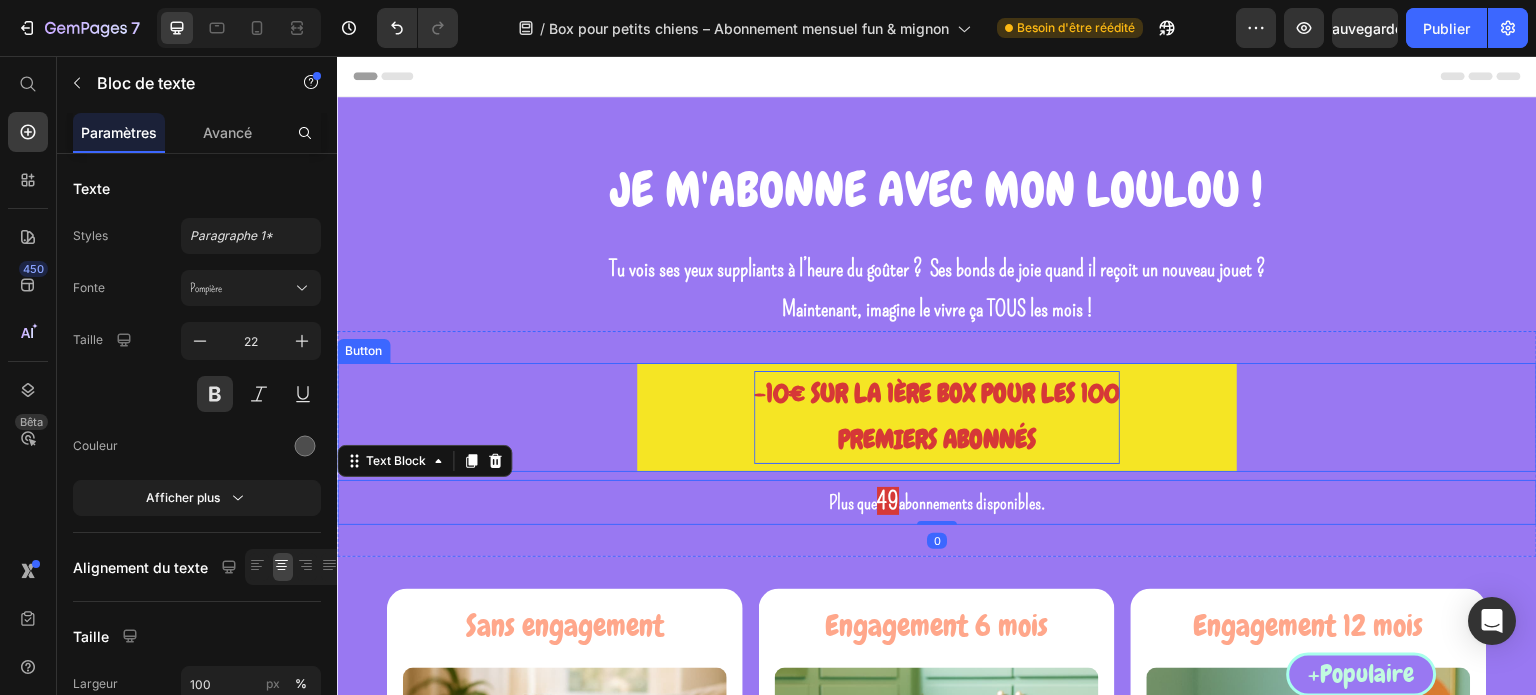 click on "-10€ SUR LA 1ÈRE BOX POUR LES 100  PREMIERS ABONNÉS  Button" at bounding box center (937, 418) 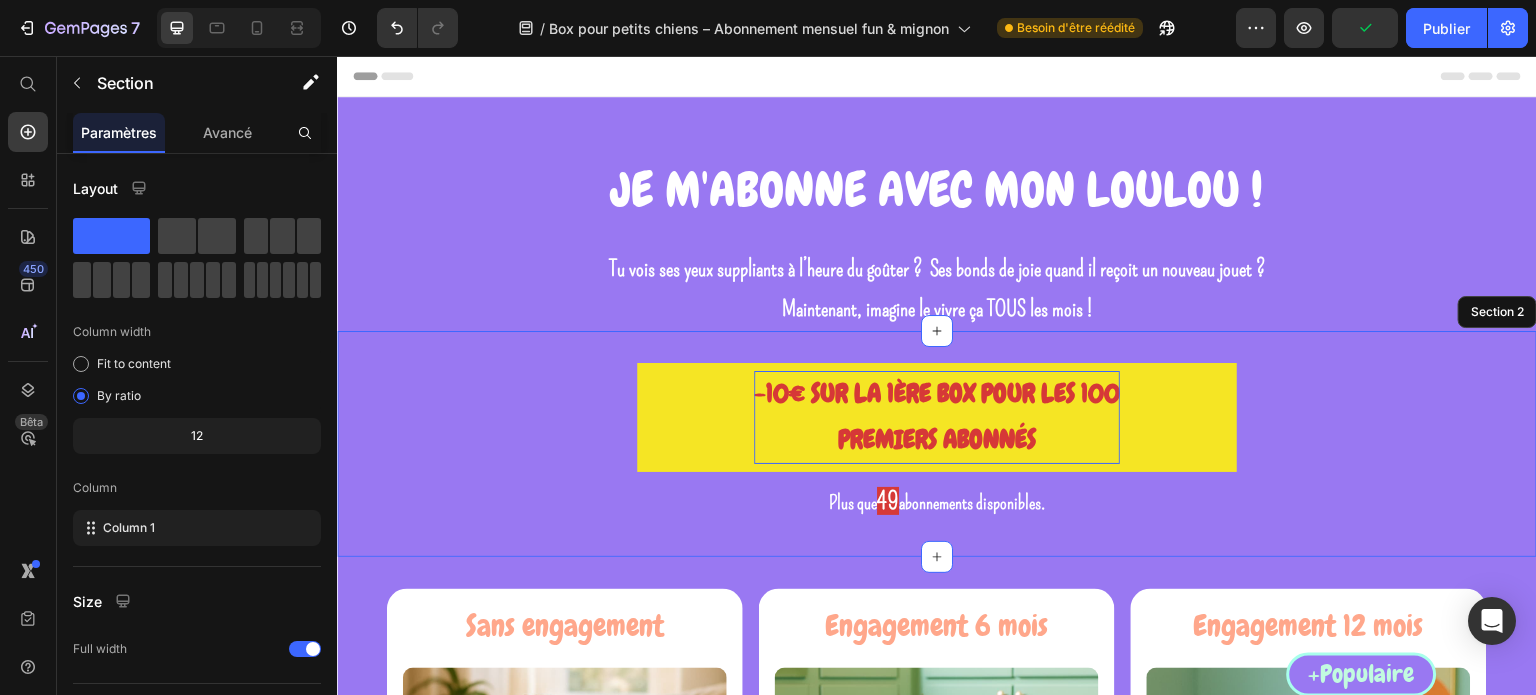 click on "-10€ SUR LA 1ÈRE BOX POUR LES 100  PREMIERS ABONNÉS  Button   0 Plus que  49  abonnements disponibles. Text Block Plus que   49 abonnements disponibles. Text Block Section 2" at bounding box center [937, 444] 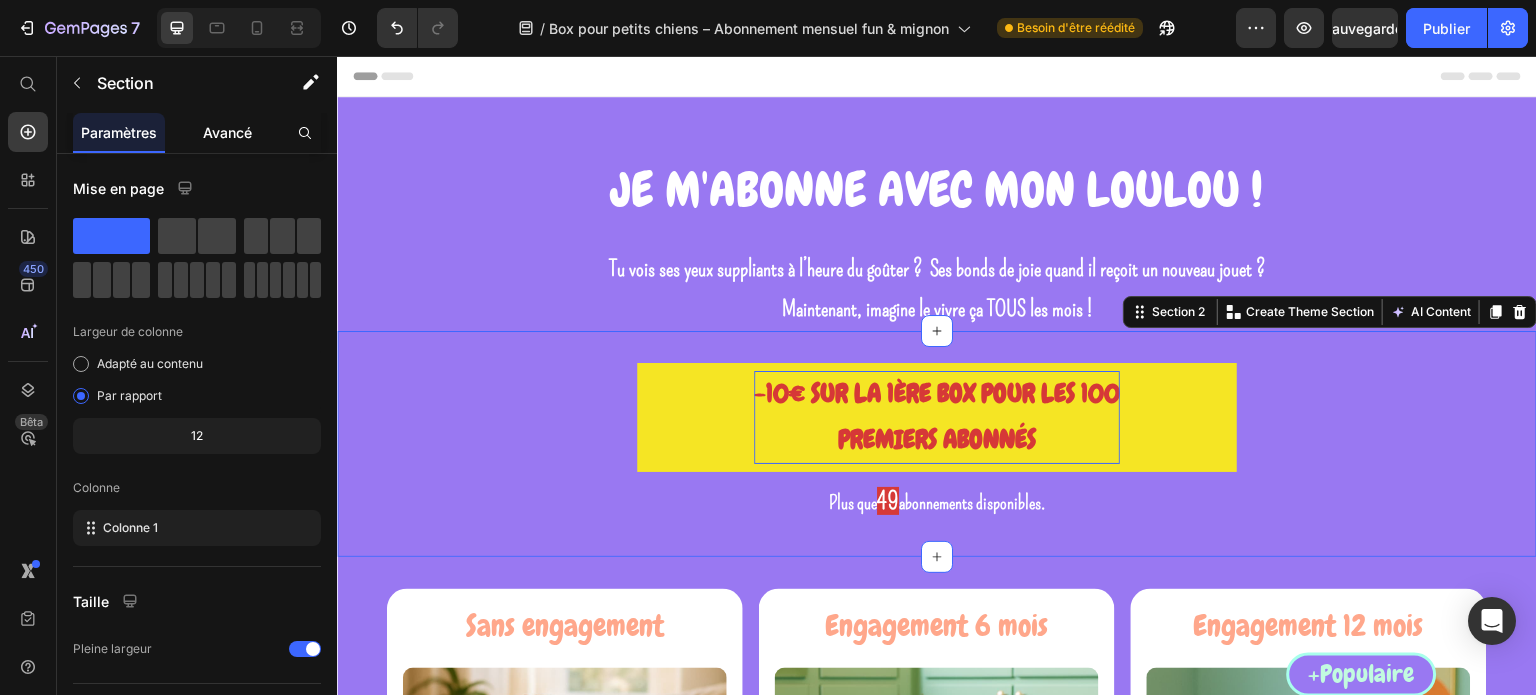 click on "Avancé" at bounding box center (227, 132) 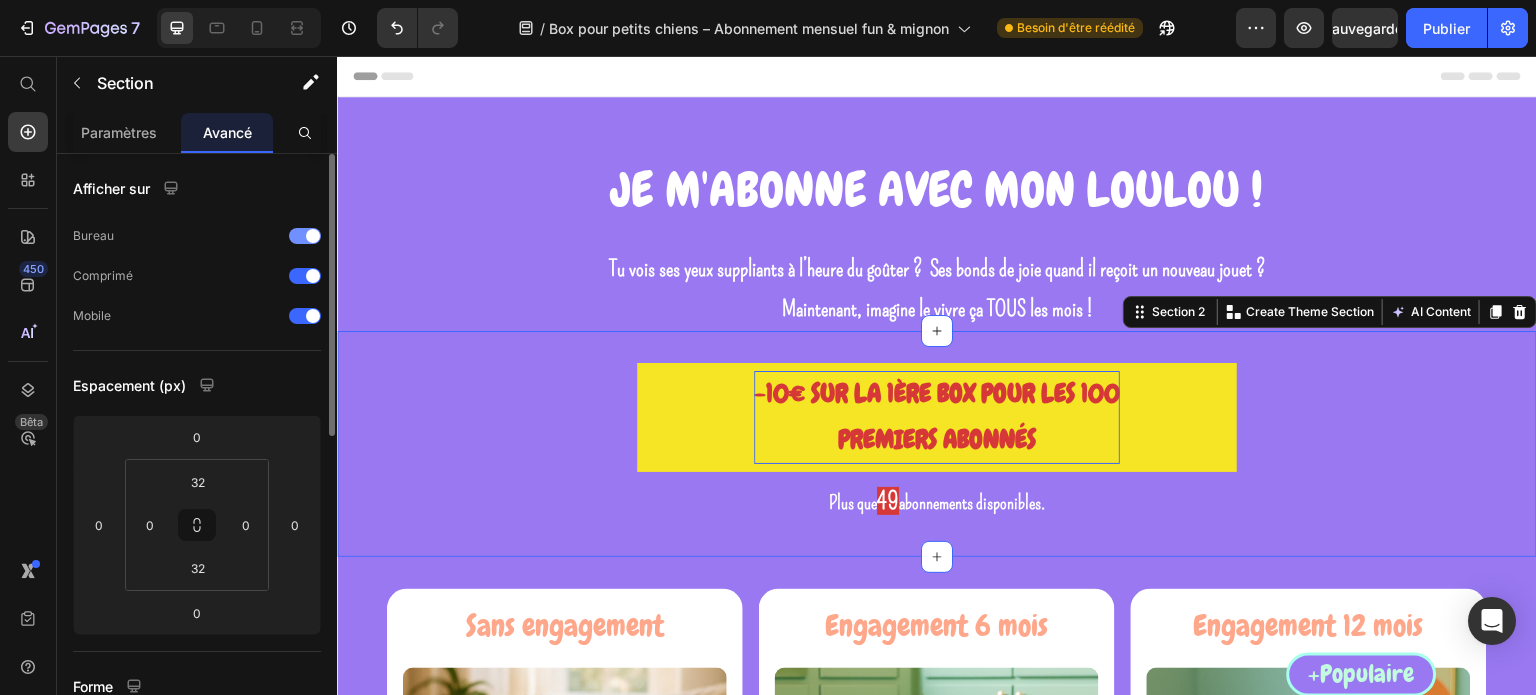 click at bounding box center [305, 236] 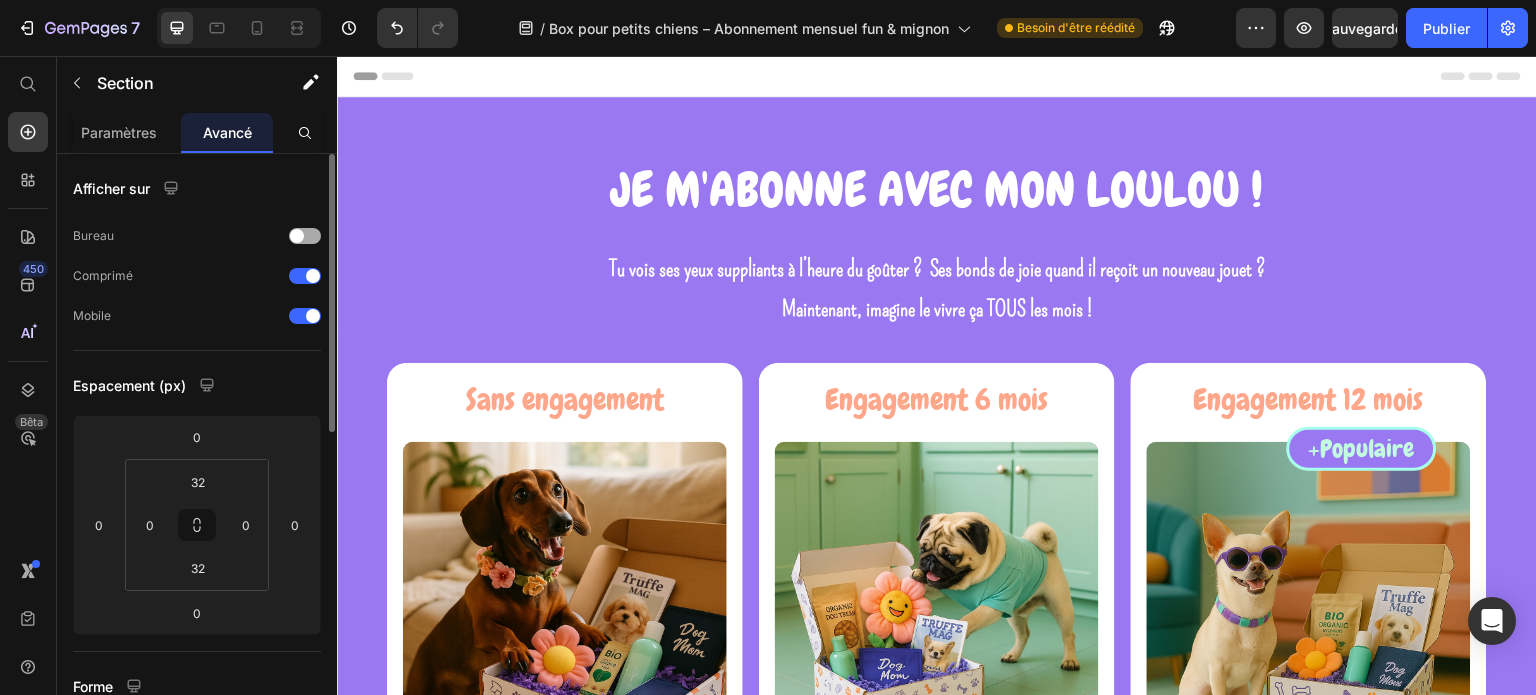click at bounding box center [305, 236] 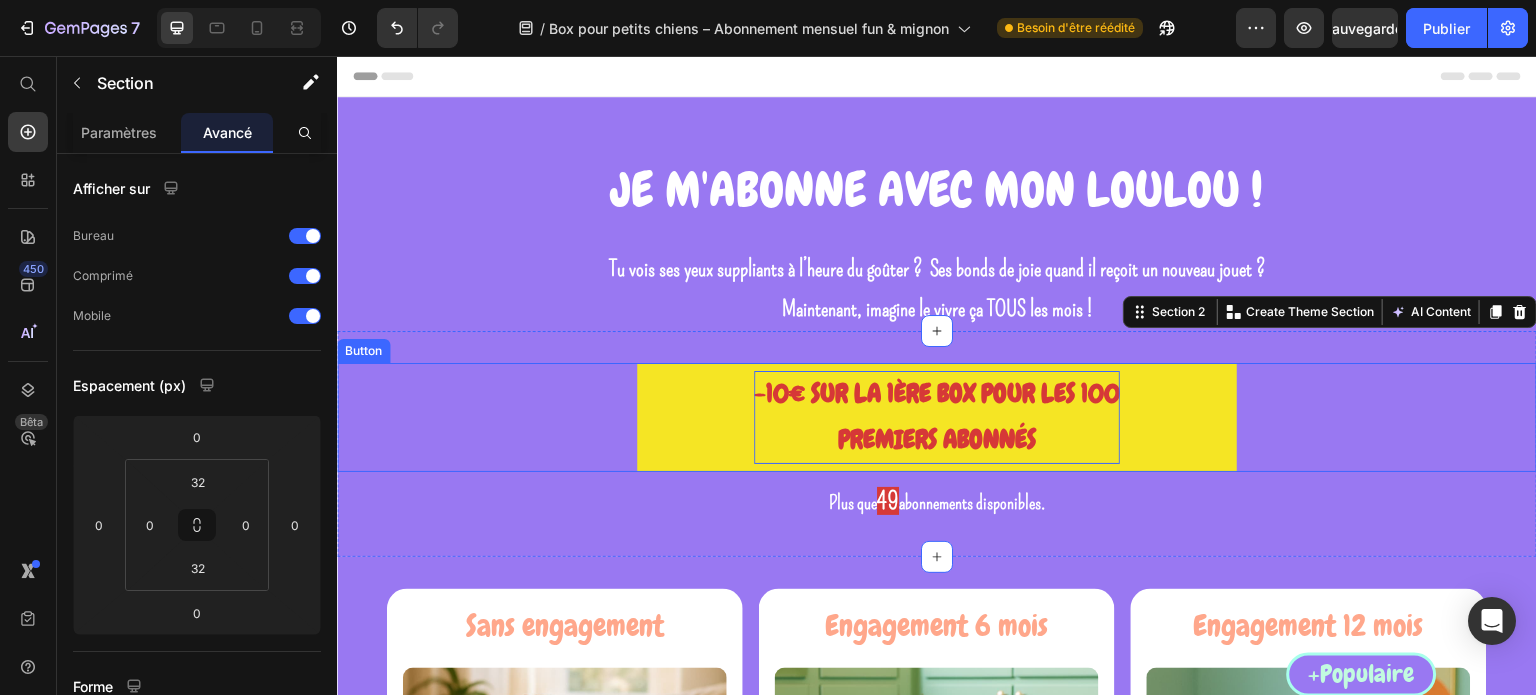 click on "-10€ SUR LA 1ÈRE BOX POUR LES 100  PREMIERS ABONNÉS" at bounding box center [937, 418] 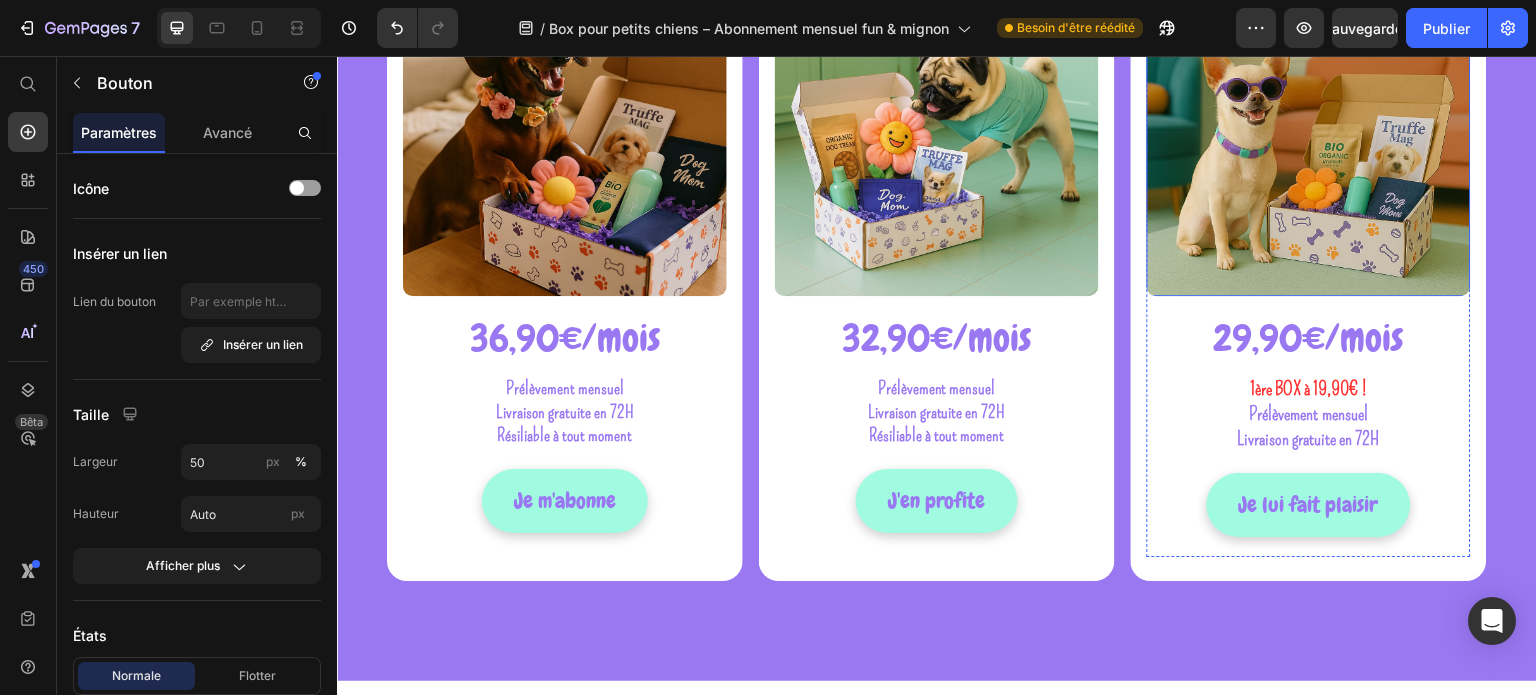 scroll, scrollTop: 700, scrollLeft: 0, axis: vertical 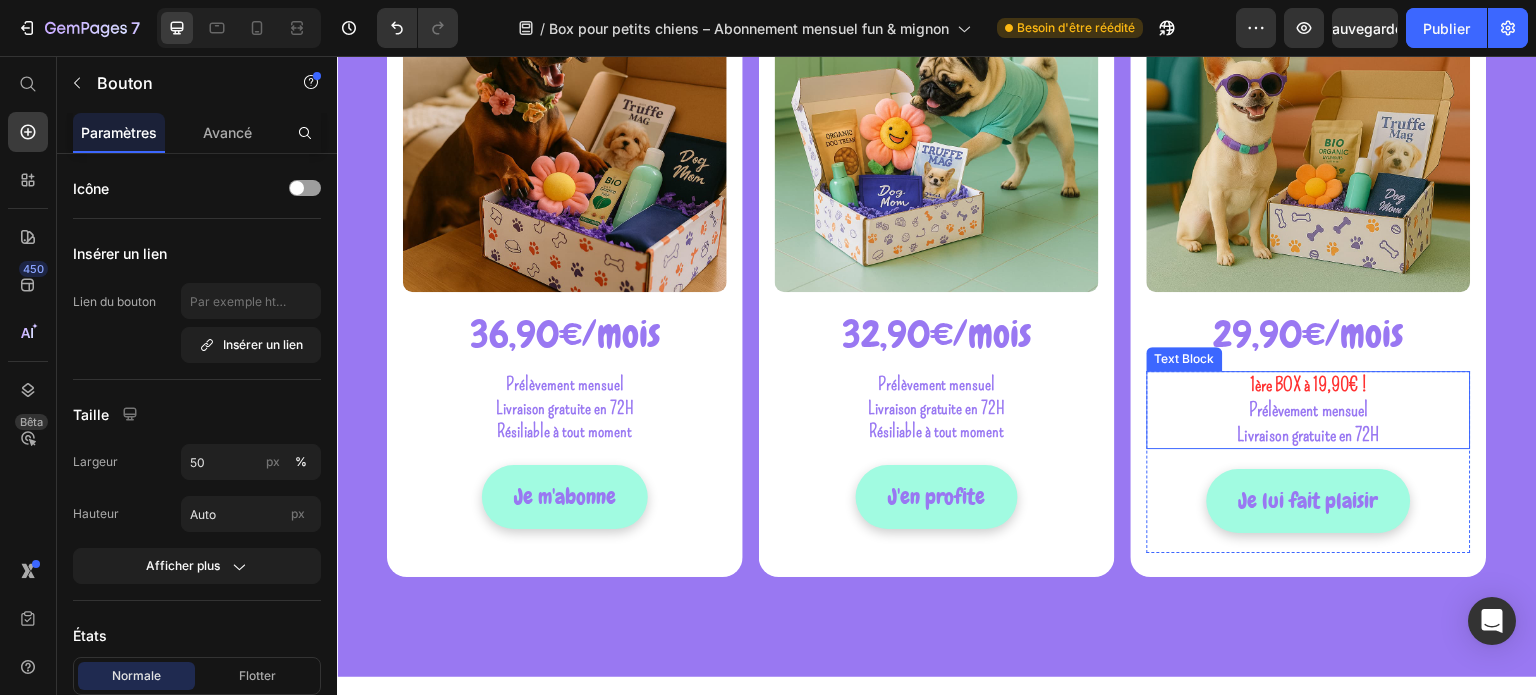 click on "Prélèvement mensuel" at bounding box center (1309, 409) 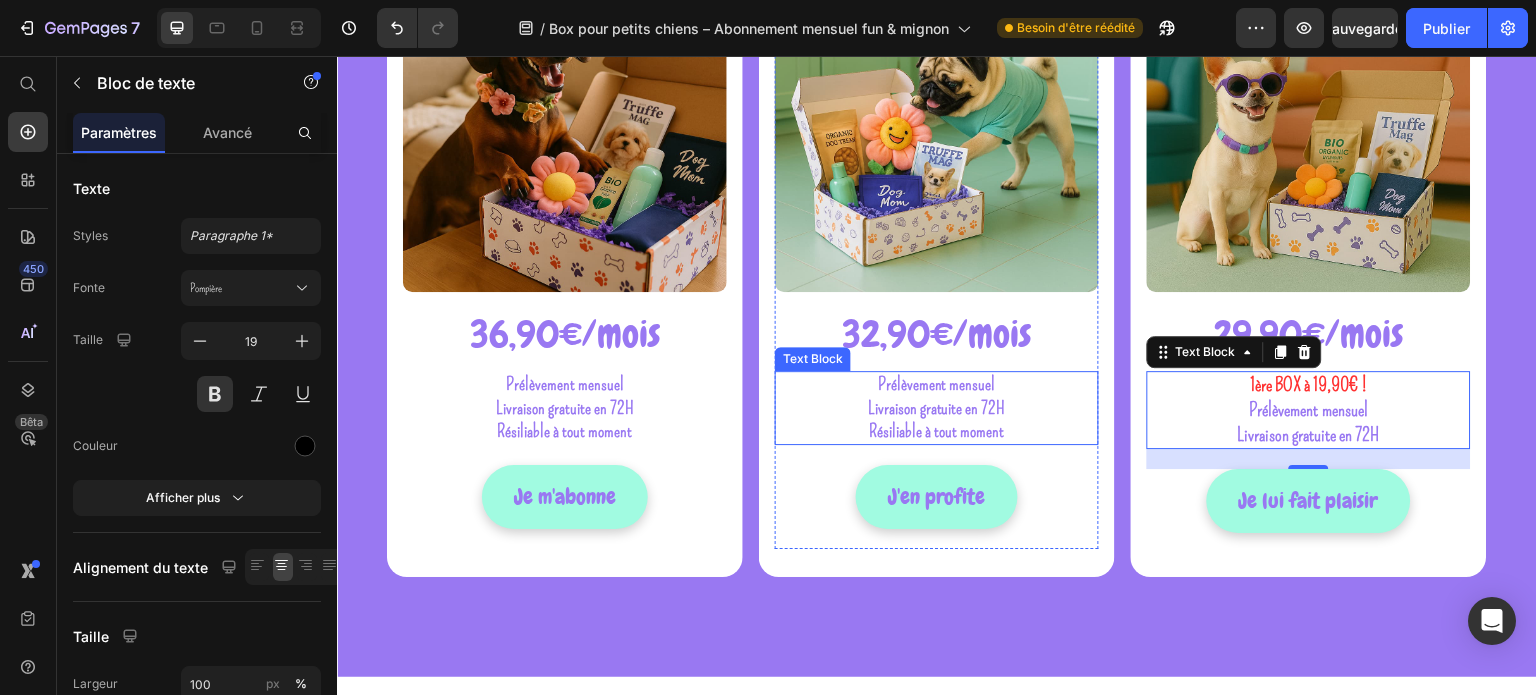 click on "Livraison gratuite en 72H" at bounding box center (937, 408) 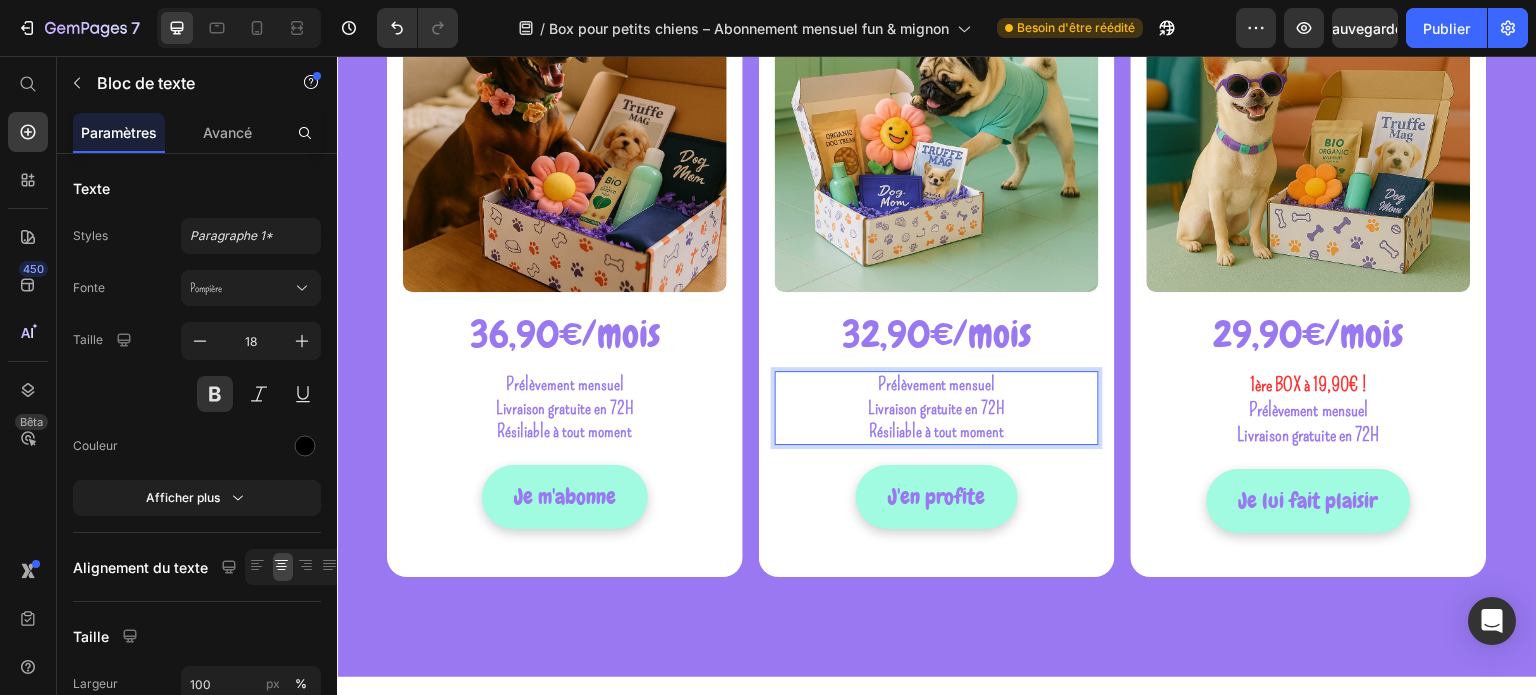 click on "Résiliable à tout moment" at bounding box center (937, 431) 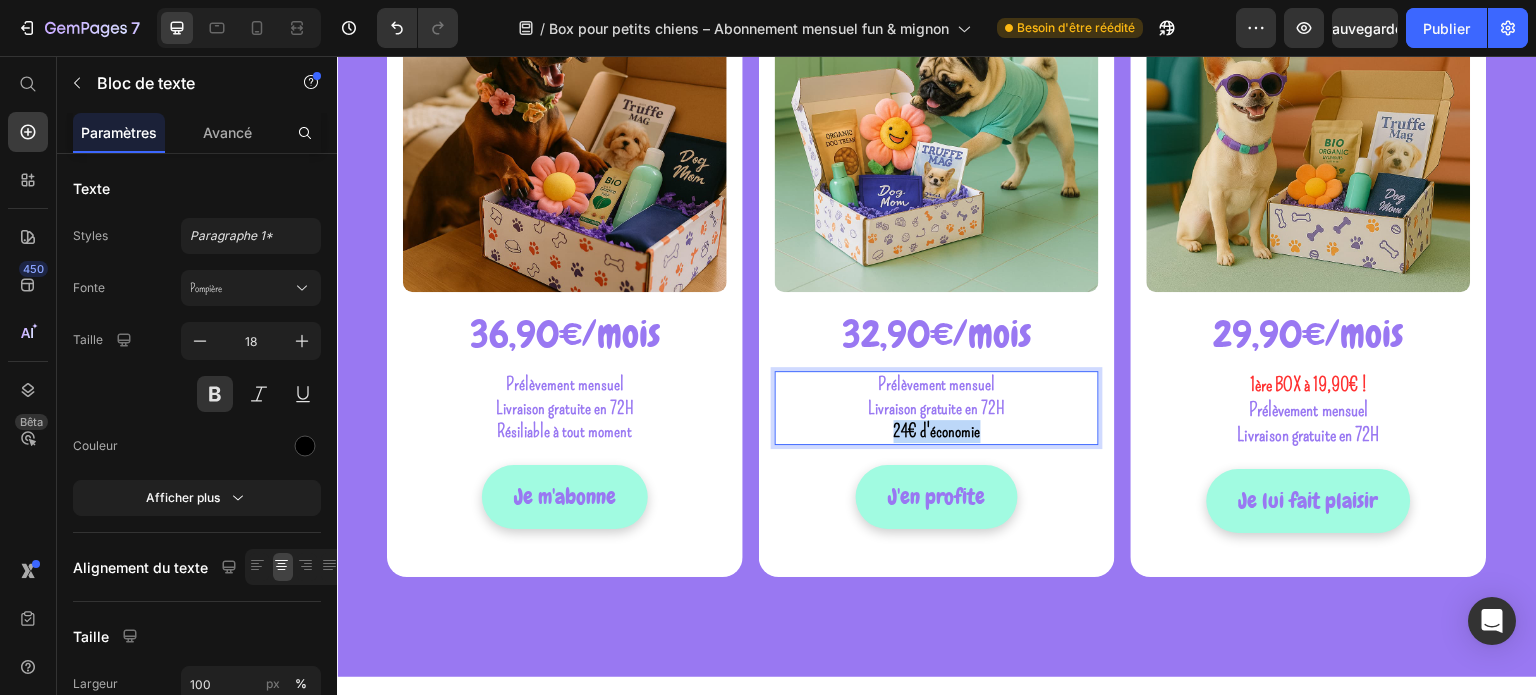 drag, startPoint x: 978, startPoint y: 436, endPoint x: 874, endPoint y: 432, distance: 104.0769 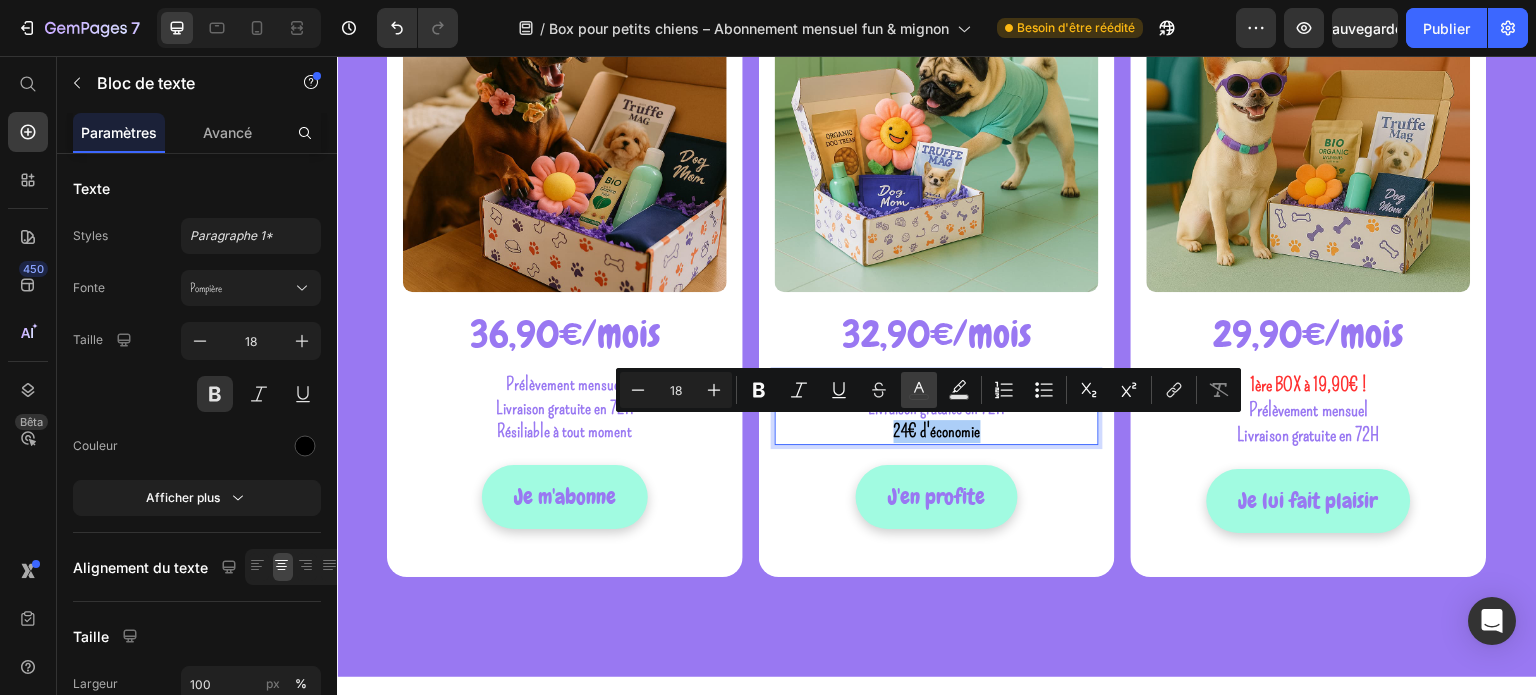 click 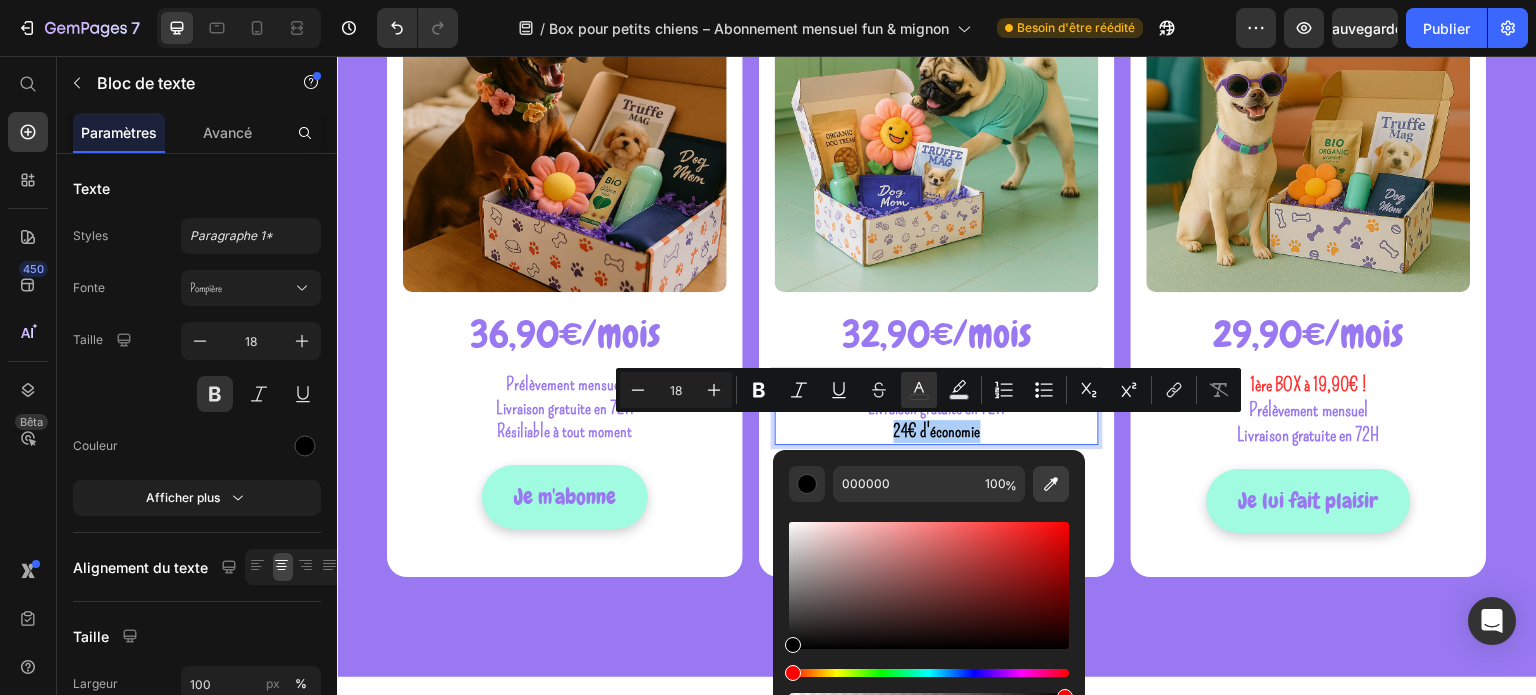 click at bounding box center [1051, 484] 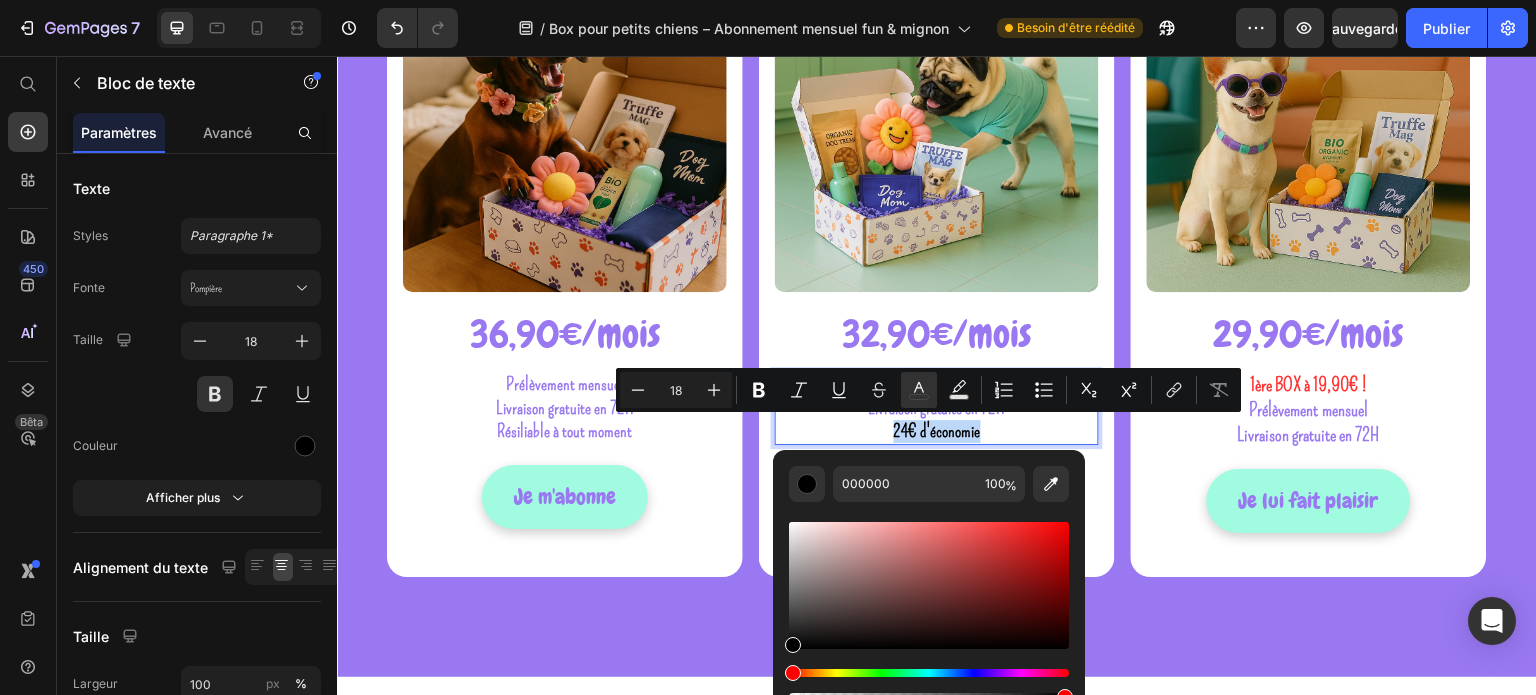 type on "9978F2" 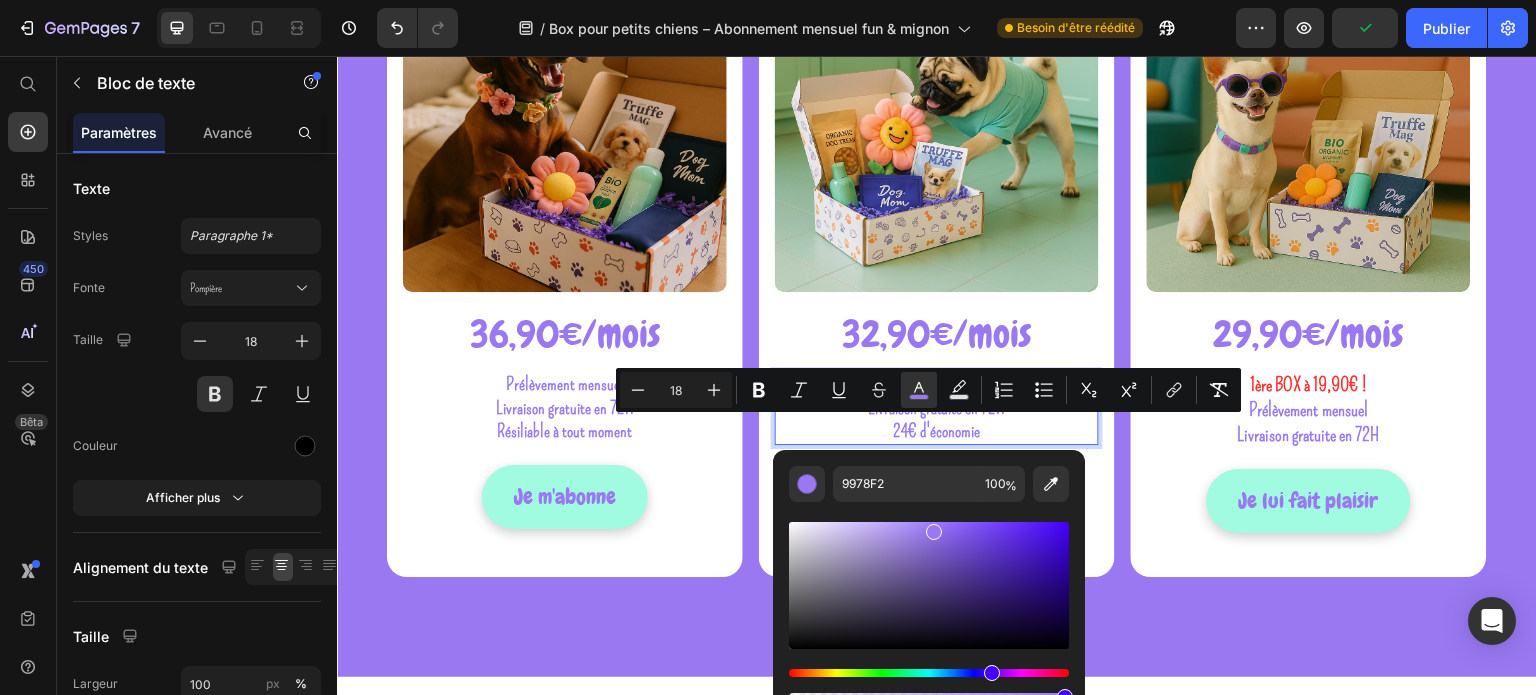click on "24€ d'économie" at bounding box center [937, 431] 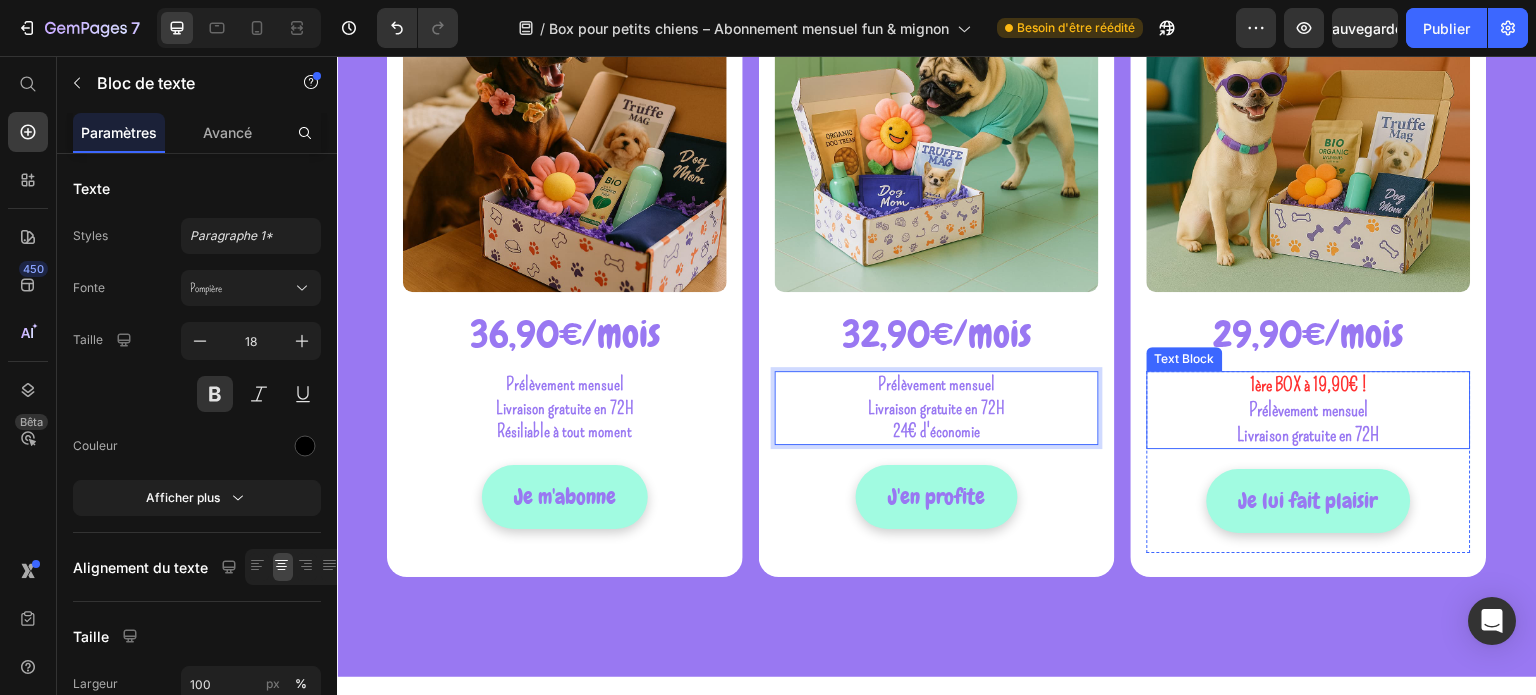 click on "Prélèvement mensuel" at bounding box center [1309, 409] 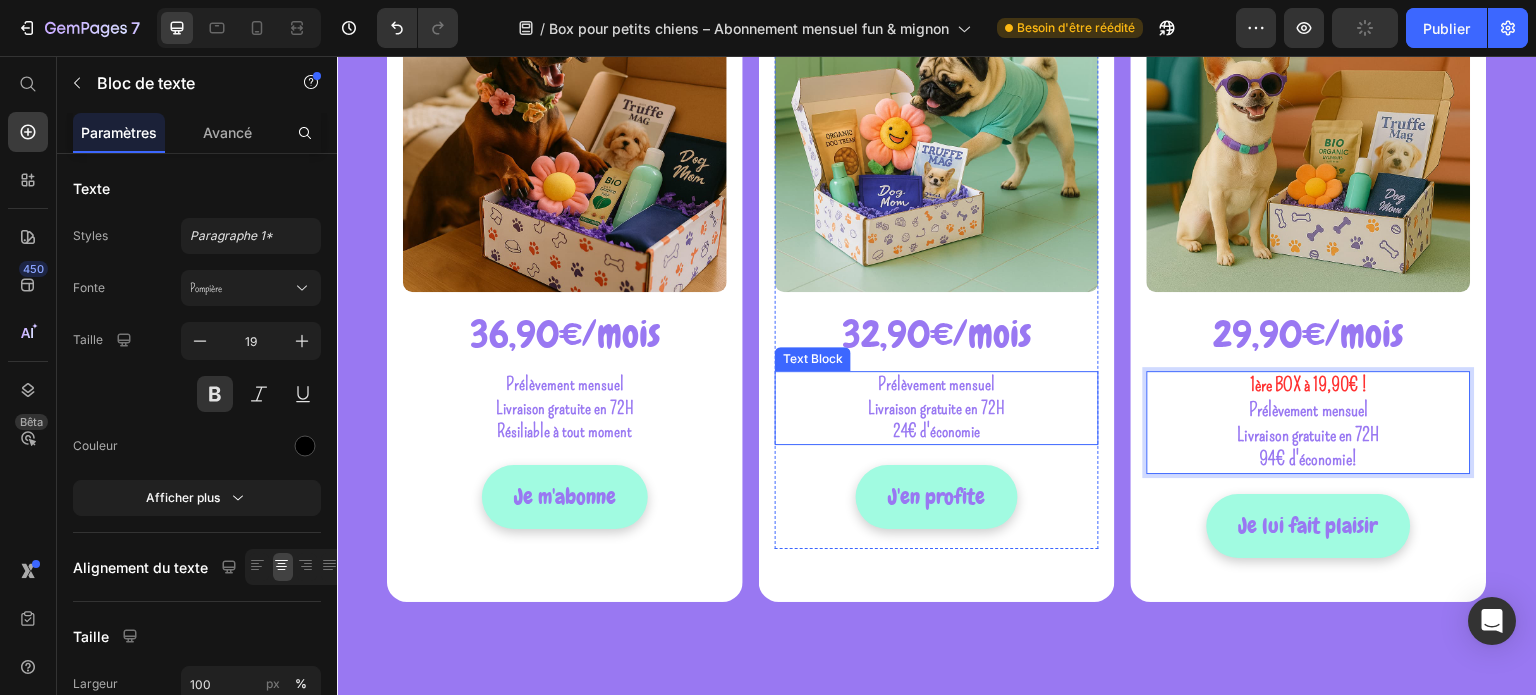 click on "24€ d'économie" at bounding box center (937, 431) 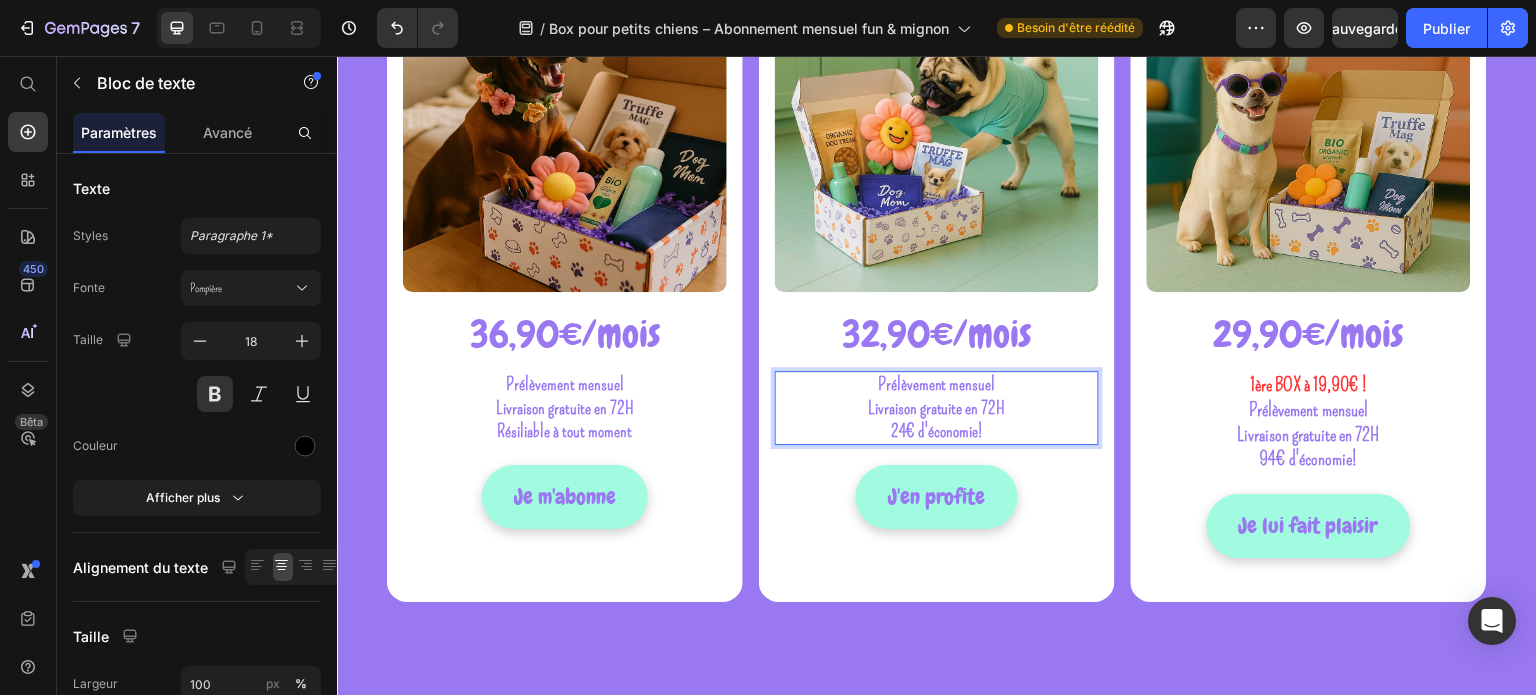 click on "24€ d'économie!" at bounding box center [937, 431] 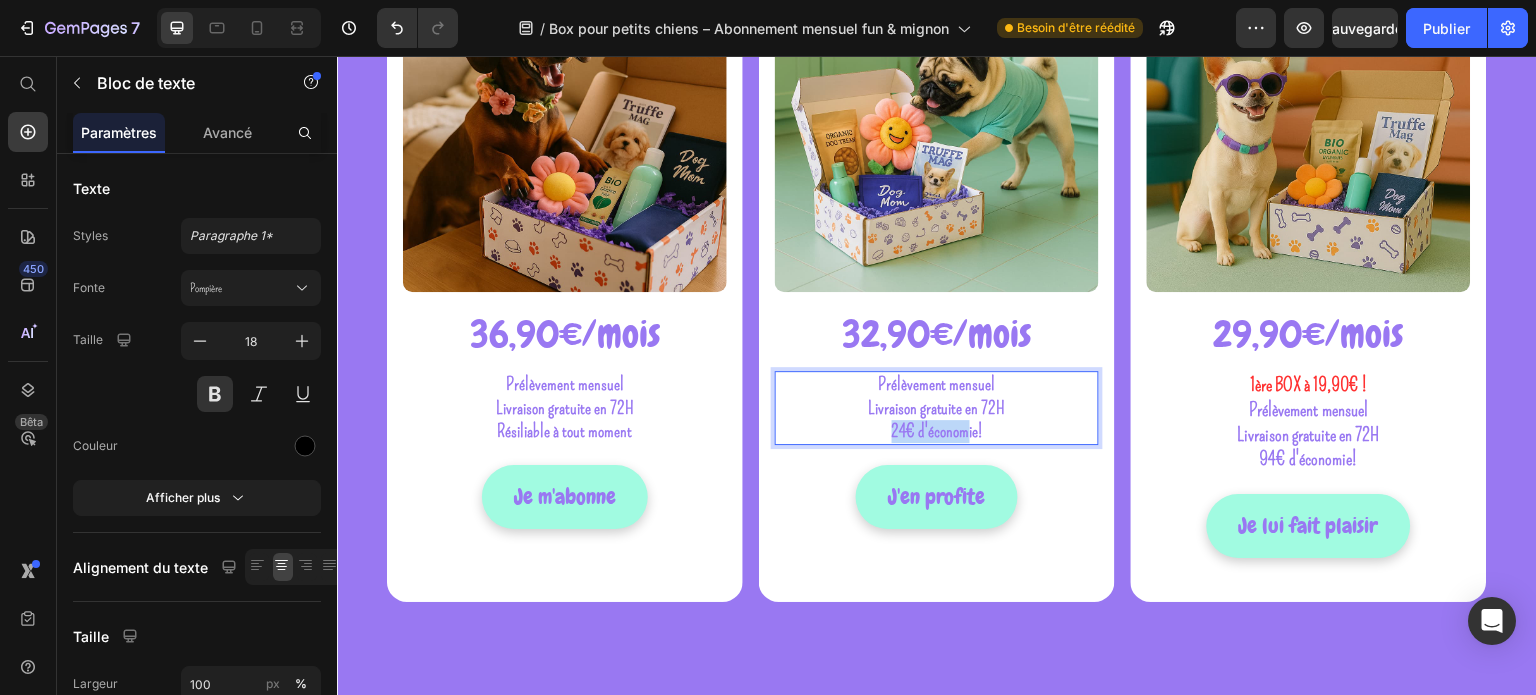 drag, startPoint x: 882, startPoint y: 421, endPoint x: 957, endPoint y: 434, distance: 76.11833 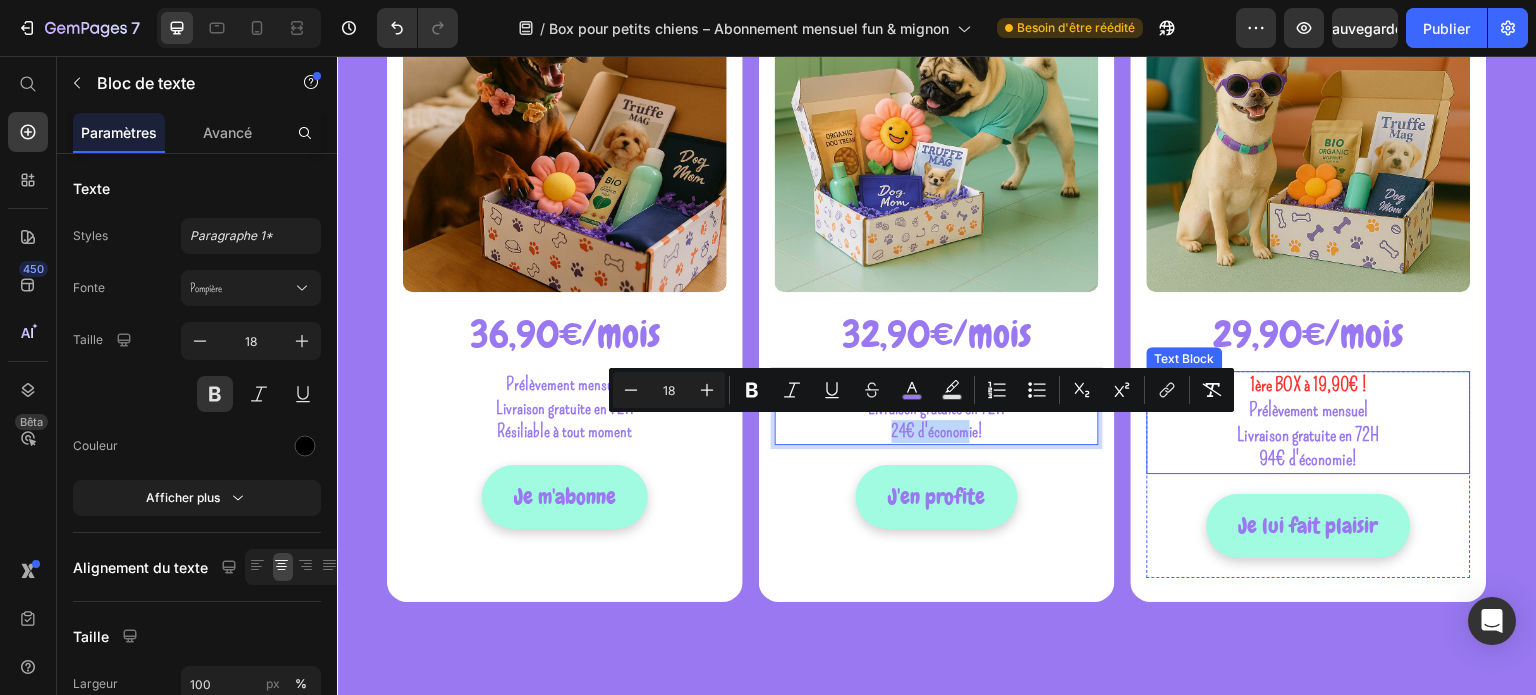 click on "94€ d'économie!" at bounding box center [1309, 458] 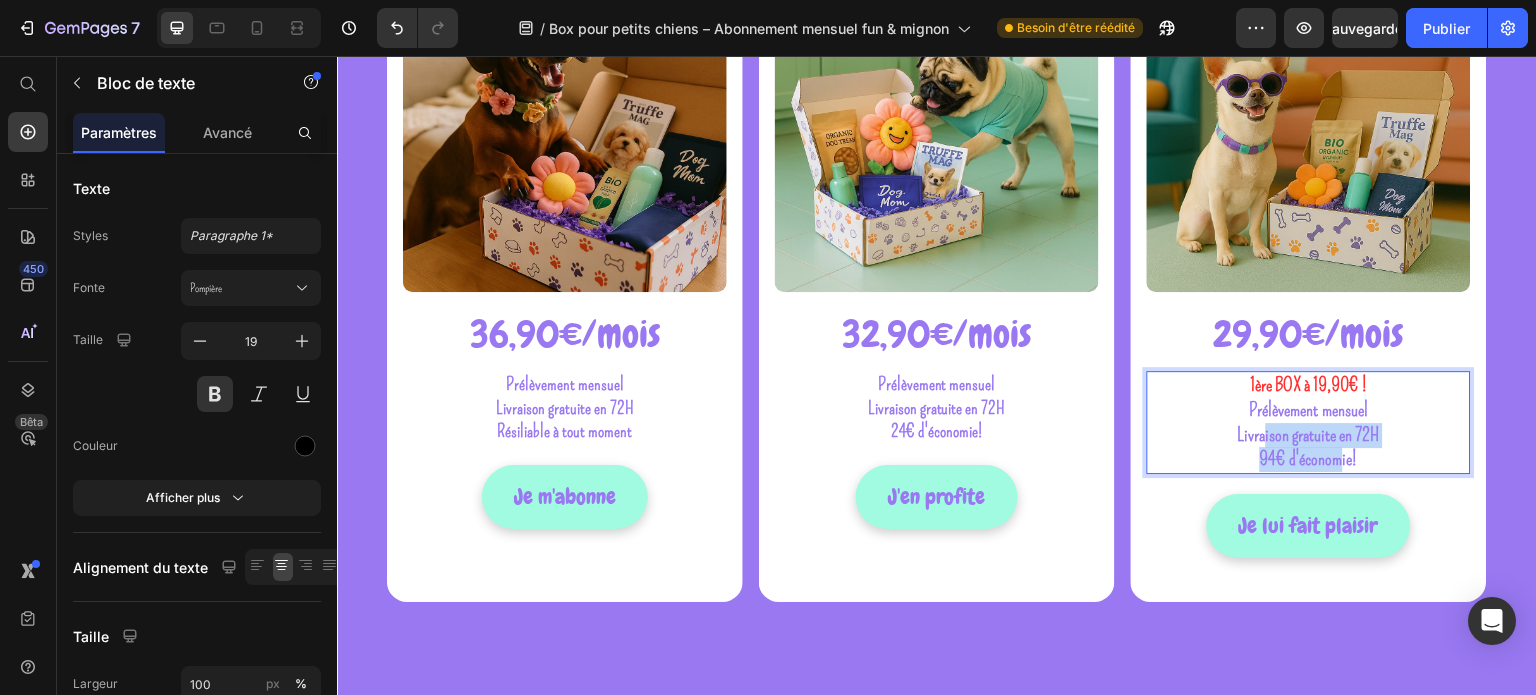 drag, startPoint x: 1255, startPoint y: 440, endPoint x: 1330, endPoint y: 458, distance: 77.12976 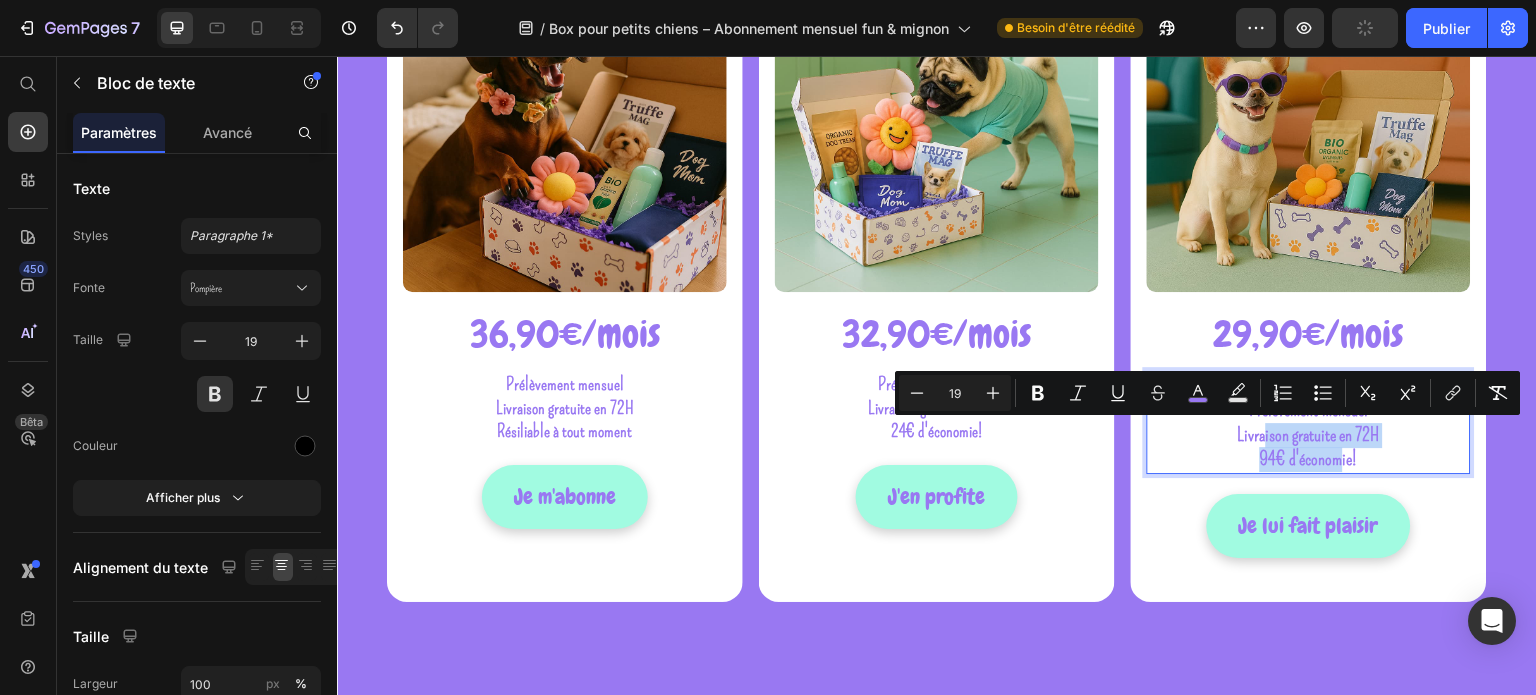 click on "94€ d'économie!" at bounding box center [1309, 458] 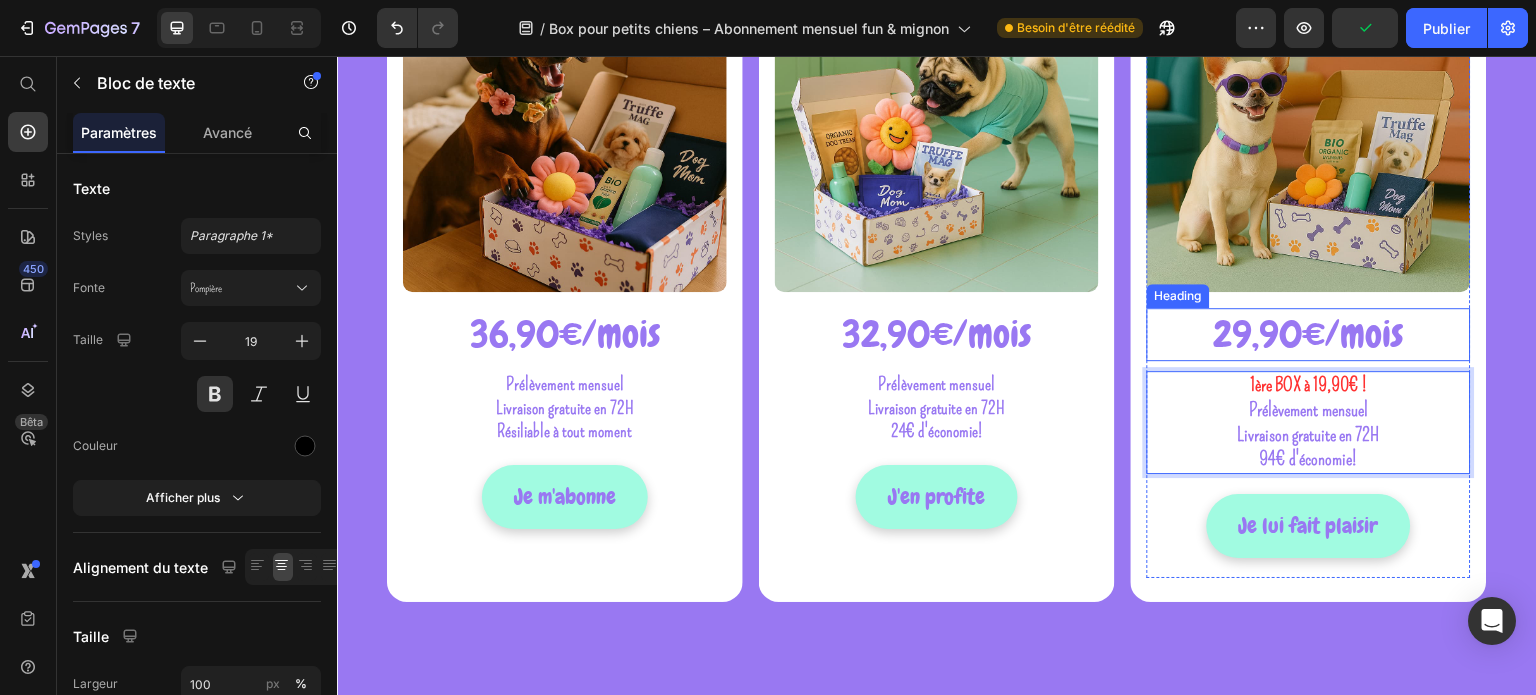click on "29,90€/mois" at bounding box center (1309, 334) 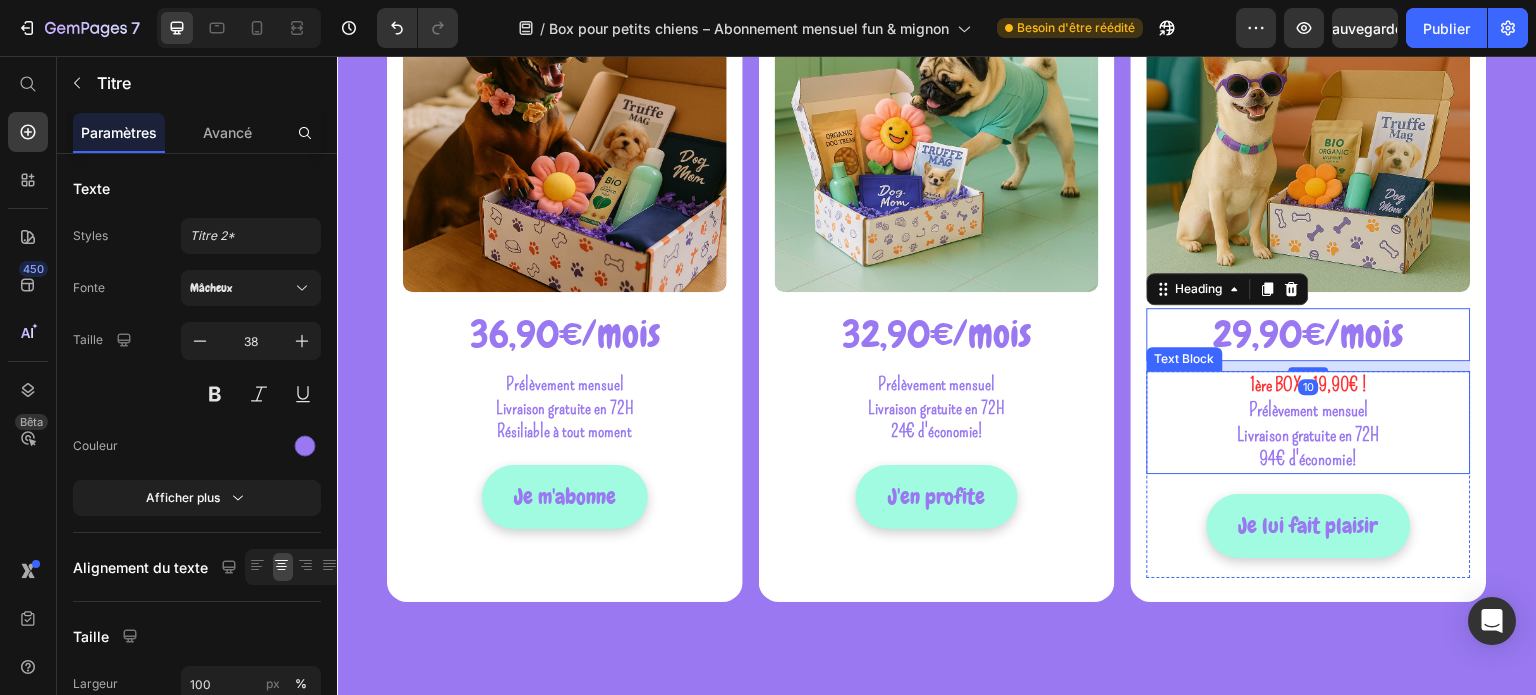 click on "Prélèvement mensuel" at bounding box center (1309, 410) 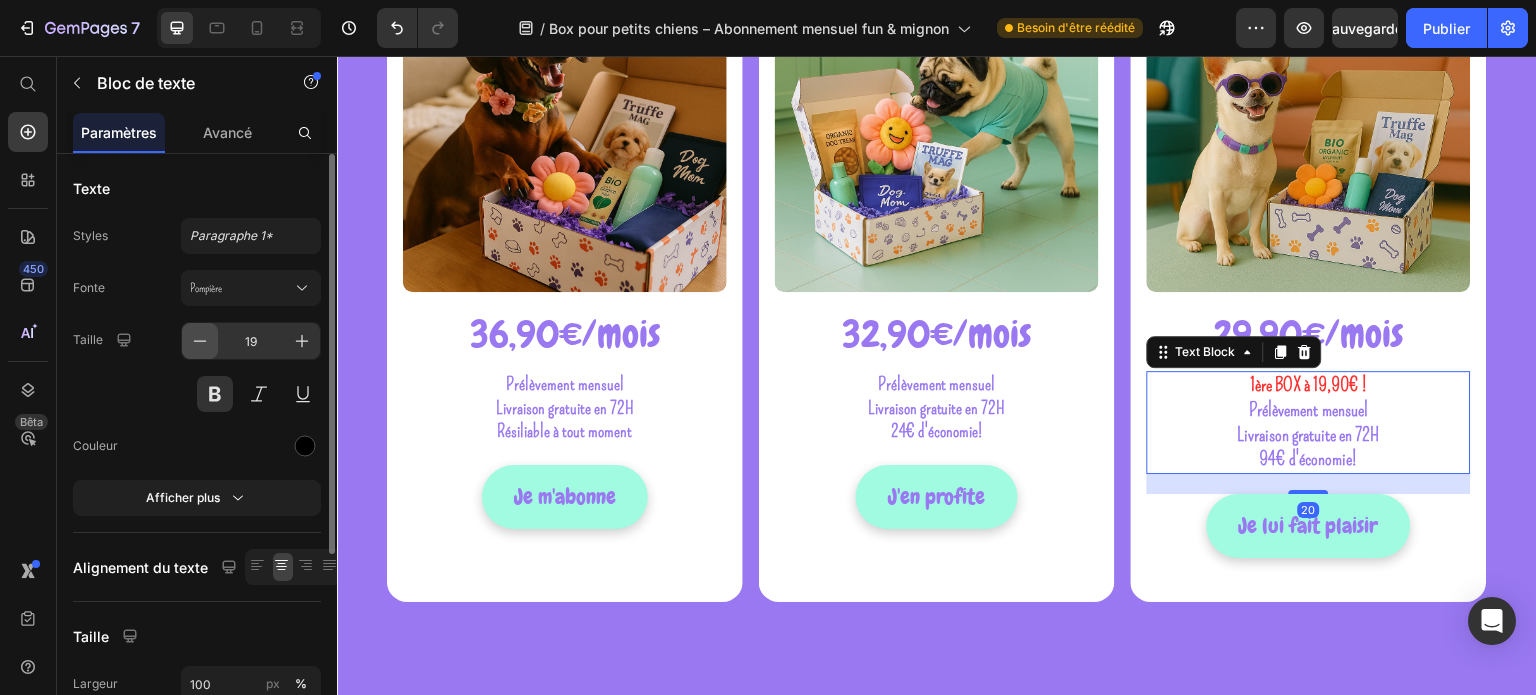 click 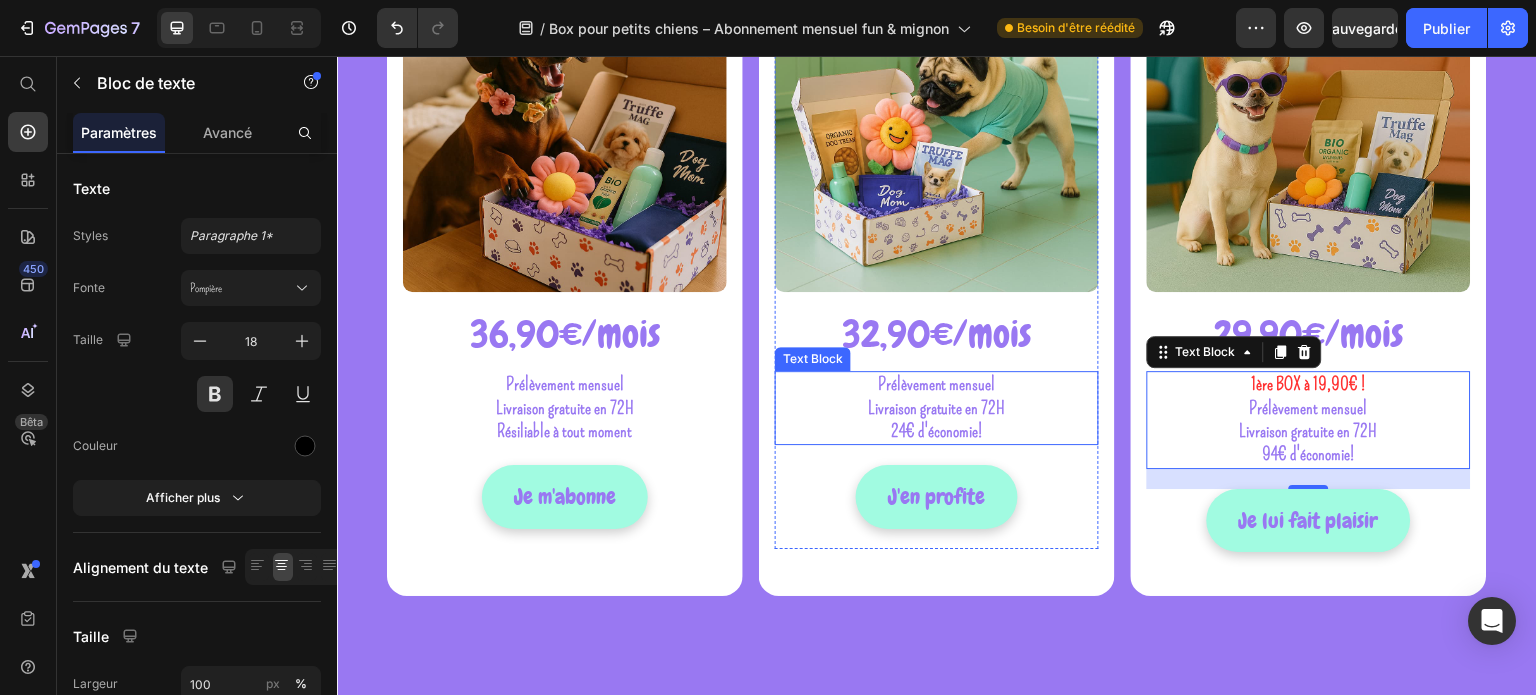click on "24€ d'économie!" at bounding box center [937, 431] 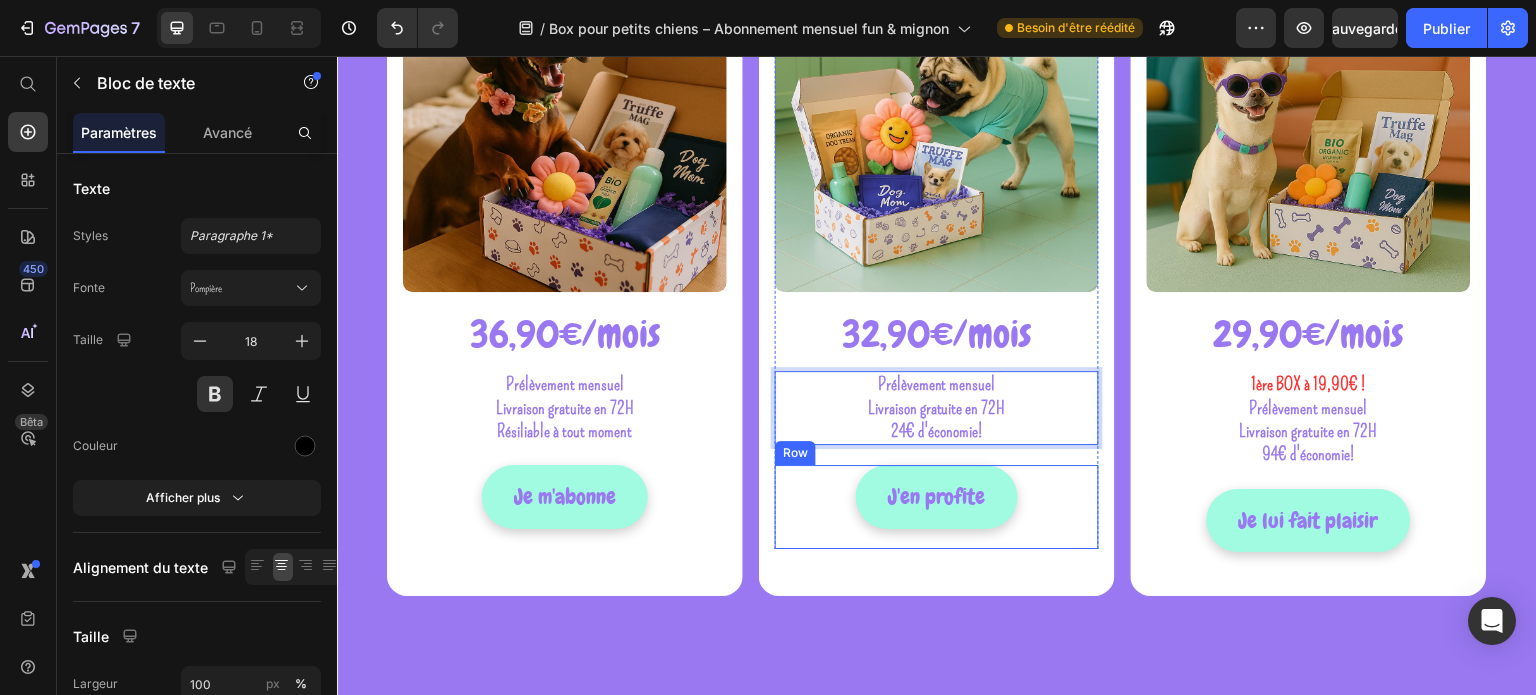 click on "Subify Subscriptions Subify Subscriptions J'en profite Add to Cart" at bounding box center [937, 507] 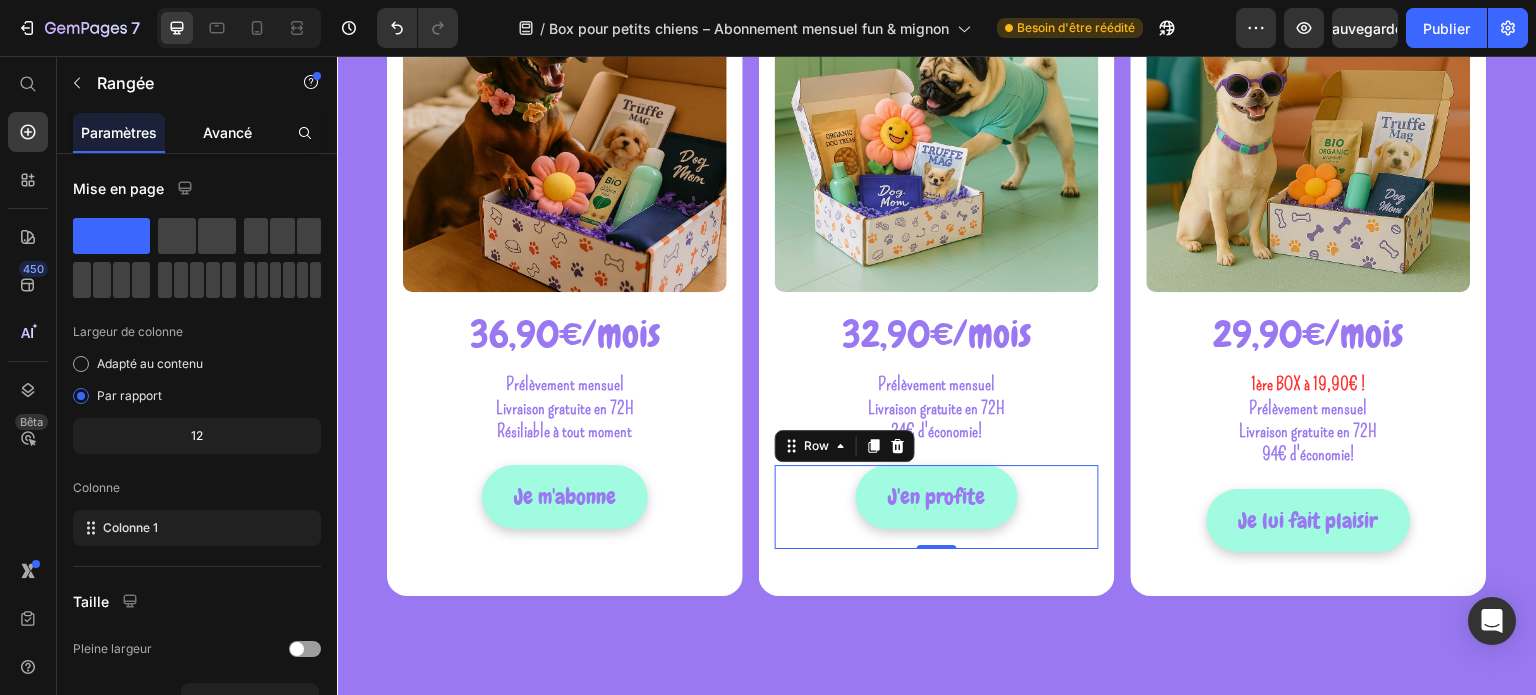 click on "Avancé" at bounding box center (227, 132) 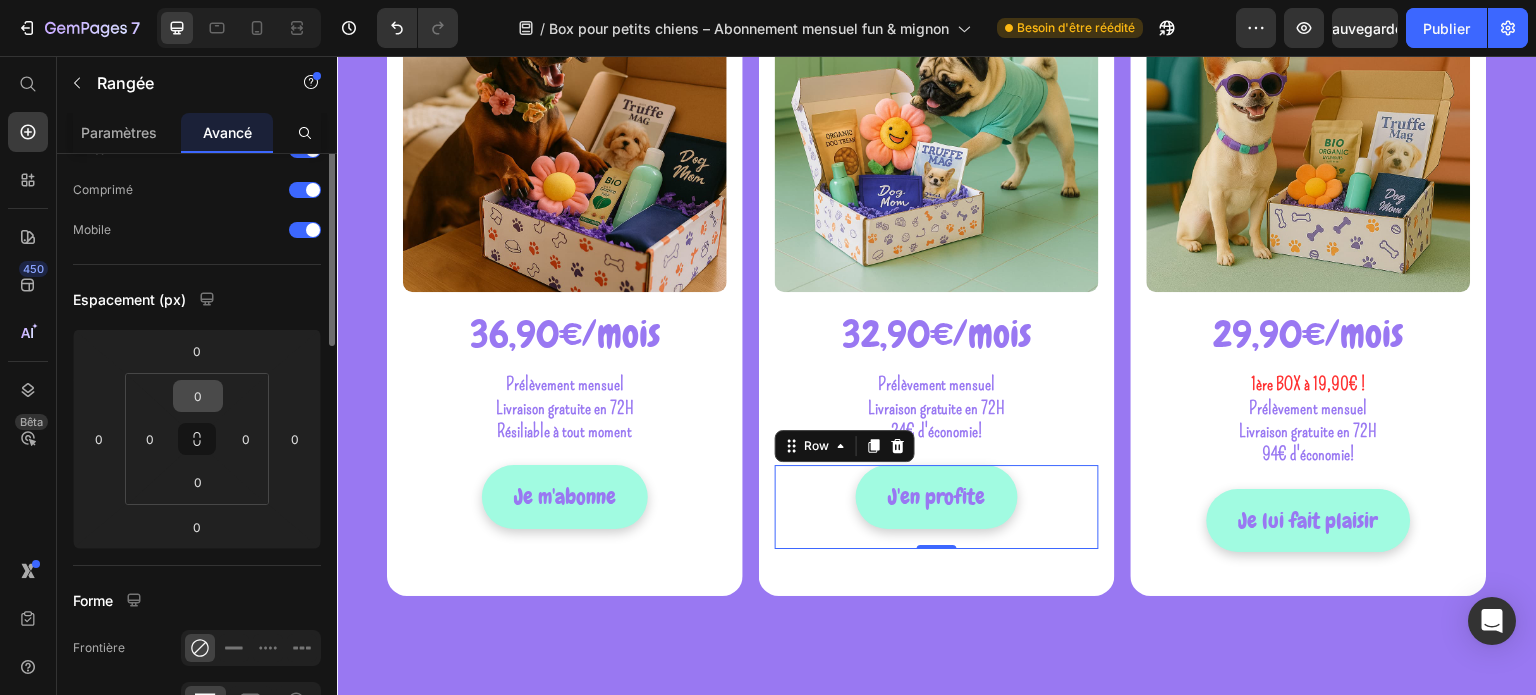 scroll, scrollTop: 0, scrollLeft: 0, axis: both 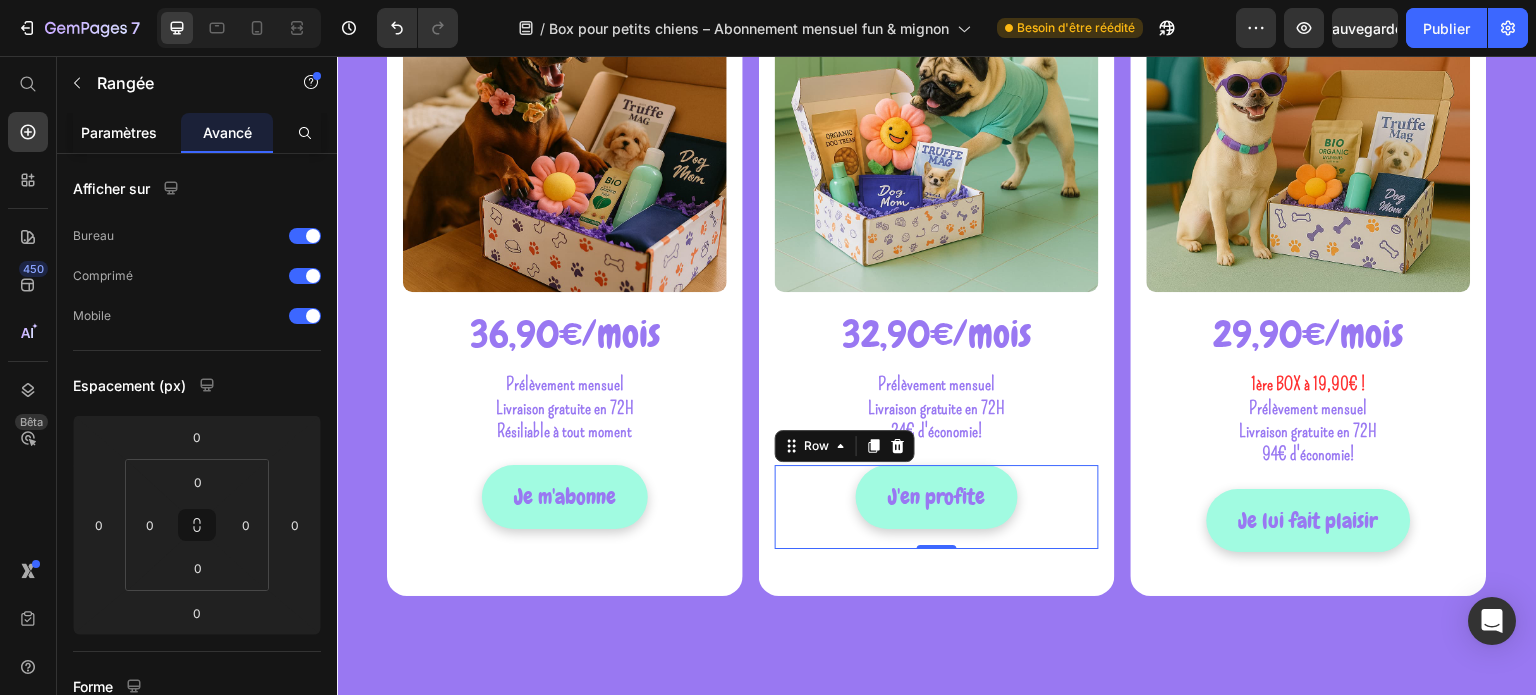click on "Paramètres" at bounding box center [119, 132] 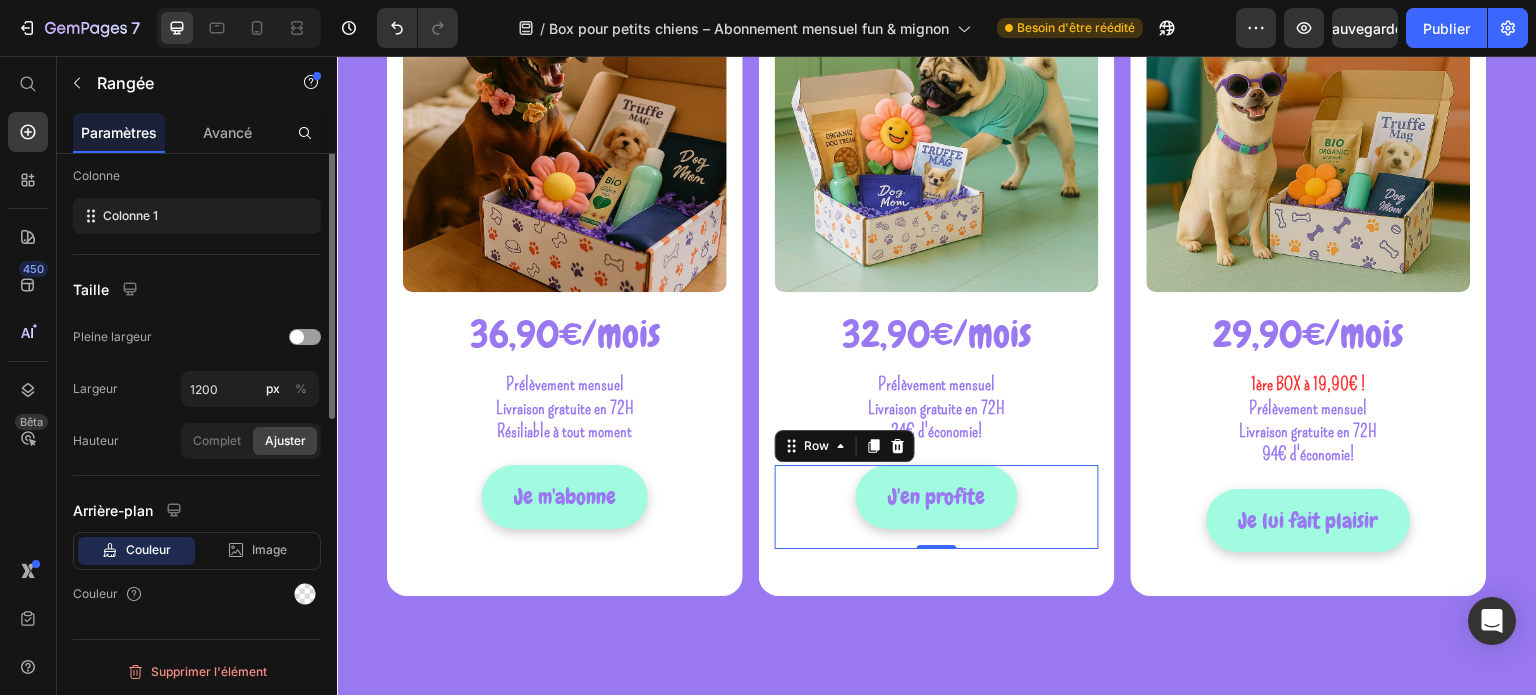 scroll, scrollTop: 12, scrollLeft: 0, axis: vertical 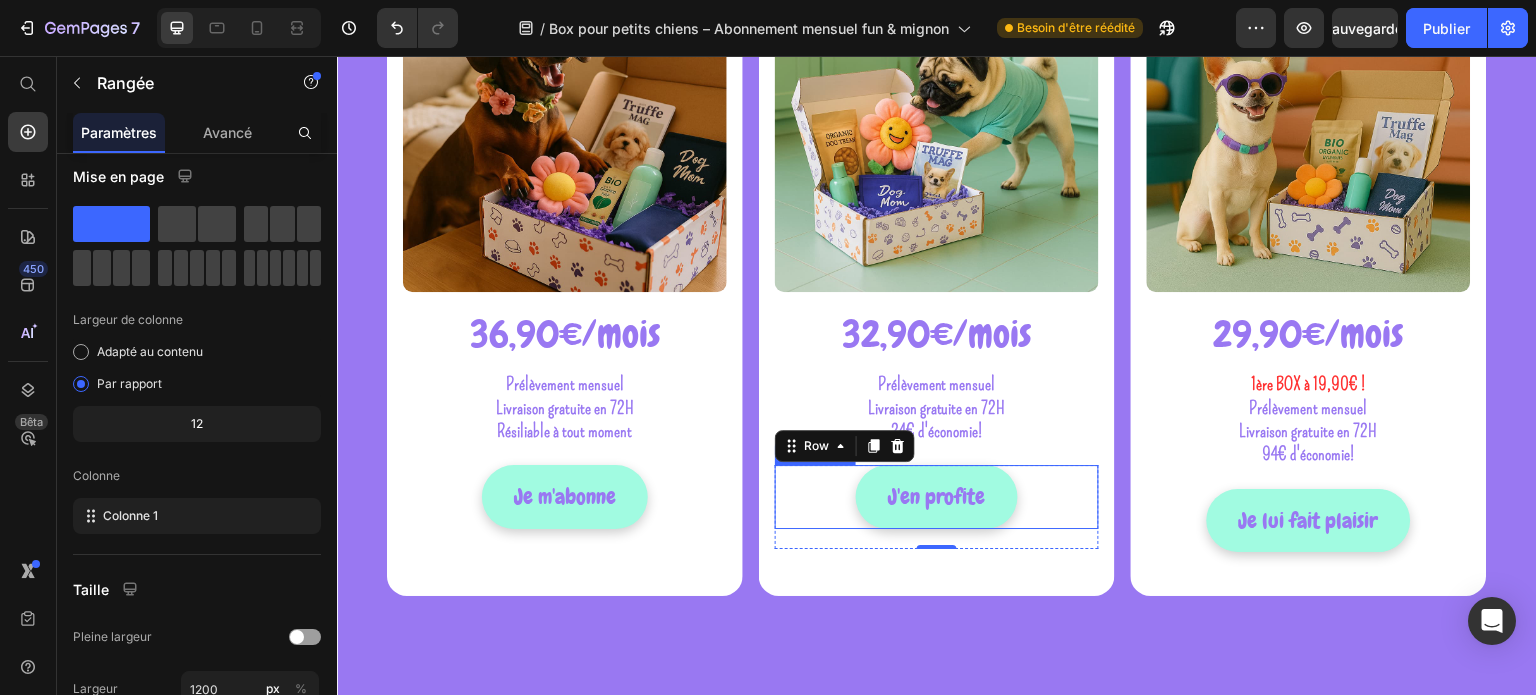 click on "J'en profite Add to Cart" at bounding box center [937, 497] 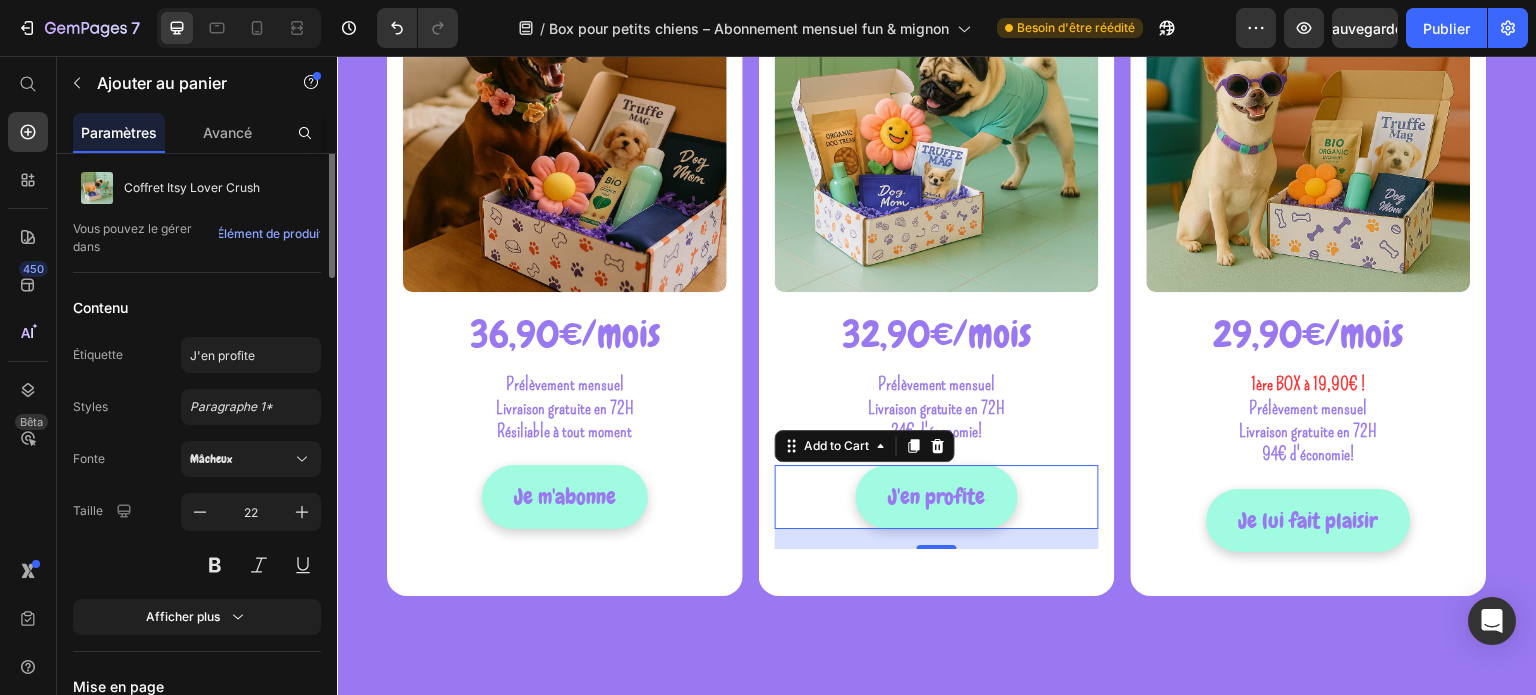 scroll, scrollTop: 0, scrollLeft: 0, axis: both 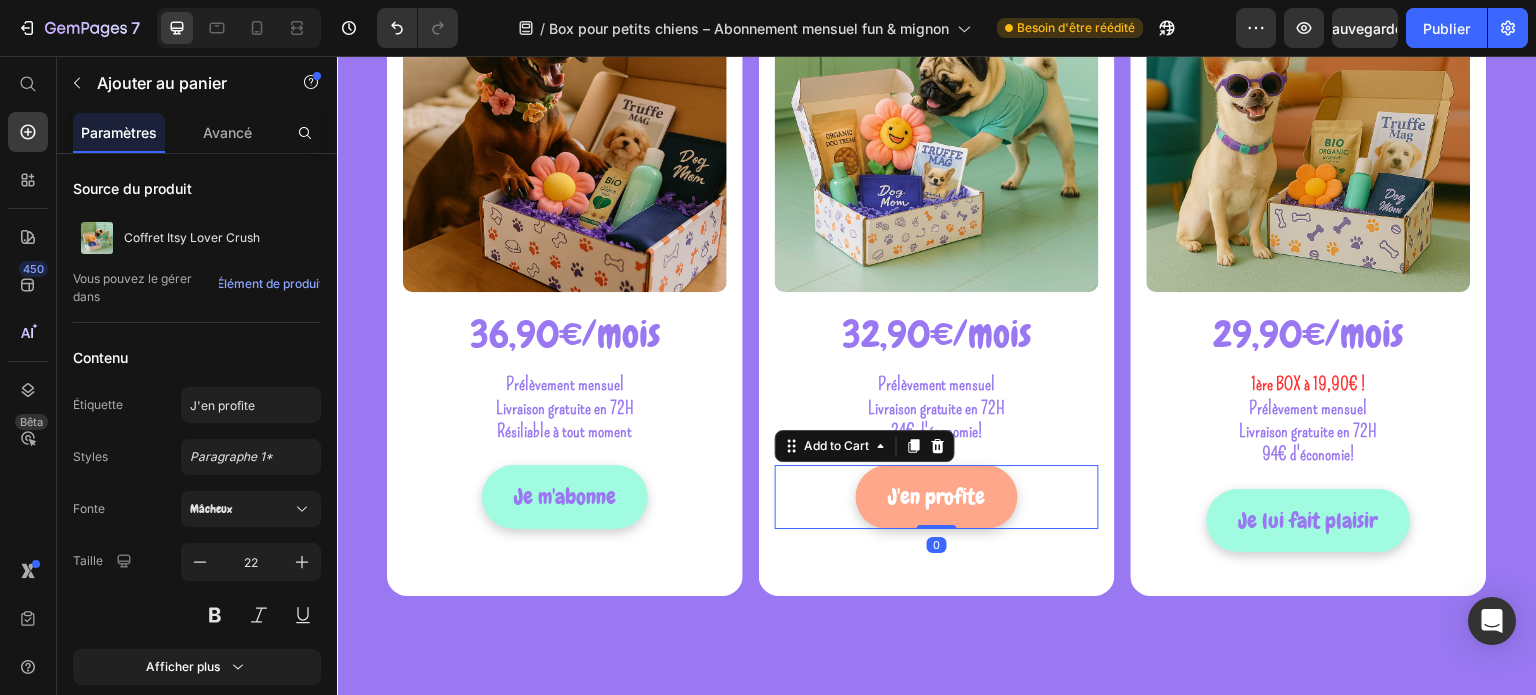 drag, startPoint x: 938, startPoint y: 549, endPoint x: 941, endPoint y: 517, distance: 32.140316 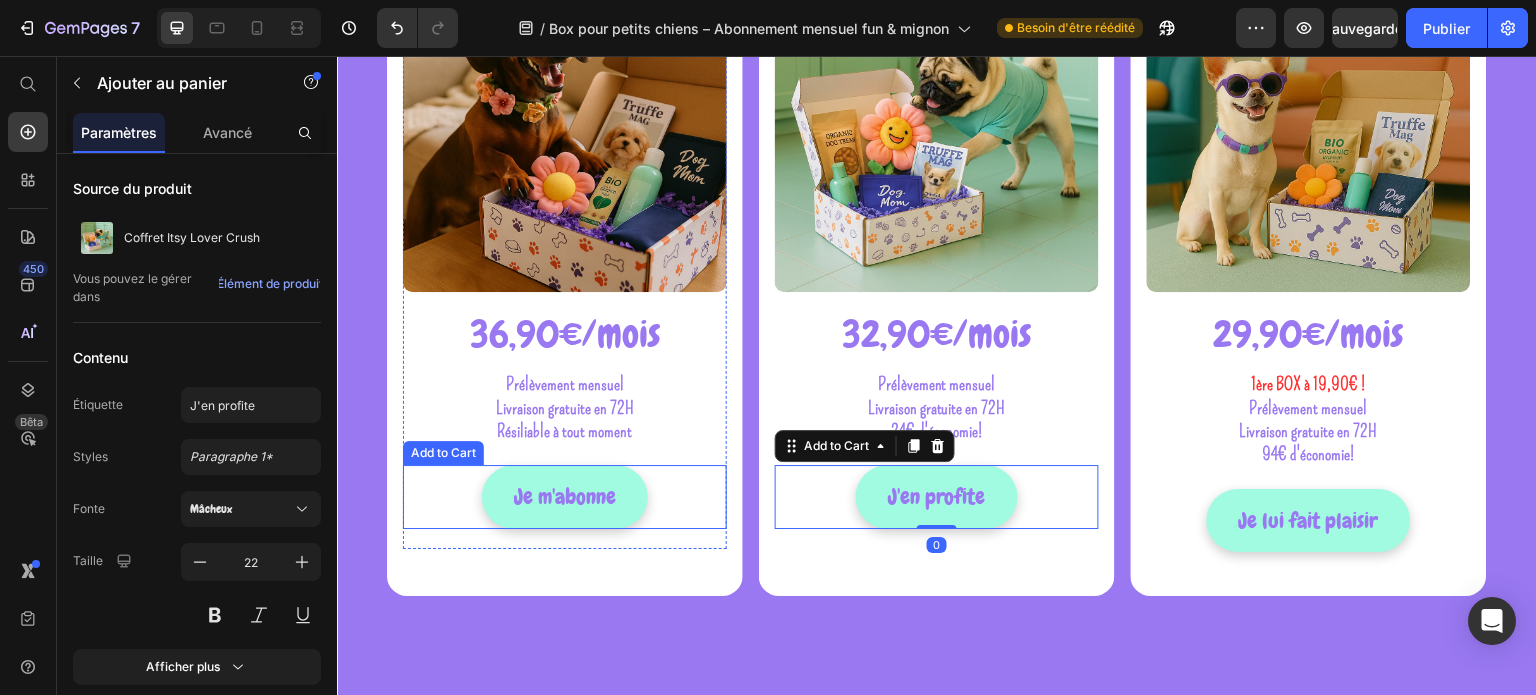 click on "Je m'abonne Add to Cart" at bounding box center (565, 497) 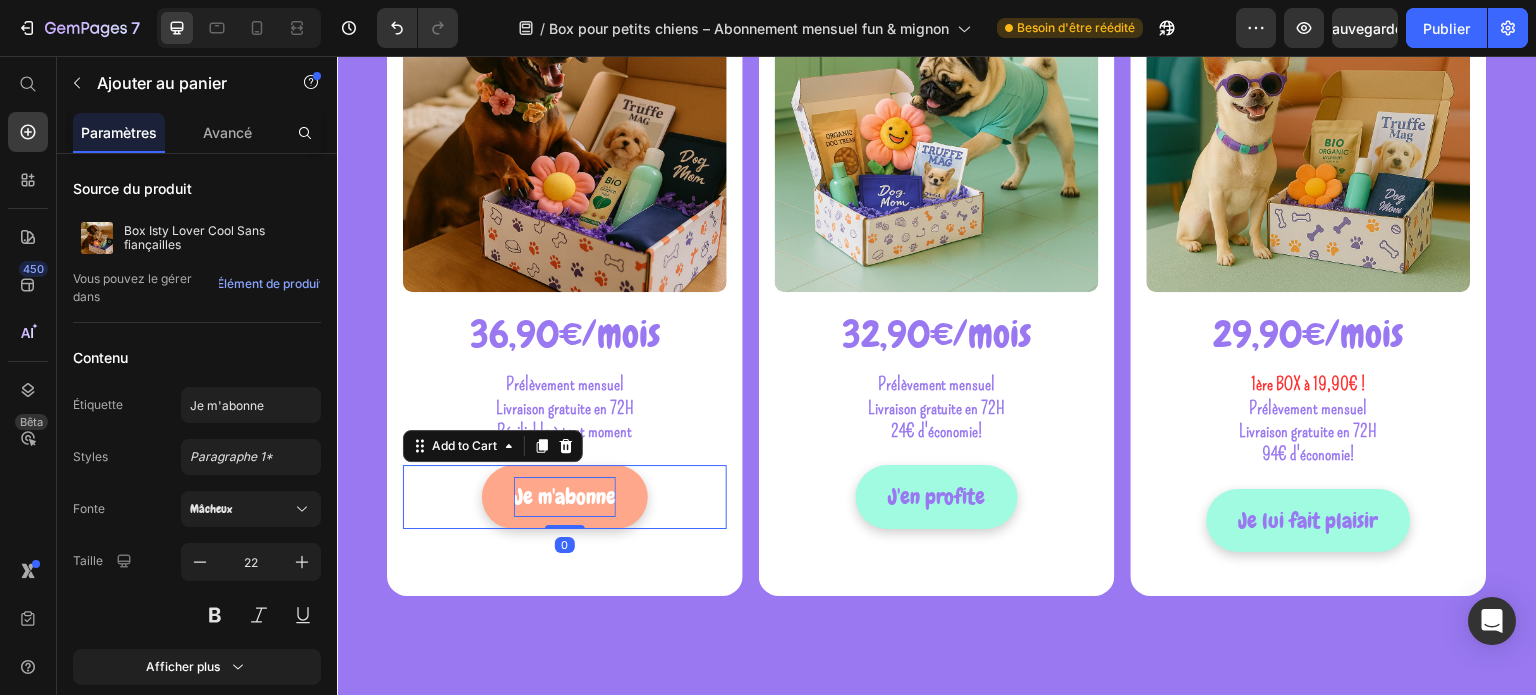 drag, startPoint x: 573, startPoint y: 548, endPoint x: 608, endPoint y: 508, distance: 53.15073 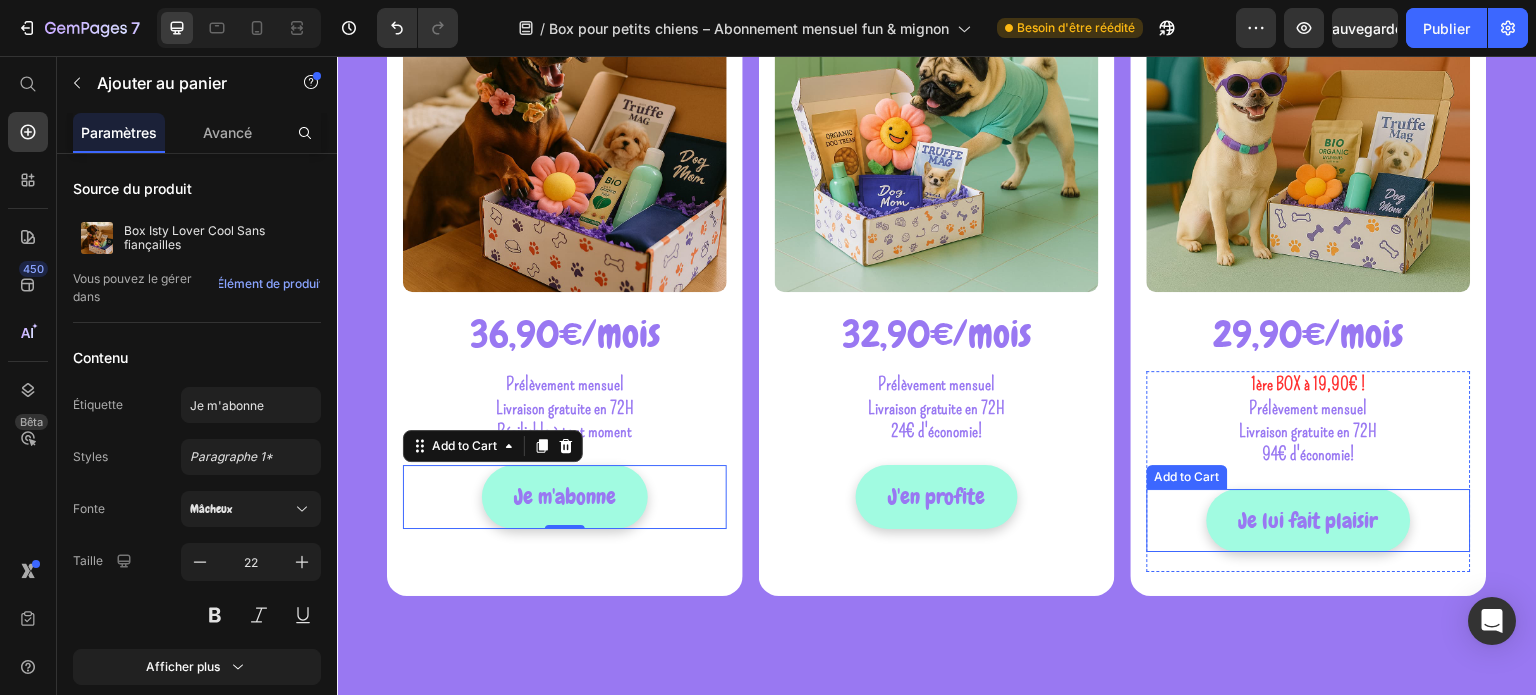 click on "Je lui fait plaisir Add to Cart" at bounding box center [1309, 521] 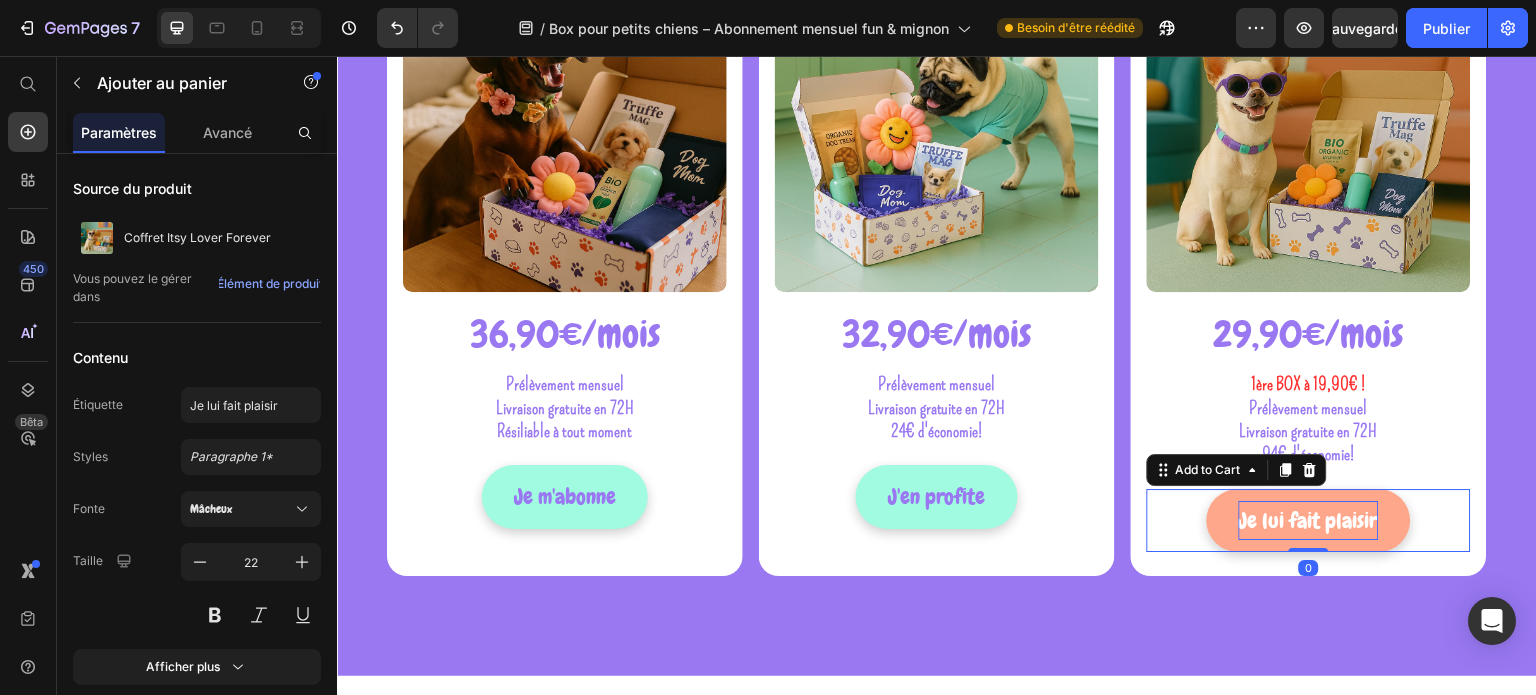 drag, startPoint x: 1301, startPoint y: 566, endPoint x: 1304, endPoint y: 535, distance: 31.144823 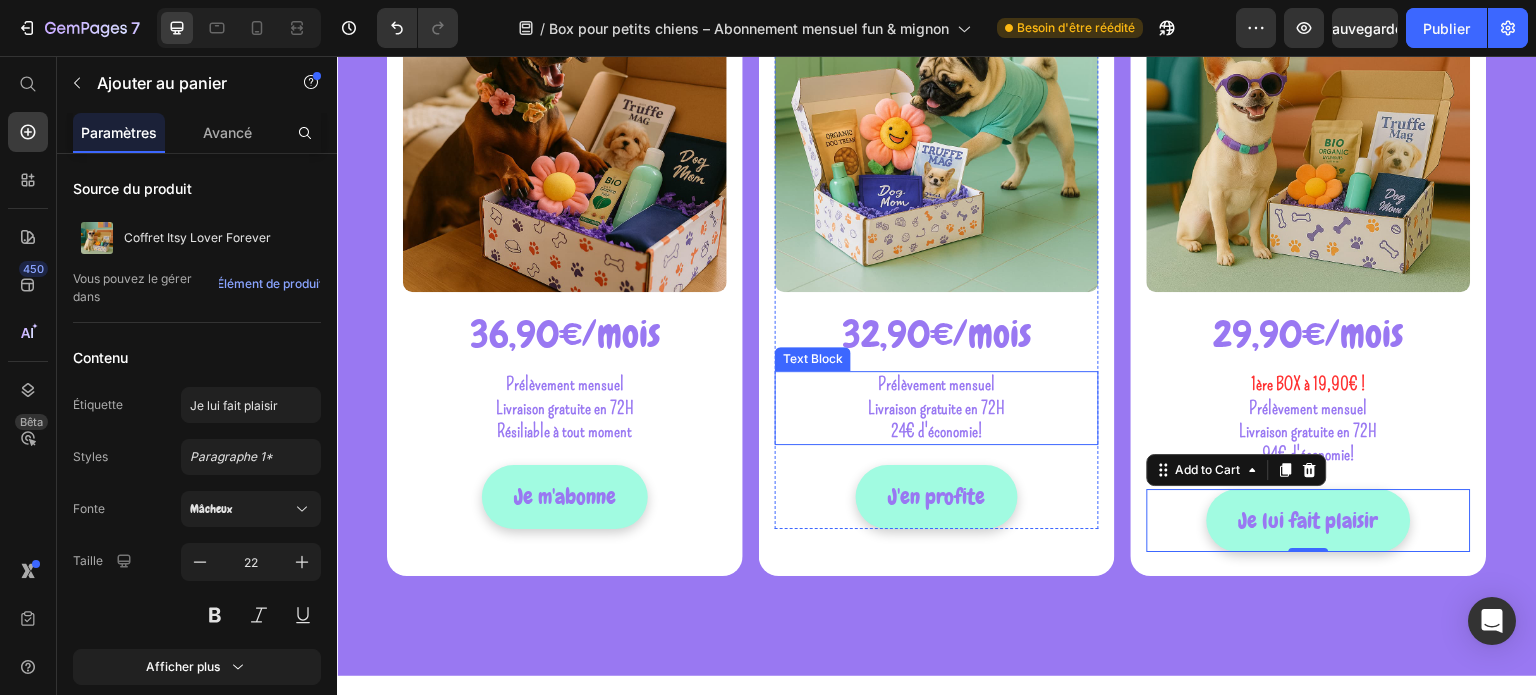 click on "24€ d'économie!" at bounding box center [937, 431] 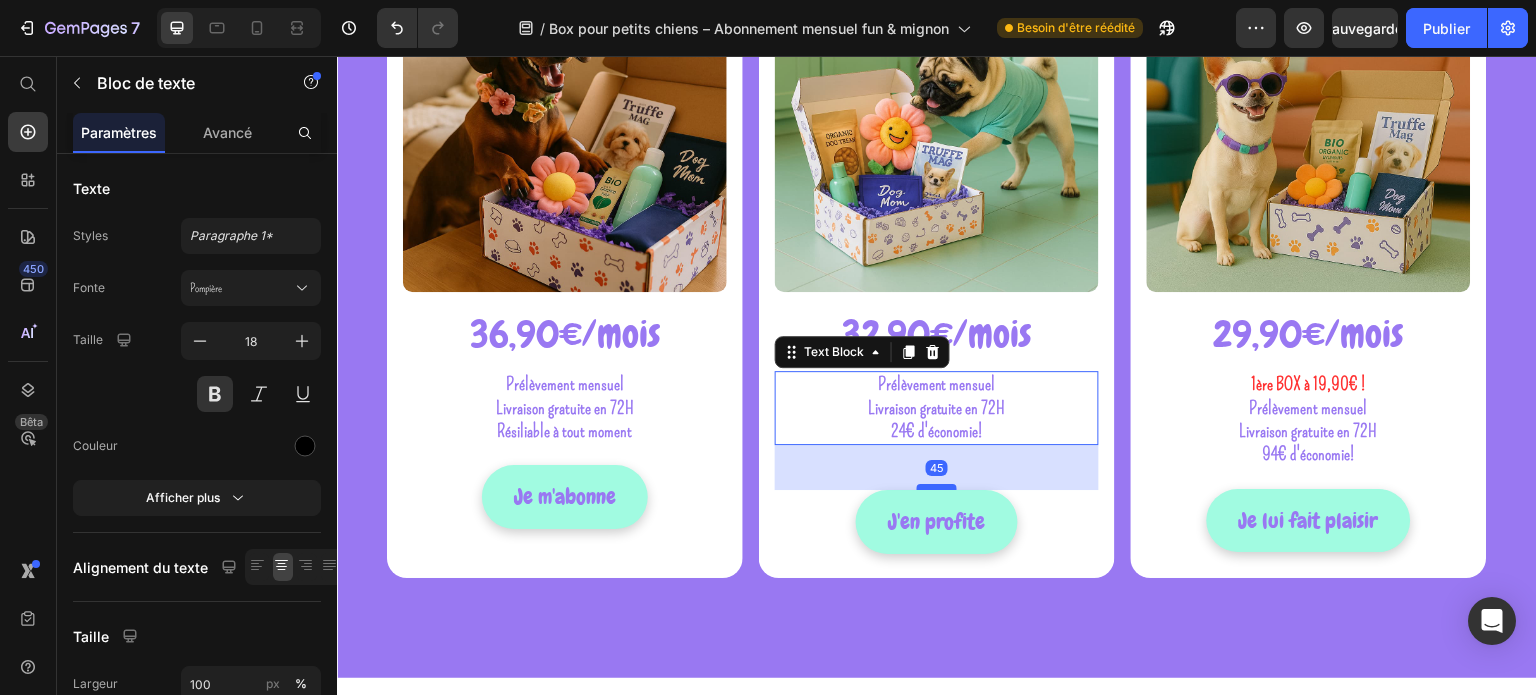 drag, startPoint x: 927, startPoint y: 463, endPoint x: 929, endPoint y: 488, distance: 25.079872 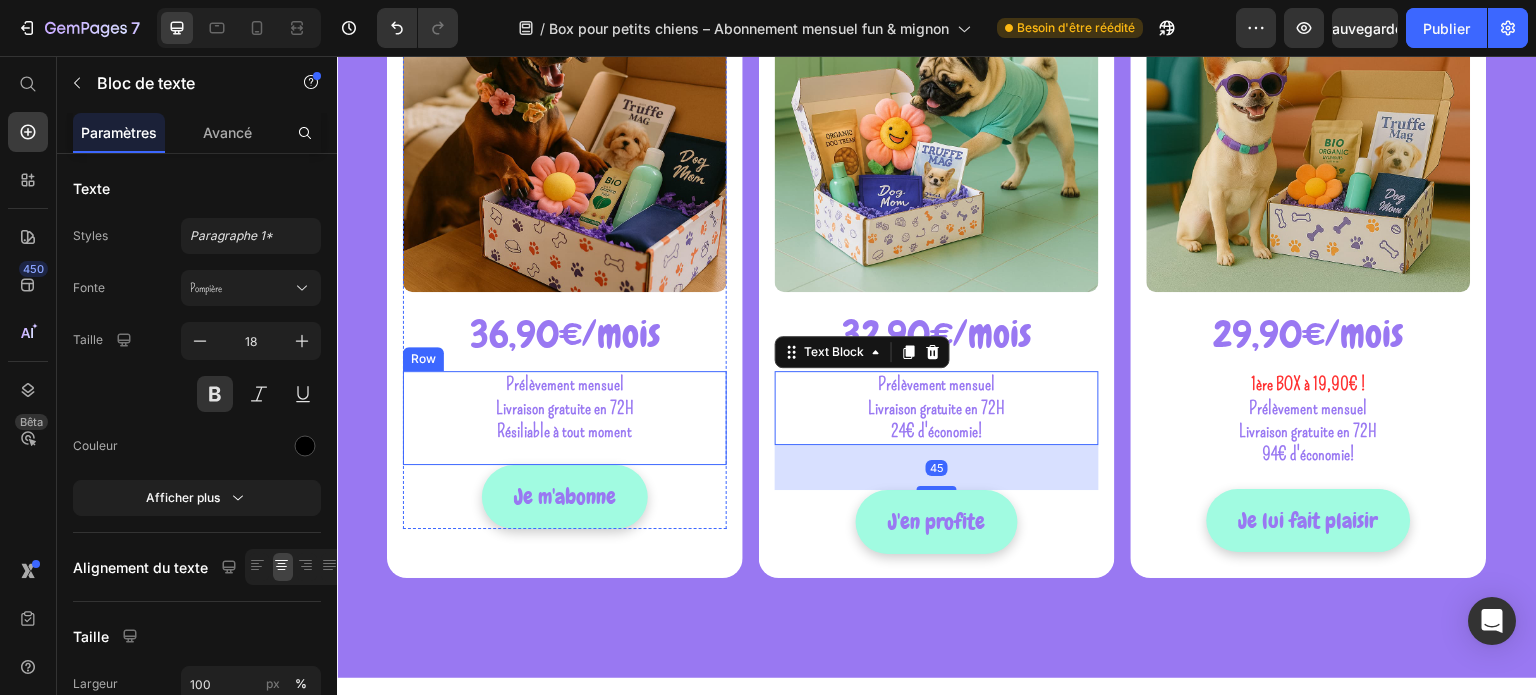 click on "Prélèvement mensuel Livraison gratuite en 72H Résiliable à tout moment Text Block Subify Subscriptions Subify Subscriptions" at bounding box center (565, 418) 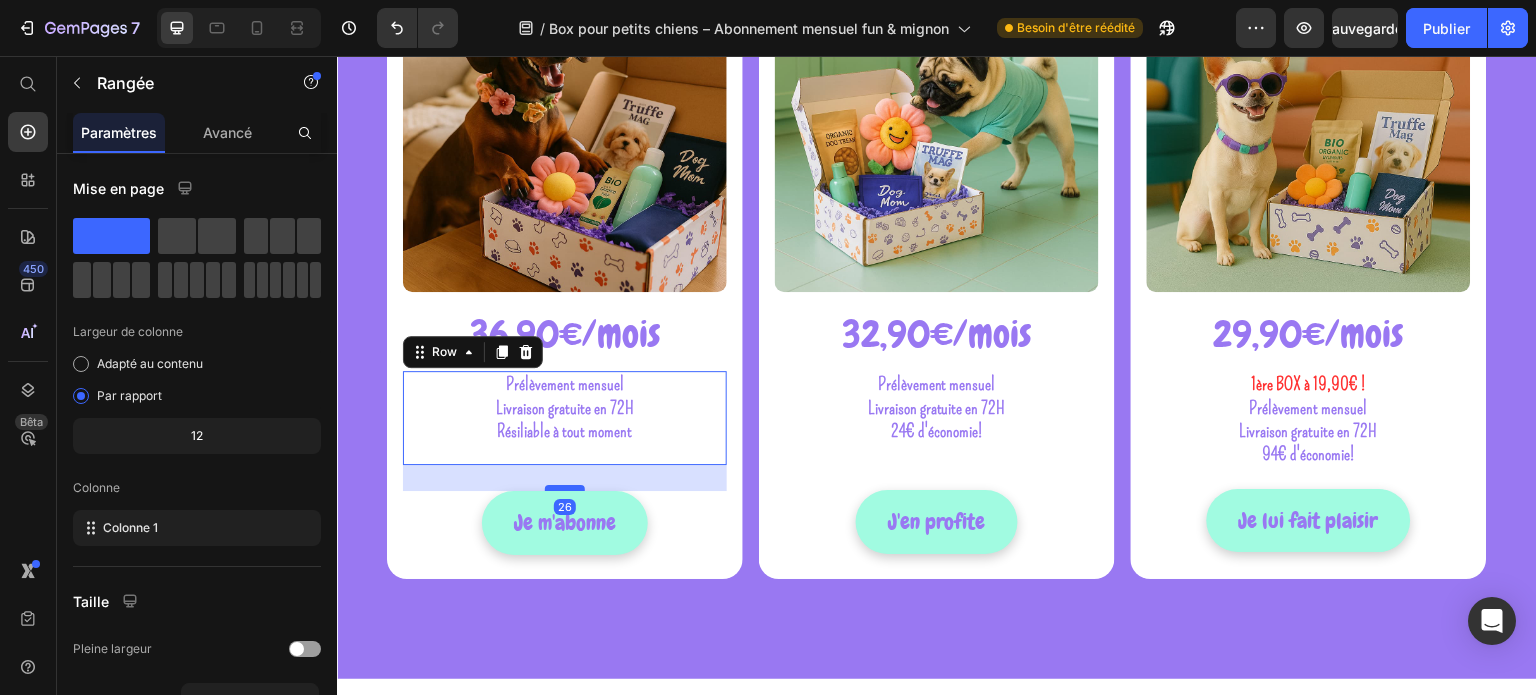 drag, startPoint x: 561, startPoint y: 462, endPoint x: 565, endPoint y: 488, distance: 26.305893 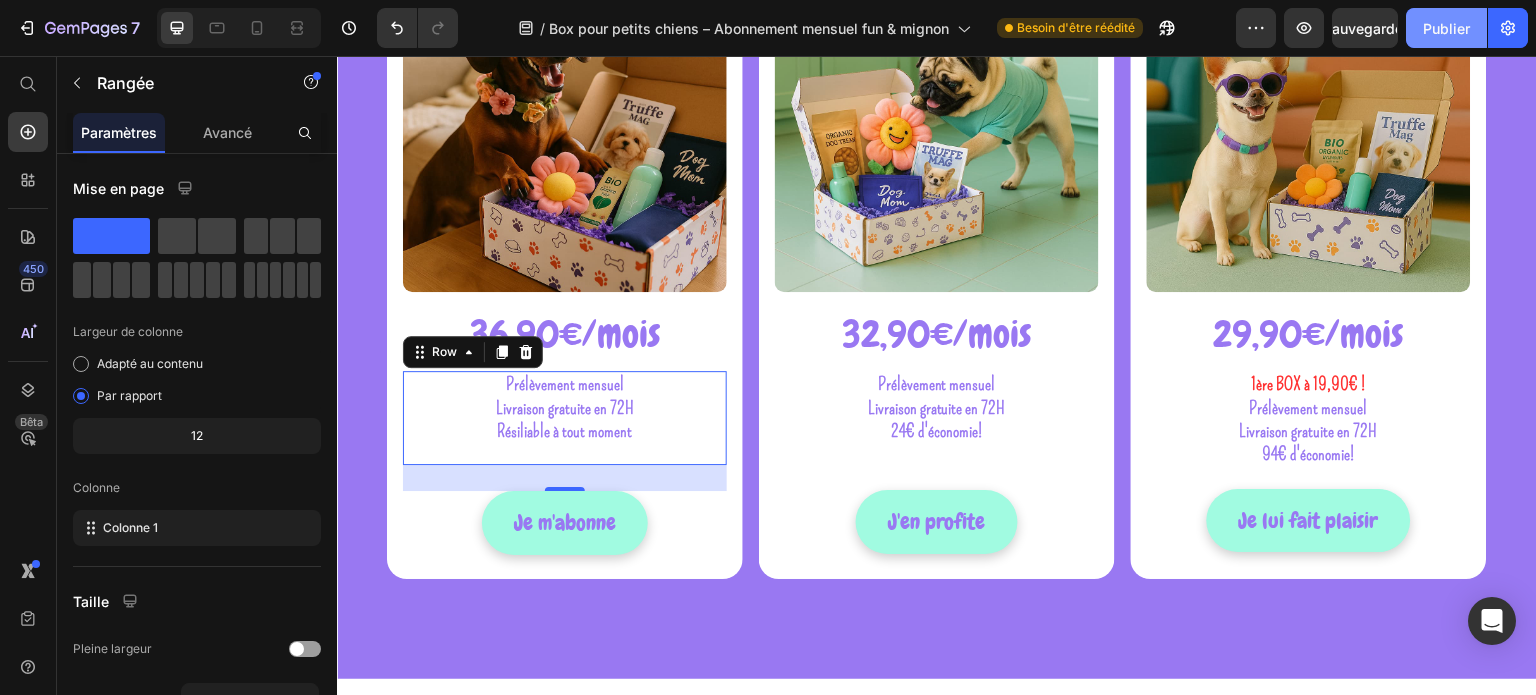 click on "Publier" at bounding box center (1446, 28) 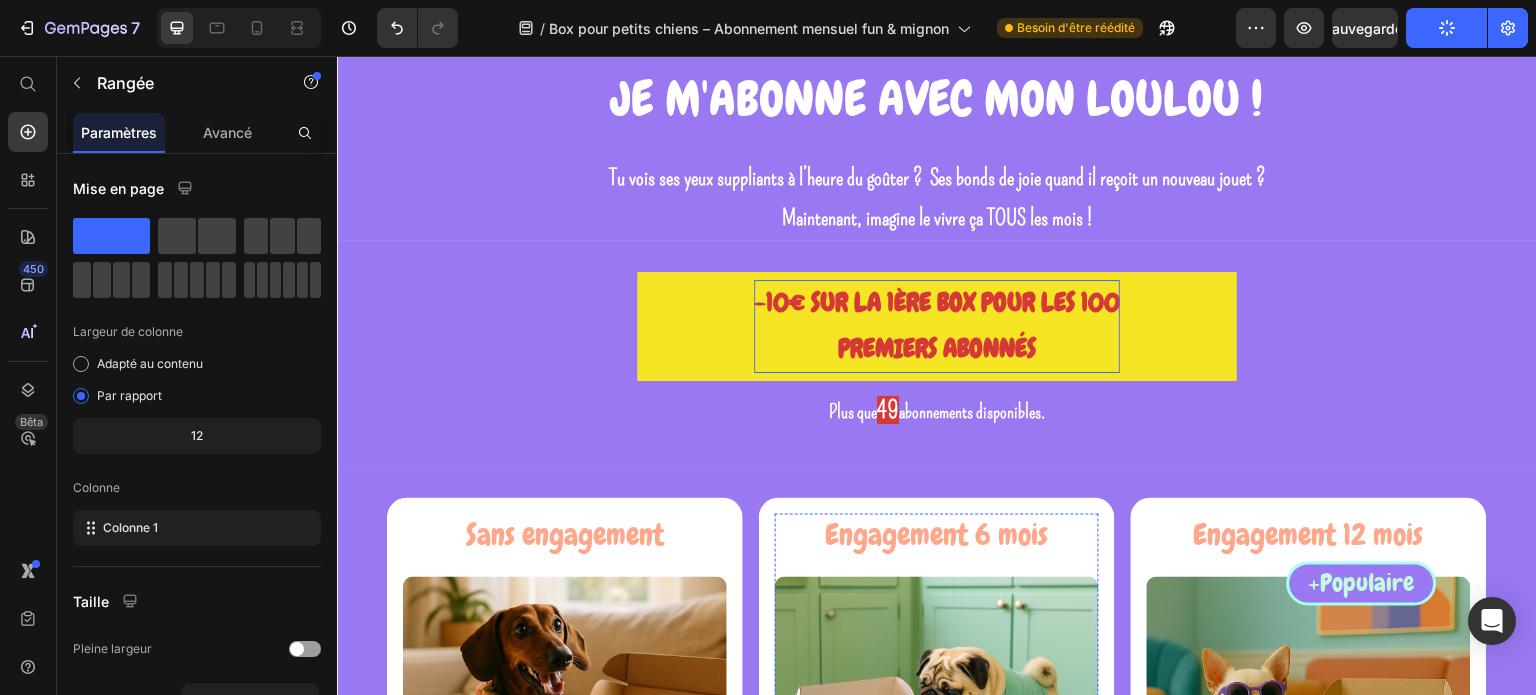 scroll, scrollTop: 0, scrollLeft: 0, axis: both 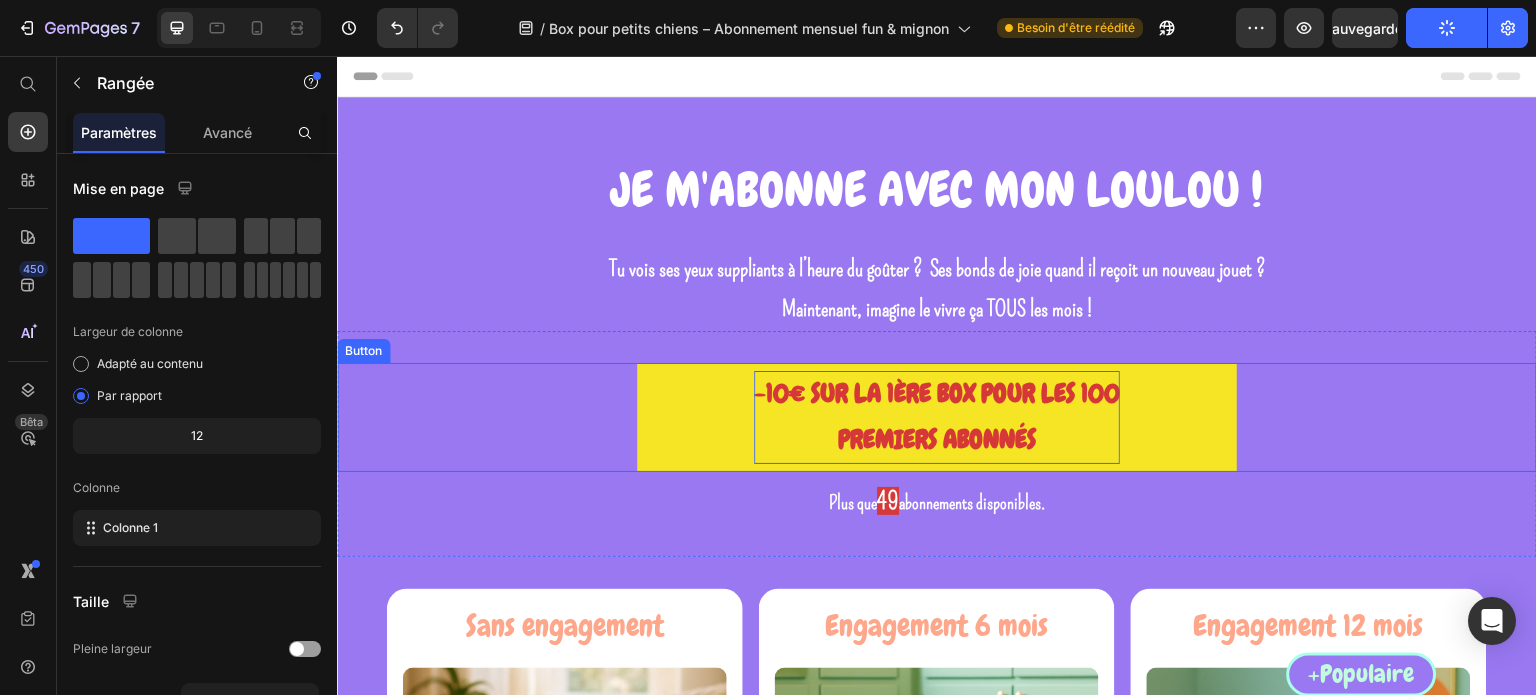 click on "-10€ SUR LA 1ÈRE BOX POUR LES 100  PREMIERS ABONNÉS" at bounding box center [937, 418] 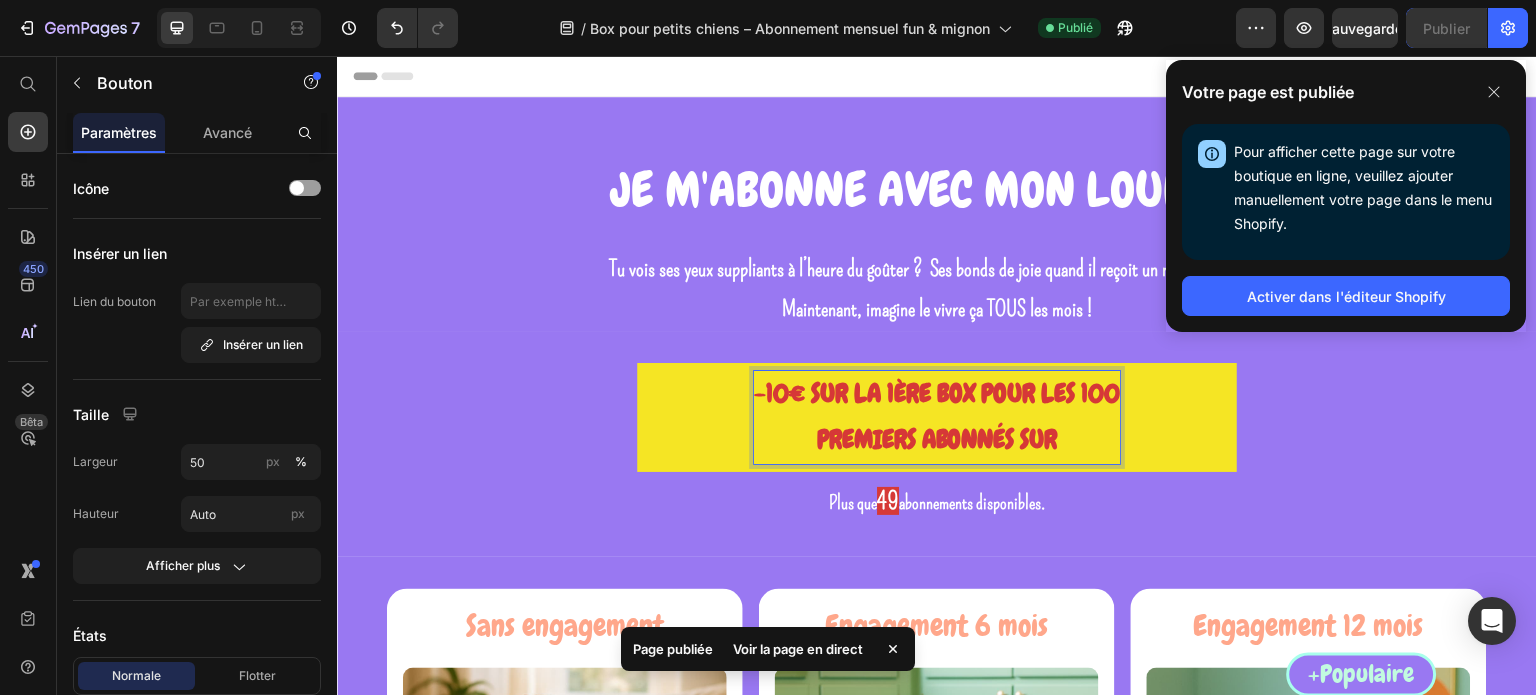click on "-10€ SUR LA 1ÈRE BOX POUR LES 100  PREMIERS ABONNÉS SUR" at bounding box center [937, 418] 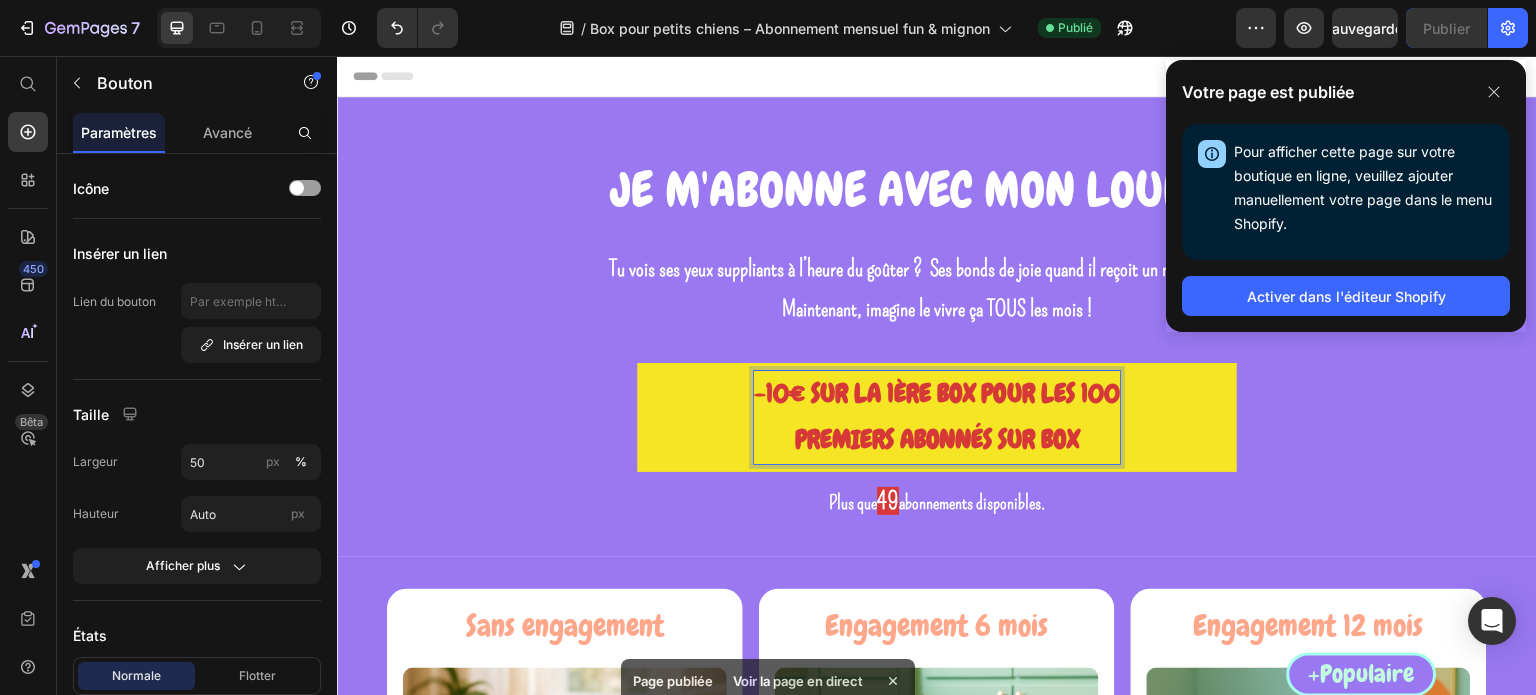 click on "-10€ SUR LA 1ÈRE BOX POUR LES 100  PREMIERS ABONNÉS SUR BOX" at bounding box center (937, 418) 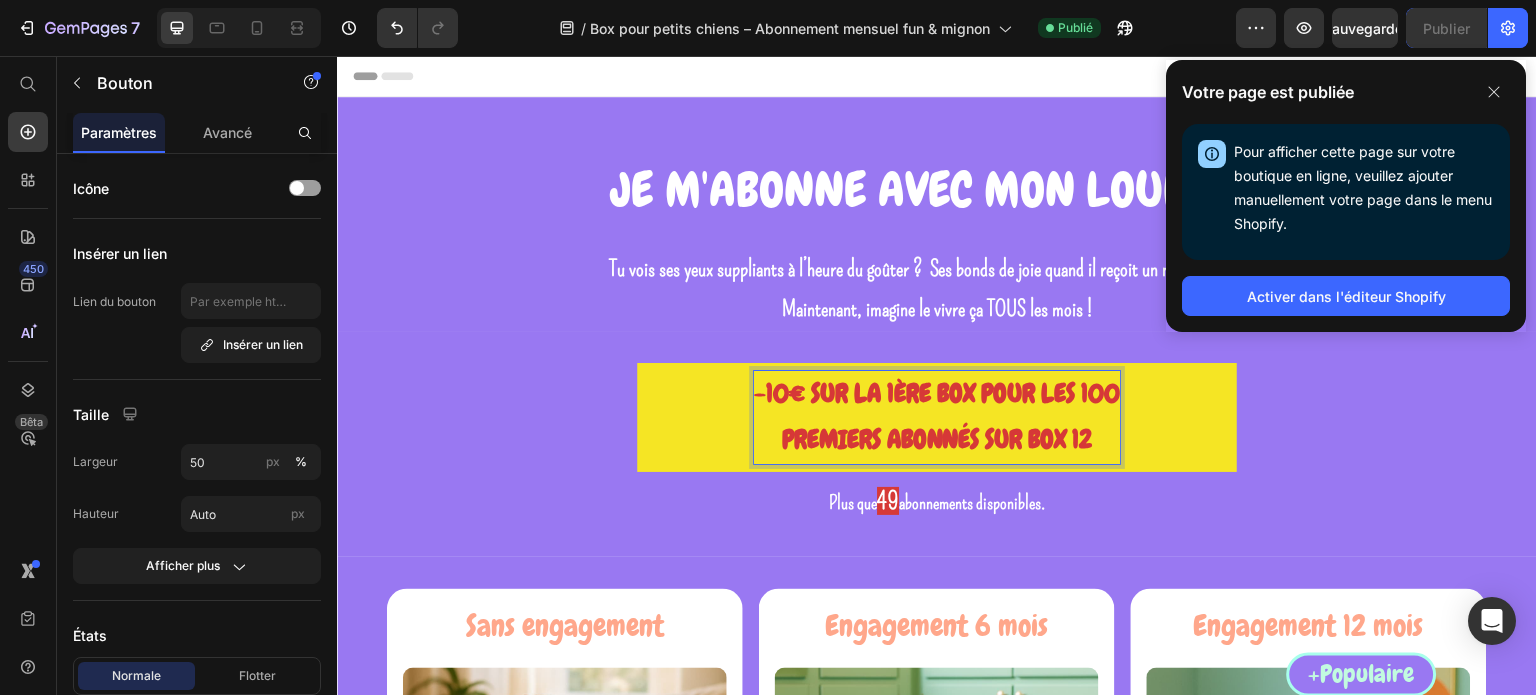 click on "-10€ SUR LA 1ÈRE BOX POUR LES 100  PREMIERS ABONNÉS SUR BOX 12" at bounding box center [937, 418] 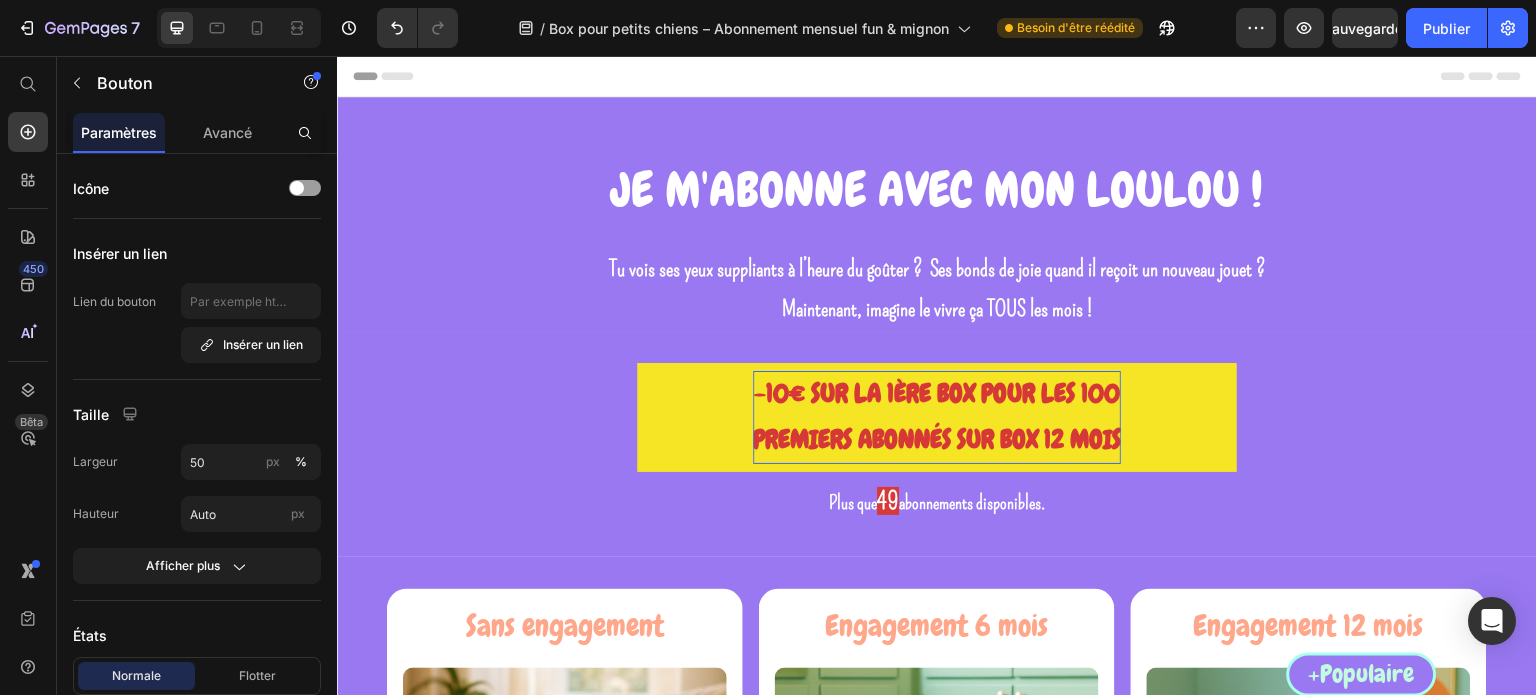 click on "-10€ SUR LA 1ÈRE BOX POUR LES 100  PREMIERS ABONNÉS SUR BOX 12 MOIS" at bounding box center [937, 418] 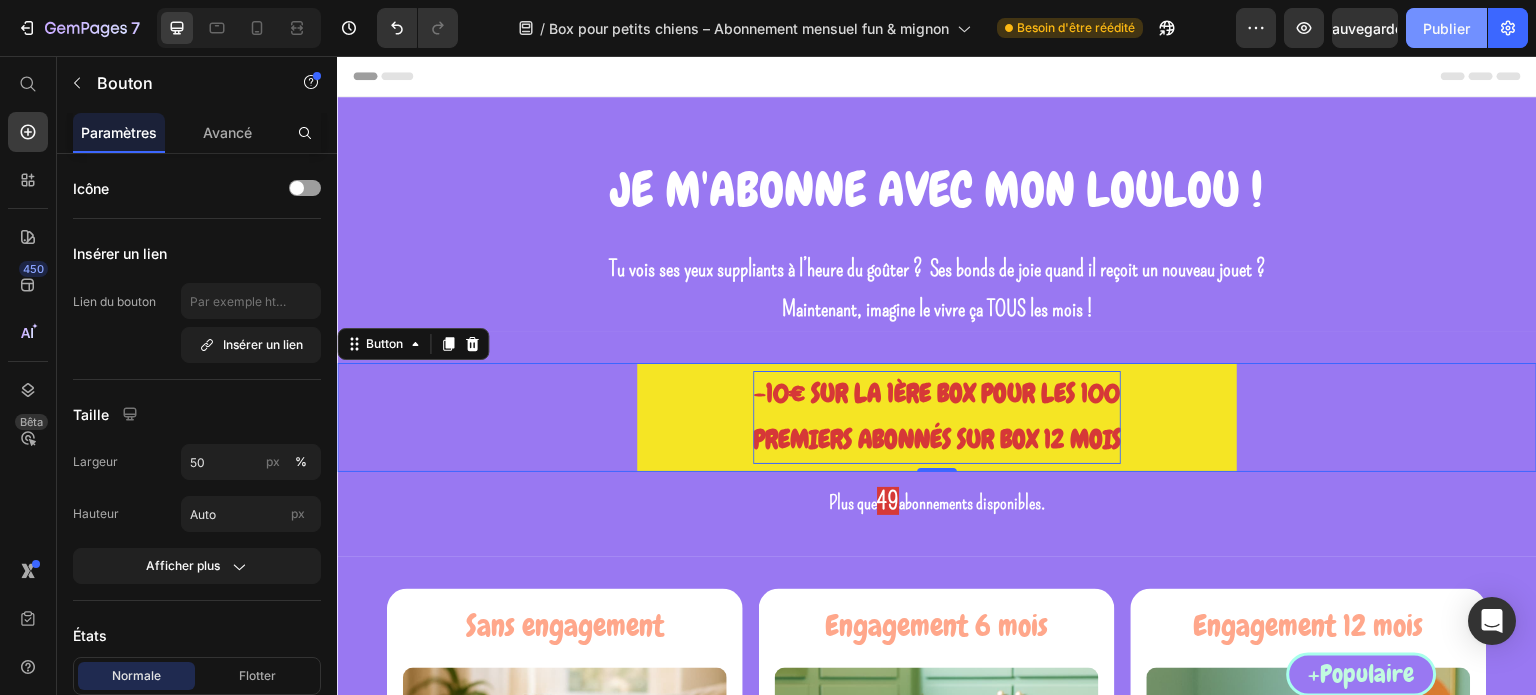 click on "Publier" 